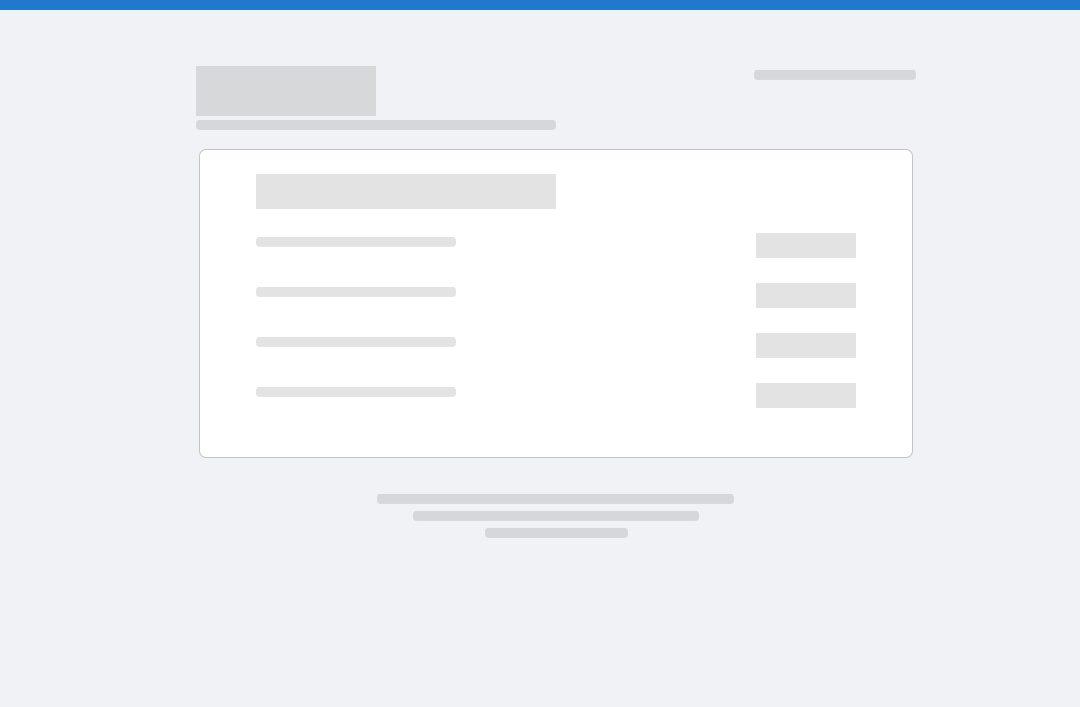 scroll, scrollTop: 0, scrollLeft: 0, axis: both 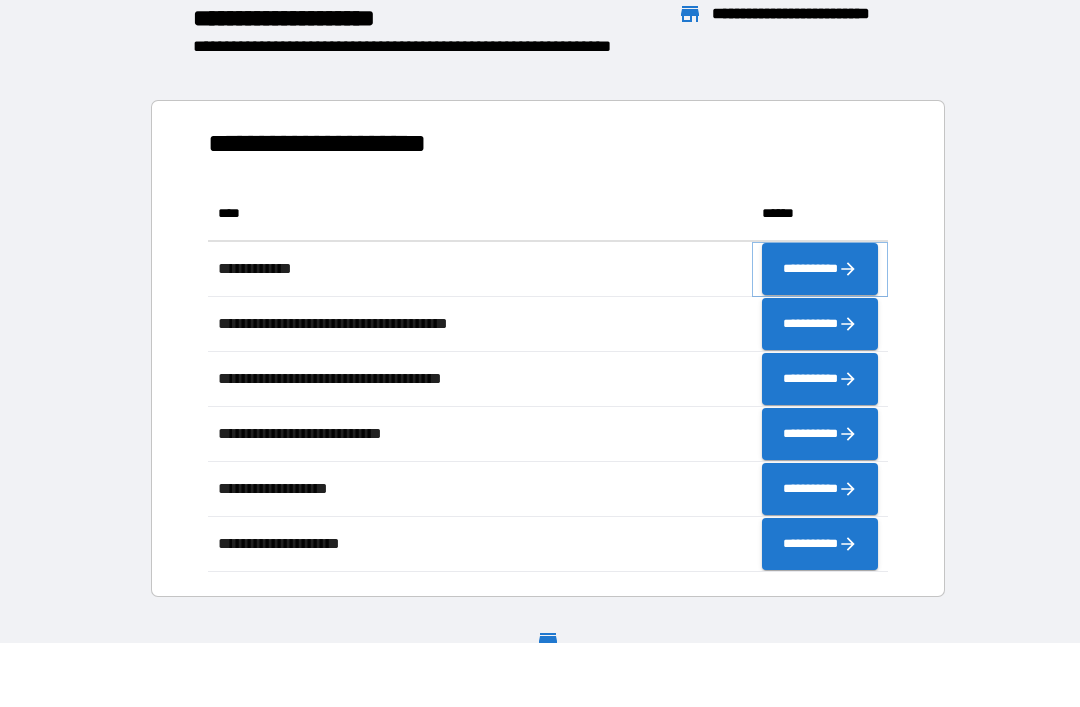click on "**********" at bounding box center (820, 269) 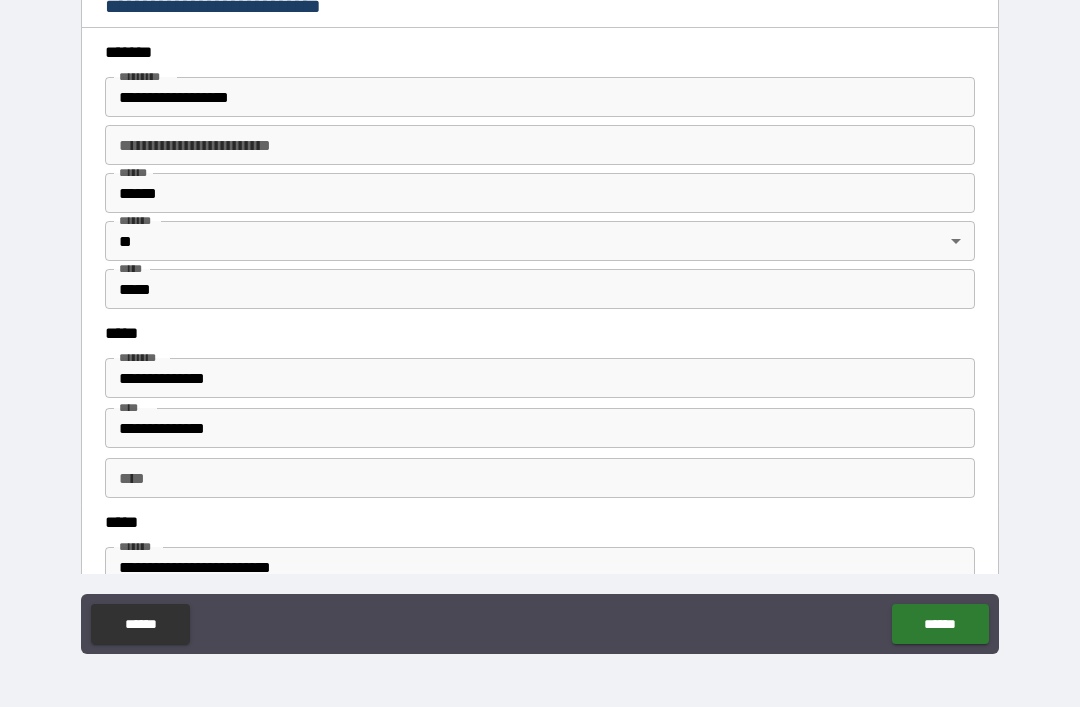 scroll, scrollTop: 736, scrollLeft: 0, axis: vertical 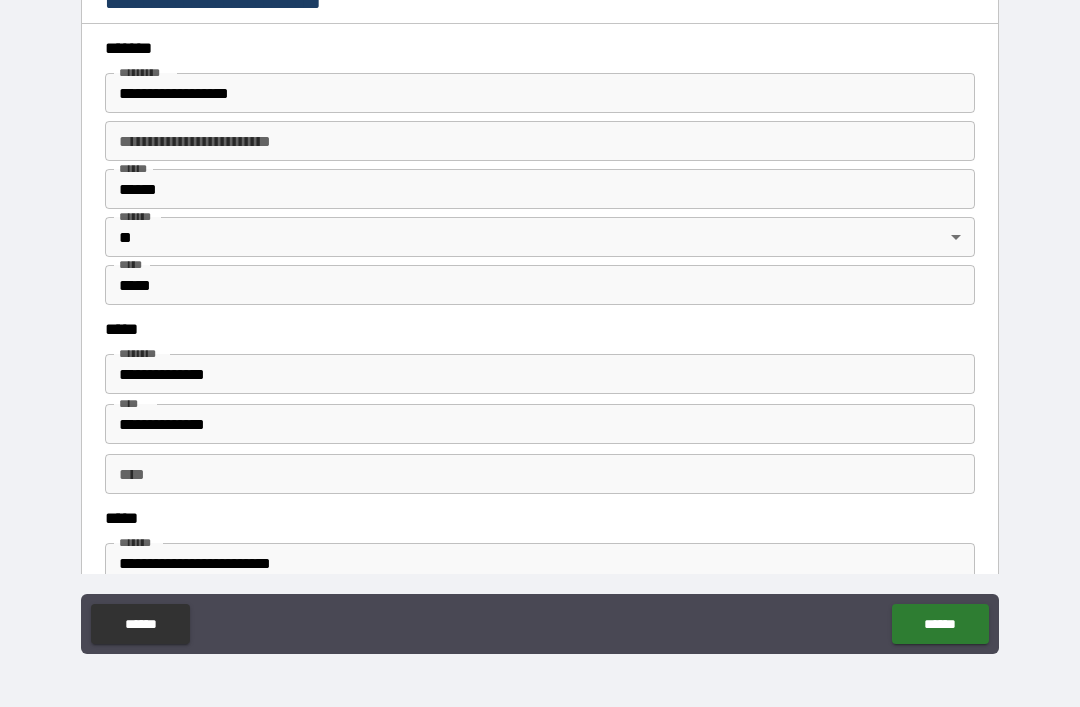 click on "**********" at bounding box center (540, 424) 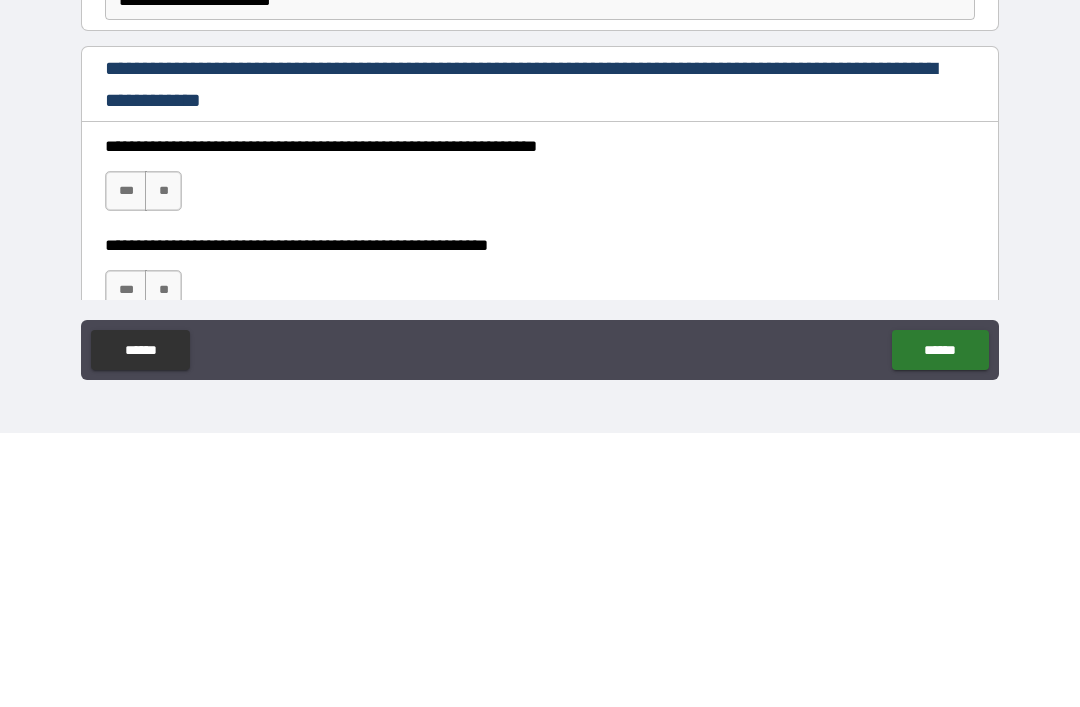 scroll, scrollTop: 1027, scrollLeft: 0, axis: vertical 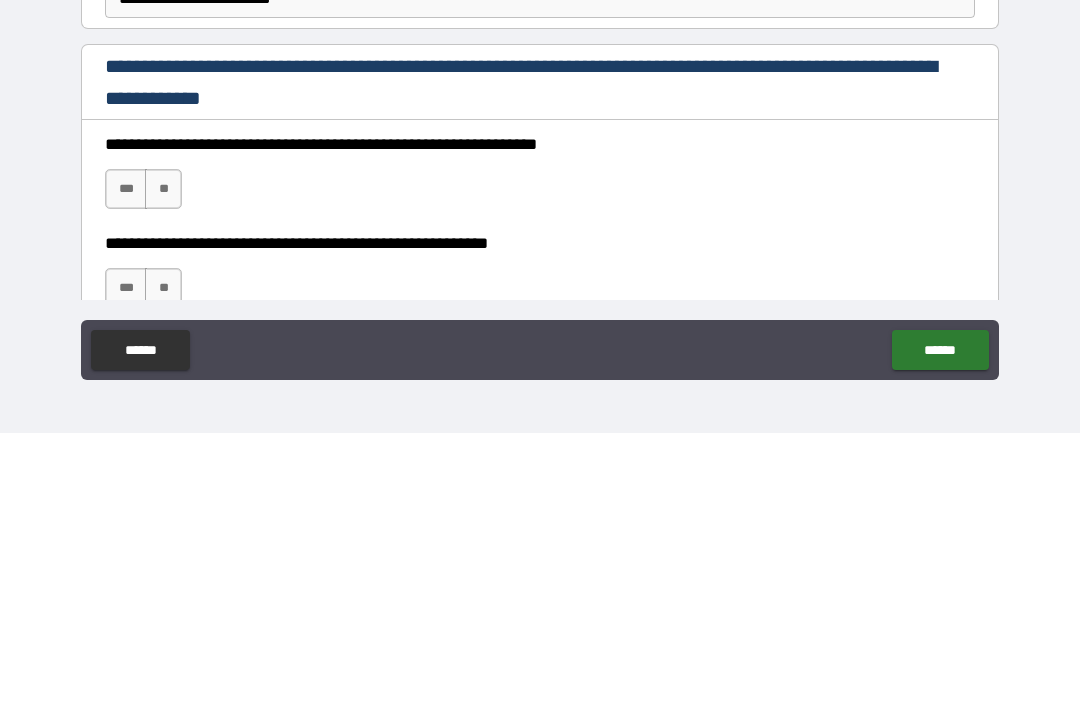 type on "**********" 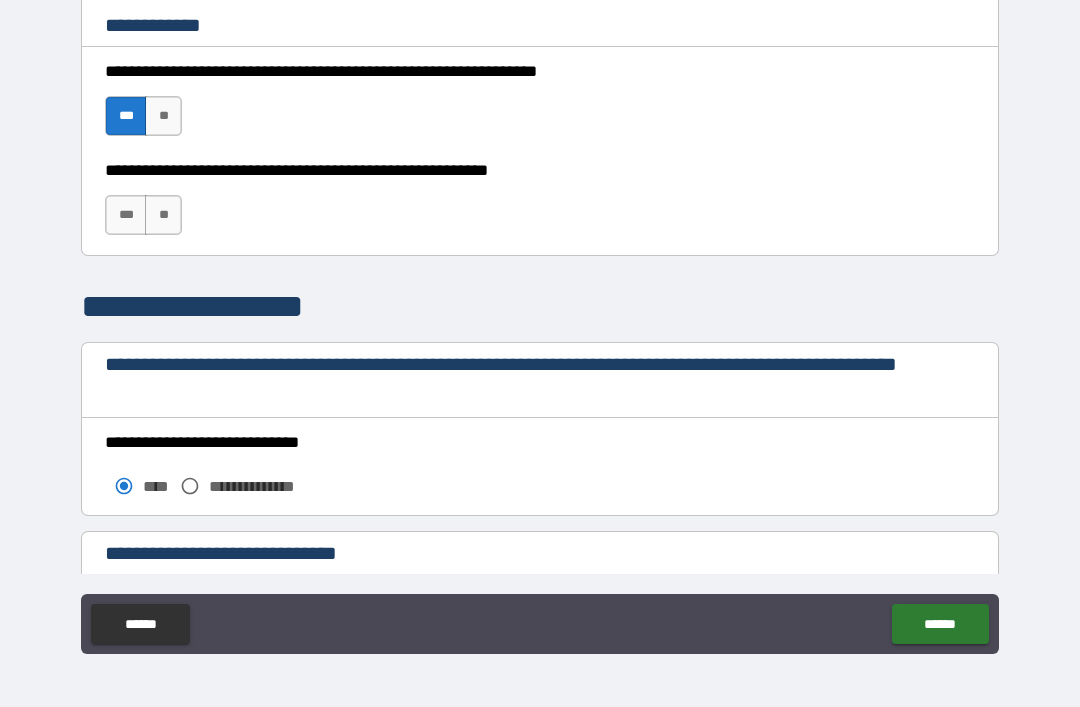scroll, scrollTop: 1378, scrollLeft: 0, axis: vertical 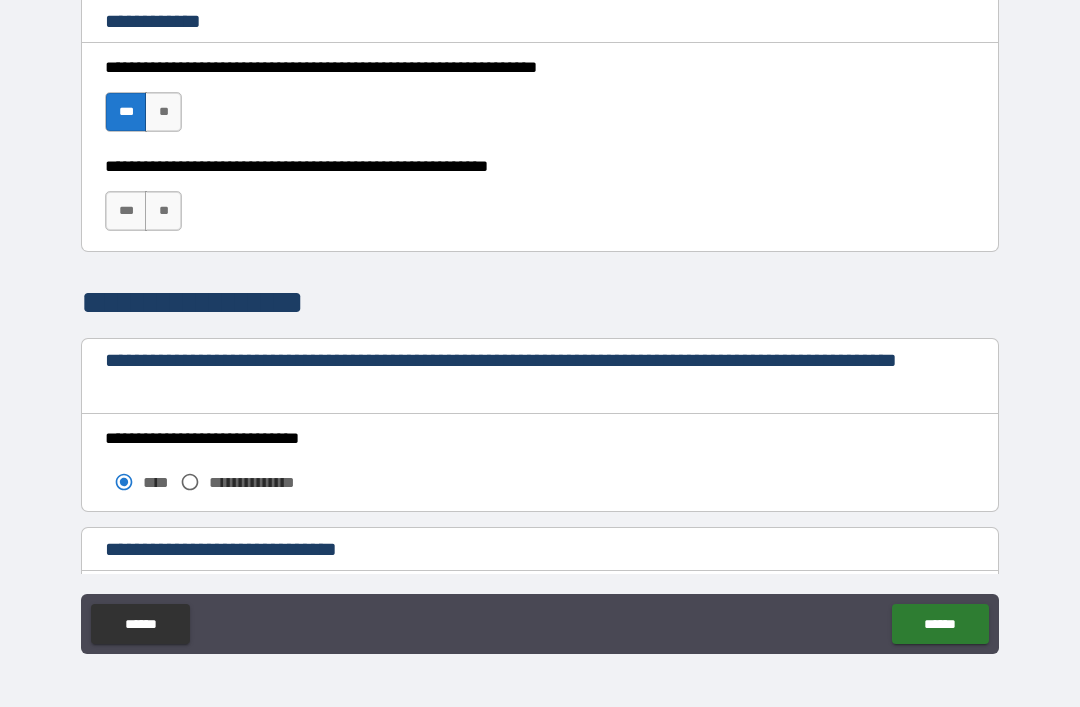 click on "***" at bounding box center (126, 211) 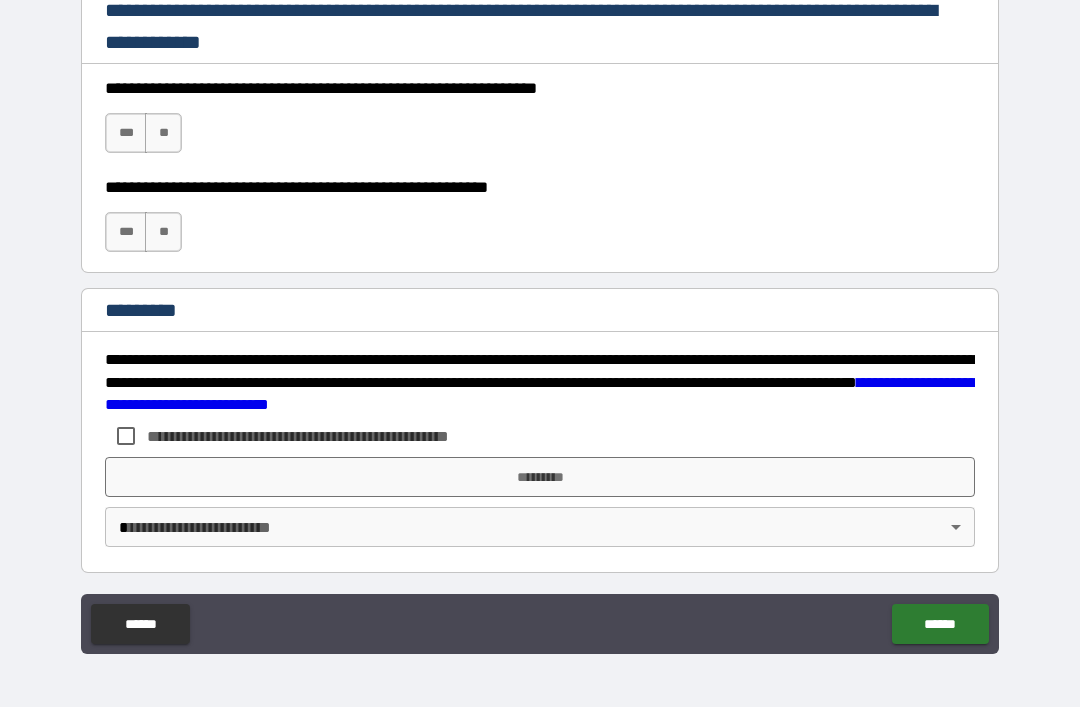scroll, scrollTop: 2998, scrollLeft: 0, axis: vertical 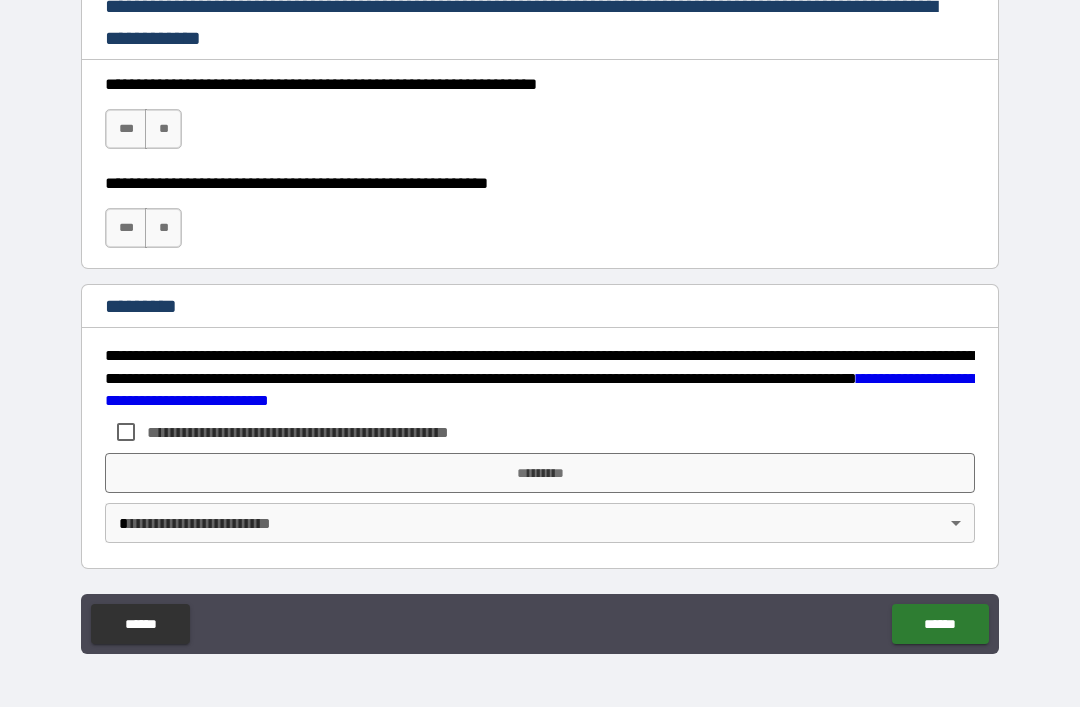 click on "***" at bounding box center [126, 129] 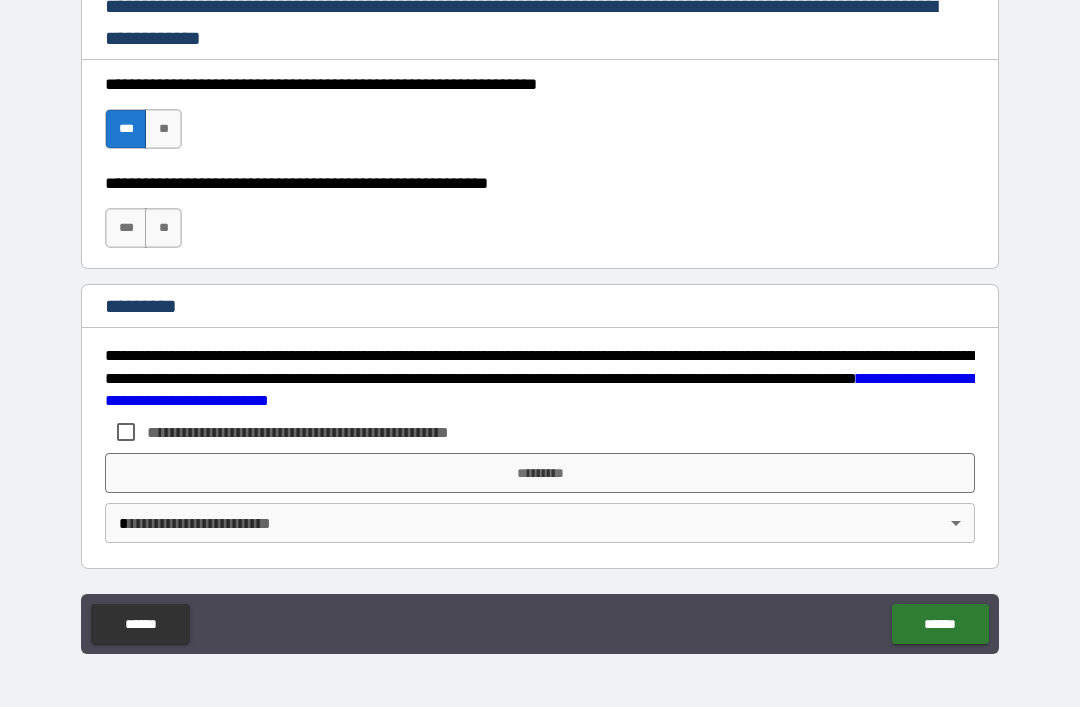 click on "***" at bounding box center (126, 228) 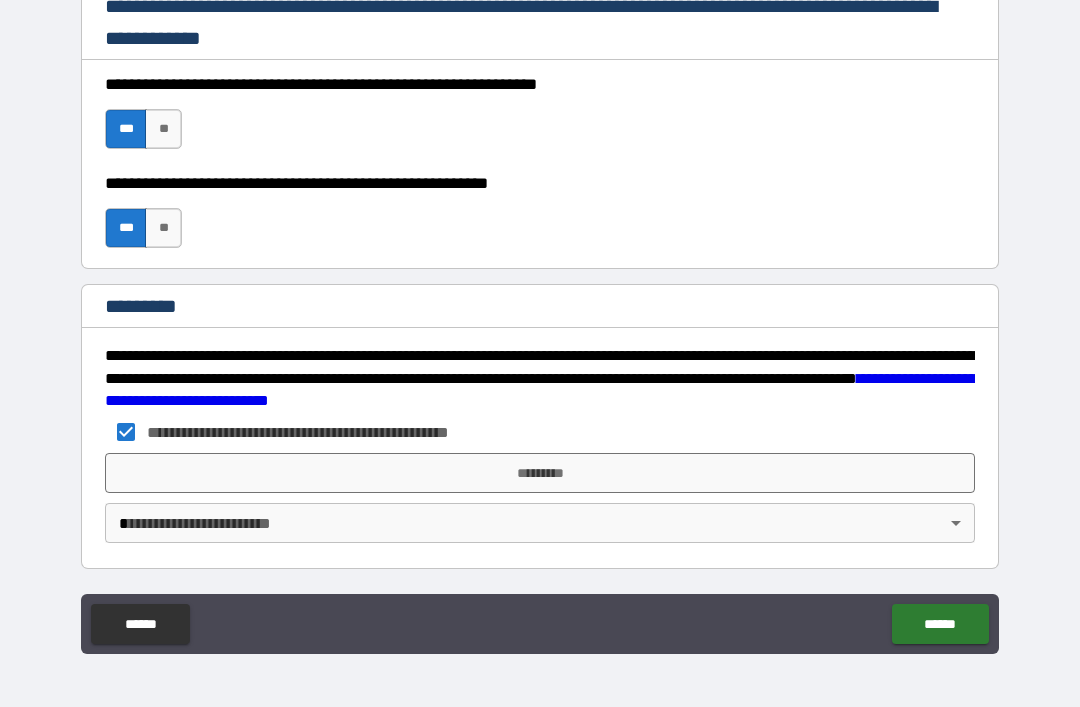 scroll, scrollTop: 2966, scrollLeft: 0, axis: vertical 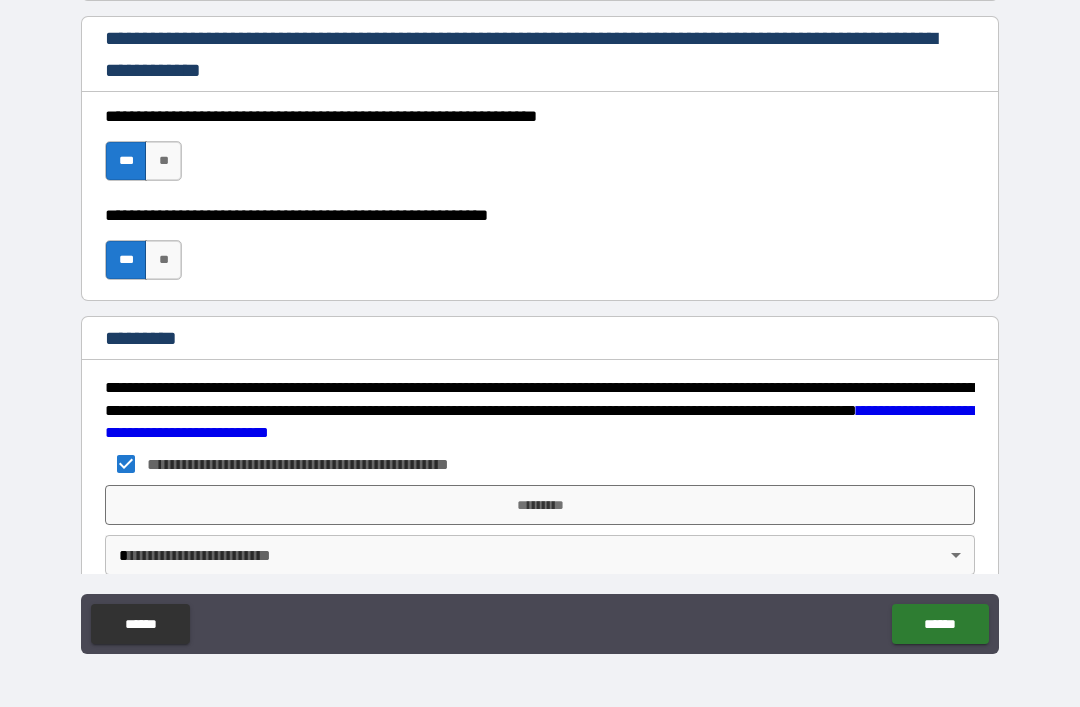 click on "*********" at bounding box center (540, 505) 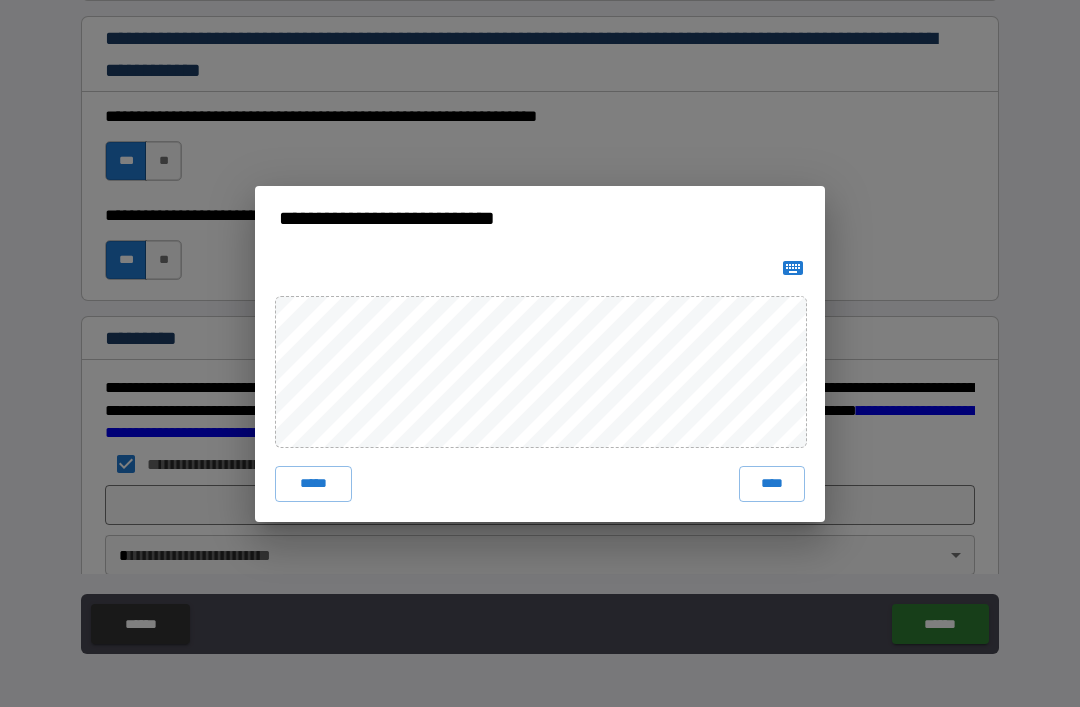 click on "****" at bounding box center [772, 484] 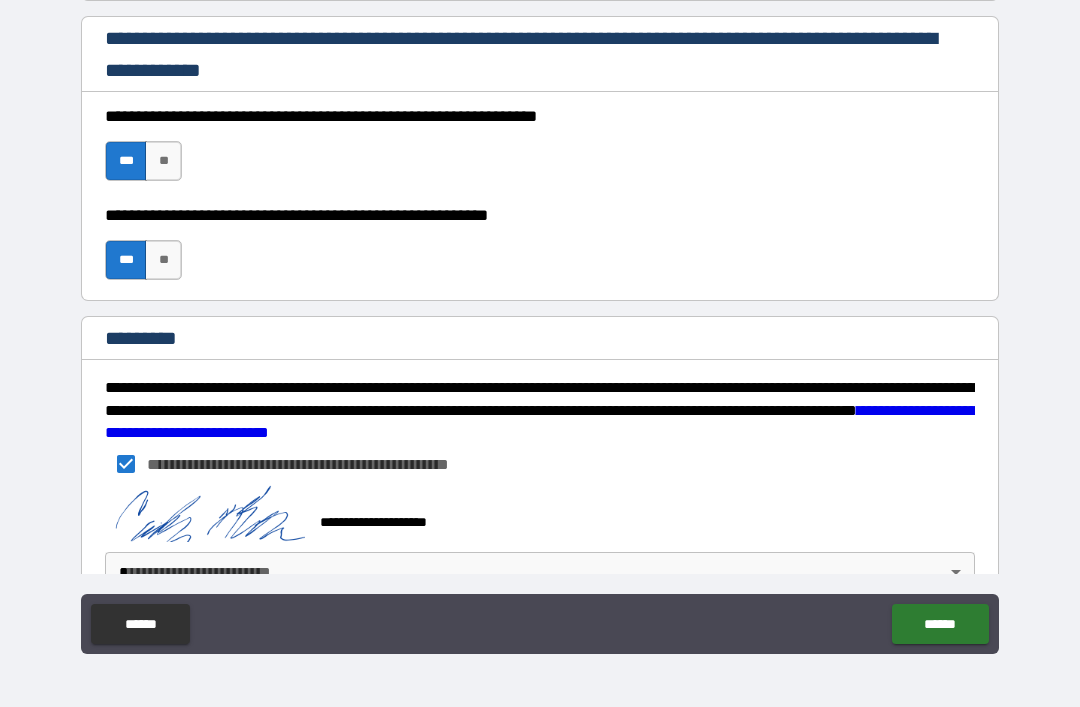click on "******" at bounding box center [940, 624] 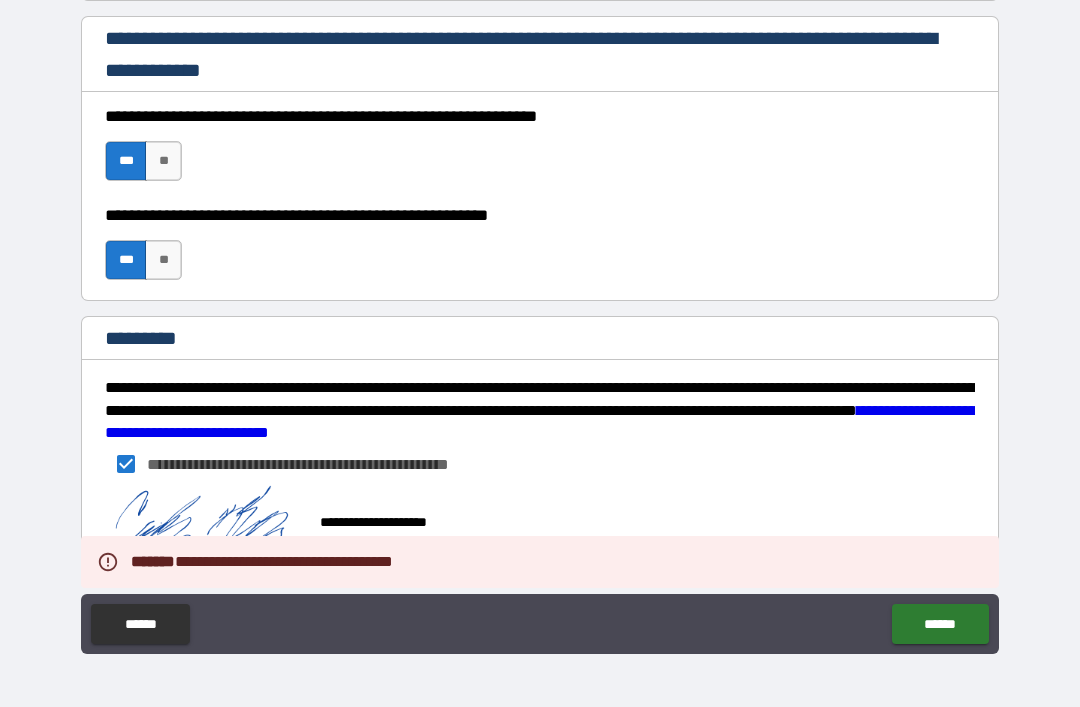 click on "******" at bounding box center [940, 624] 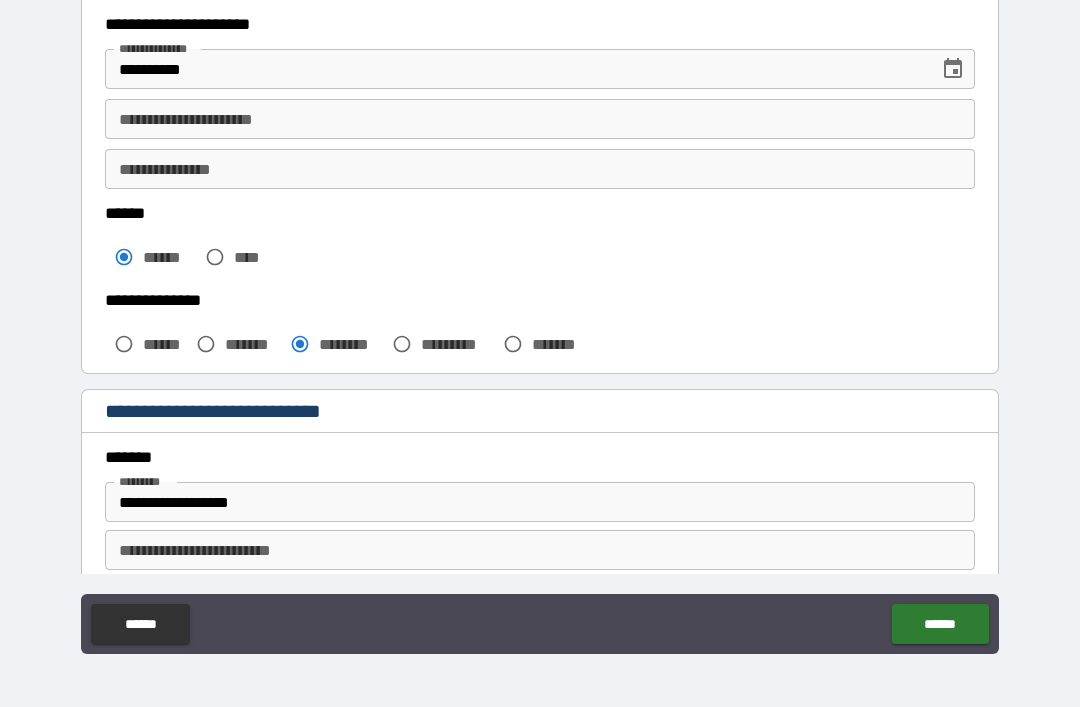 scroll, scrollTop: 326, scrollLeft: 0, axis: vertical 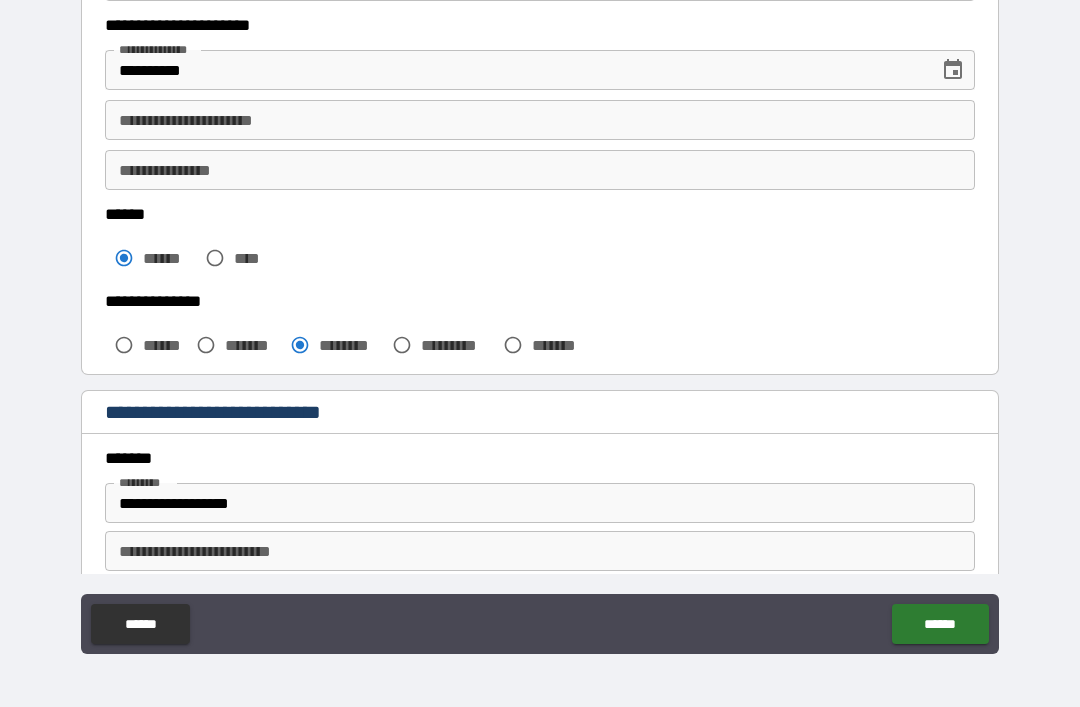 click on "**********" at bounding box center (540, 120) 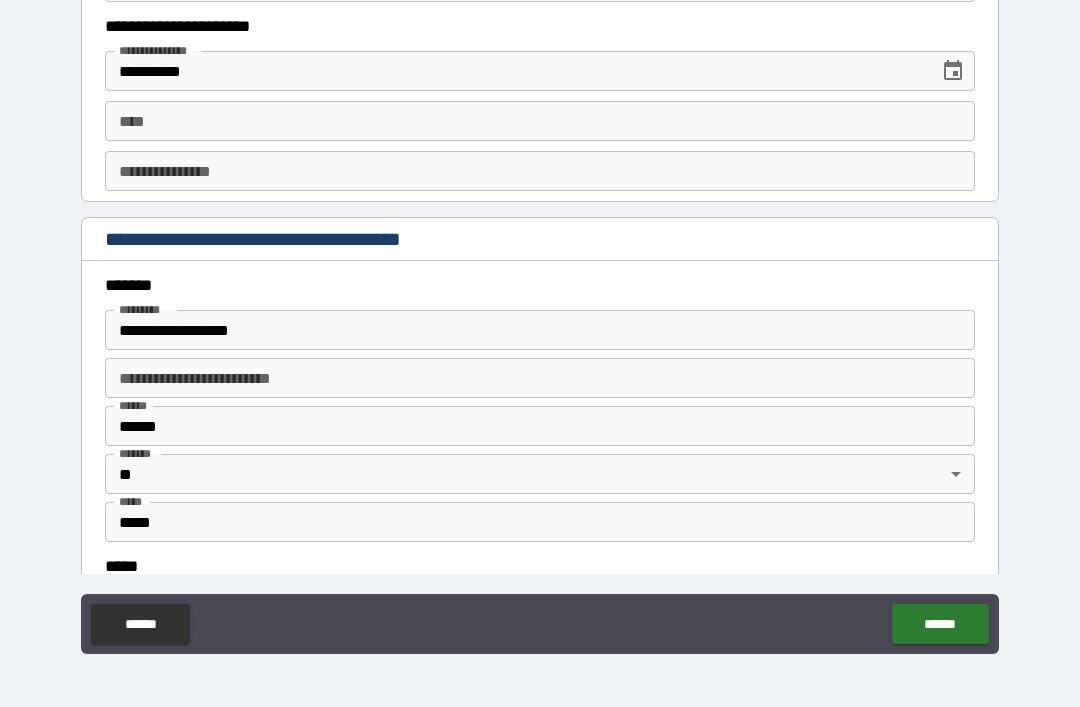 scroll, scrollTop: 2108, scrollLeft: 0, axis: vertical 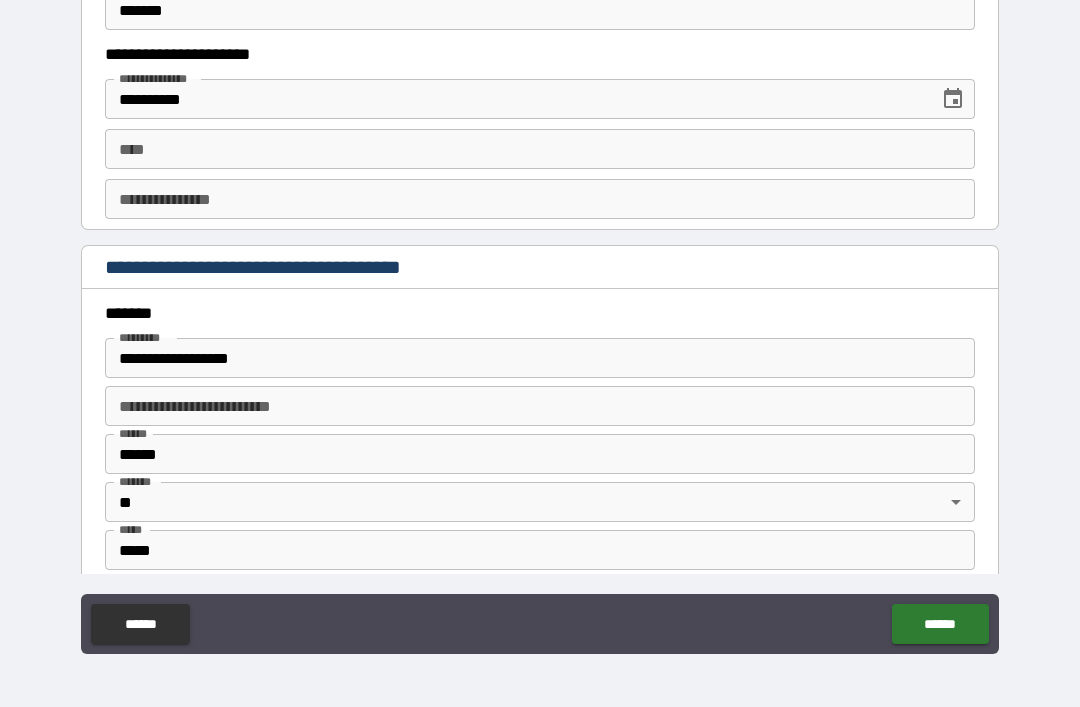 type on "*****" 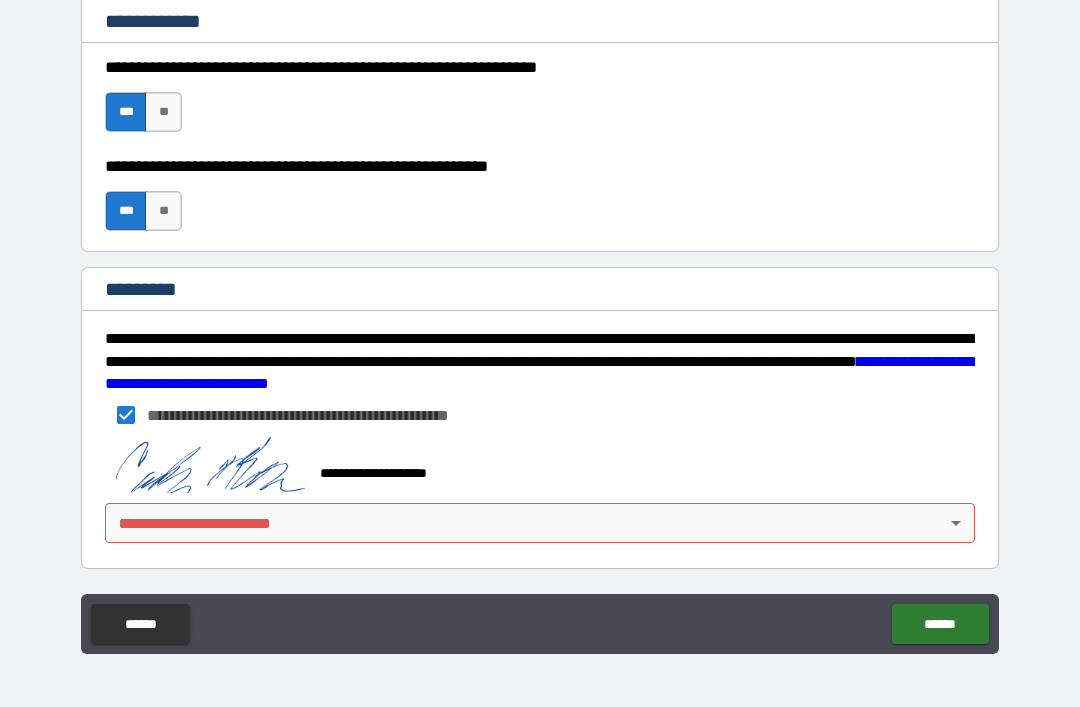scroll, scrollTop: 3015, scrollLeft: 0, axis: vertical 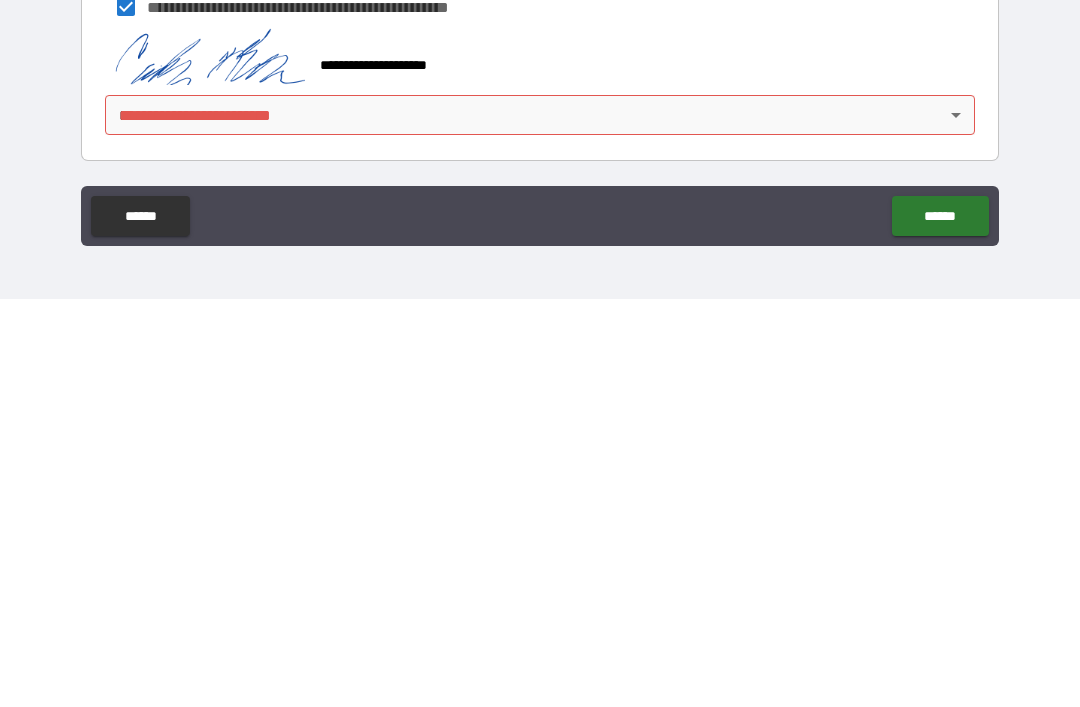 type on "*****" 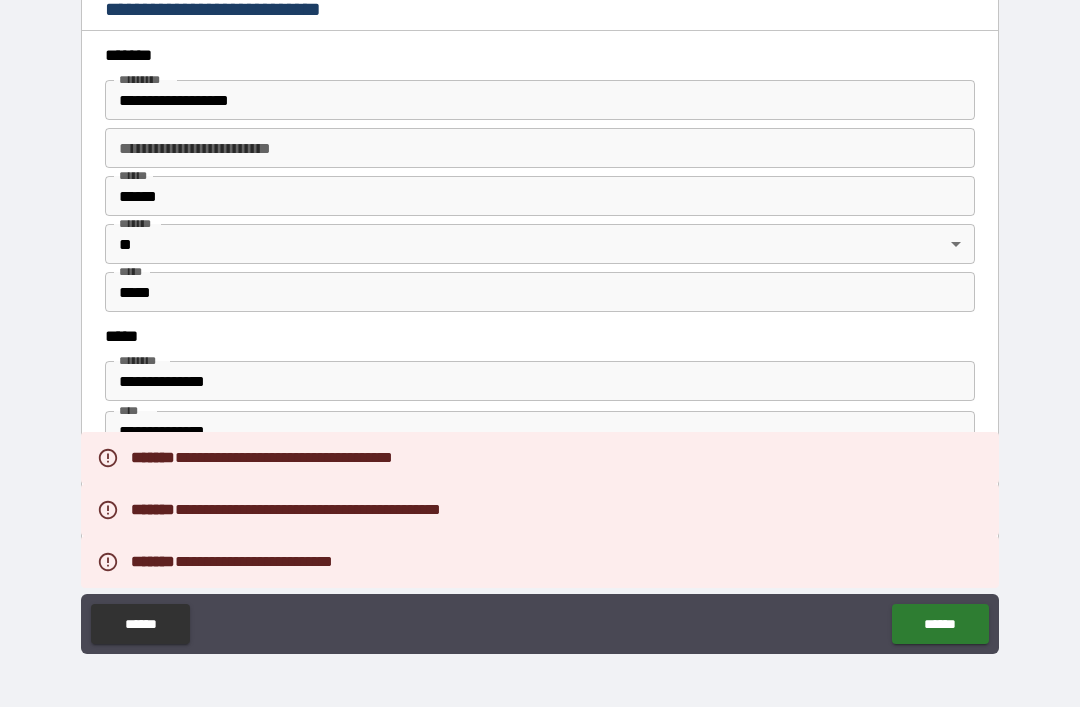 scroll, scrollTop: 720, scrollLeft: 0, axis: vertical 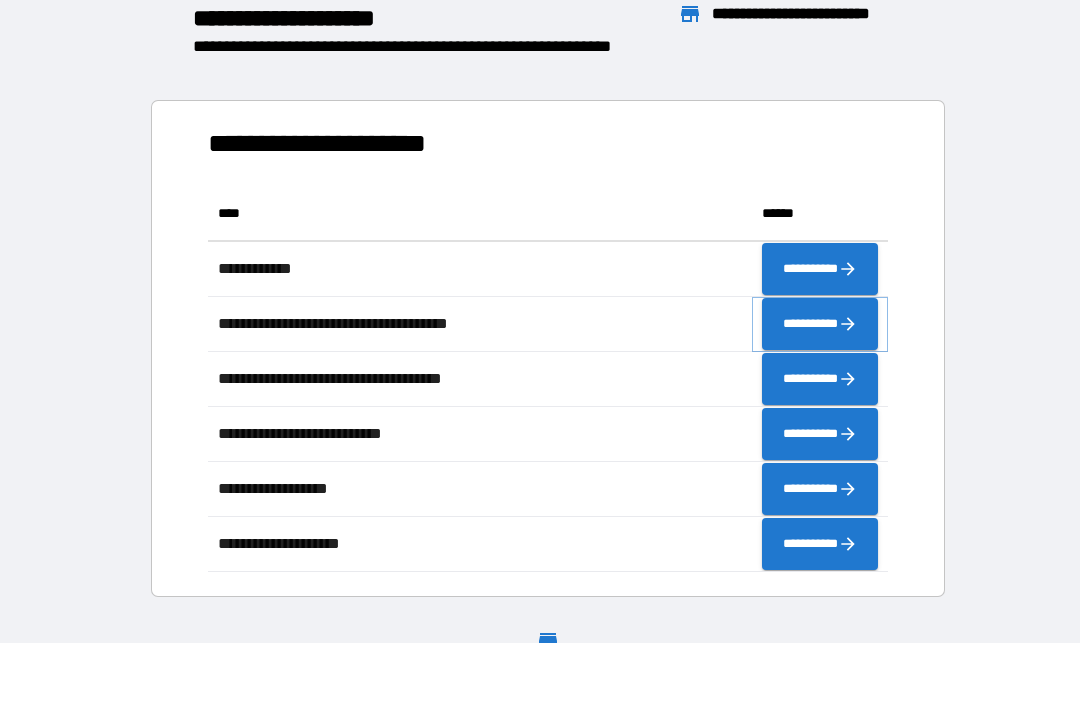click on "**********" at bounding box center (820, 324) 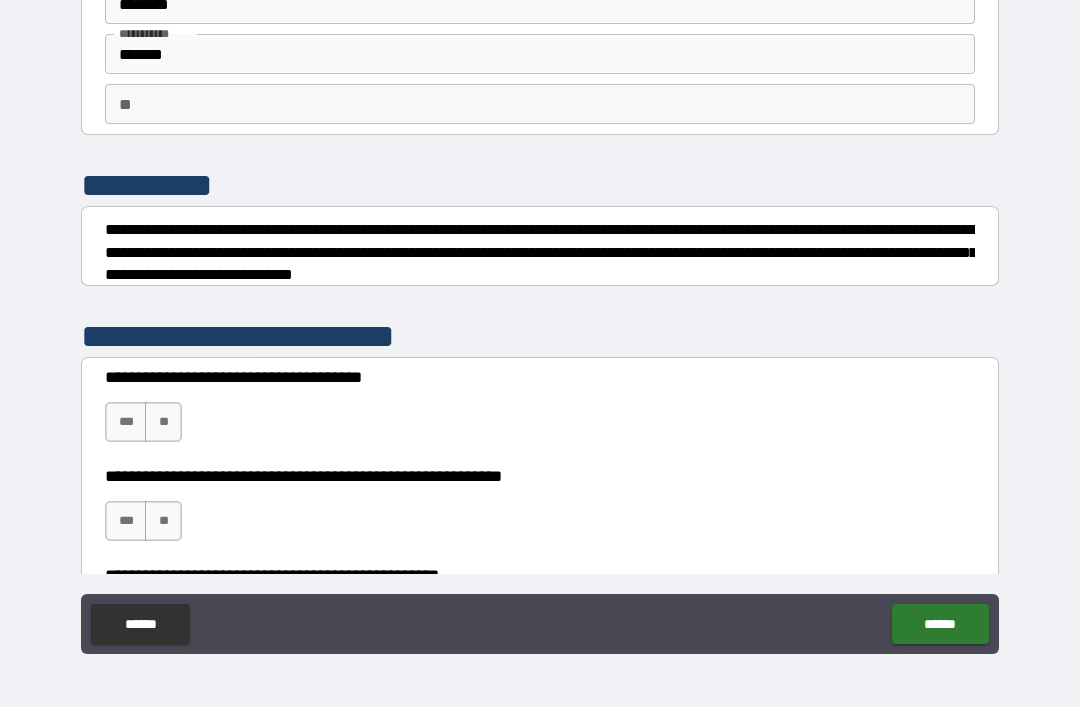 scroll, scrollTop: 149, scrollLeft: 0, axis: vertical 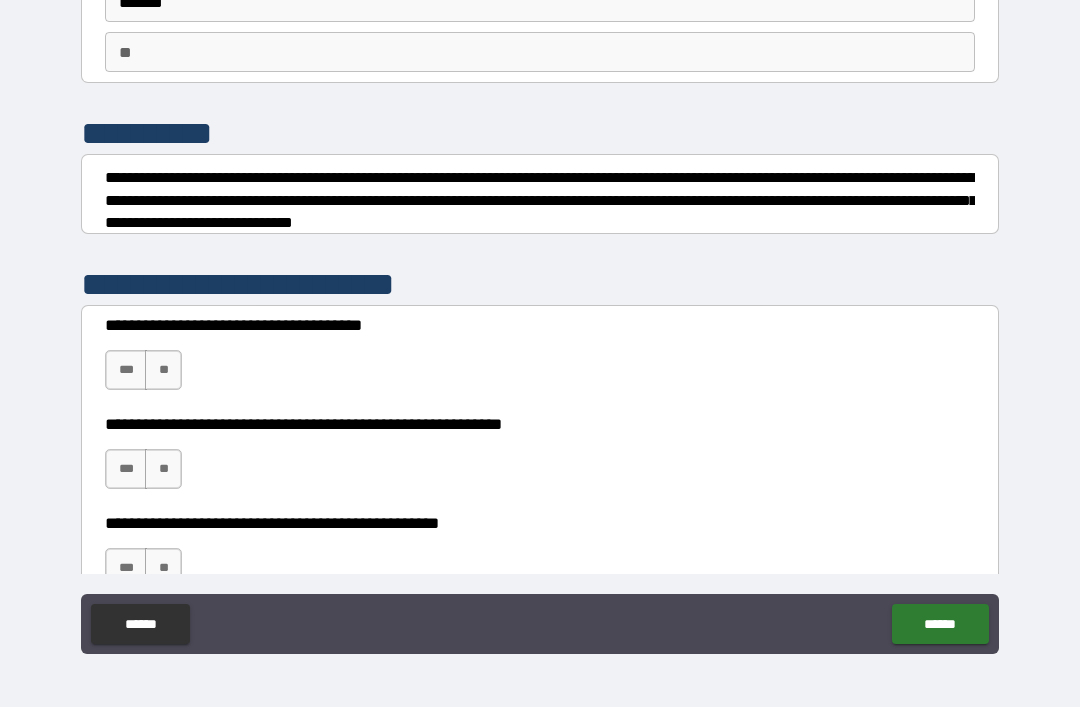 click on "**" at bounding box center (163, 370) 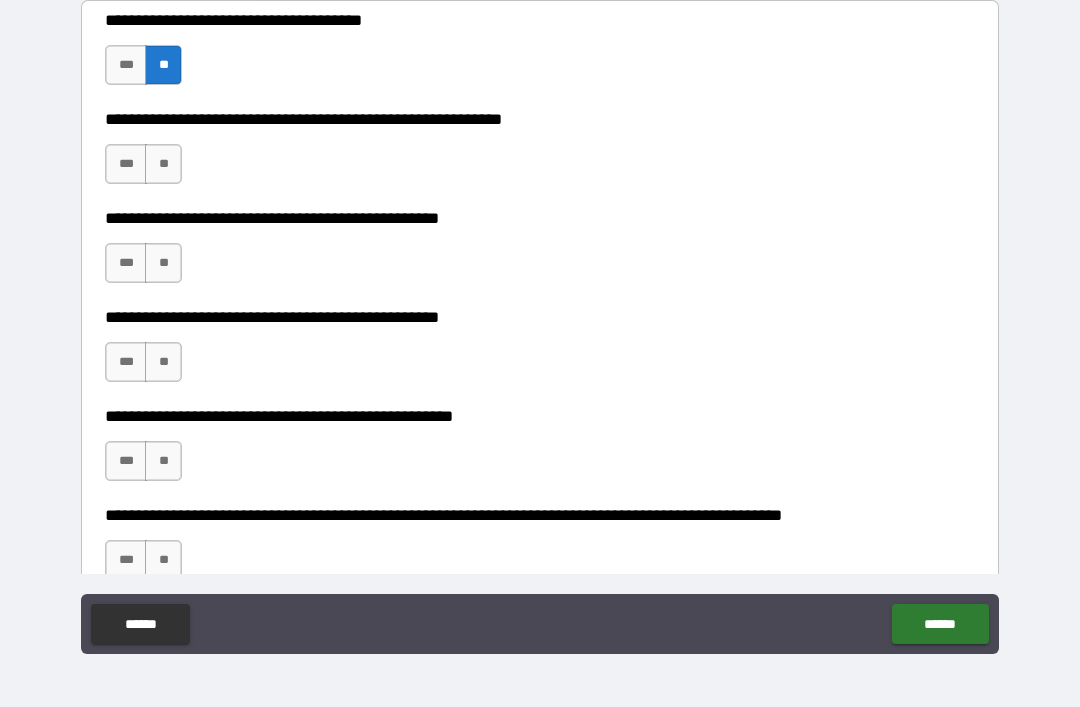 scroll, scrollTop: 458, scrollLeft: 0, axis: vertical 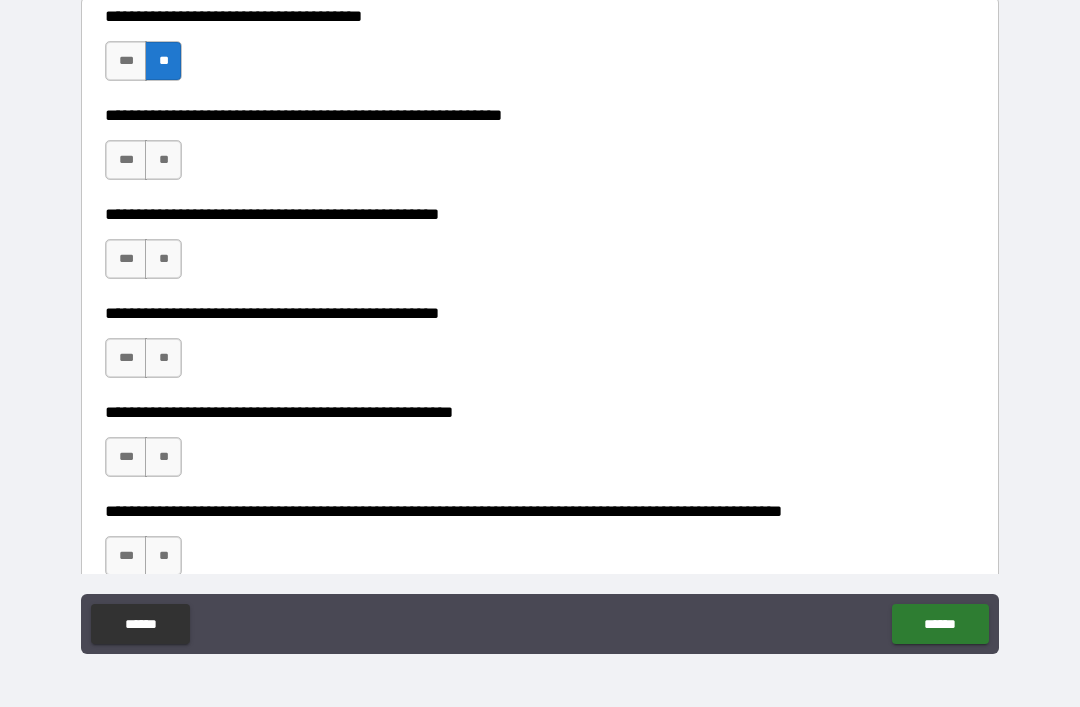 click on "**" at bounding box center (163, 160) 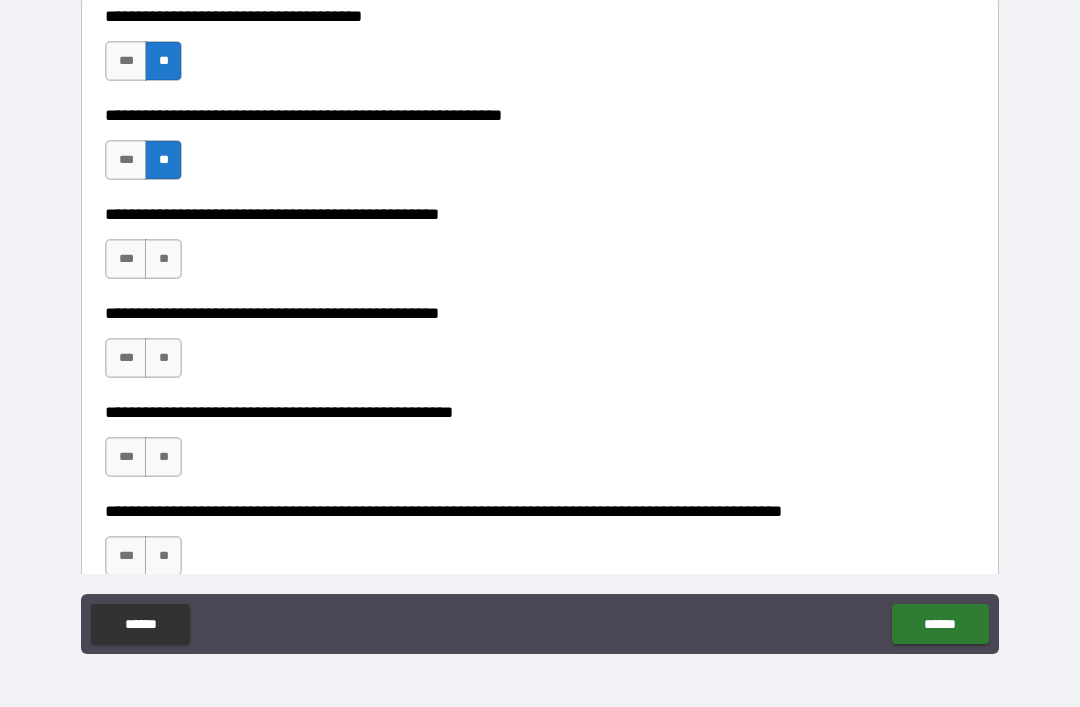 click on "**" at bounding box center [163, 259] 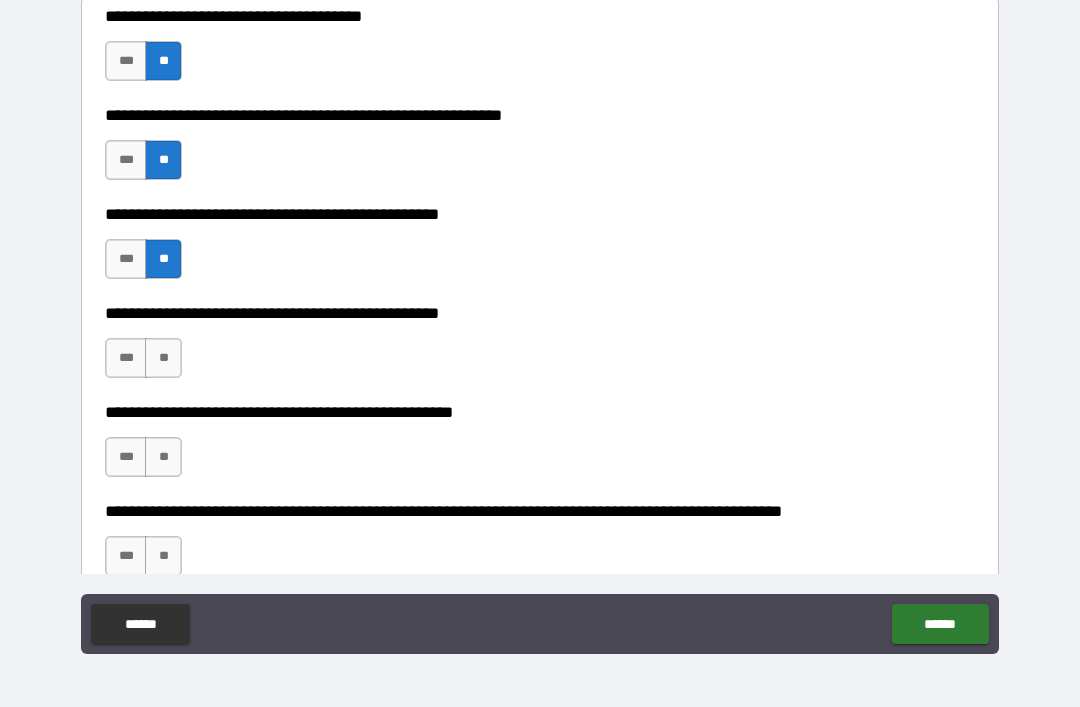 click on "**" at bounding box center (163, 358) 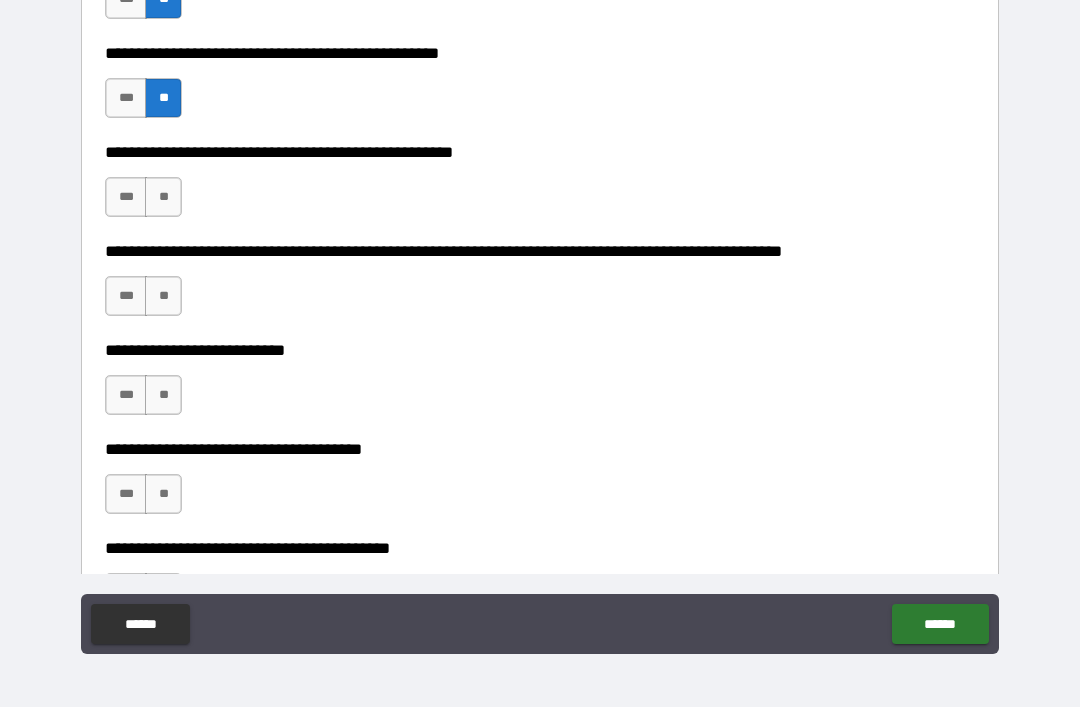 scroll, scrollTop: 709, scrollLeft: 0, axis: vertical 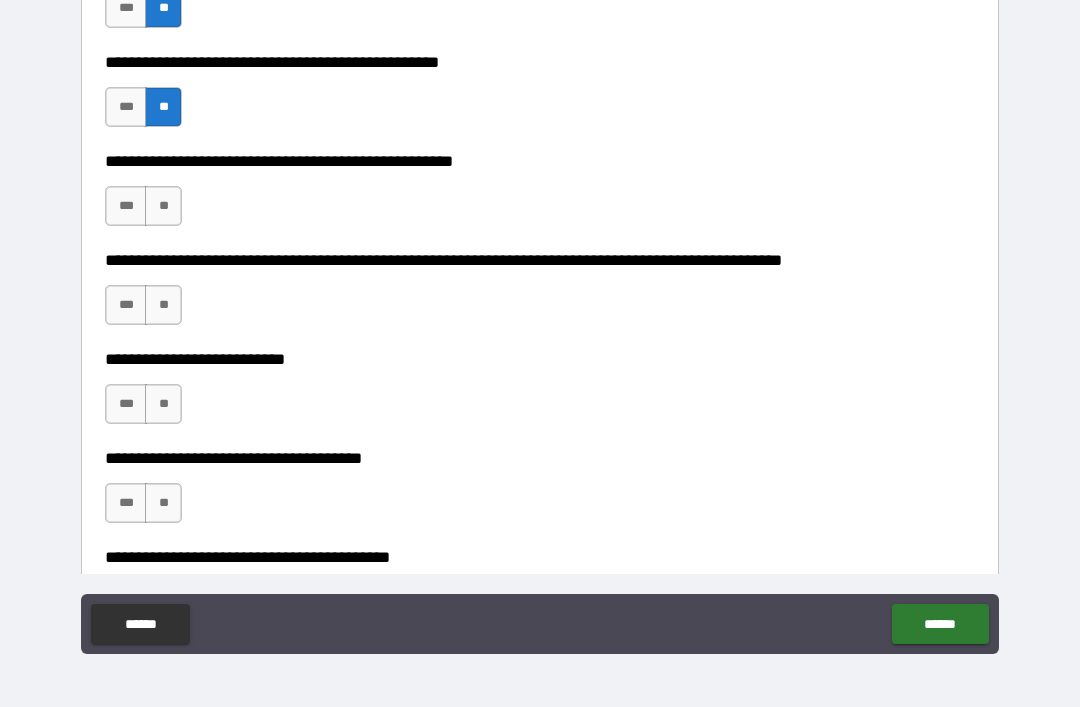 click on "**" at bounding box center [163, 206] 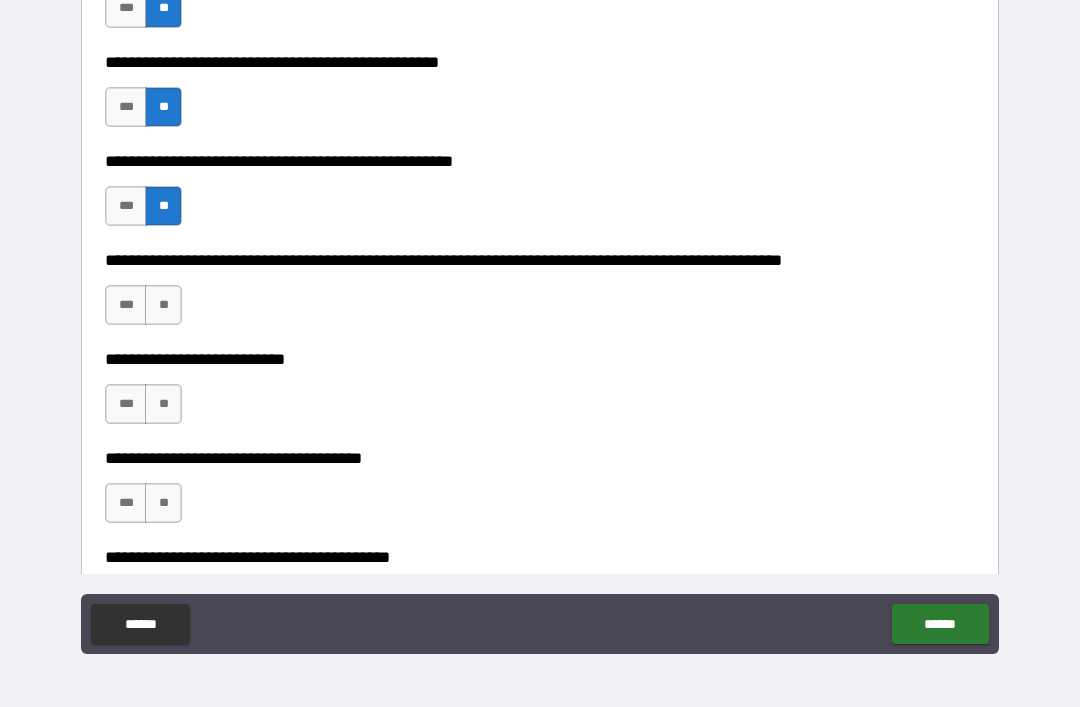 click on "**" at bounding box center [163, 305] 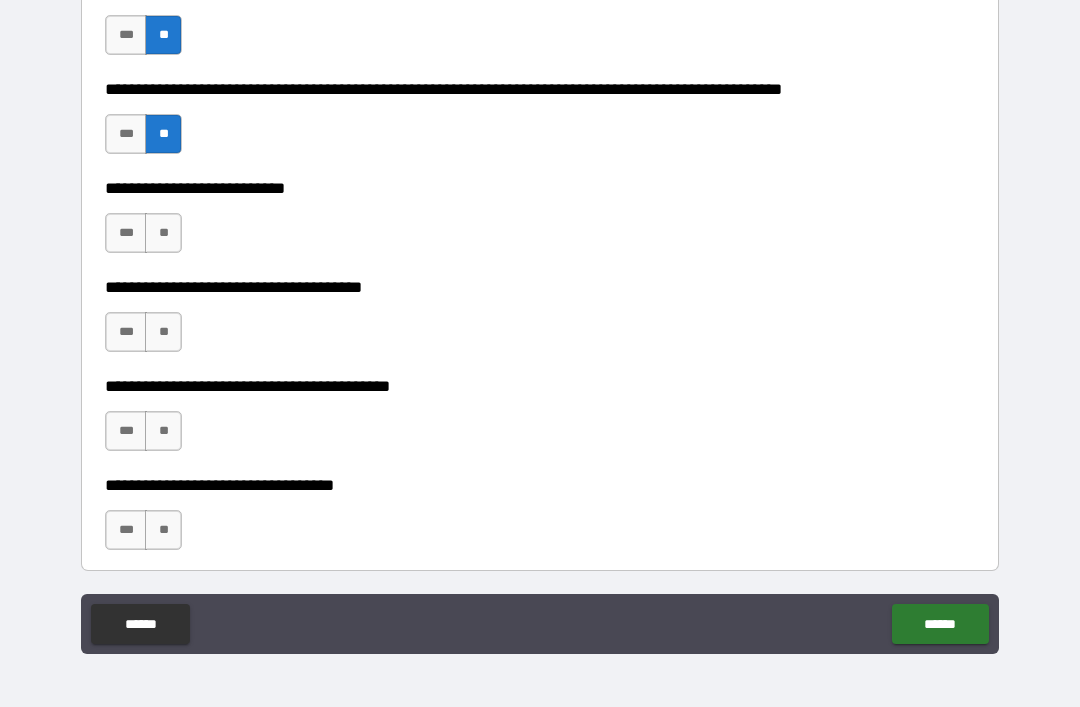 scroll, scrollTop: 885, scrollLeft: 0, axis: vertical 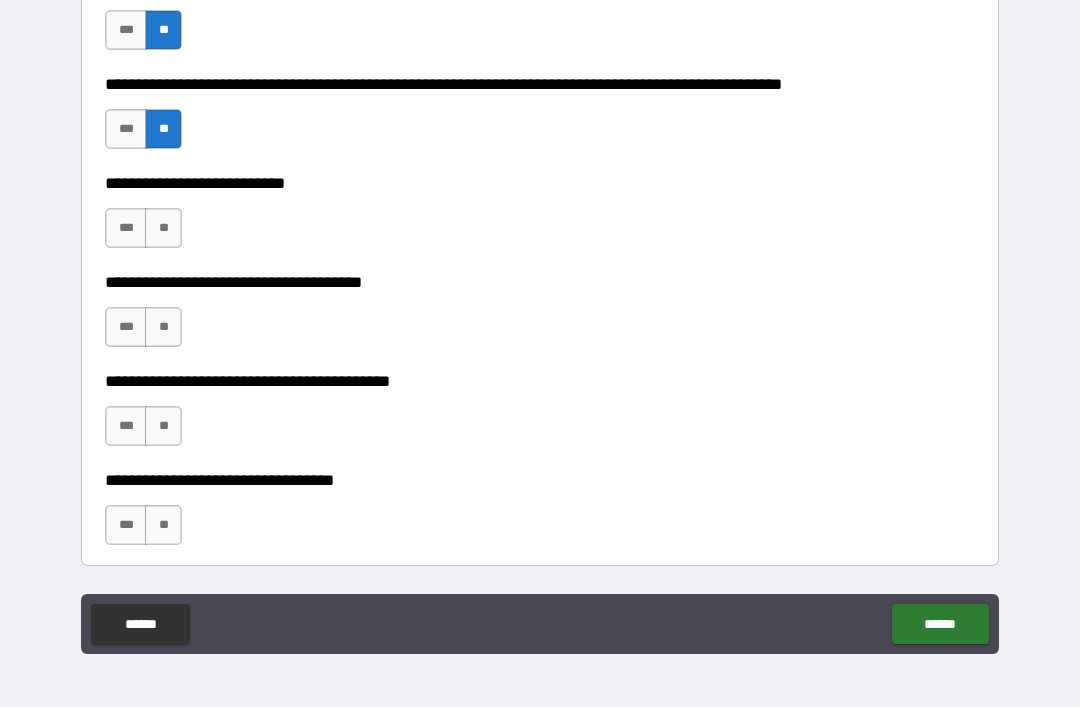 click on "**" at bounding box center (163, 228) 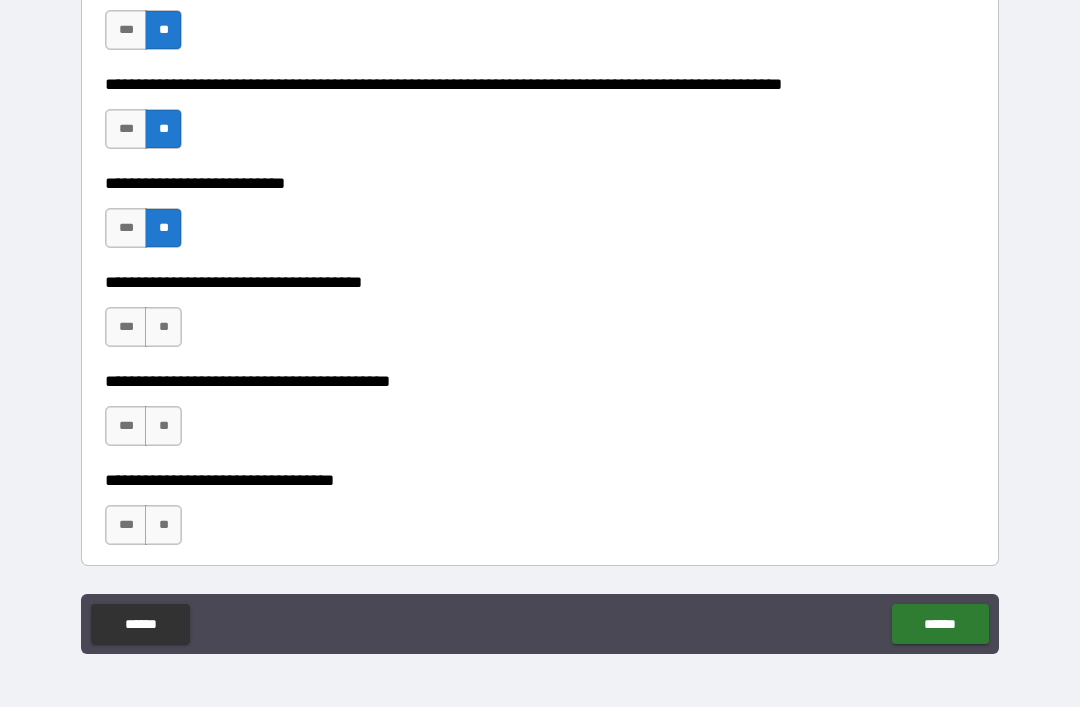 click on "**" at bounding box center (163, 327) 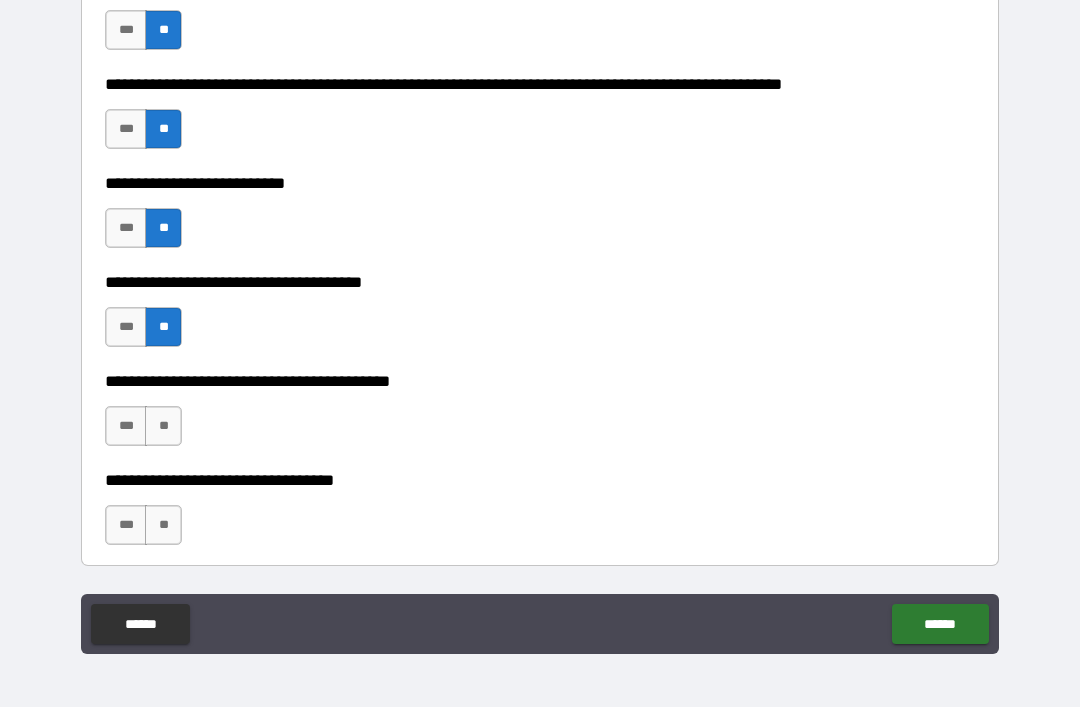 click on "**" at bounding box center [163, 426] 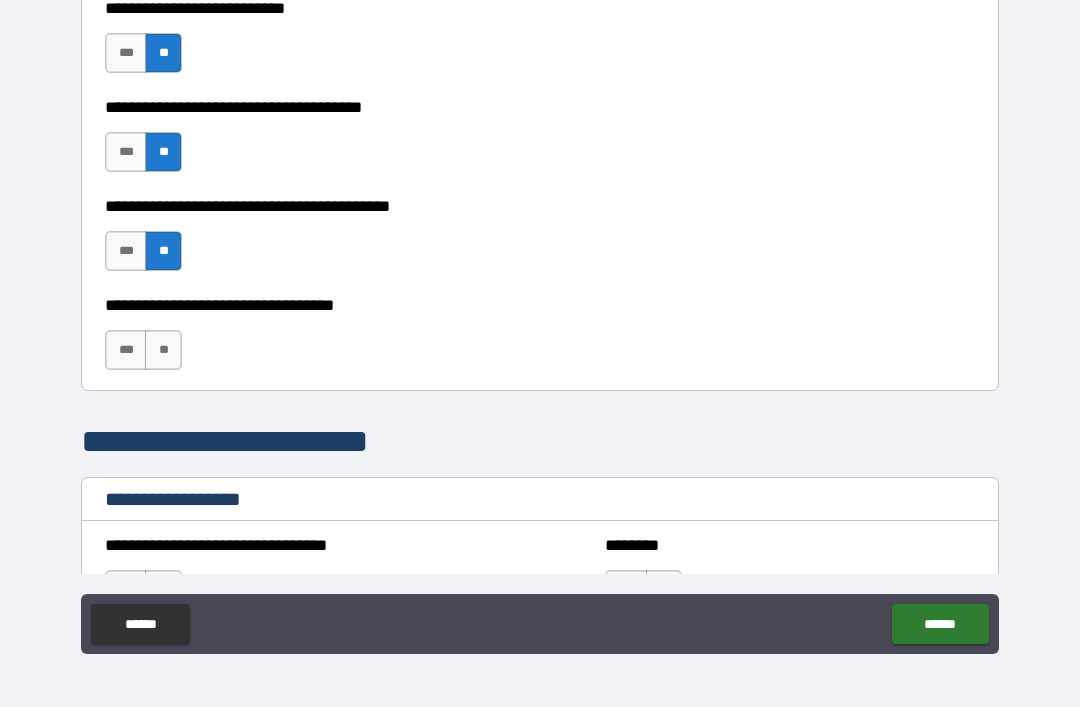 scroll, scrollTop: 1063, scrollLeft: 0, axis: vertical 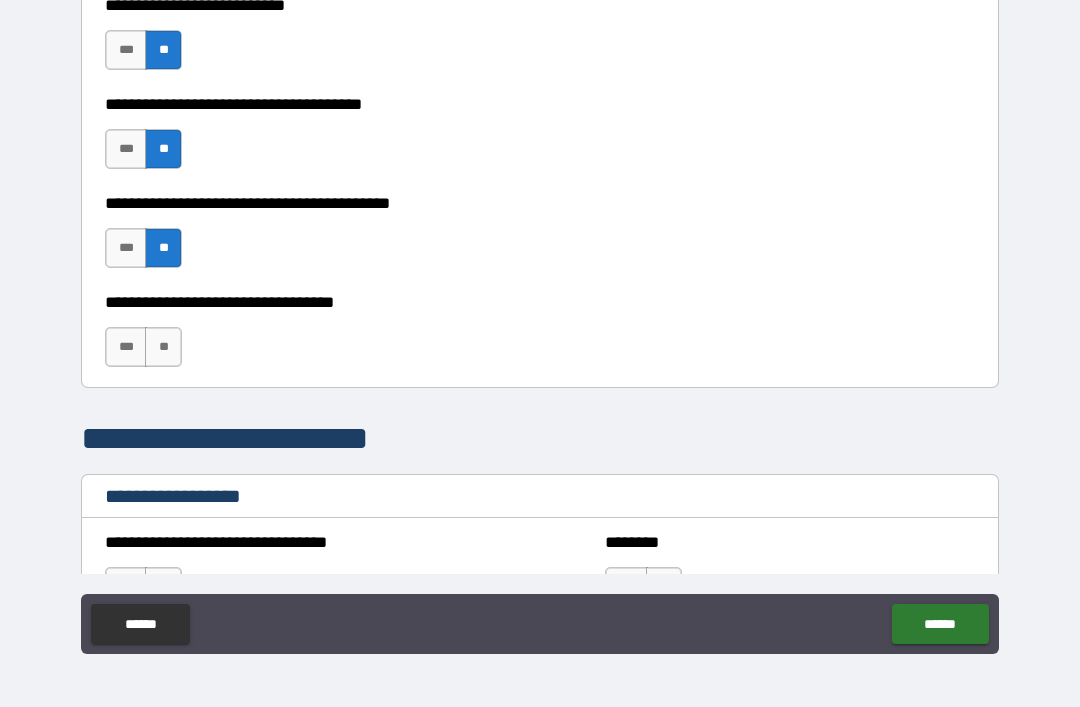 click on "**" at bounding box center [163, 347] 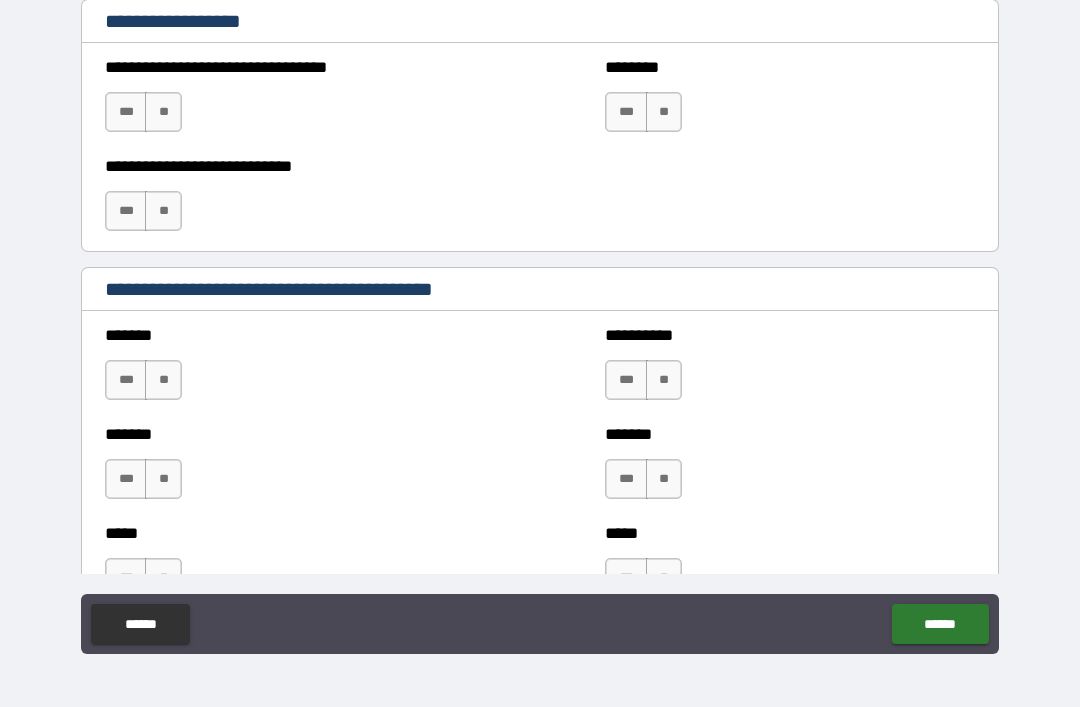 scroll, scrollTop: 1539, scrollLeft: 0, axis: vertical 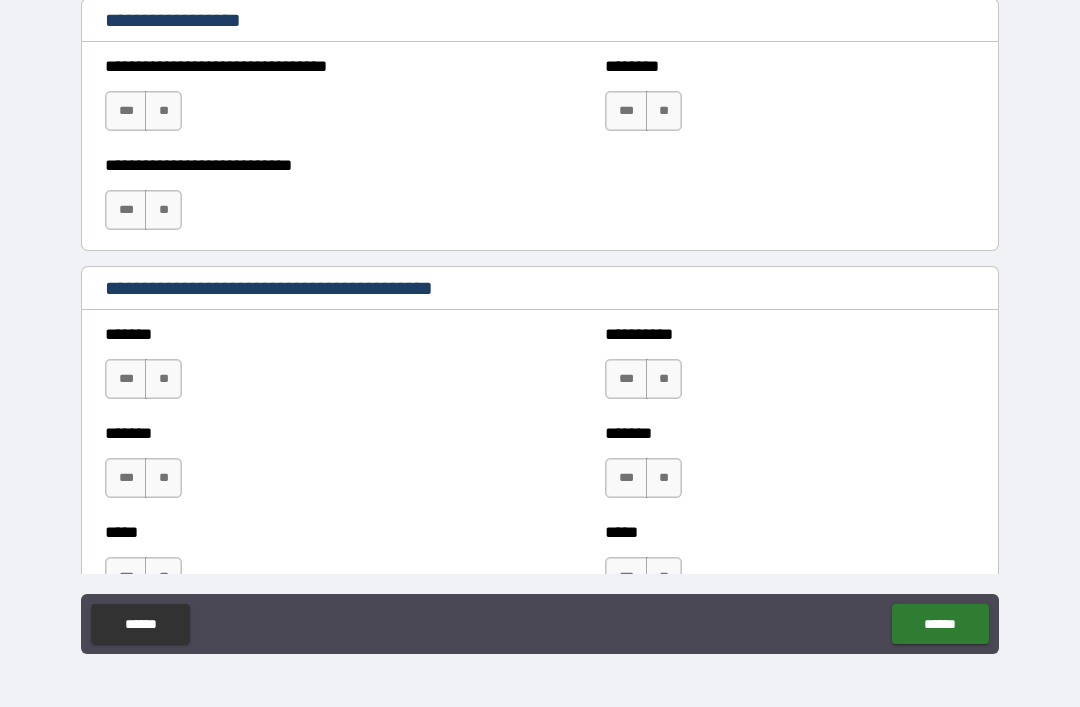 click on "**" at bounding box center (163, 111) 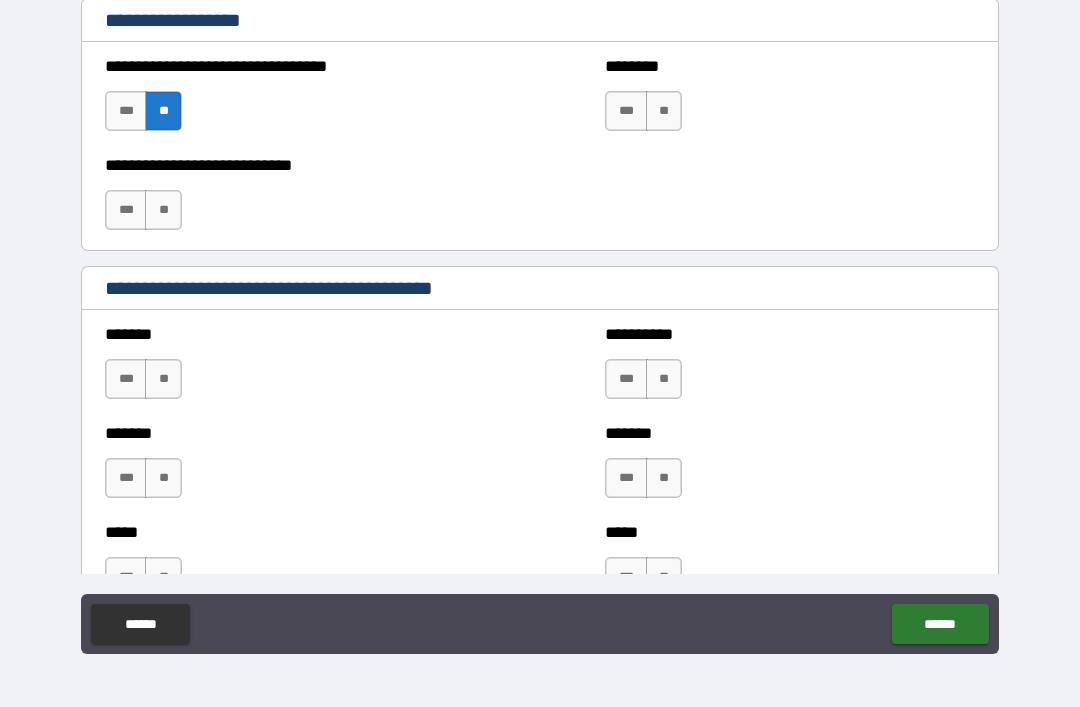 click on "**" at bounding box center (163, 210) 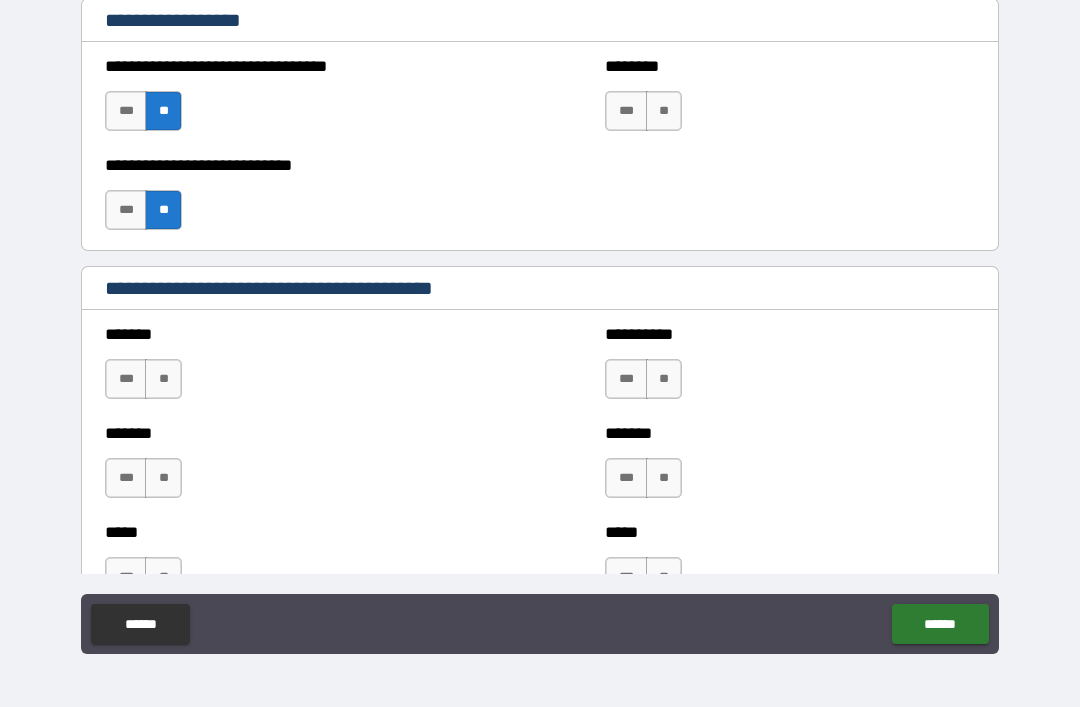 scroll, scrollTop: 1547, scrollLeft: 0, axis: vertical 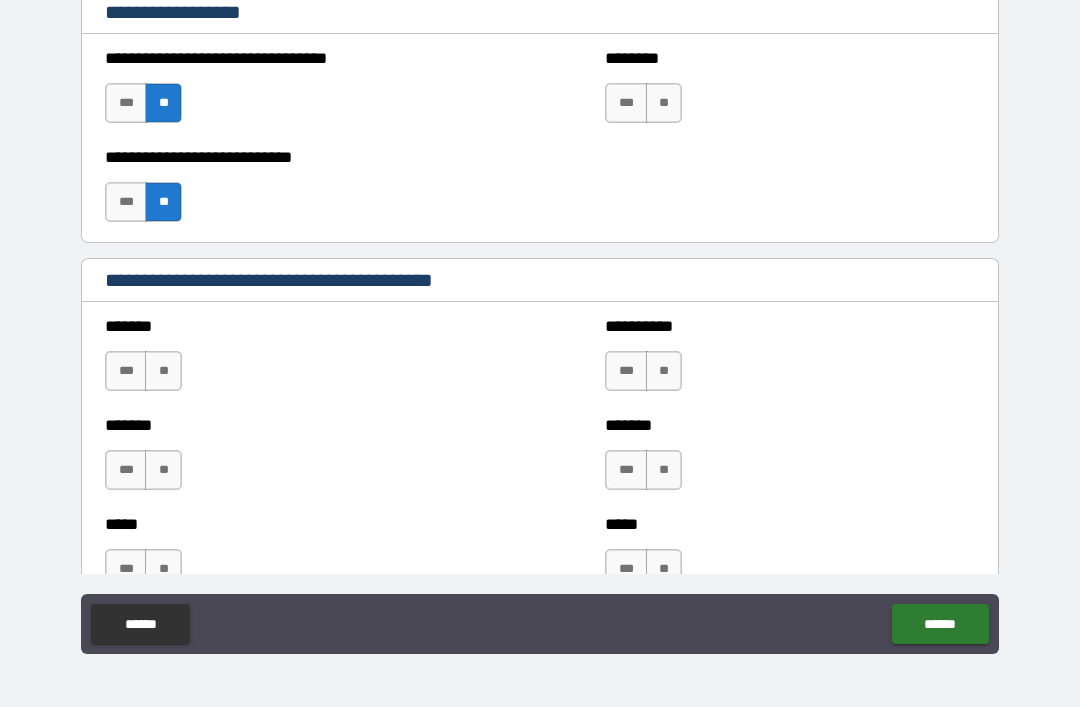 click on "**" at bounding box center (664, 103) 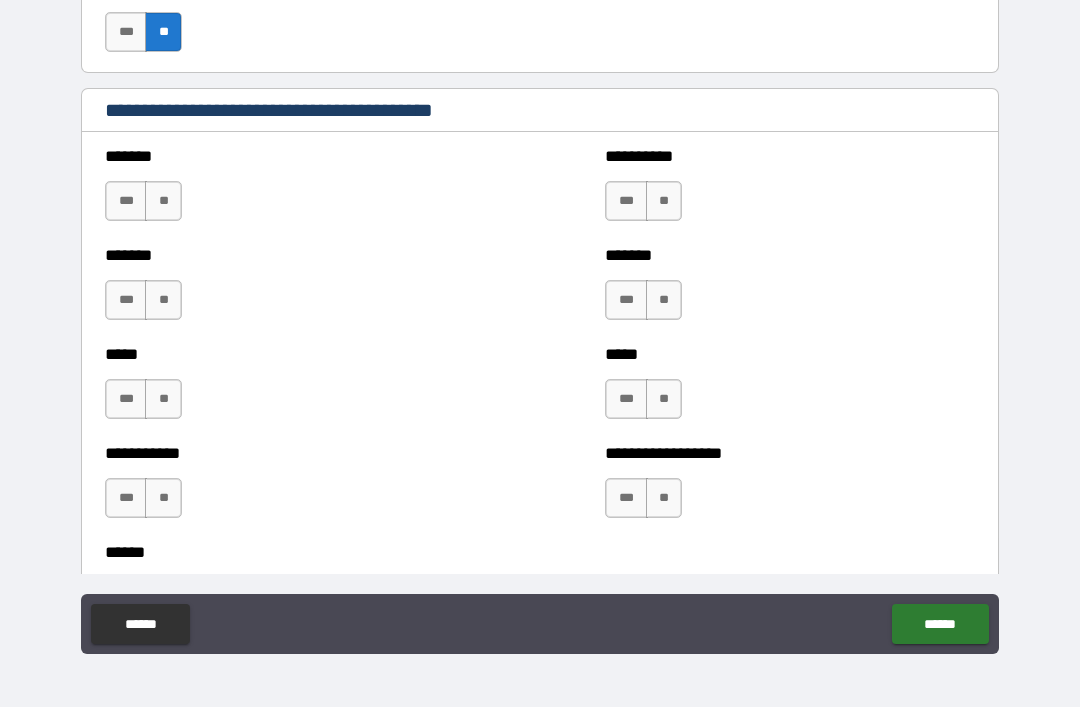 scroll, scrollTop: 1724, scrollLeft: 0, axis: vertical 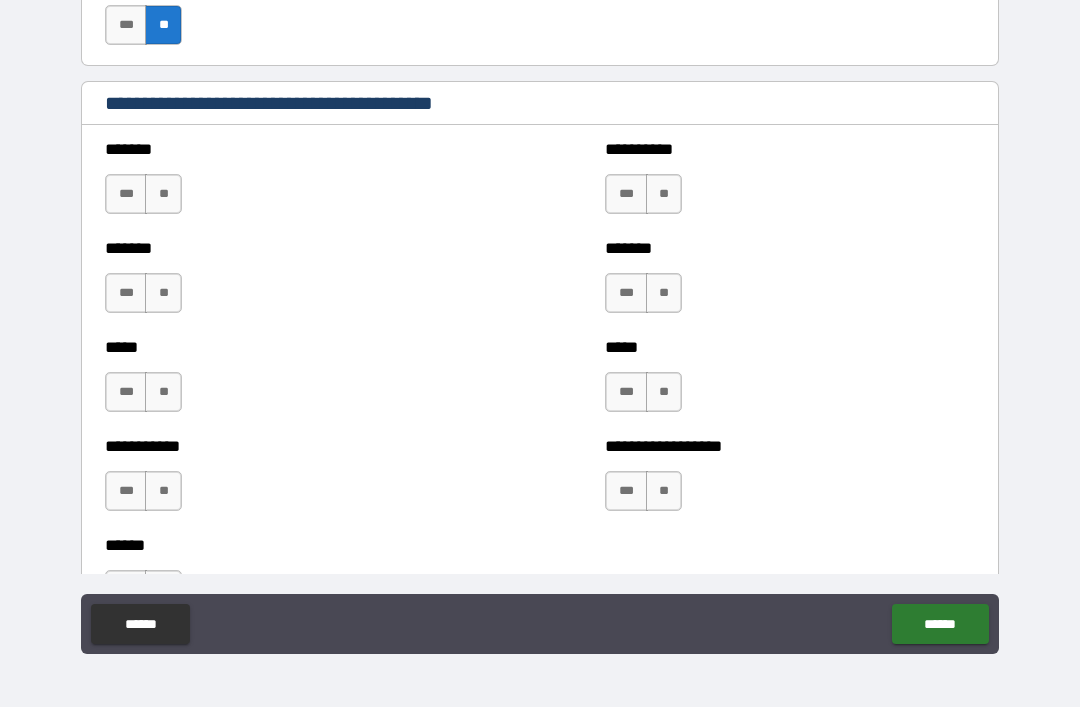 click on "**" at bounding box center (163, 194) 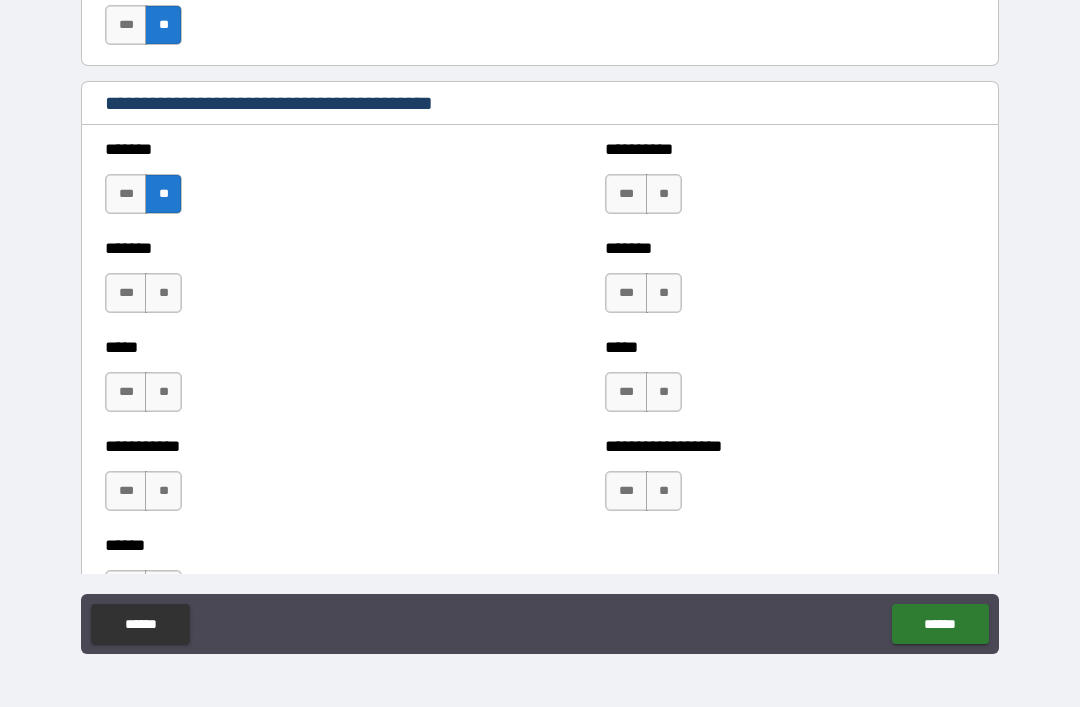 click on "**" at bounding box center [163, 293] 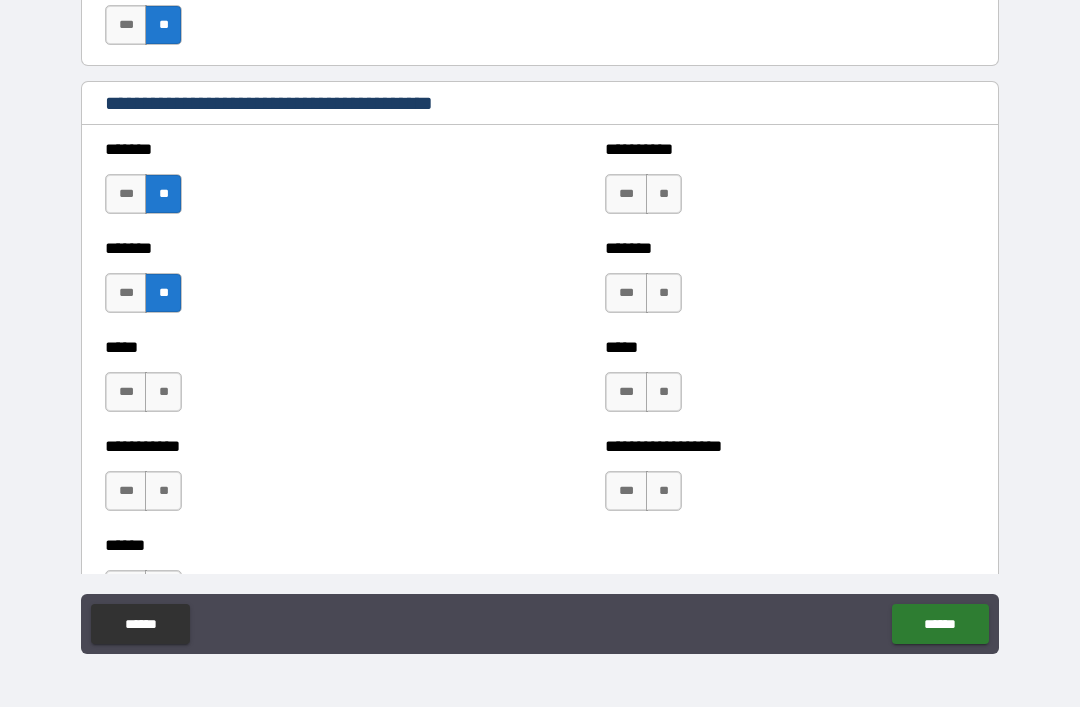 click on "**" at bounding box center [163, 392] 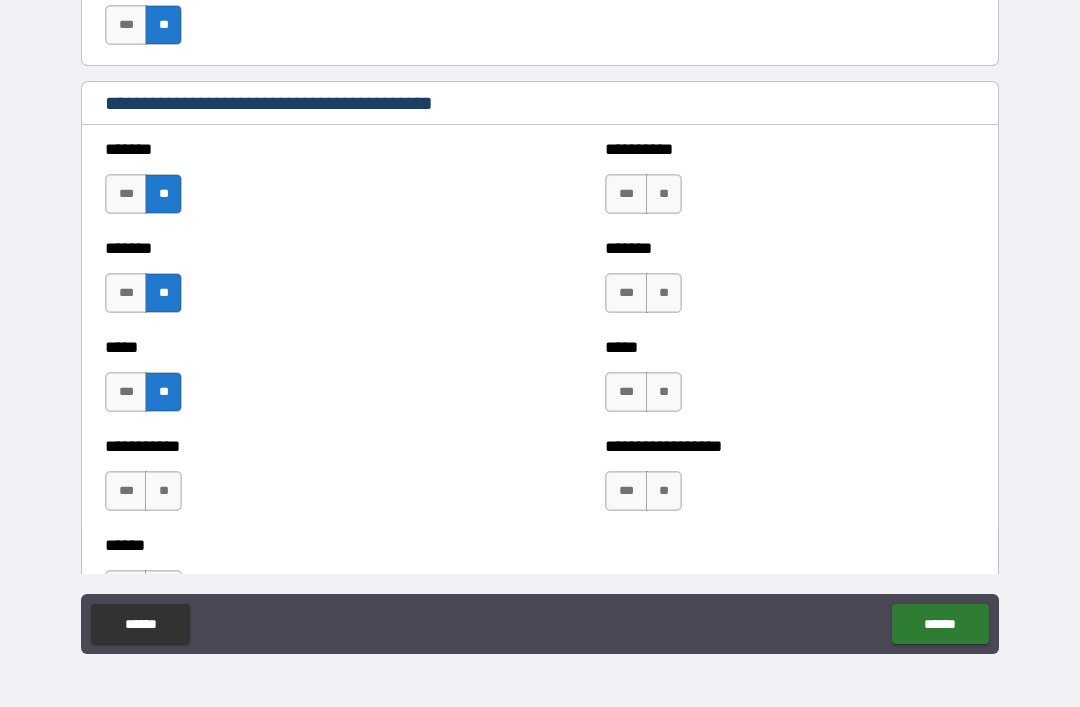 click on "**" at bounding box center [163, 491] 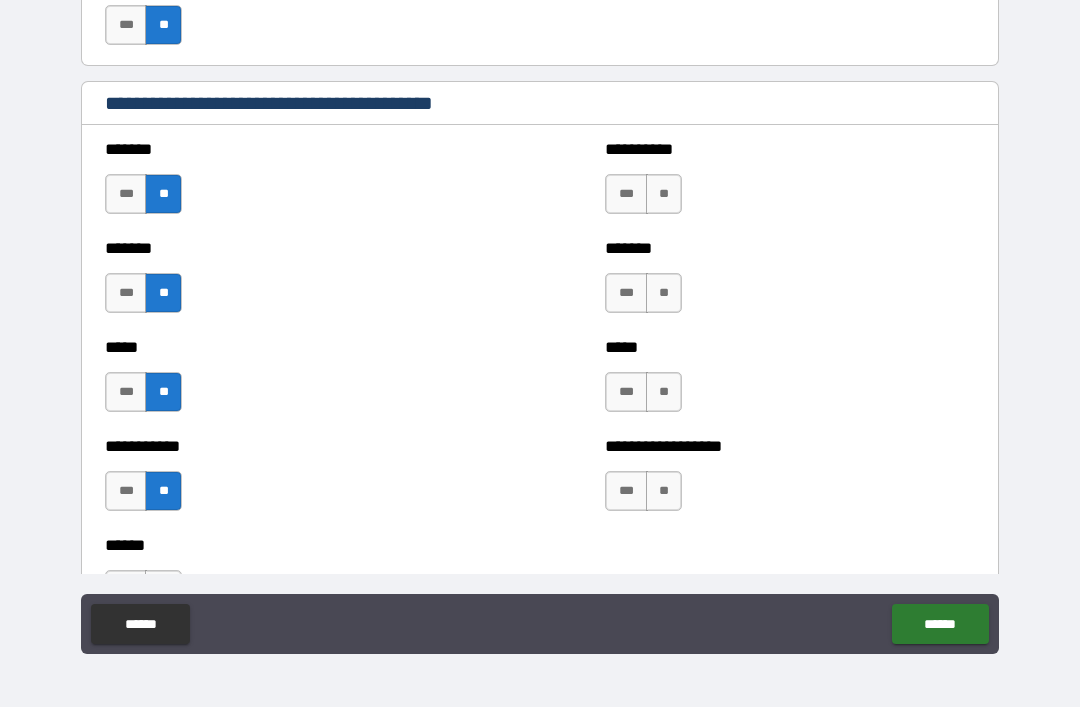 click on "**********" at bounding box center [790, 184] 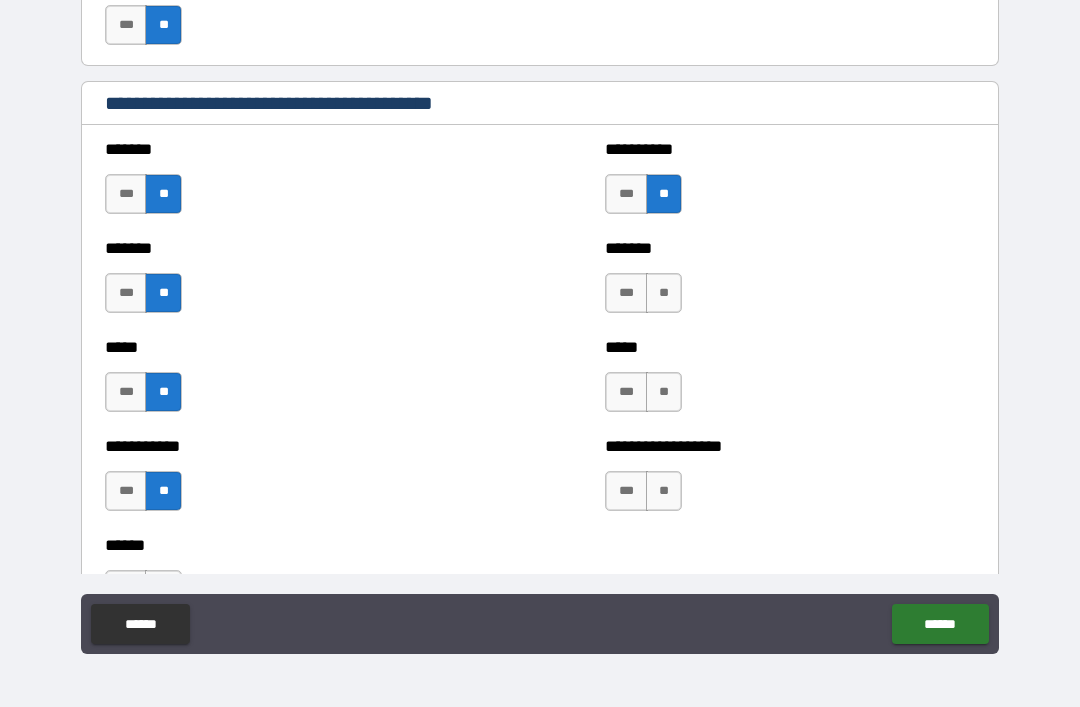 click on "**" at bounding box center (664, 293) 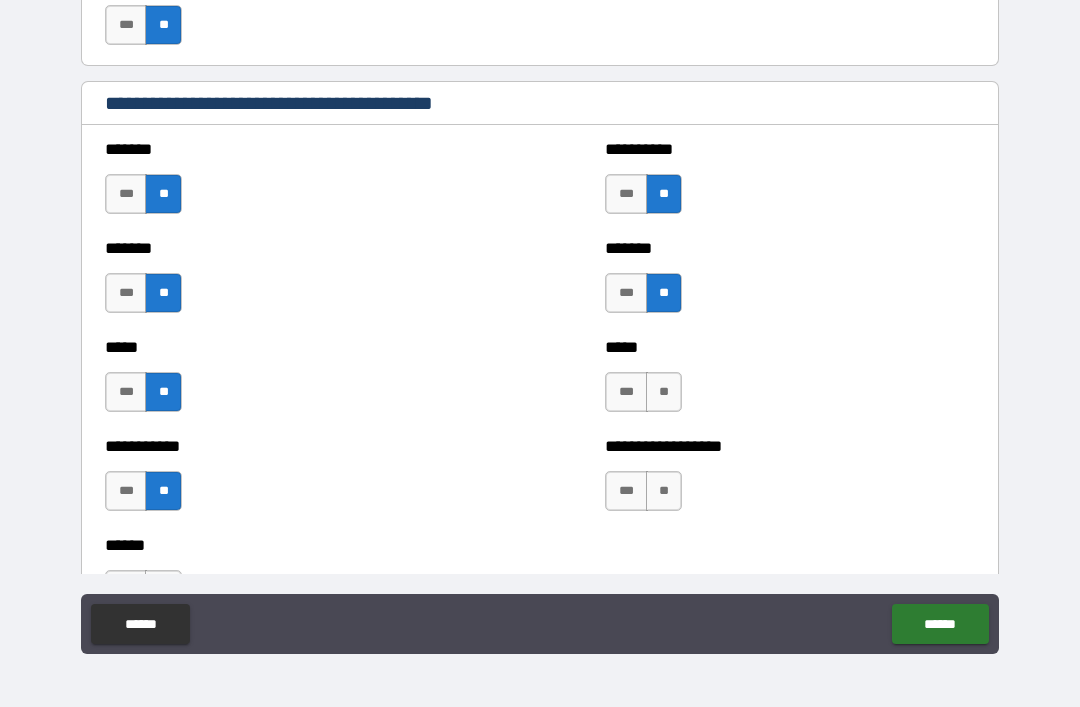 click on "**" at bounding box center (664, 392) 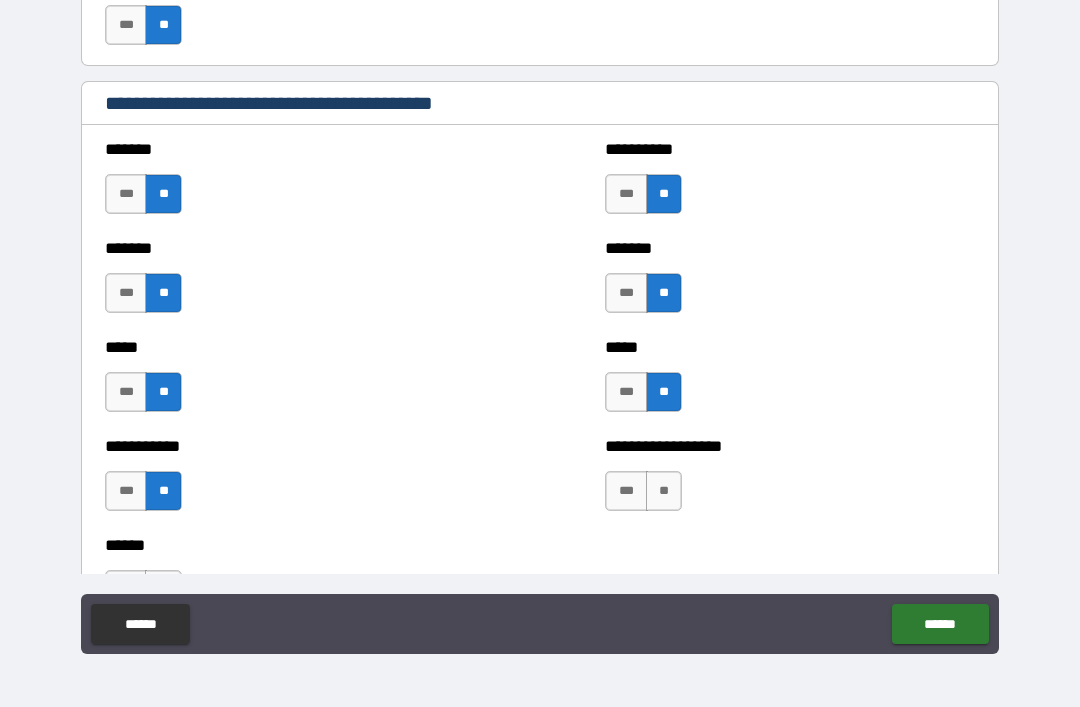 click on "**" at bounding box center (664, 491) 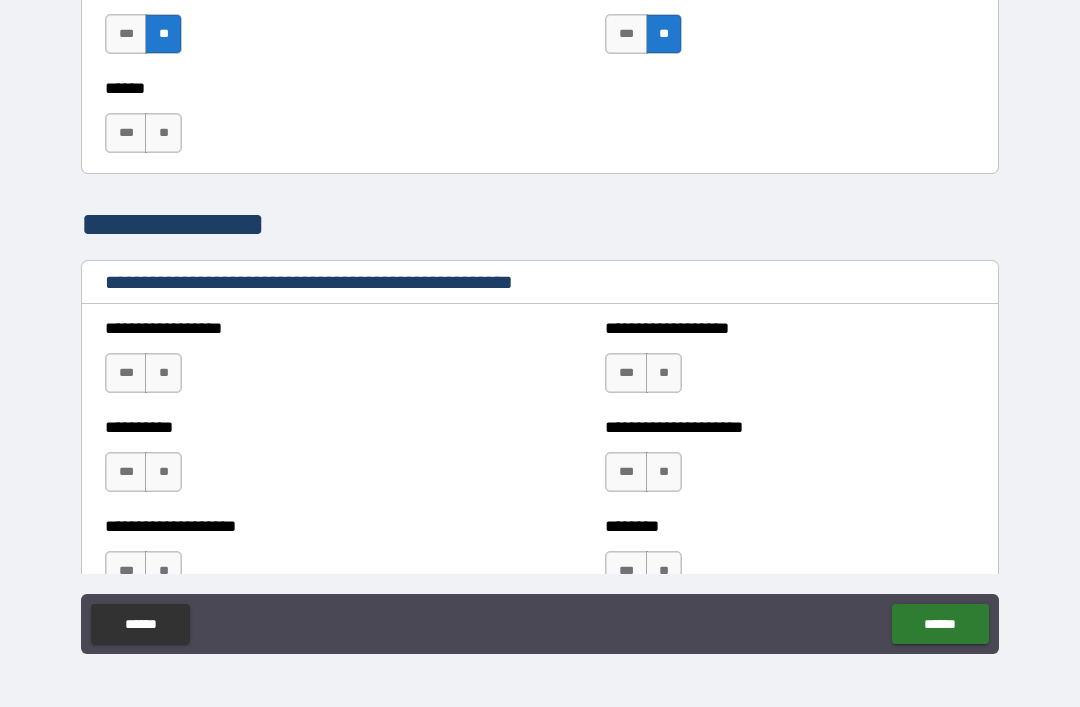 scroll, scrollTop: 2186, scrollLeft: 0, axis: vertical 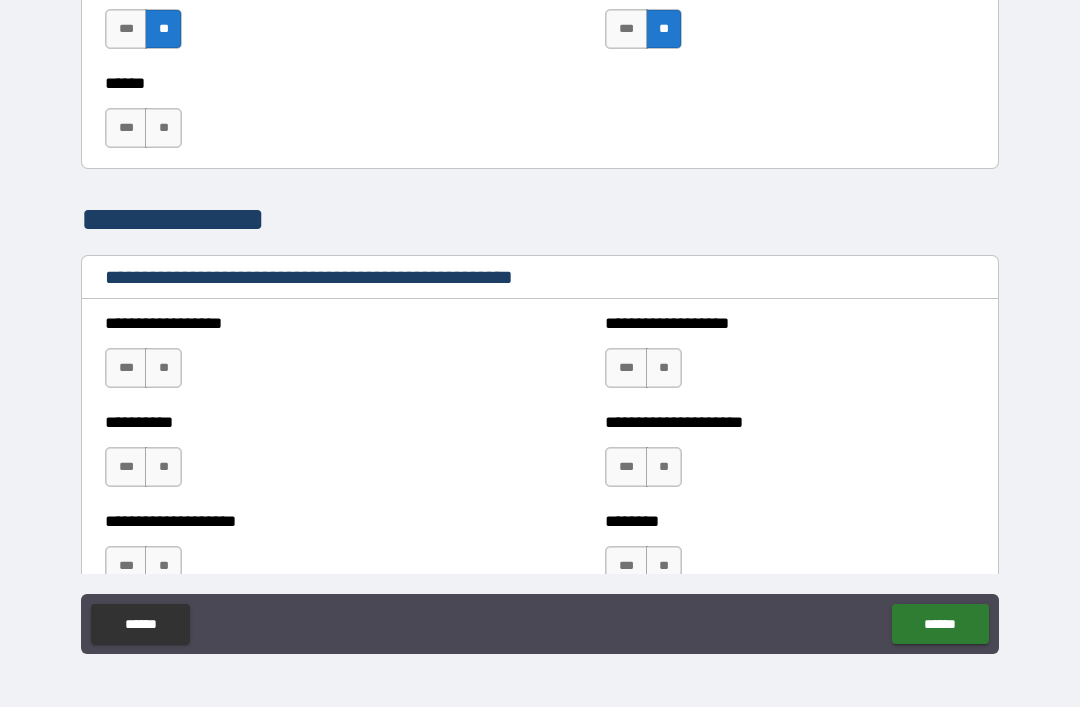 click on "**" at bounding box center [163, 128] 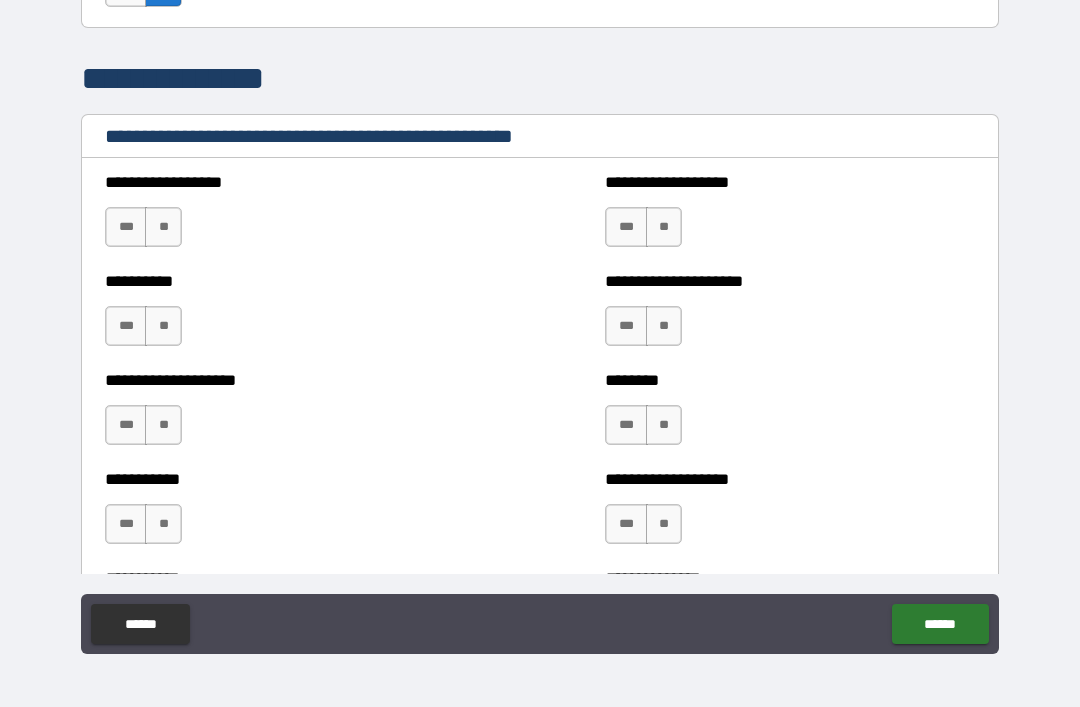 scroll, scrollTop: 2333, scrollLeft: 0, axis: vertical 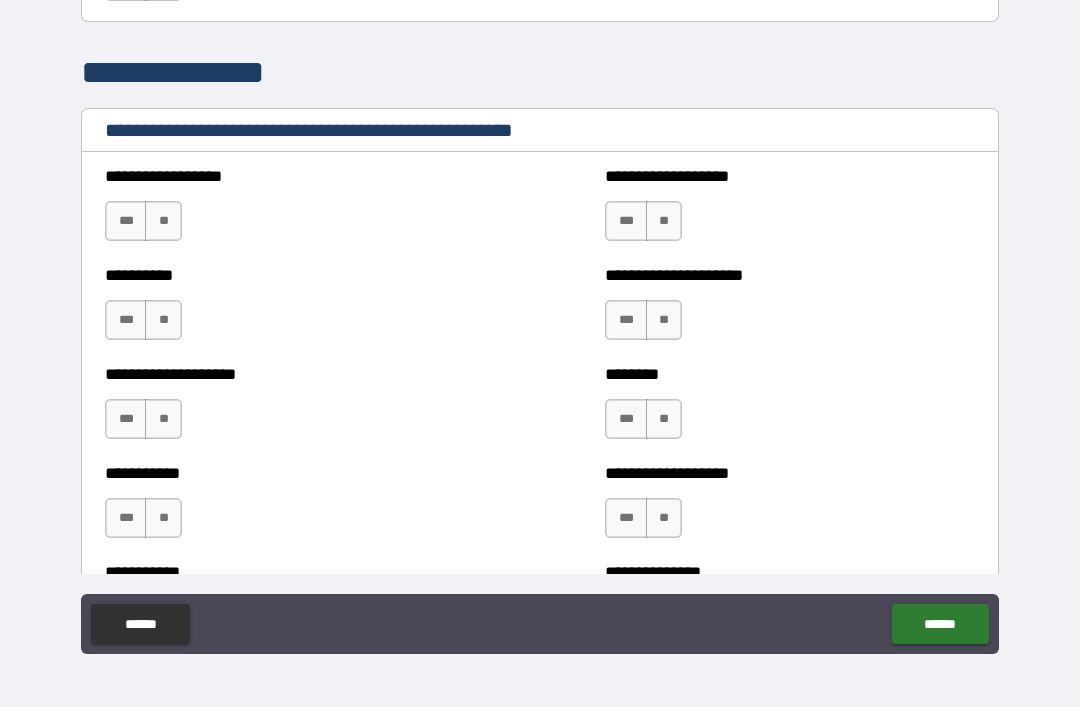 click on "**" at bounding box center [163, 221] 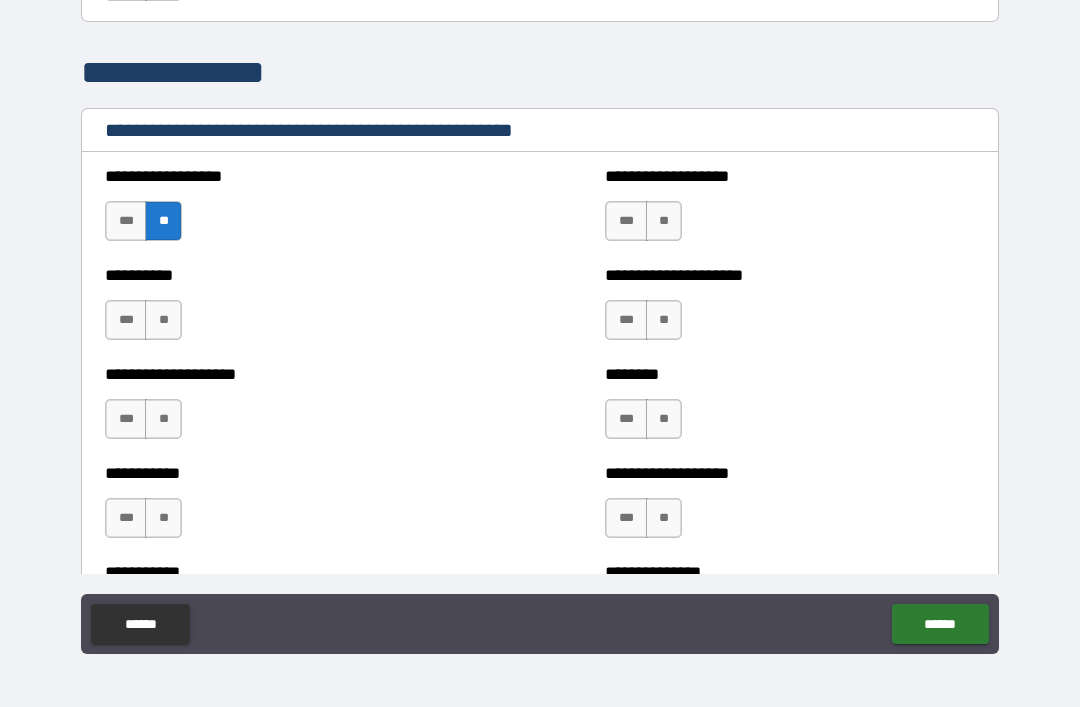 click on "**" at bounding box center [163, 320] 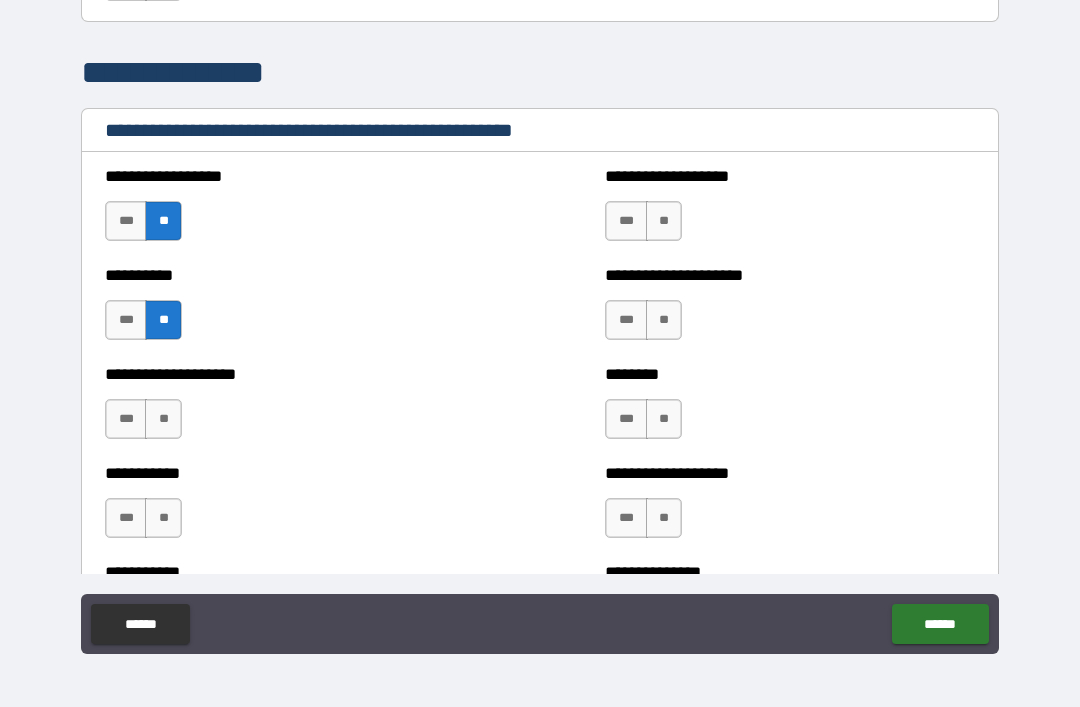 click on "**" at bounding box center [163, 419] 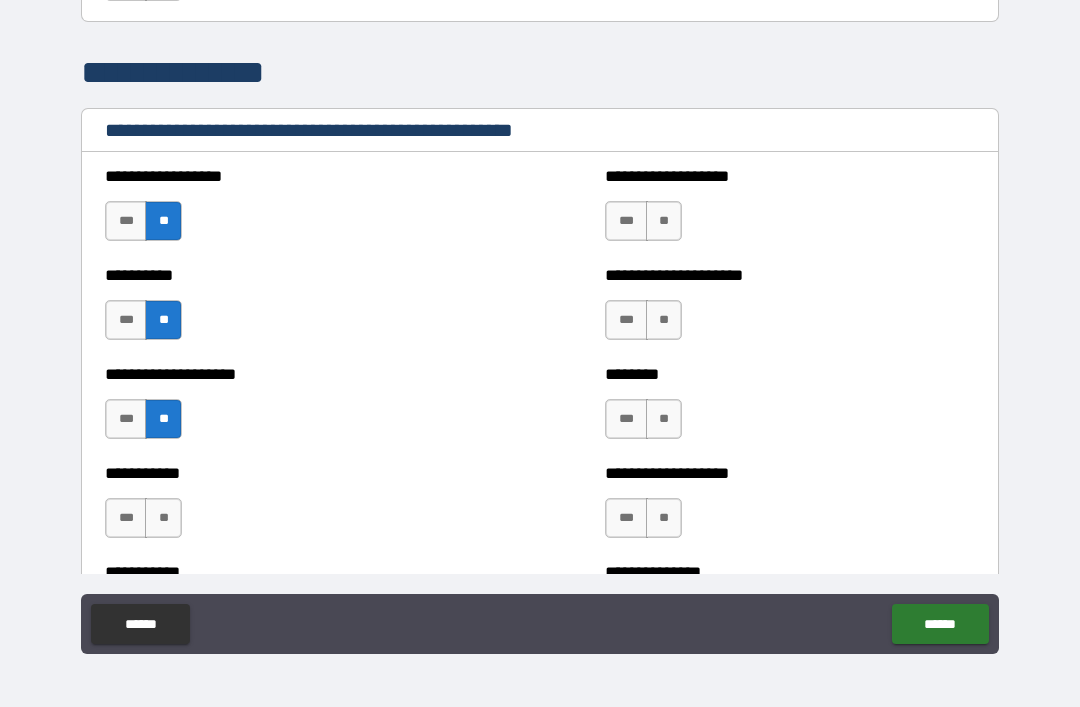 click on "**" at bounding box center [163, 518] 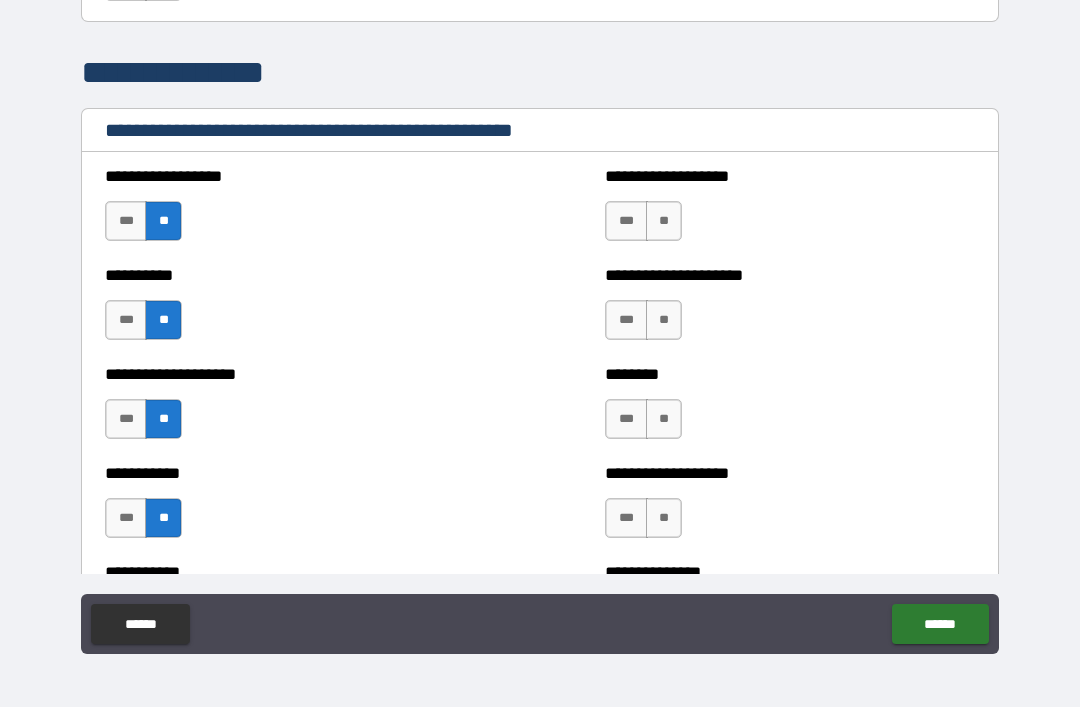 click on "**" at bounding box center [664, 320] 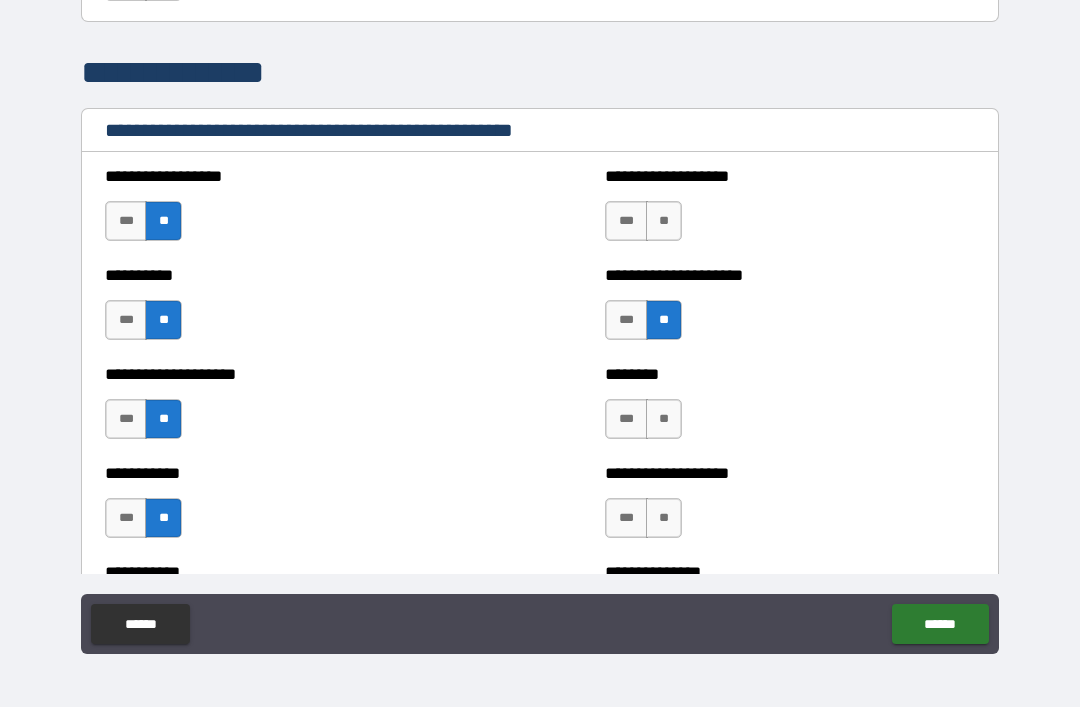 click on "**" at bounding box center (664, 221) 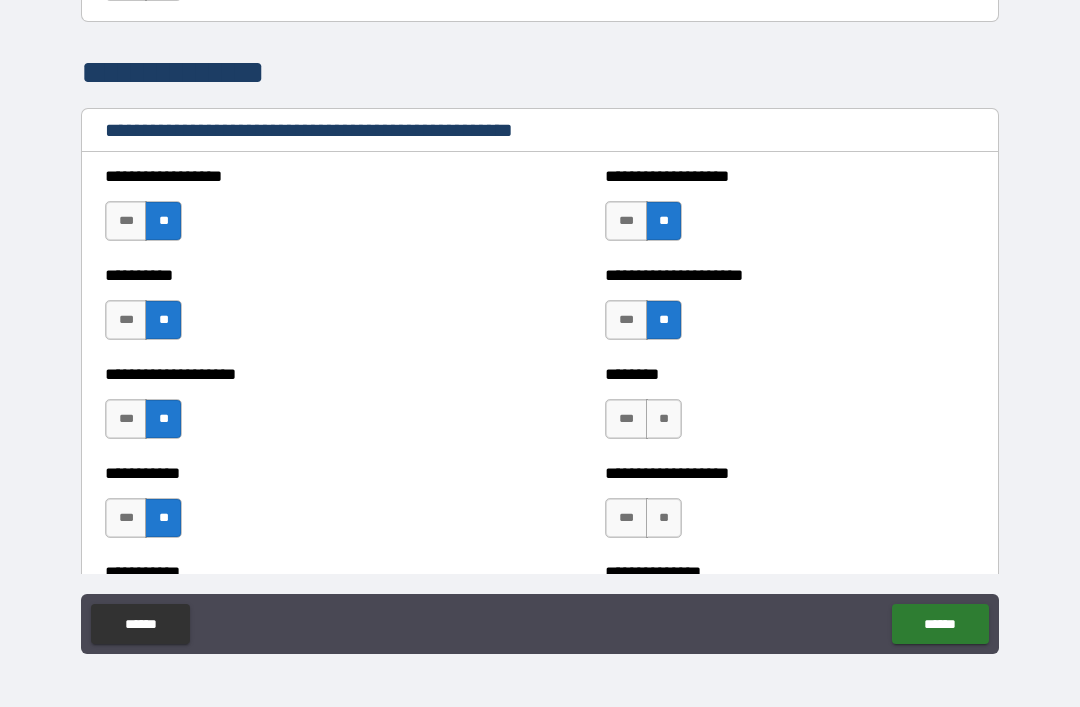 click on "**" at bounding box center (664, 419) 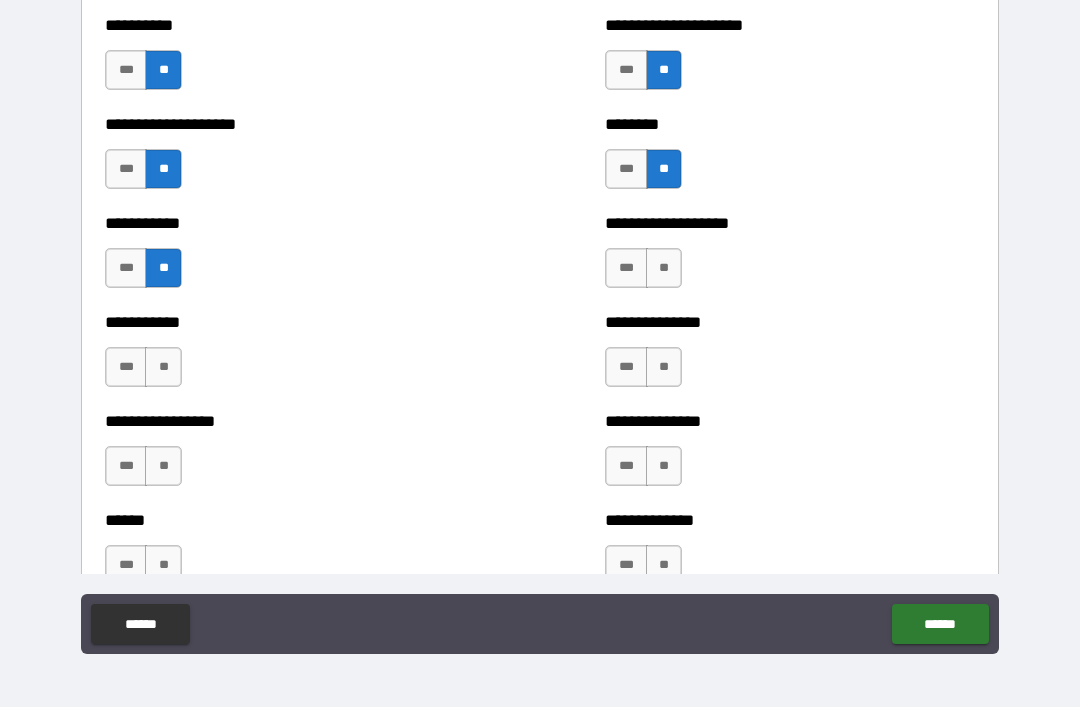 scroll, scrollTop: 2605, scrollLeft: 0, axis: vertical 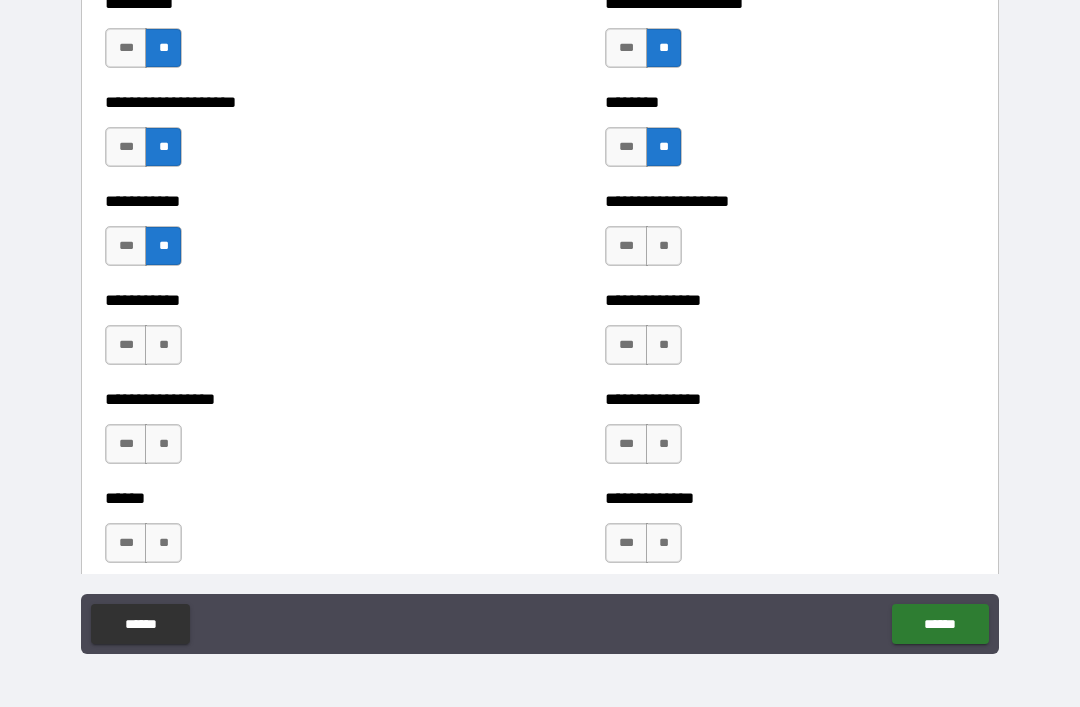 click on "**********" at bounding box center (790, 236) 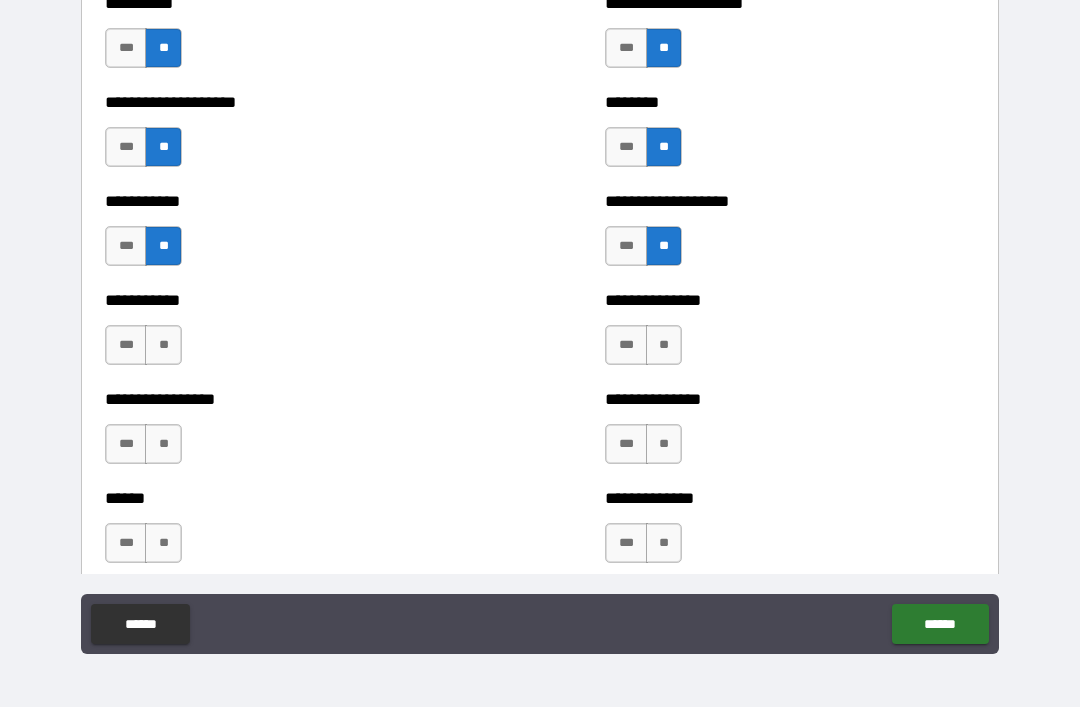 click on "**" at bounding box center [664, 444] 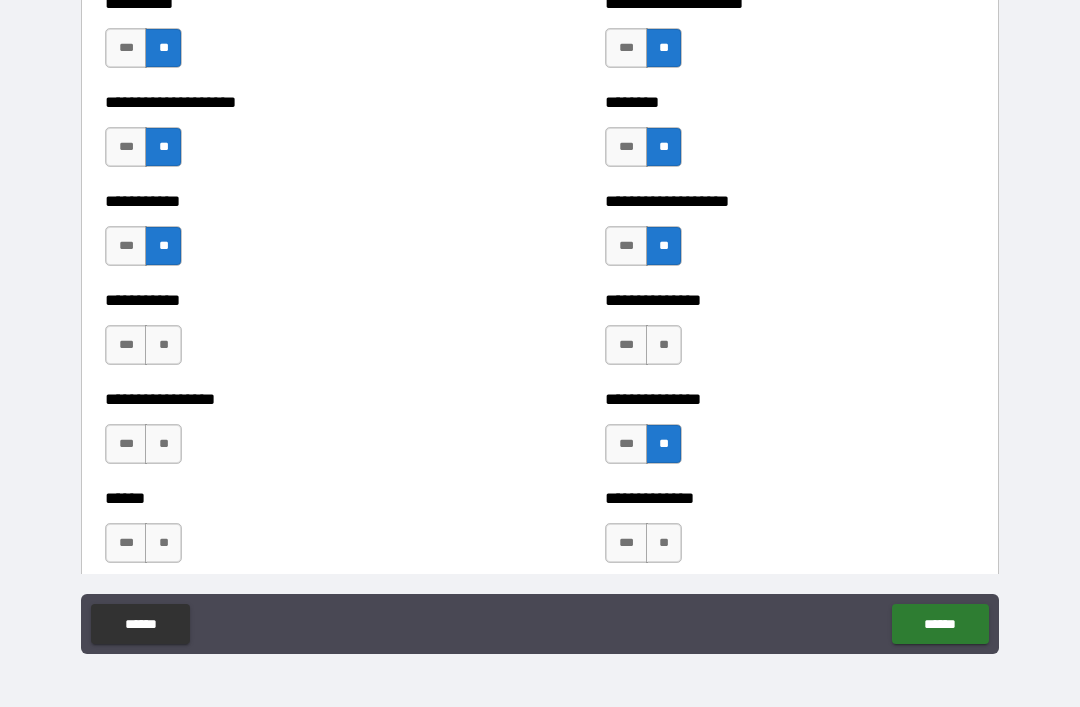 click on "**" at bounding box center (664, 345) 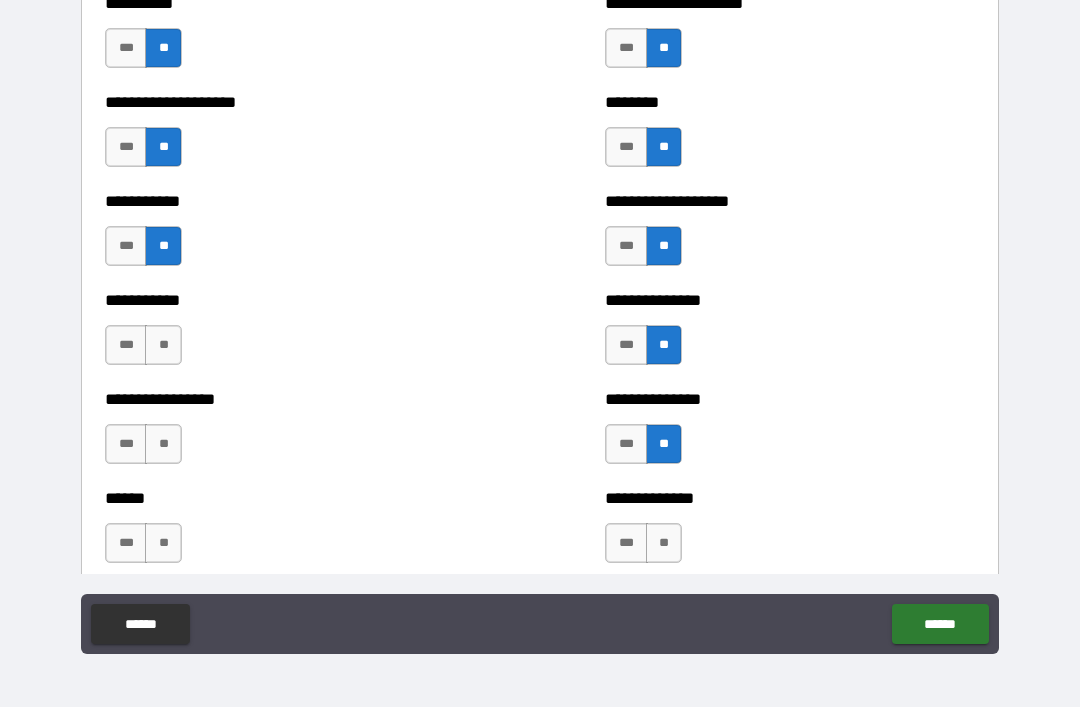 click on "**" at bounding box center [163, 345] 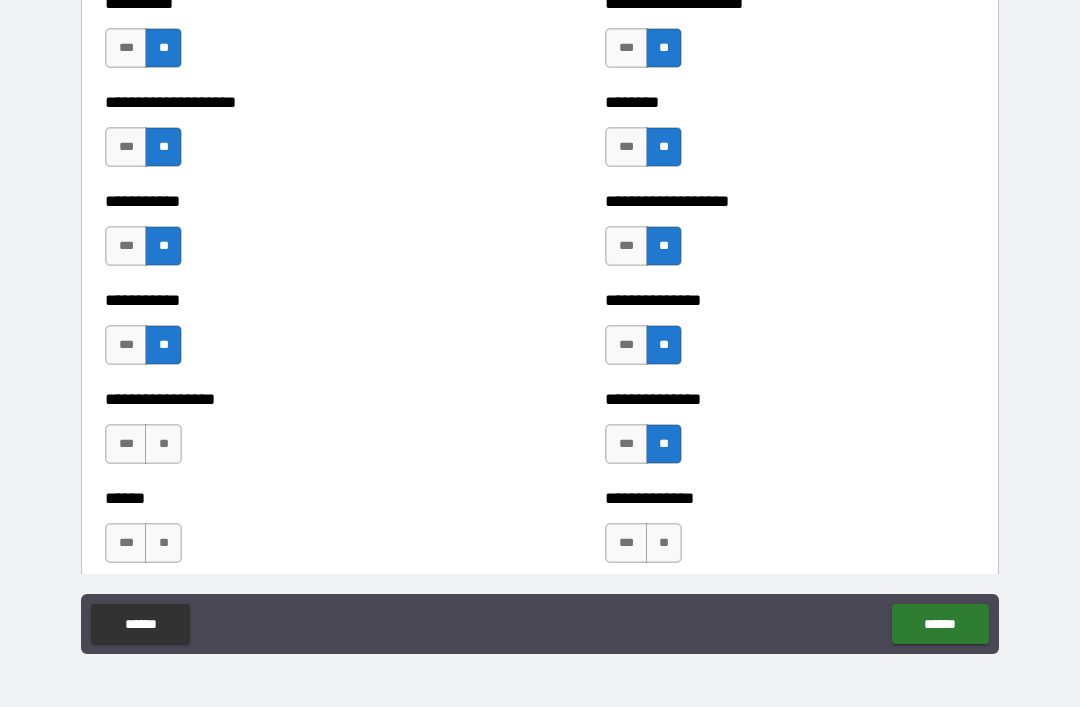 click on "**" at bounding box center [163, 444] 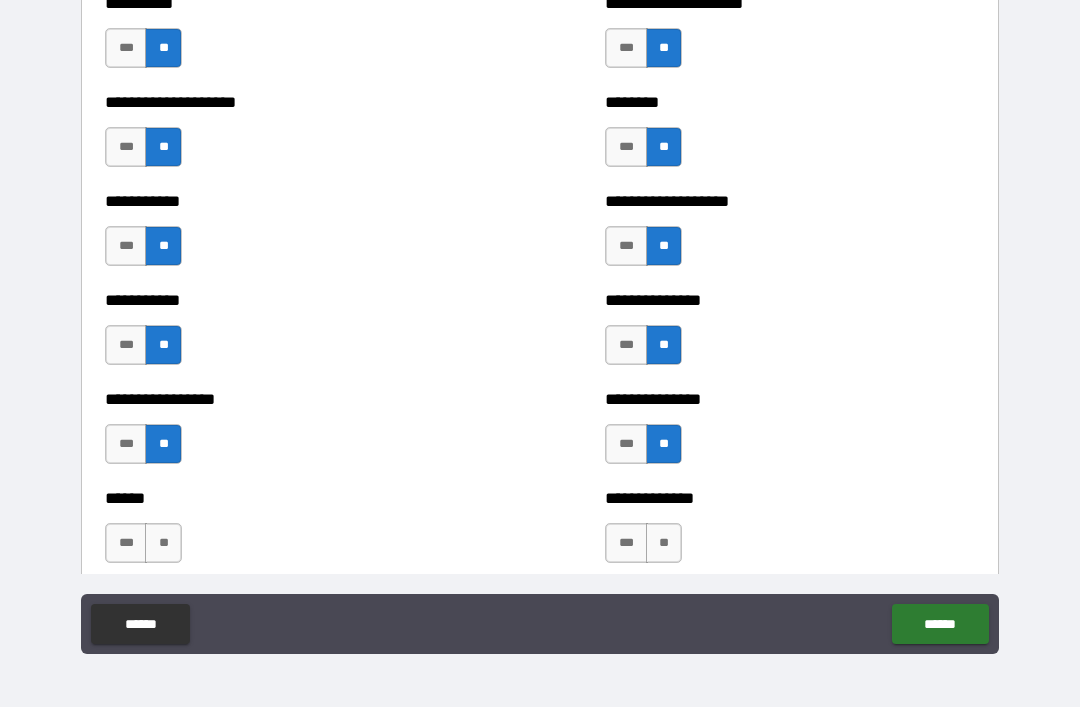 click on "****** *** **" at bounding box center (290, 533) 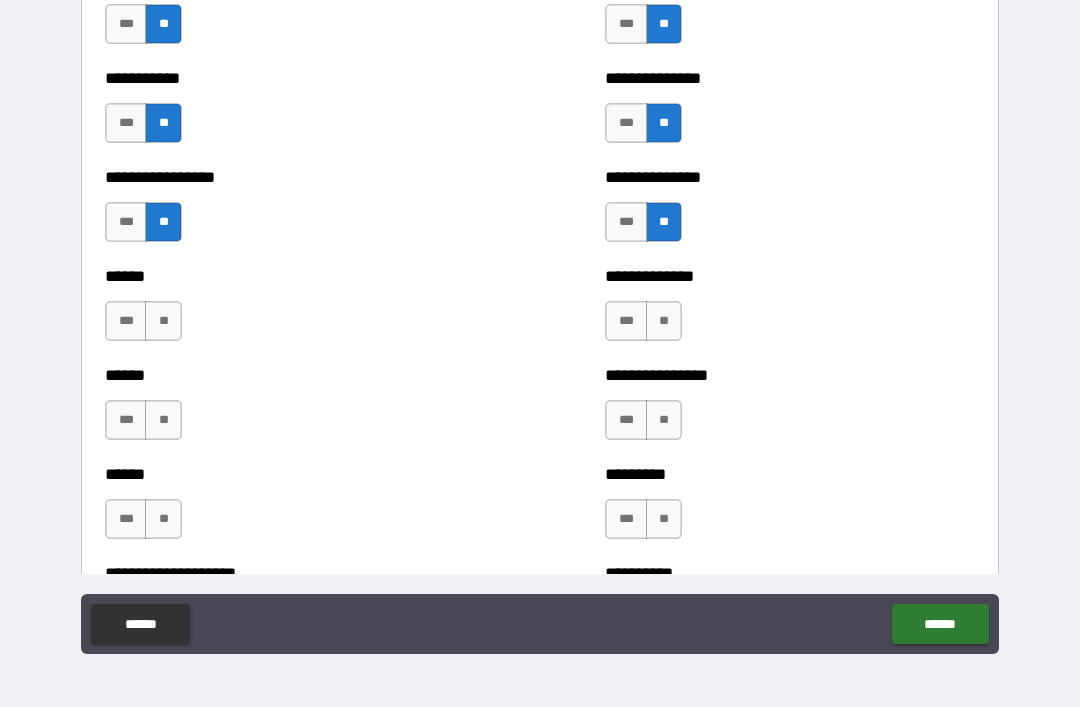 scroll, scrollTop: 2834, scrollLeft: 0, axis: vertical 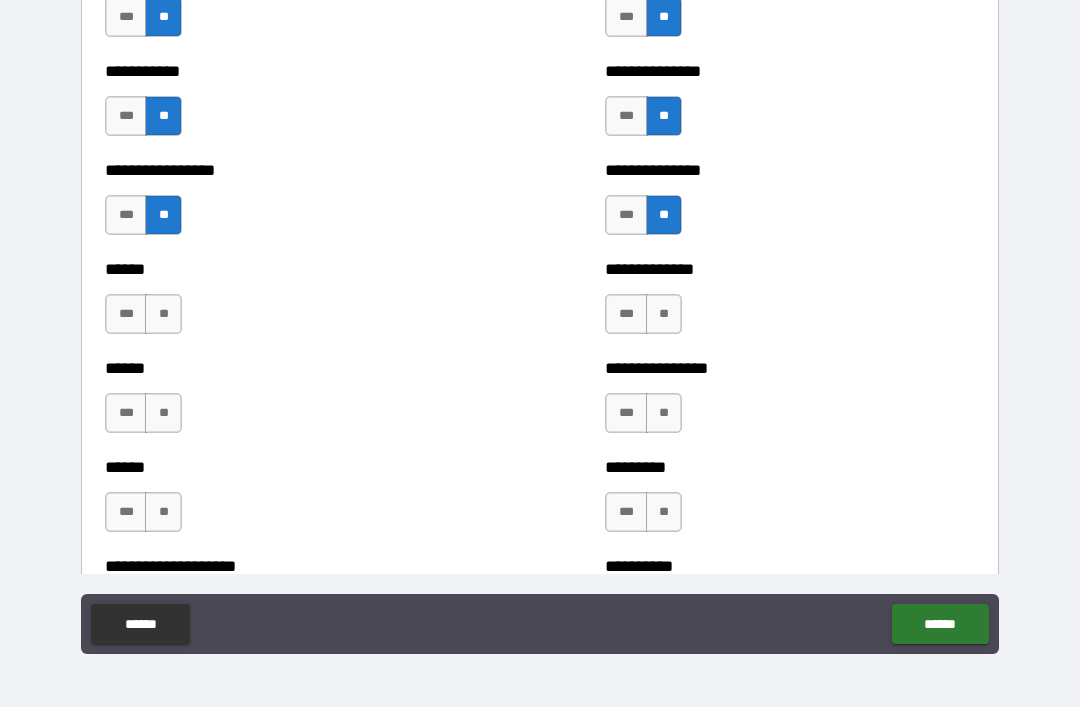 click on "**" at bounding box center (163, 314) 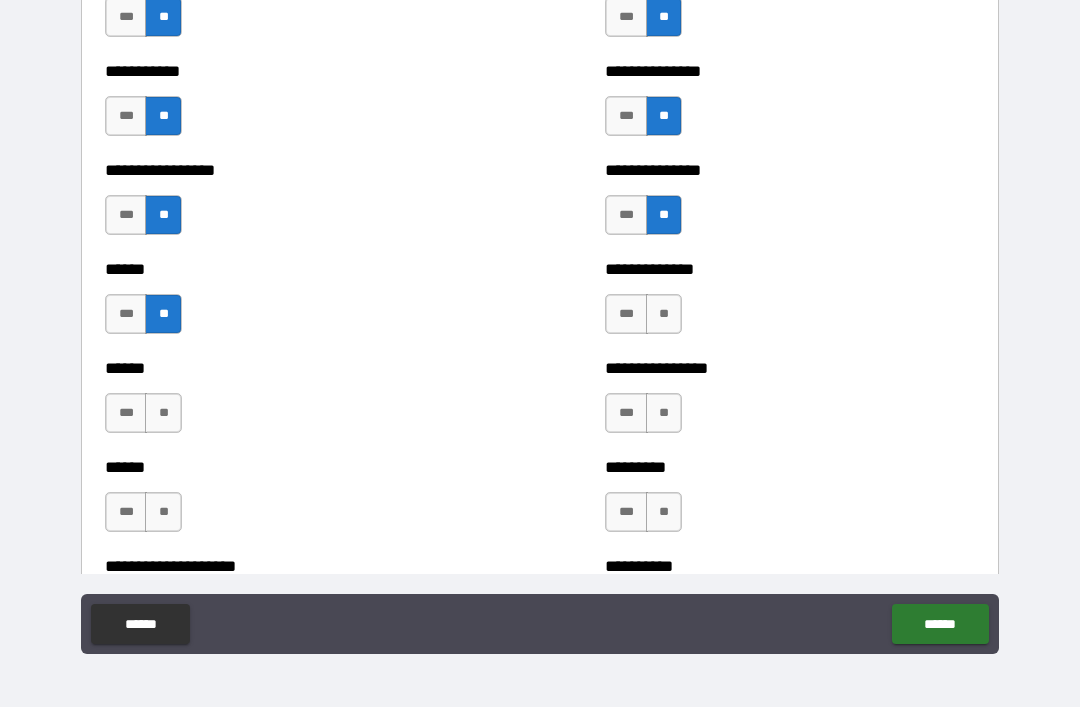 click on "**" at bounding box center [163, 413] 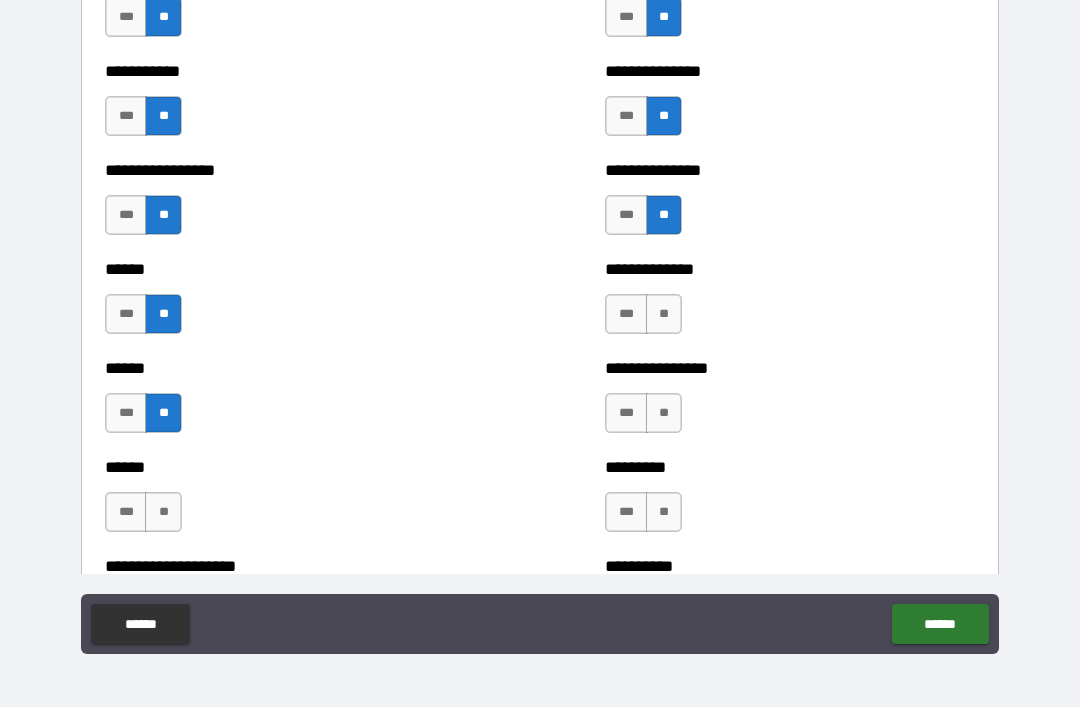 click on "**" at bounding box center [163, 512] 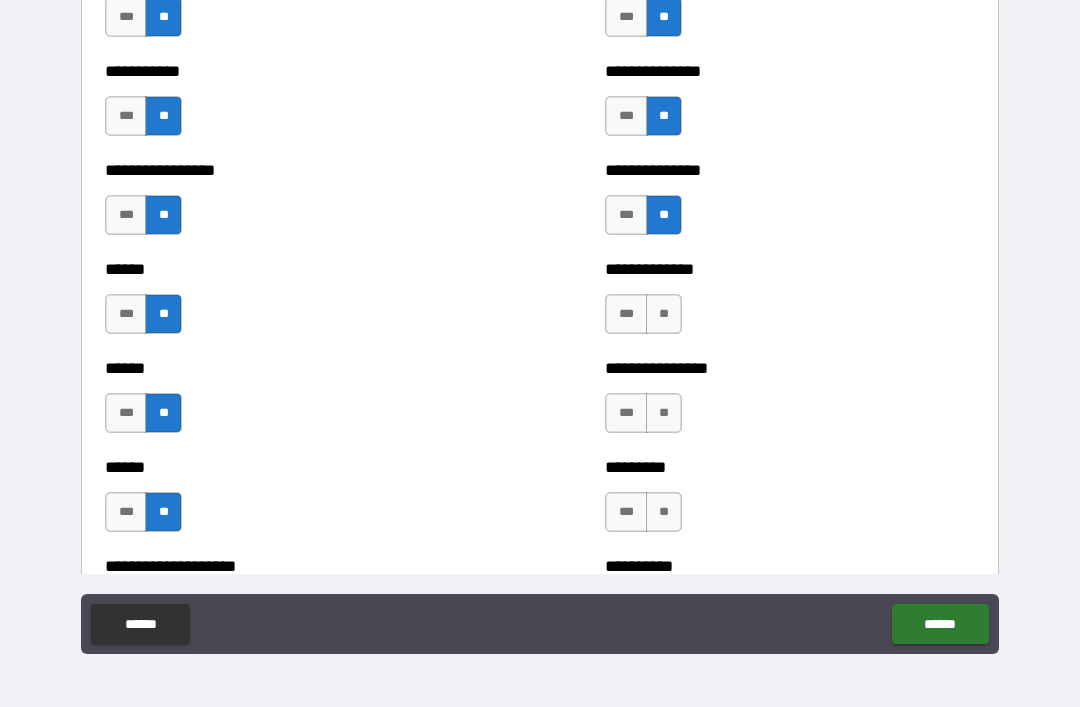 click on "**" at bounding box center [664, 314] 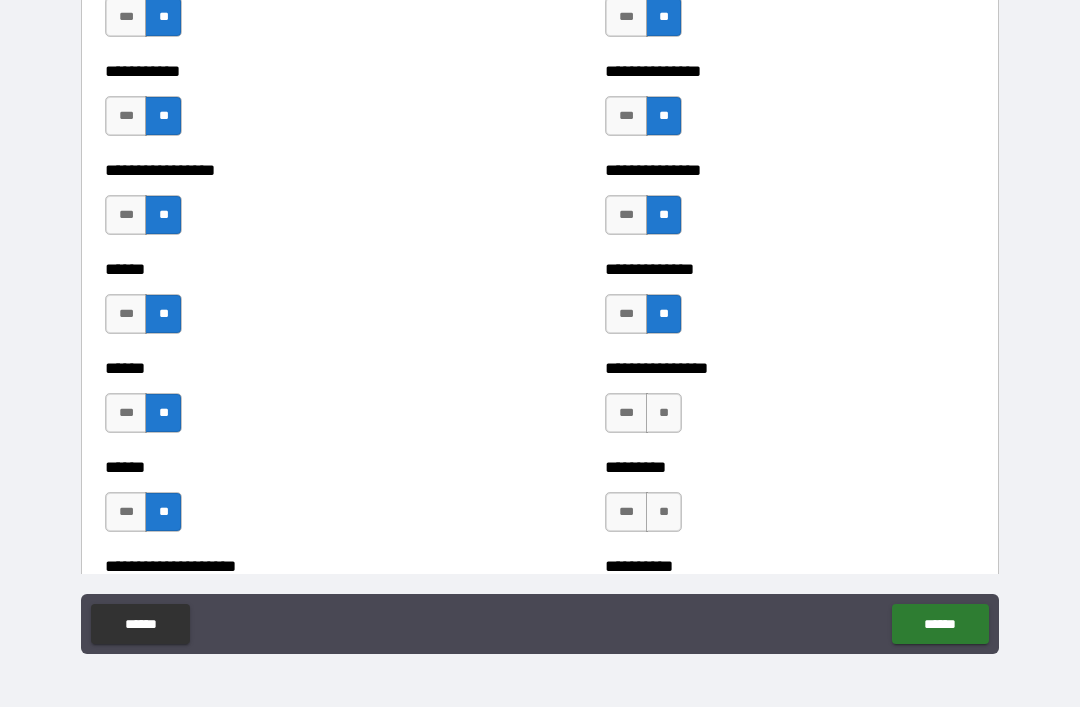 click on "**" at bounding box center (664, 413) 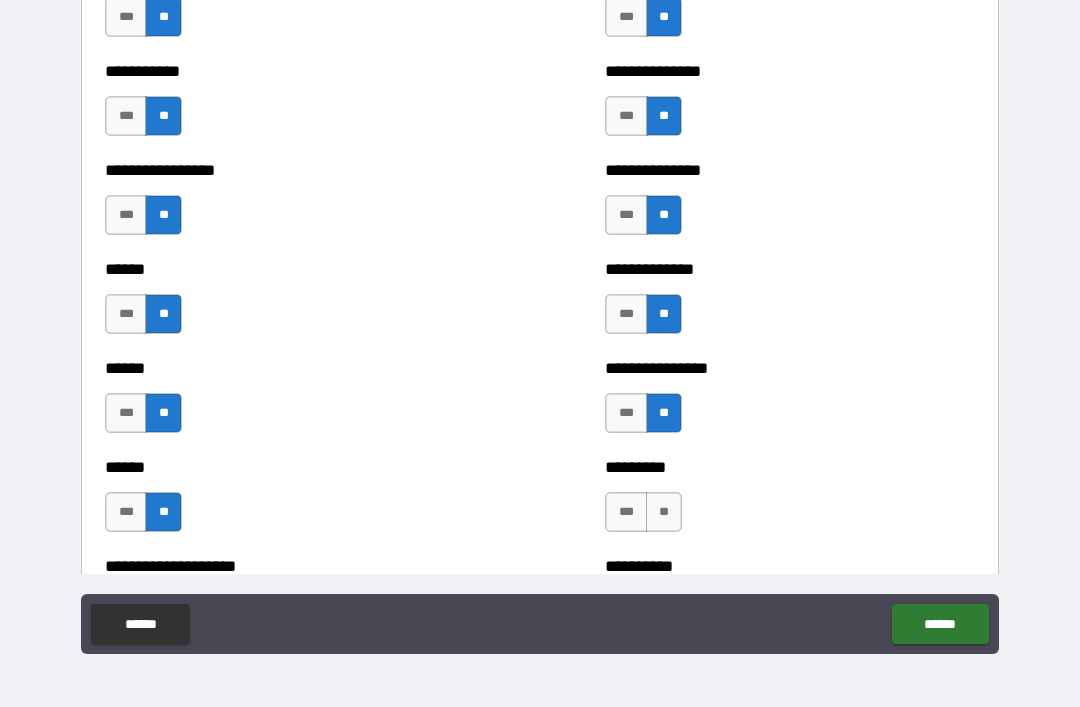 click on "**" at bounding box center (664, 512) 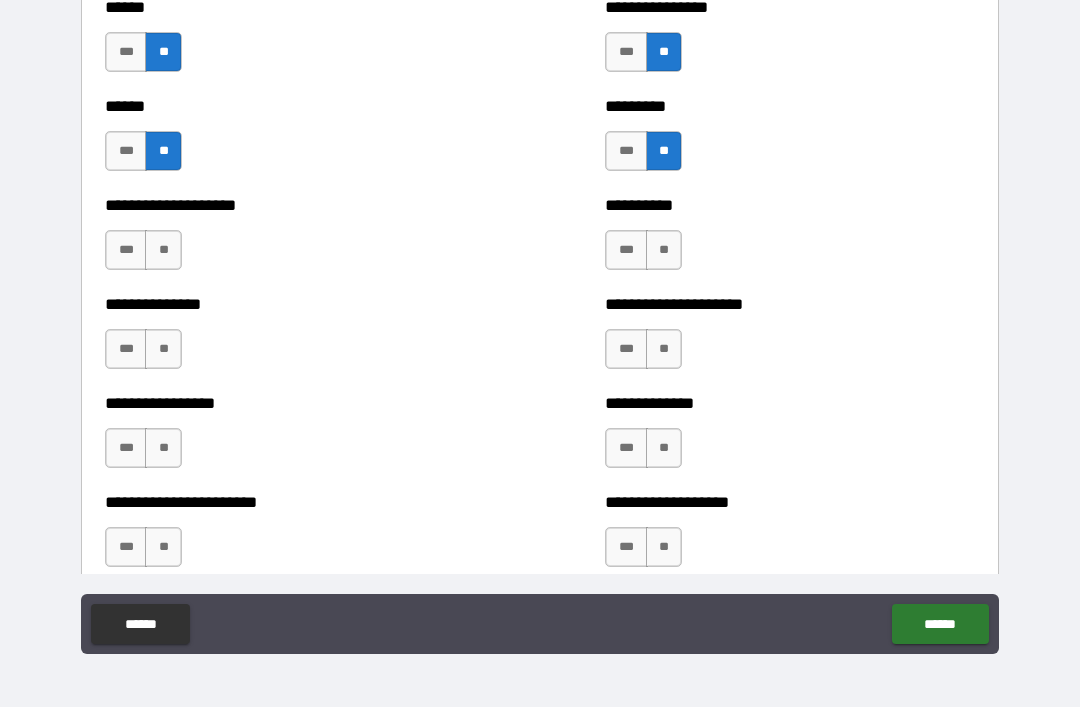 scroll, scrollTop: 3201, scrollLeft: 0, axis: vertical 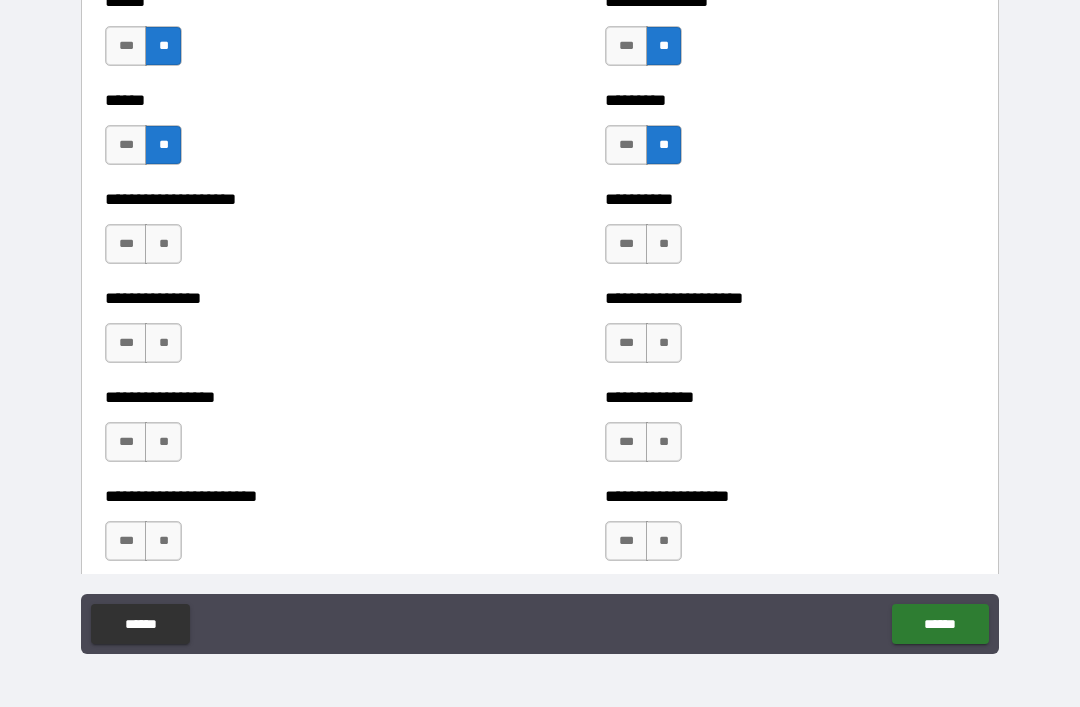 click on "**" at bounding box center (163, 244) 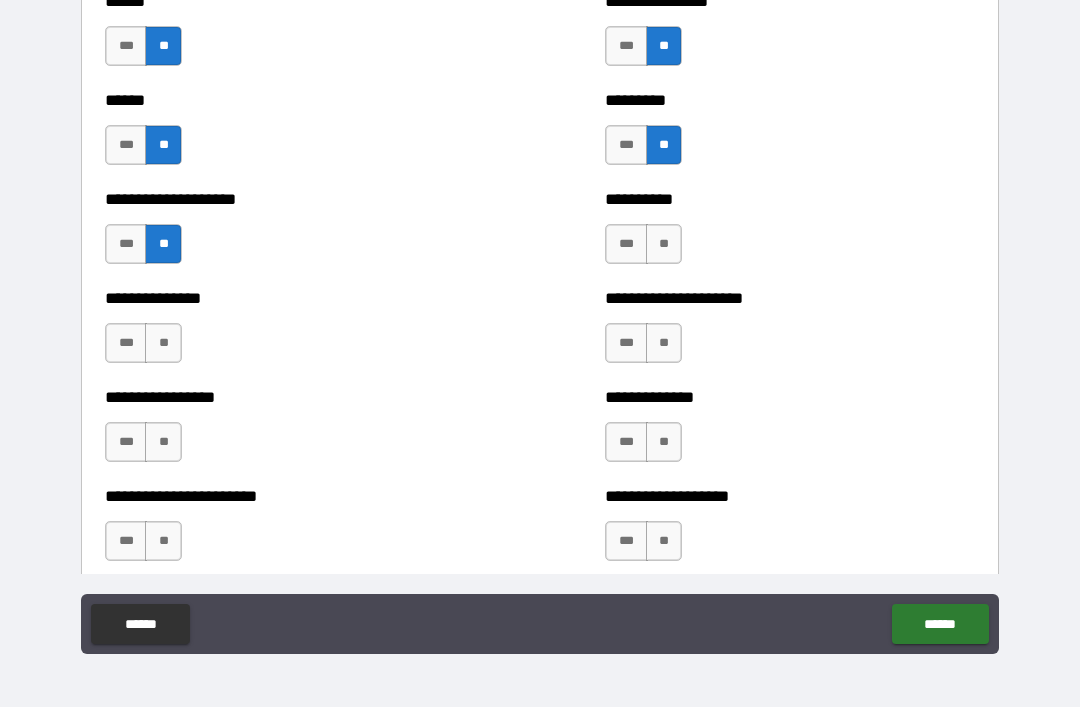 click on "**" at bounding box center [163, 343] 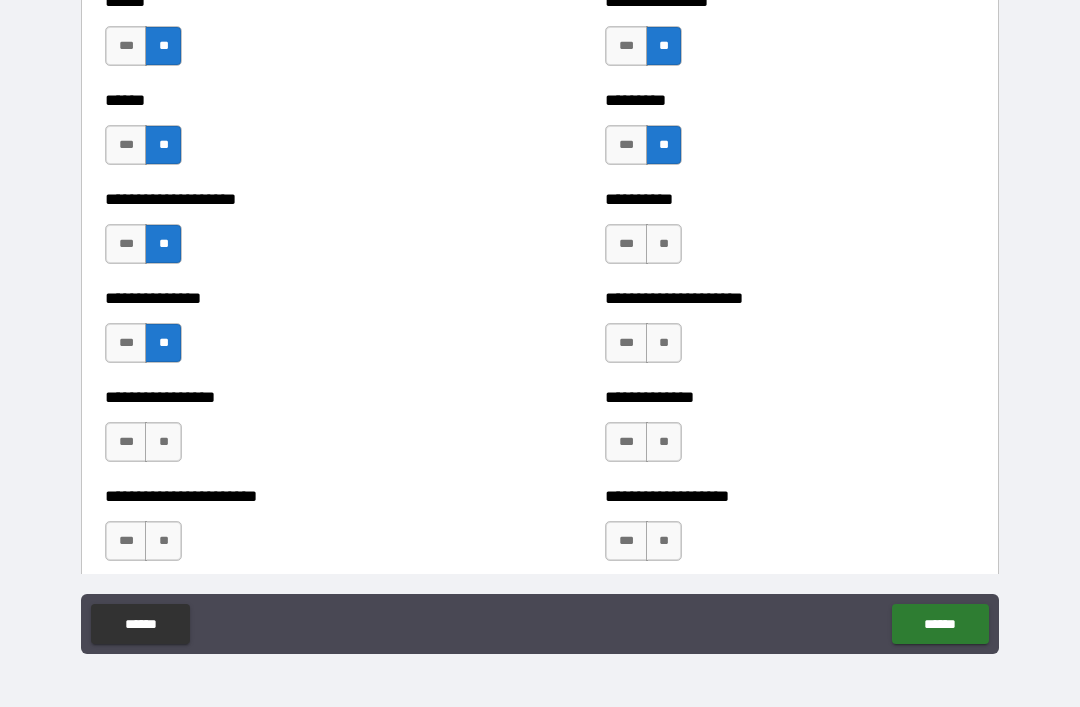 click on "**" at bounding box center [163, 442] 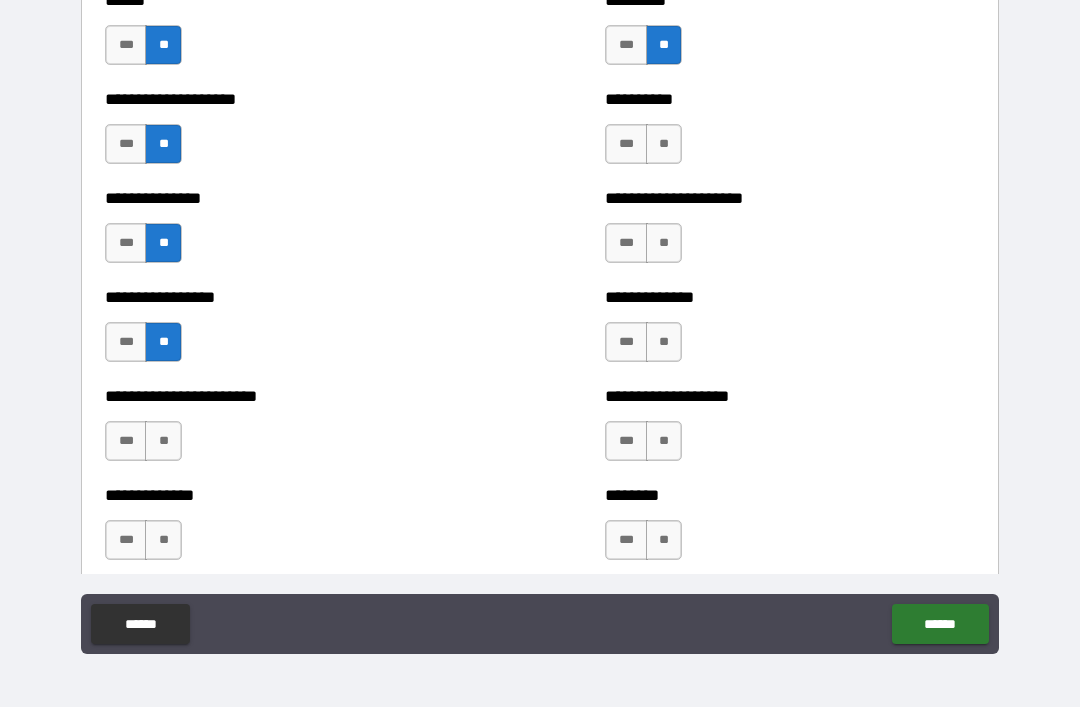 scroll, scrollTop: 3316, scrollLeft: 0, axis: vertical 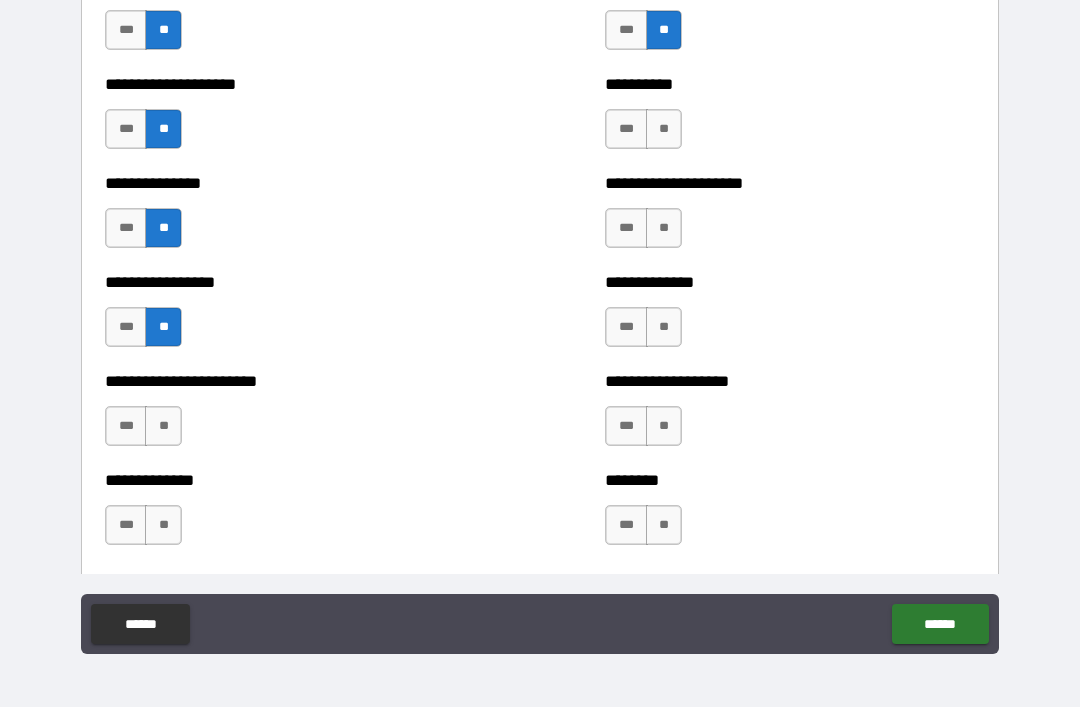 click on "**" at bounding box center [163, 426] 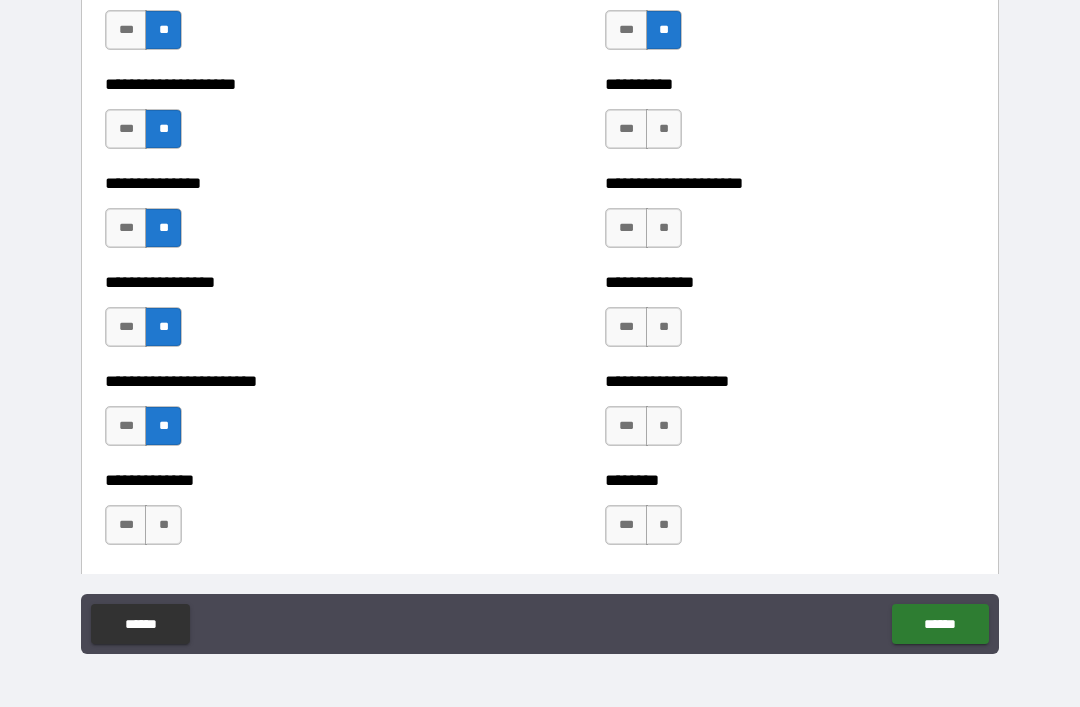 click on "**" at bounding box center [163, 525] 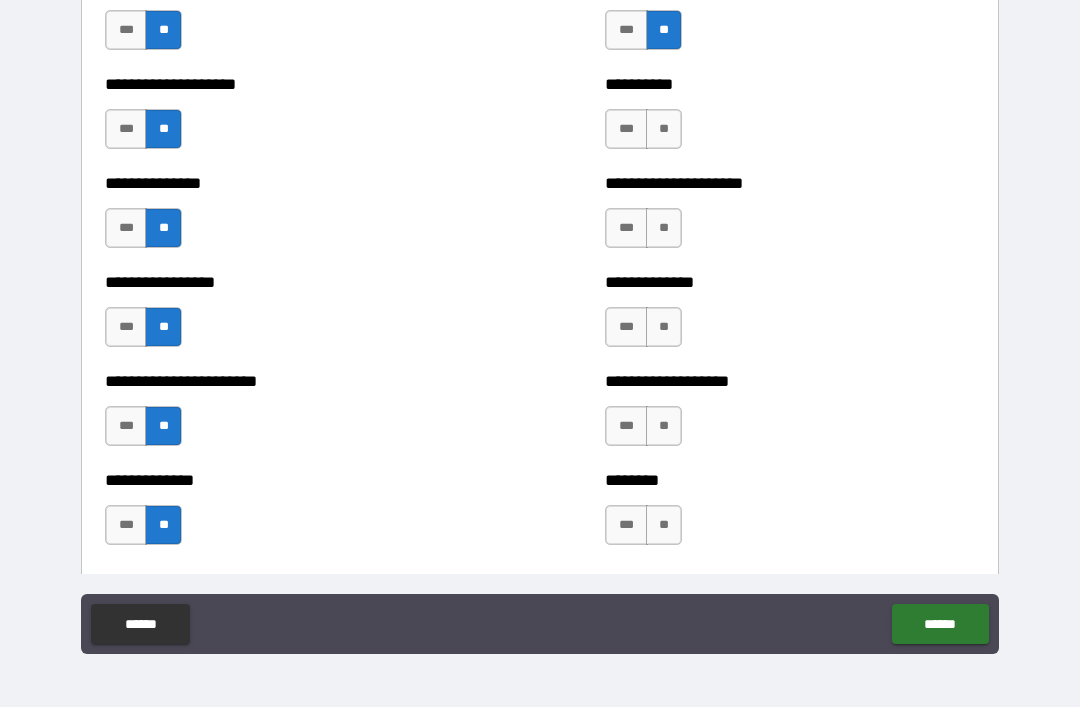 click on "**" at bounding box center (664, 129) 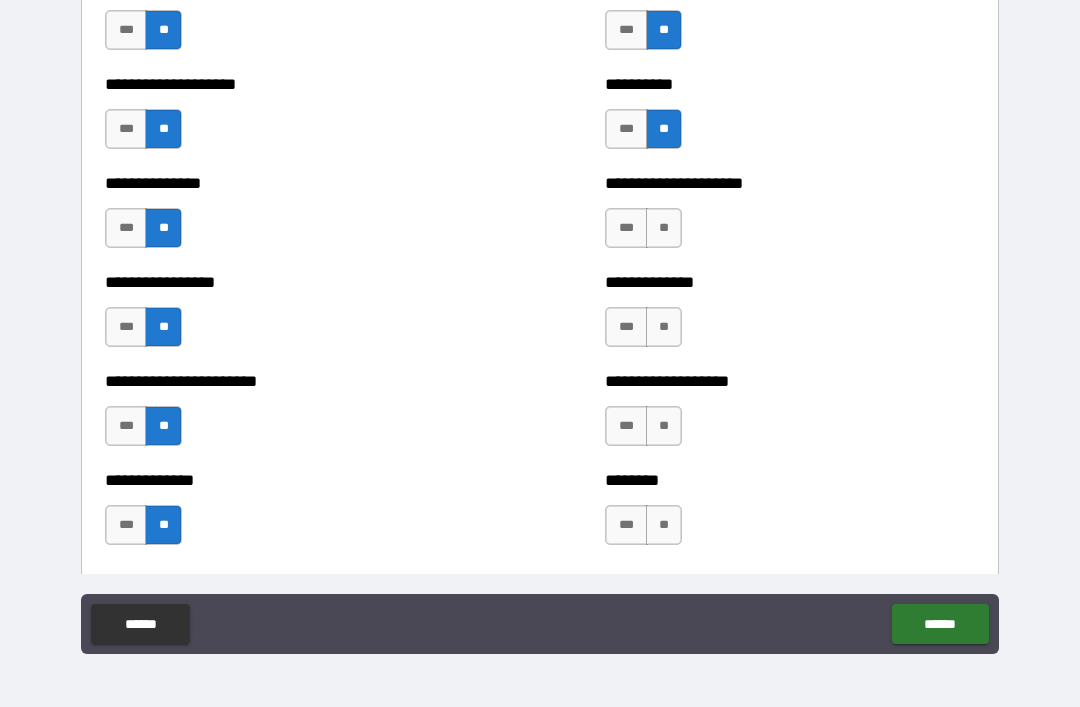 click on "**" at bounding box center [664, 228] 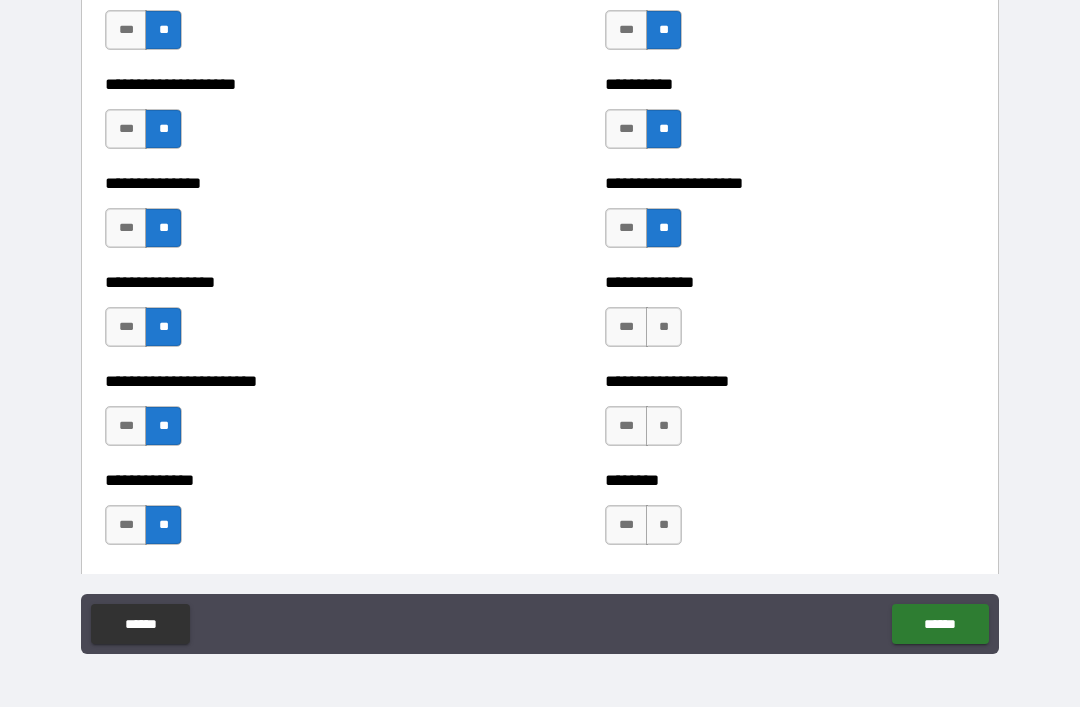click on "**" at bounding box center [664, 327] 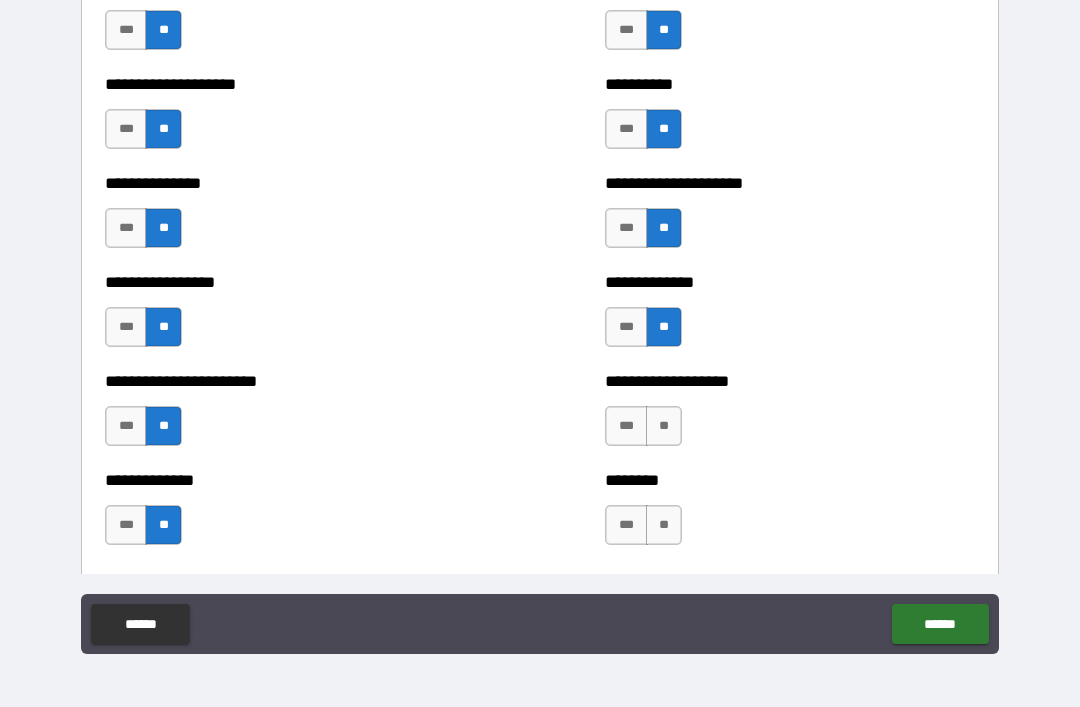 click on "**" at bounding box center [664, 426] 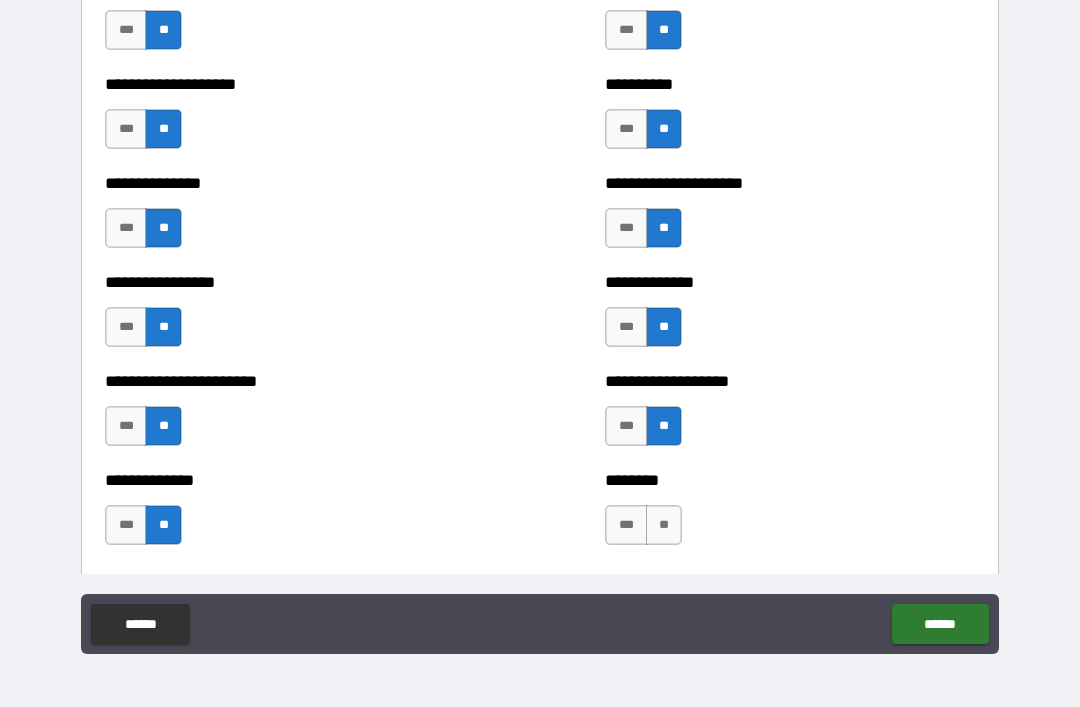 click on "**" at bounding box center [664, 525] 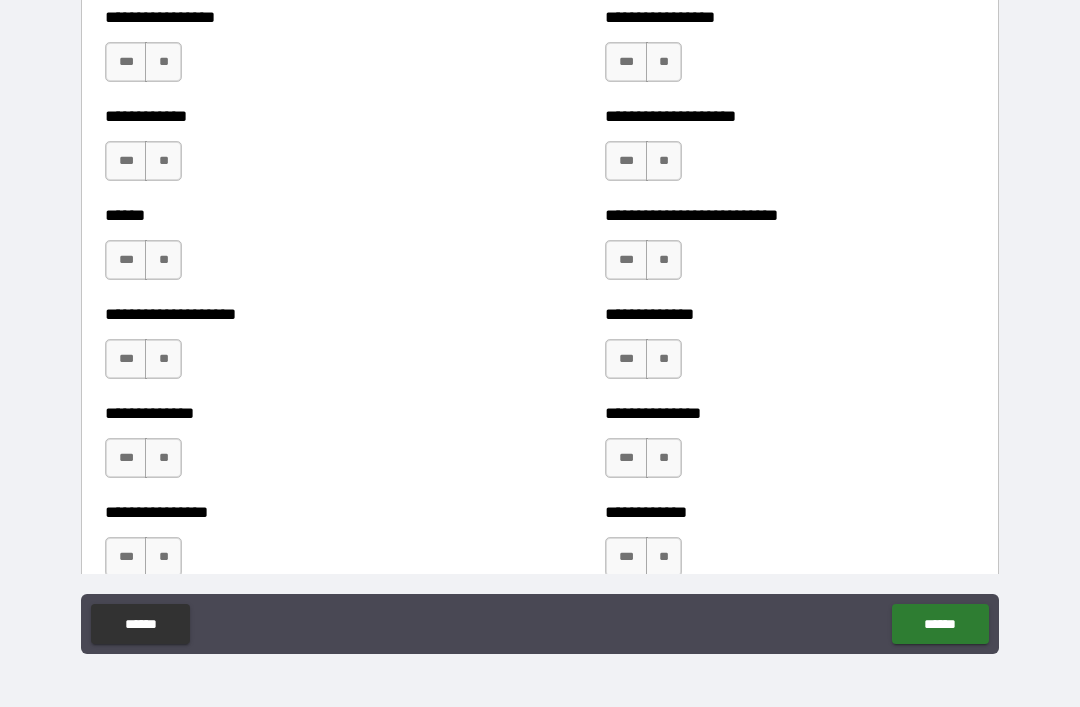 scroll, scrollTop: 3878, scrollLeft: 0, axis: vertical 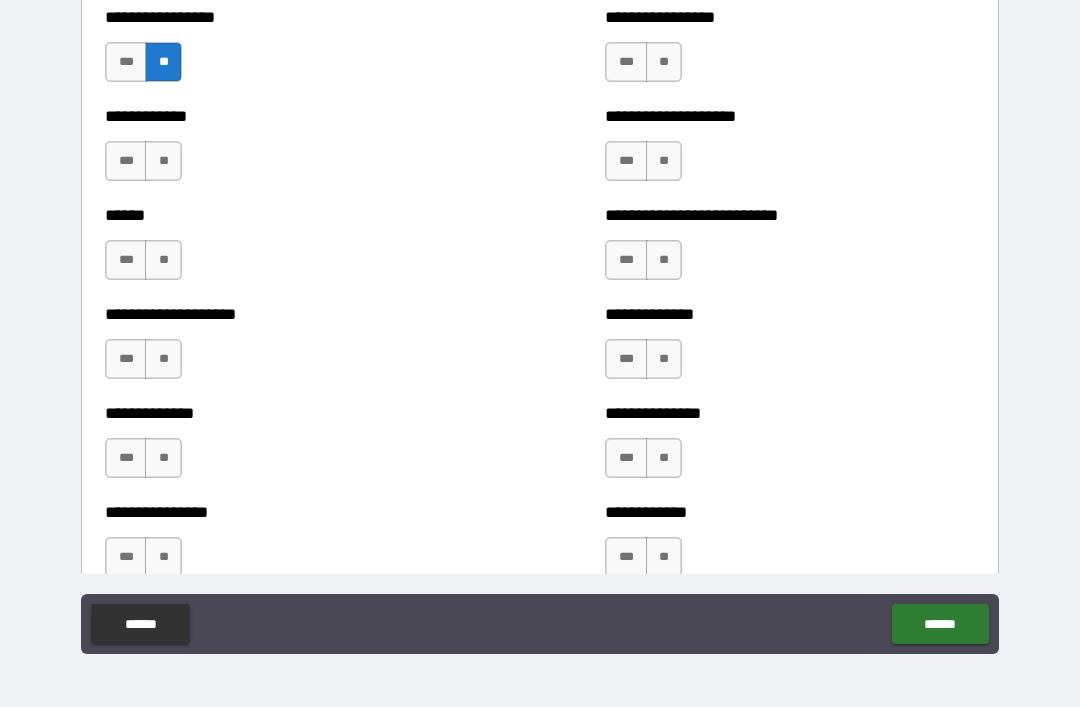 click on "**" at bounding box center (163, 161) 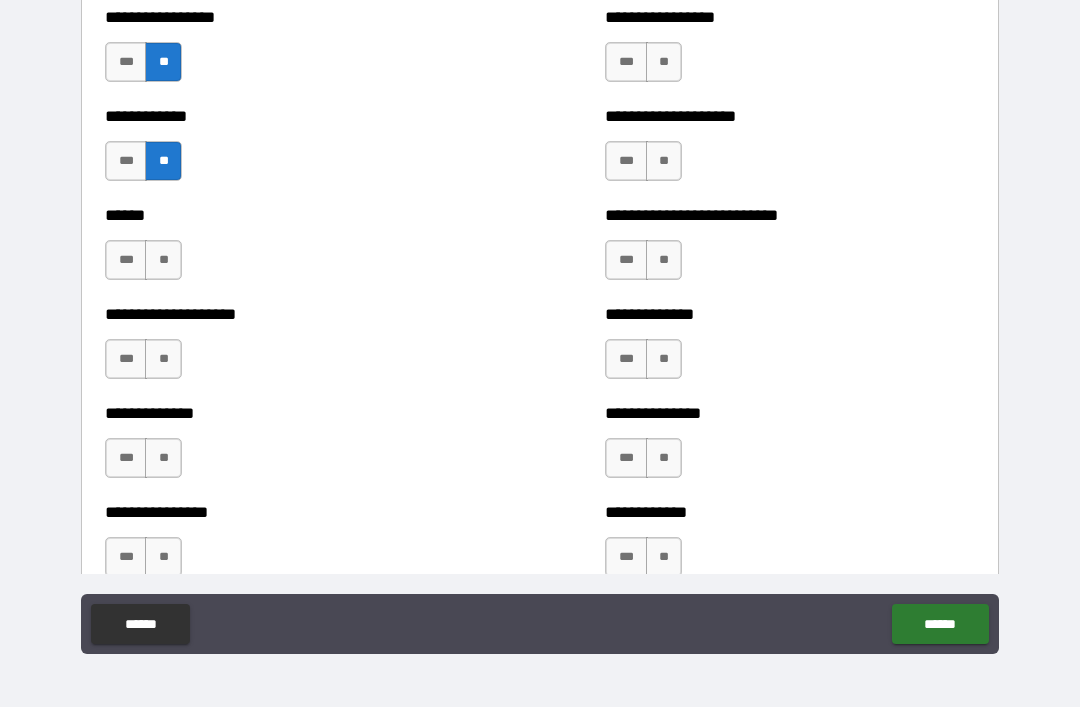 click on "**" at bounding box center [163, 260] 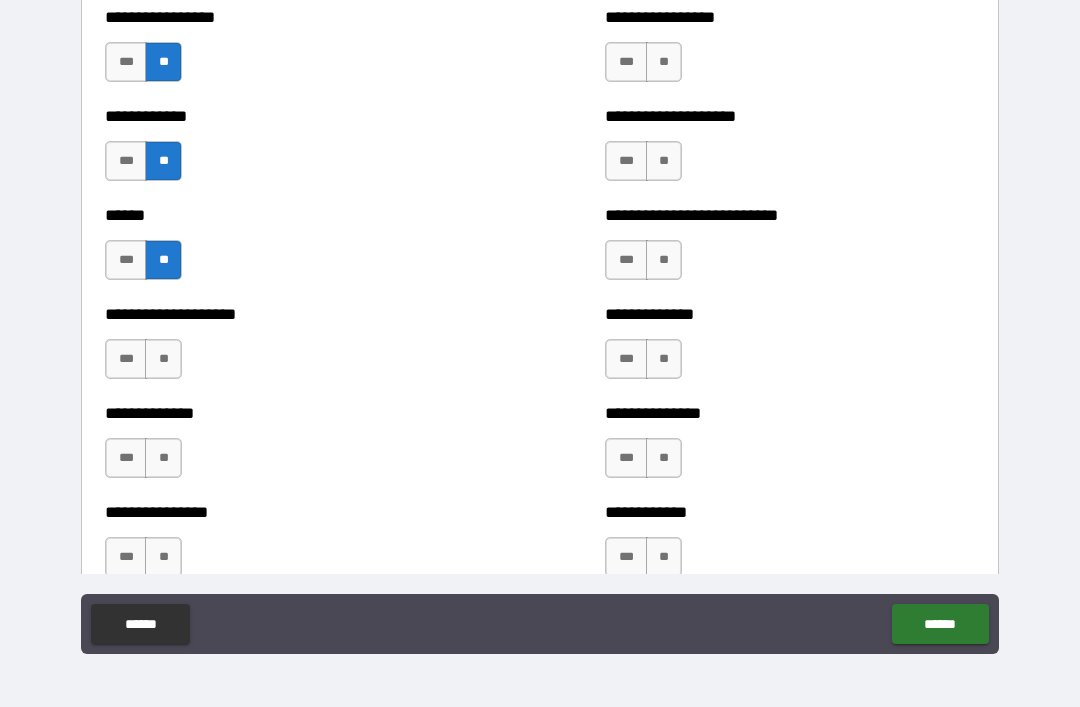 click on "**" at bounding box center [664, 62] 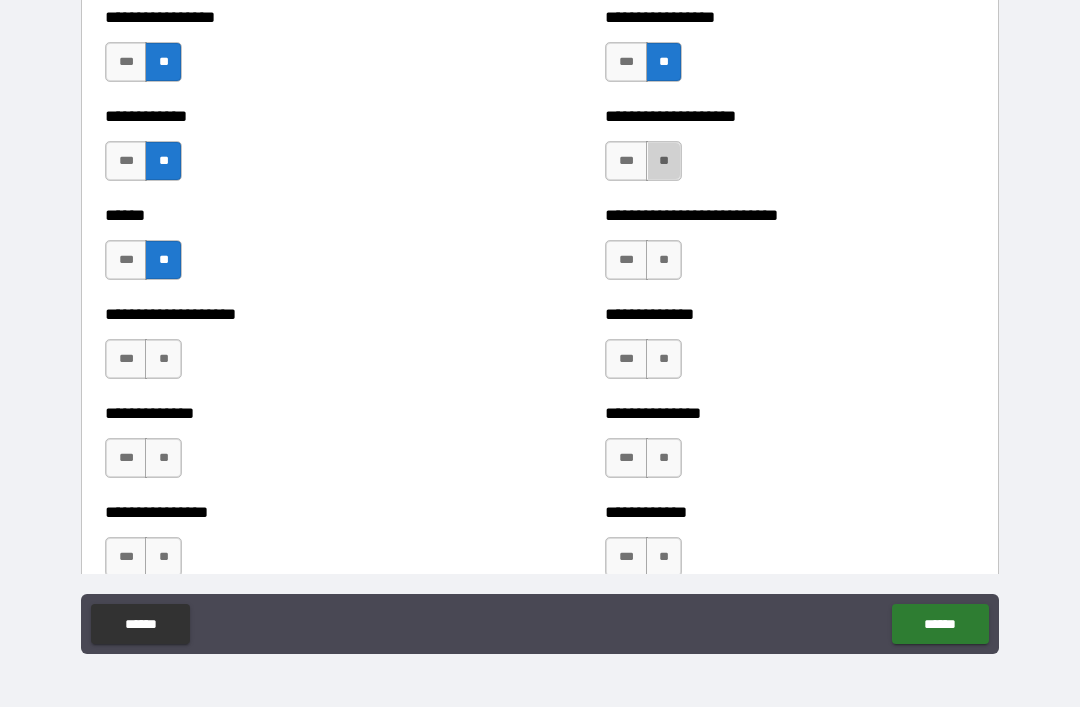 click on "**" at bounding box center [664, 161] 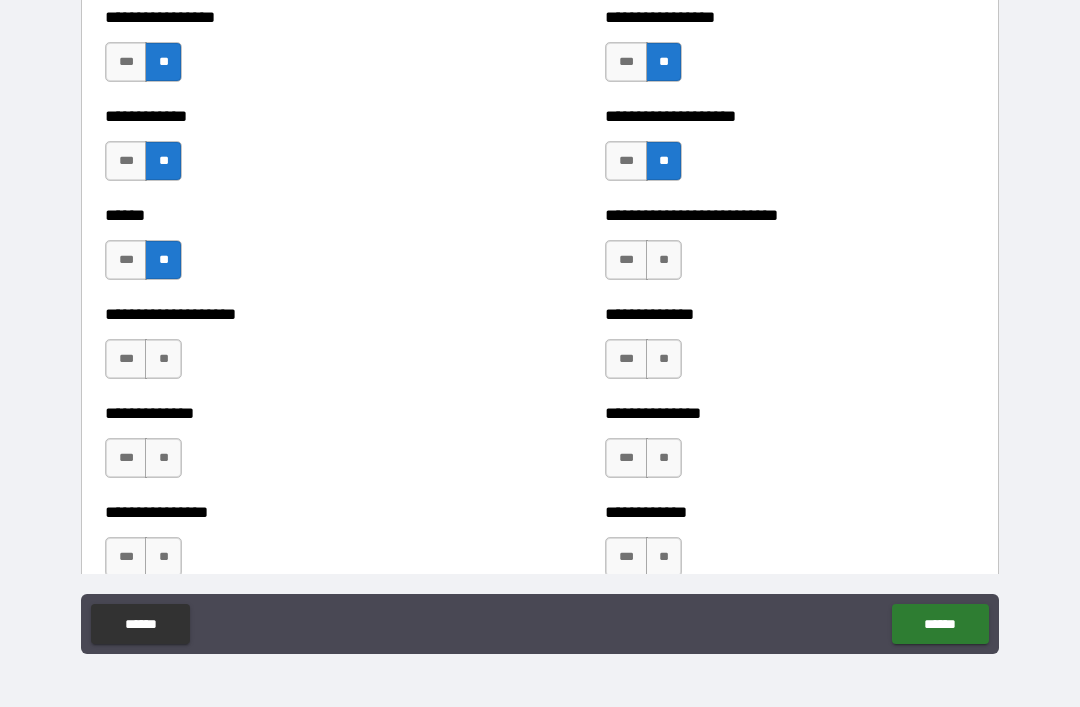 click on "**" at bounding box center (664, 260) 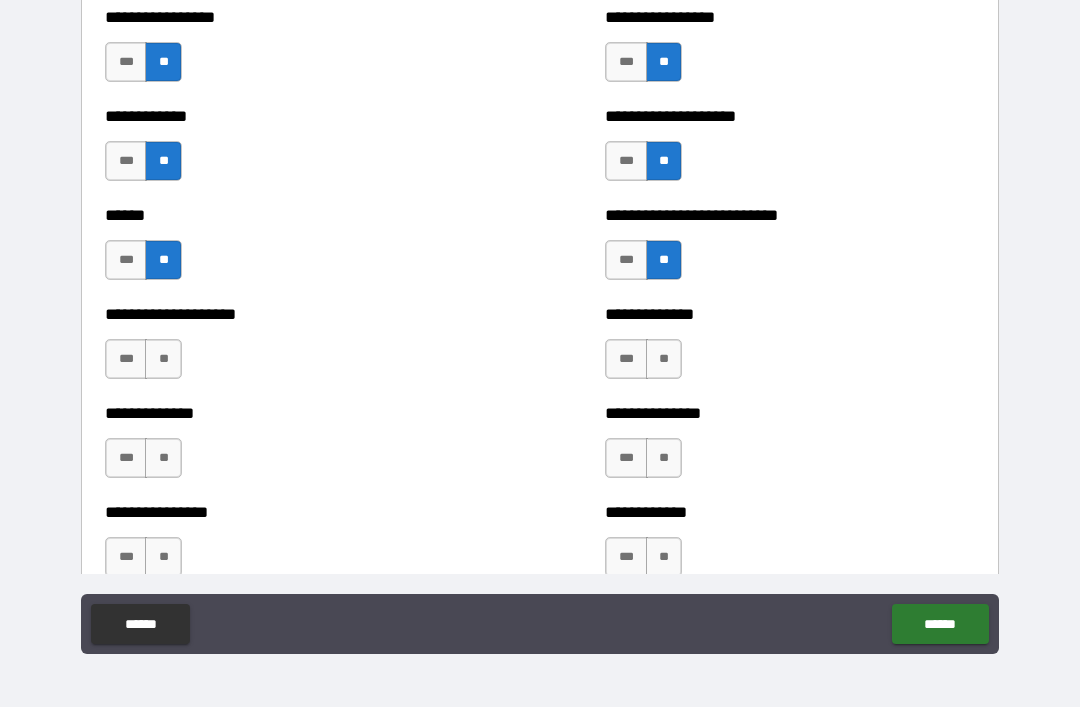 click on "**" at bounding box center (664, 359) 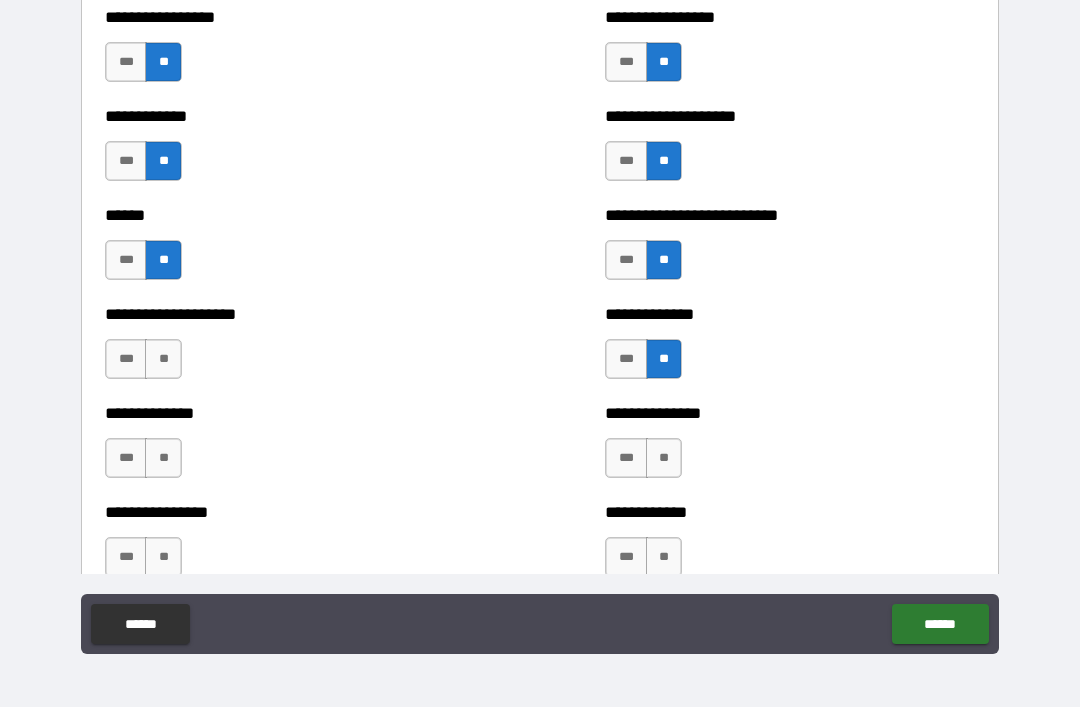 click on "**" at bounding box center (163, 359) 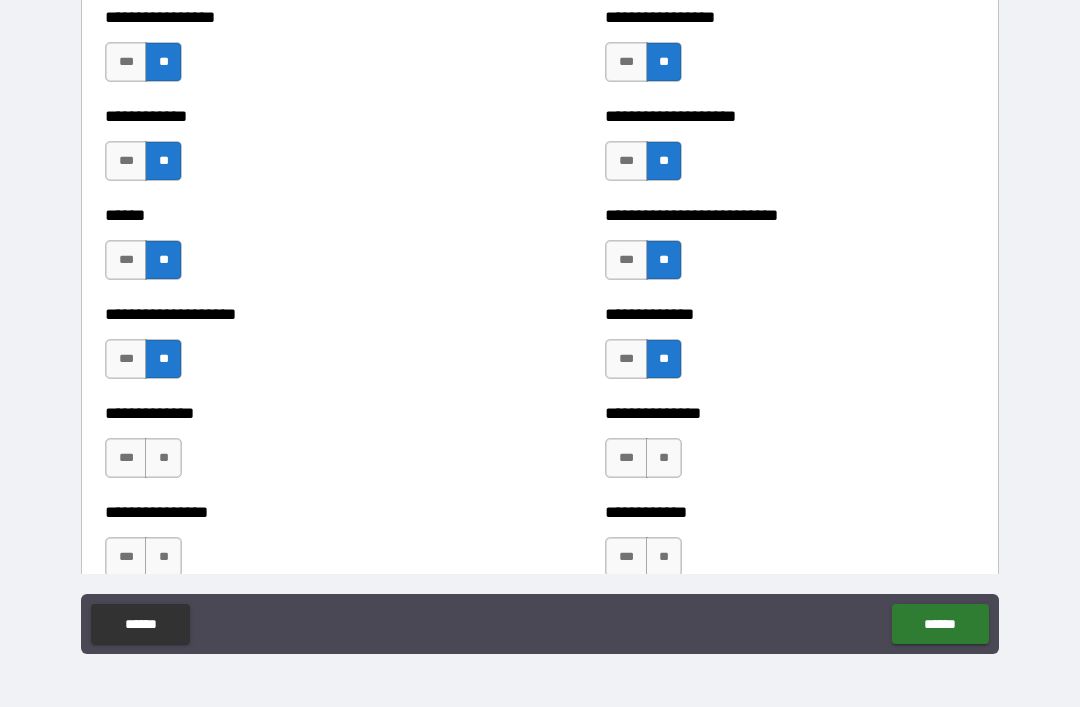 click on "**" at bounding box center (163, 458) 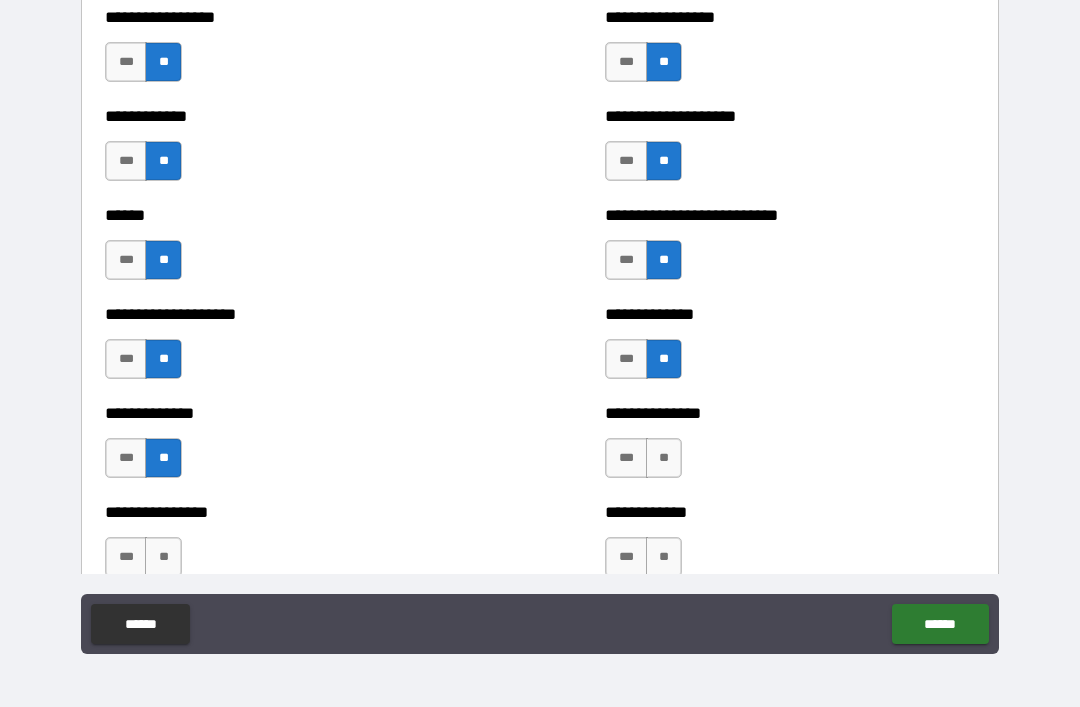 click on "**" at bounding box center (664, 458) 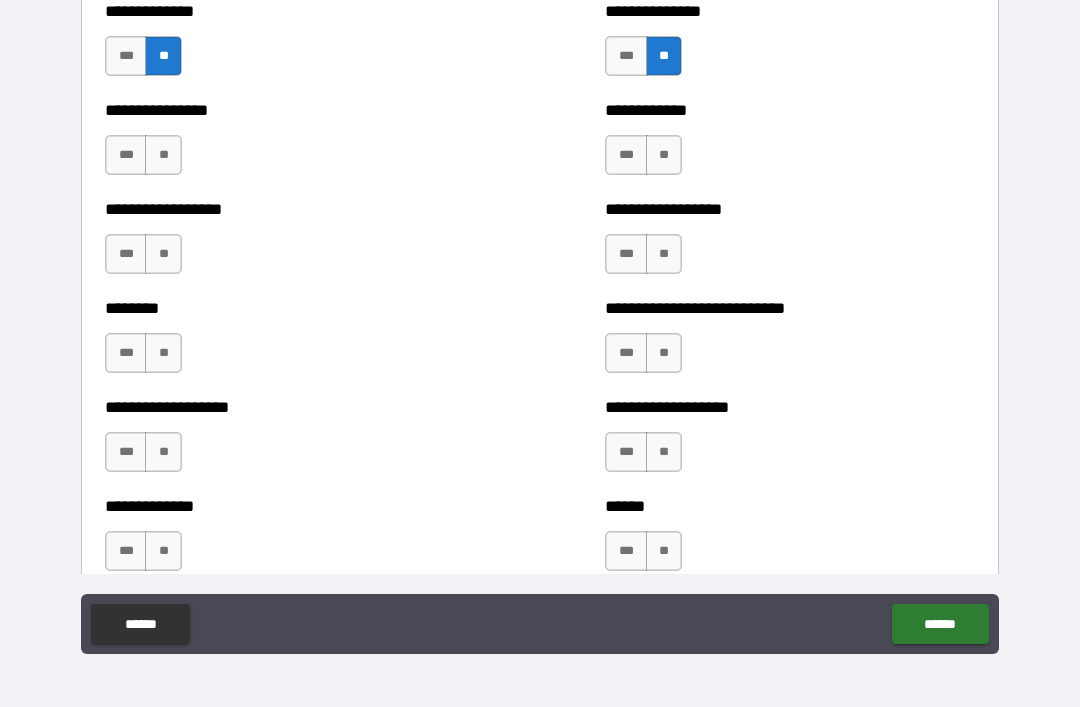 scroll, scrollTop: 4285, scrollLeft: 0, axis: vertical 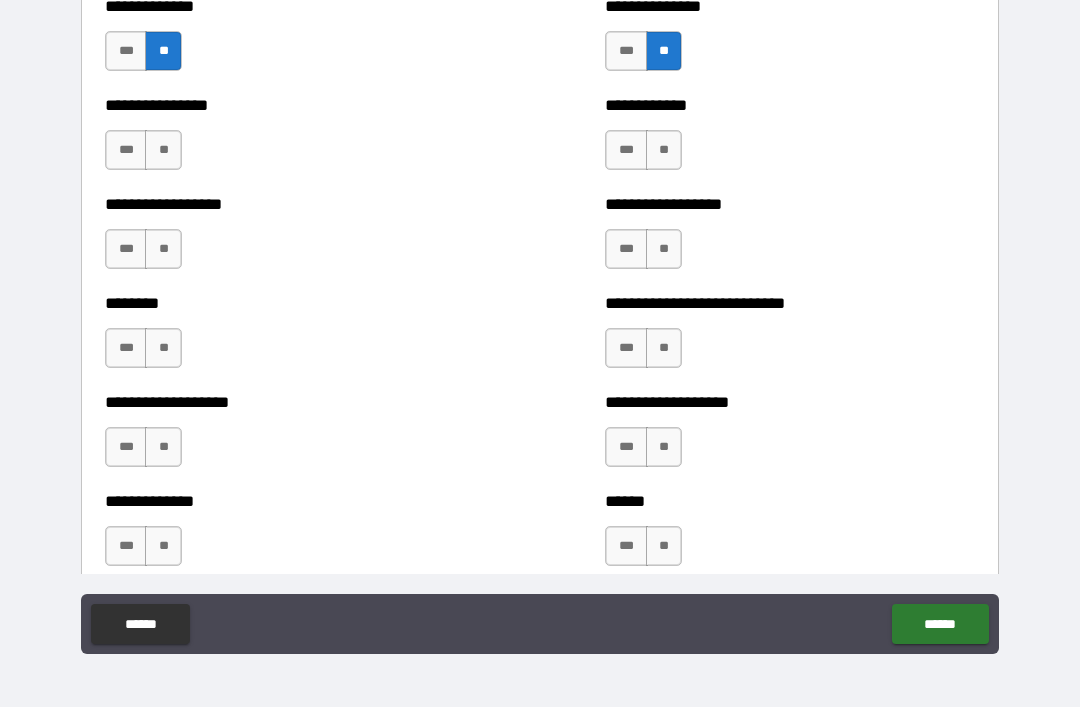 click on "**********" at bounding box center [790, 239] 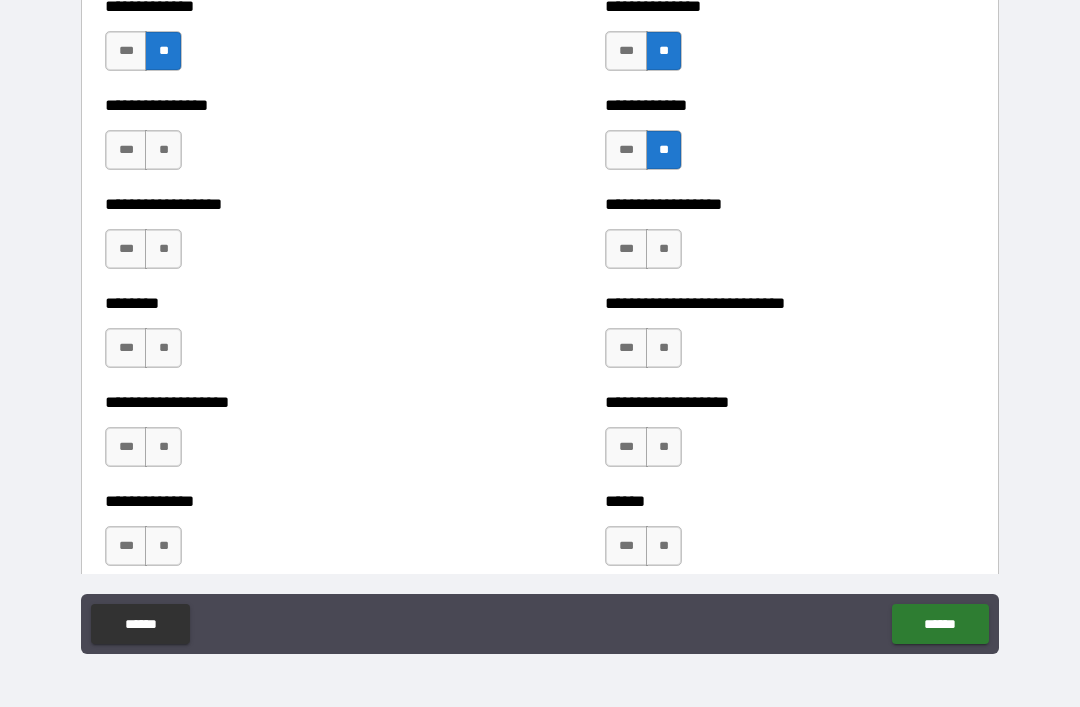 click on "**" at bounding box center [664, 249] 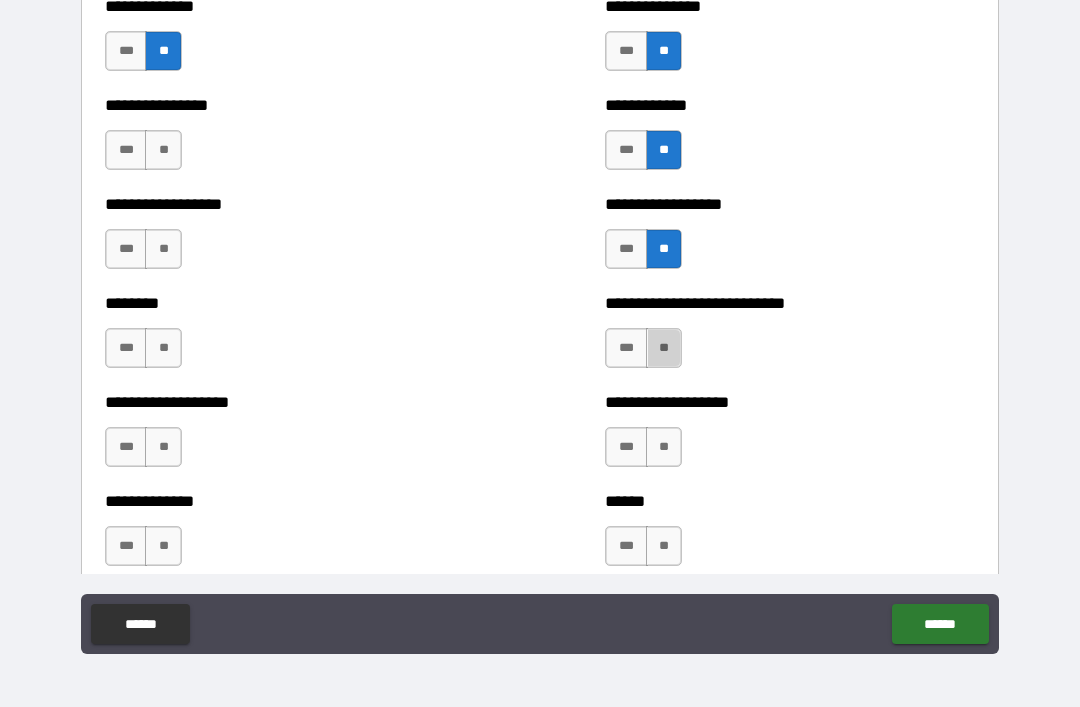 click on "**" at bounding box center (664, 348) 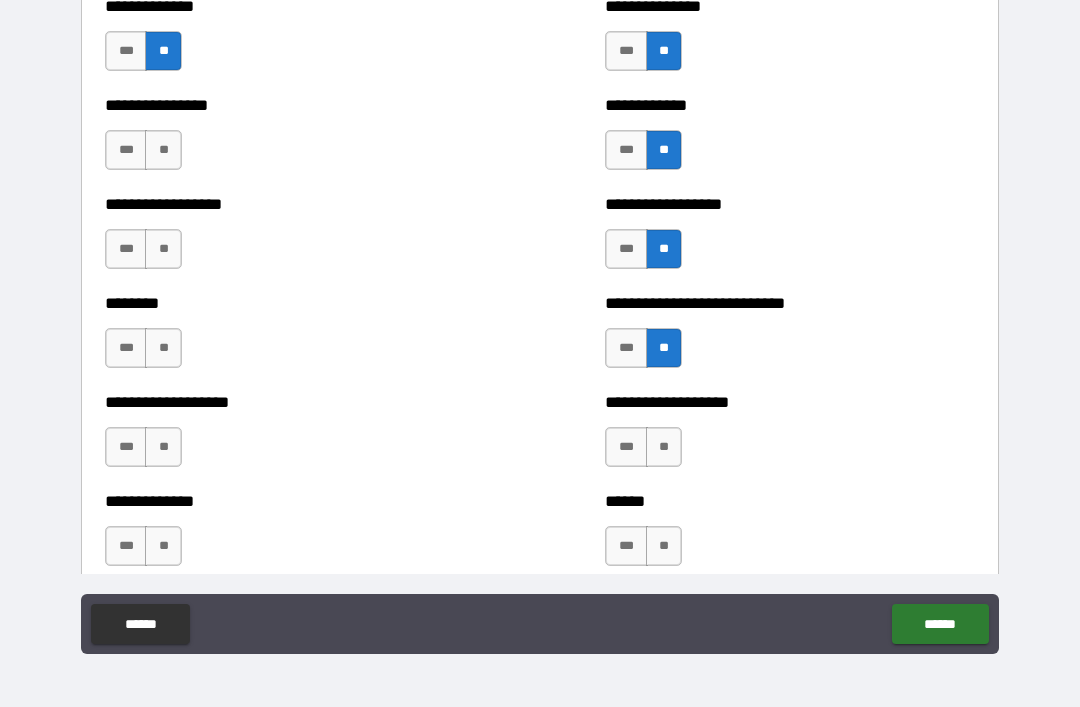 click on "**********" at bounding box center (790, 437) 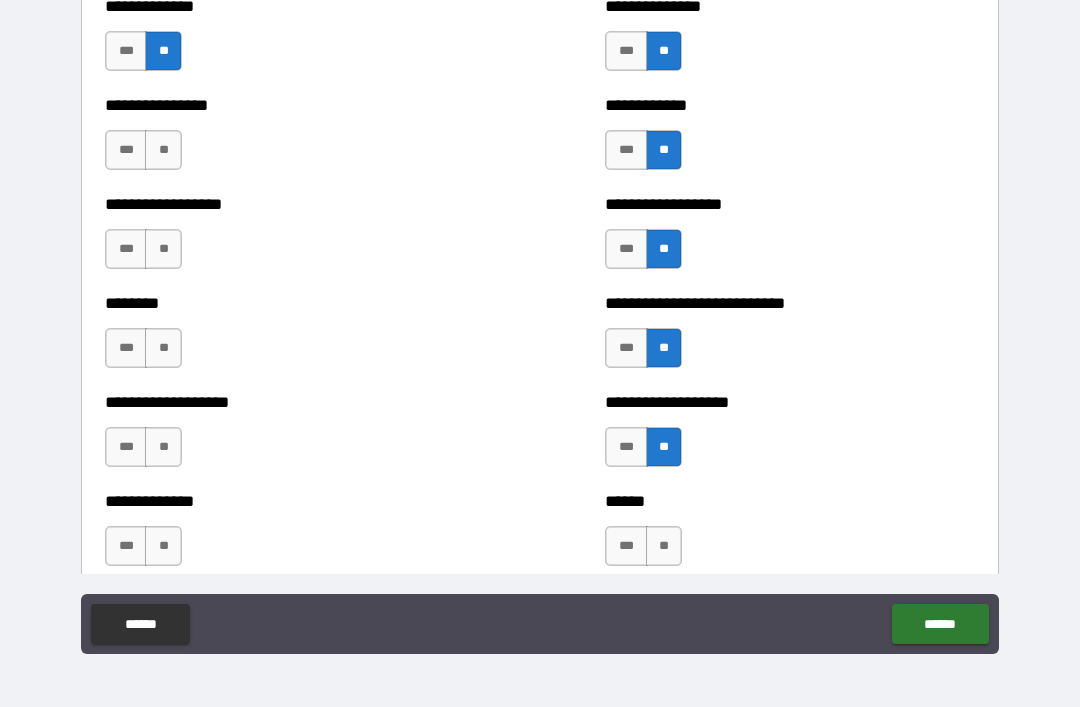 click on "**" at bounding box center [664, 546] 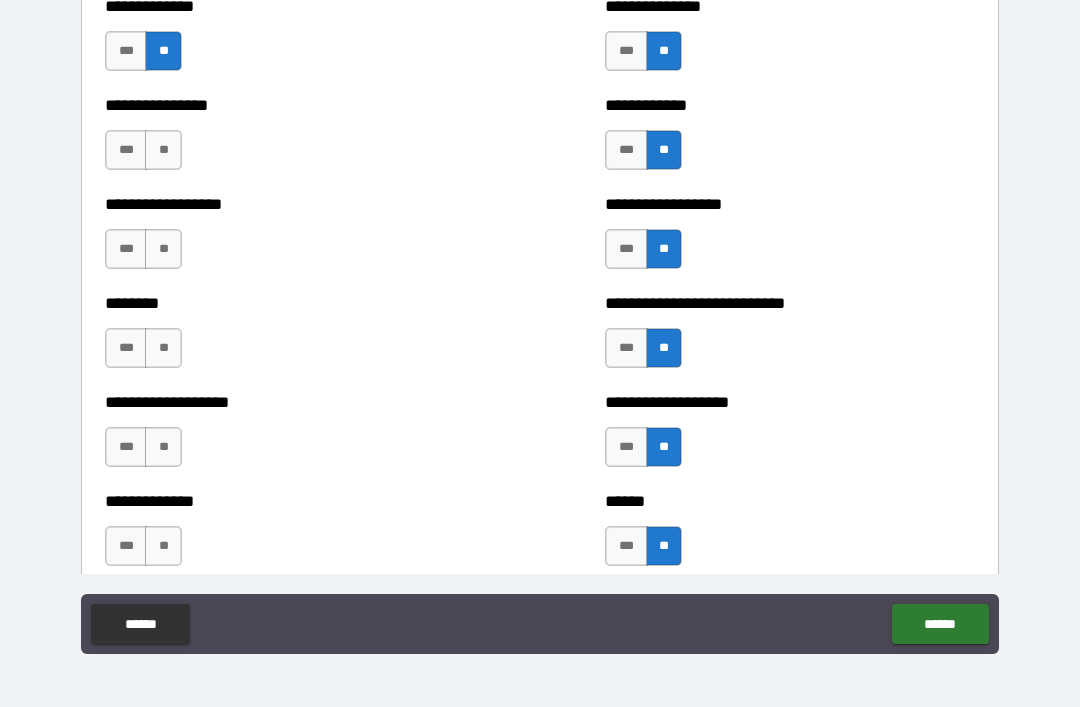 click on "**" at bounding box center [163, 546] 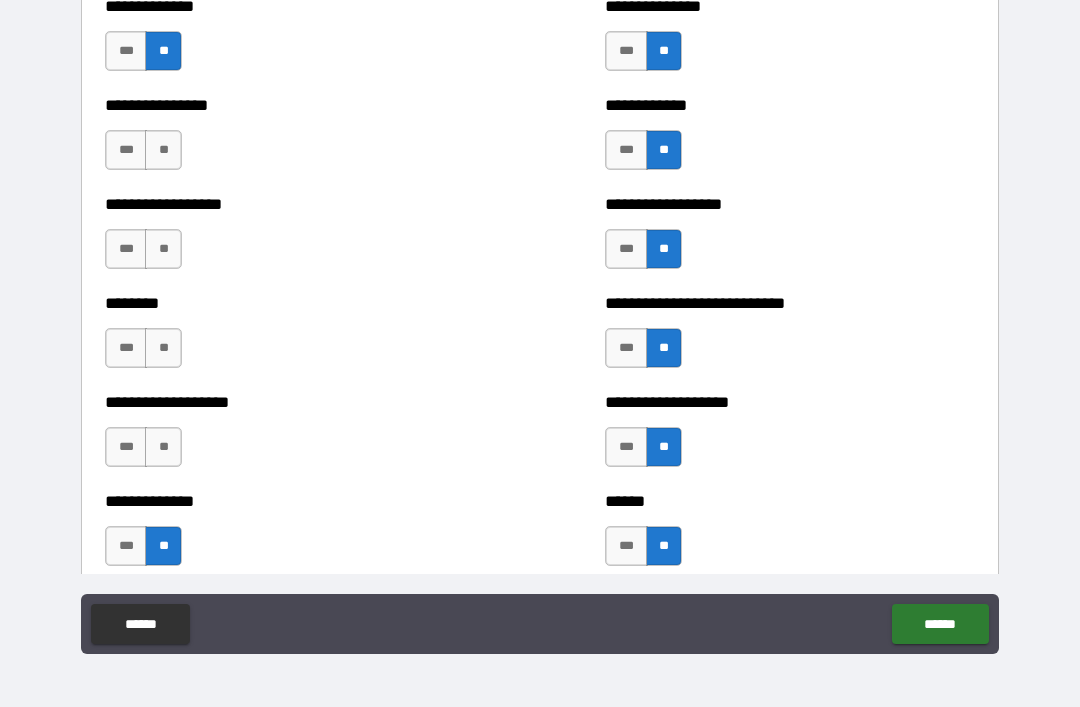 click on "**" at bounding box center (163, 447) 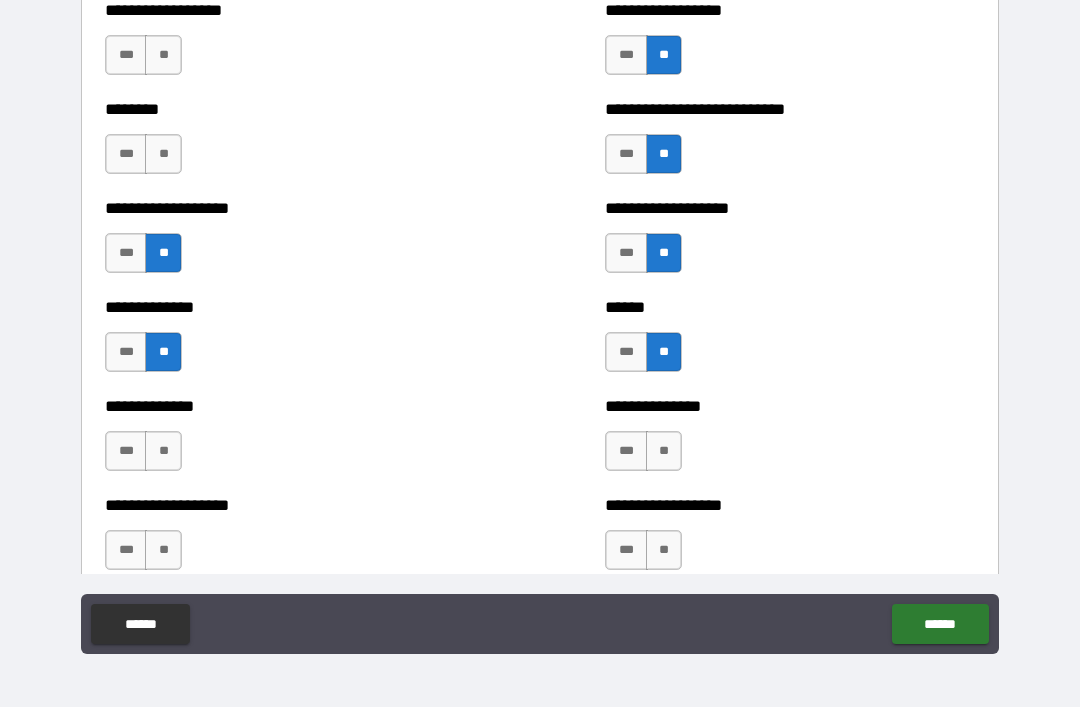 scroll, scrollTop: 4418, scrollLeft: 0, axis: vertical 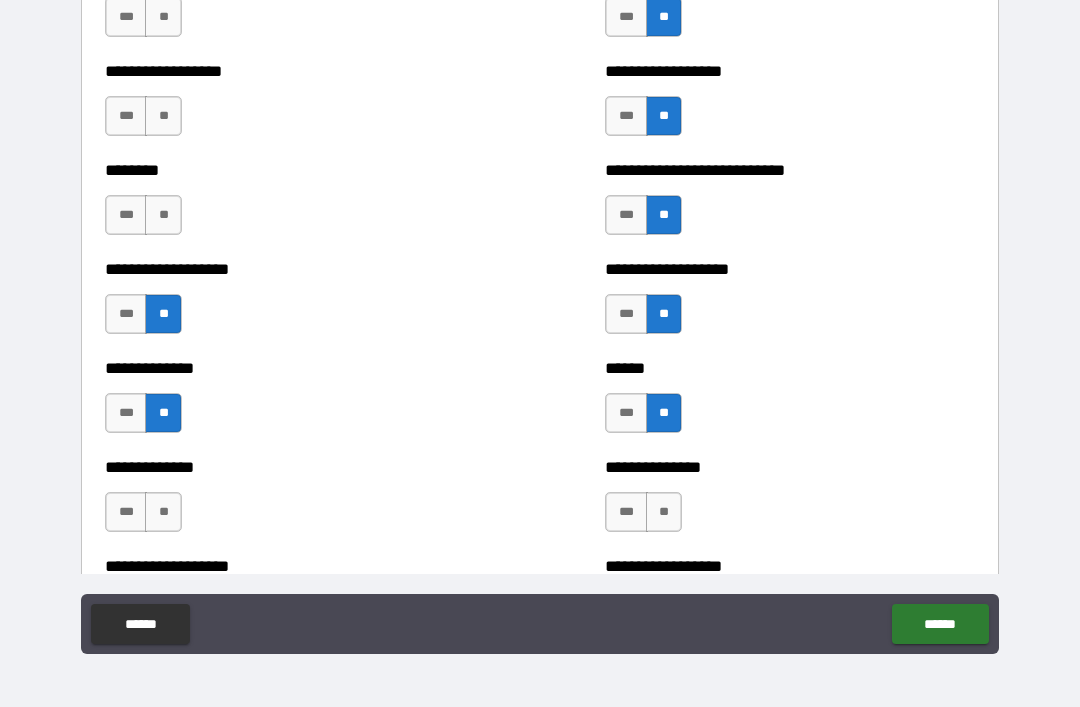 click on "**" at bounding box center [163, 215] 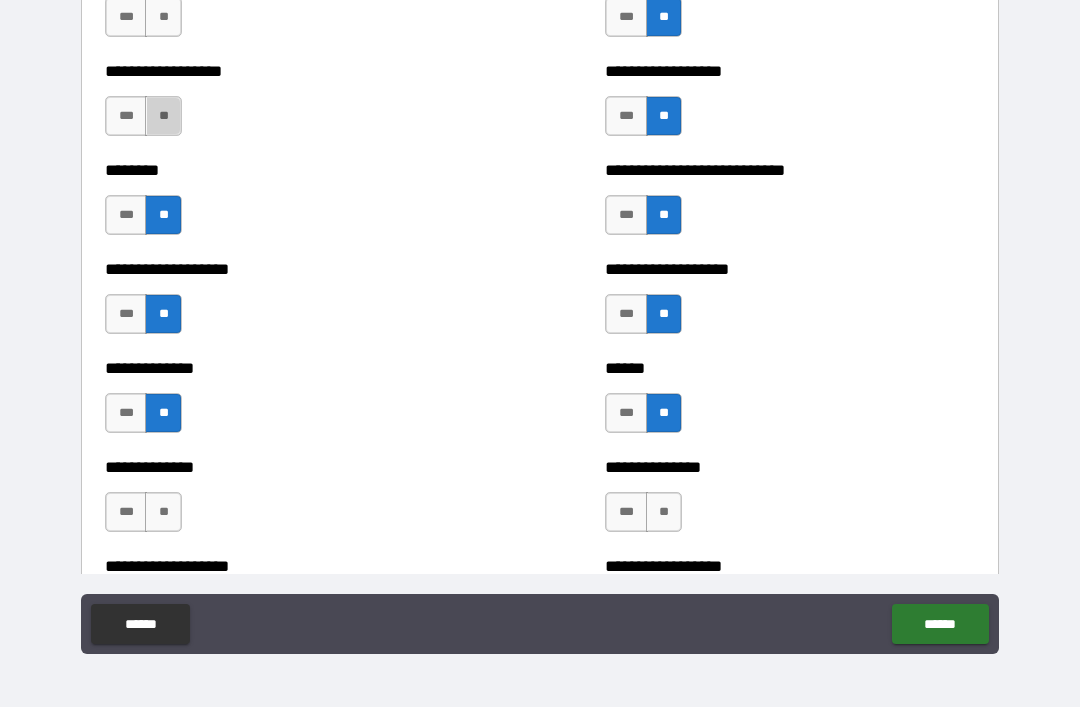 click on "**" at bounding box center (163, 116) 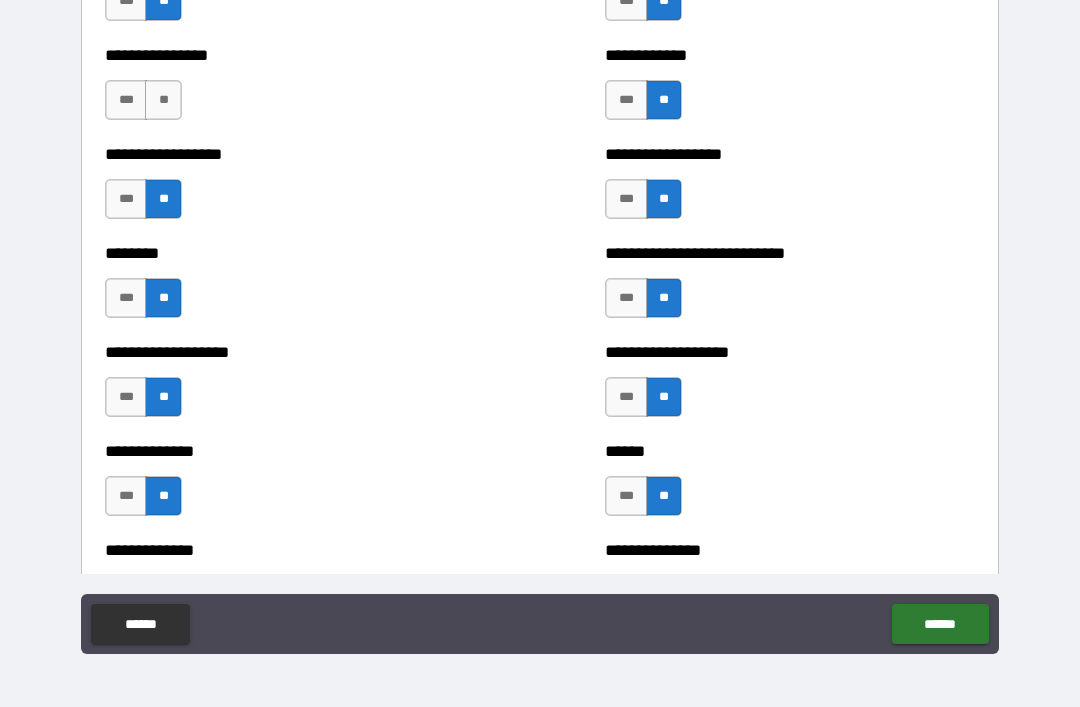 scroll, scrollTop: 4331, scrollLeft: 0, axis: vertical 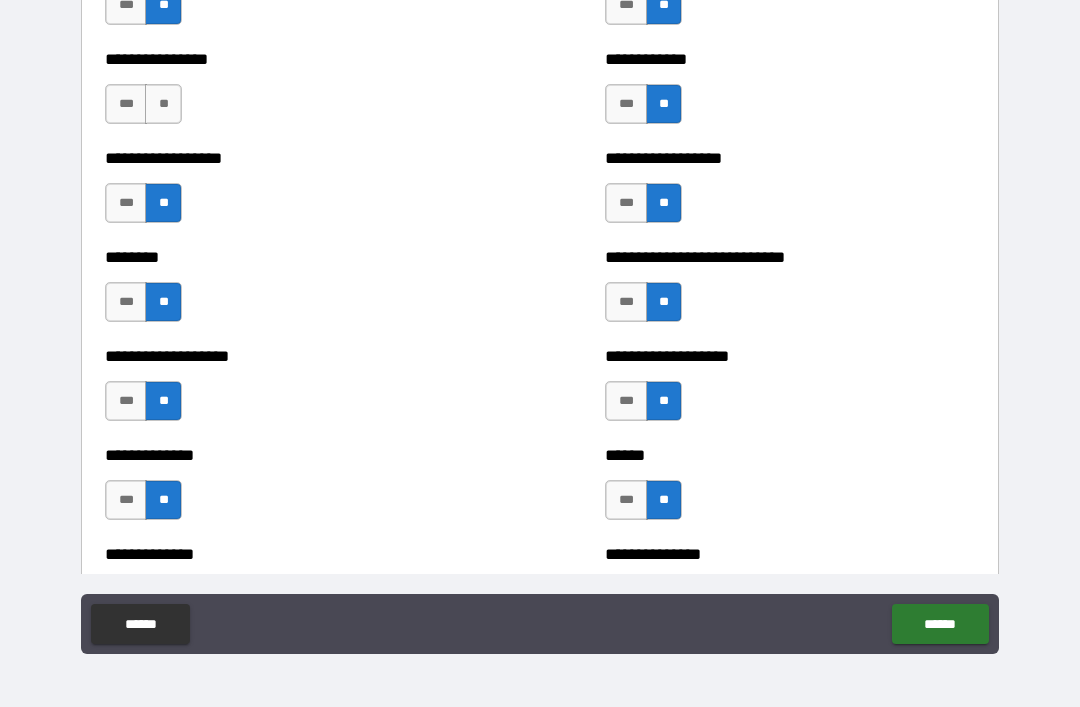 click on "**" at bounding box center [163, 104] 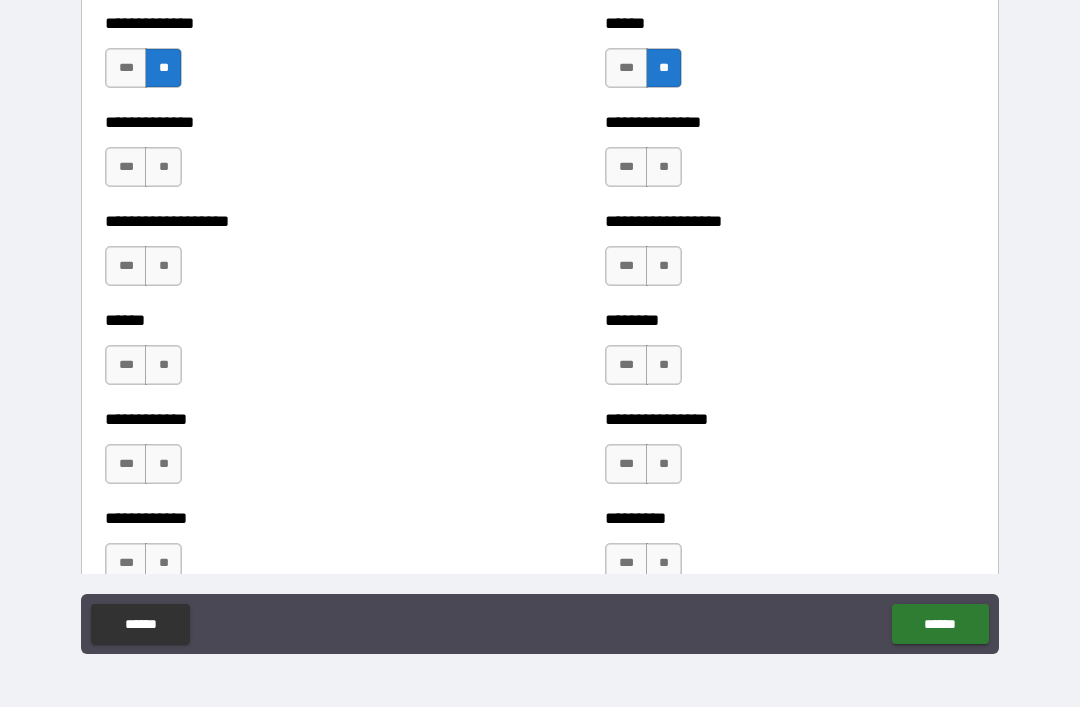 scroll, scrollTop: 4787, scrollLeft: 0, axis: vertical 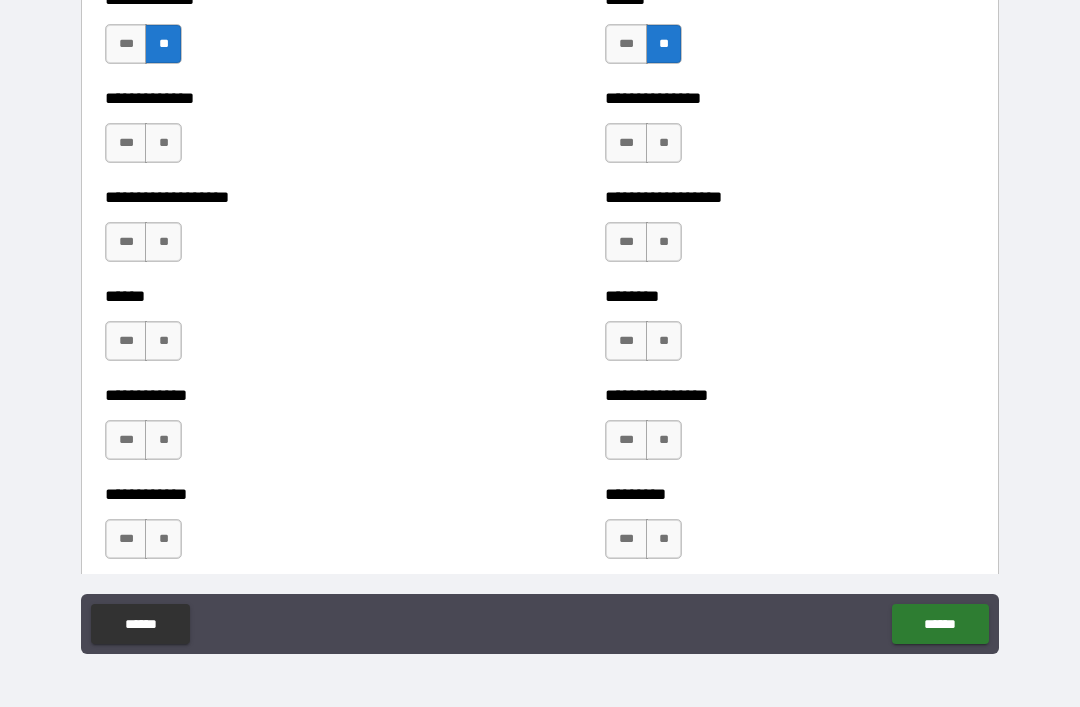 click on "**********" at bounding box center (290, 133) 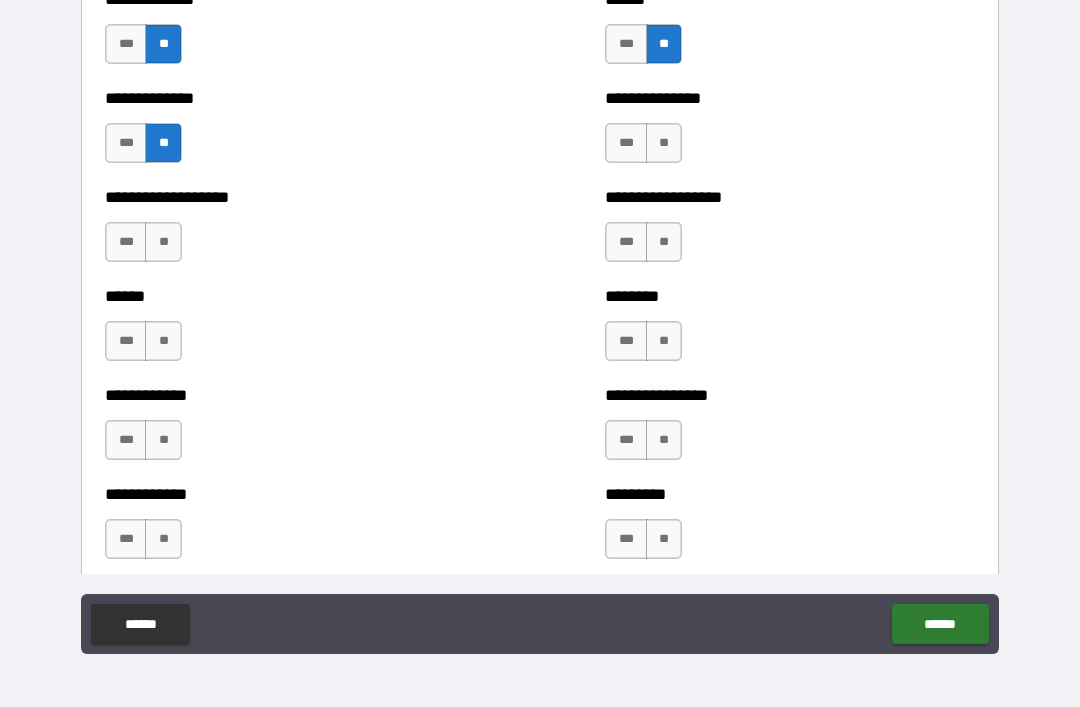 click on "**" at bounding box center (163, 242) 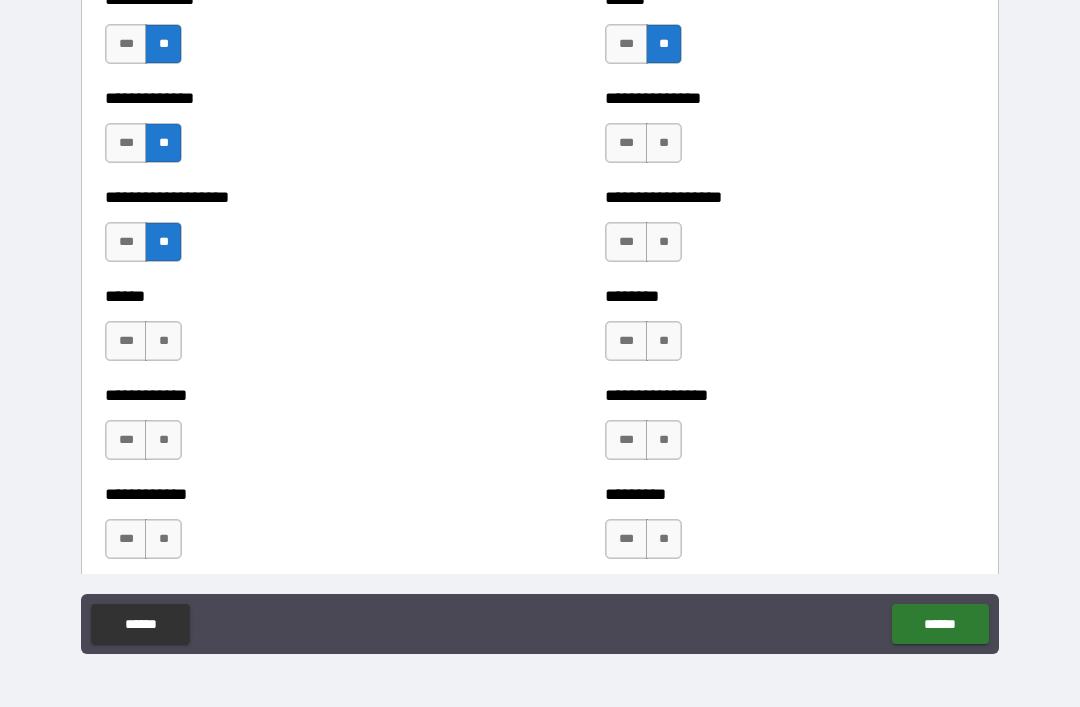 click on "**" at bounding box center [163, 341] 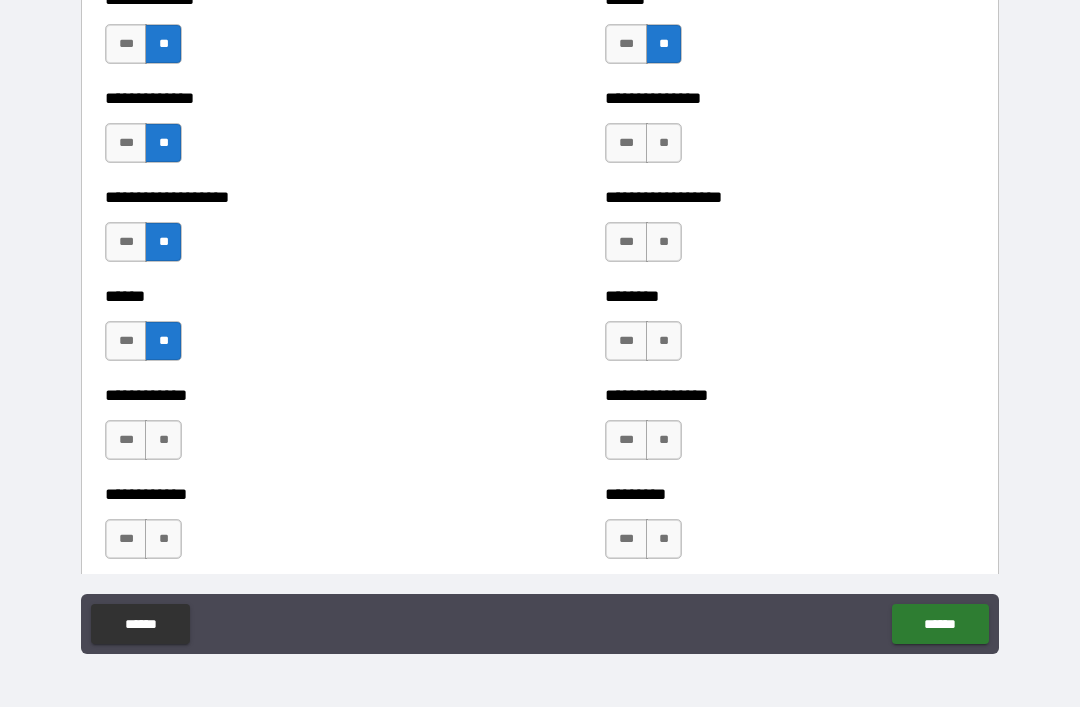 click on "**" at bounding box center [163, 440] 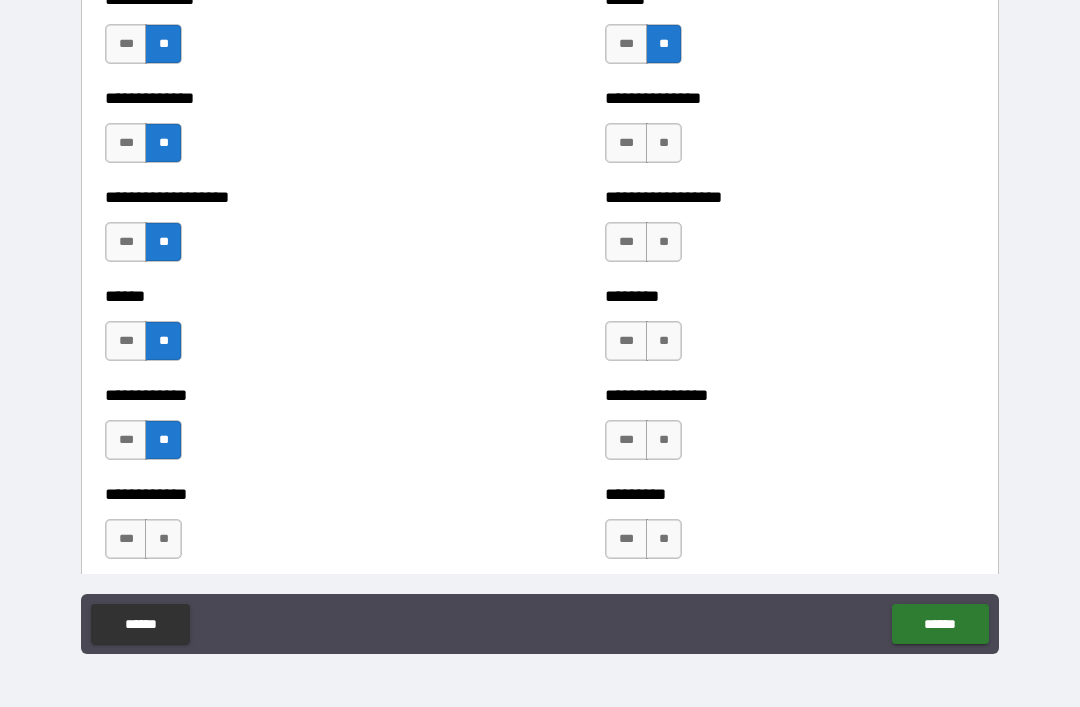 click on "**" at bounding box center [163, 539] 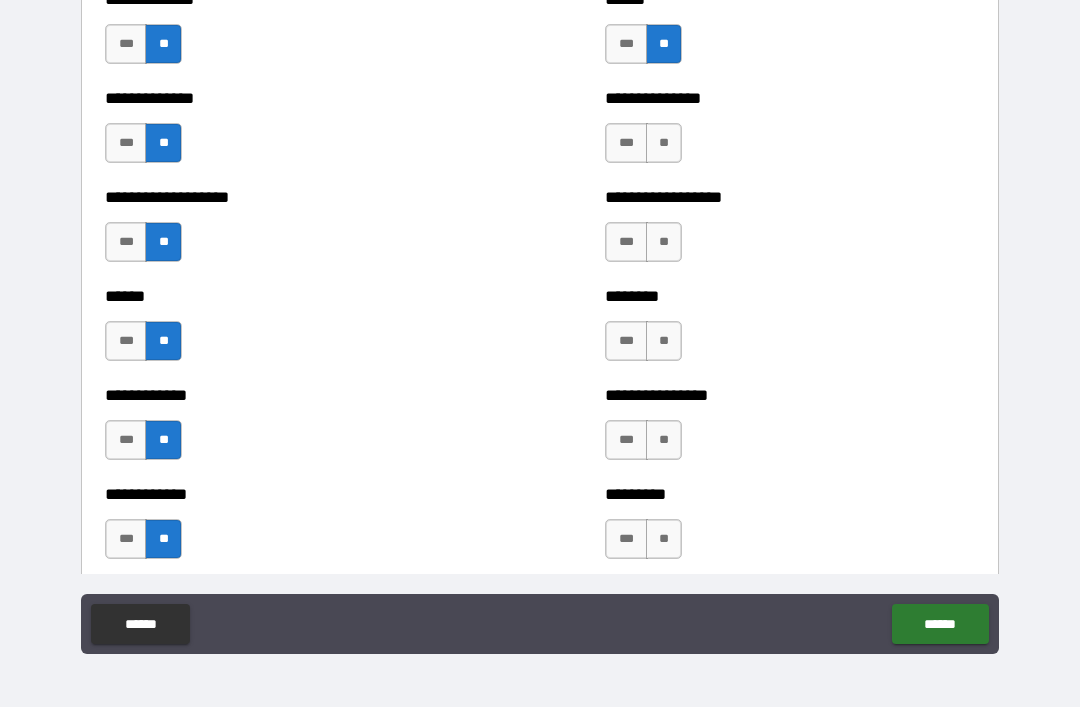 click on "**" at bounding box center [664, 143] 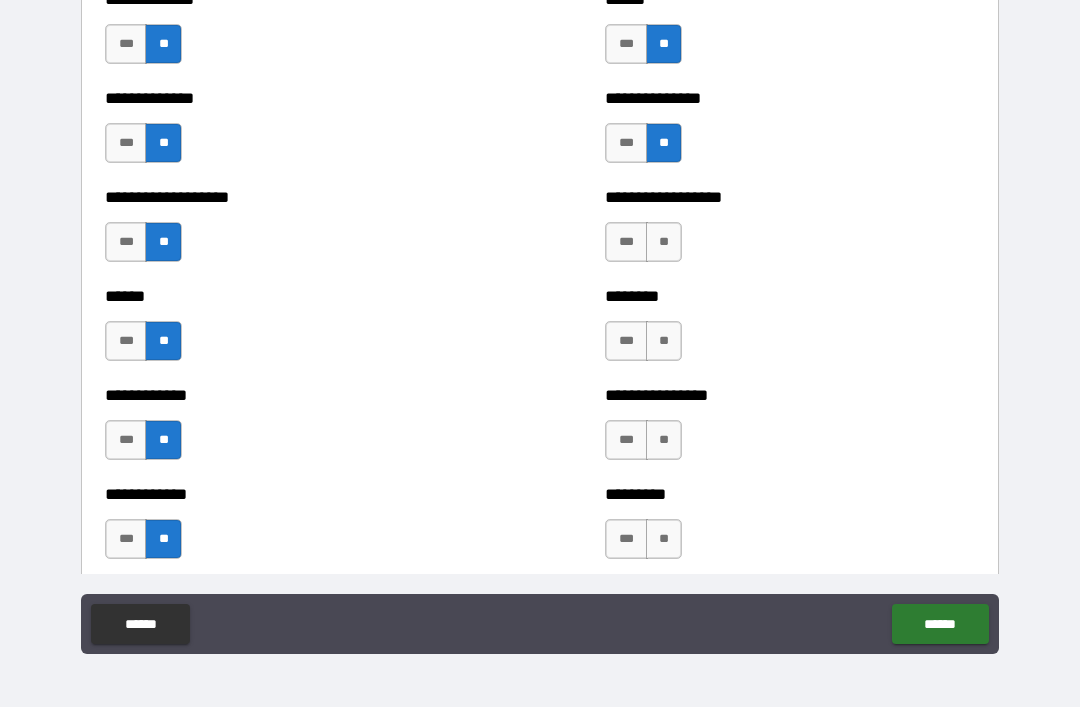 click on "**" at bounding box center (664, 242) 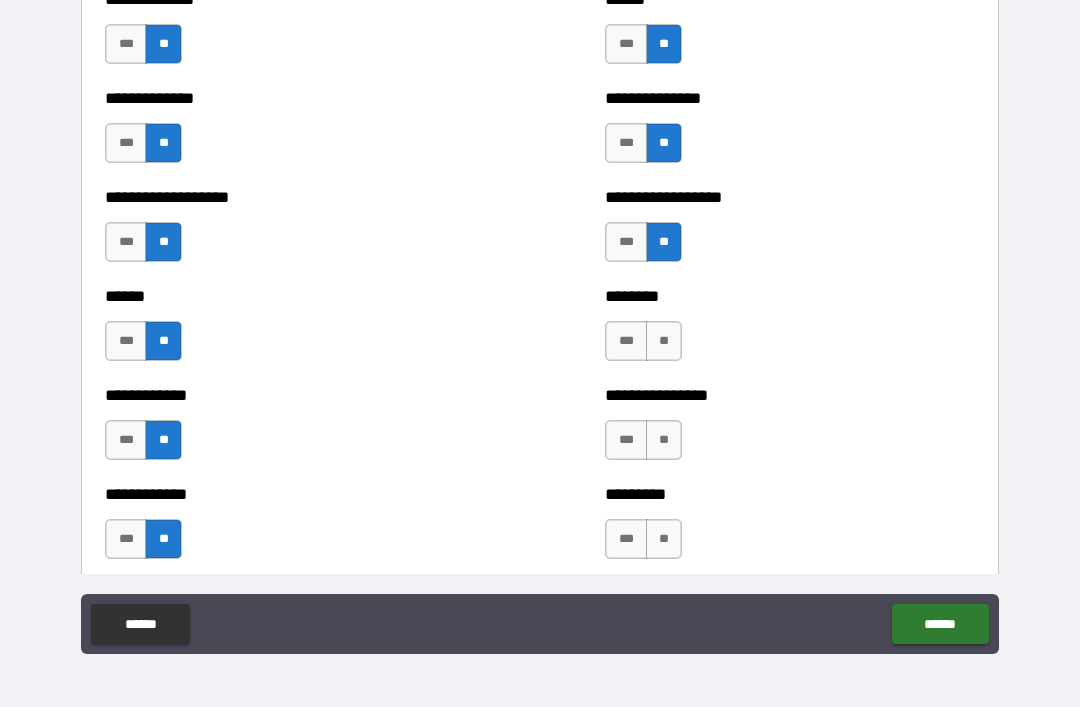 click on "**" at bounding box center [664, 341] 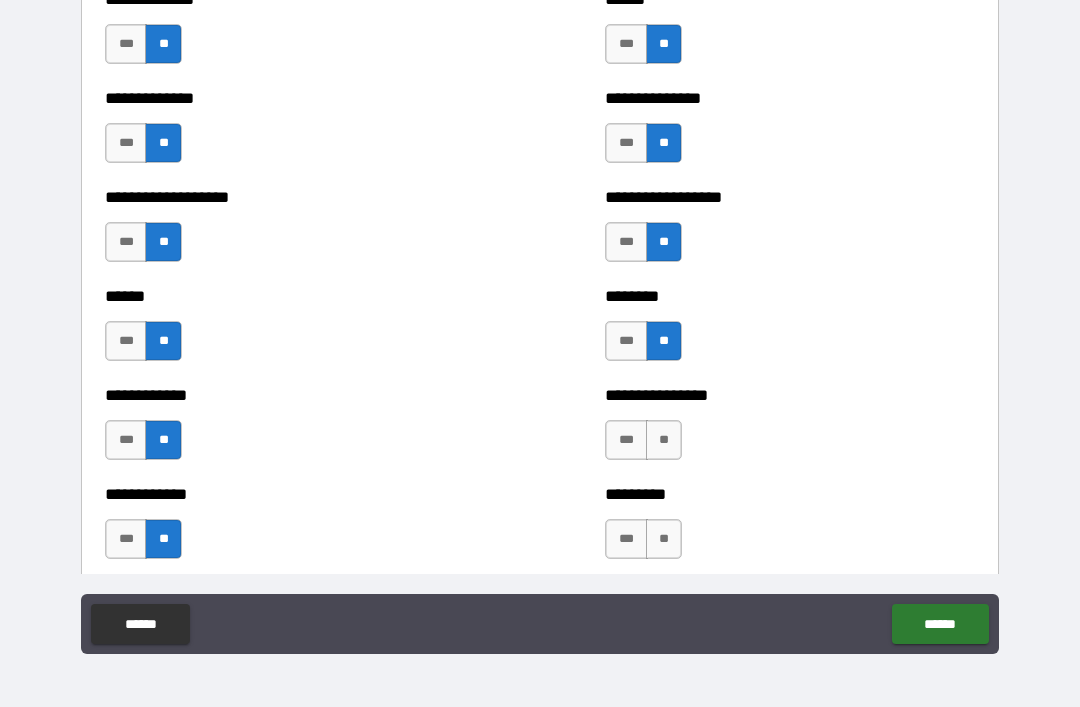 click on "**" at bounding box center (664, 440) 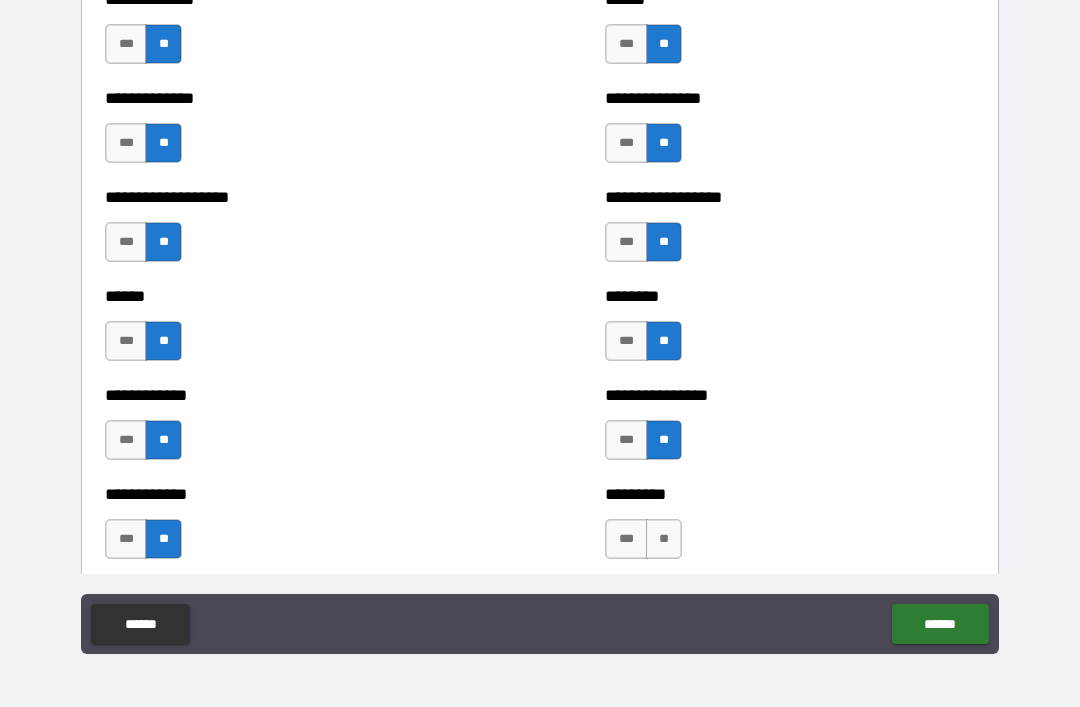 click on "**" at bounding box center [664, 539] 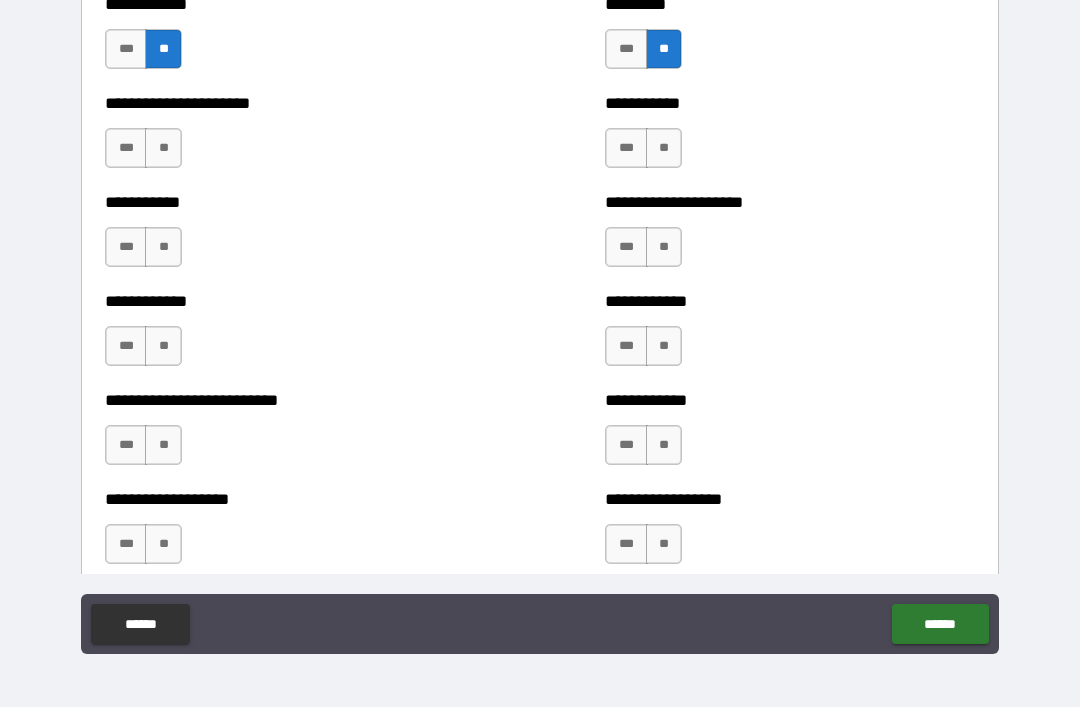 scroll, scrollTop: 5279, scrollLeft: 0, axis: vertical 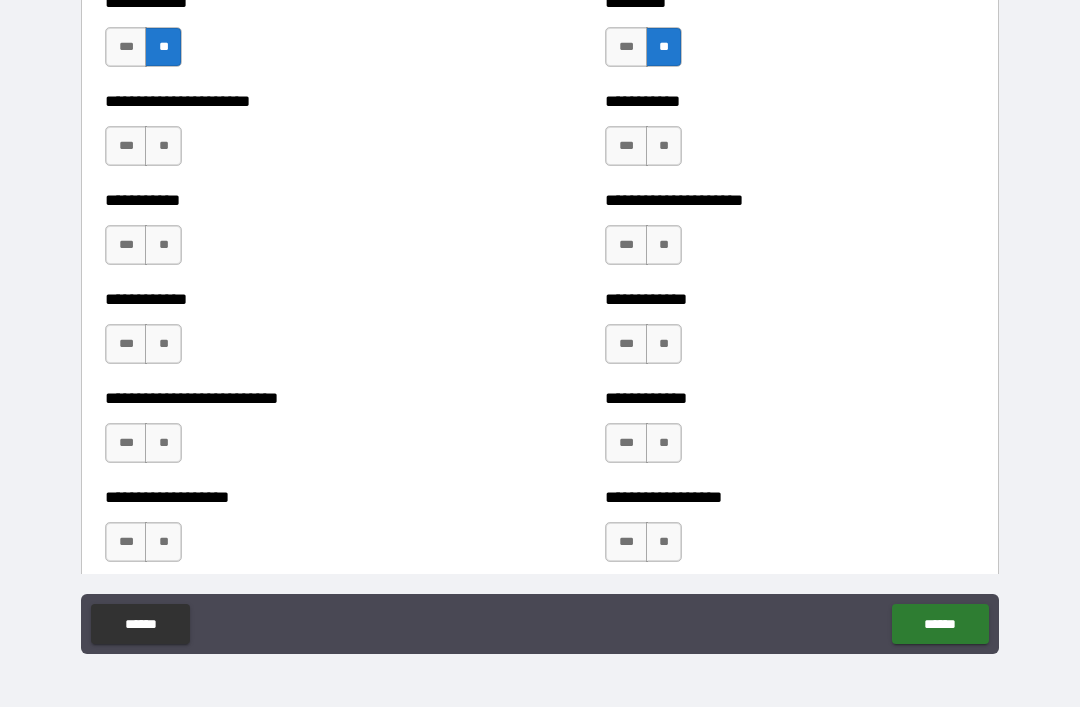 click on "**" at bounding box center (664, 245) 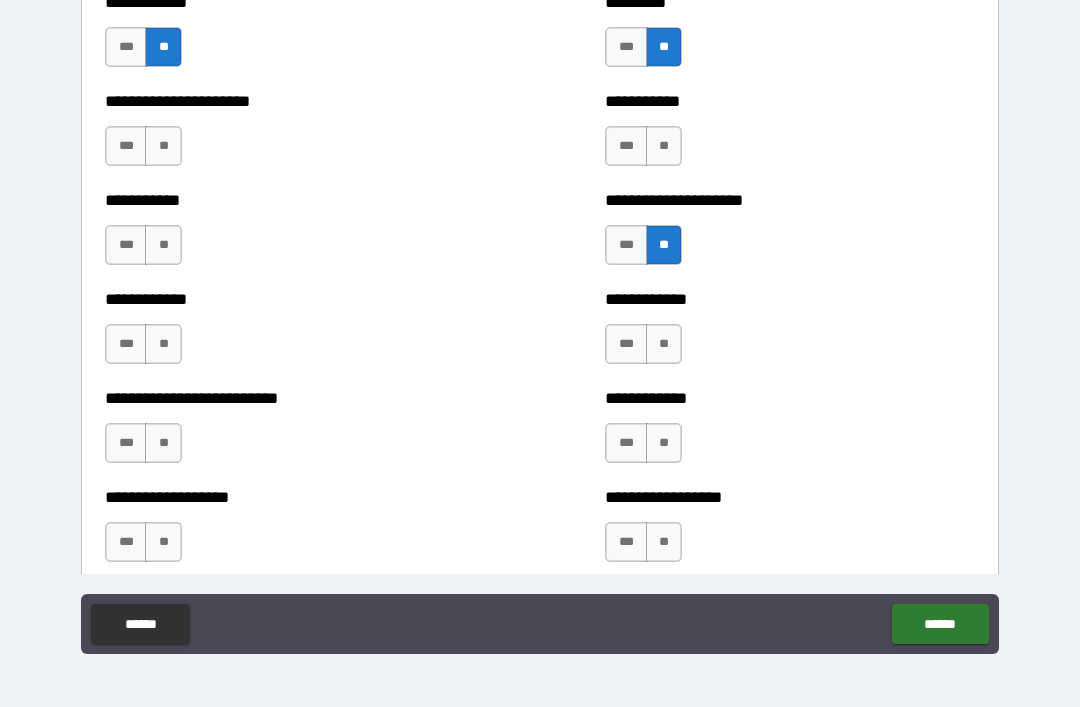 click on "**" at bounding box center [664, 146] 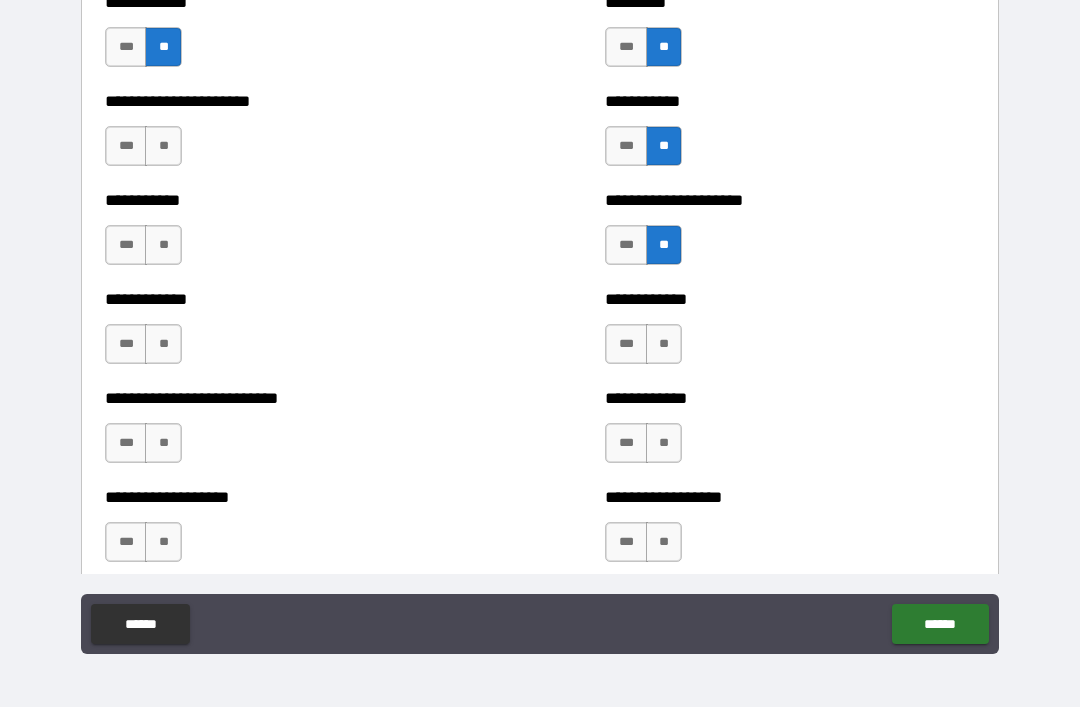 click on "**" at bounding box center (664, 344) 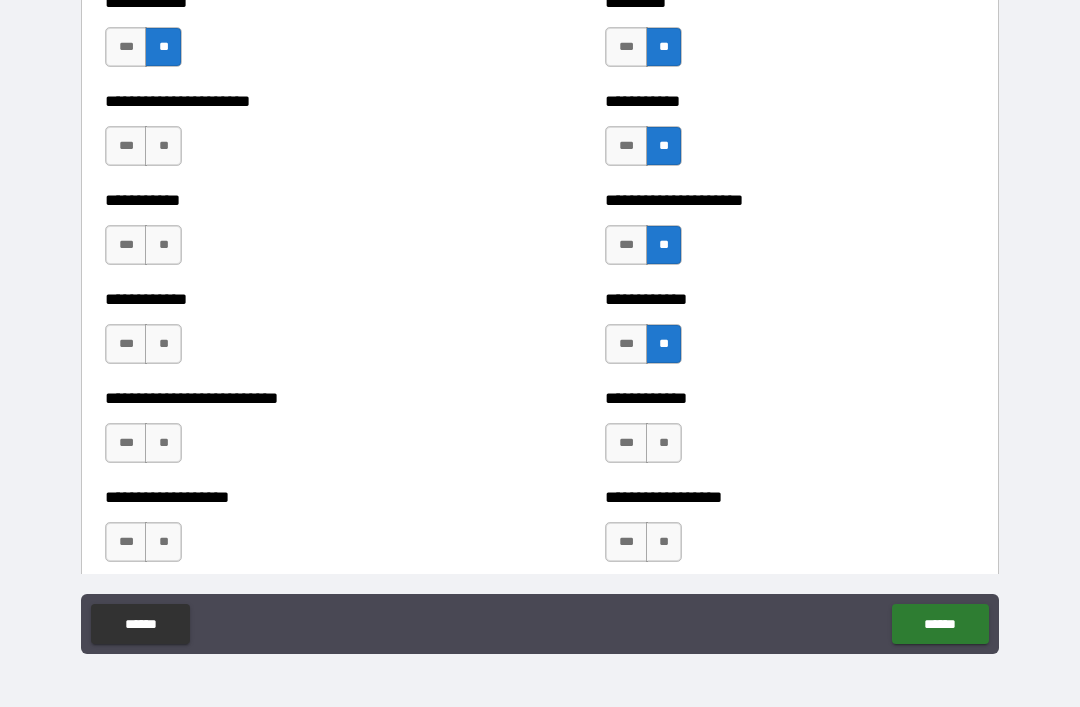 click on "**" at bounding box center [664, 443] 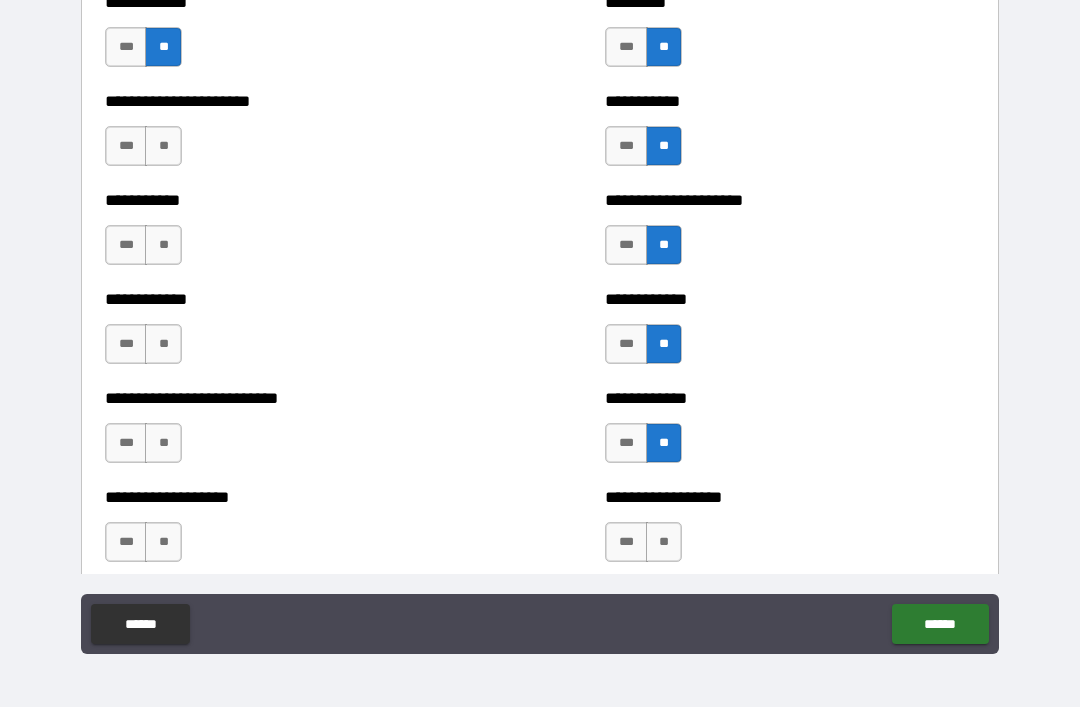click on "**********" at bounding box center [790, 532] 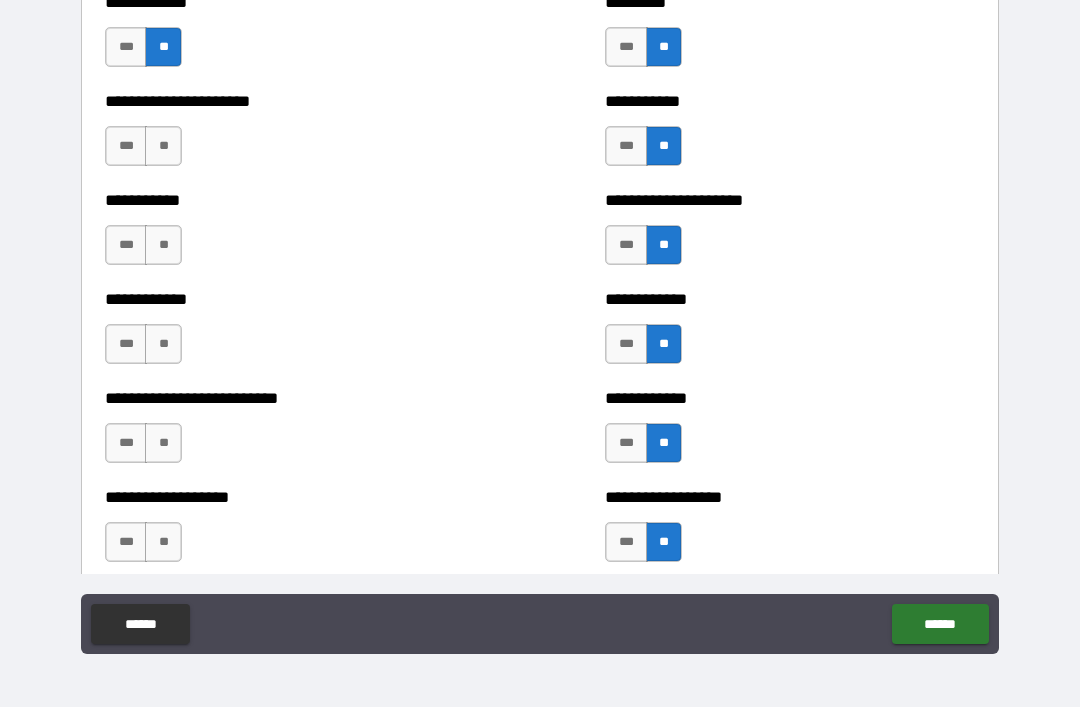 click on "**" at bounding box center [163, 542] 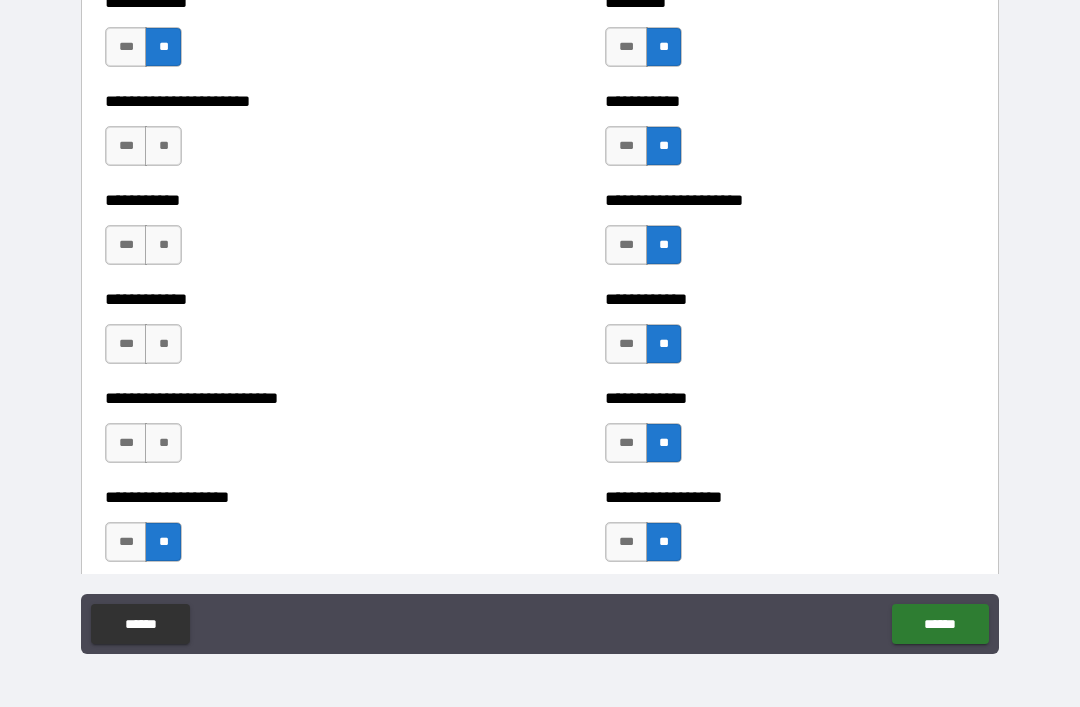 click on "**" at bounding box center [163, 443] 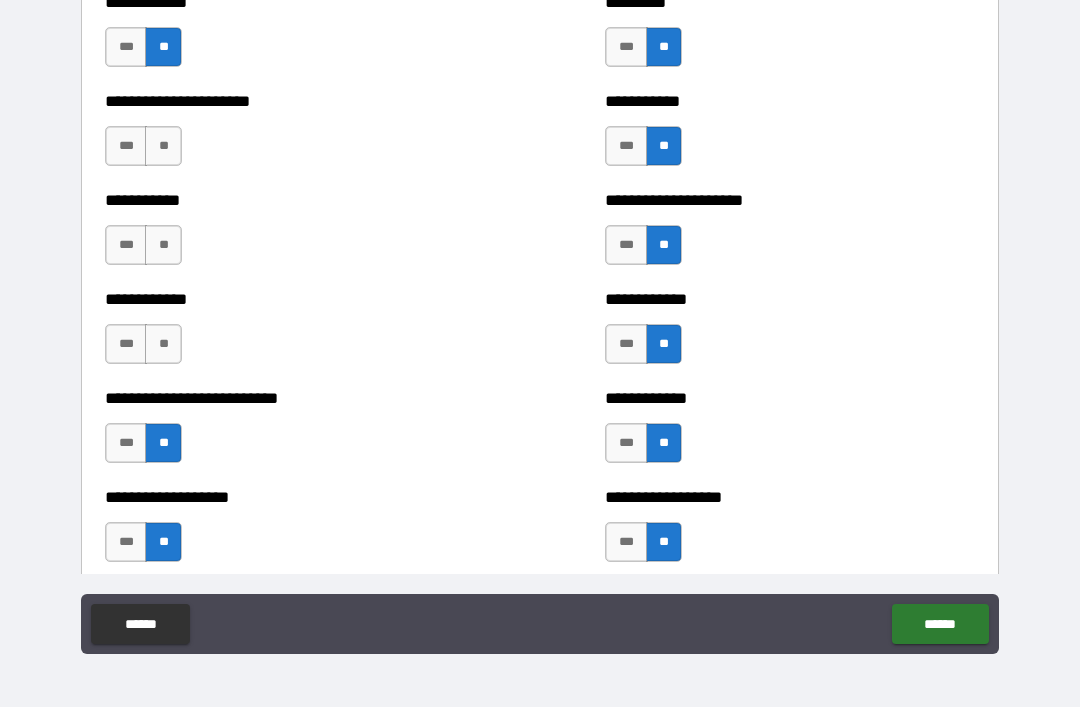 click on "**********" at bounding box center (290, 334) 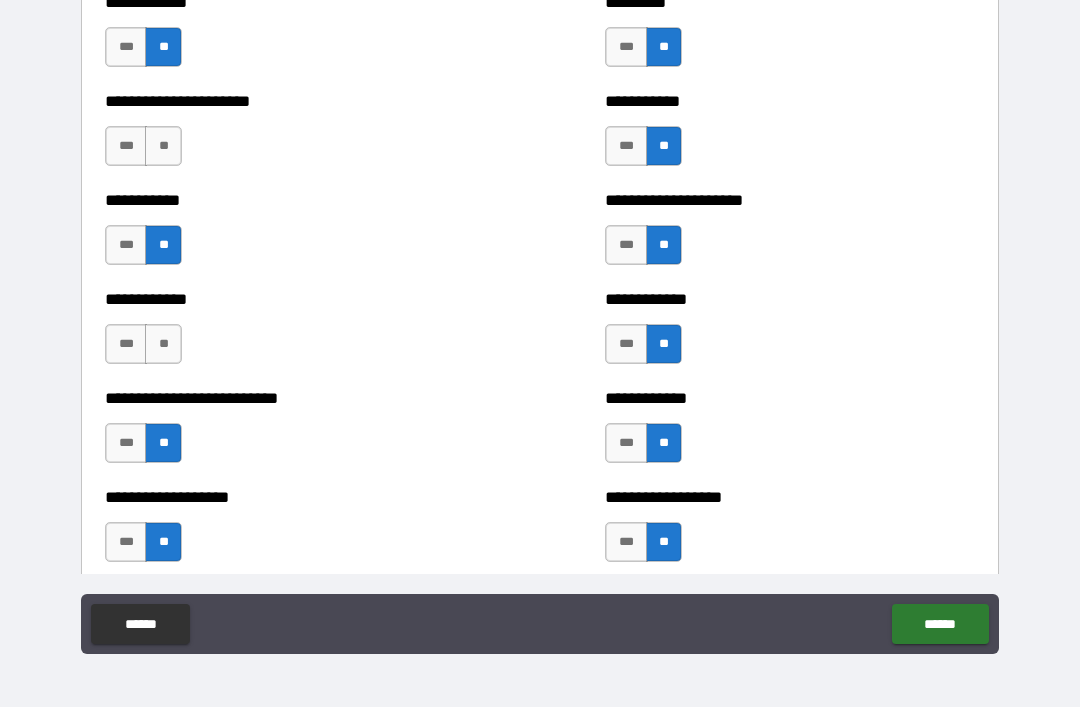 click on "**" at bounding box center [163, 146] 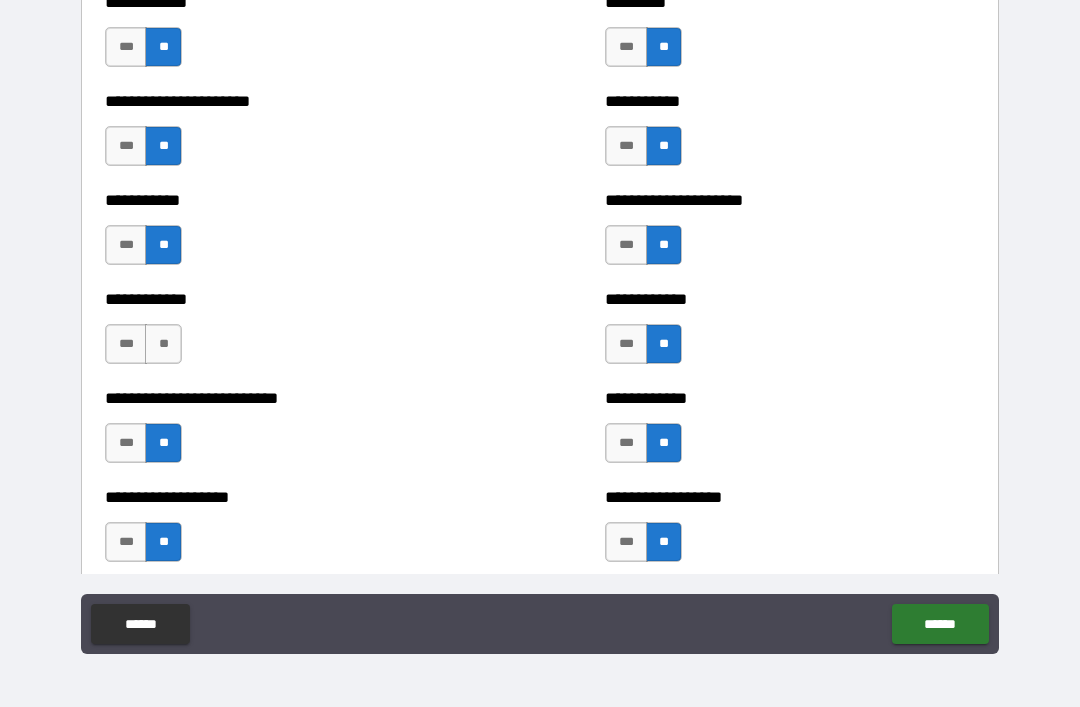 click on "**" at bounding box center (163, 344) 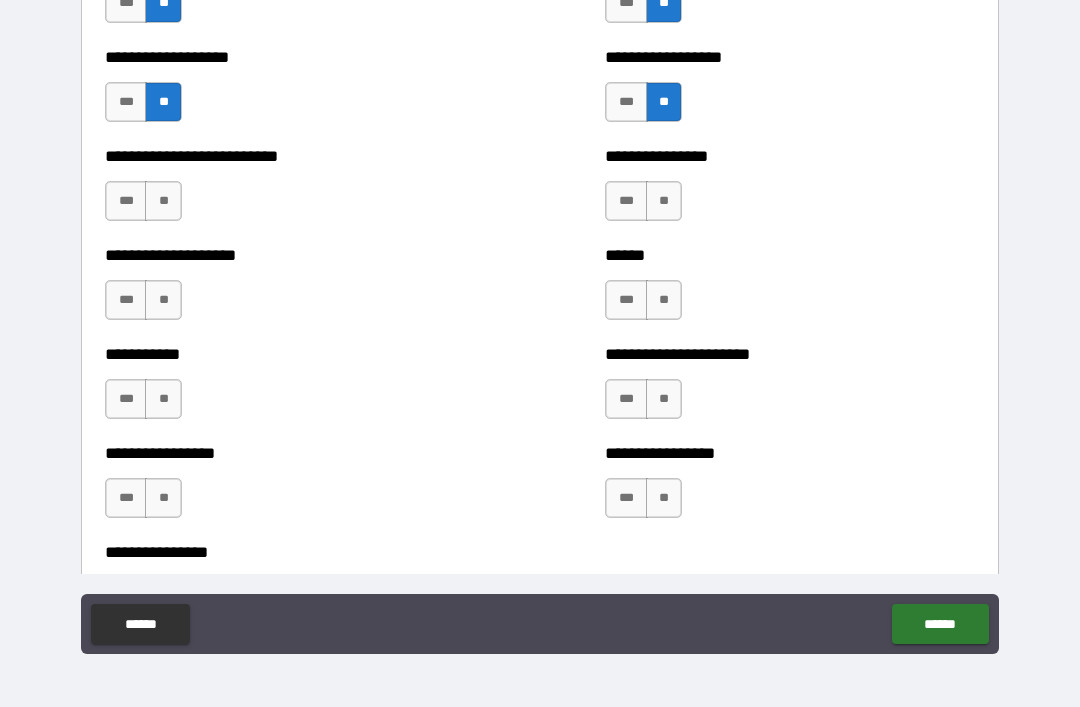 scroll, scrollTop: 5734, scrollLeft: 0, axis: vertical 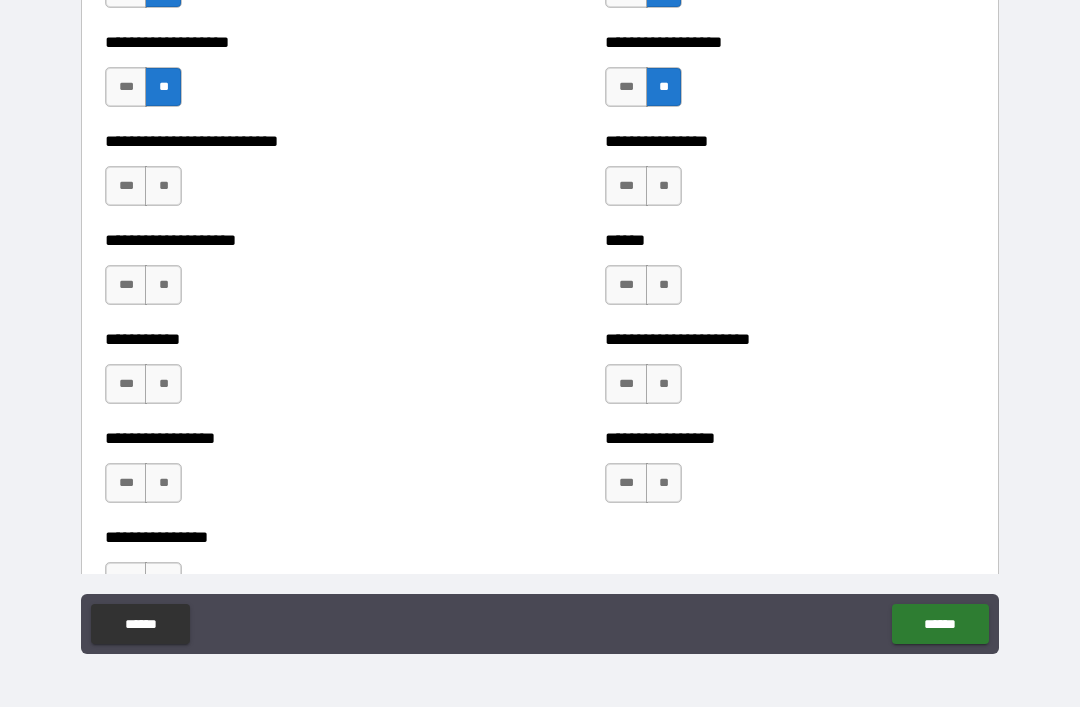 click on "**" at bounding box center (163, 285) 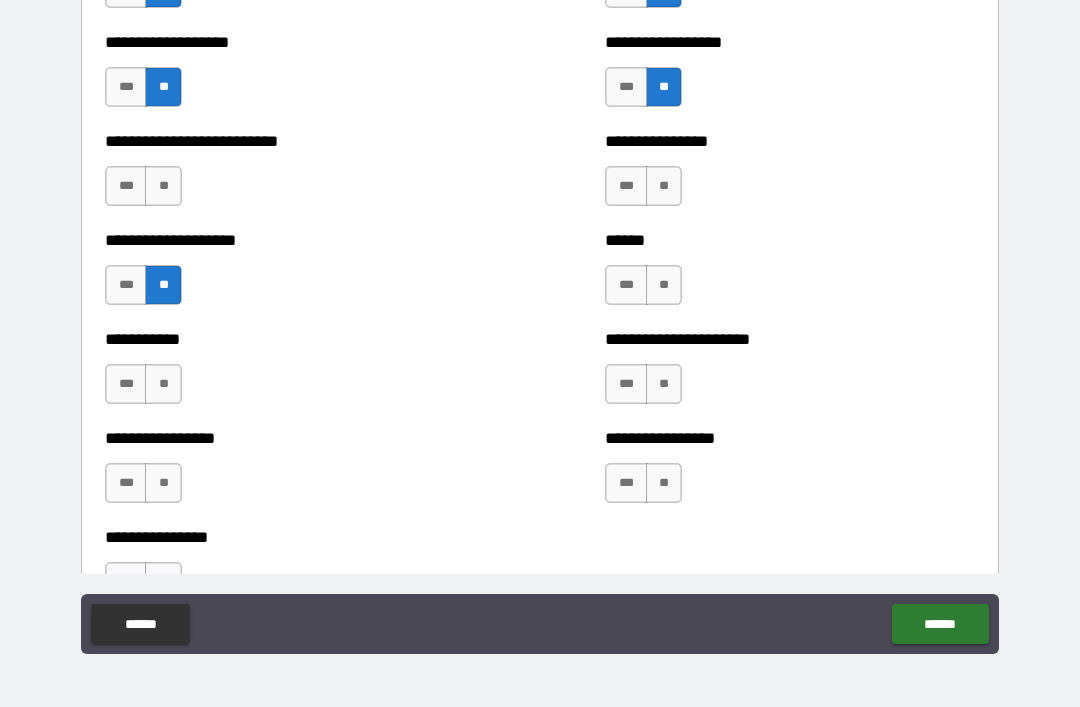click on "**" at bounding box center [163, 186] 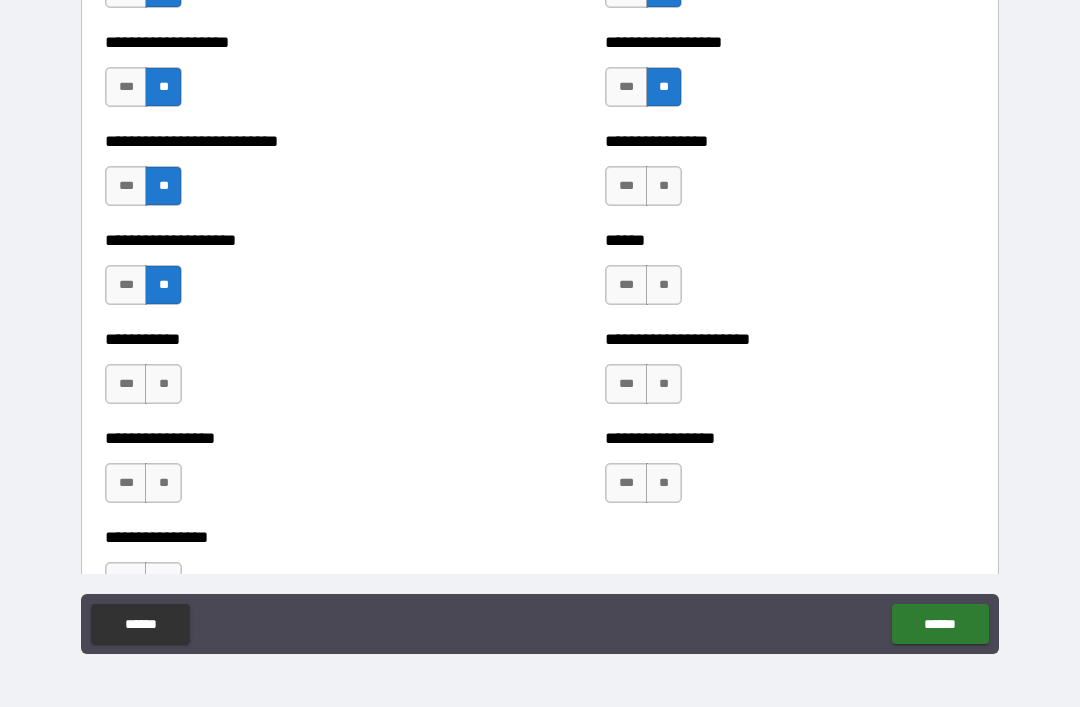 click on "**" at bounding box center (163, 384) 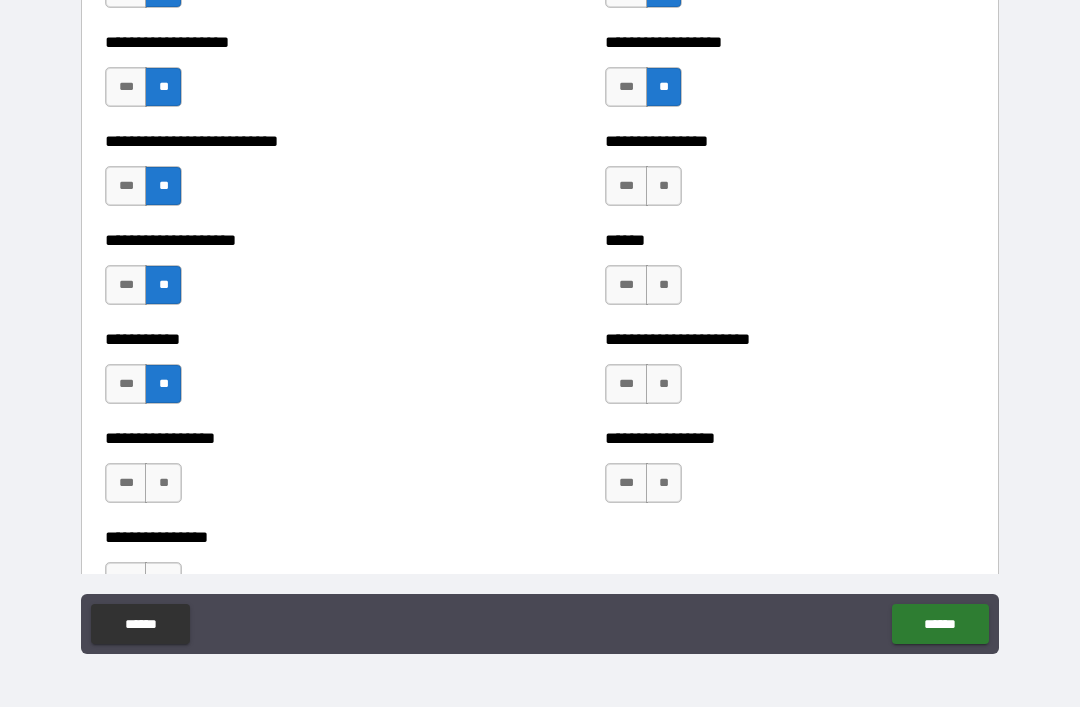 click on "**" at bounding box center [163, 483] 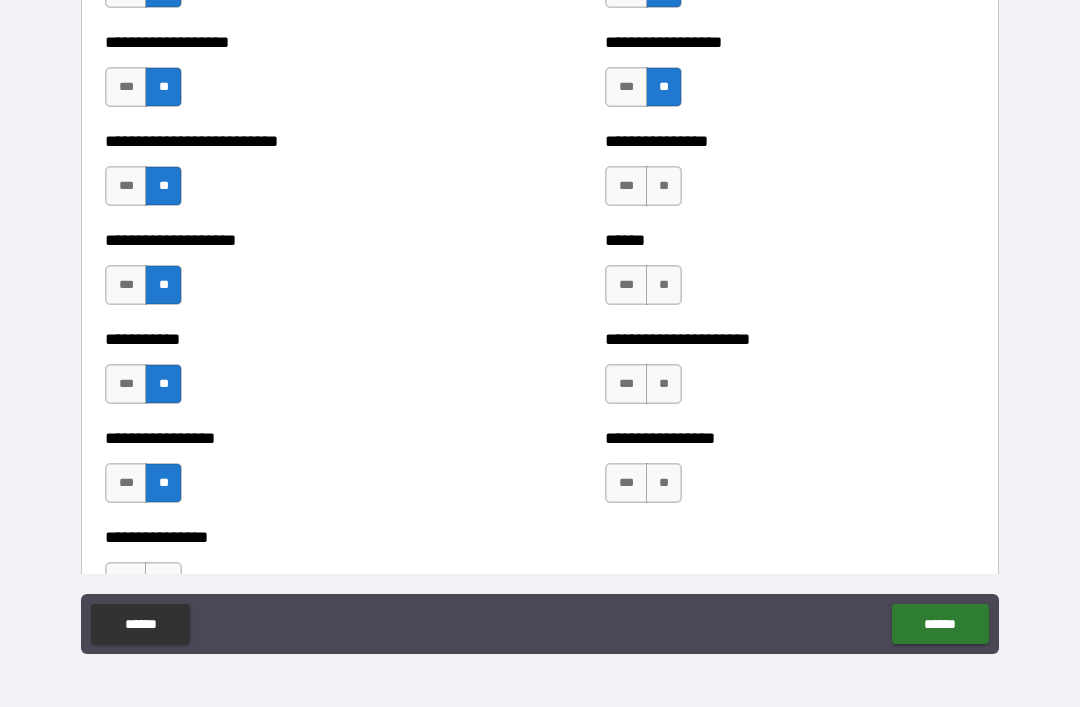 click on "**" at bounding box center (664, 186) 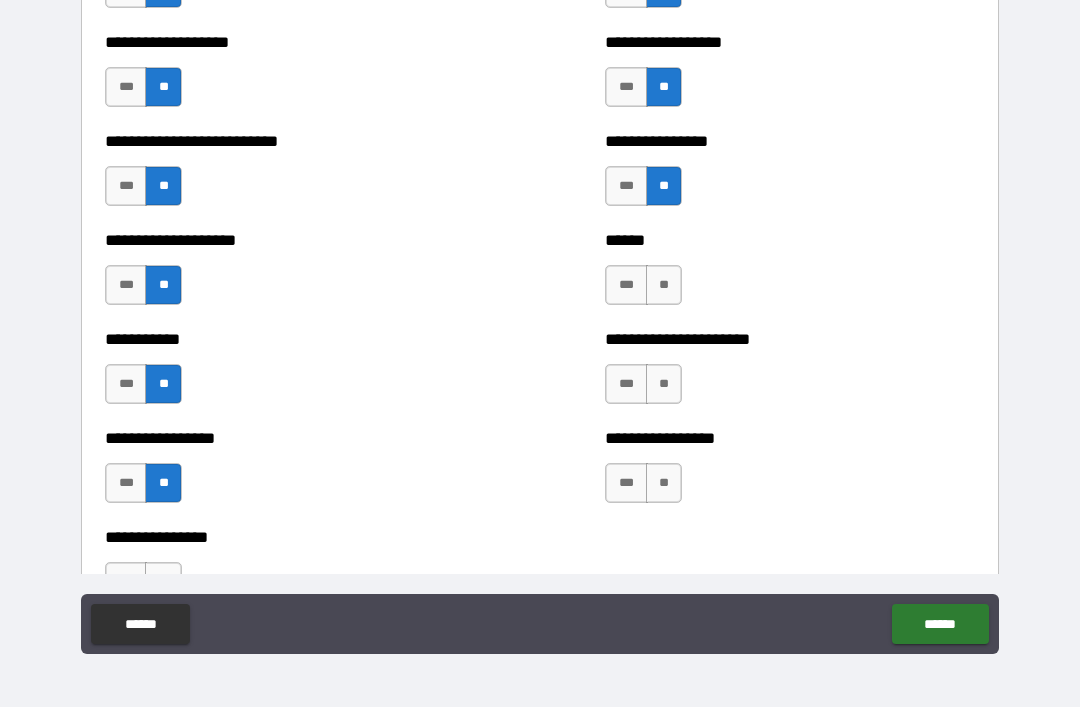 click on "**" at bounding box center [664, 285] 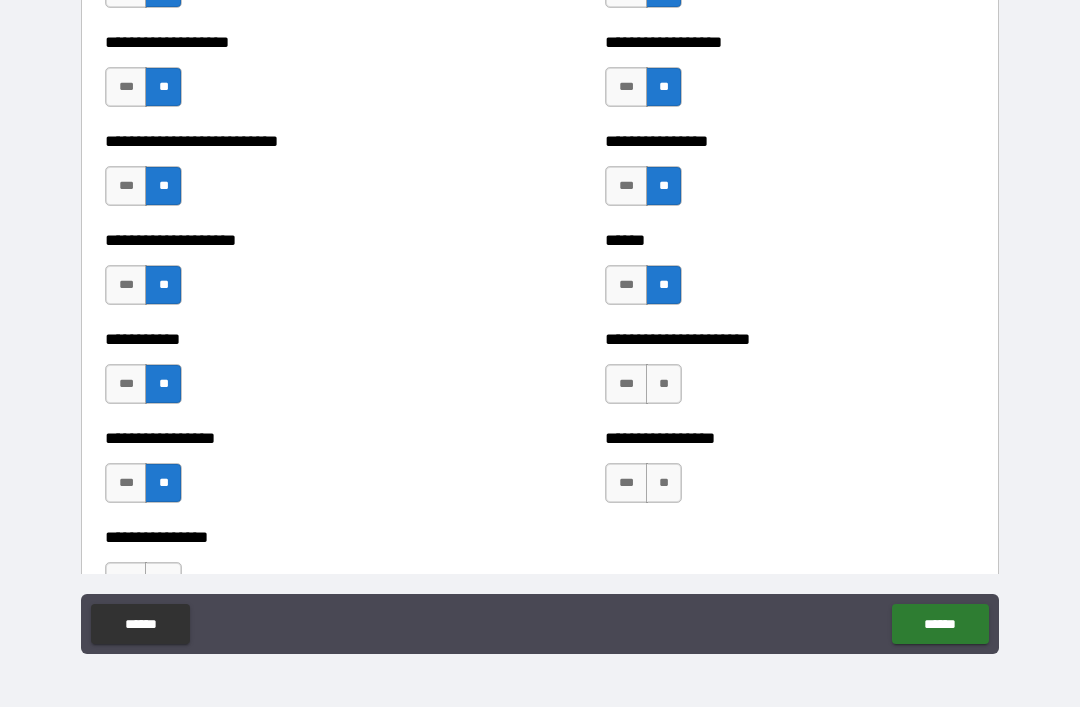 click on "**" at bounding box center [664, 384] 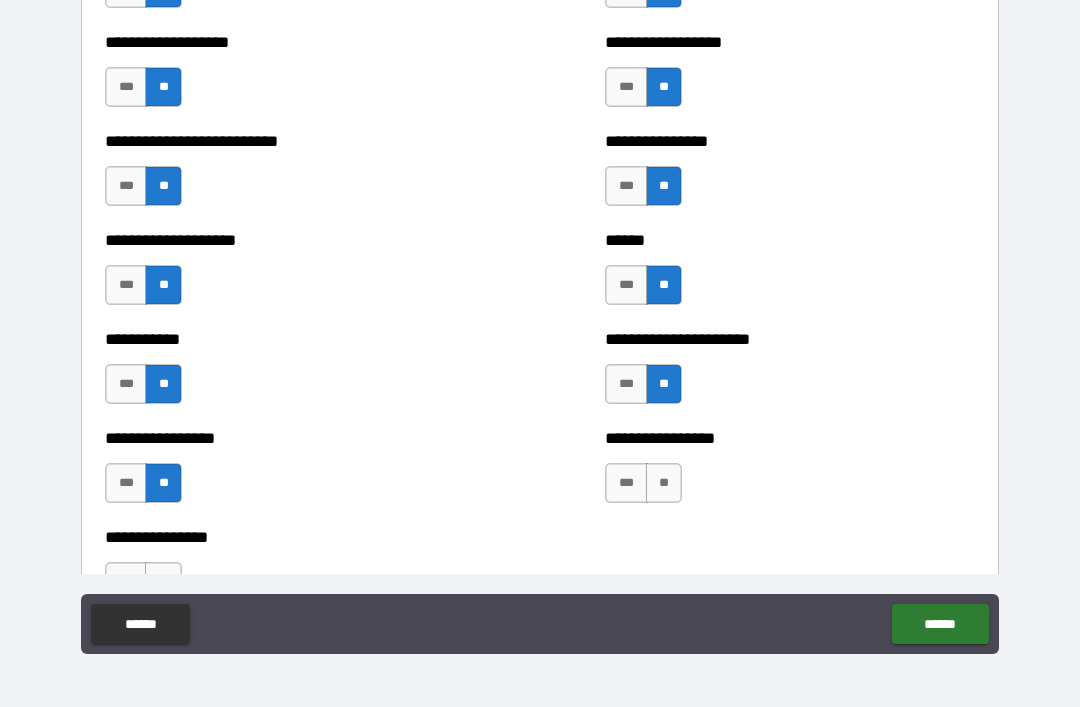 click on "**" at bounding box center [664, 483] 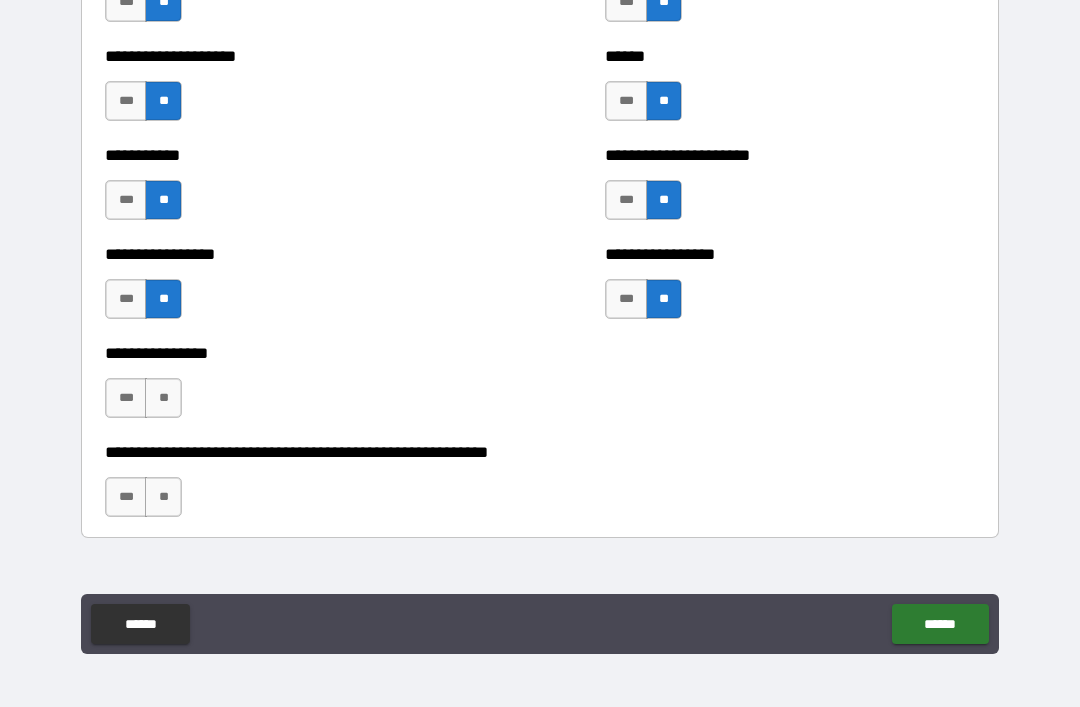 scroll, scrollTop: 5977, scrollLeft: 0, axis: vertical 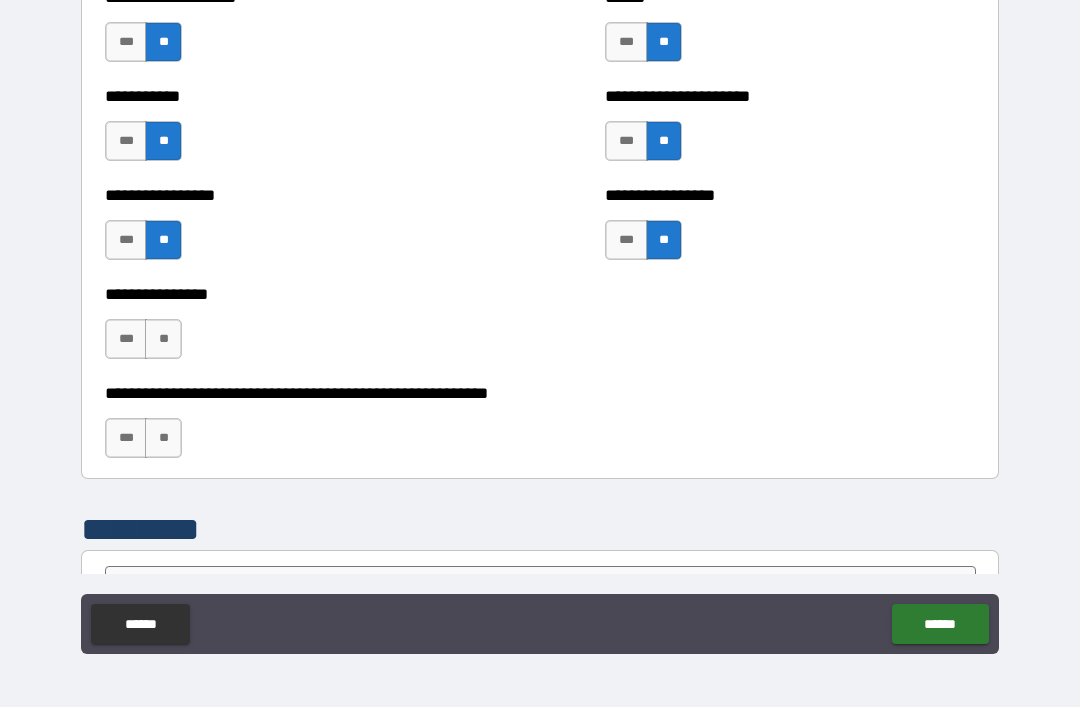 click on "**" at bounding box center (163, 339) 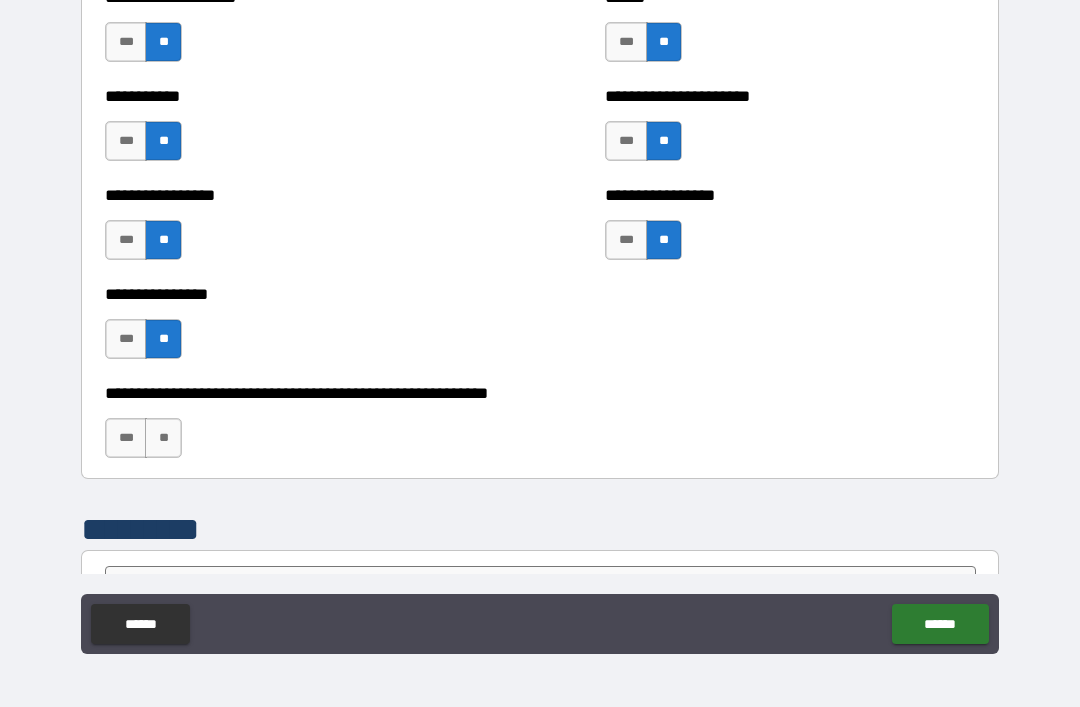 click on "**" at bounding box center [163, 438] 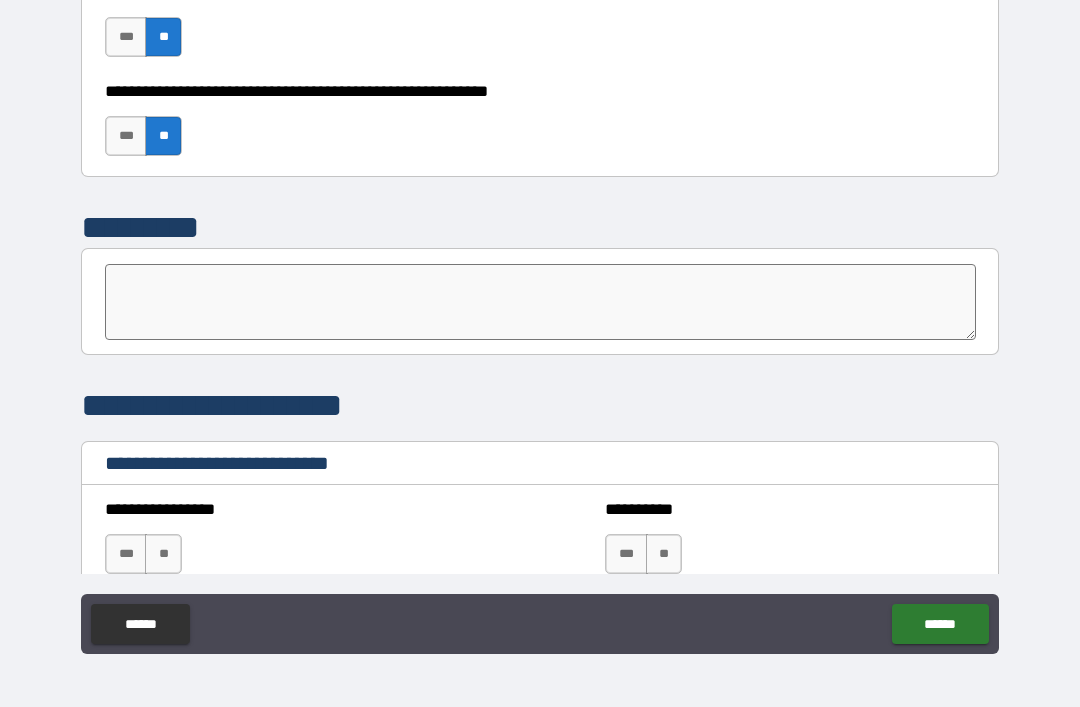 scroll, scrollTop: 6282, scrollLeft: 0, axis: vertical 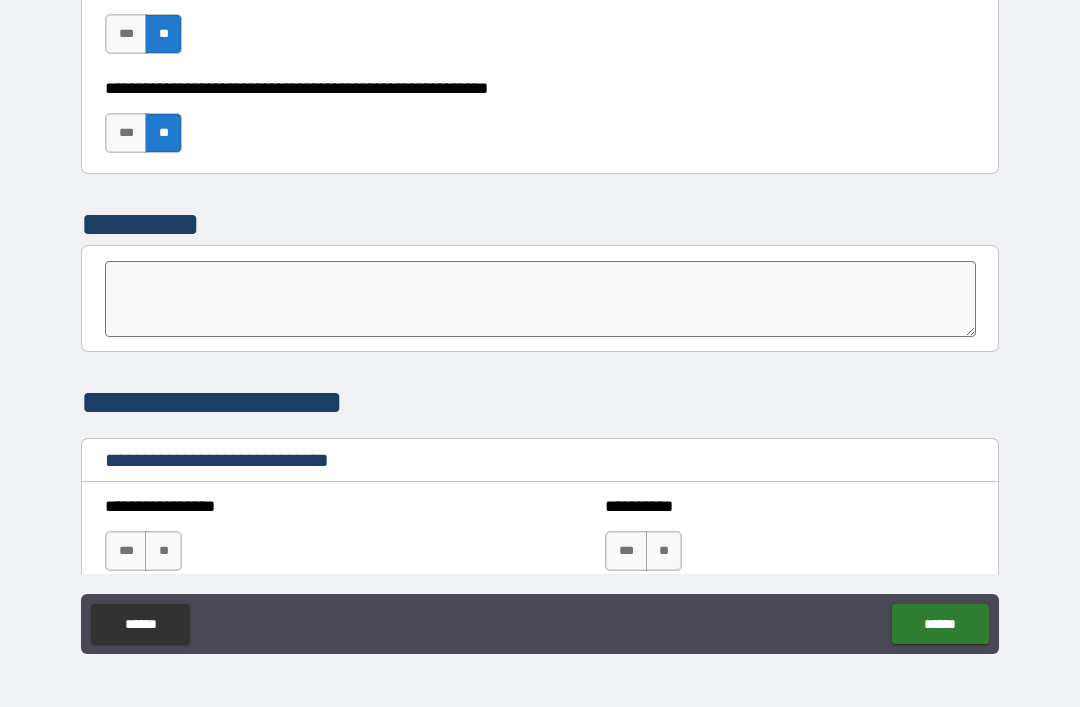 click at bounding box center [540, 299] 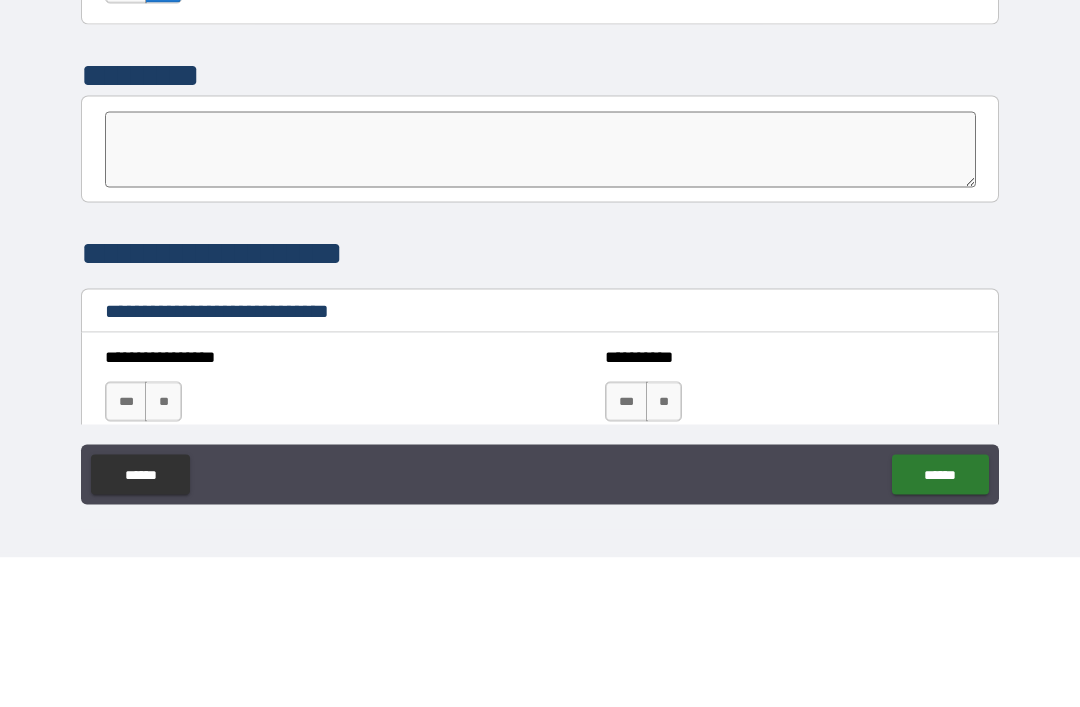 type on "*" 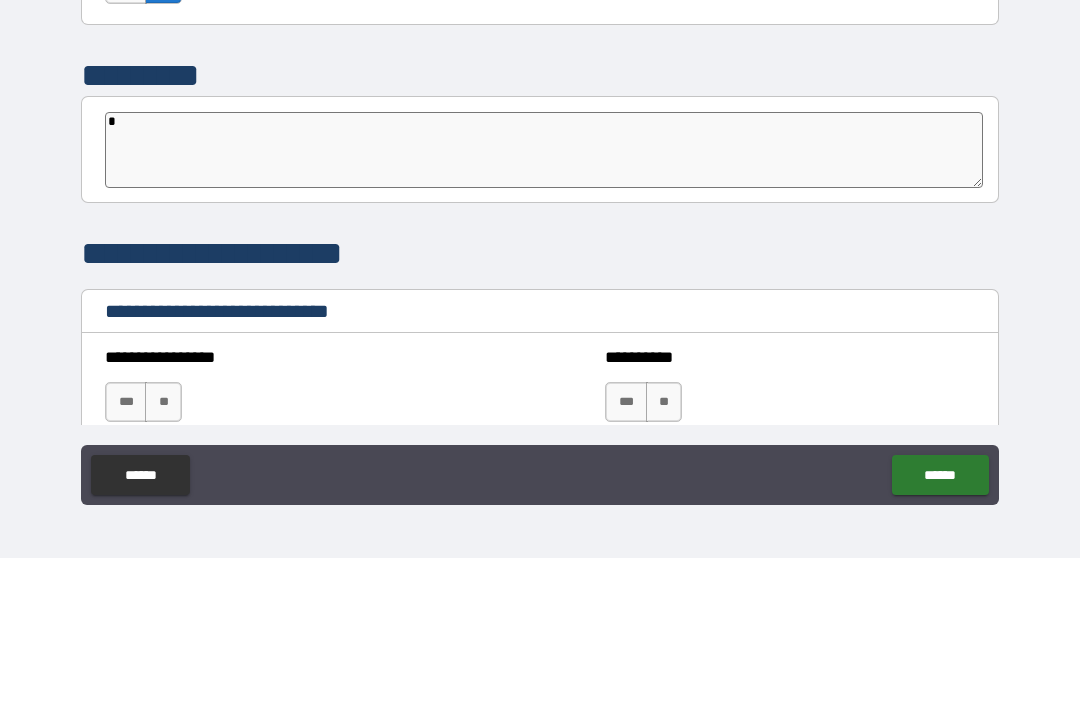 type on "*" 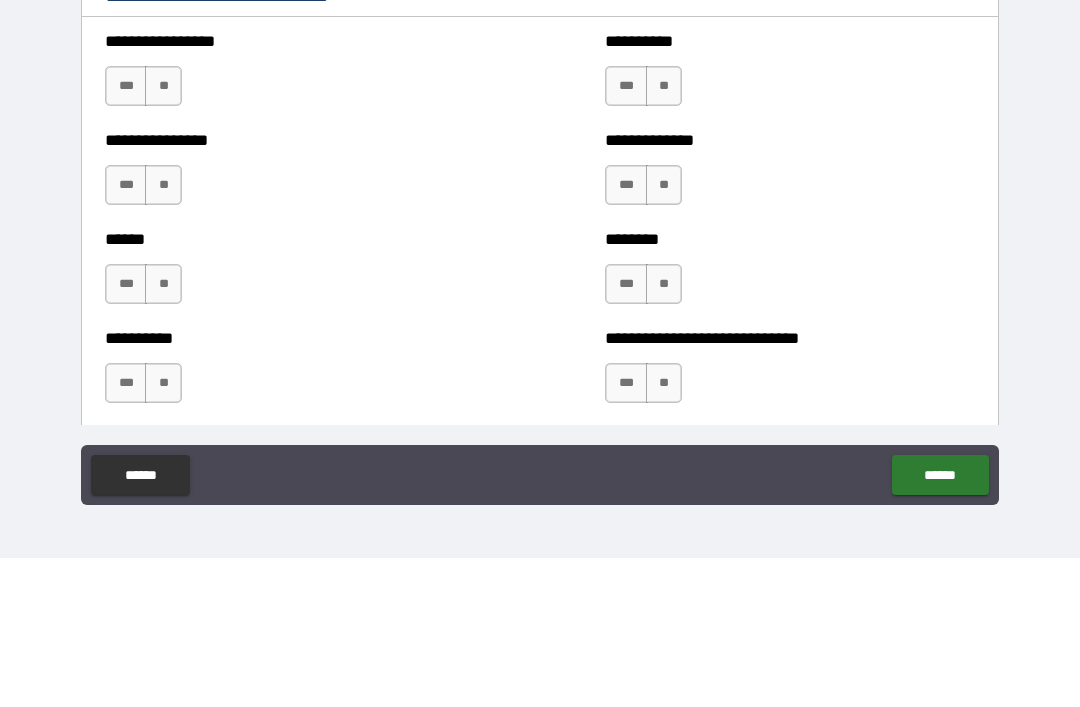 scroll, scrollTop: 6603, scrollLeft: 0, axis: vertical 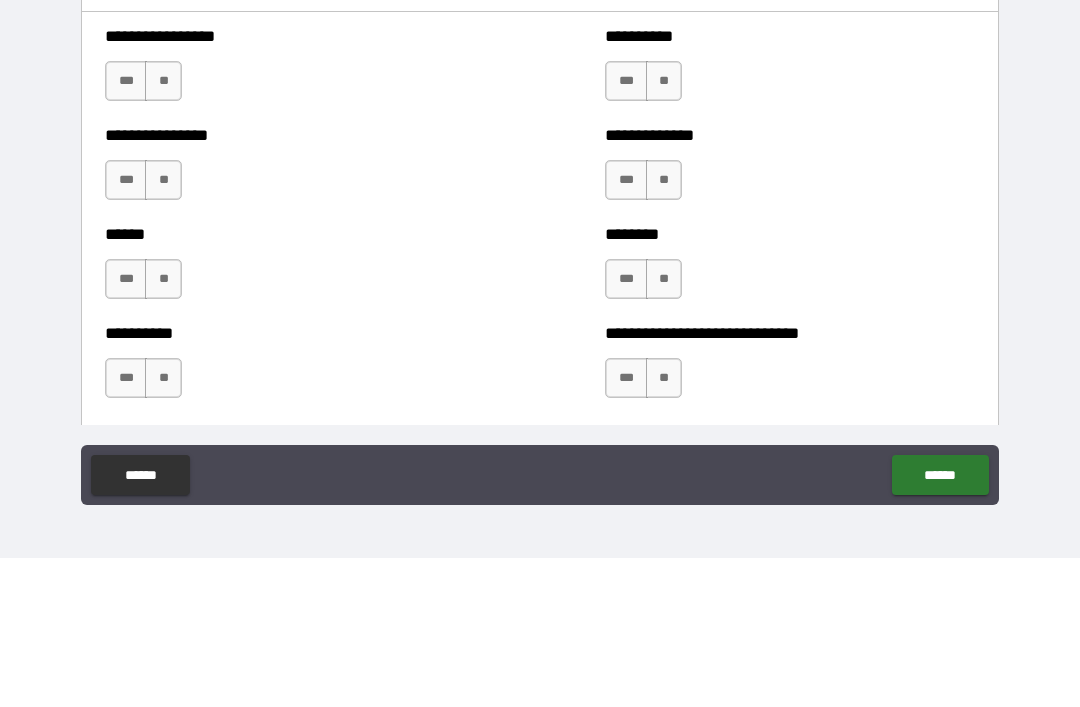 click on "**" at bounding box center [163, 230] 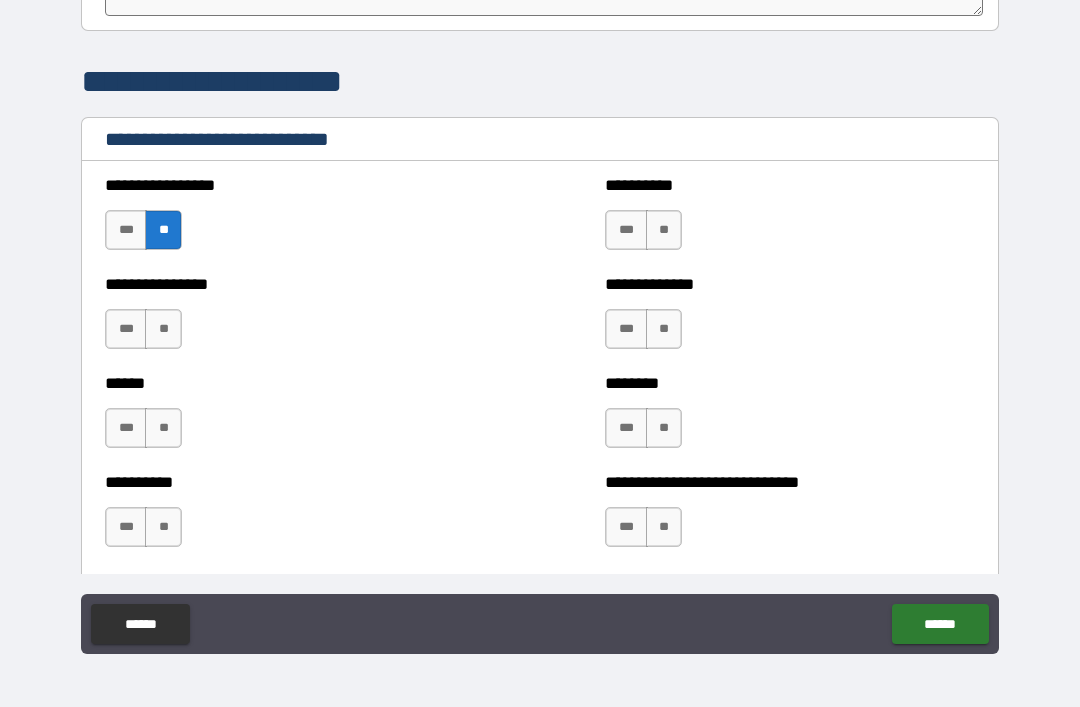 click on "**********" at bounding box center [290, 319] 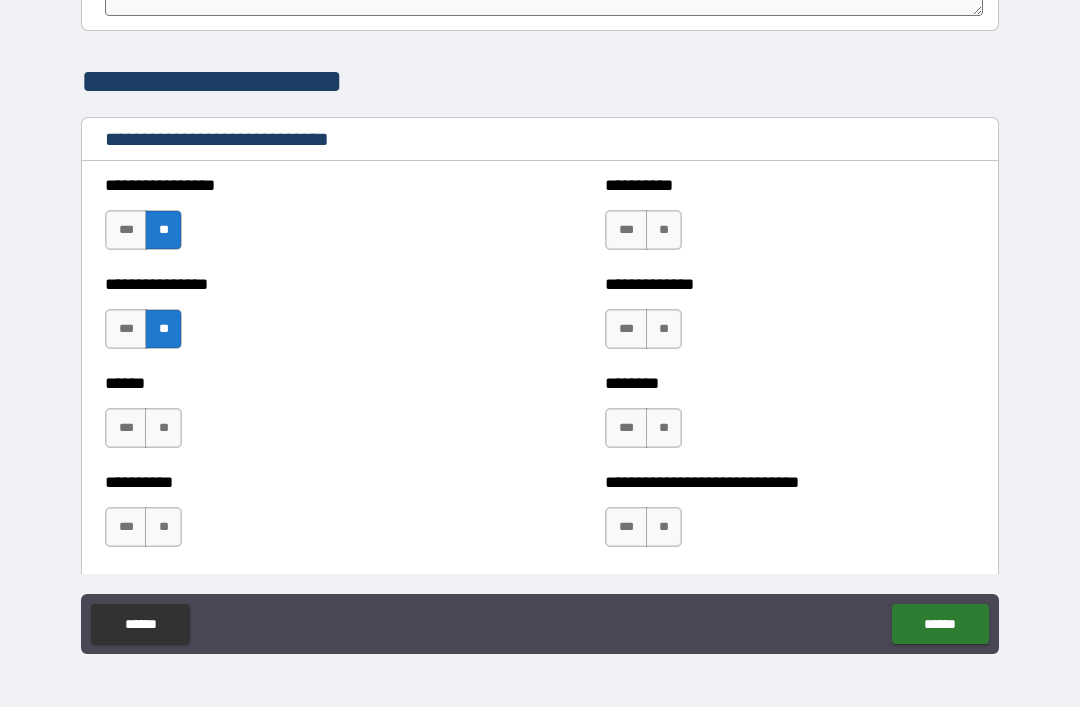 click on "**" at bounding box center [163, 428] 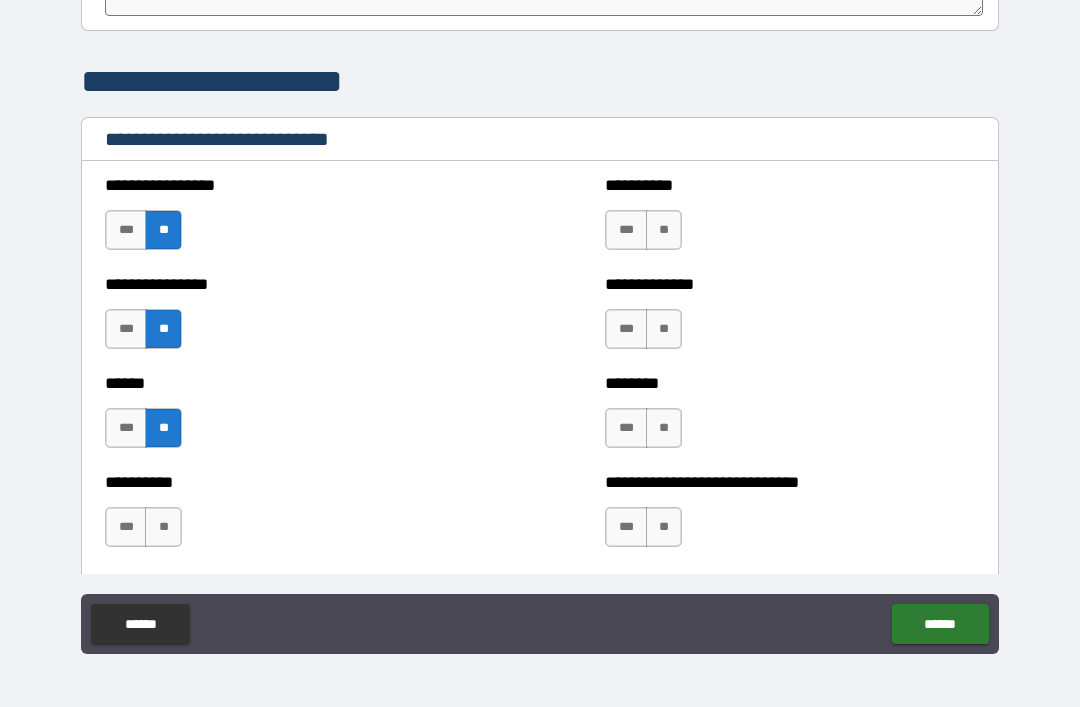 click on "**" at bounding box center (163, 527) 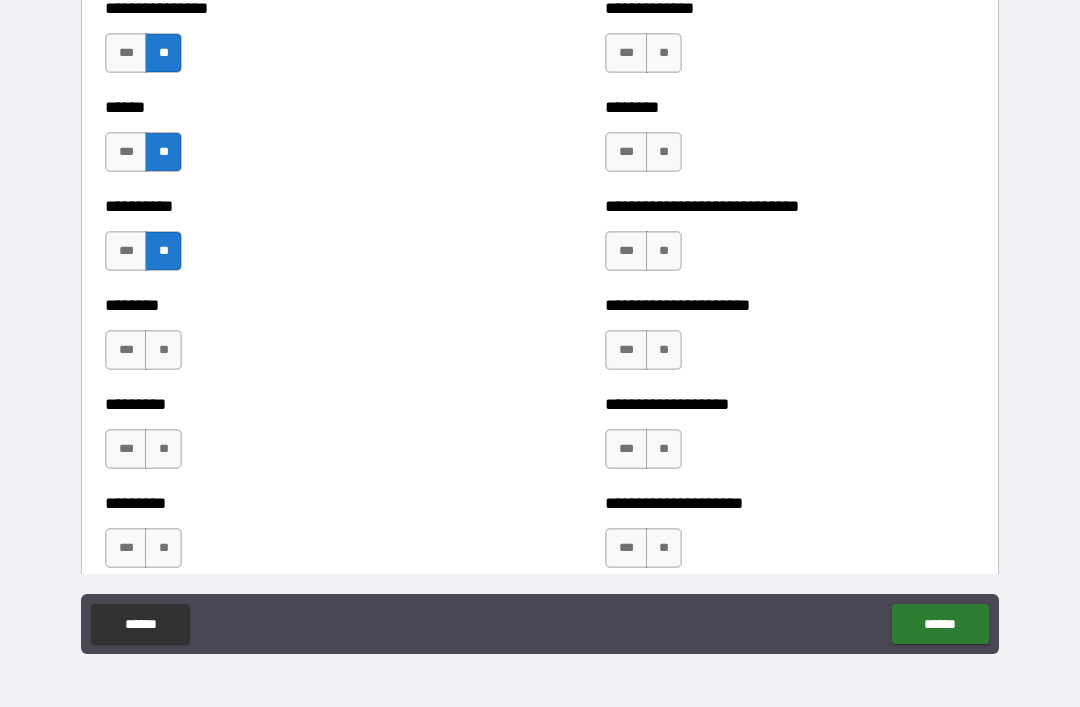 scroll, scrollTop: 6884, scrollLeft: 0, axis: vertical 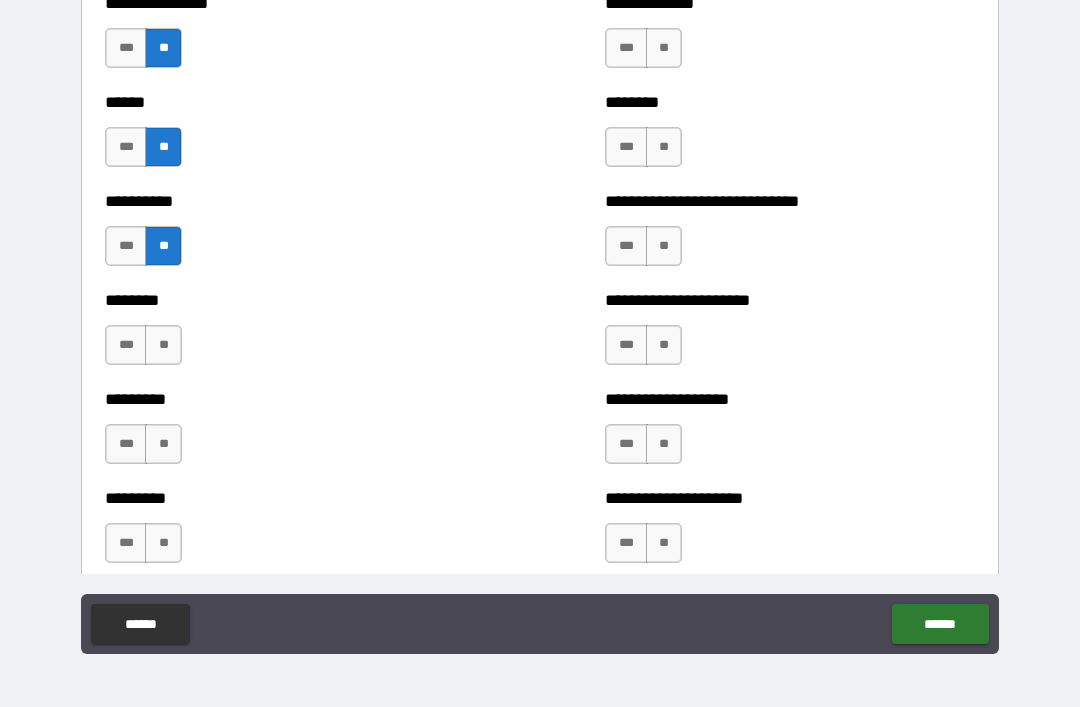 click on "**" at bounding box center (163, 345) 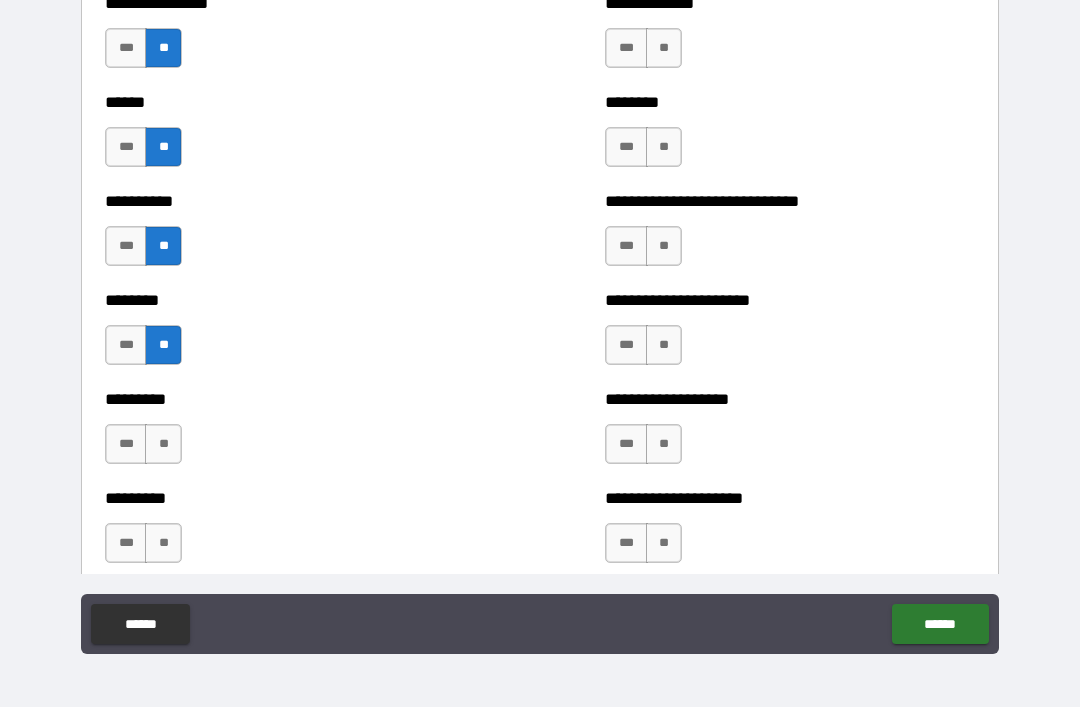 click on "**" at bounding box center [163, 444] 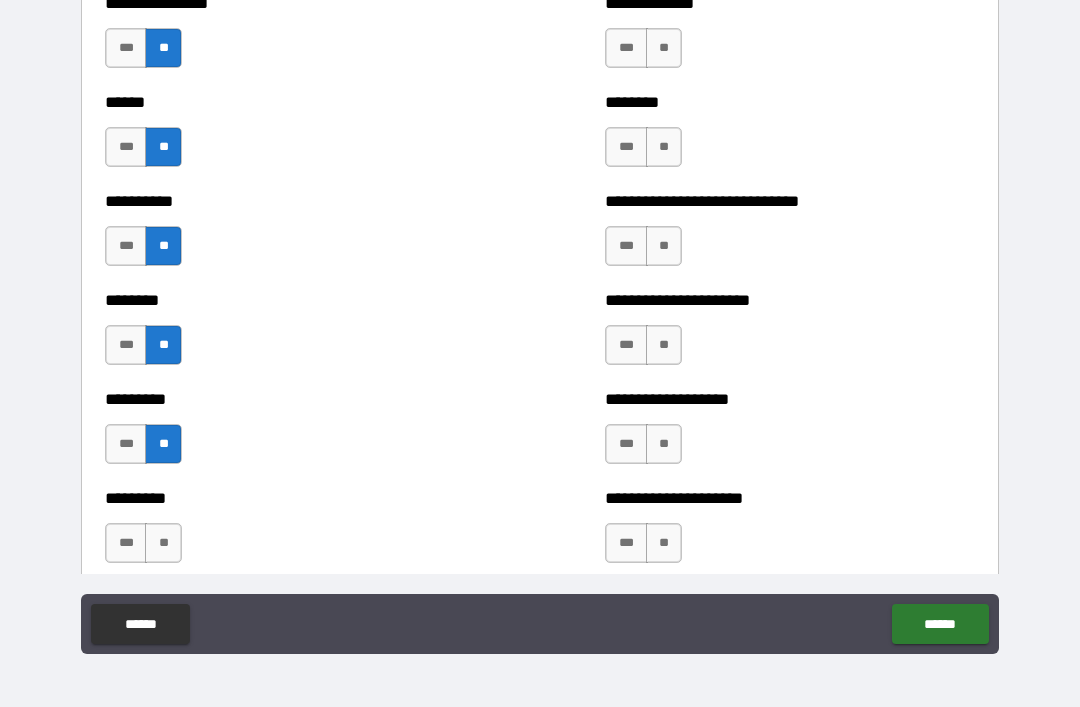 click on "**" at bounding box center (163, 543) 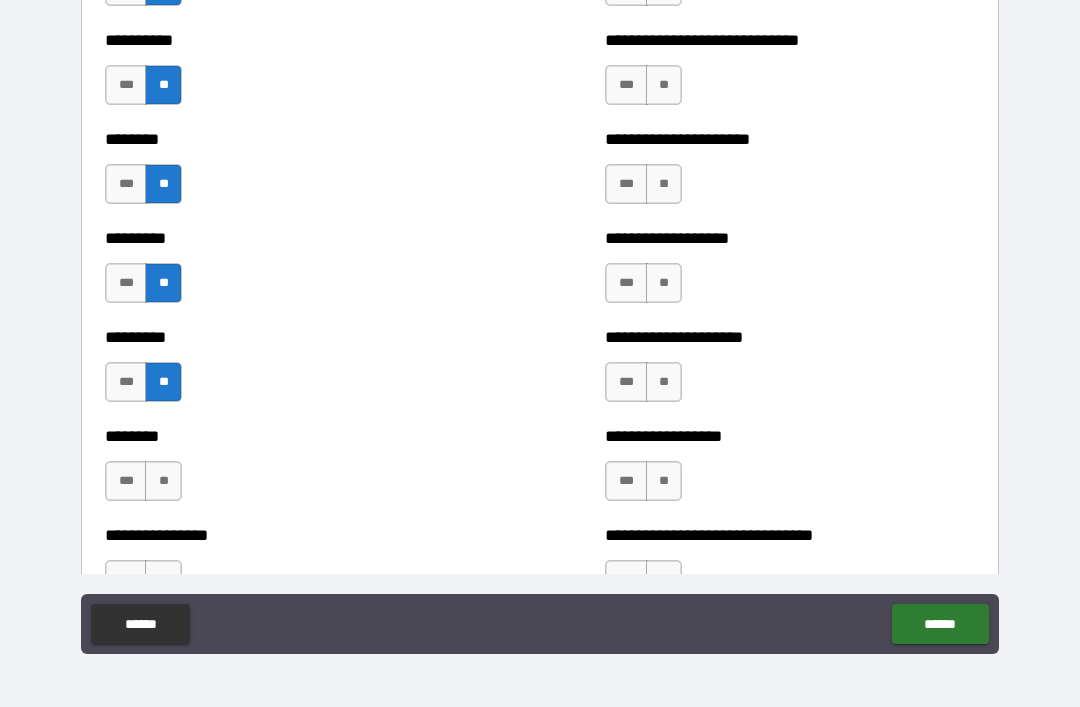 scroll, scrollTop: 7047, scrollLeft: 0, axis: vertical 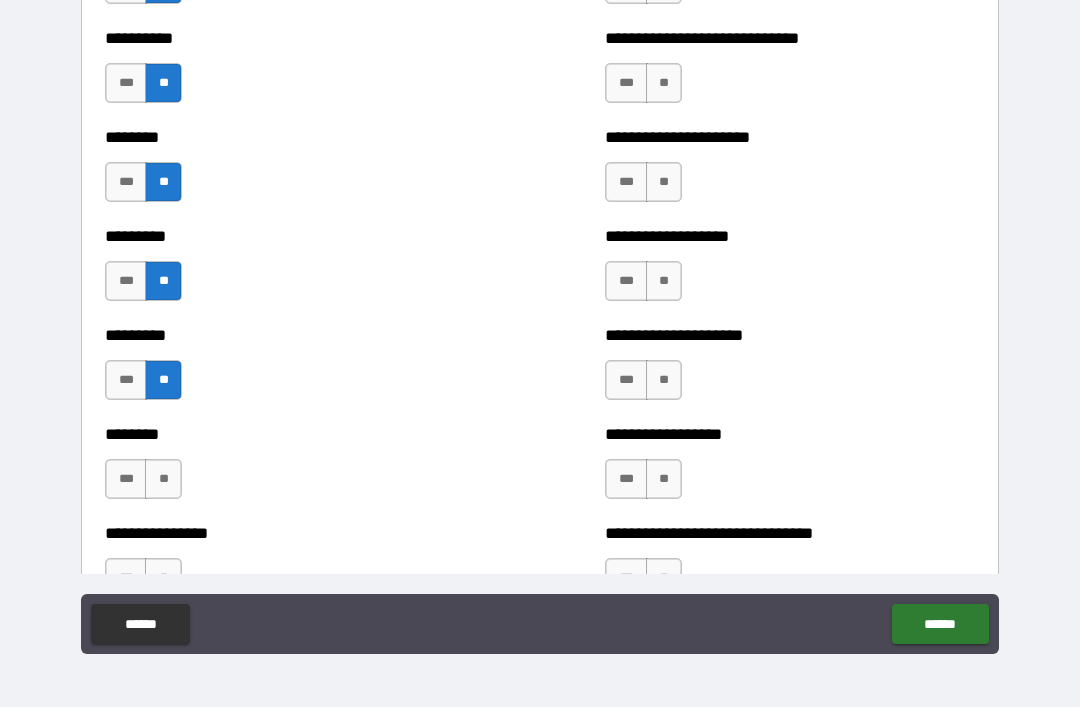 click on "**" at bounding box center [163, 479] 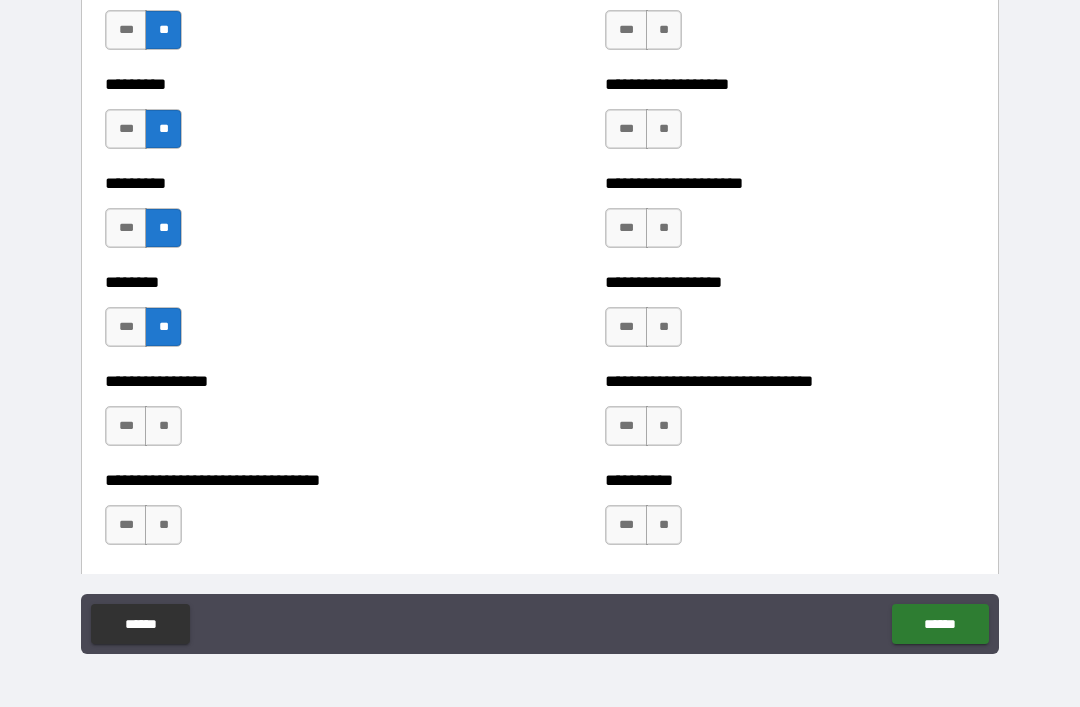 scroll, scrollTop: 7200, scrollLeft: 0, axis: vertical 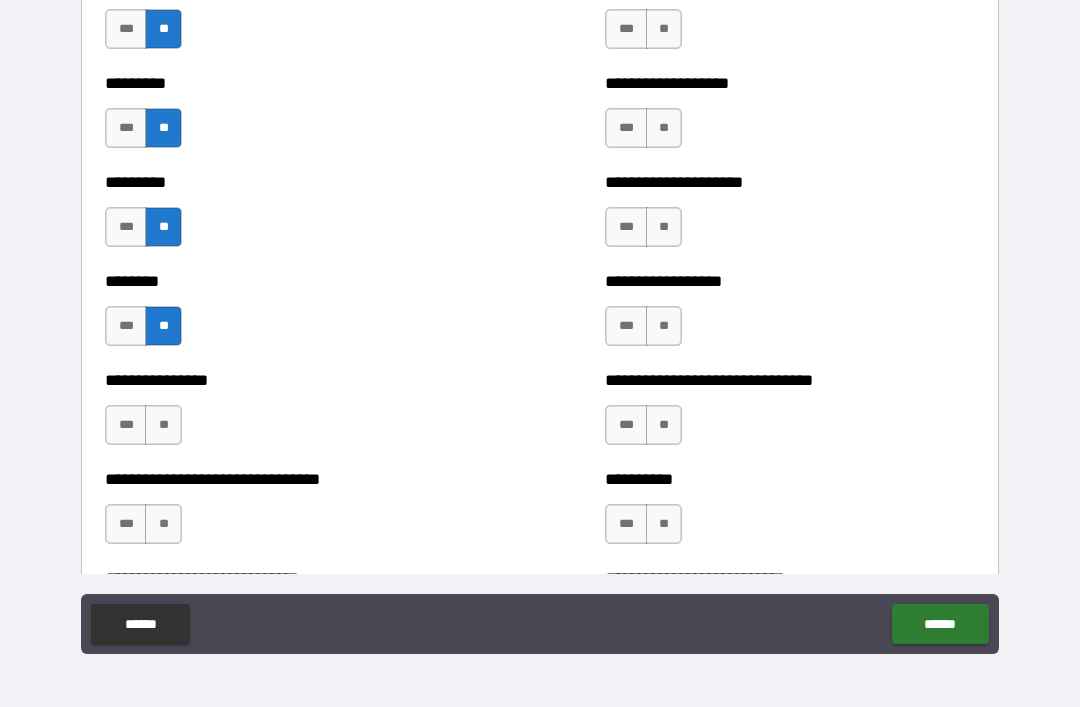 click on "**" at bounding box center [163, 425] 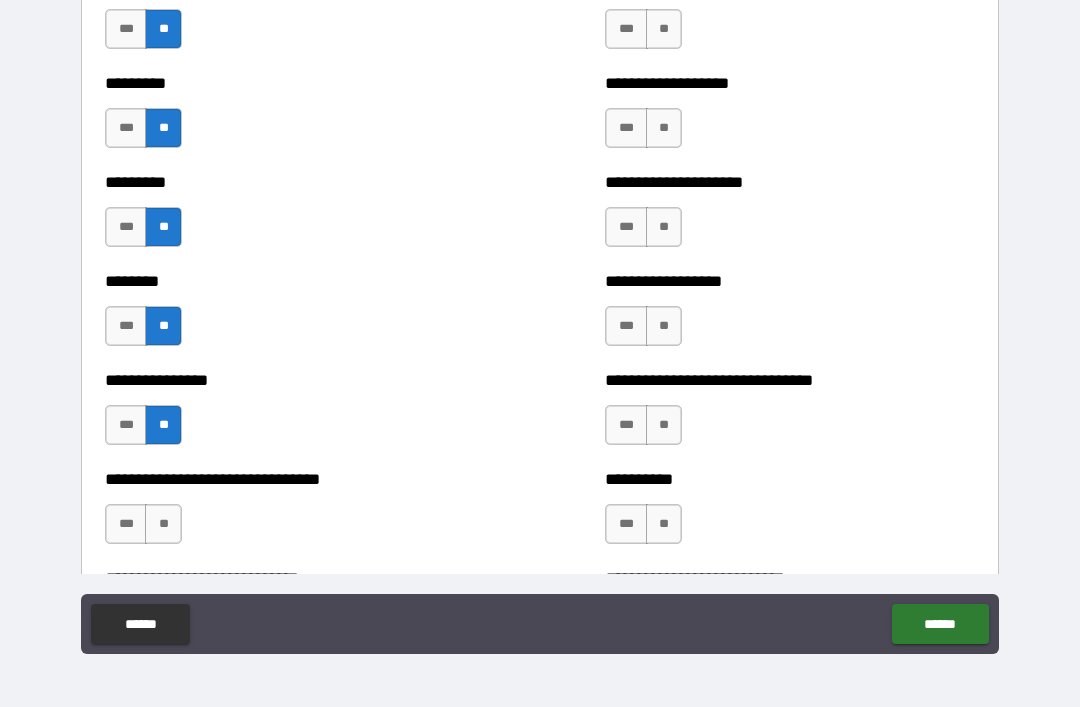 click on "**" at bounding box center (163, 524) 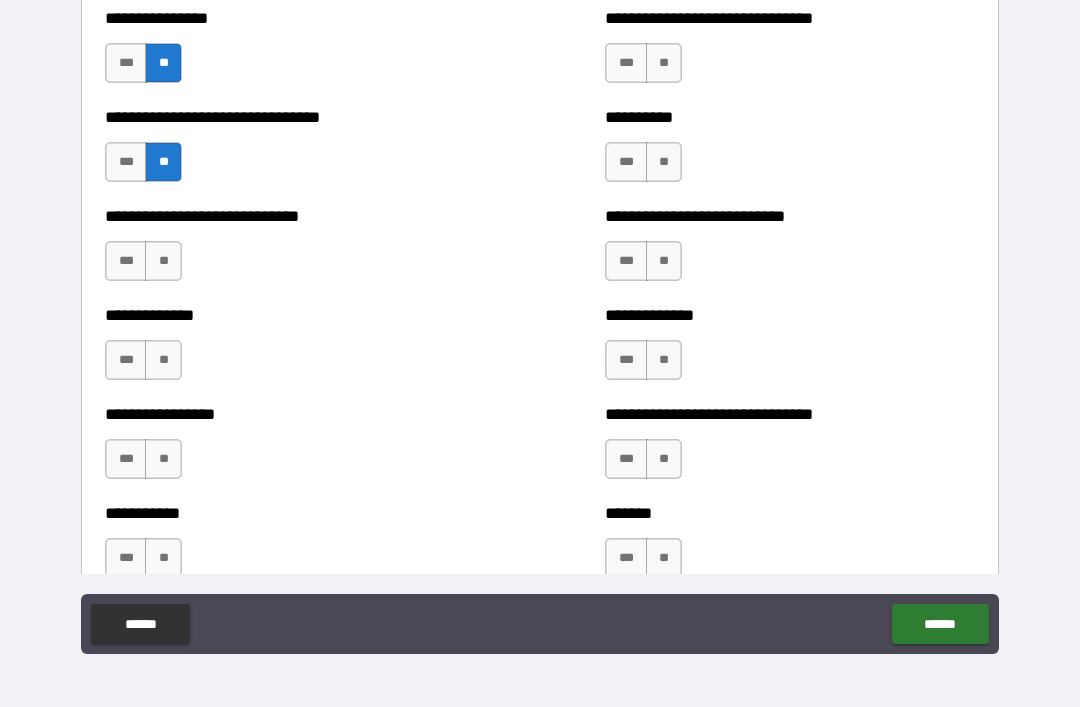 scroll, scrollTop: 7562, scrollLeft: 0, axis: vertical 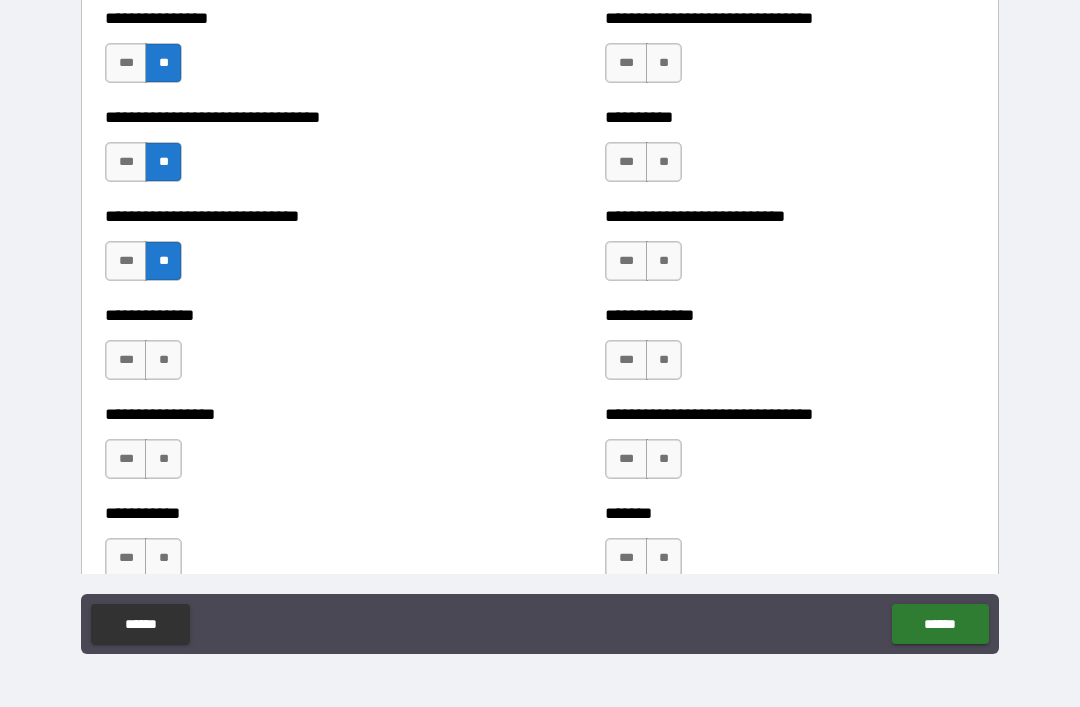 click on "**" at bounding box center [163, 360] 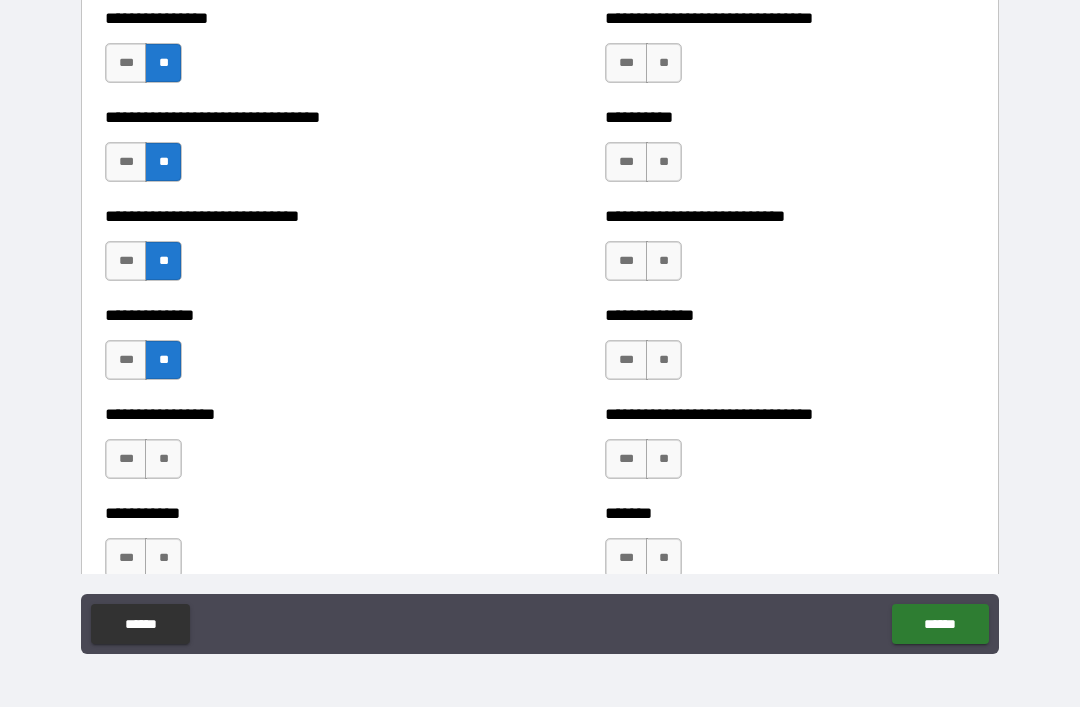 click on "**" at bounding box center (163, 459) 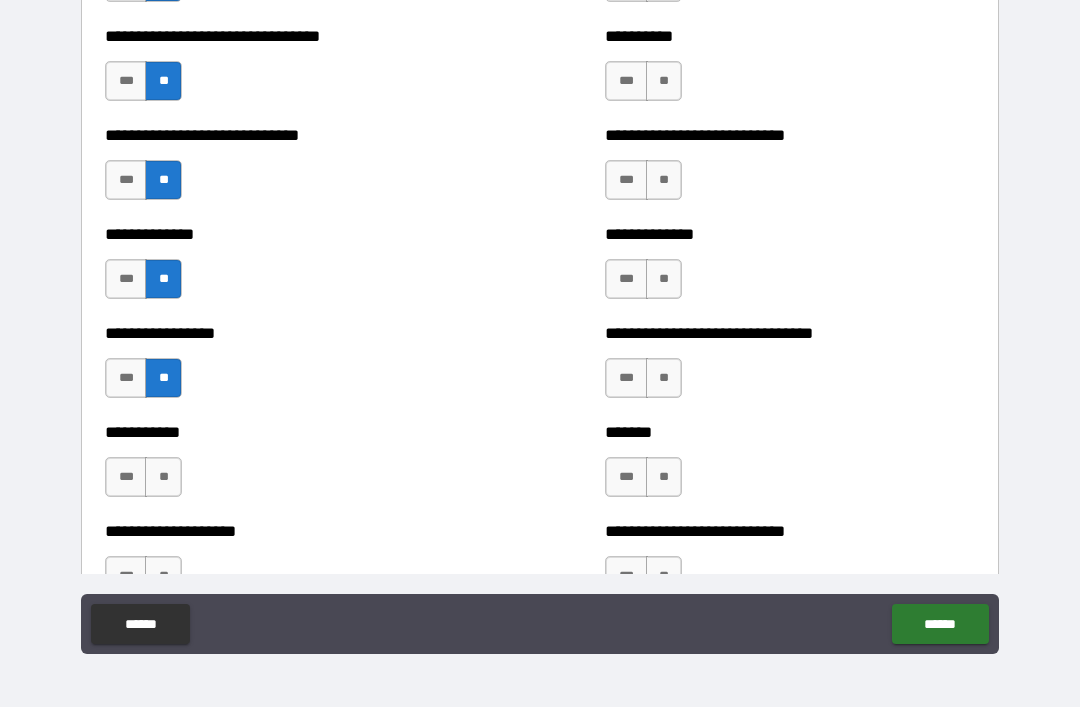 scroll, scrollTop: 7676, scrollLeft: 0, axis: vertical 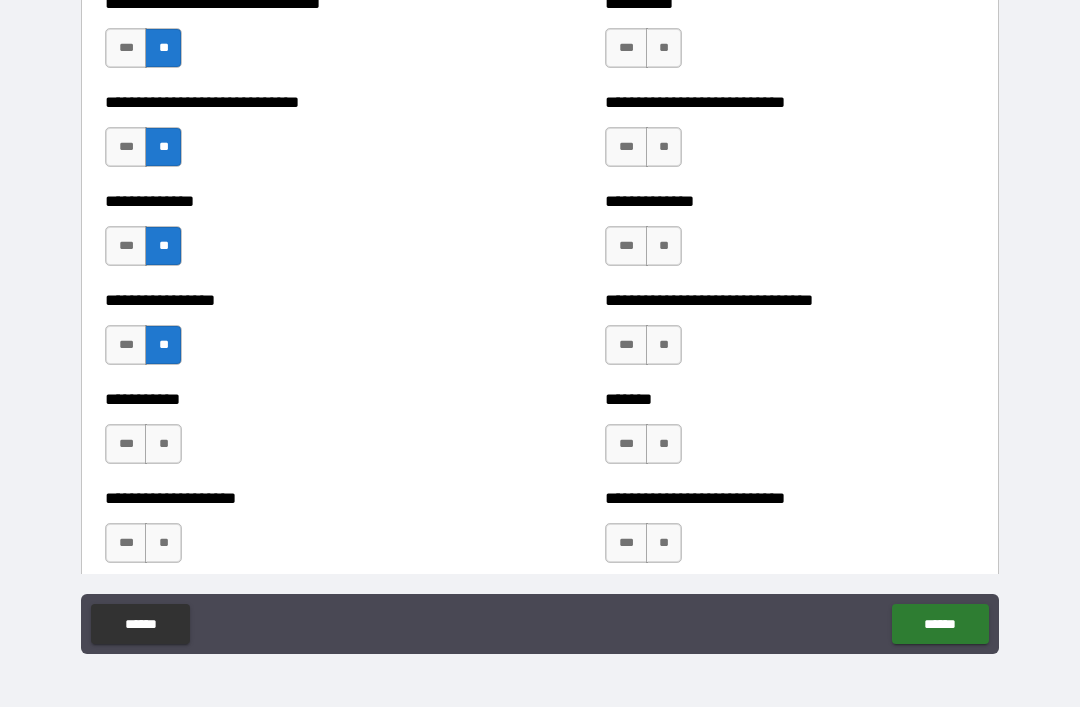 click on "**" at bounding box center [163, 444] 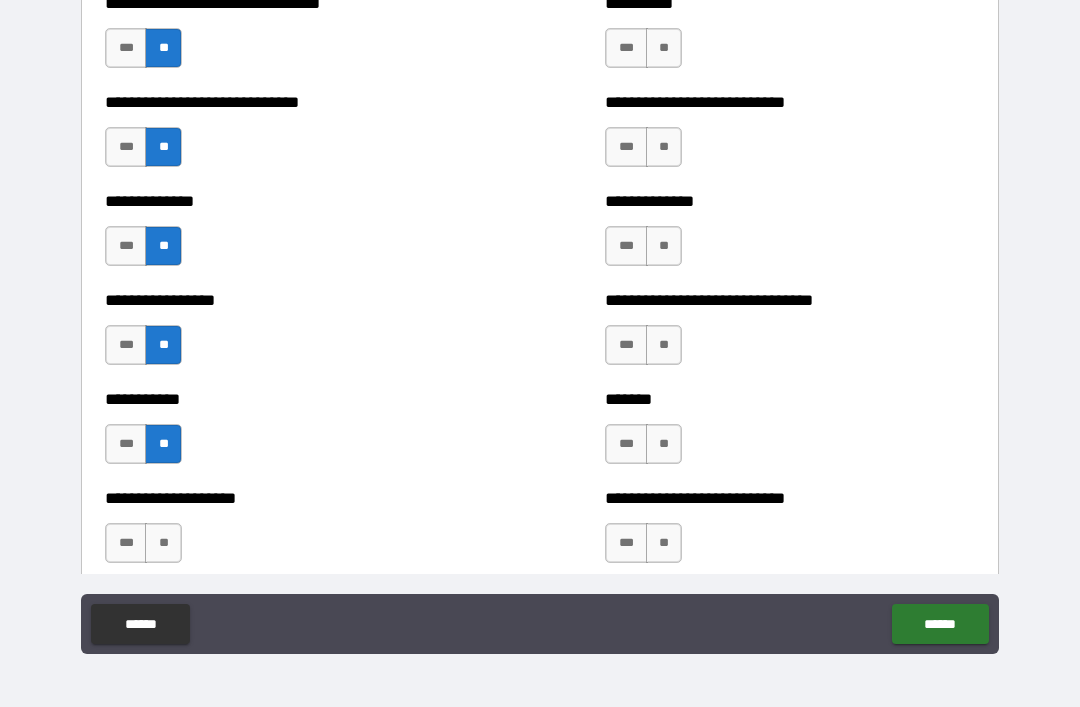 click on "**" at bounding box center [163, 543] 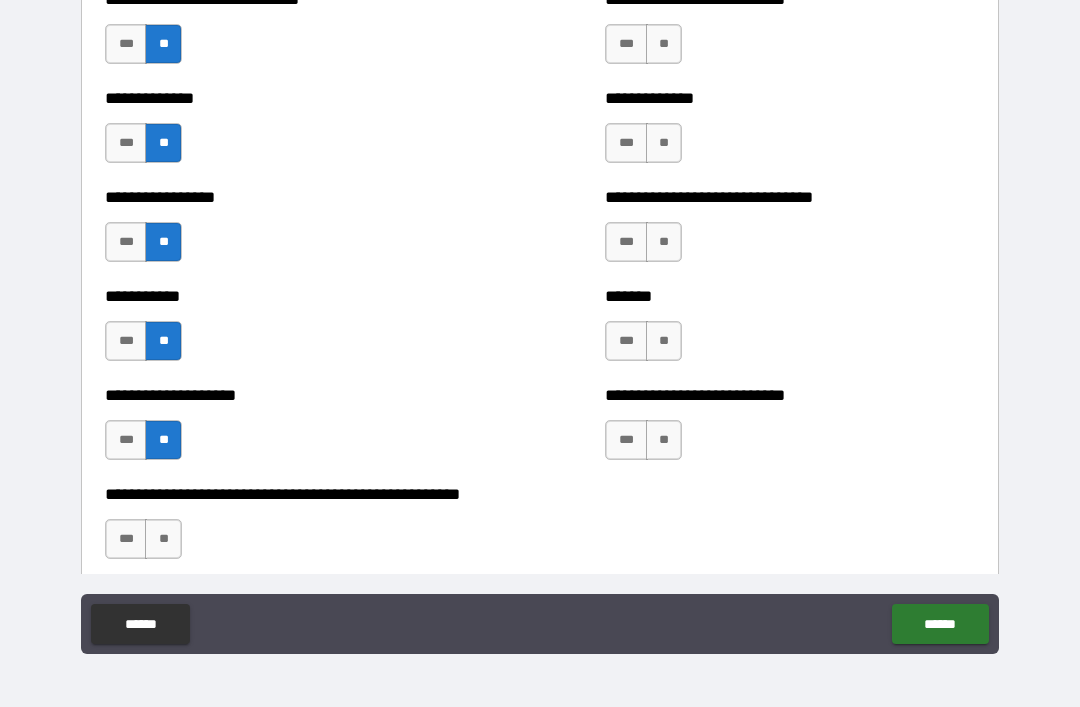 scroll, scrollTop: 7806, scrollLeft: 0, axis: vertical 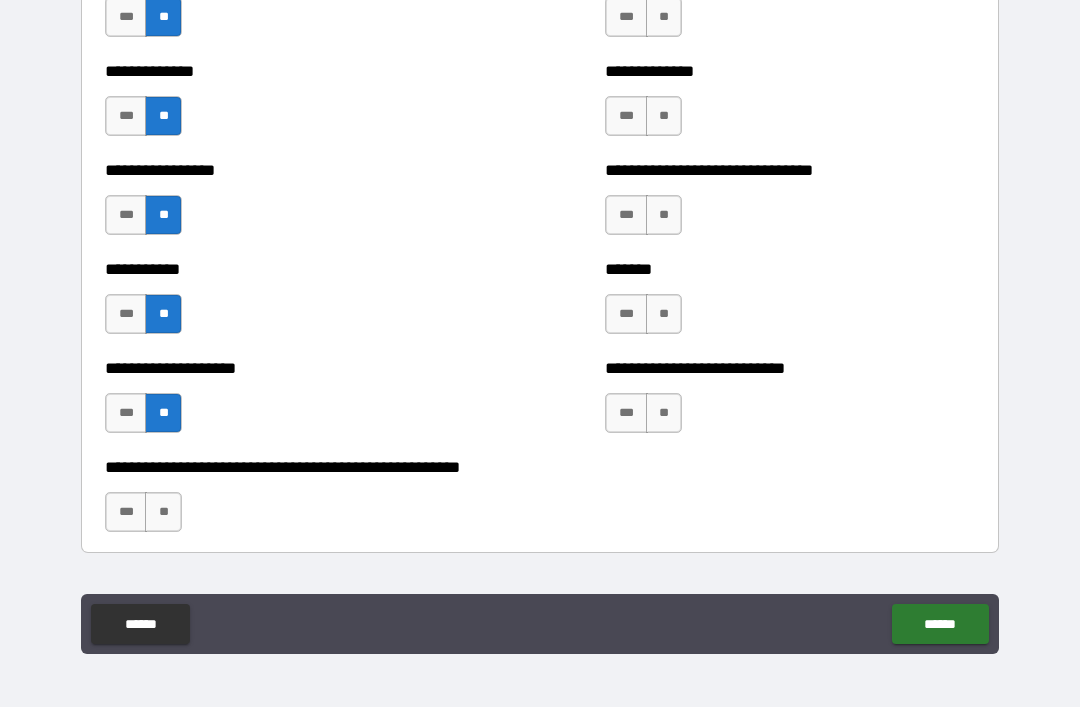 click on "**" at bounding box center (163, 512) 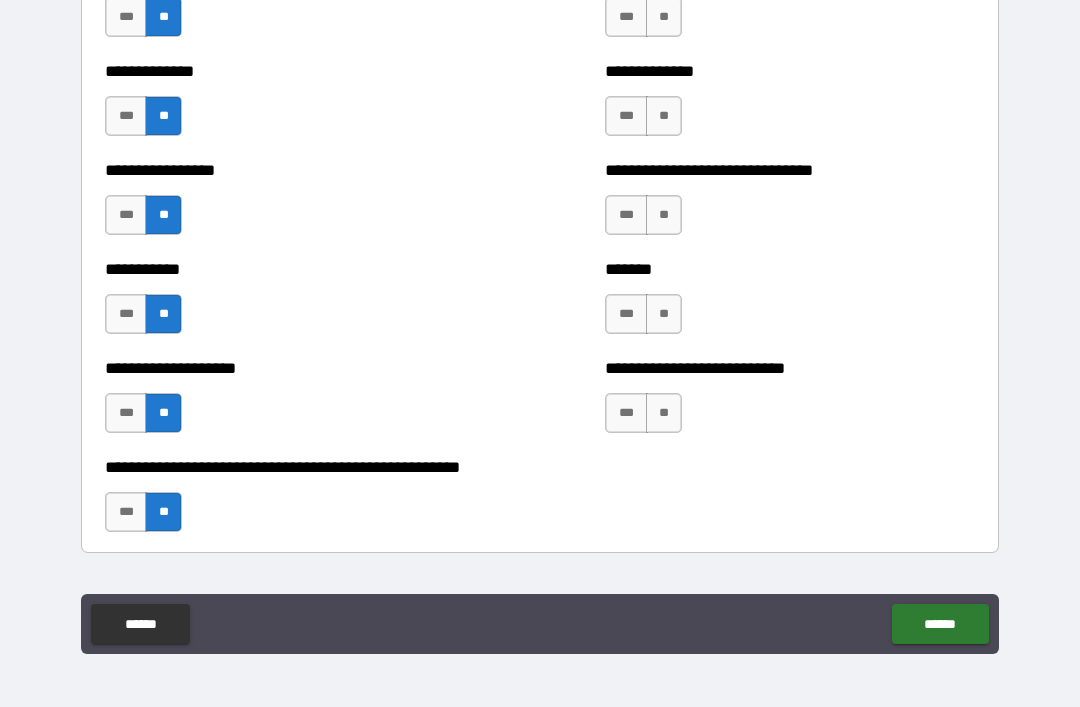 click on "**" at bounding box center [664, 413] 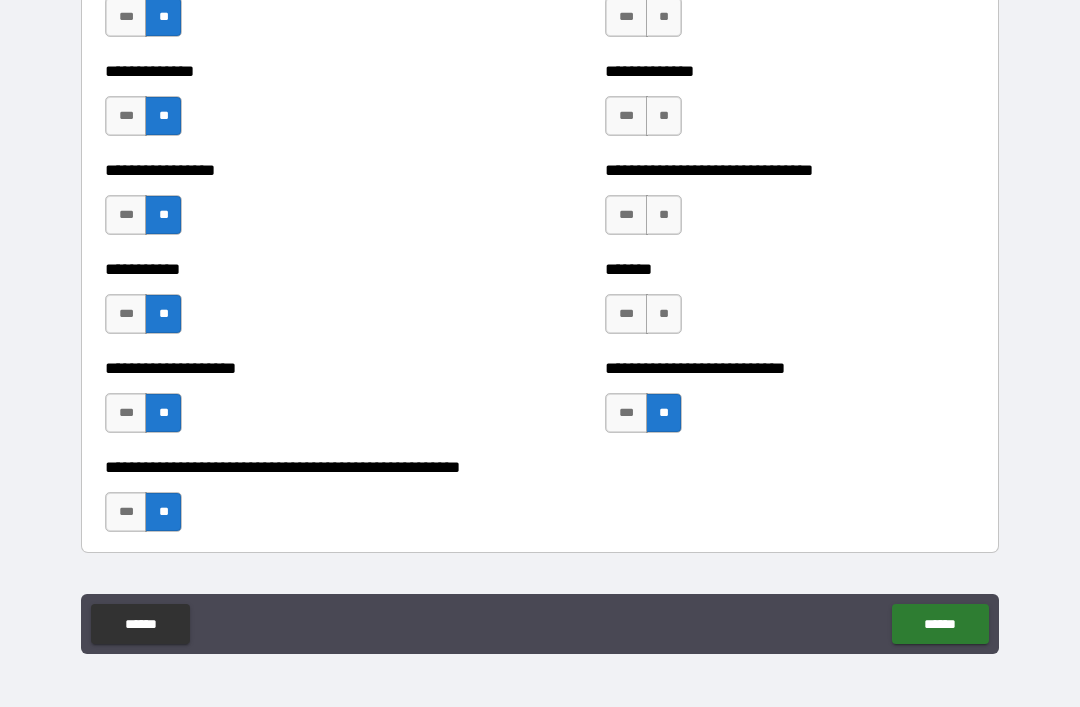 click on "**" at bounding box center [664, 314] 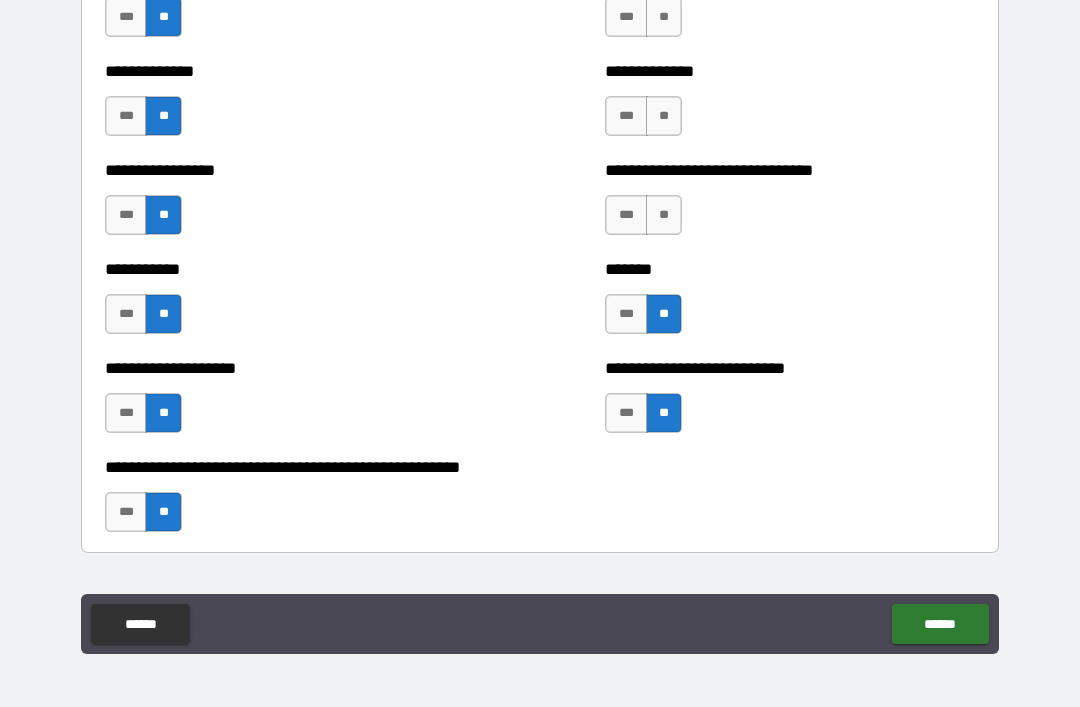 click on "**" at bounding box center (664, 215) 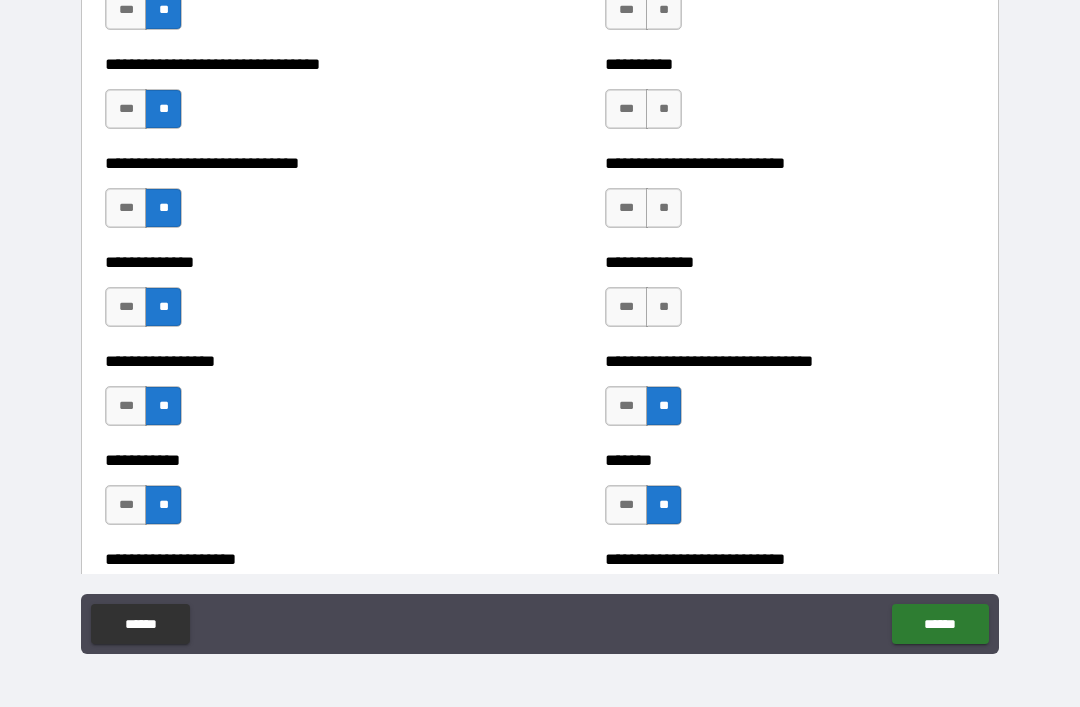 scroll, scrollTop: 7620, scrollLeft: 0, axis: vertical 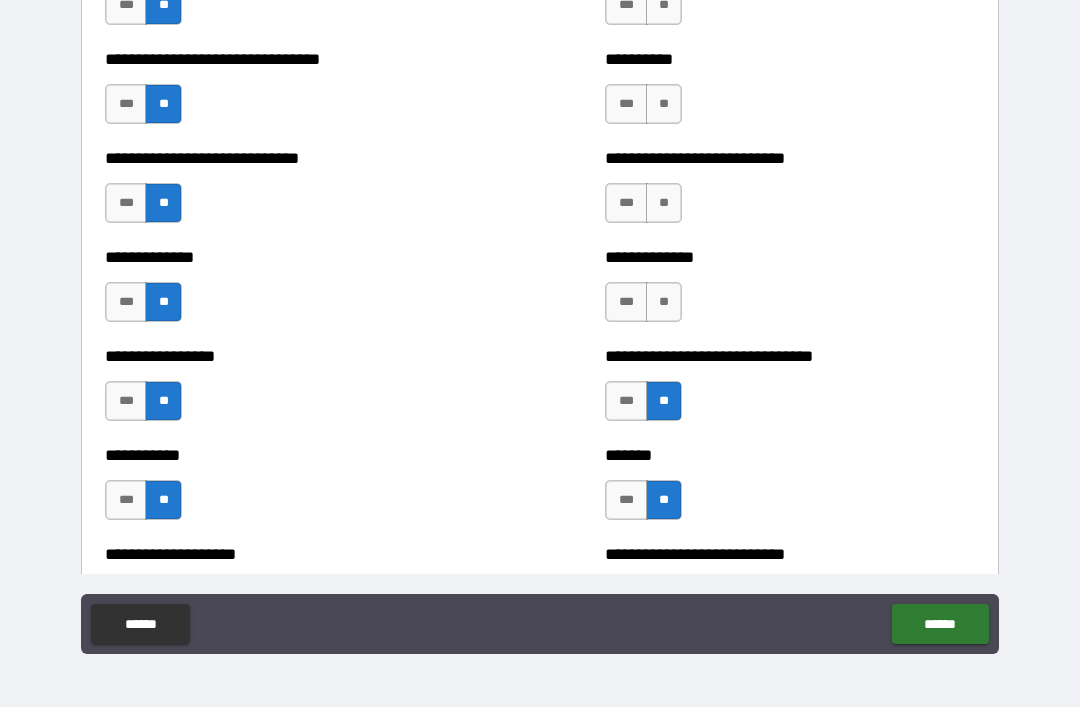 click on "**" at bounding box center (664, 203) 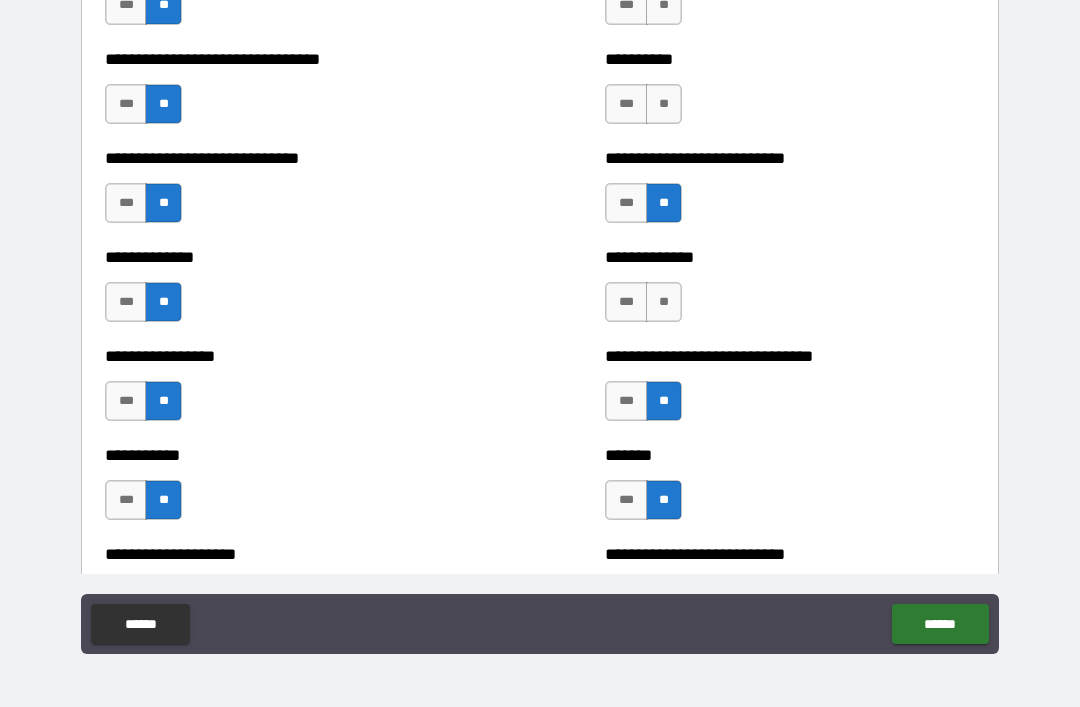click on "**" at bounding box center (664, 302) 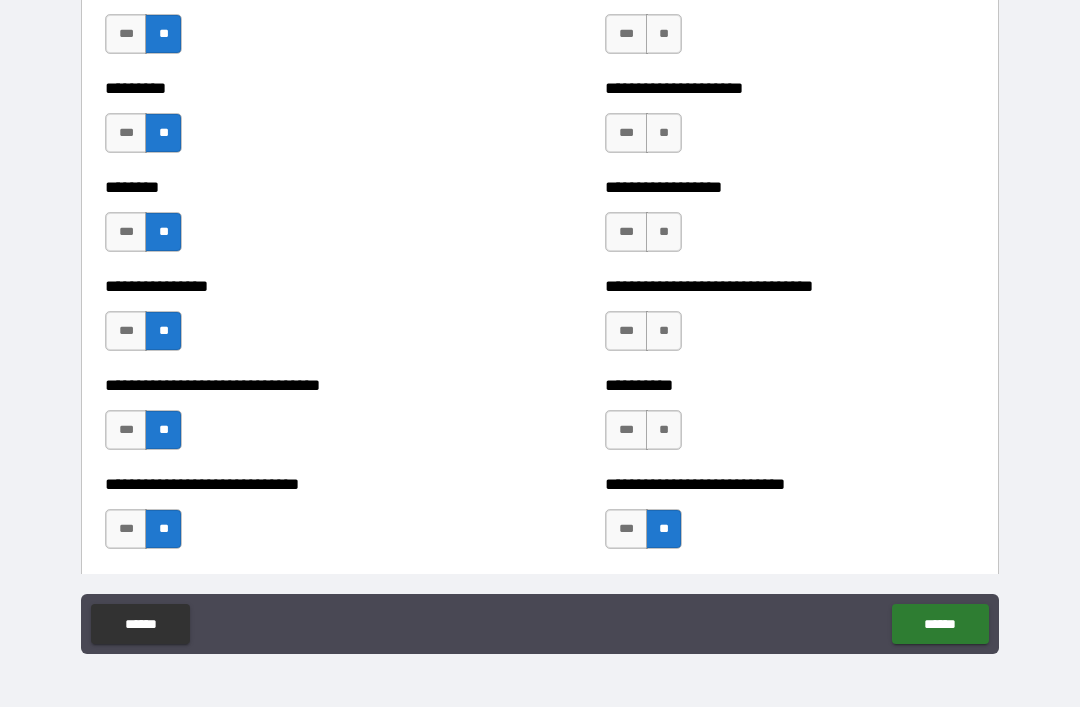 scroll, scrollTop: 7266, scrollLeft: 0, axis: vertical 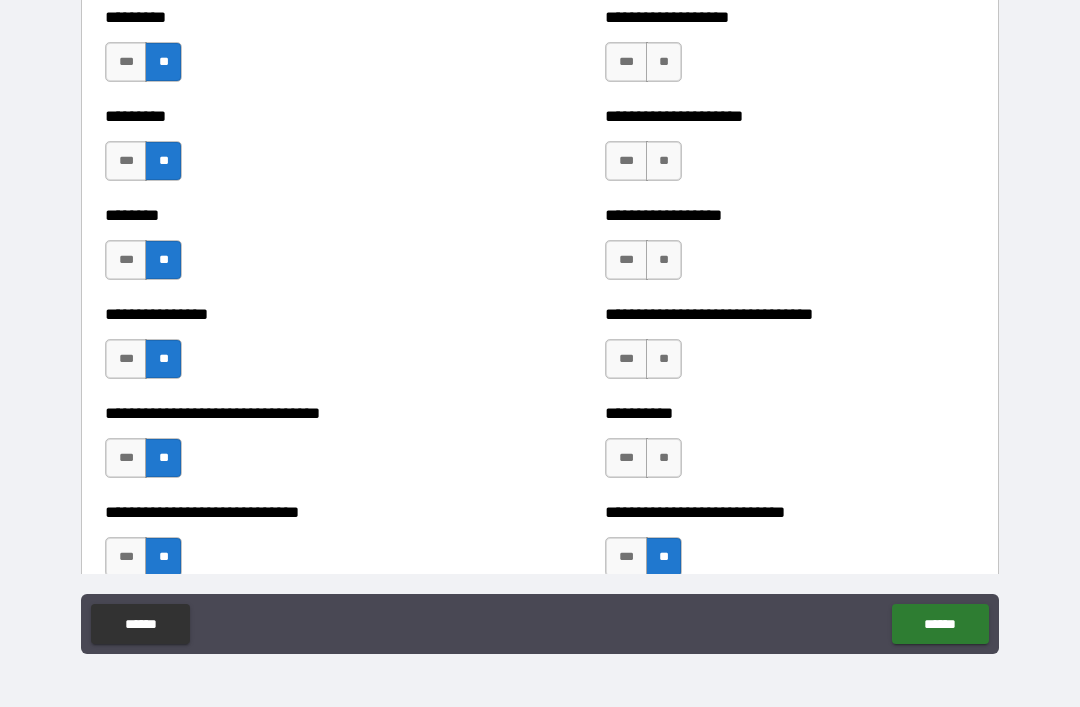 click on "**" at bounding box center [664, 359] 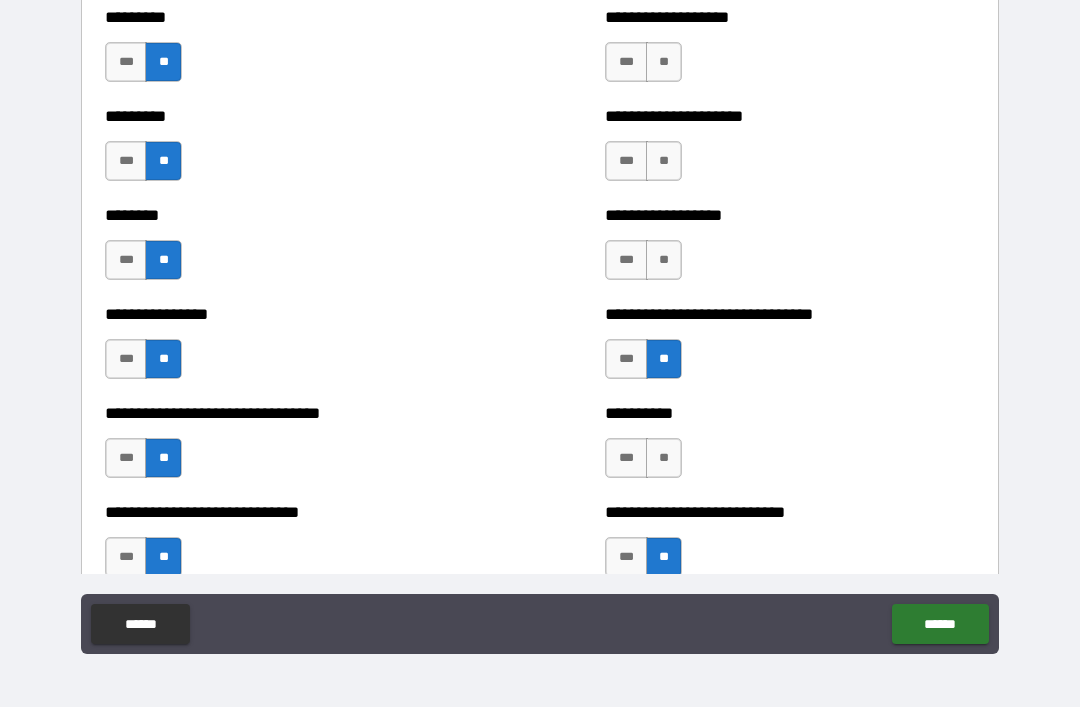 click on "**" at bounding box center [664, 458] 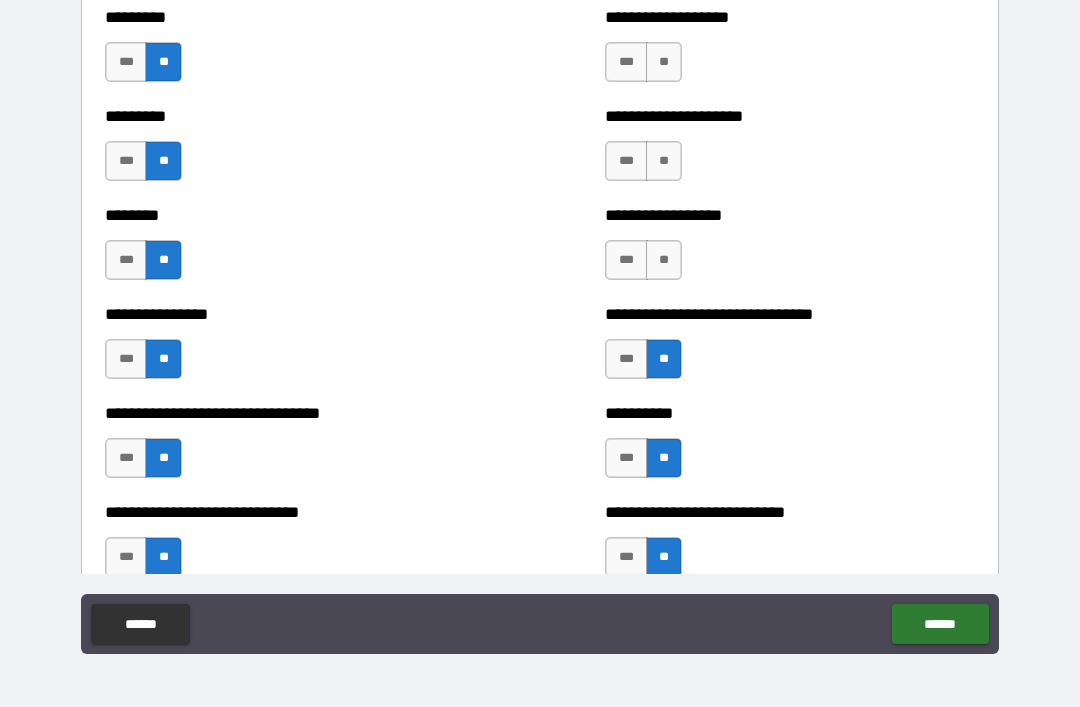 click on "**" at bounding box center (664, 260) 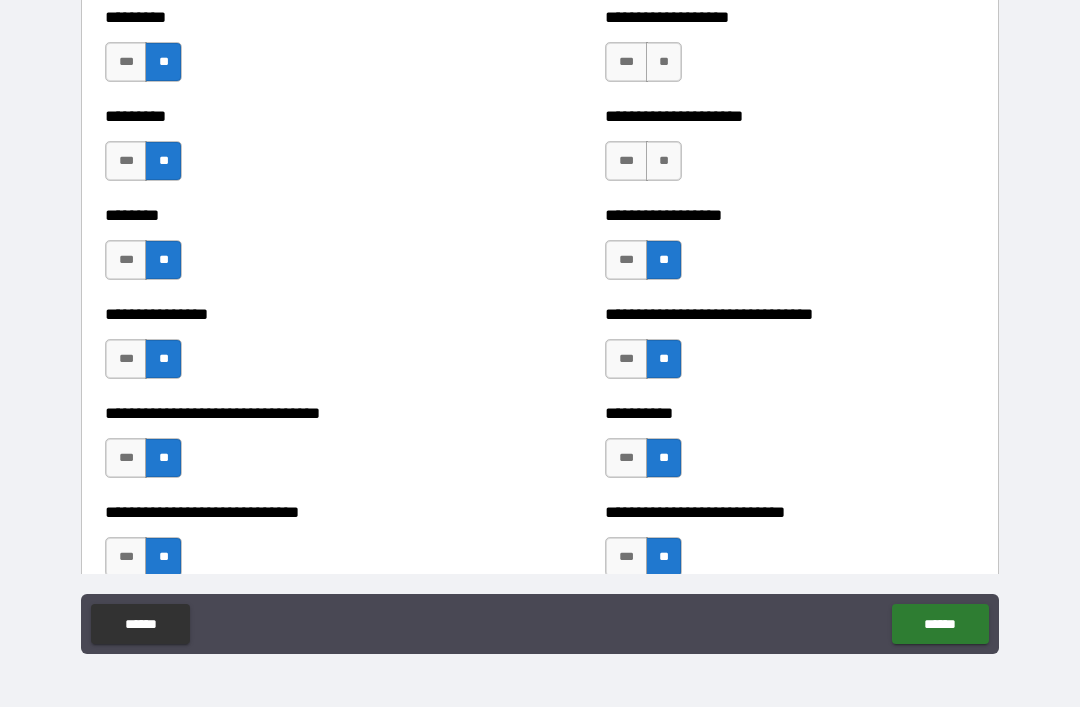 click on "**" at bounding box center [664, 62] 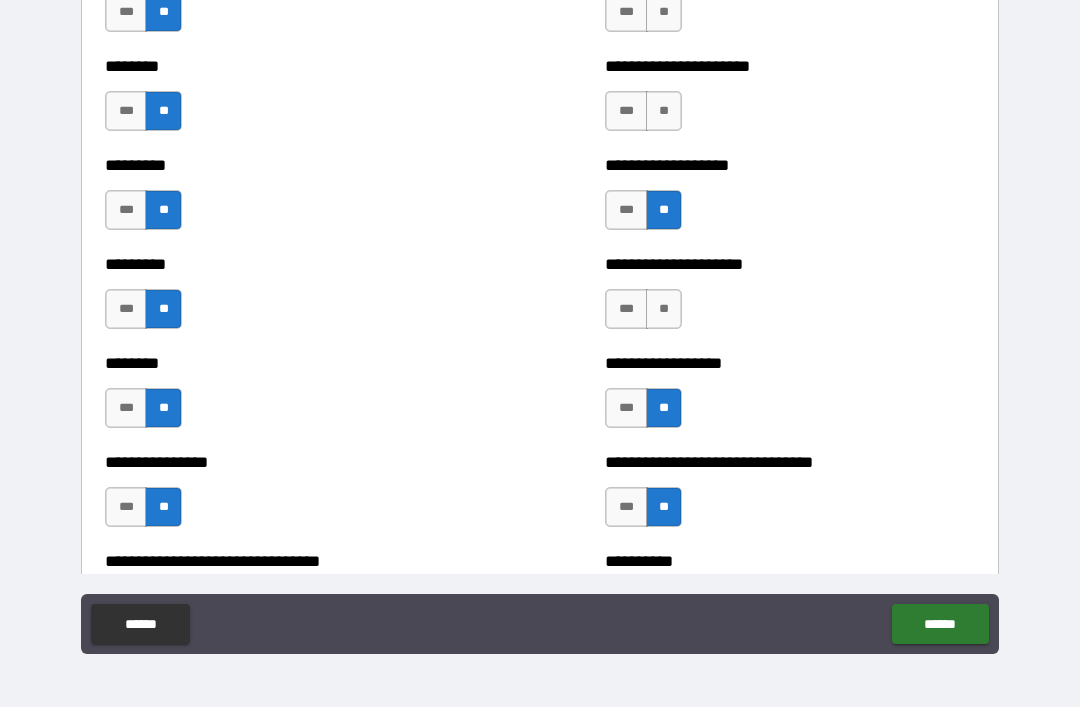 scroll, scrollTop: 7120, scrollLeft: 0, axis: vertical 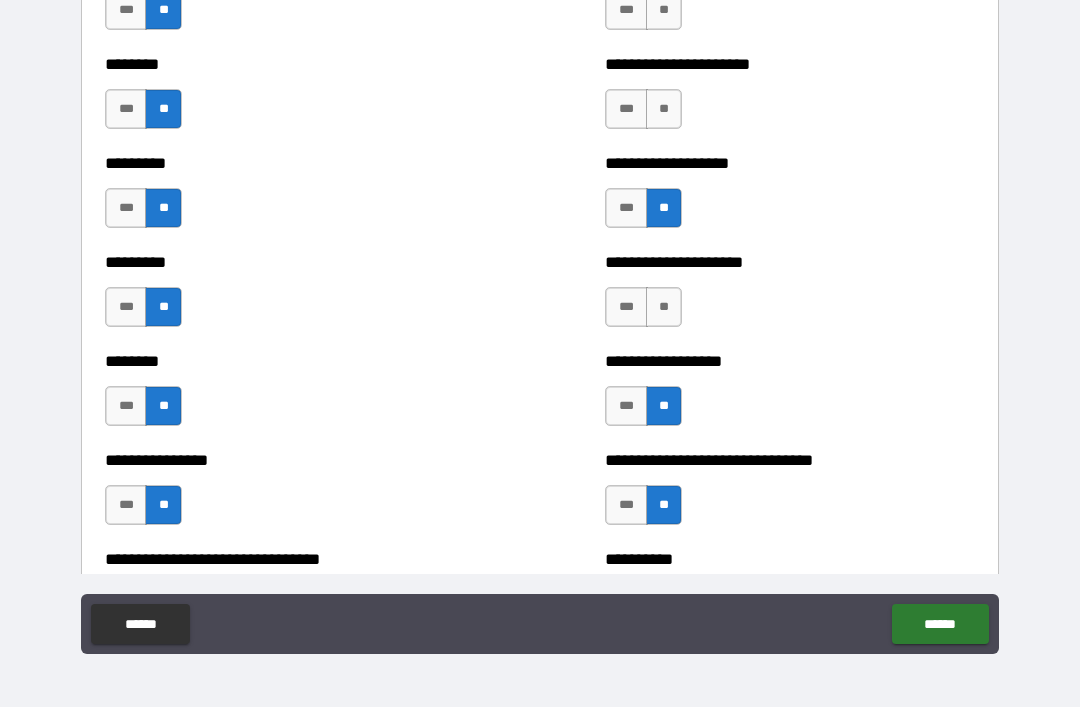 click on "**" at bounding box center (664, 307) 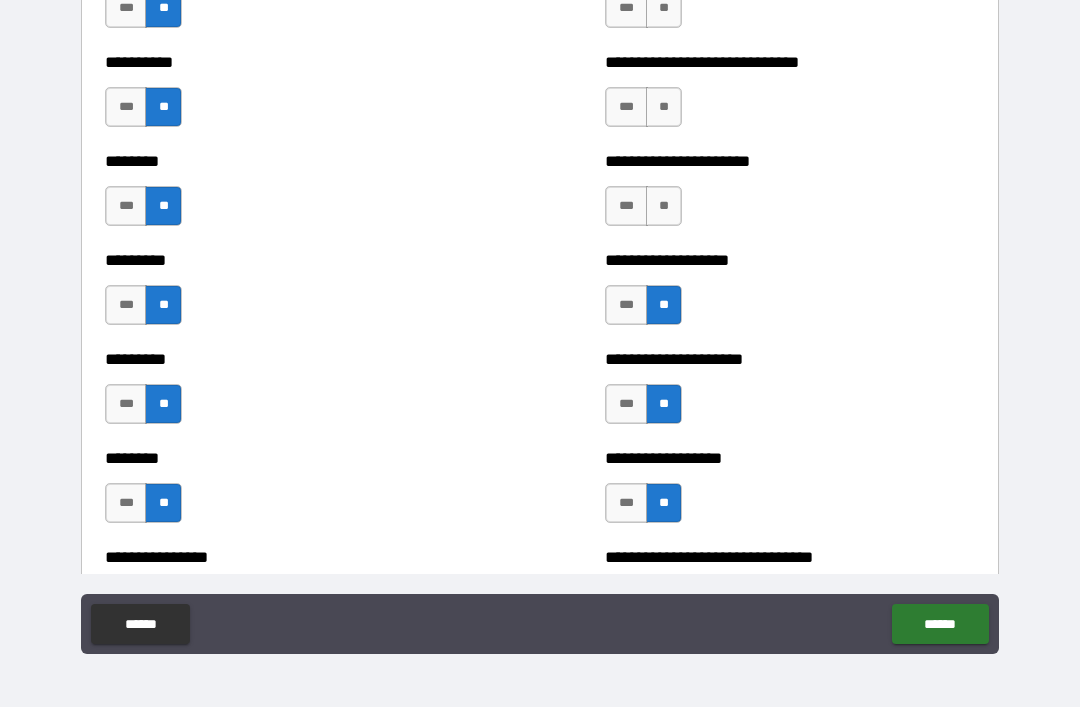 scroll, scrollTop: 6963, scrollLeft: 0, axis: vertical 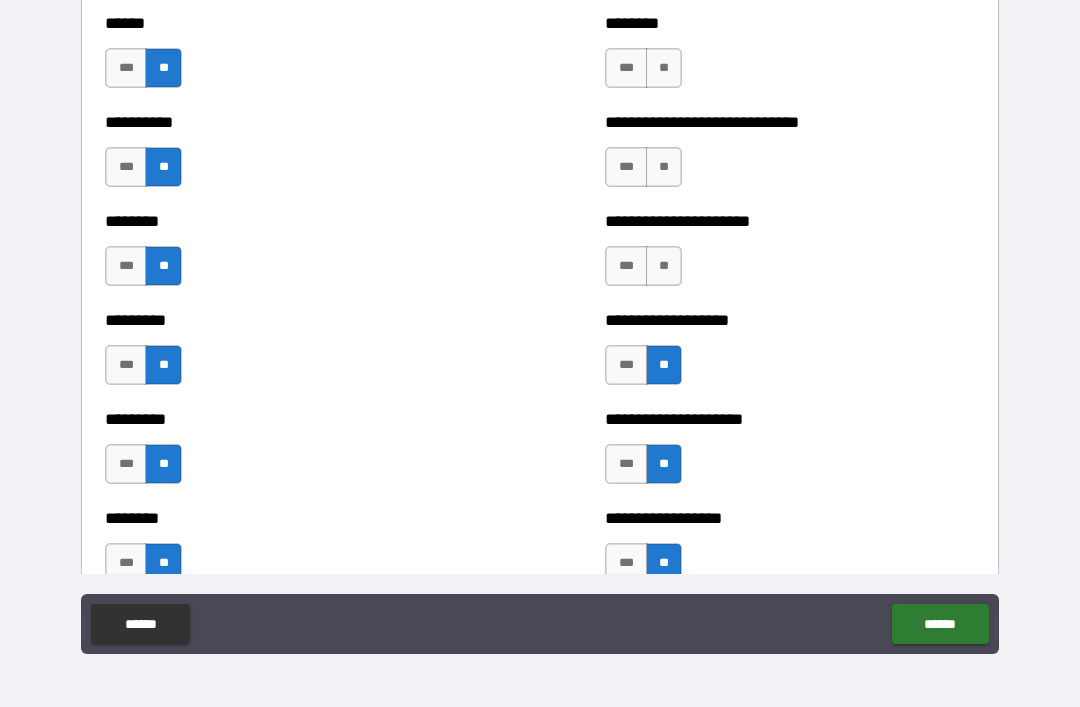 click on "**" at bounding box center [664, 266] 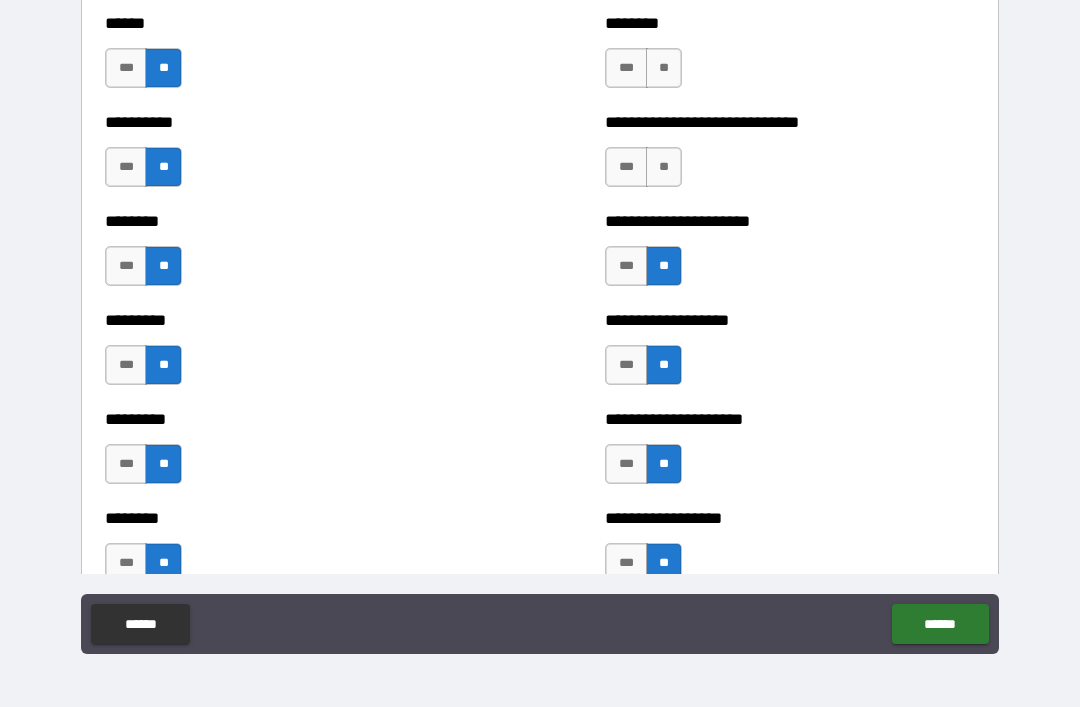 click on "**" at bounding box center (664, 167) 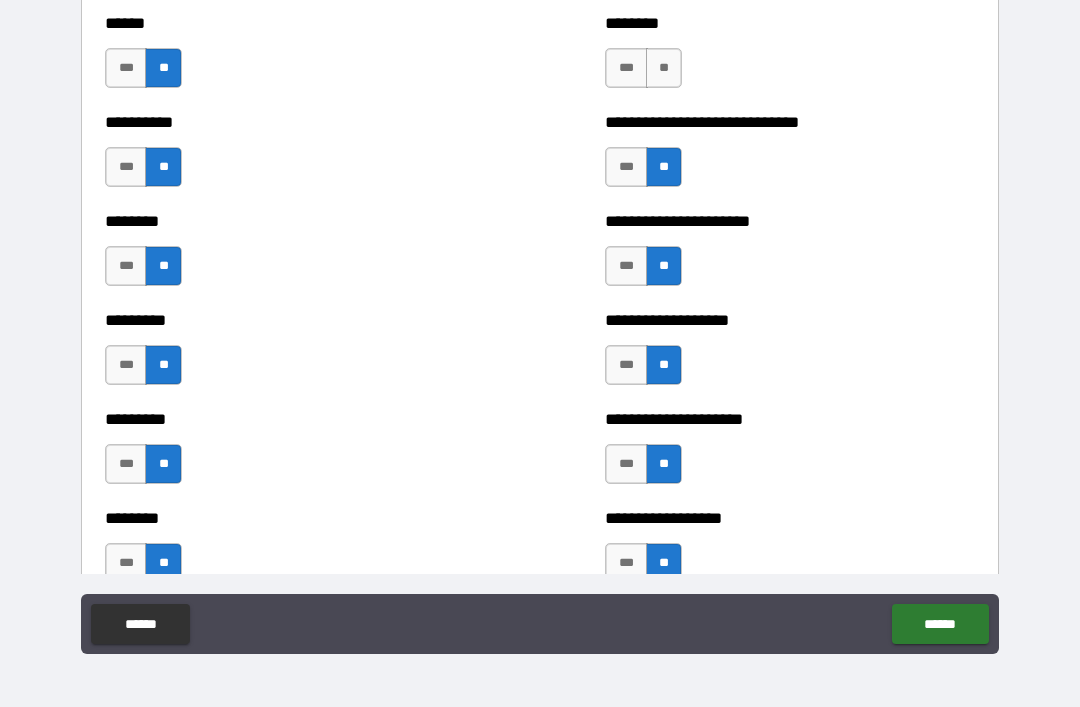 click on "**" at bounding box center (664, 68) 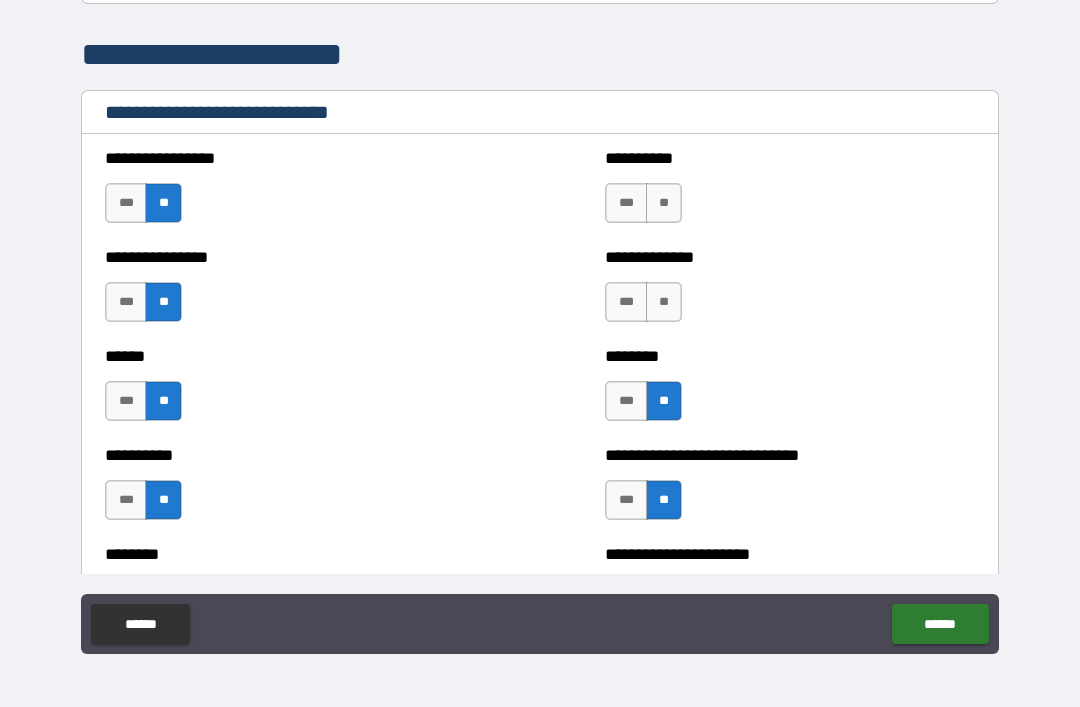 scroll, scrollTop: 6638, scrollLeft: 0, axis: vertical 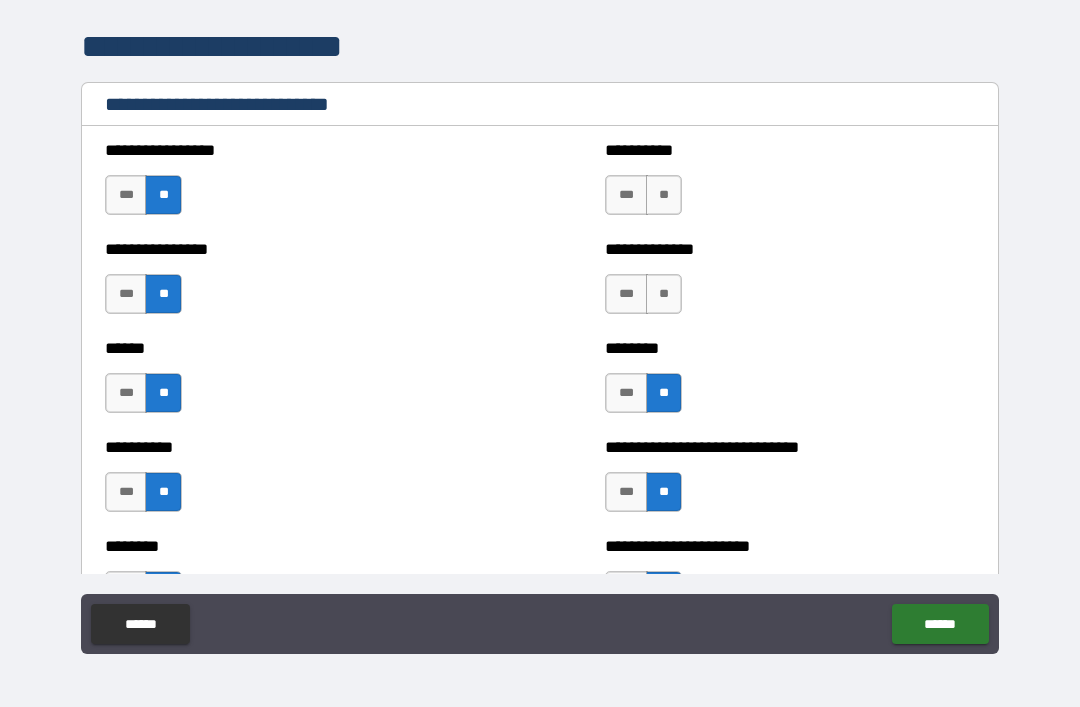 click on "**" at bounding box center (664, 294) 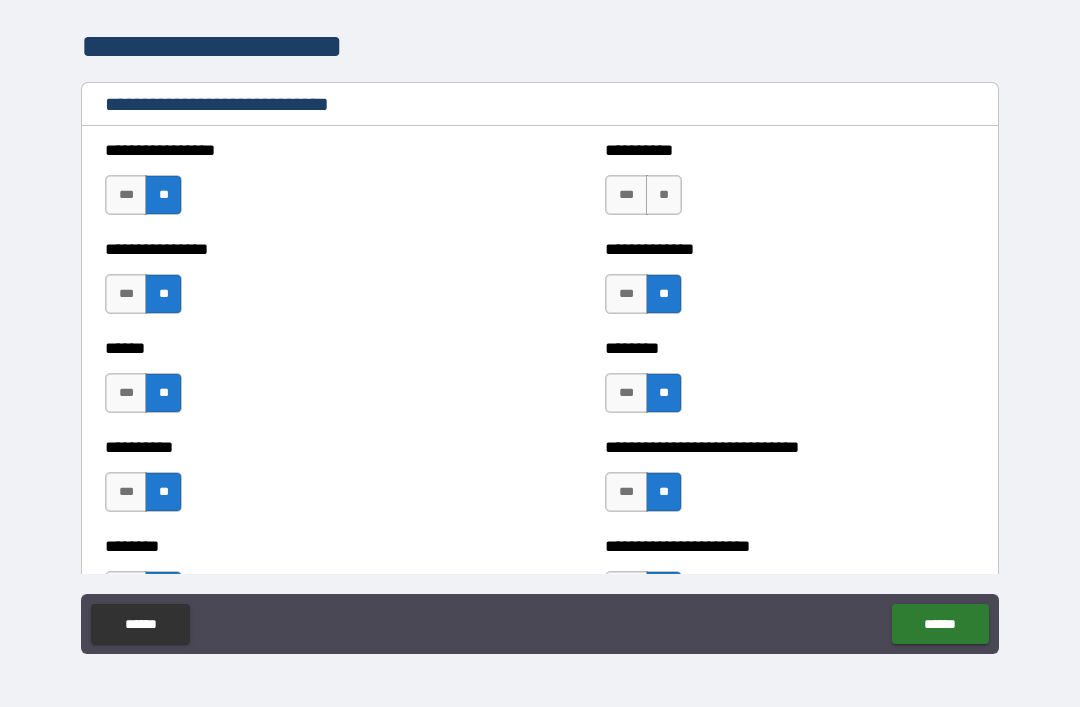 click on "**" at bounding box center [664, 195] 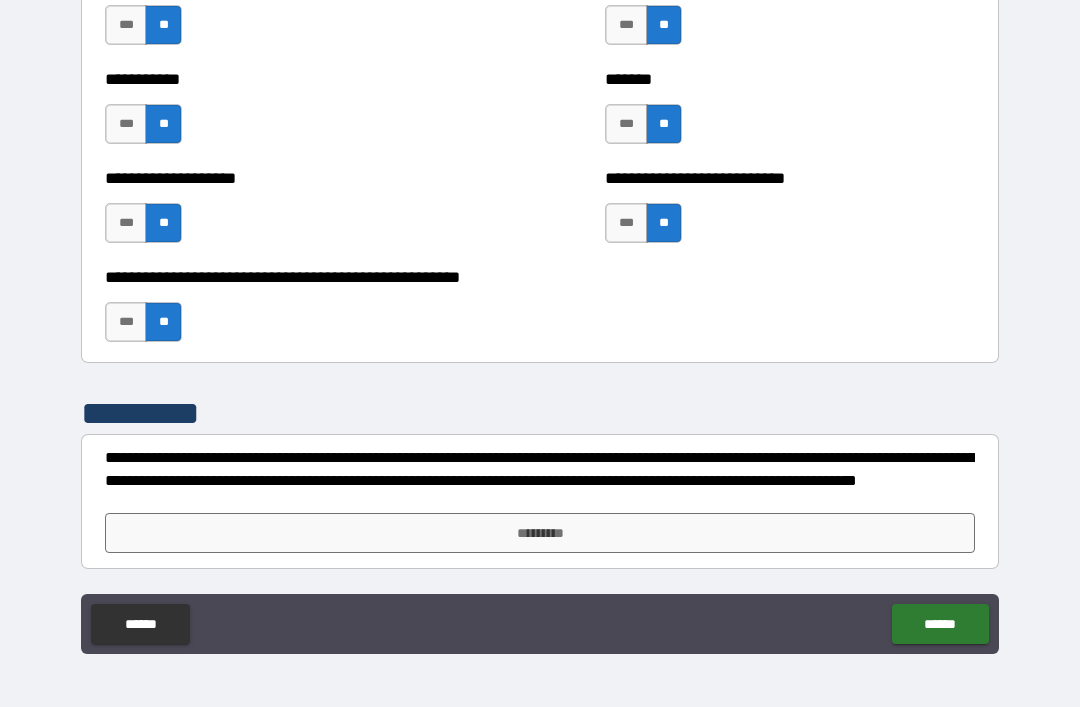 scroll, scrollTop: 7996, scrollLeft: 0, axis: vertical 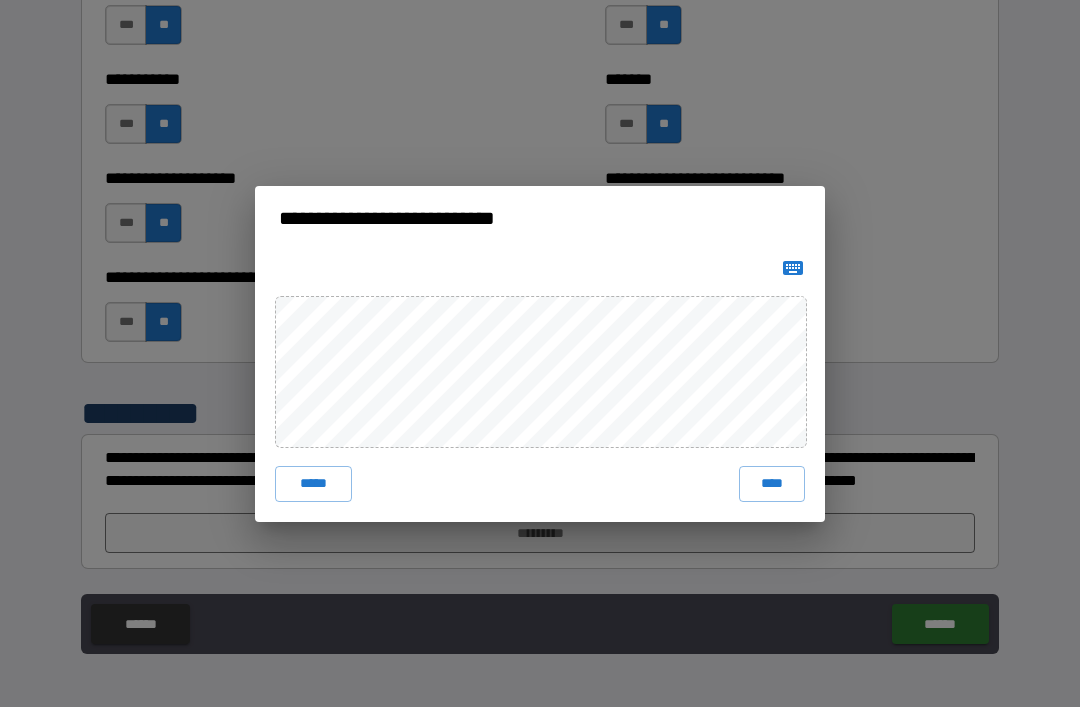 click on "****" at bounding box center (772, 484) 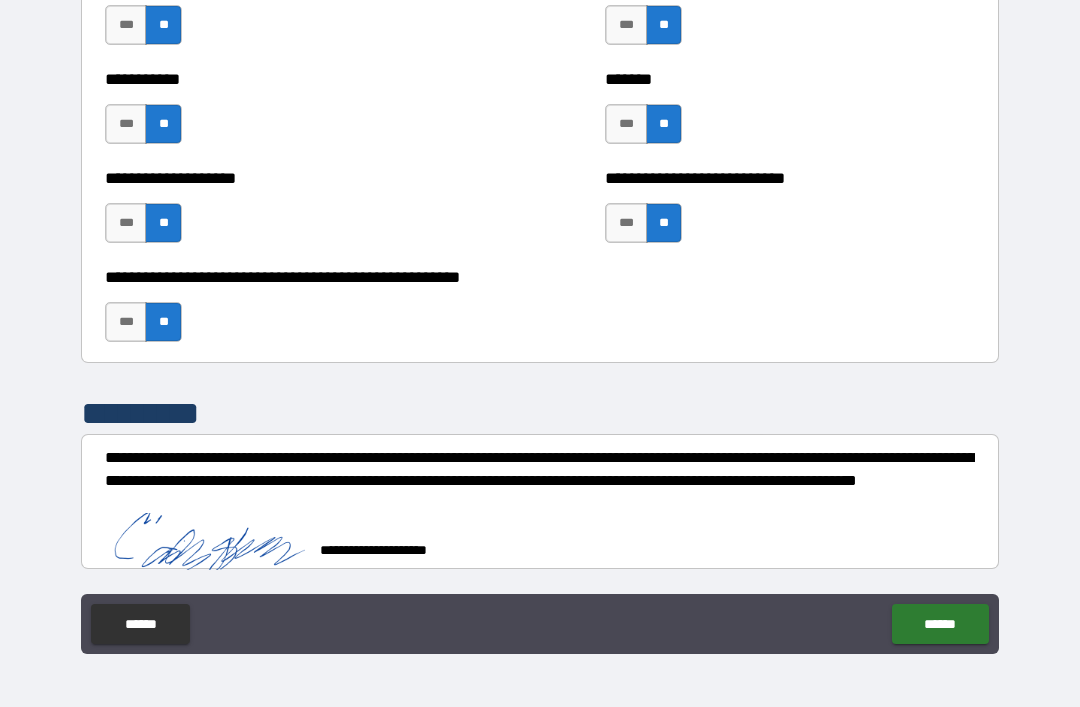 scroll, scrollTop: 7986, scrollLeft: 0, axis: vertical 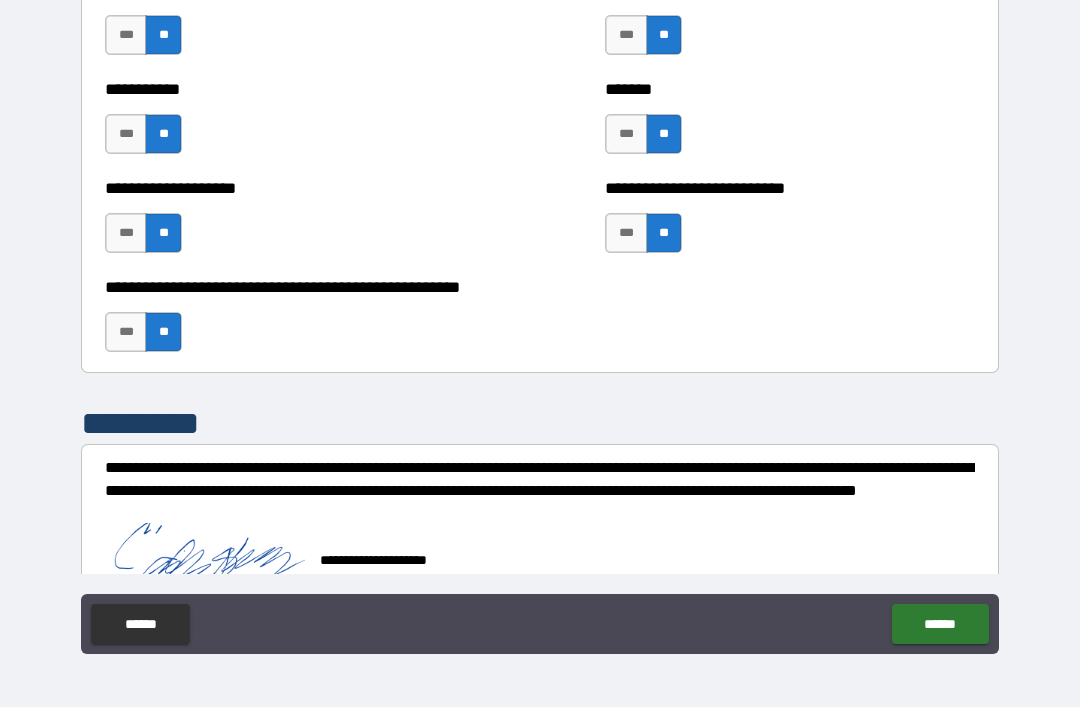 click on "******" at bounding box center (940, 624) 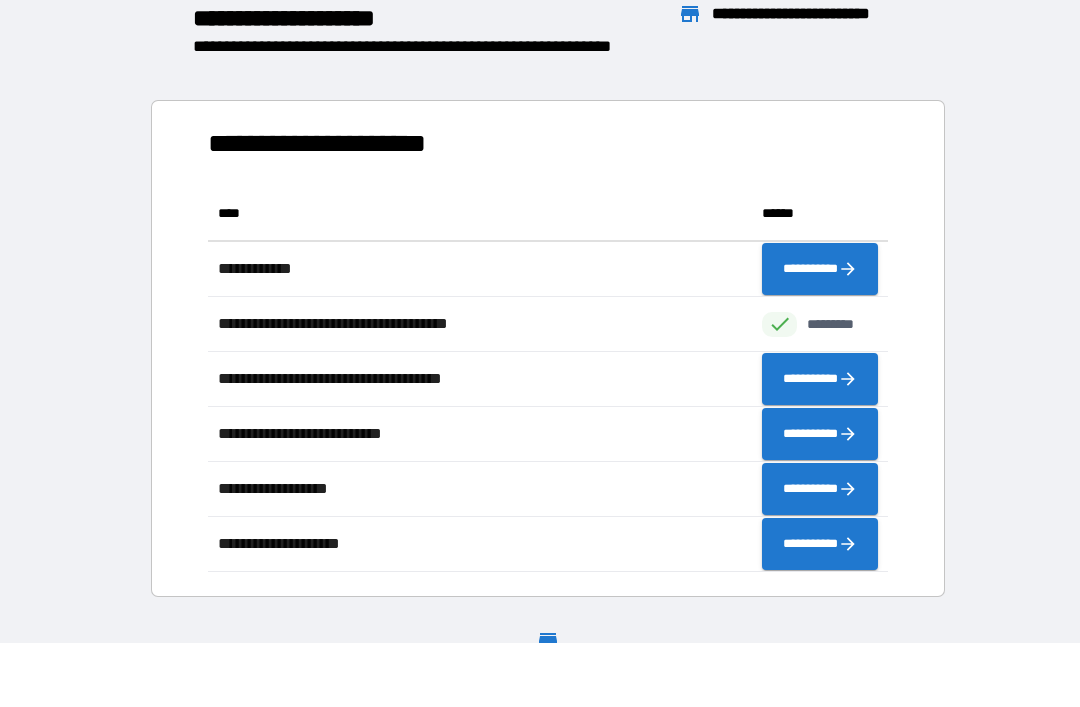 scroll, scrollTop: 1, scrollLeft: 1, axis: both 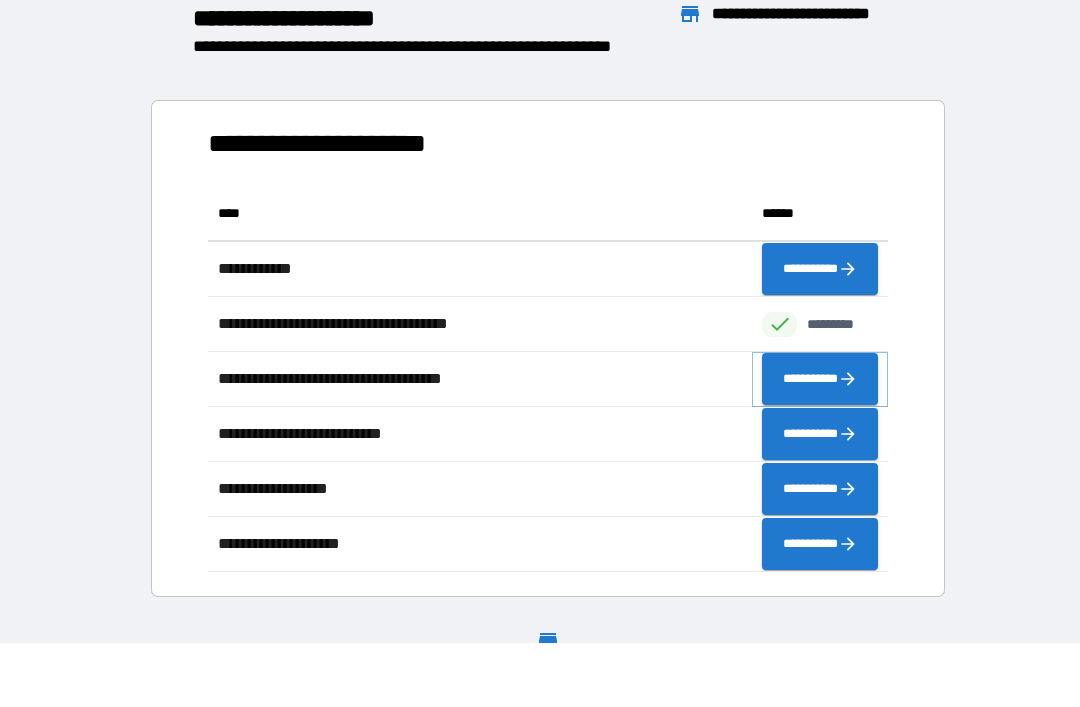 click on "**********" at bounding box center (820, 379) 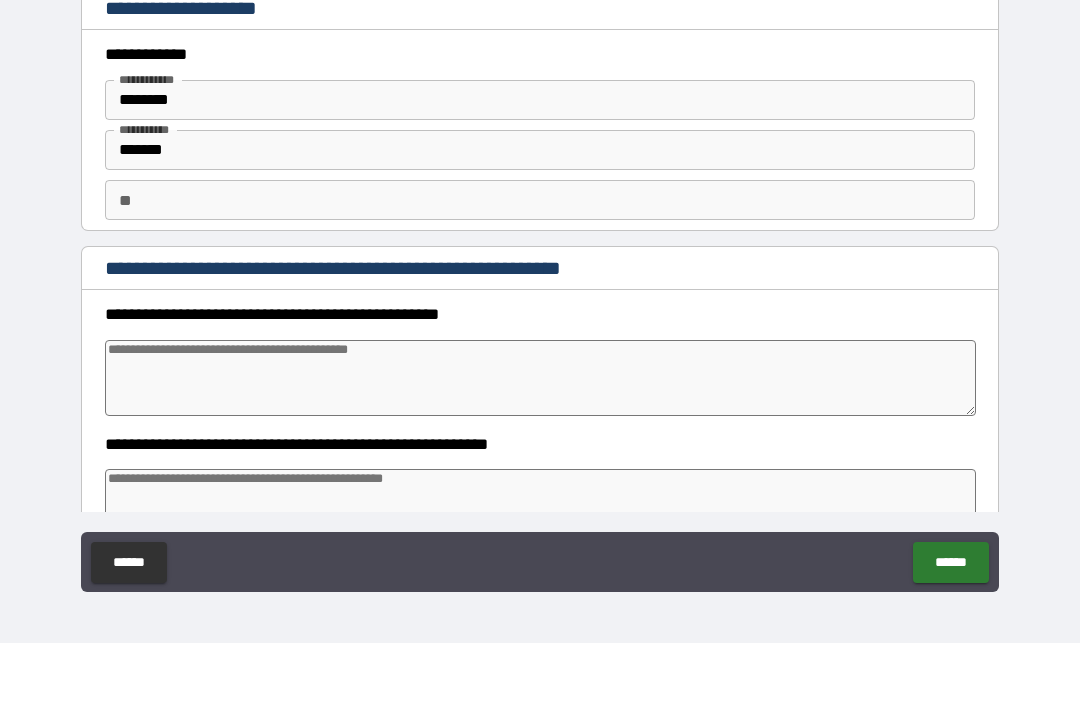 type on "*" 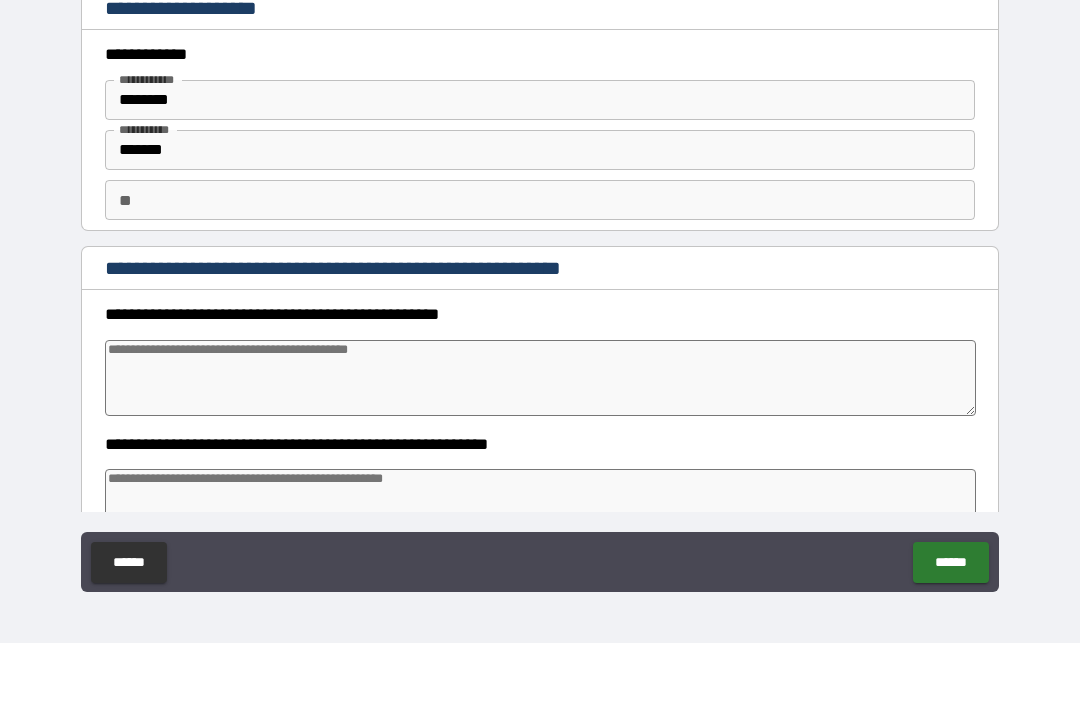 type on "*" 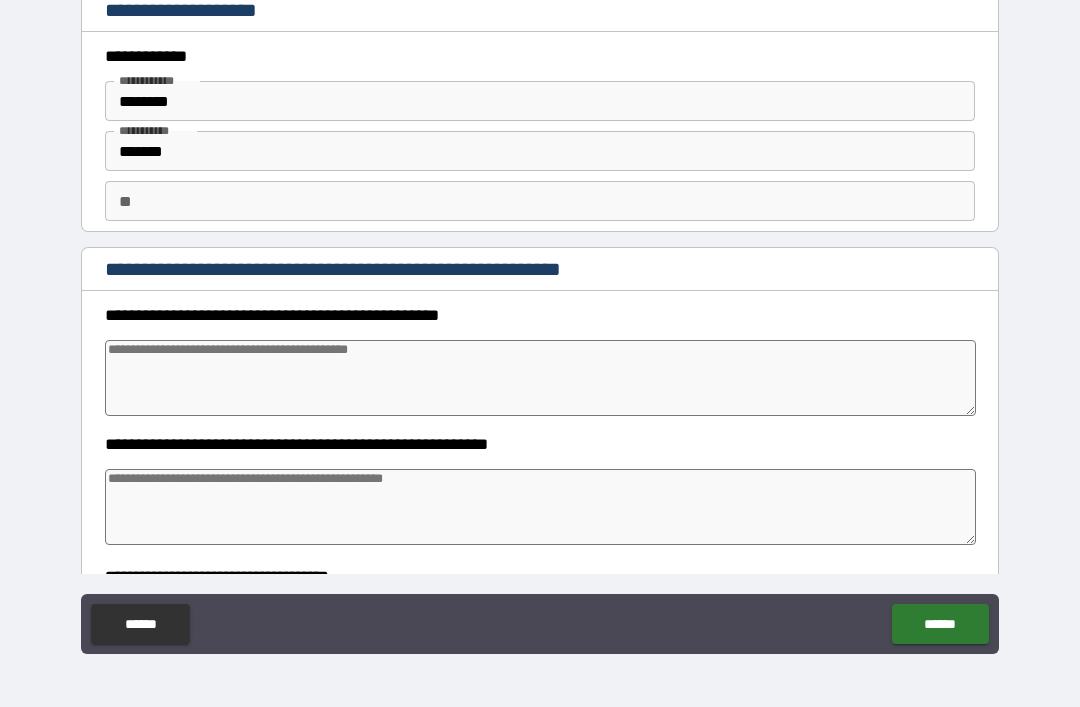 click at bounding box center (540, 378) 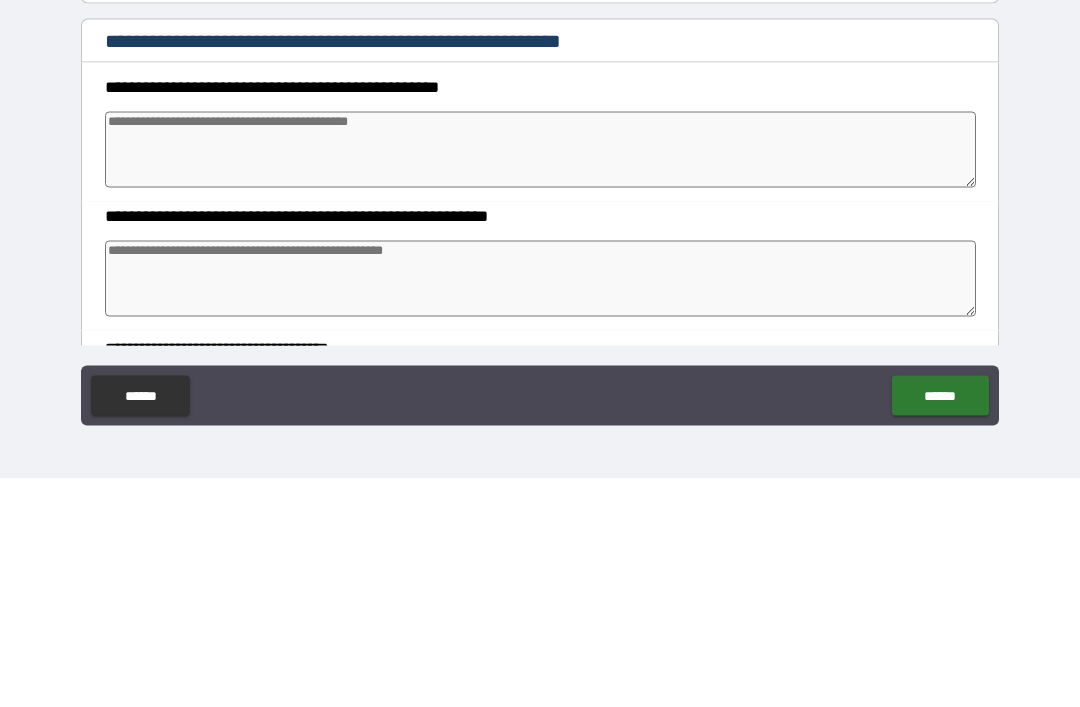 type on "*" 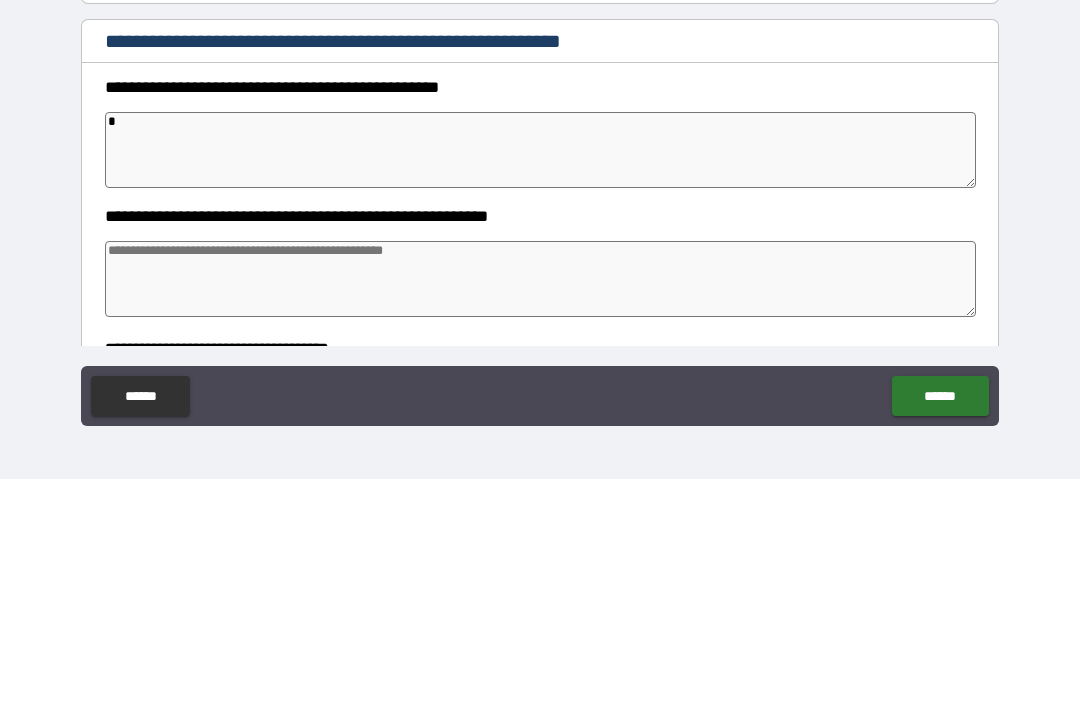 type on "*" 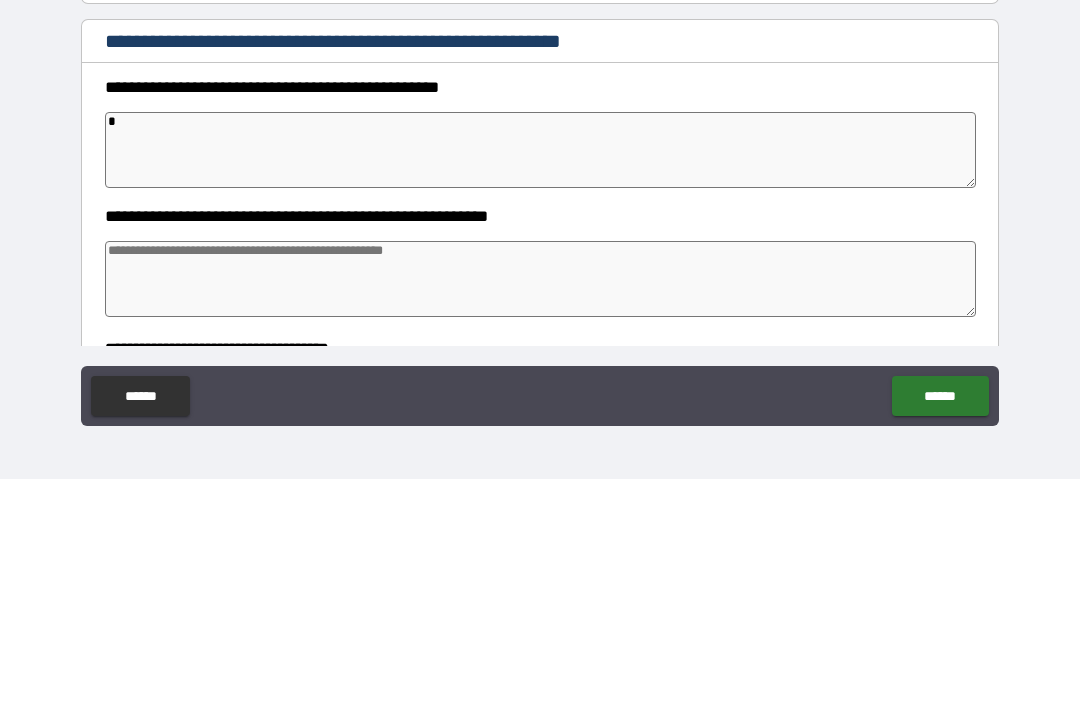 type on "*" 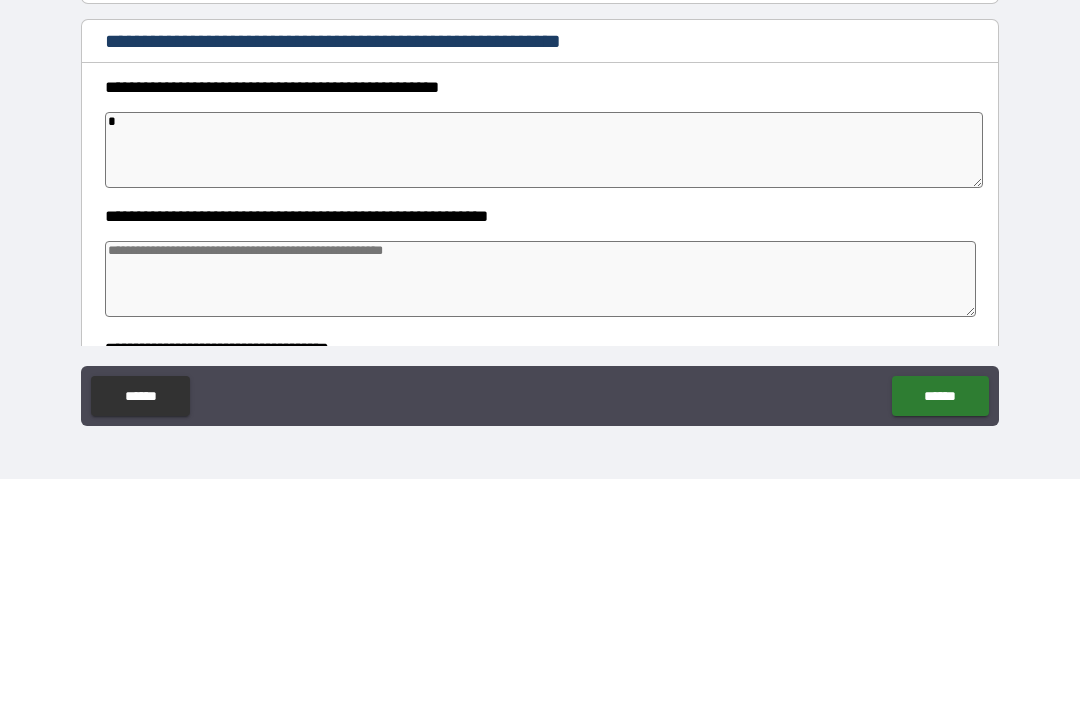 type on "**" 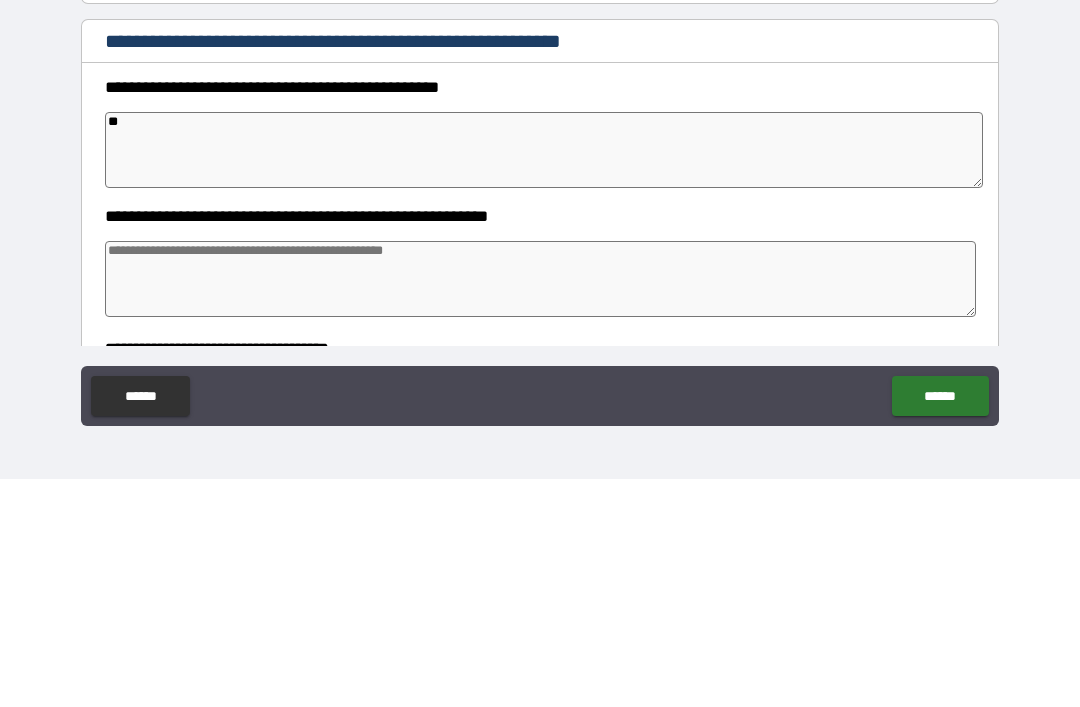 type on "*" 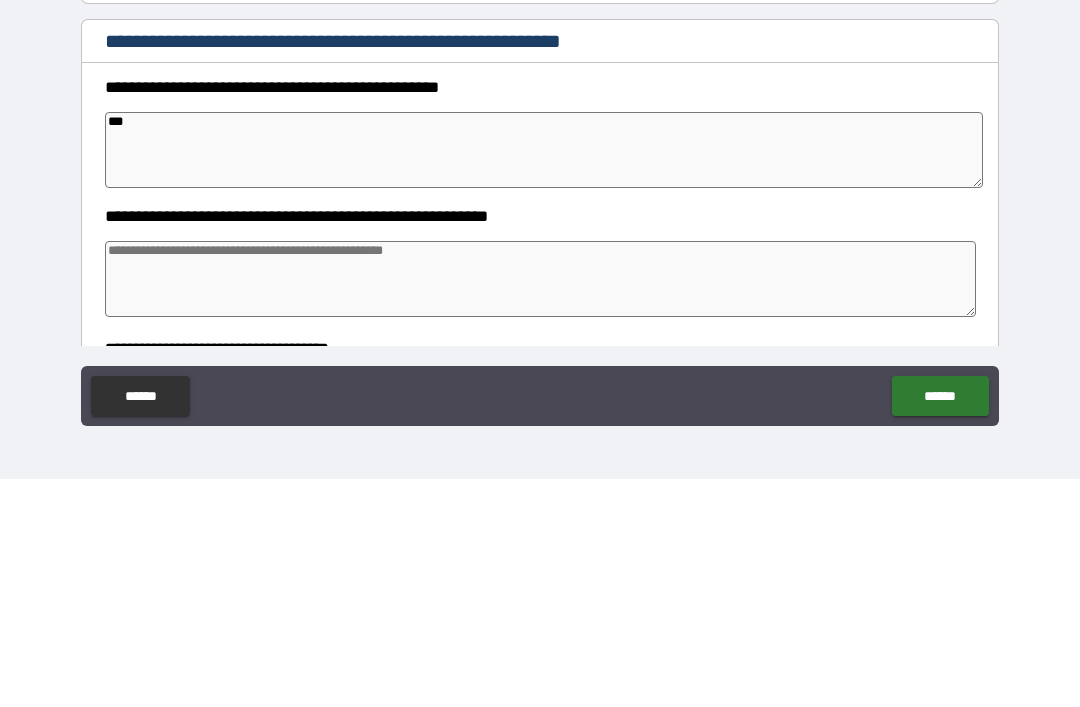 type on "*" 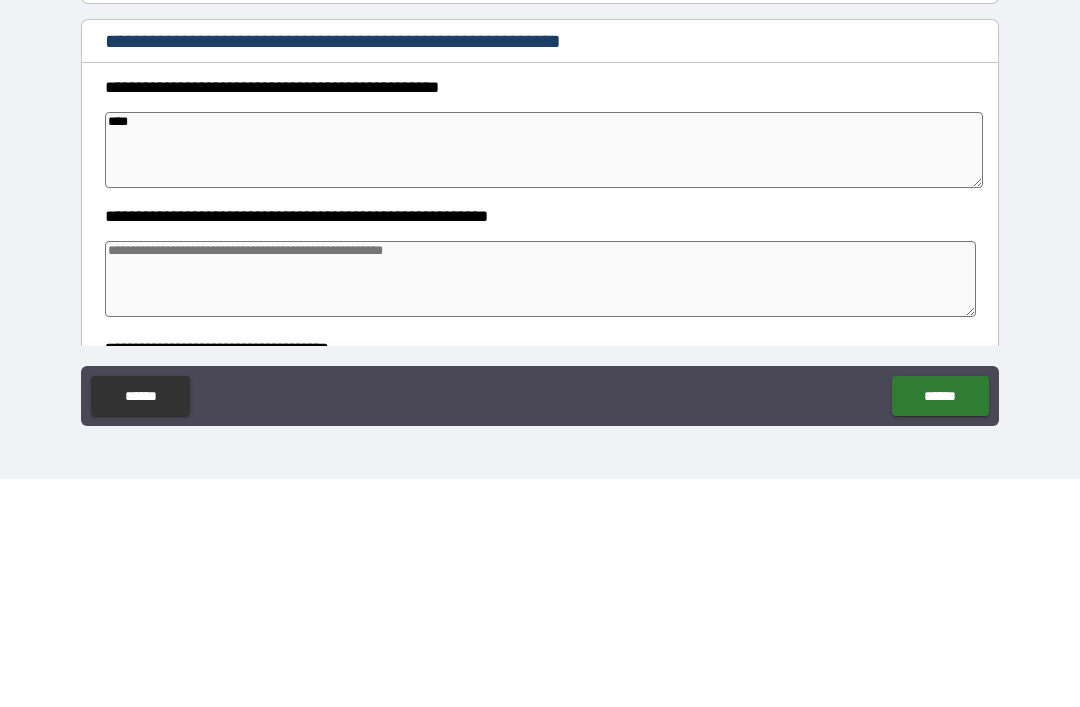 type on "*" 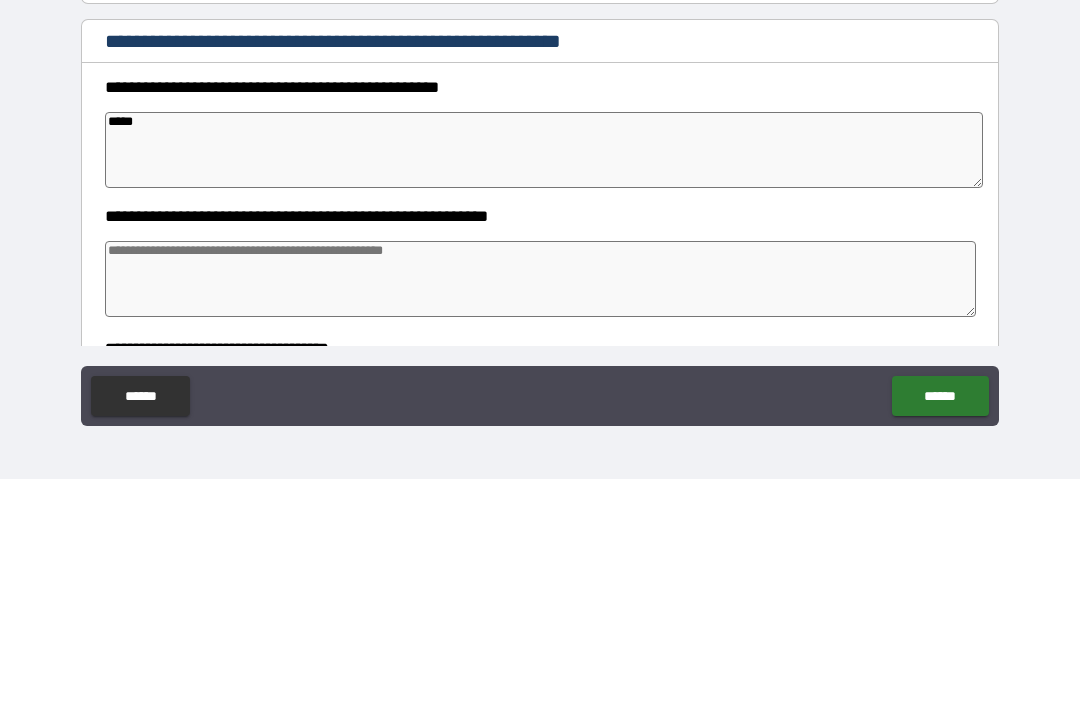 type on "*" 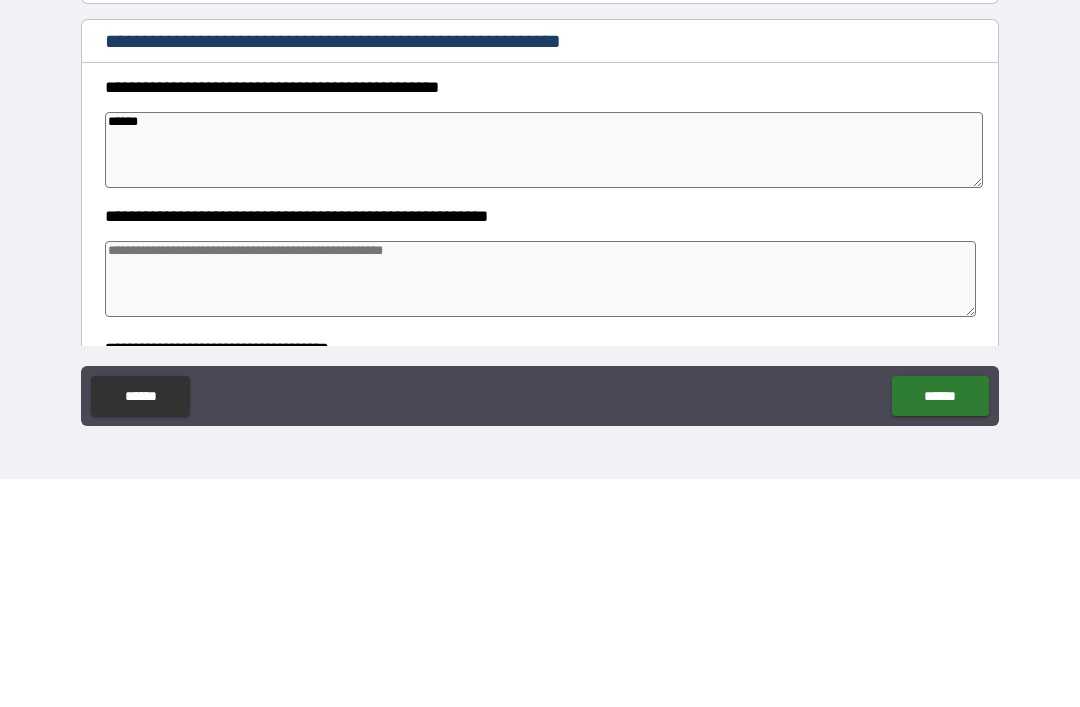 type on "*" 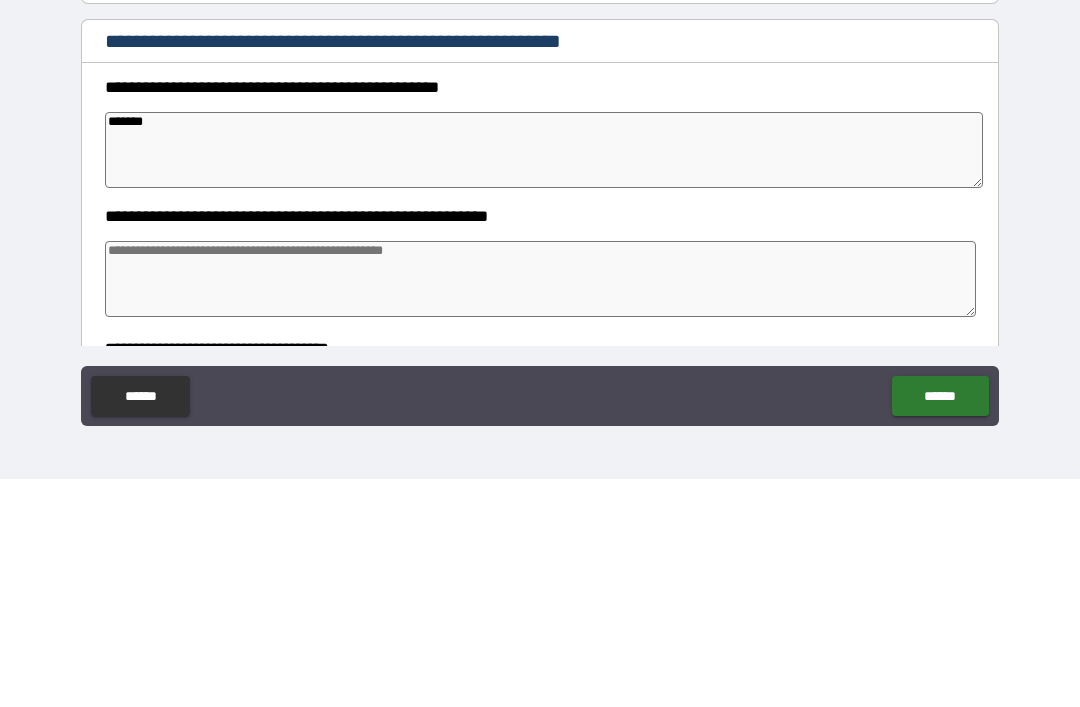 type on "*" 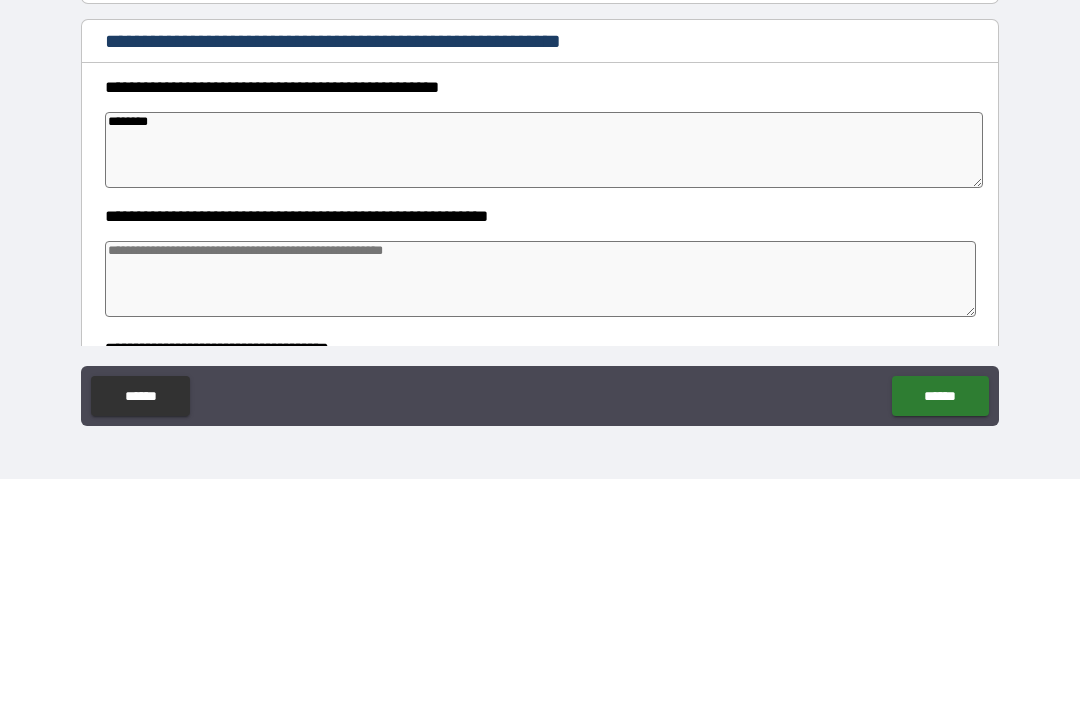 type on "*" 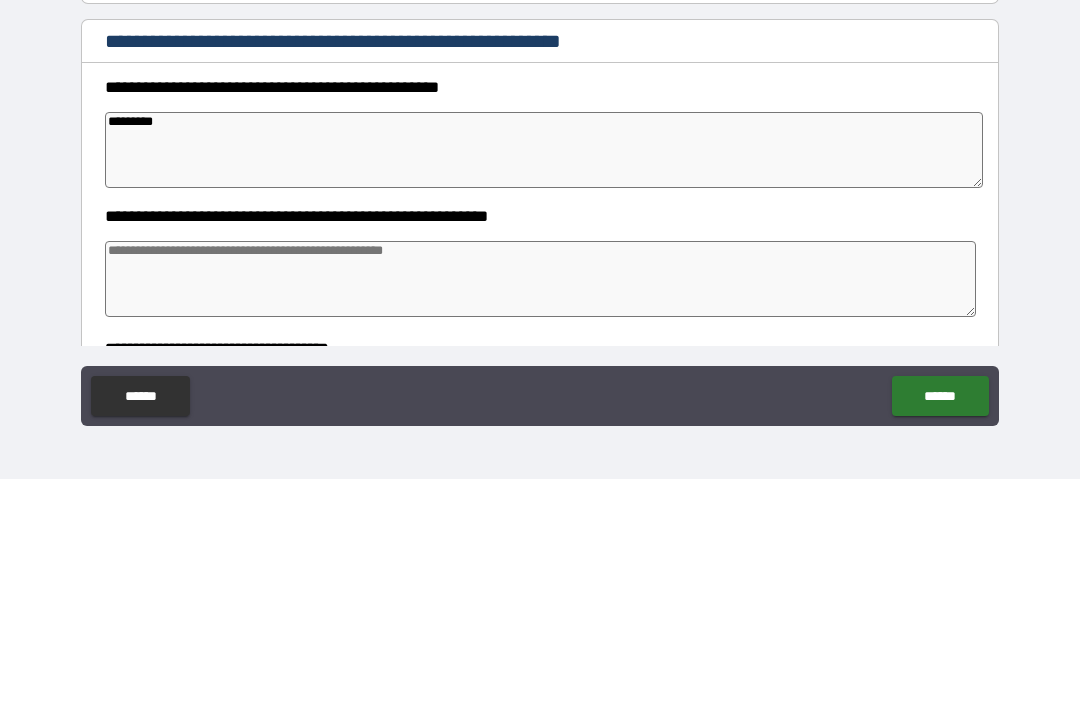 type on "*" 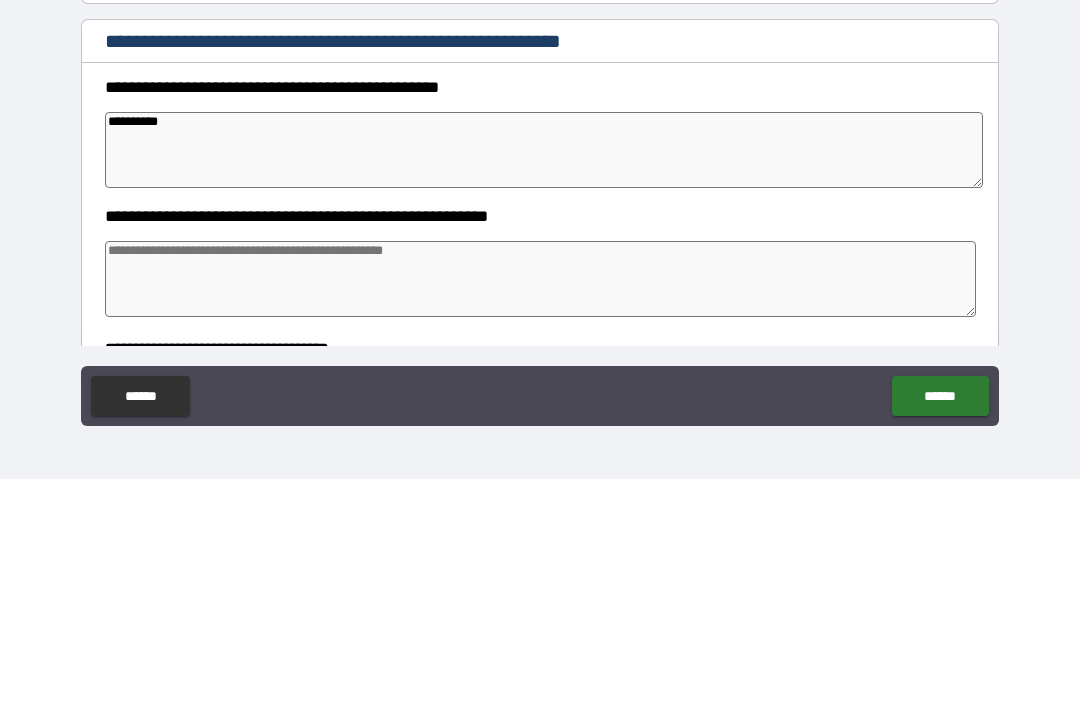 type on "*" 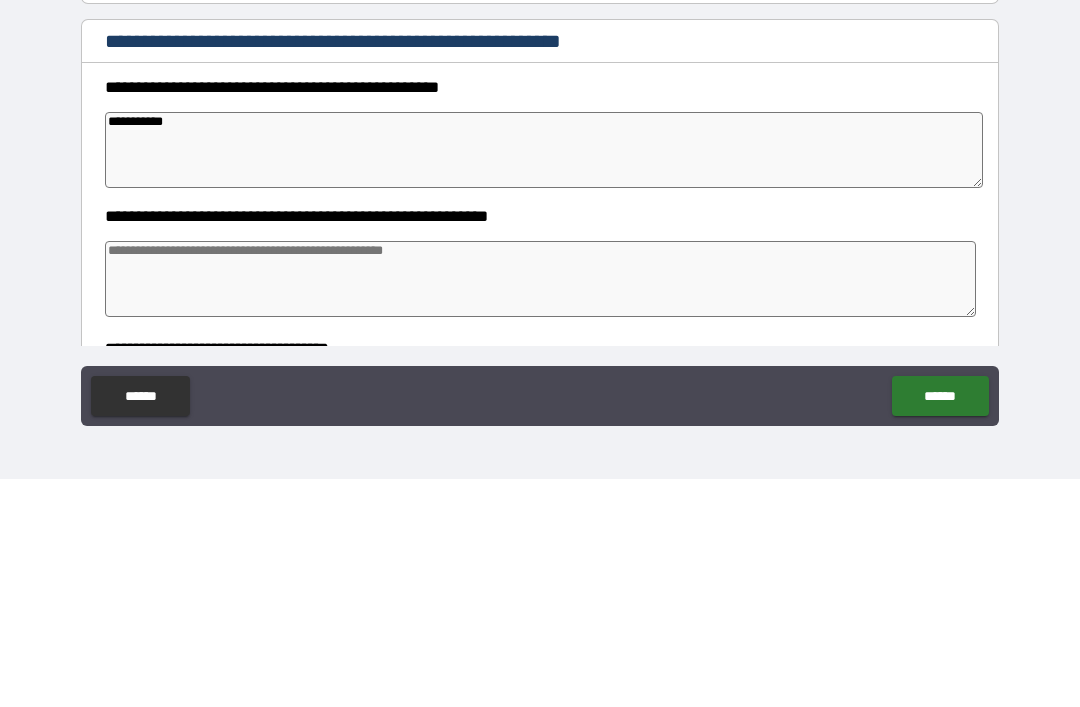 type on "*" 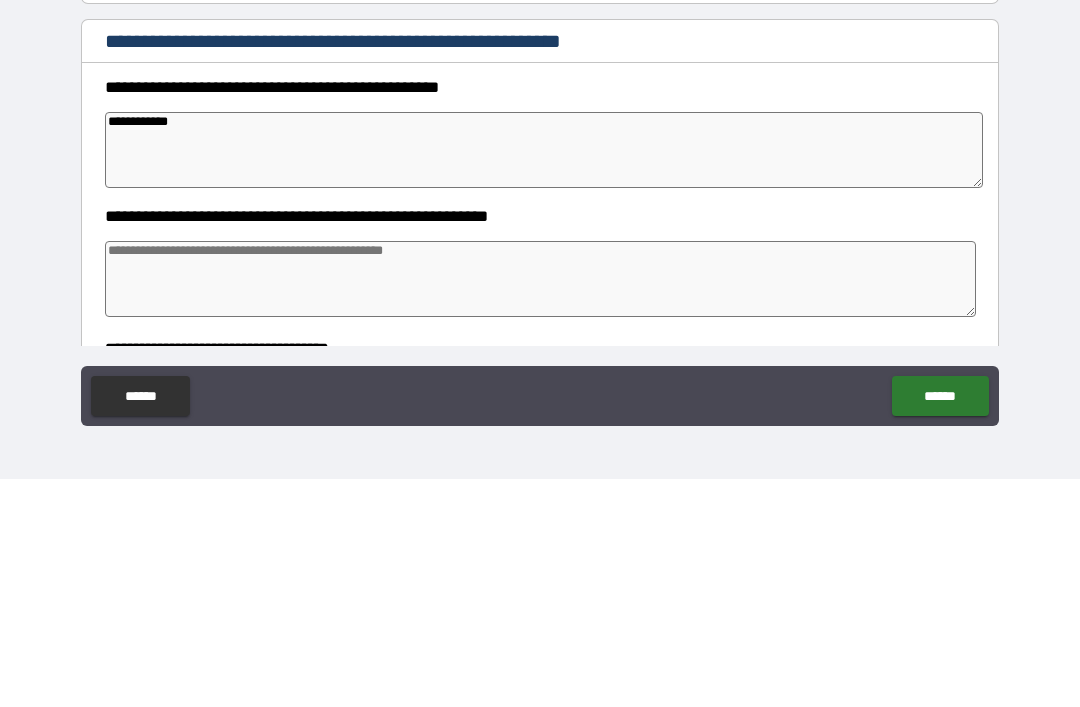 type on "*" 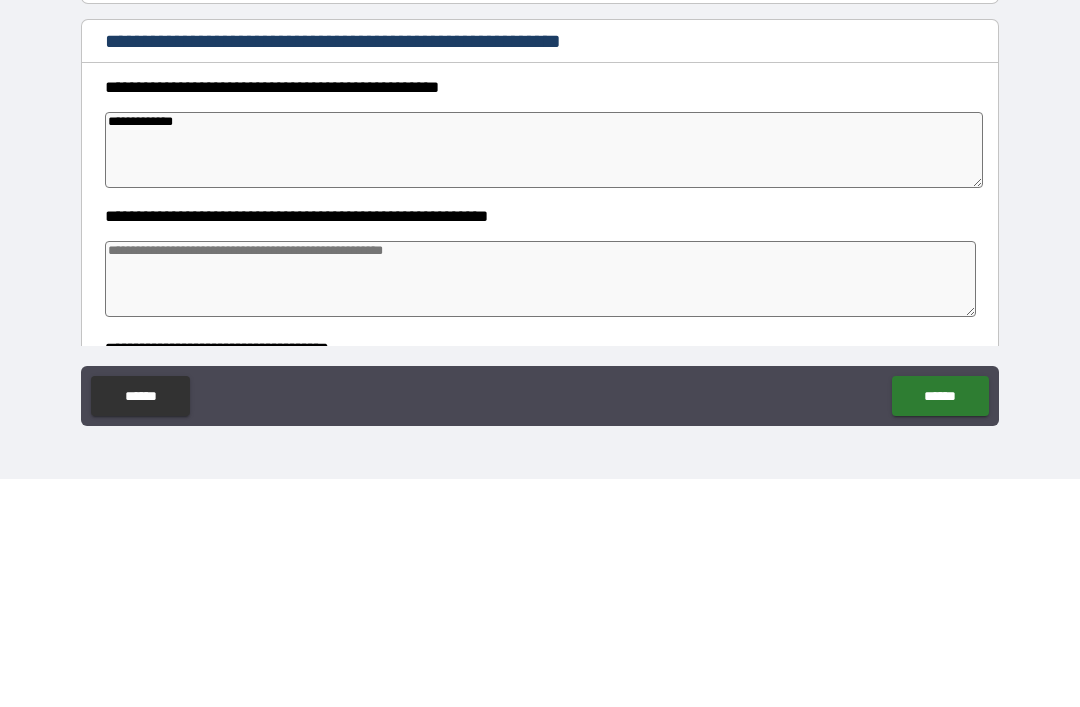 type on "*" 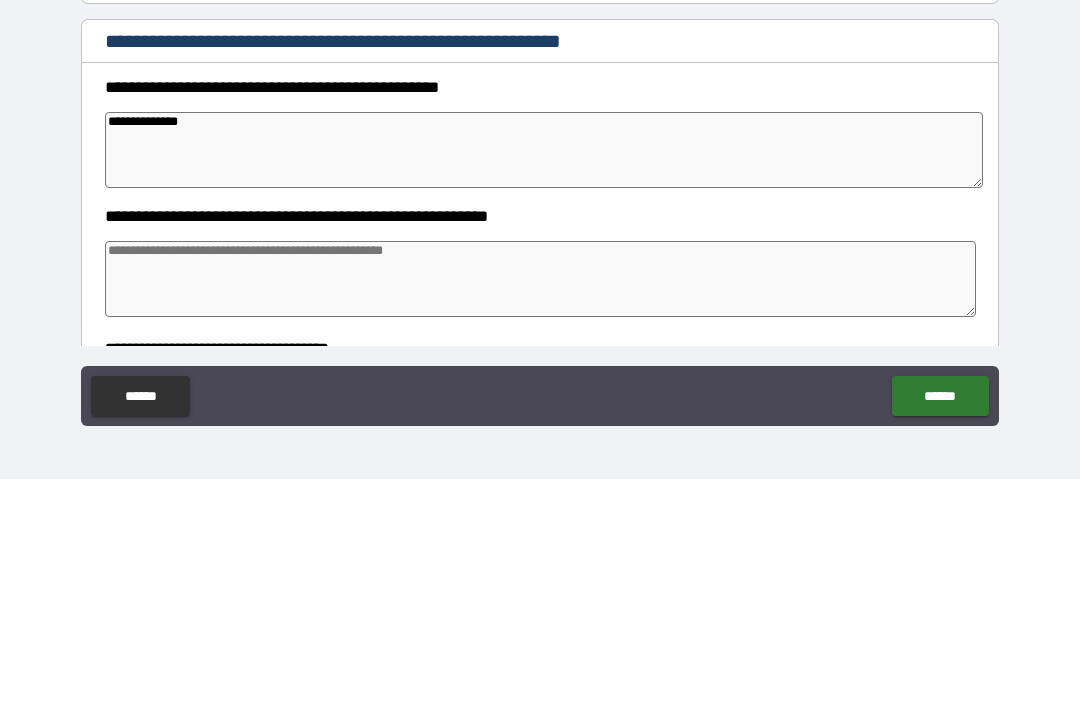 type on "*" 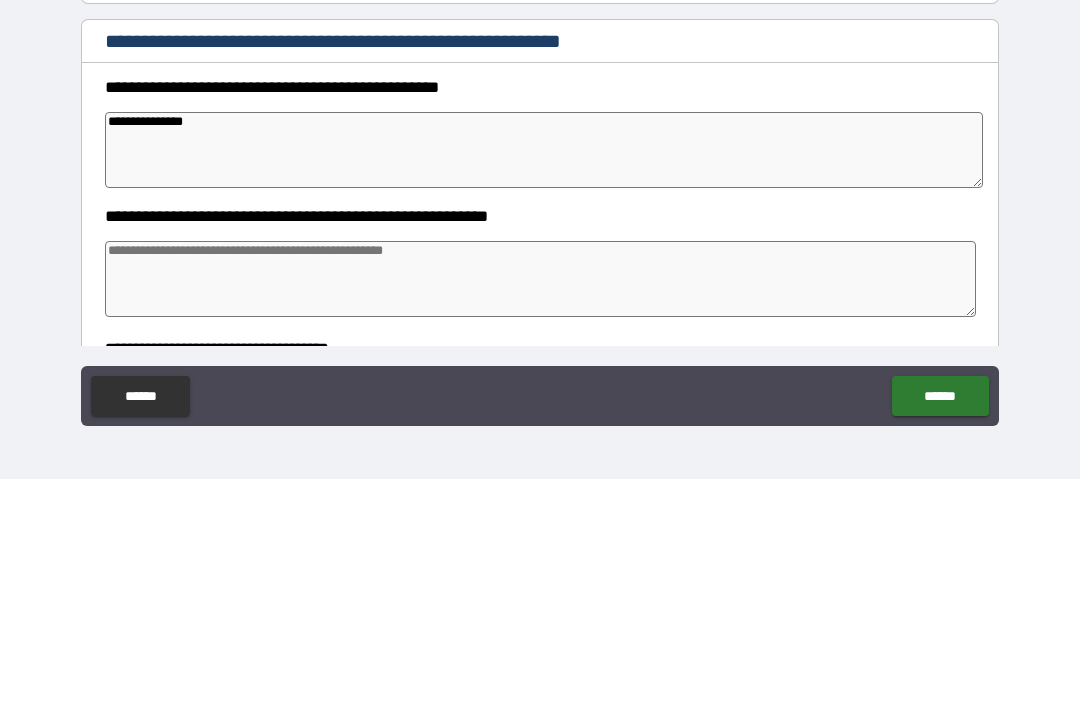 type on "*" 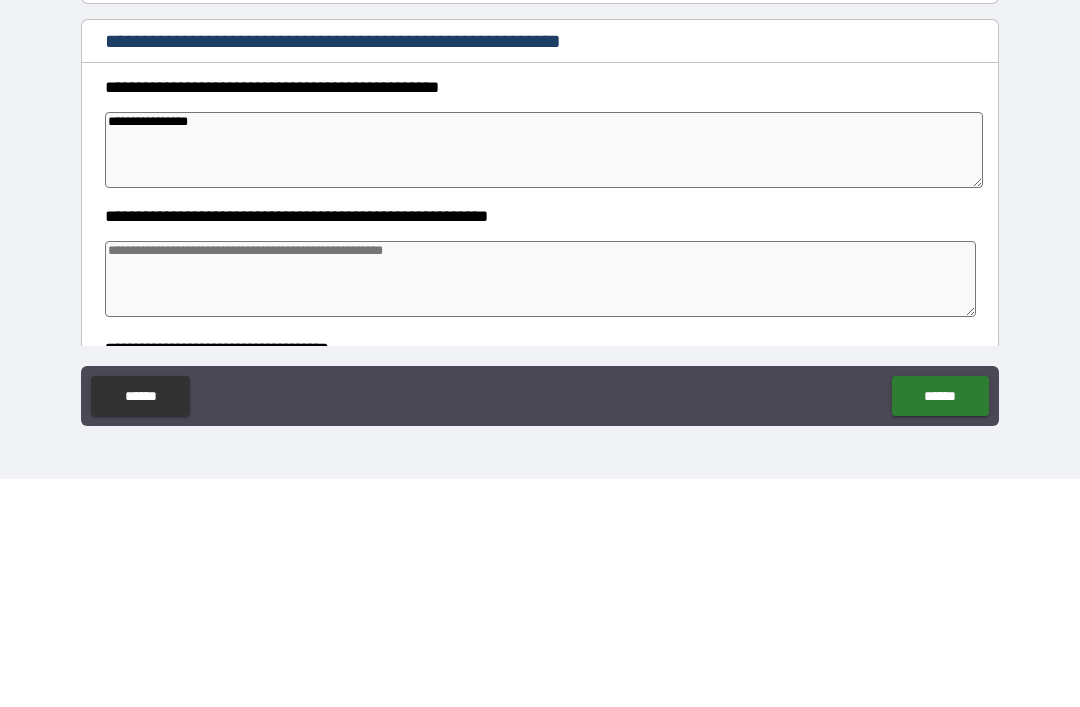 type on "*" 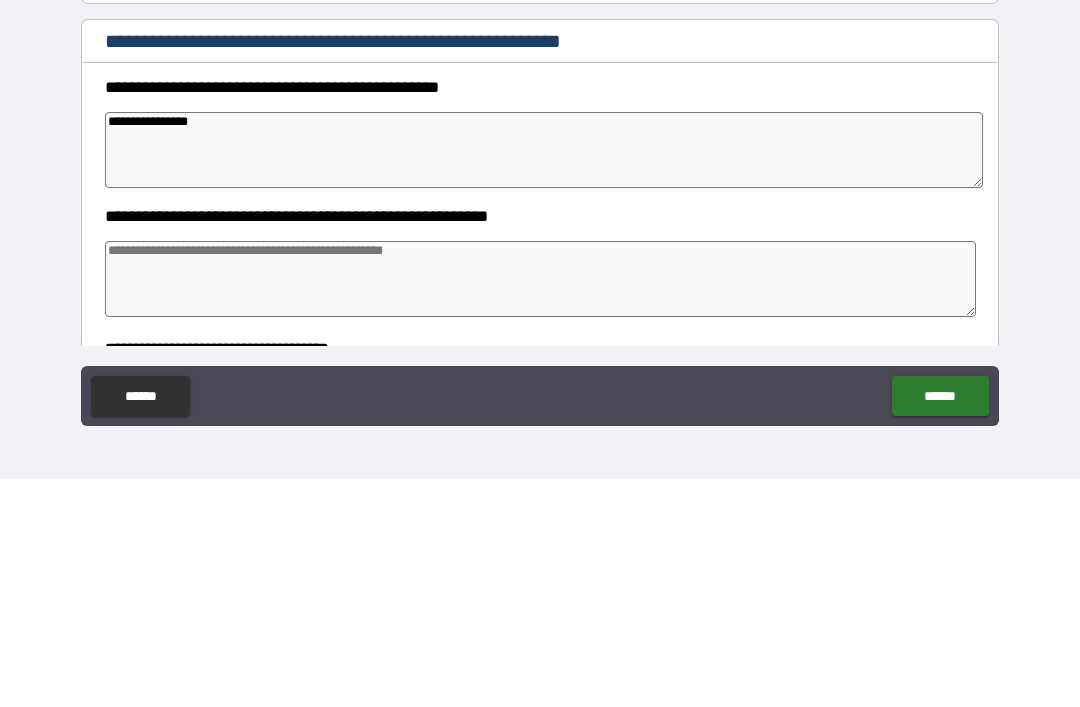 type on "**********" 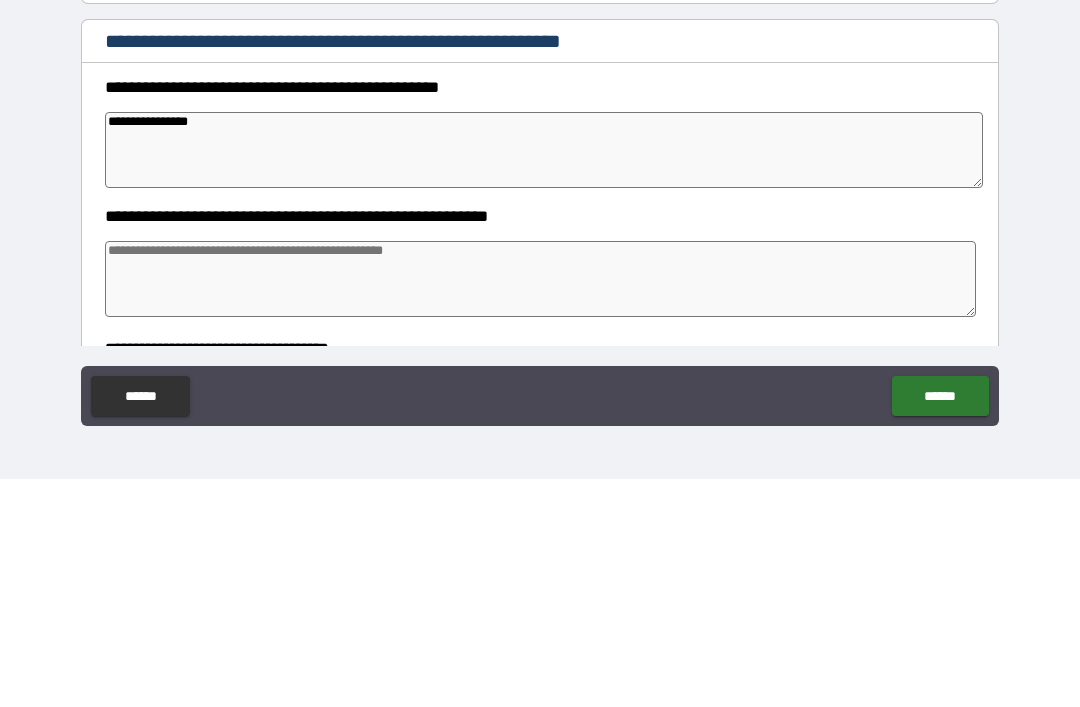 type on "*" 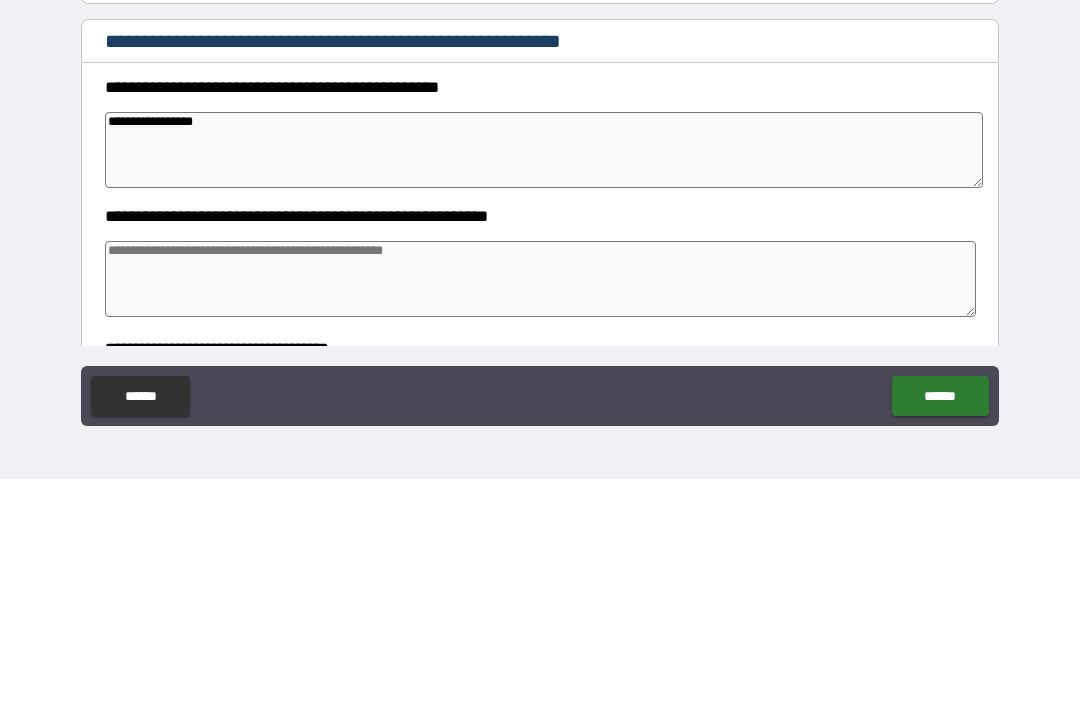 type on "*" 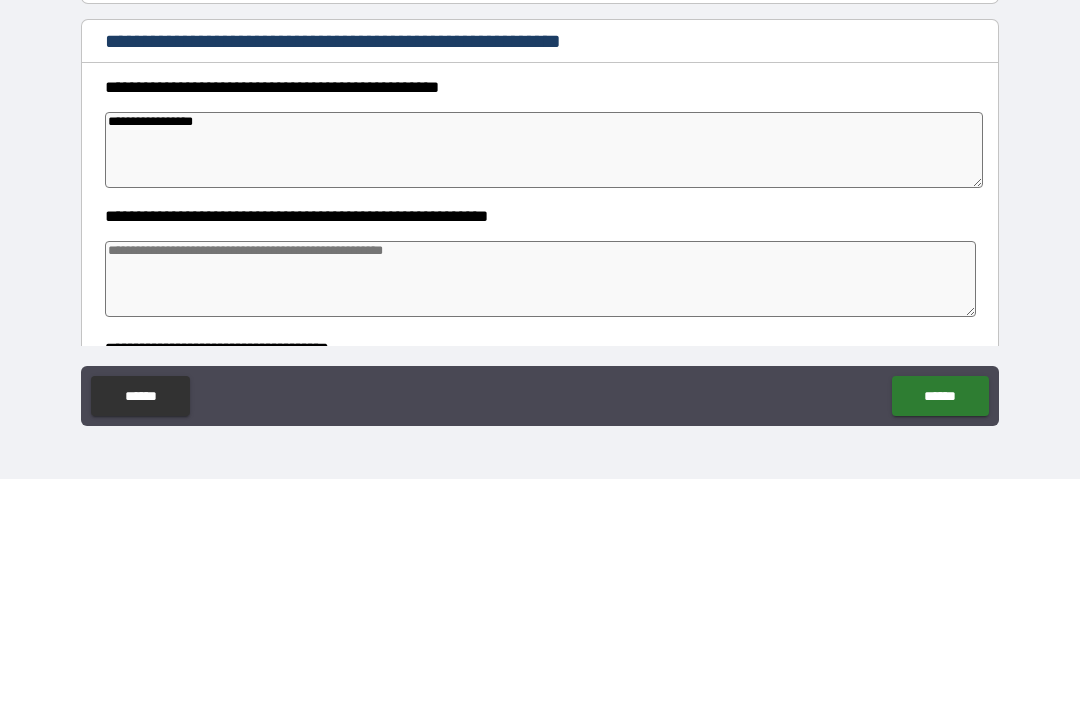 type on "**********" 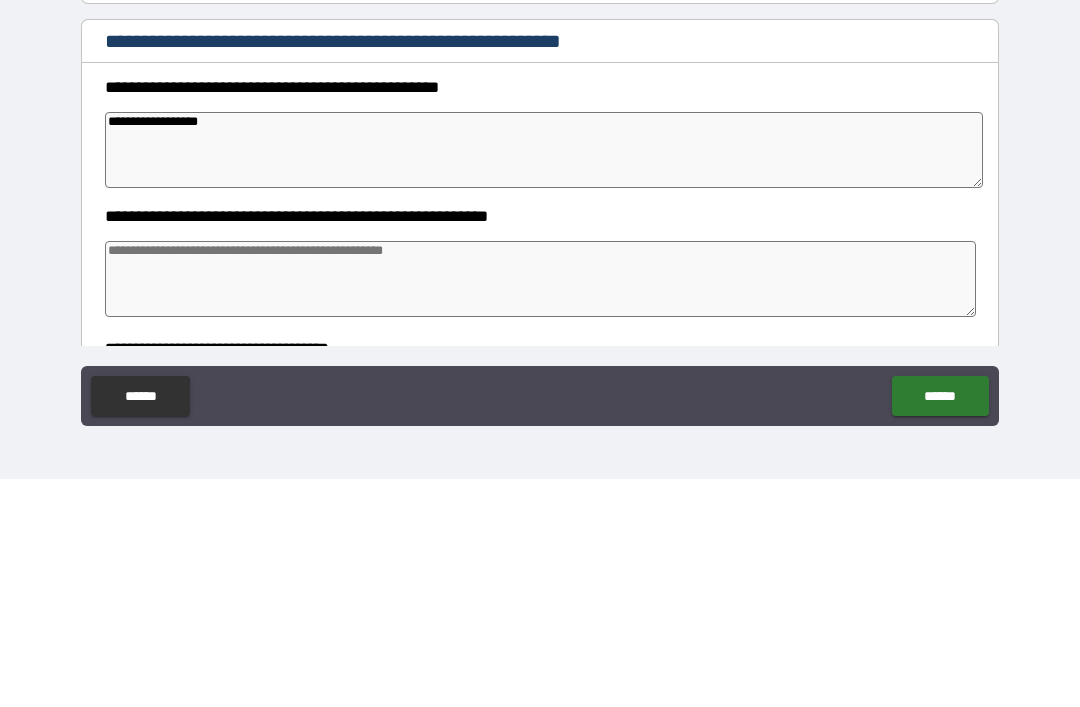 type on "*" 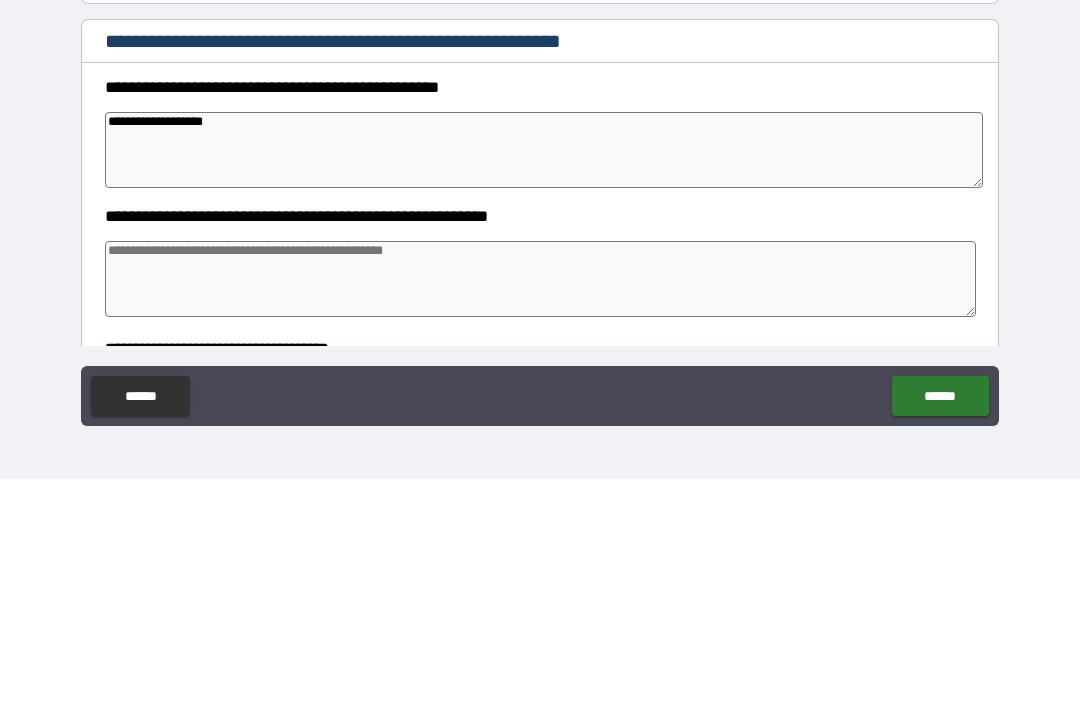 type on "*" 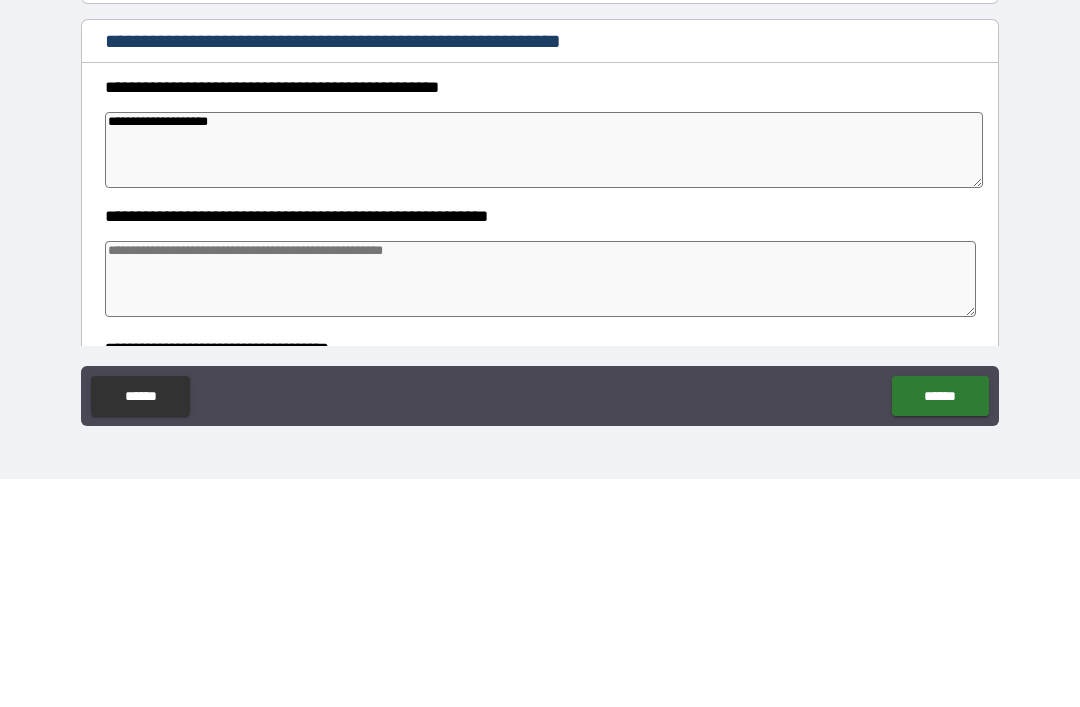 type on "*" 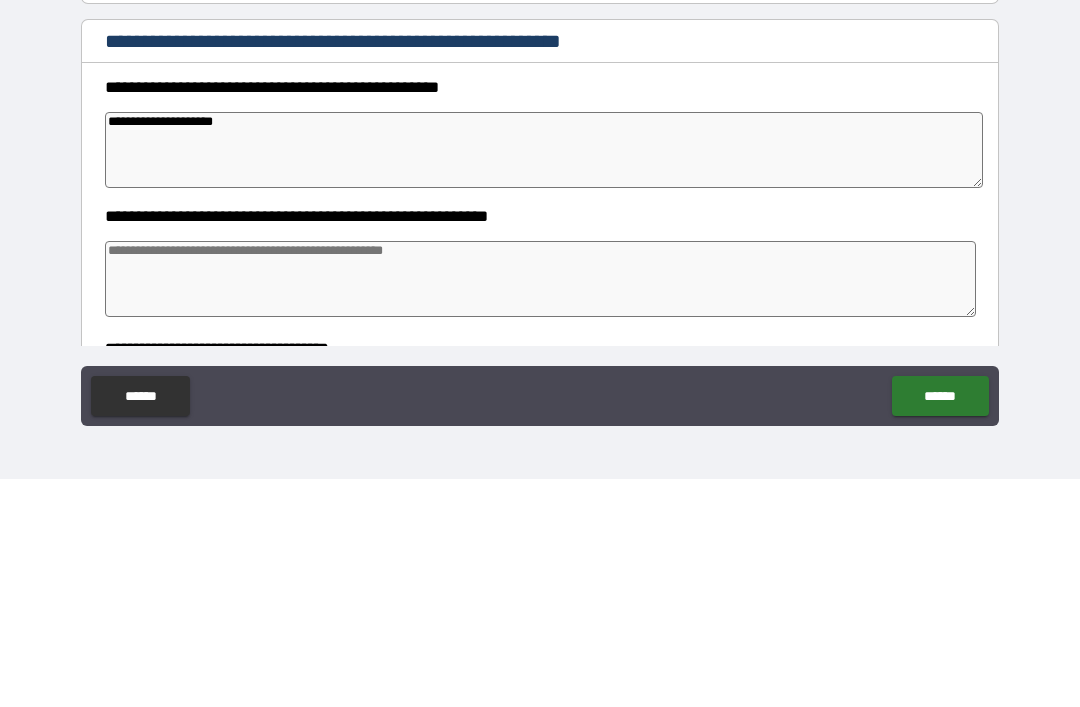type on "*" 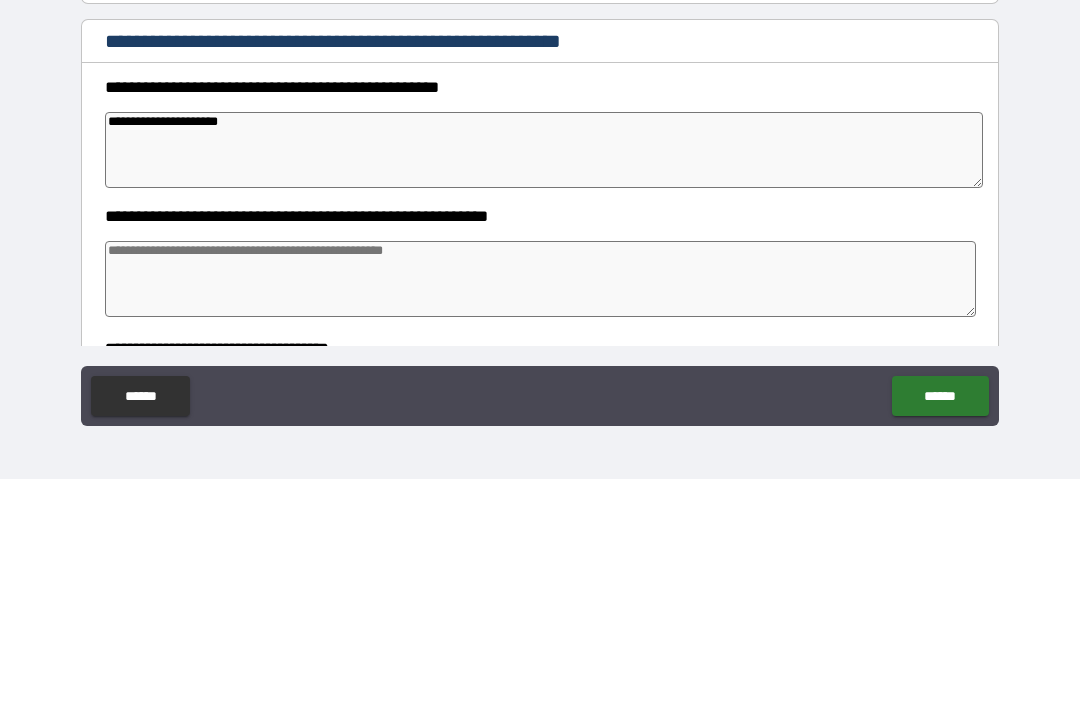 type on "*" 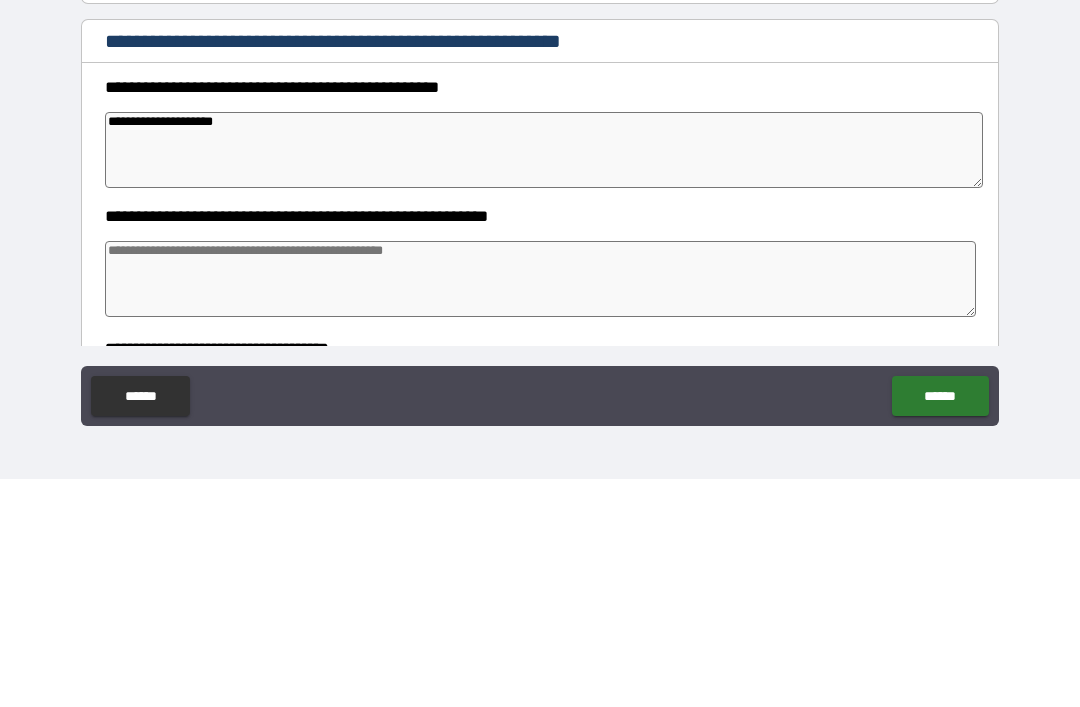 type on "*" 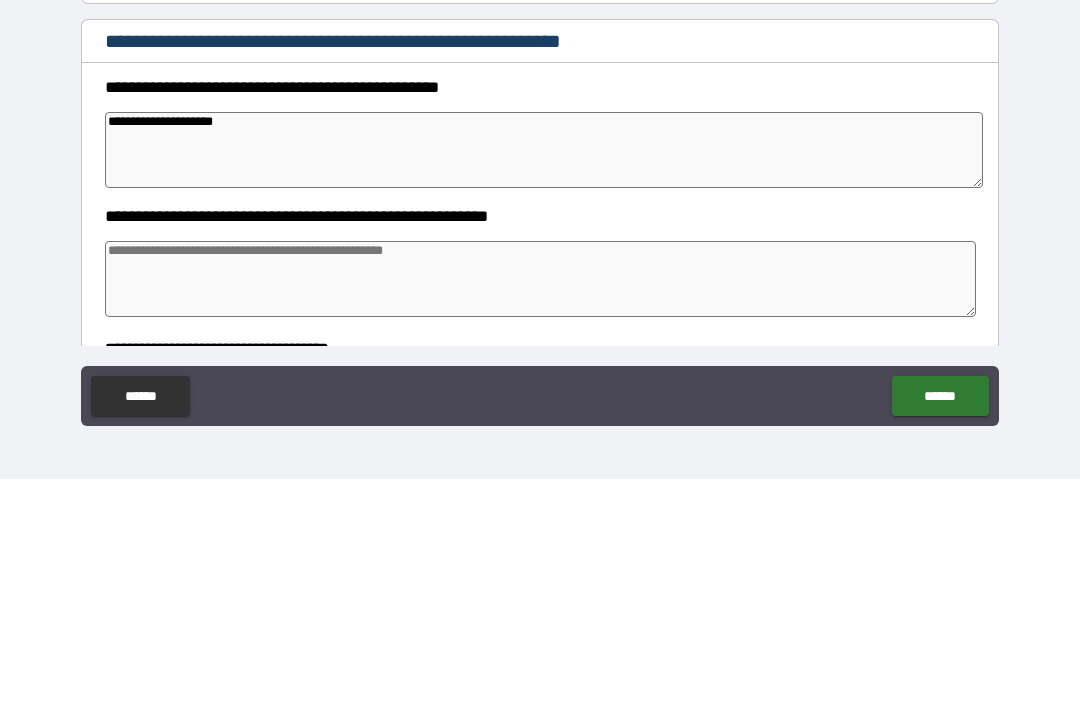 type on "**********" 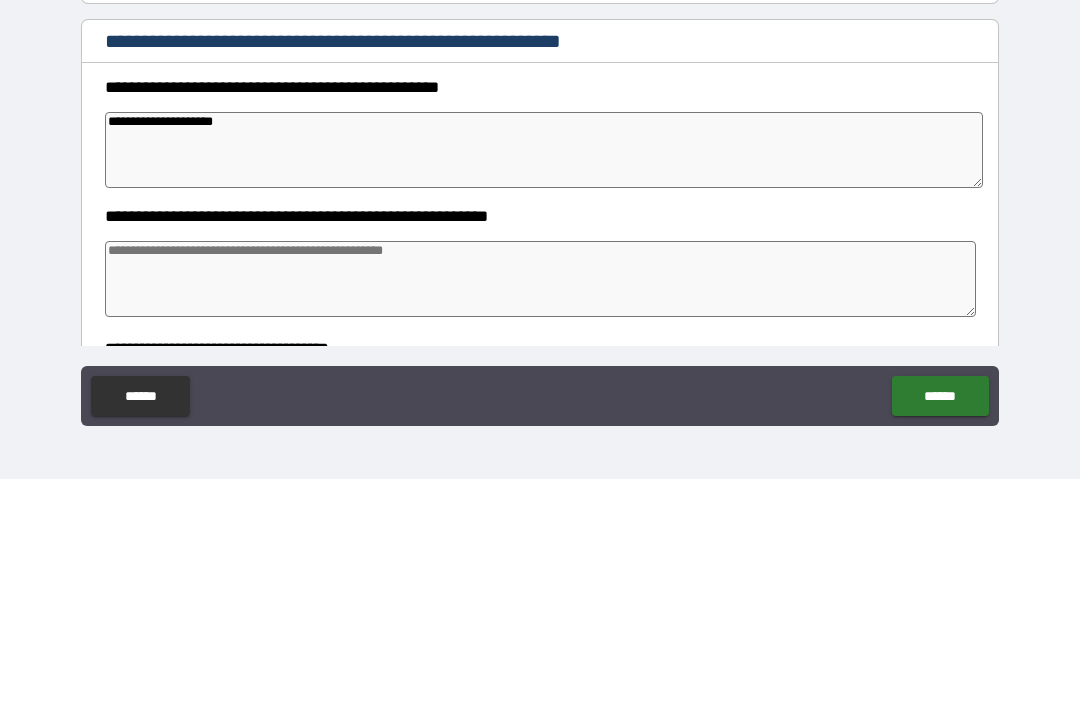 type on "*" 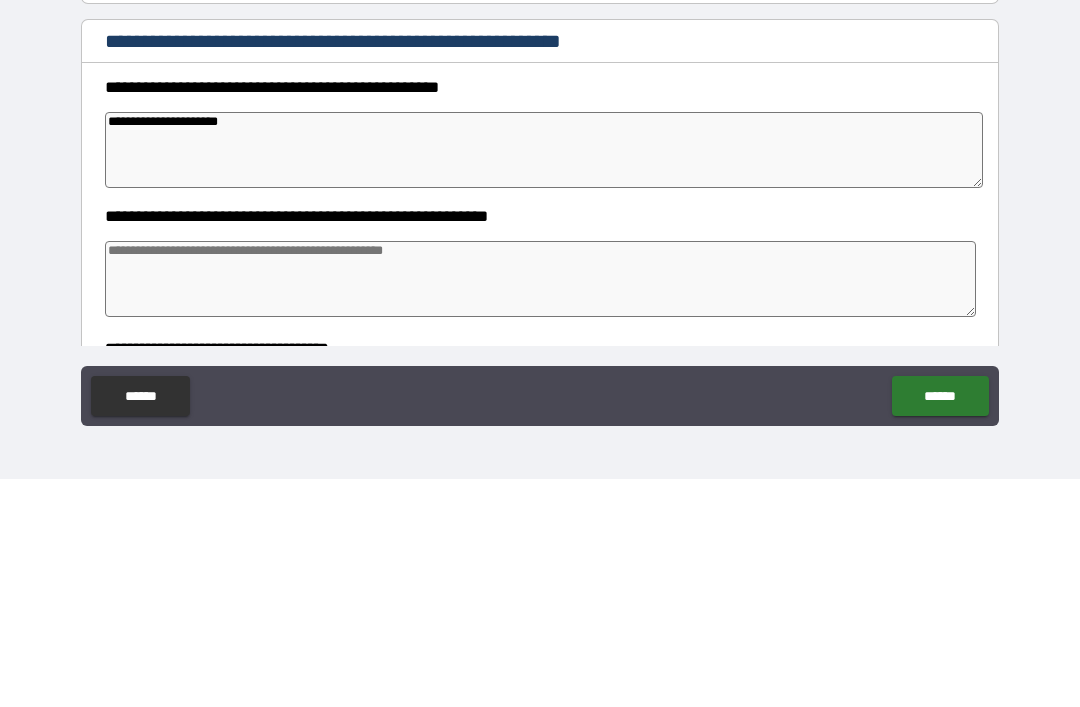 type on "*" 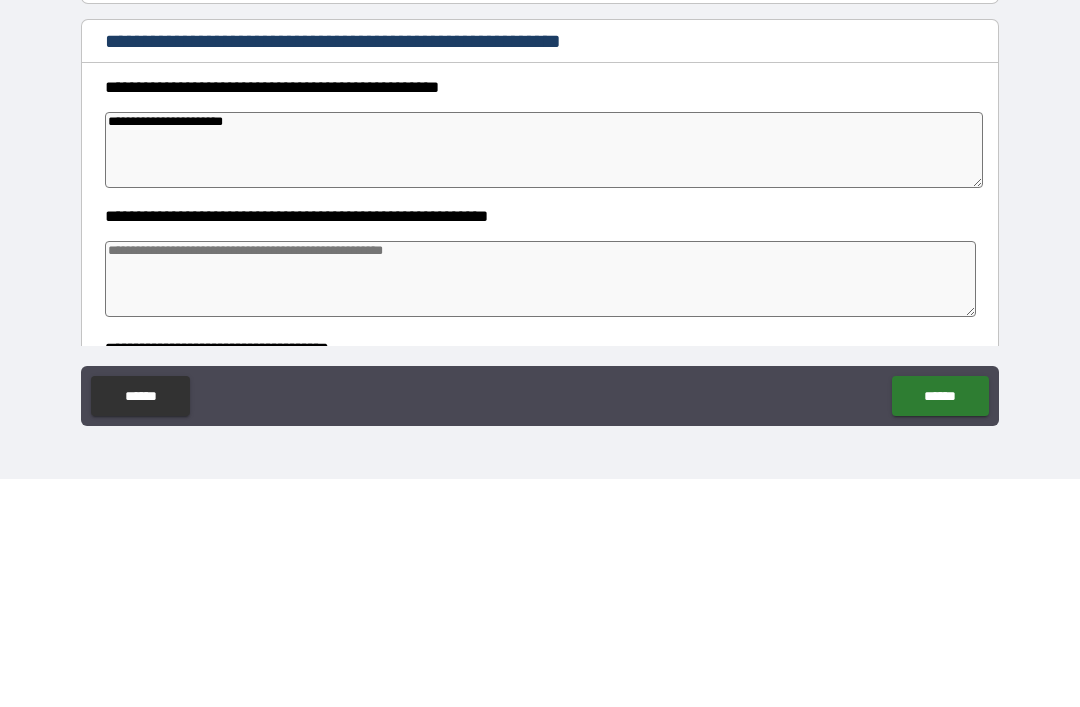 type on "*" 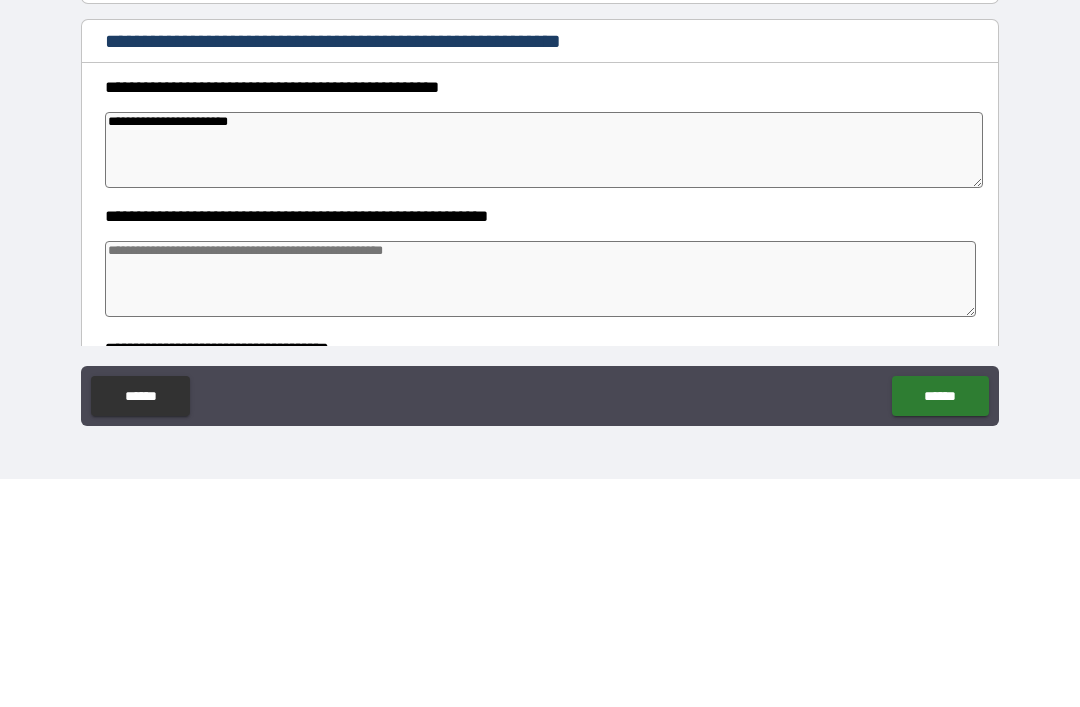 type on "*" 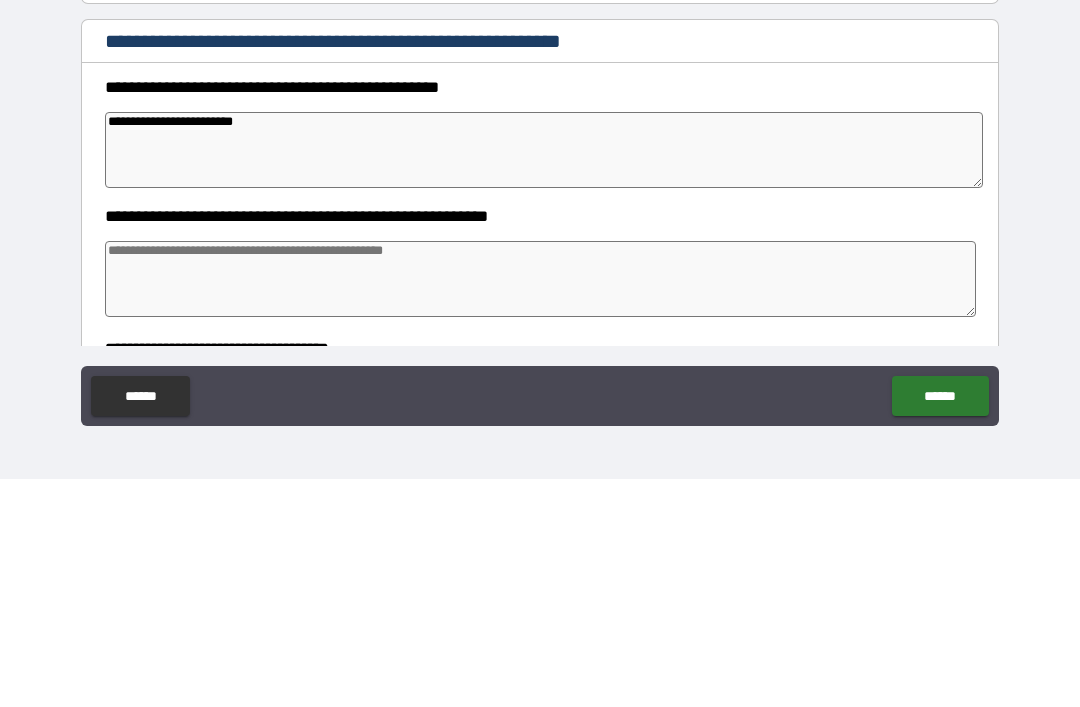 type on "*" 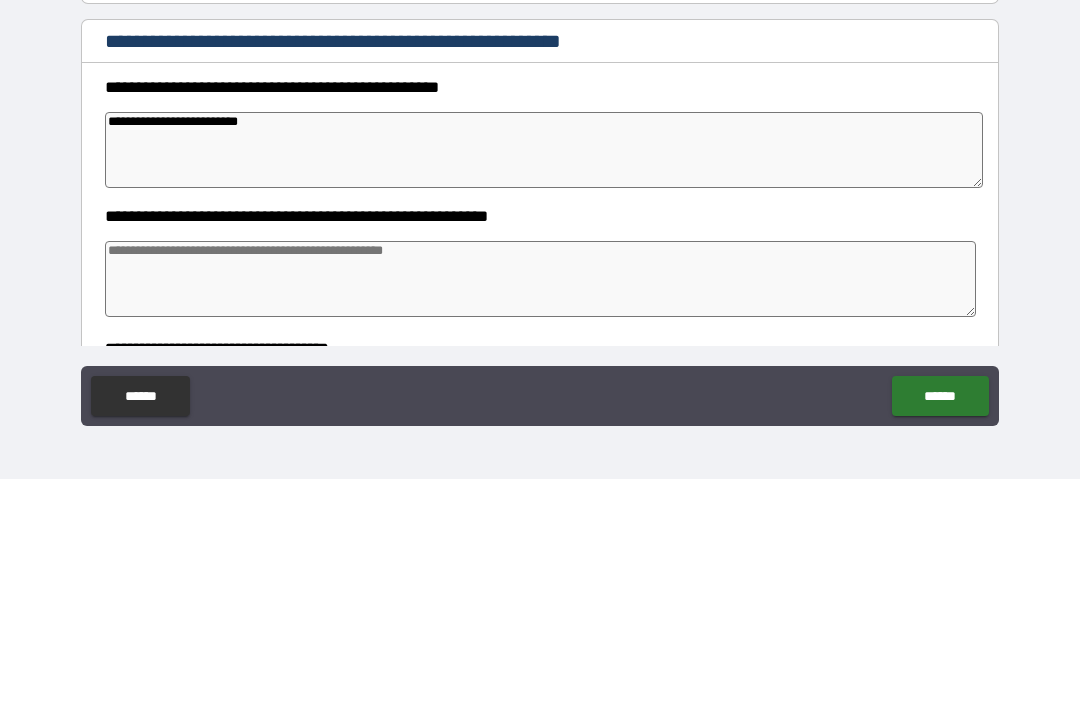 type on "*" 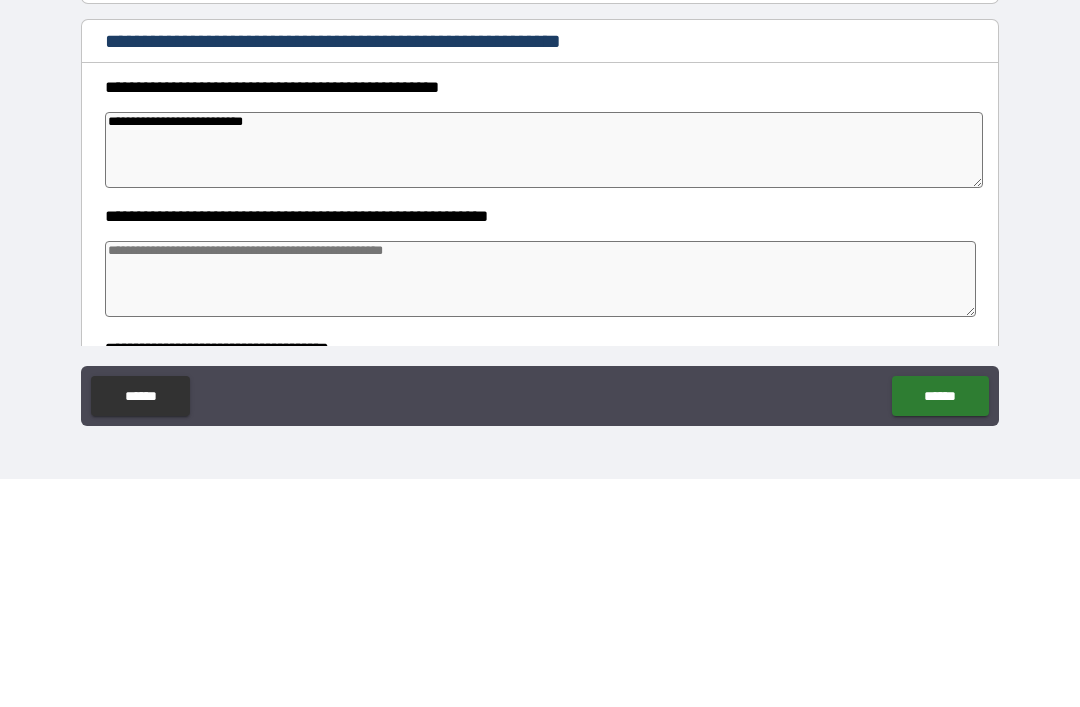 type on "*" 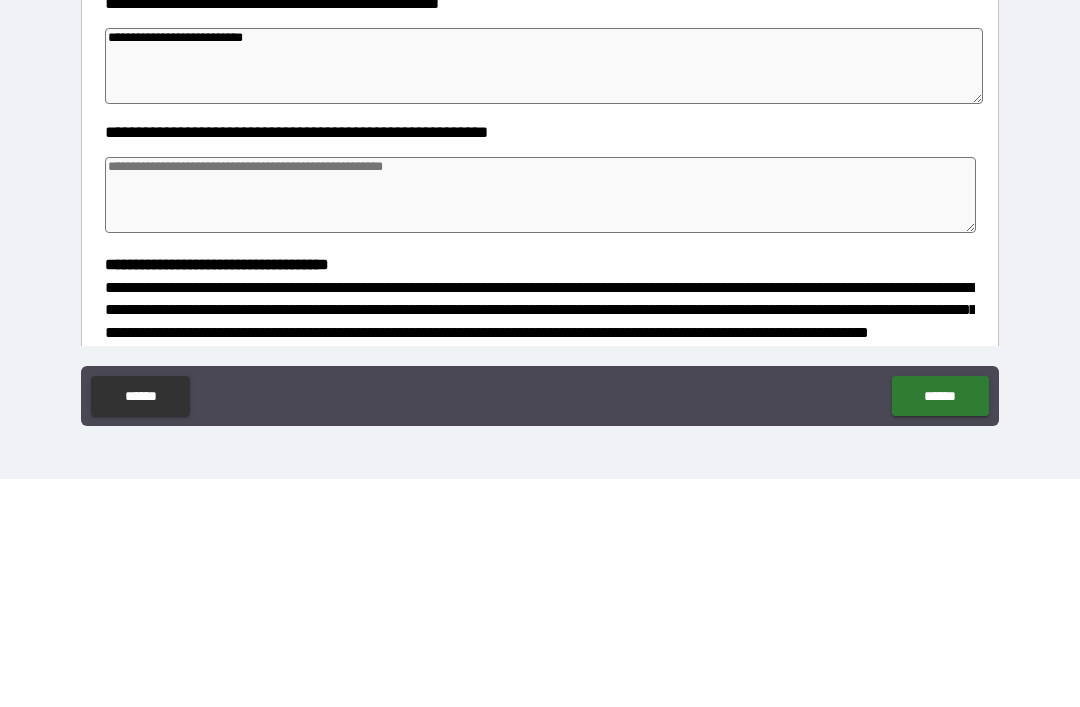 scroll, scrollTop: 104, scrollLeft: 0, axis: vertical 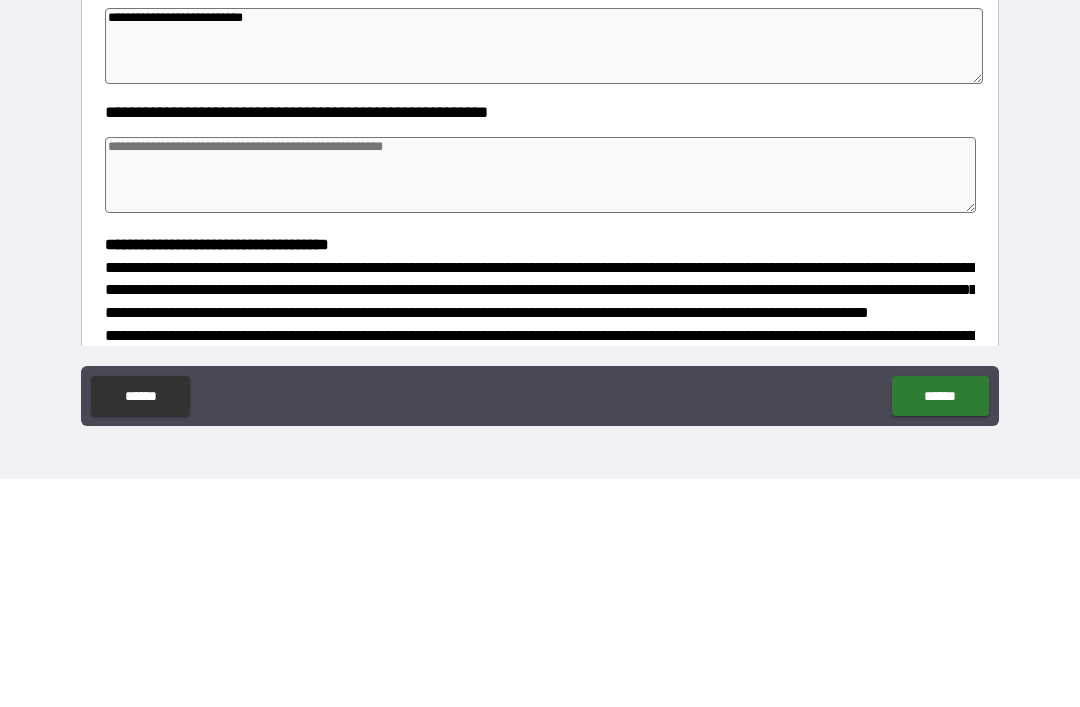 type on "**********" 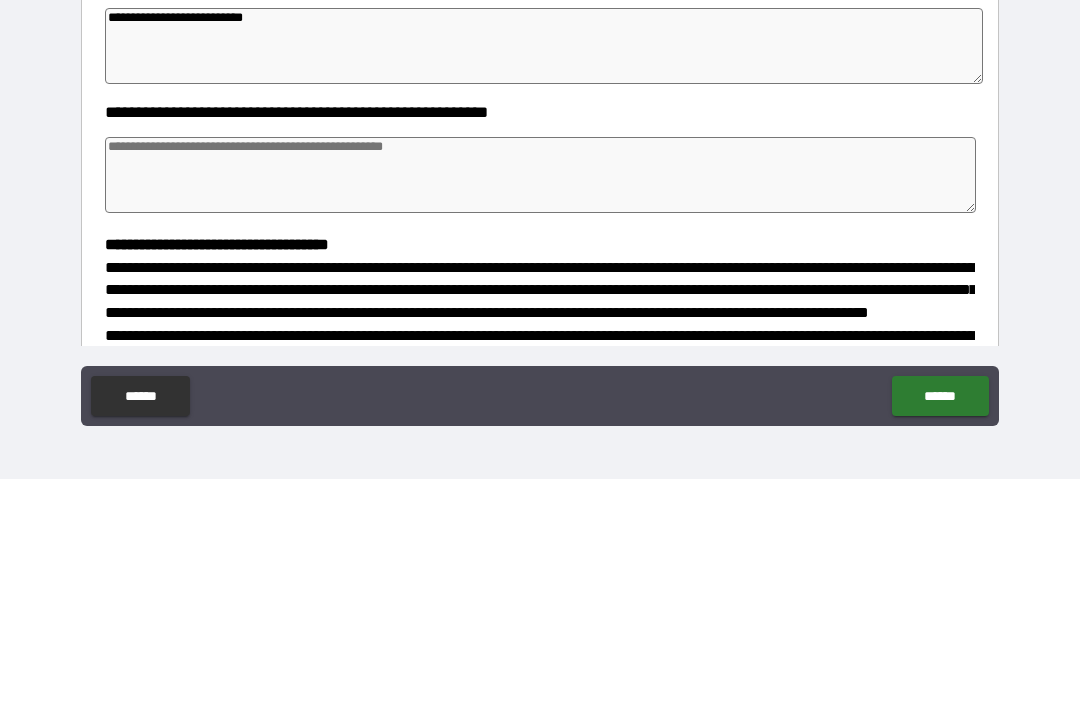 type on "*" 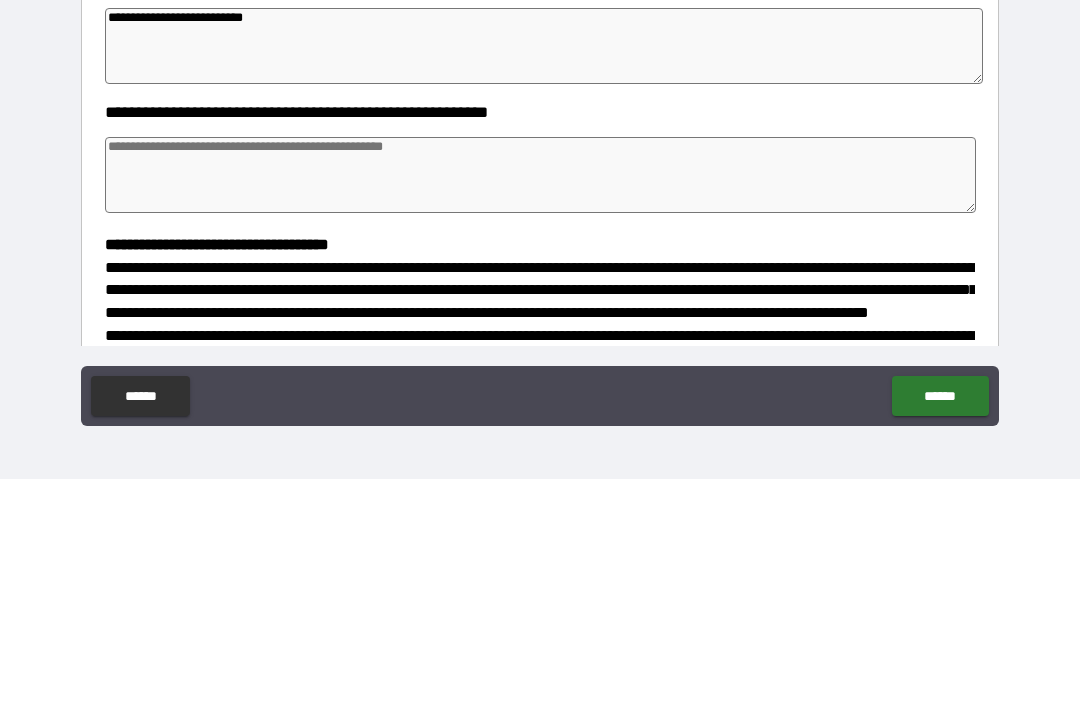 type on "*" 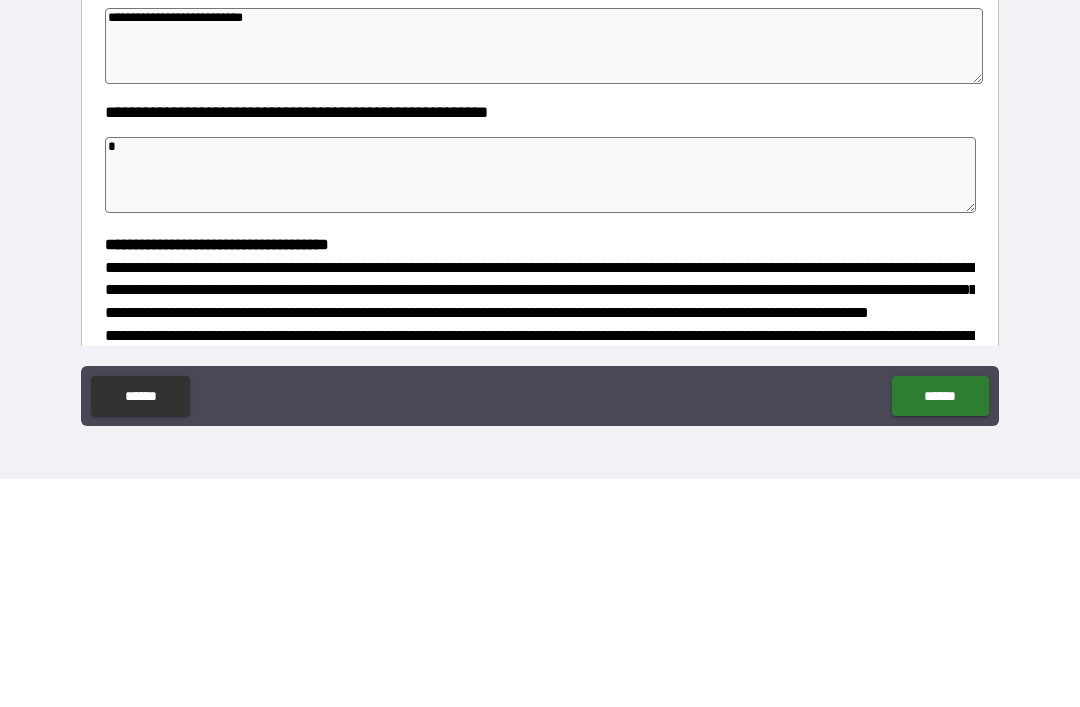 type on "*" 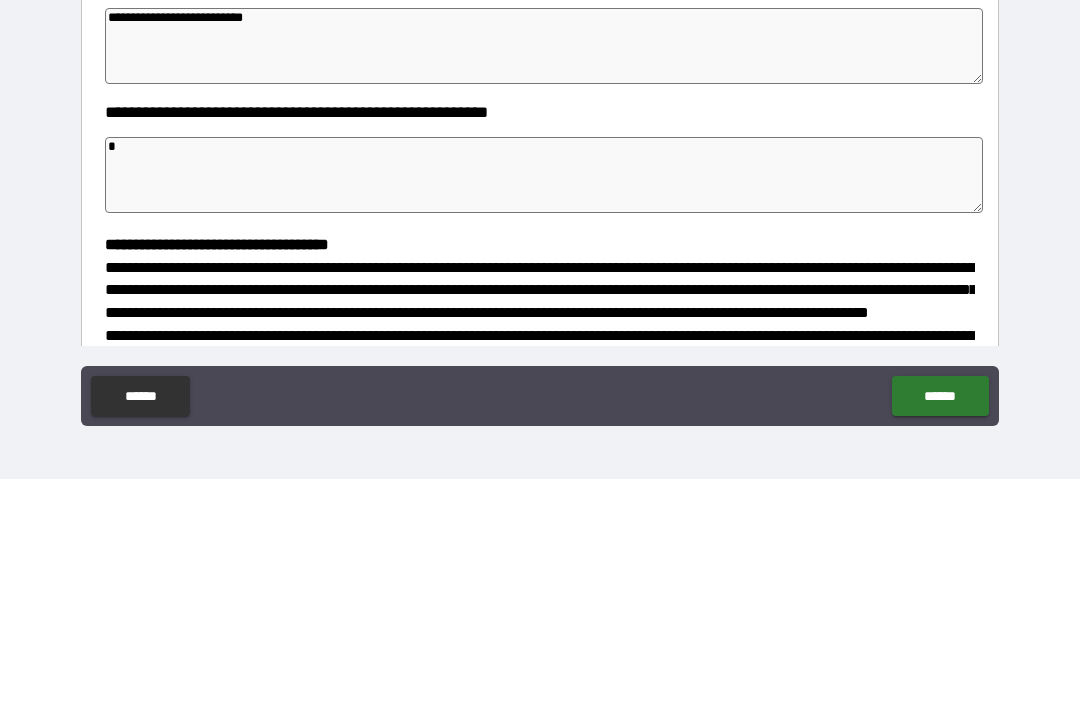 type on "**" 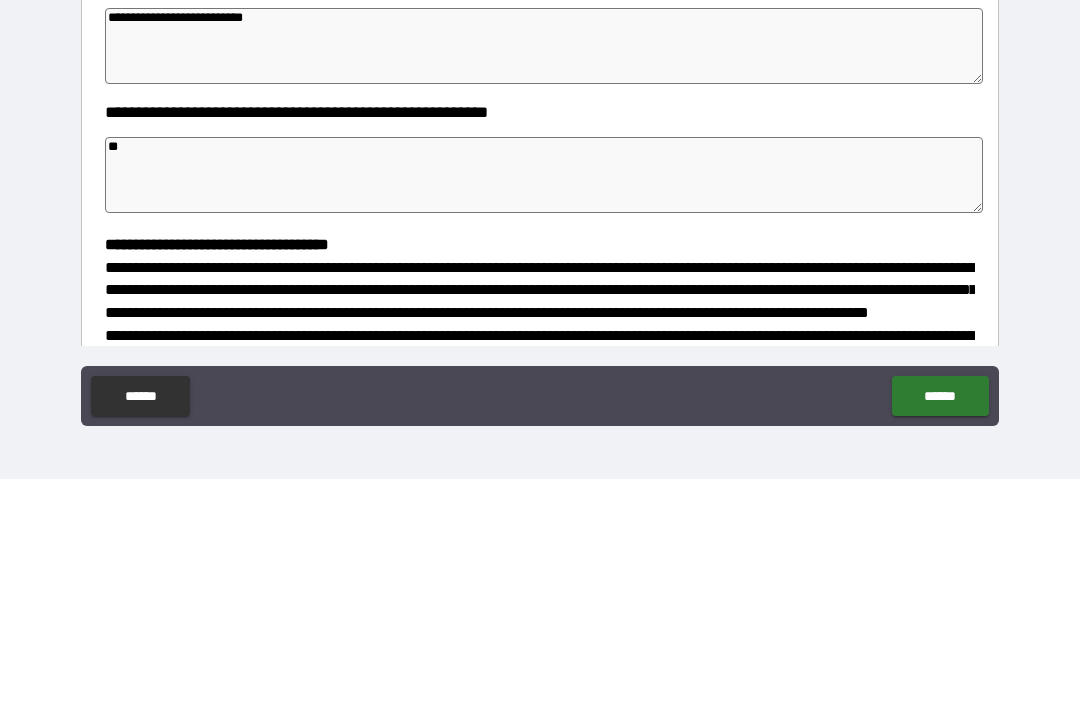type on "*" 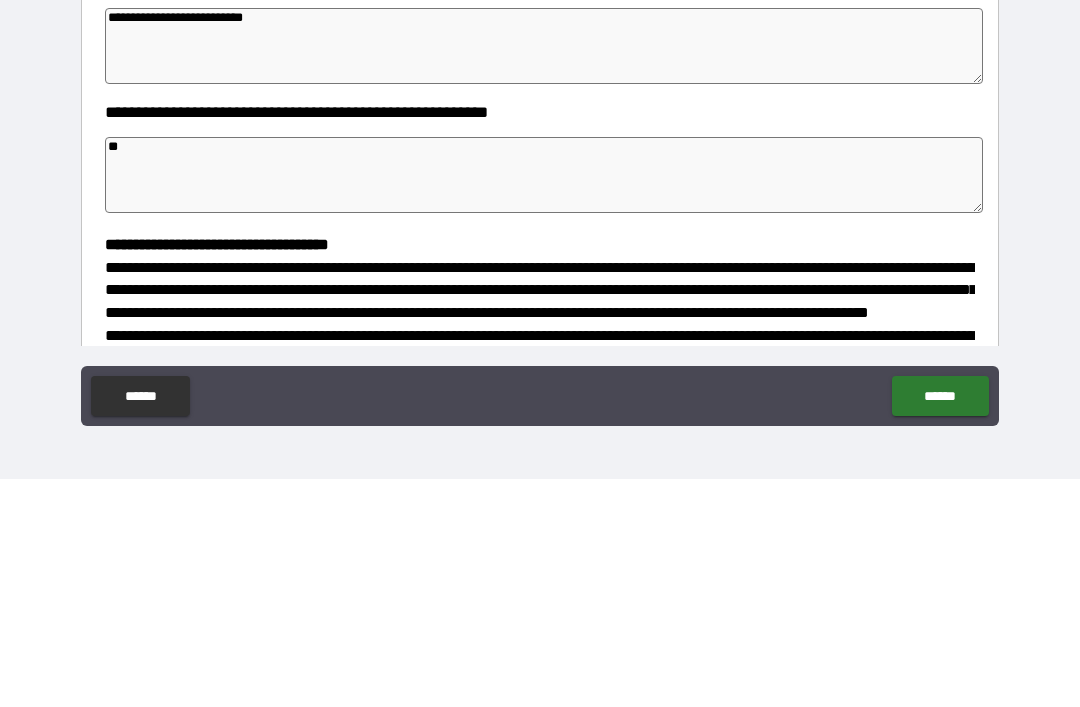 type on "*" 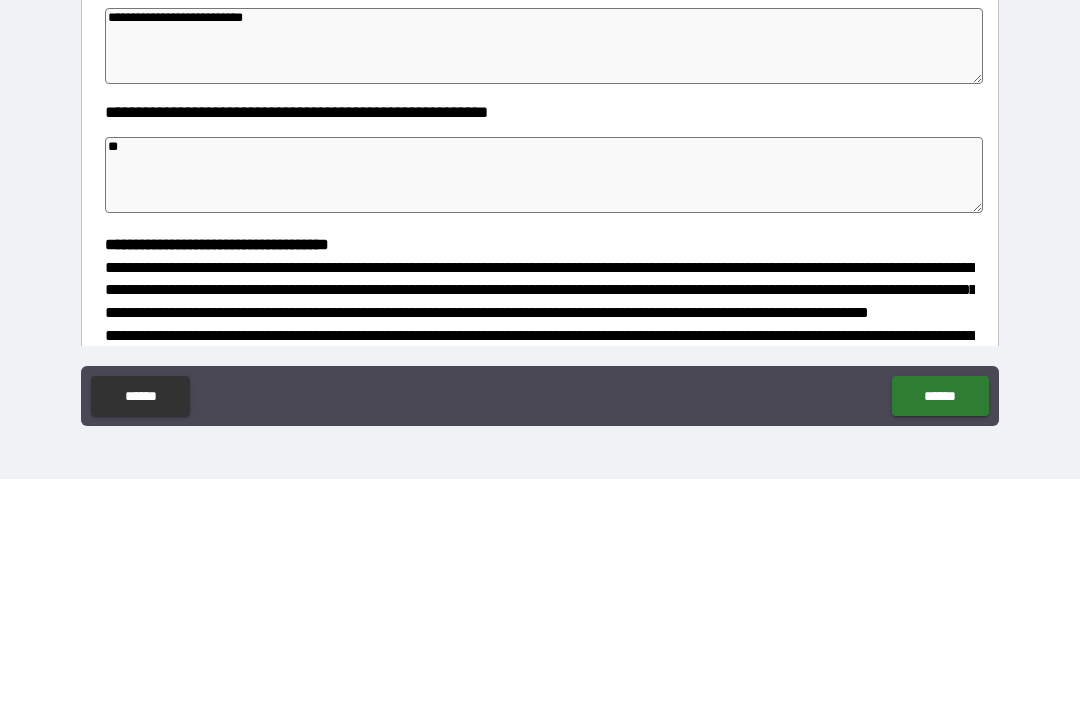 type on "*" 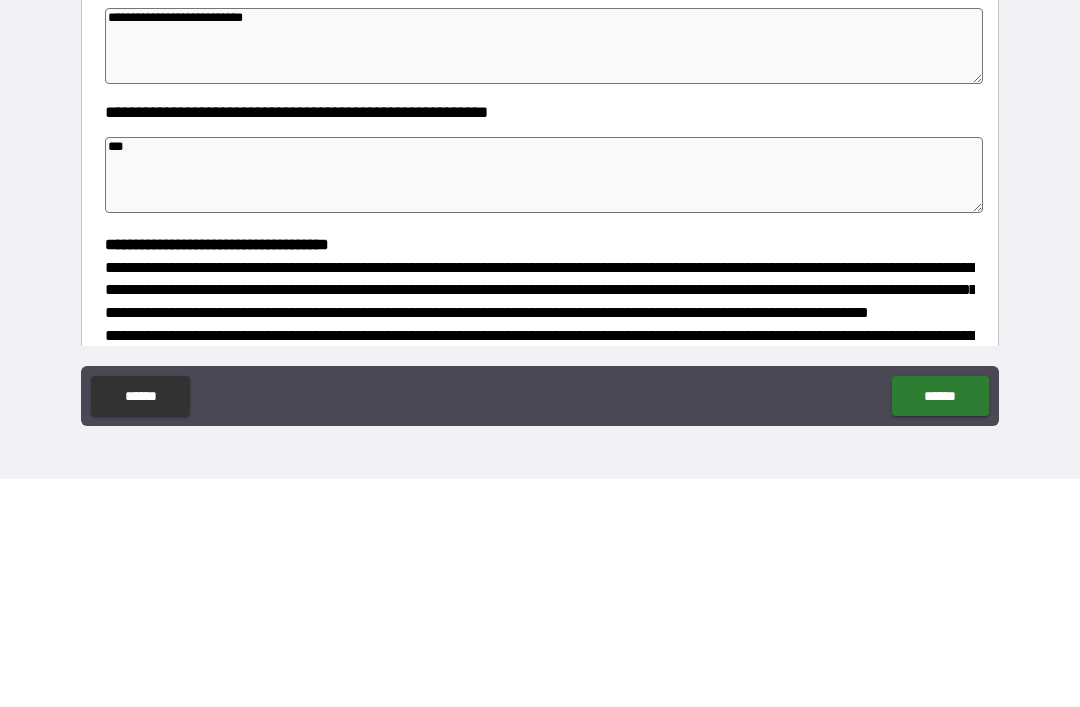type on "*" 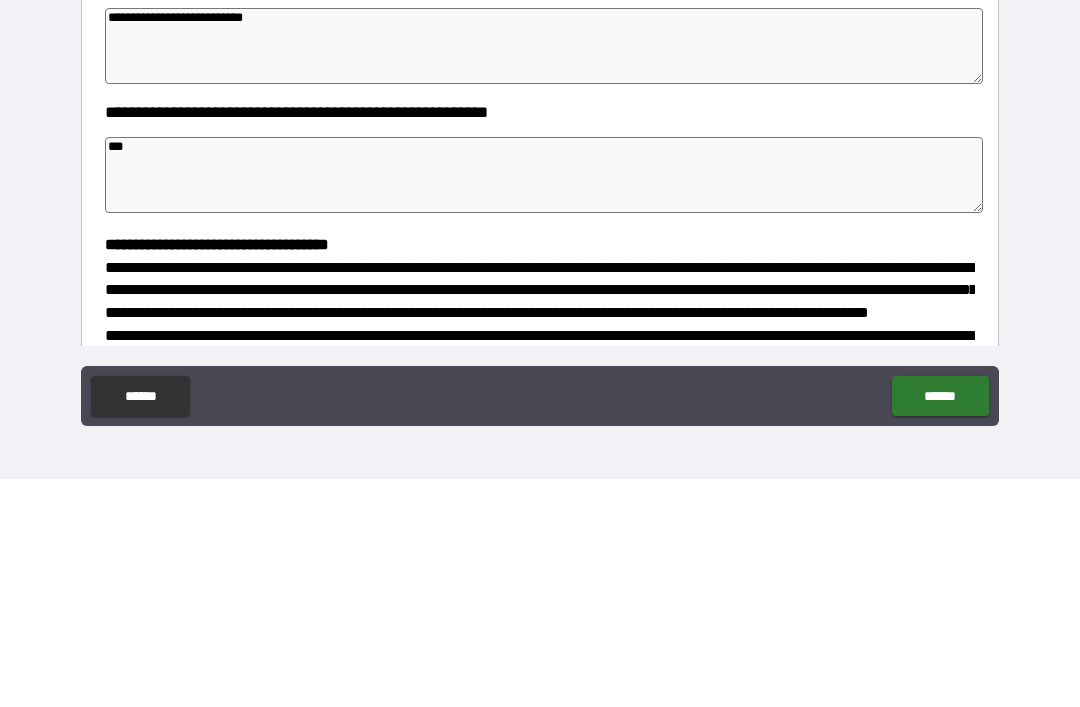 type on "*" 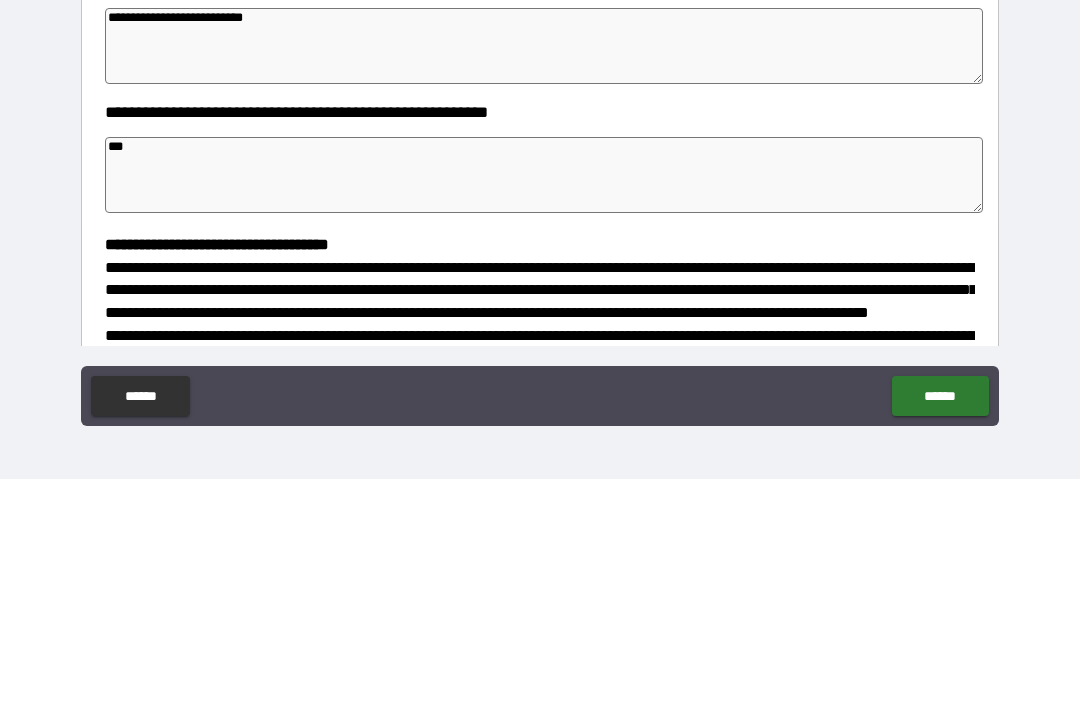 type on "*" 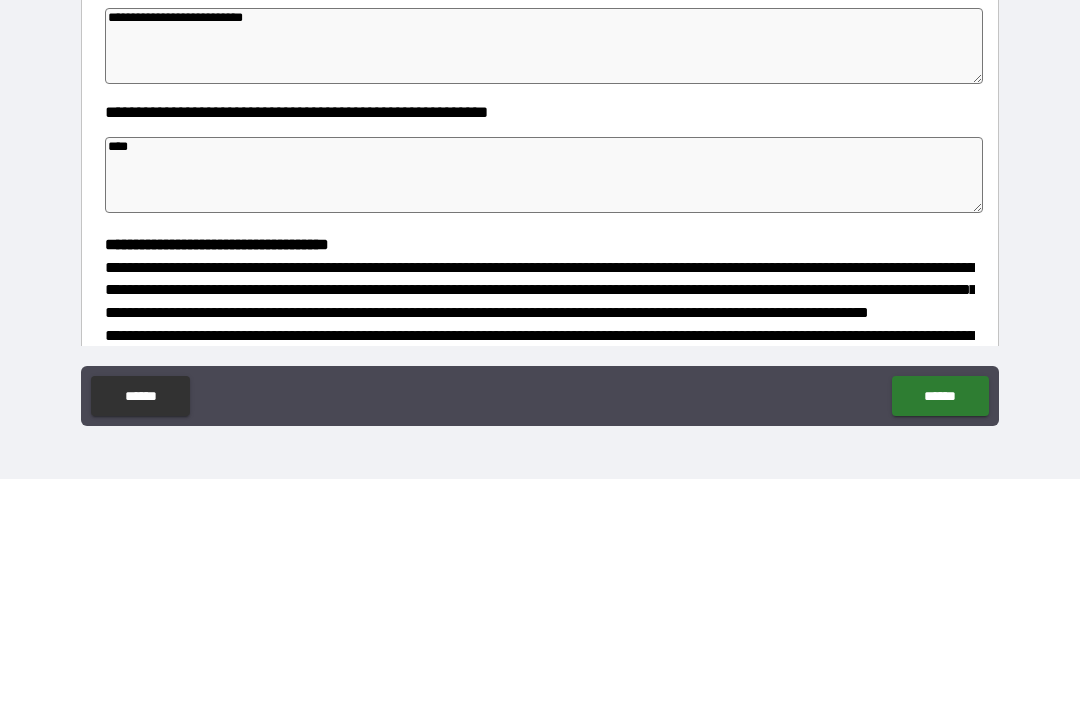 type on "*" 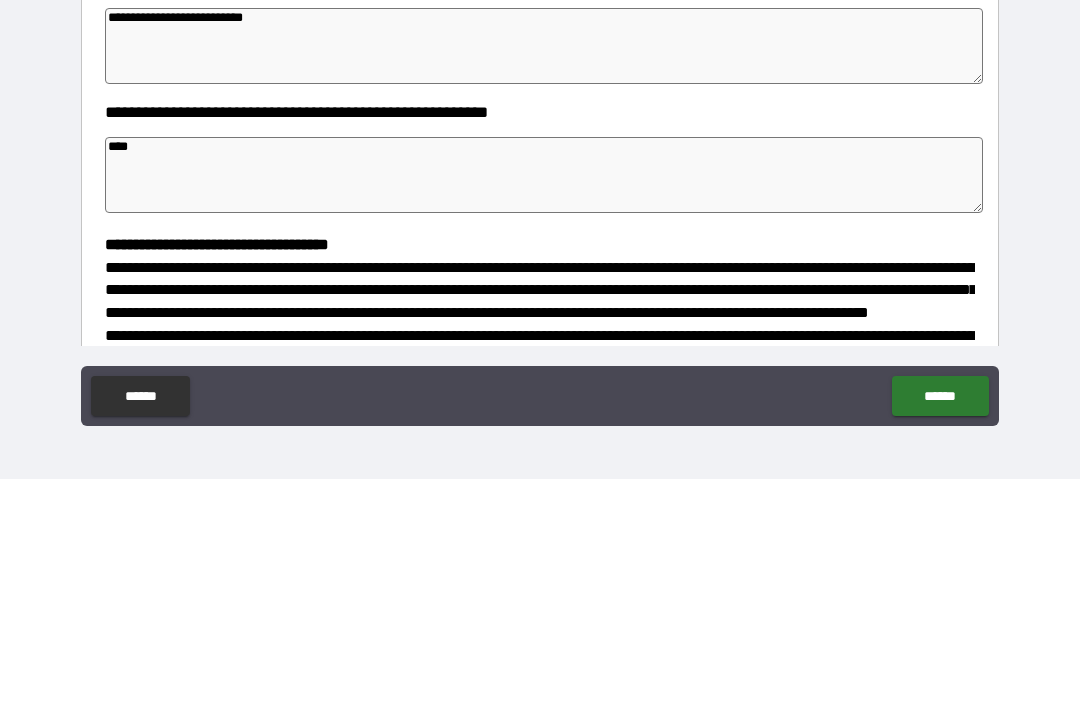 type on "*" 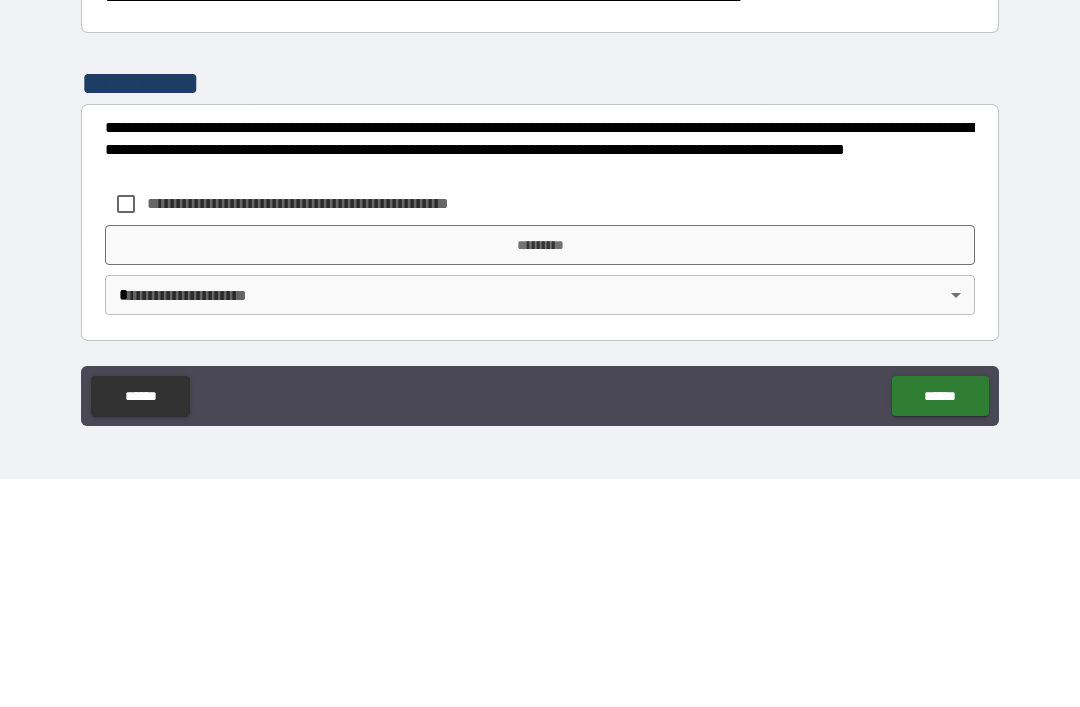 scroll, scrollTop: 526, scrollLeft: 0, axis: vertical 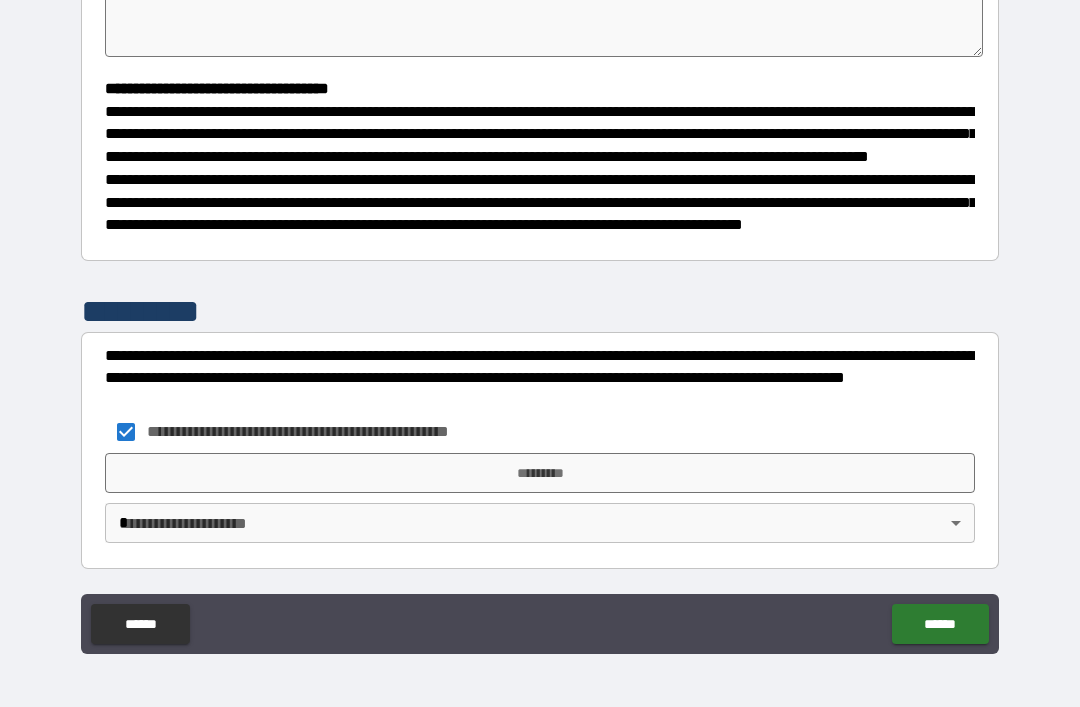 type on "*" 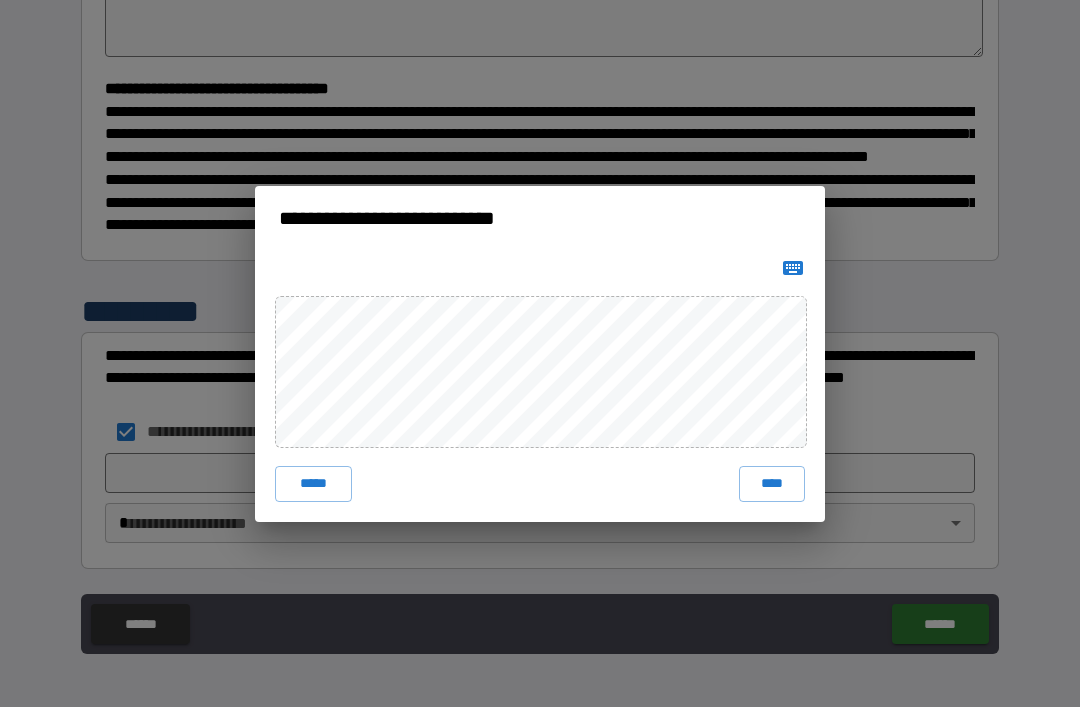 click on "****" at bounding box center [772, 484] 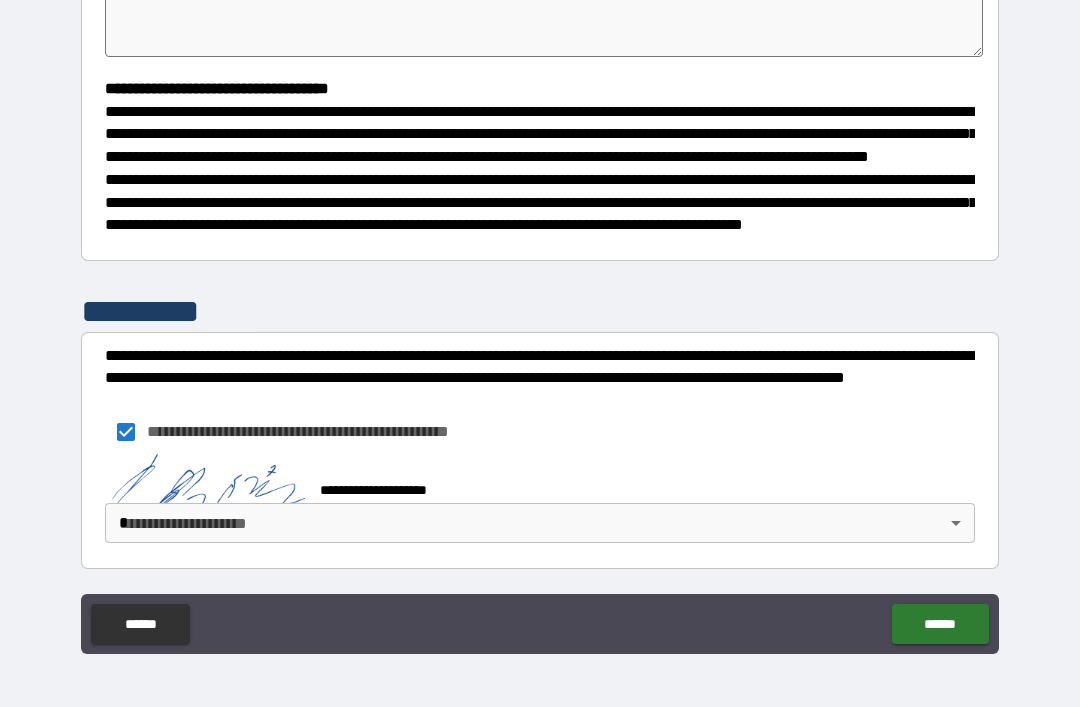 type on "*" 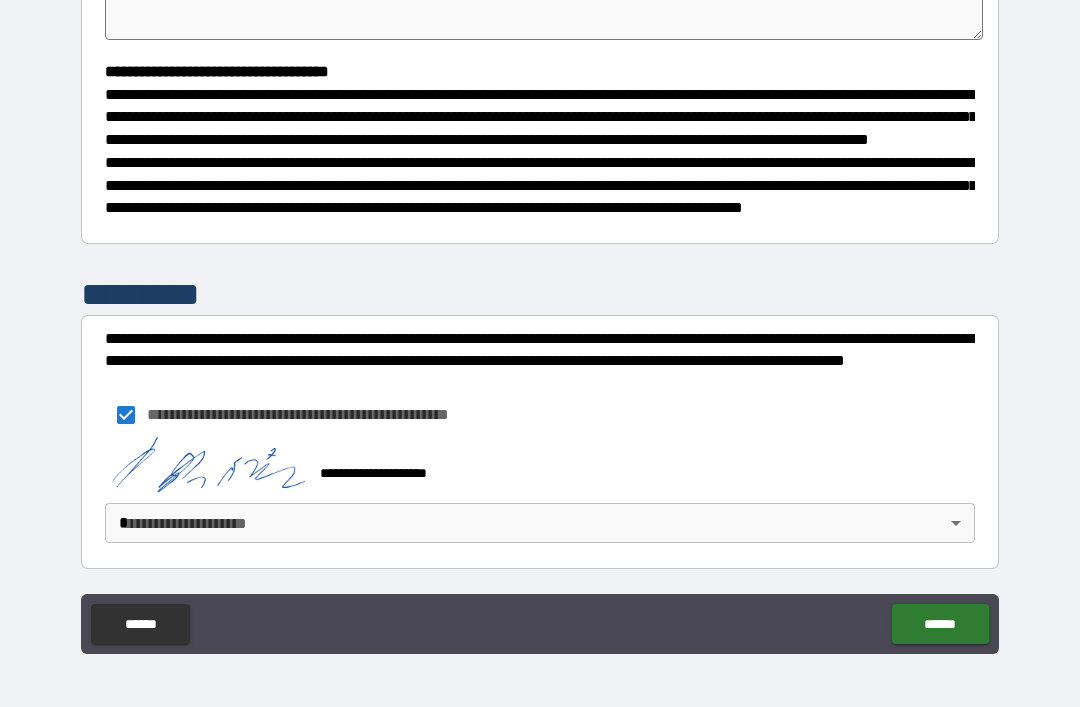 click on "******" at bounding box center [940, 624] 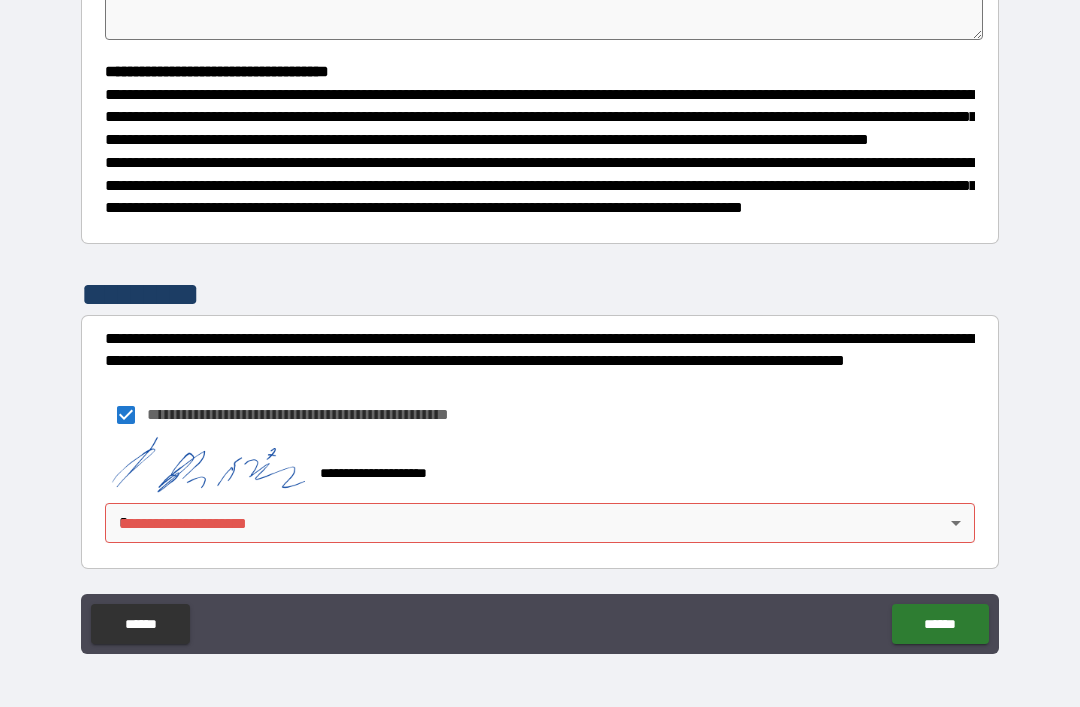 scroll, scrollTop: 543, scrollLeft: 0, axis: vertical 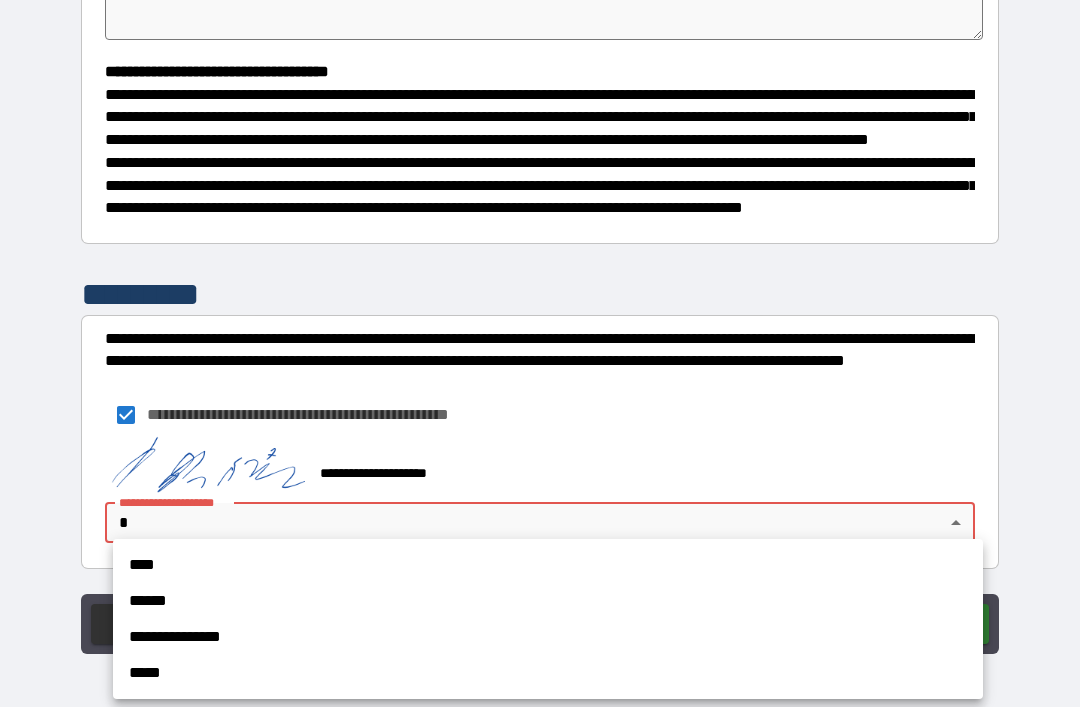 click on "**********" at bounding box center [548, 637] 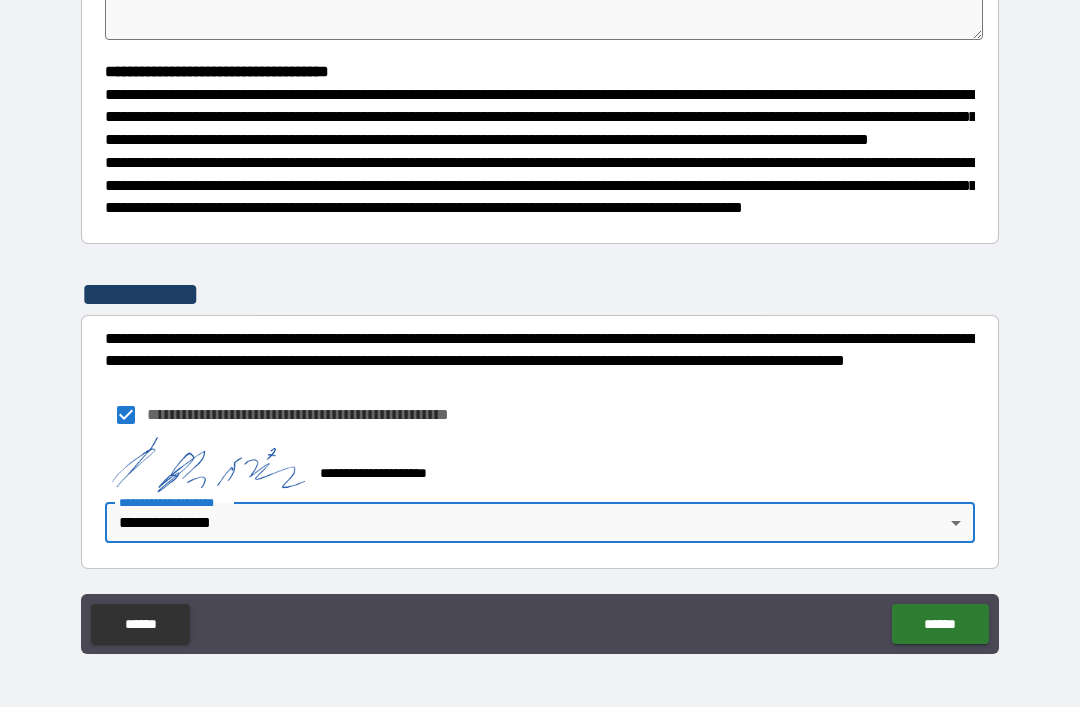 click on "******" at bounding box center (940, 624) 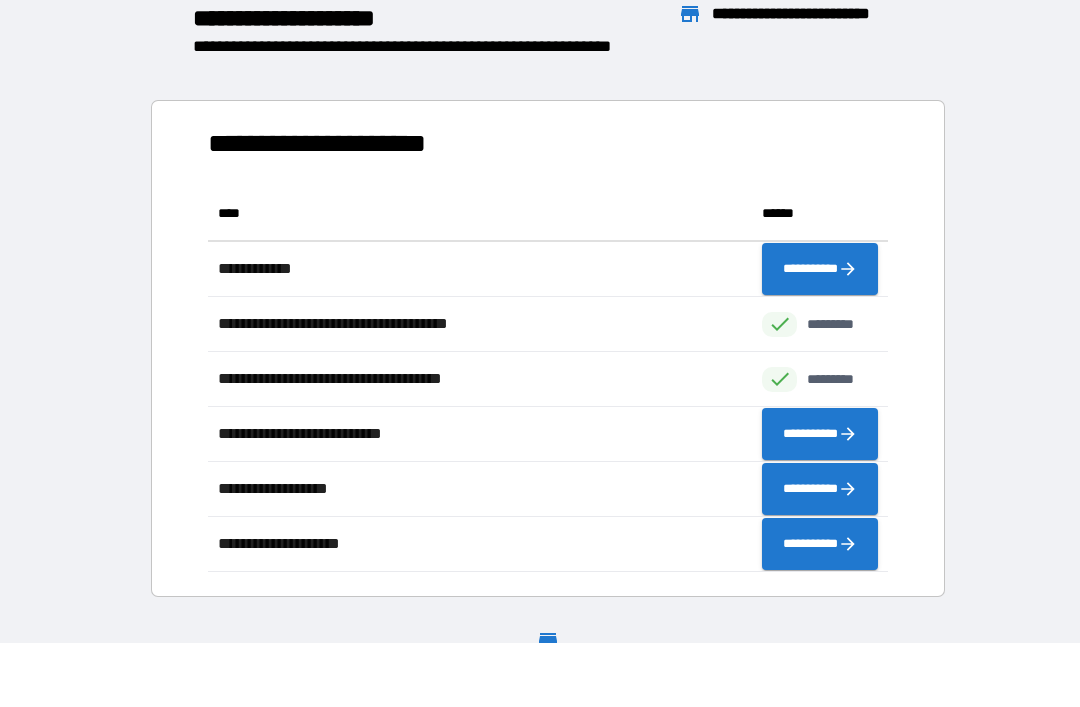 scroll, scrollTop: 1, scrollLeft: 1, axis: both 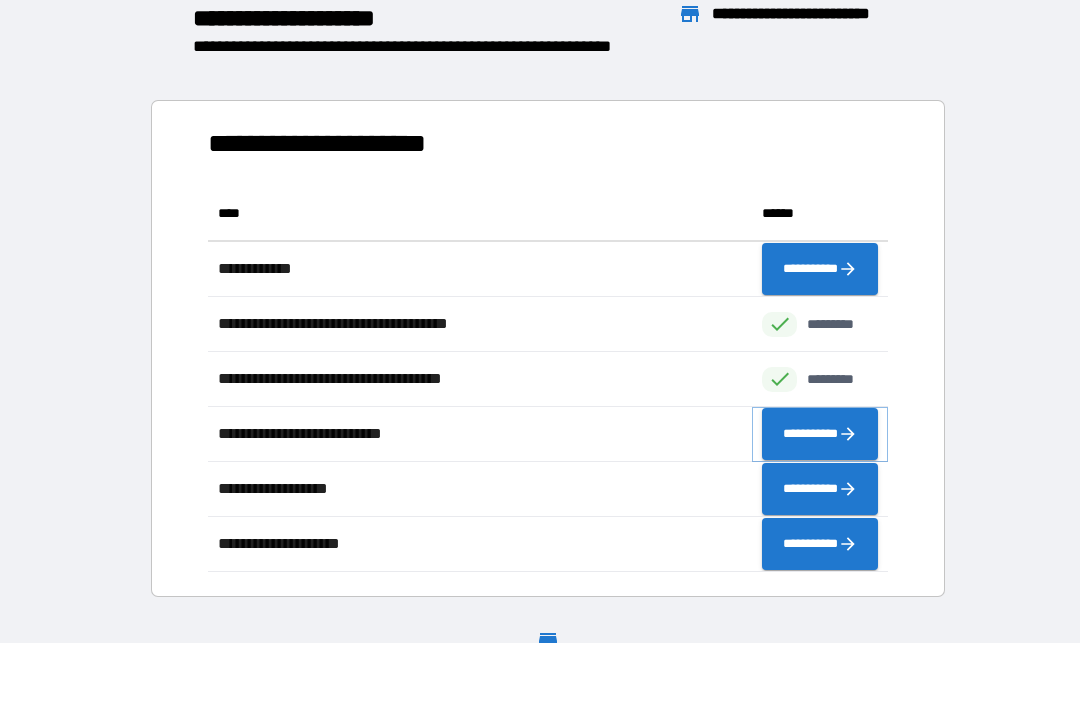 click on "**********" at bounding box center (820, 434) 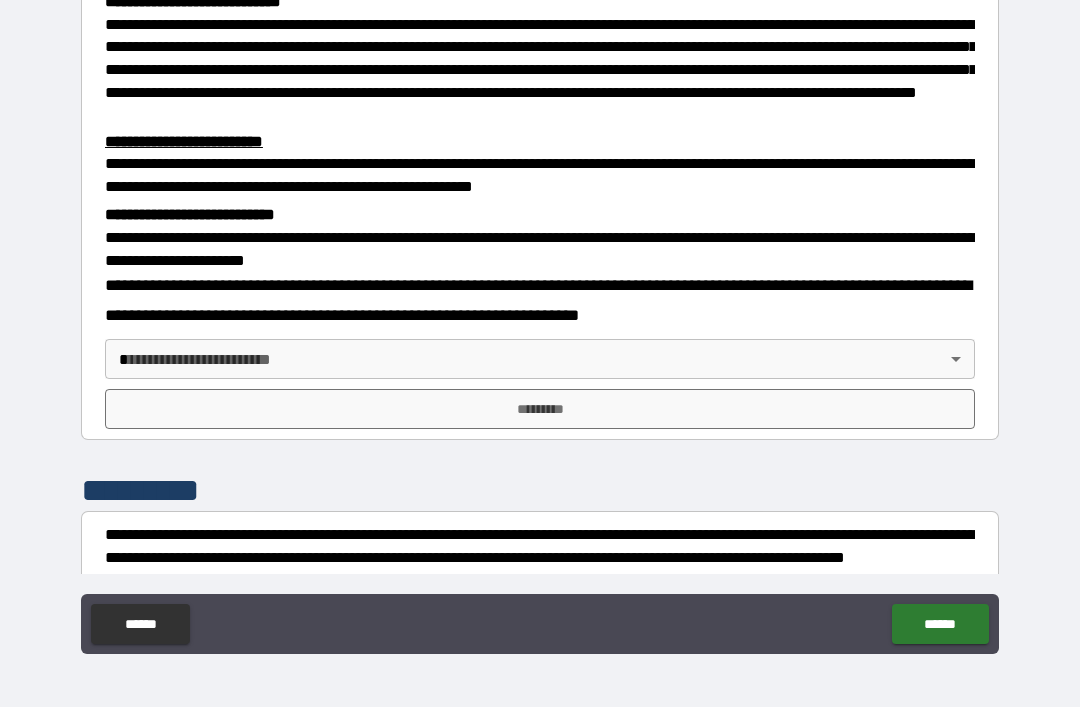 scroll, scrollTop: 456, scrollLeft: 0, axis: vertical 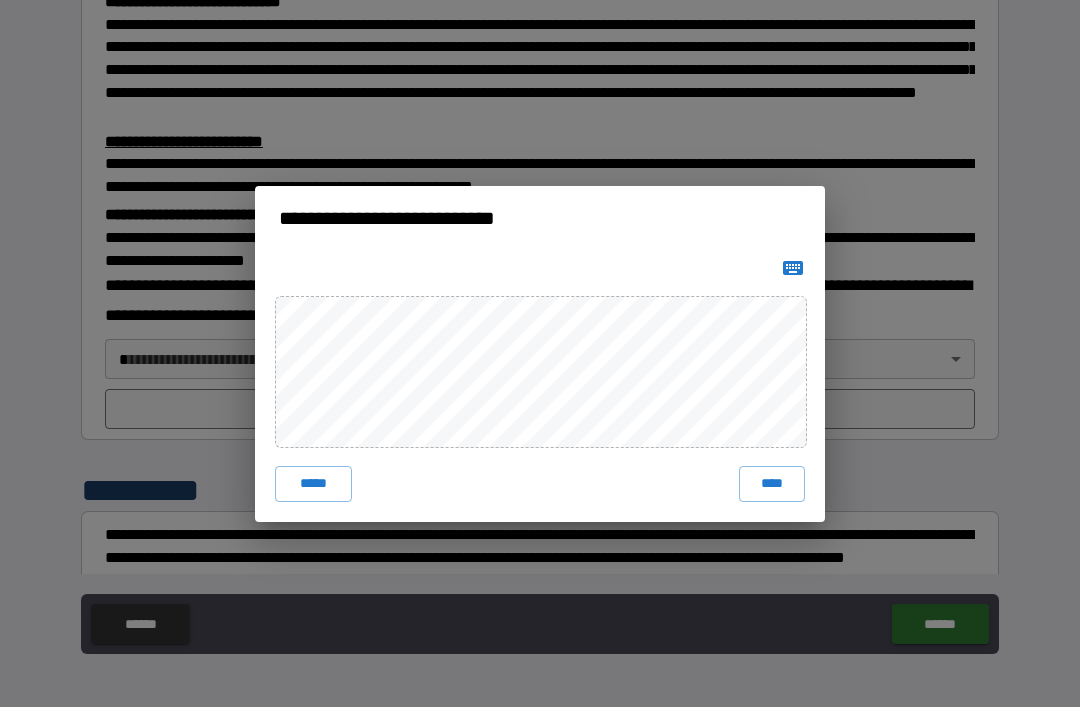 click on "****" at bounding box center [772, 484] 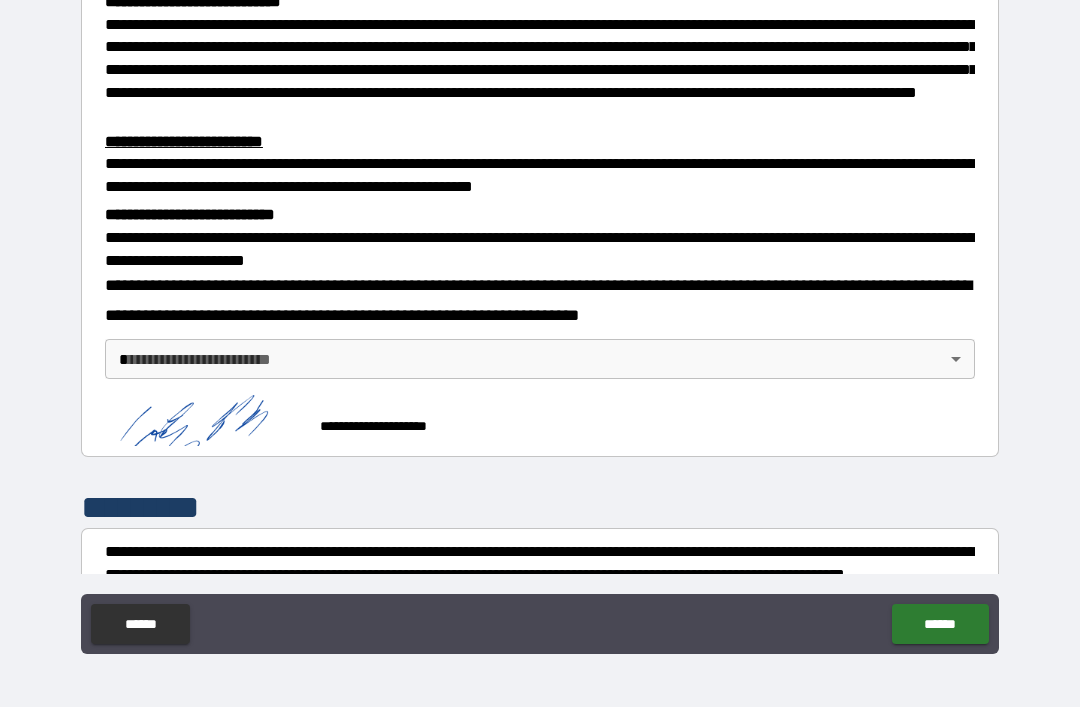 click on "*********" at bounding box center (540, 507) 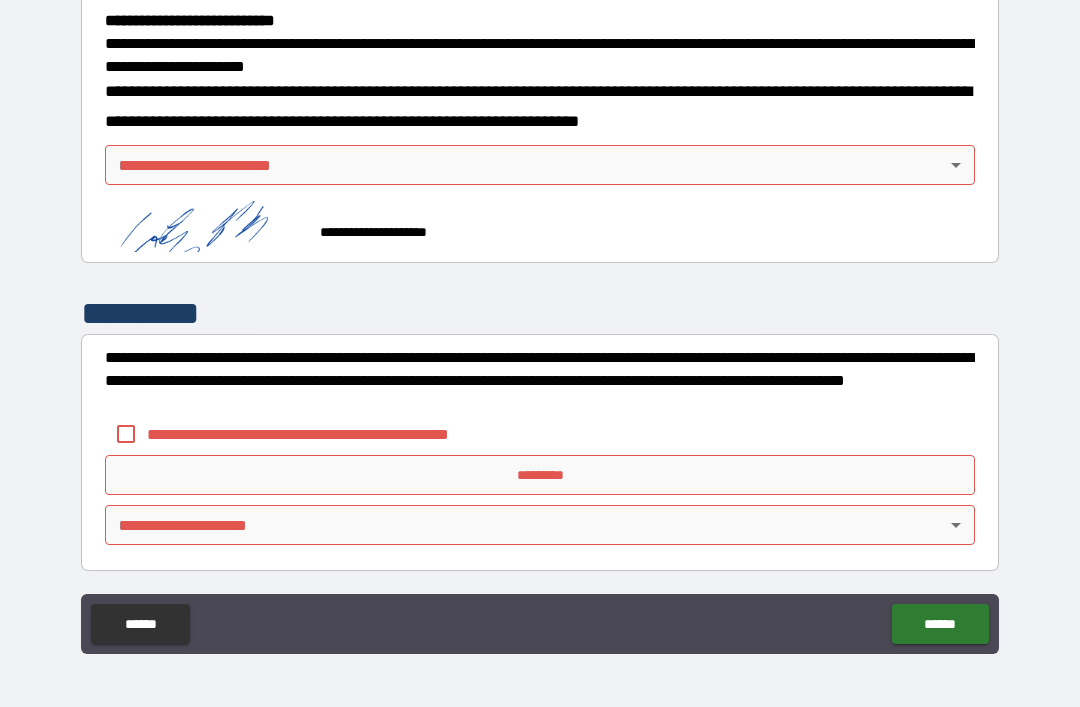 scroll, scrollTop: 650, scrollLeft: 0, axis: vertical 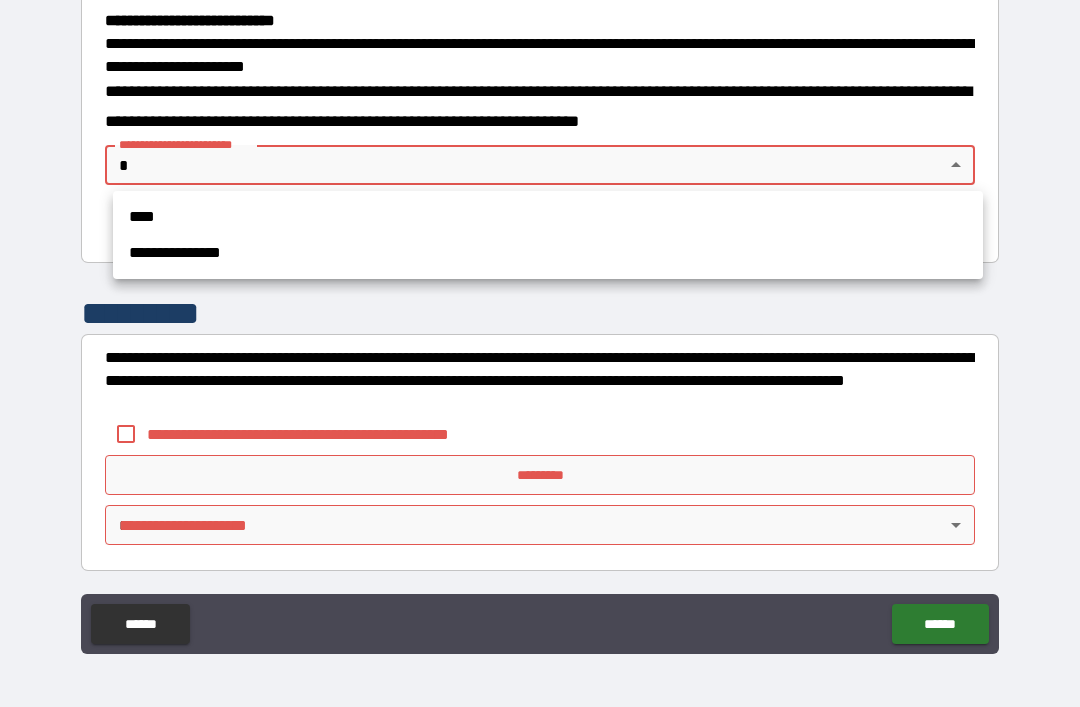 click on "****" at bounding box center (548, 217) 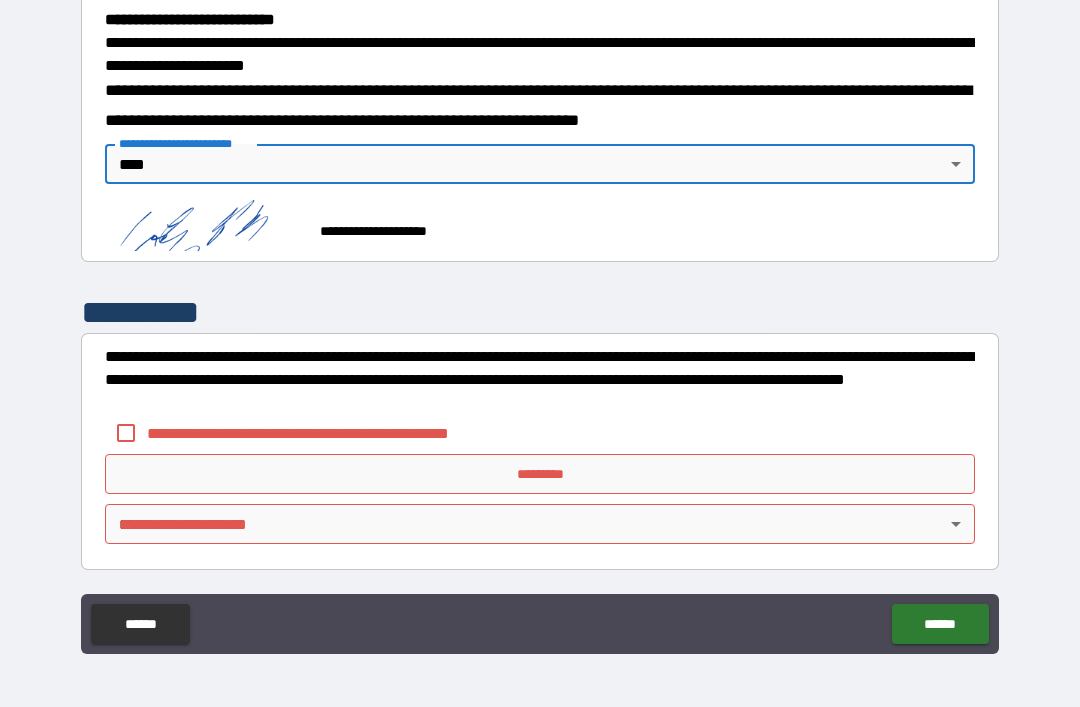 scroll, scrollTop: 650, scrollLeft: 0, axis: vertical 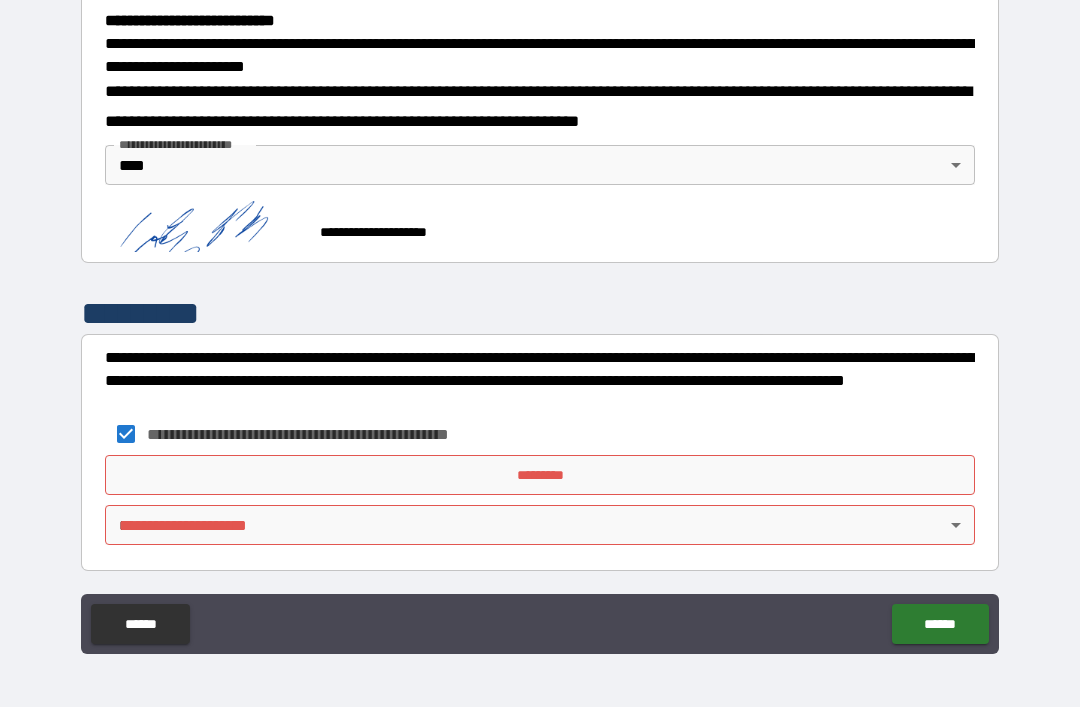 click on "*********" at bounding box center (540, 475) 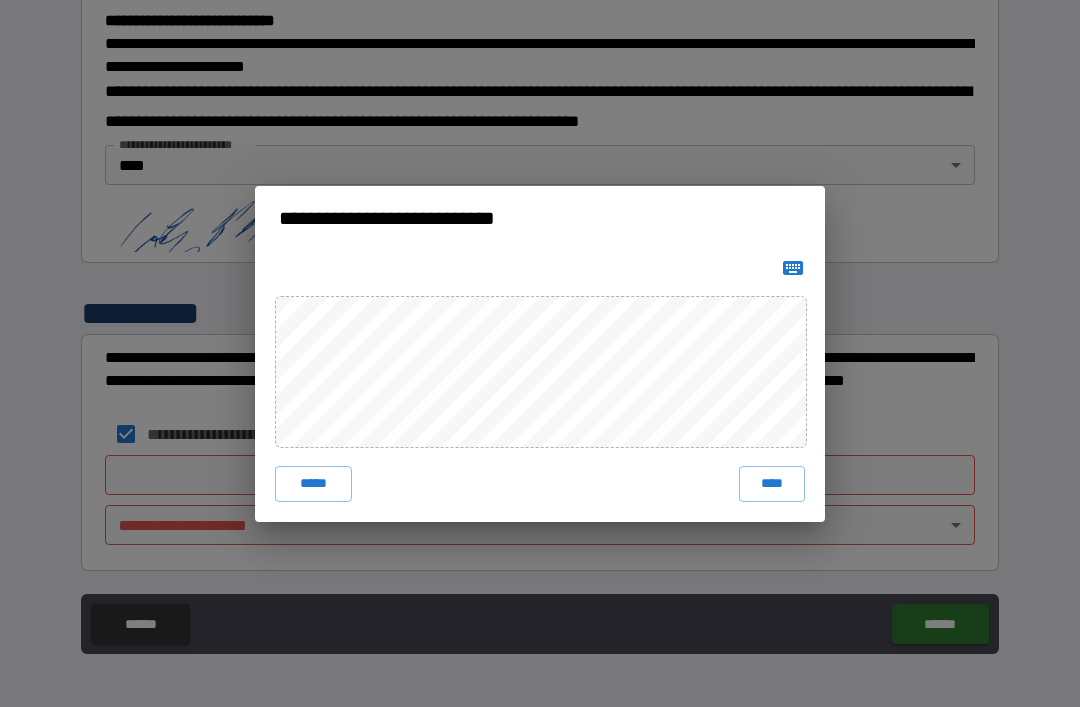 click on "****" at bounding box center (772, 484) 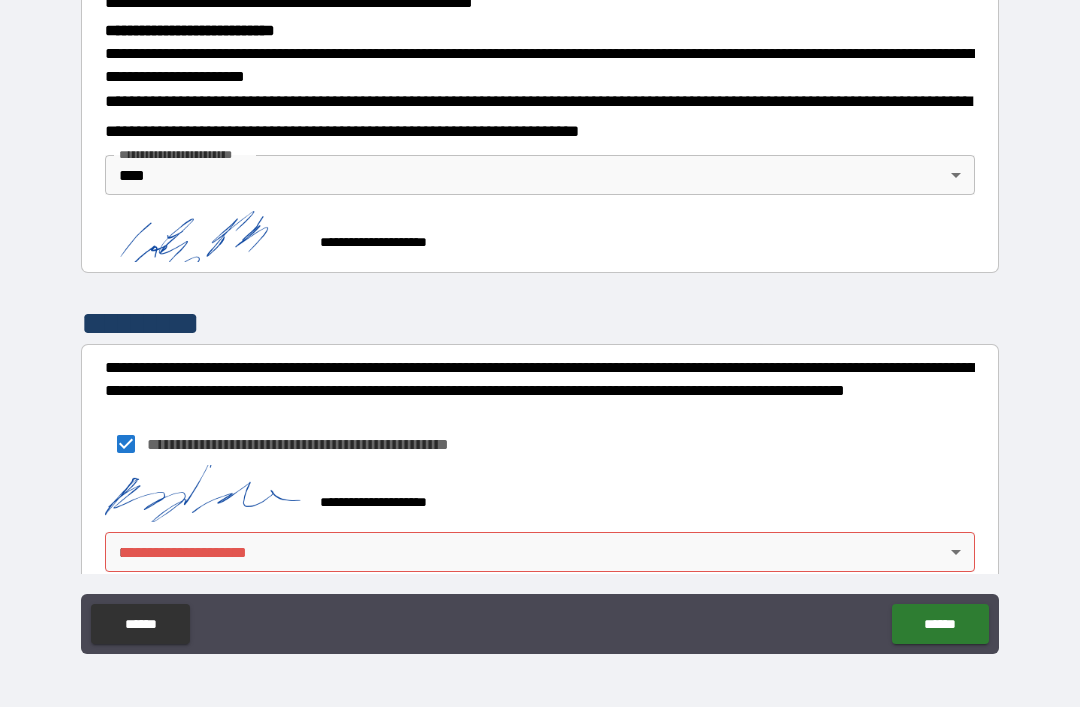 click on "**********" at bounding box center (540, 321) 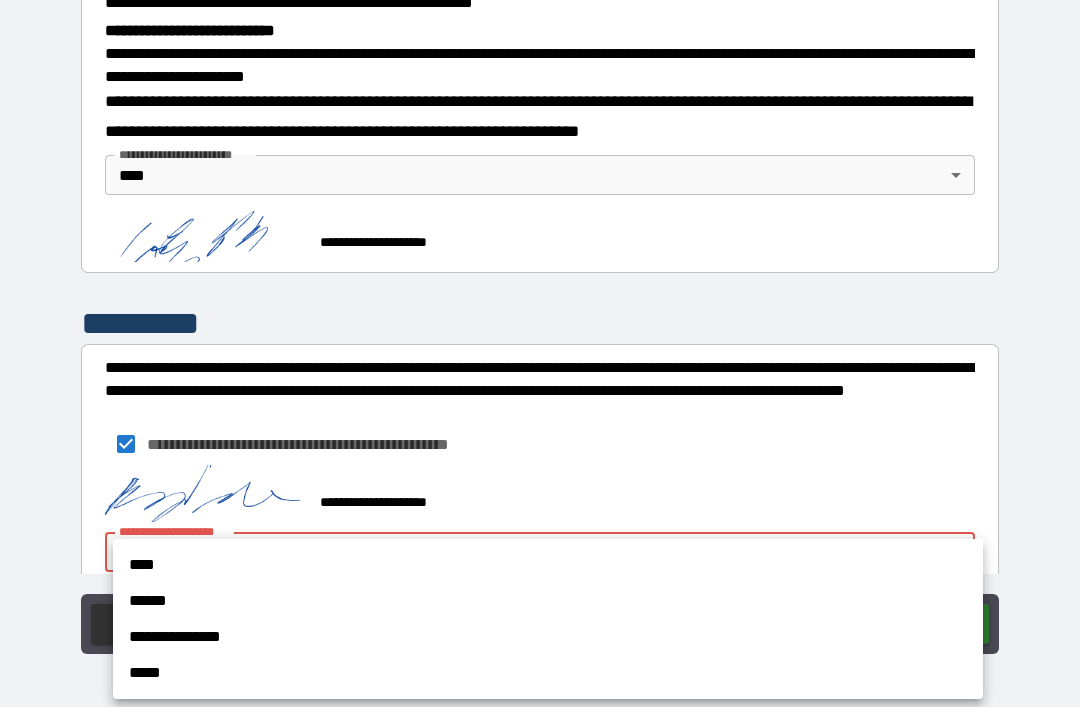 click on "**********" at bounding box center (548, 637) 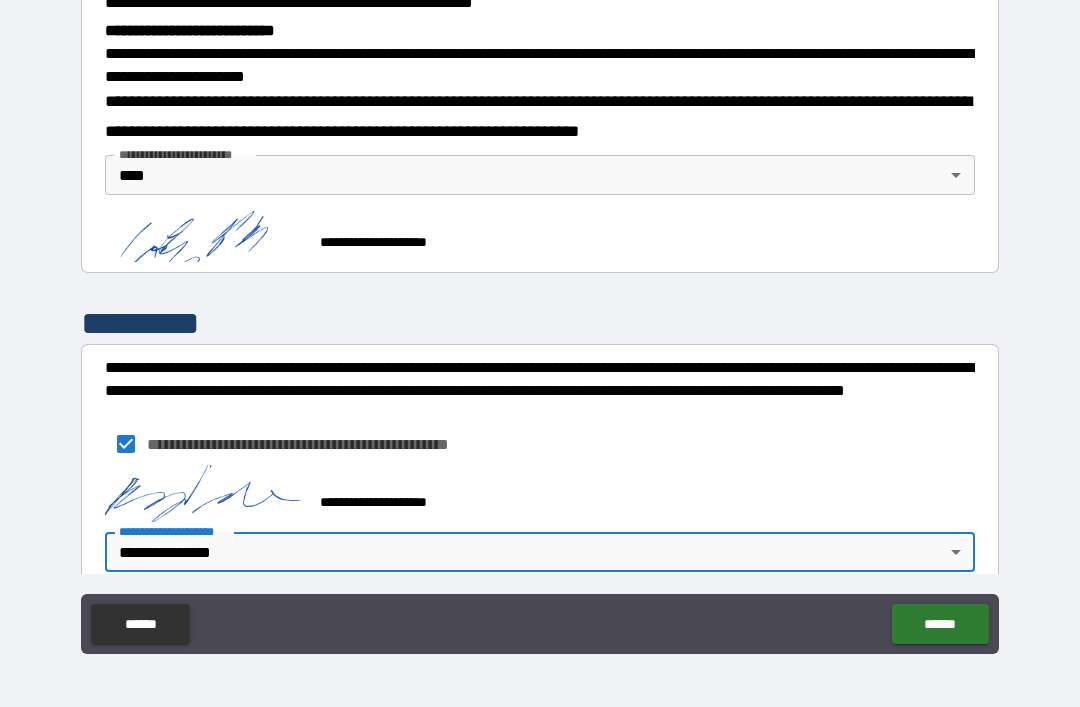click on "******" at bounding box center [940, 624] 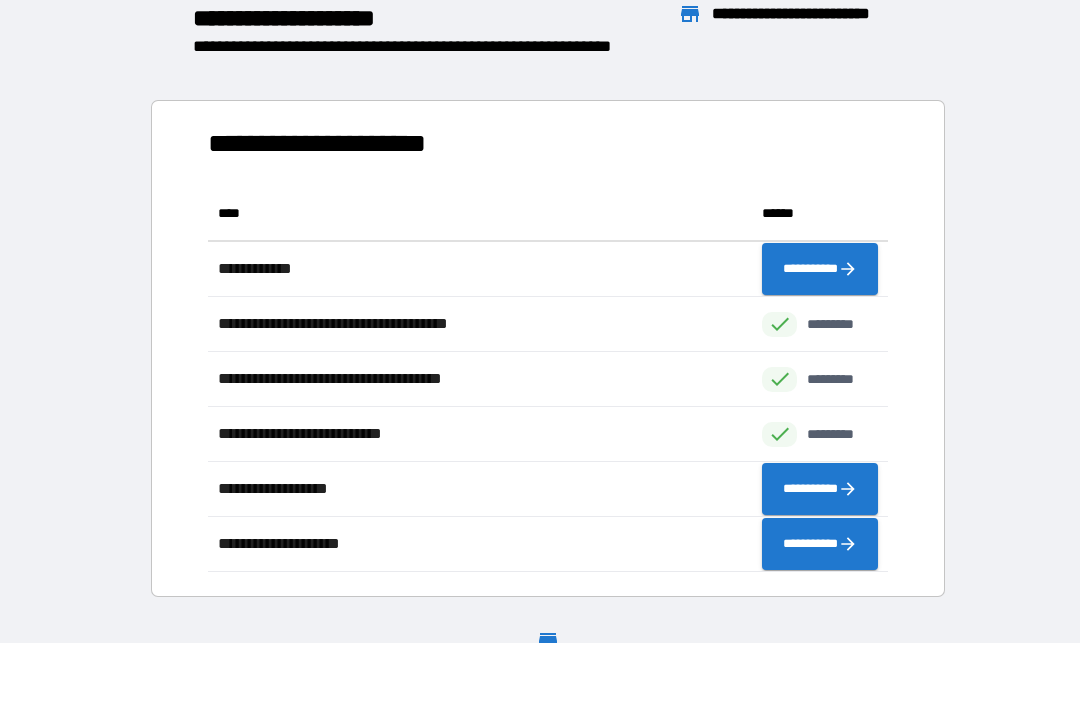 scroll, scrollTop: 1, scrollLeft: 1, axis: both 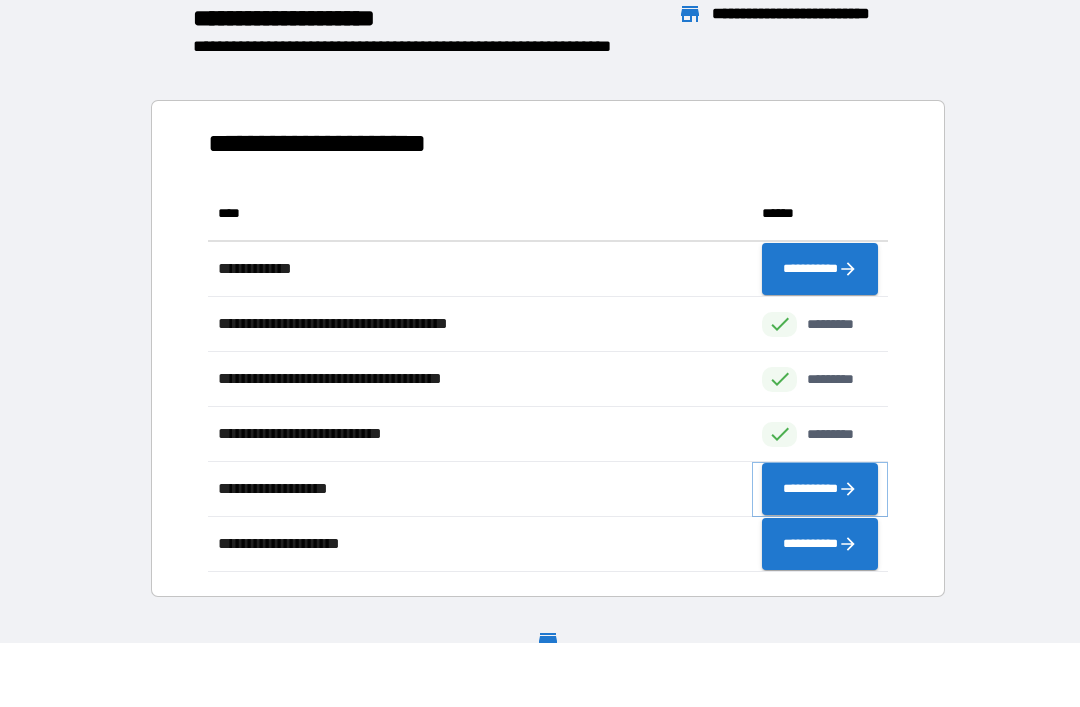 click on "**********" at bounding box center (820, 489) 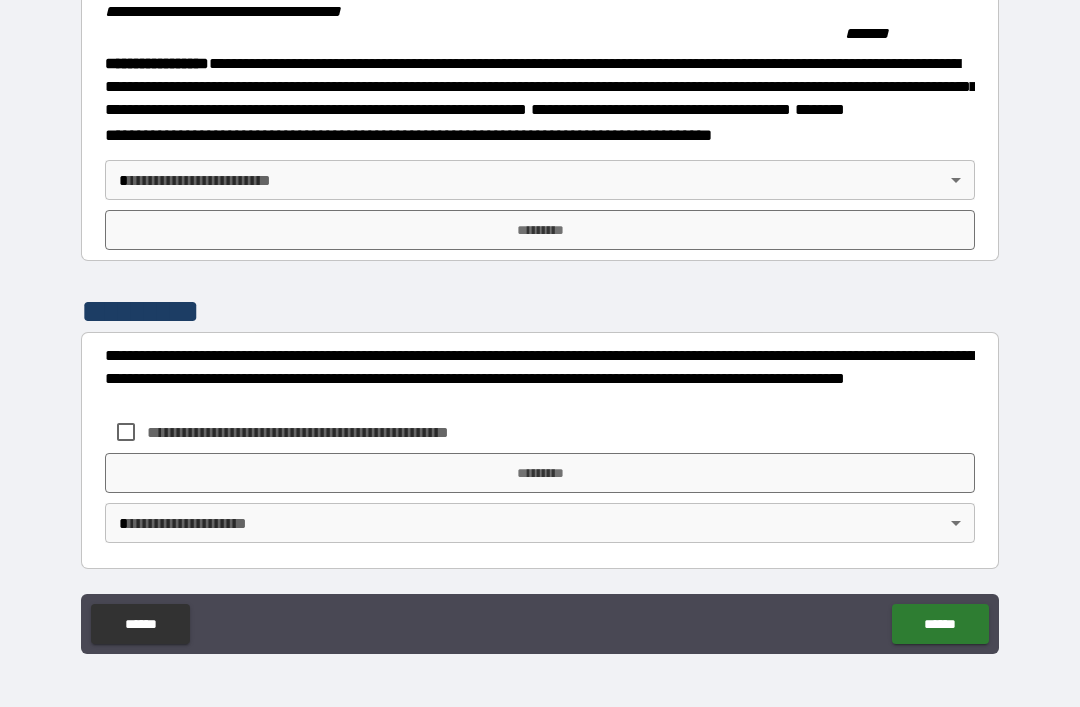 scroll, scrollTop: 2237, scrollLeft: 0, axis: vertical 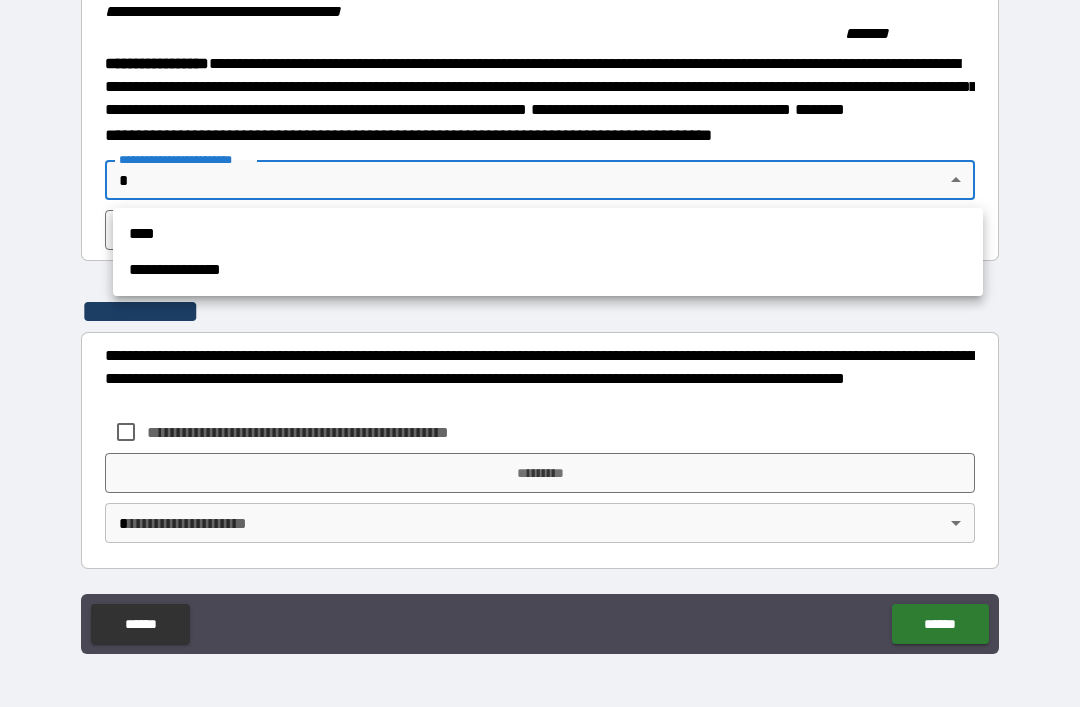 click on "****" at bounding box center [548, 234] 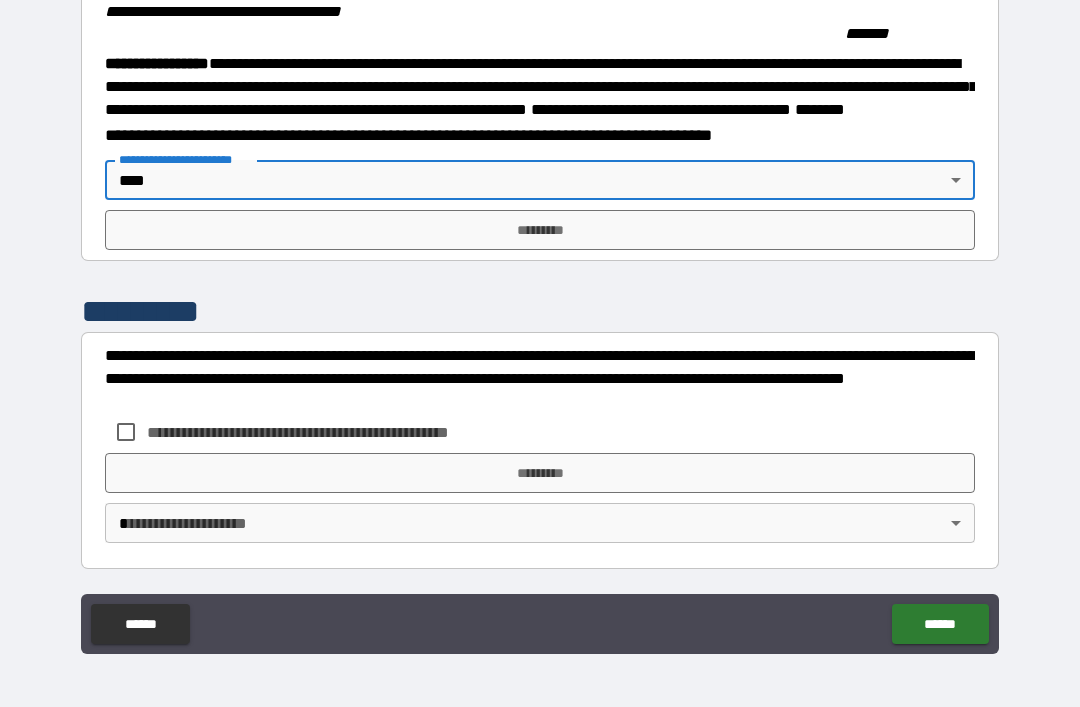 click on "*********" at bounding box center [540, 230] 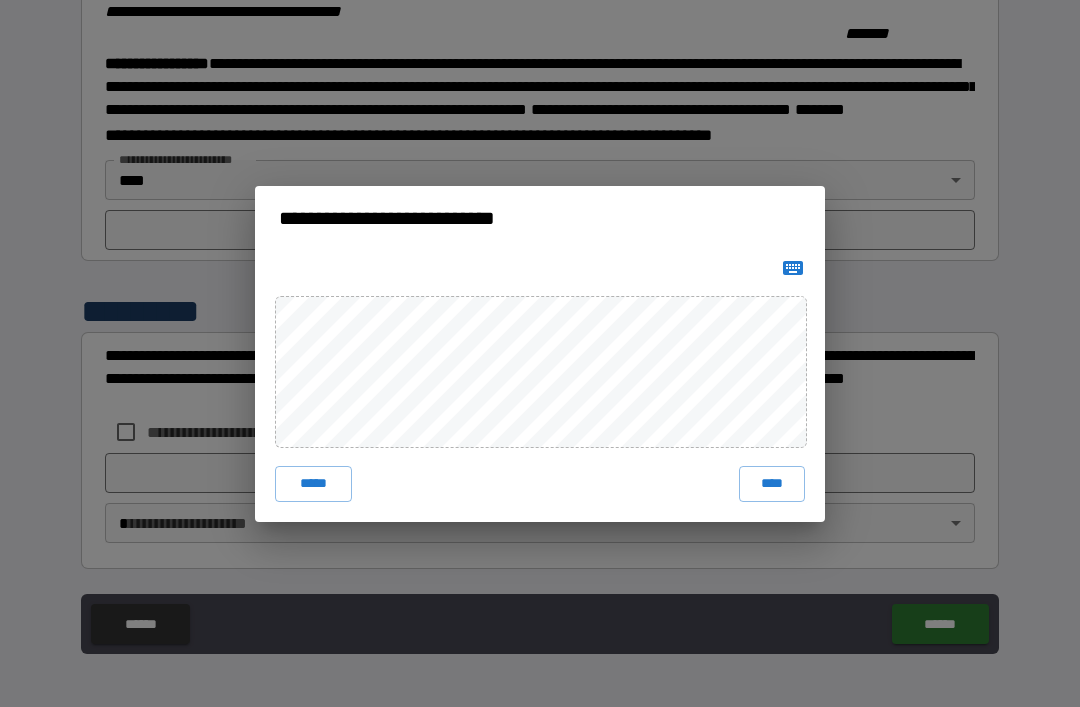 click on "****" at bounding box center [772, 484] 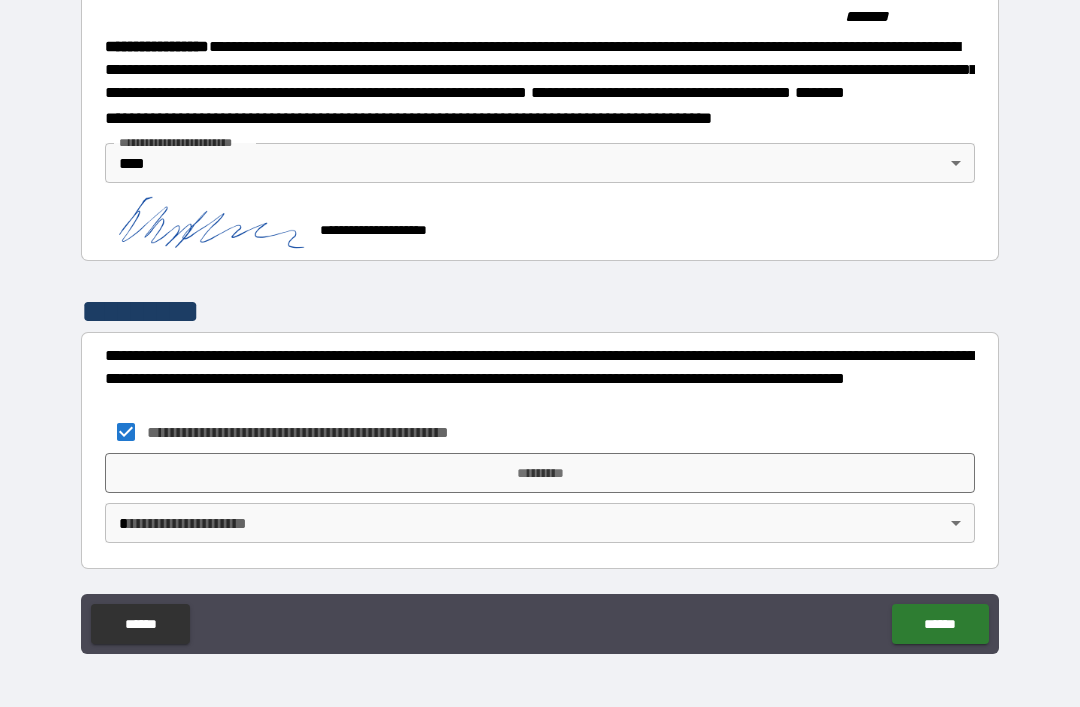 scroll, scrollTop: 2254, scrollLeft: 0, axis: vertical 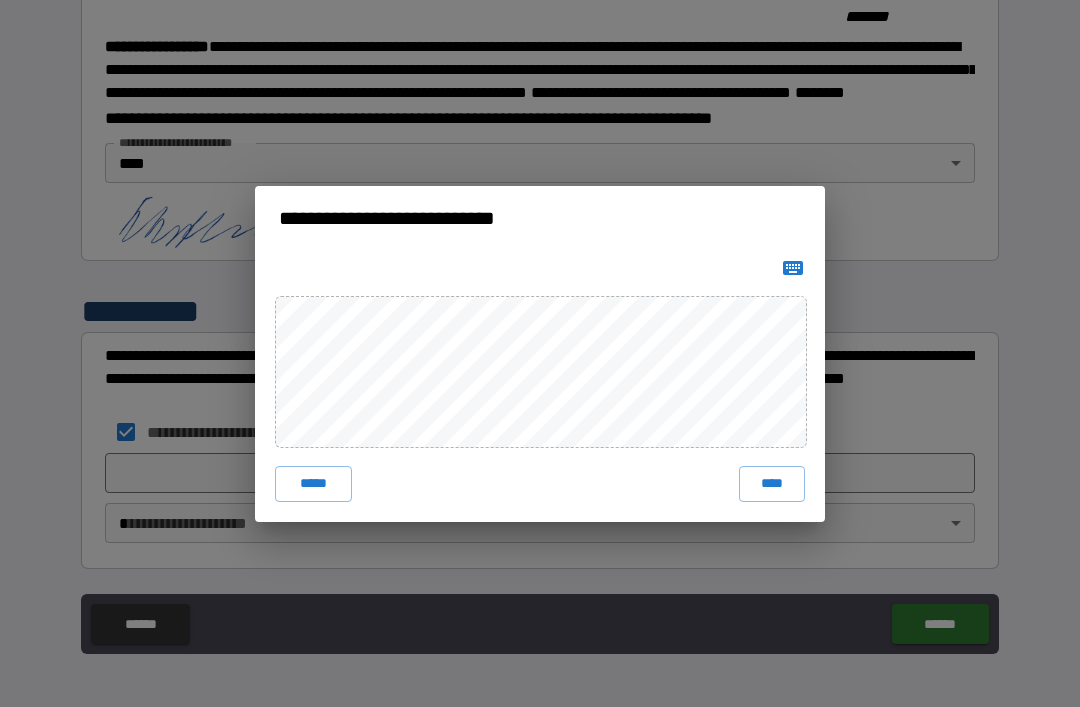 click on "****" at bounding box center [772, 484] 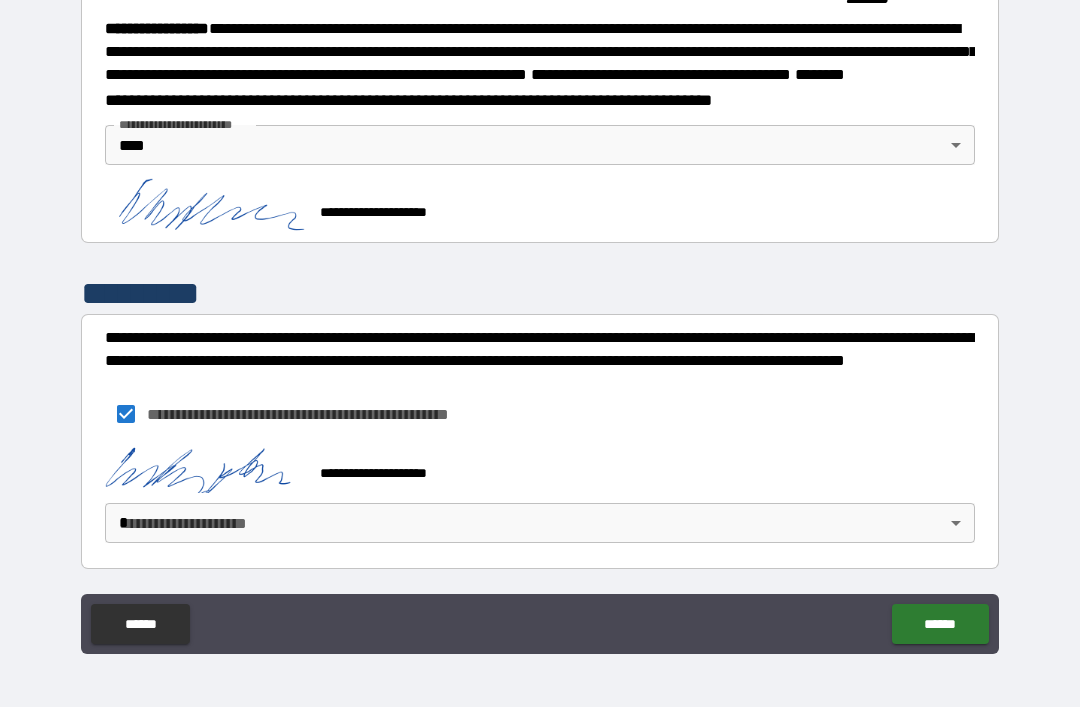click on "******" at bounding box center [940, 624] 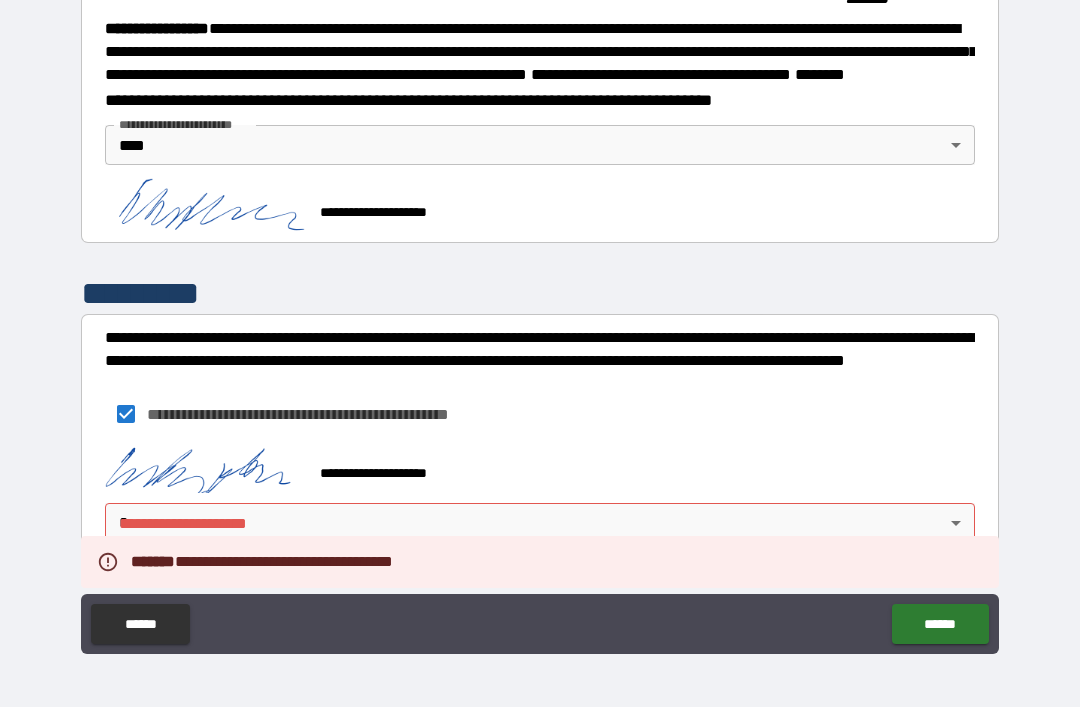 click on "**********" at bounding box center (540, 321) 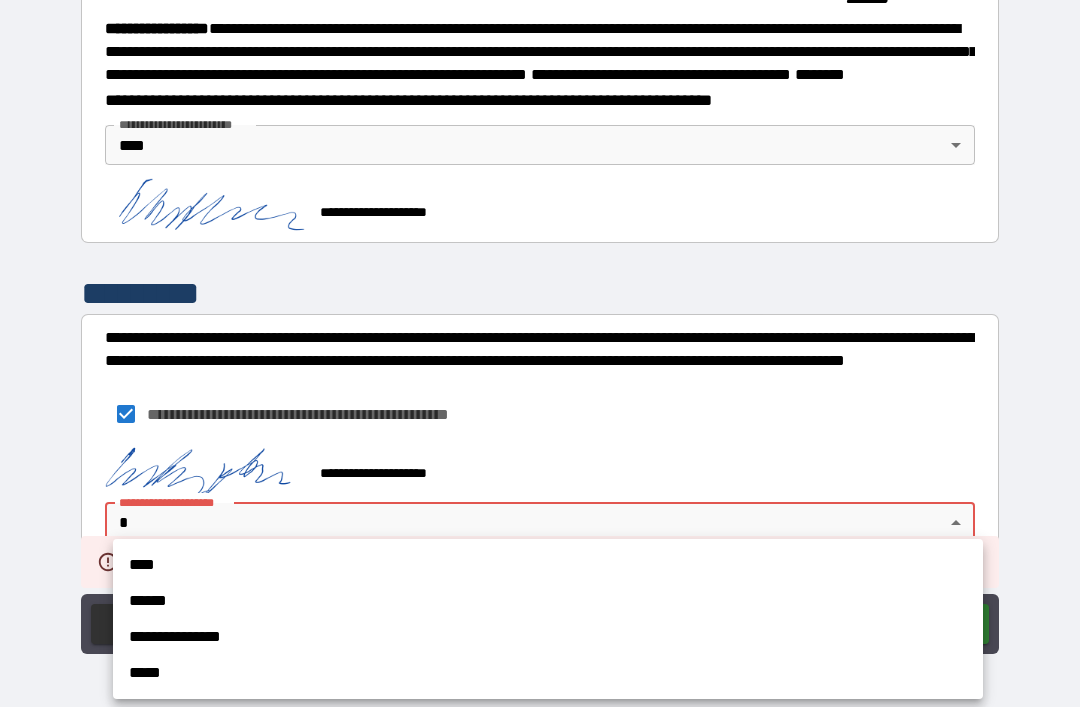 scroll, scrollTop: 2271, scrollLeft: 0, axis: vertical 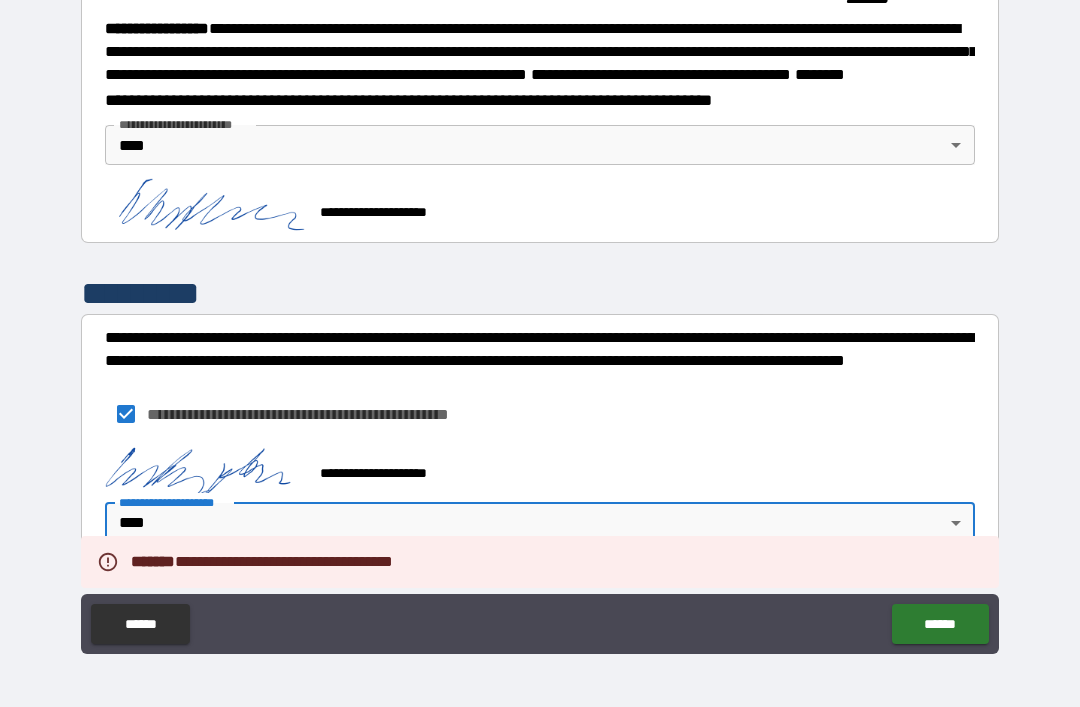 click on "******" at bounding box center [940, 624] 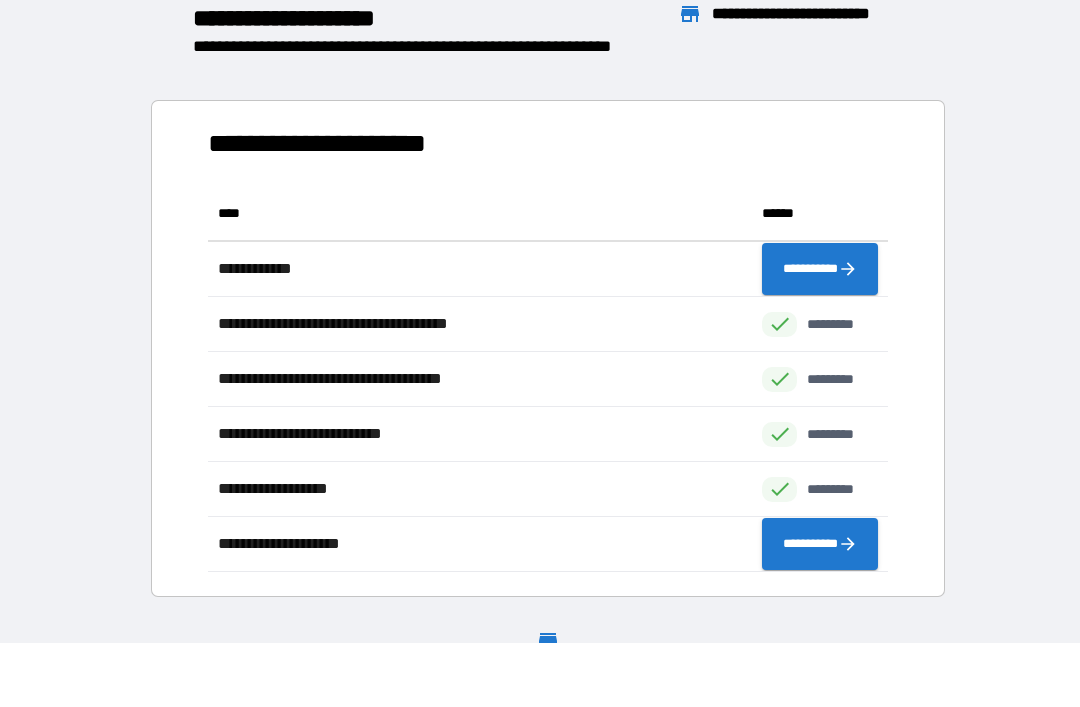 scroll, scrollTop: 1, scrollLeft: 1, axis: both 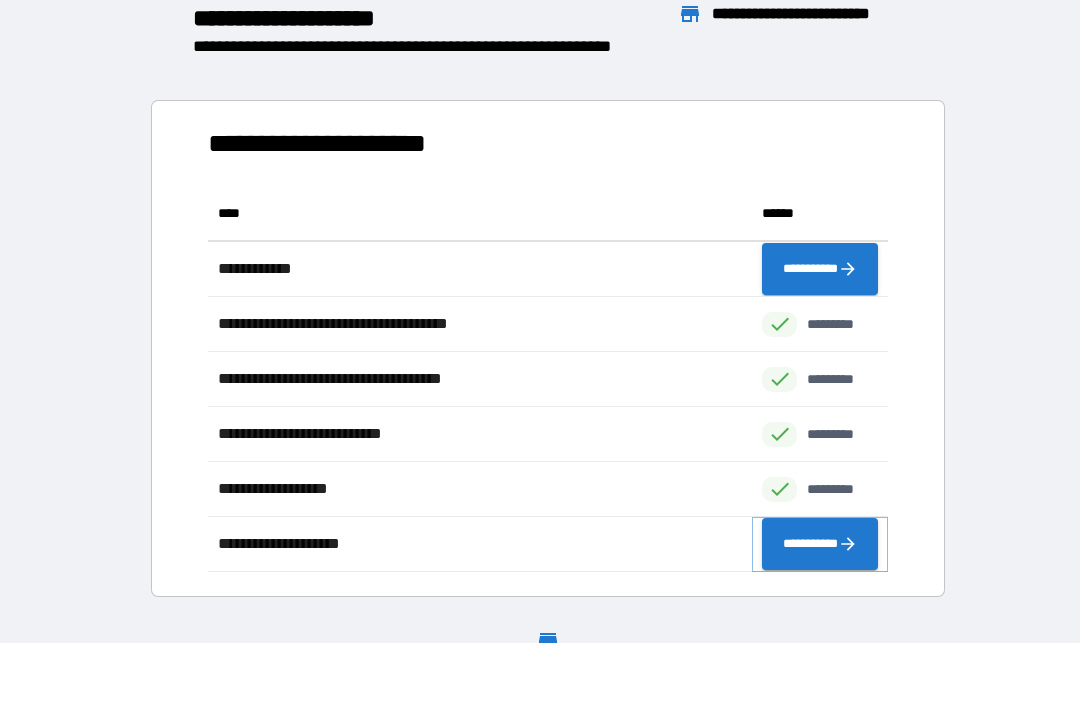 click on "**********" at bounding box center [820, 544] 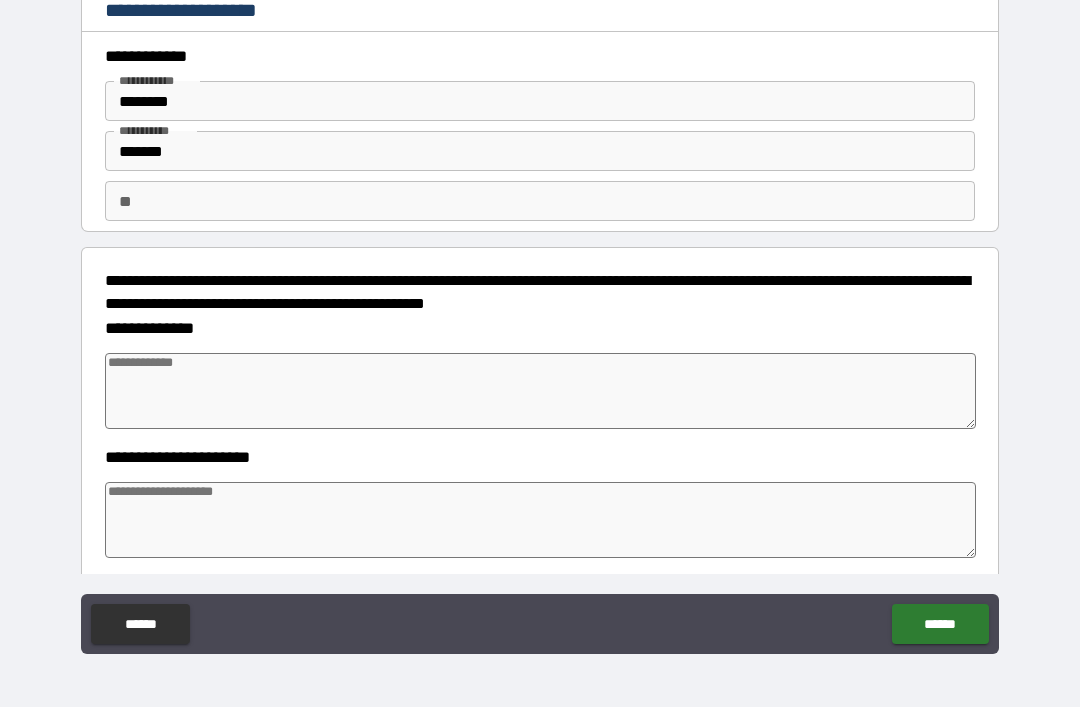 type on "*" 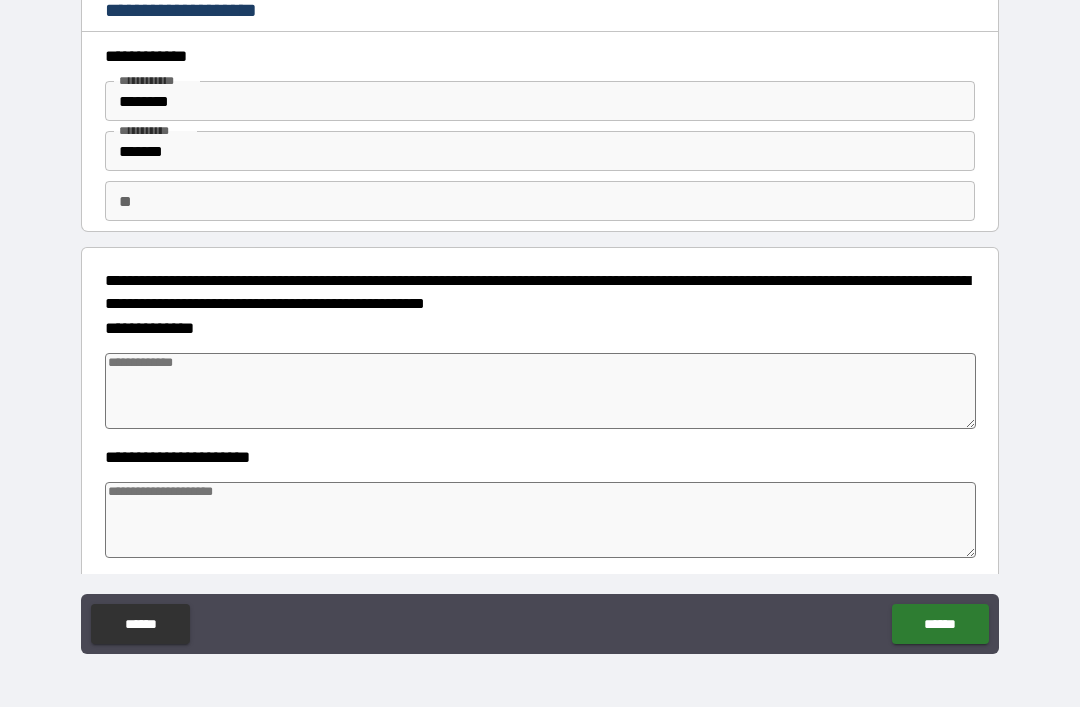 type on "*" 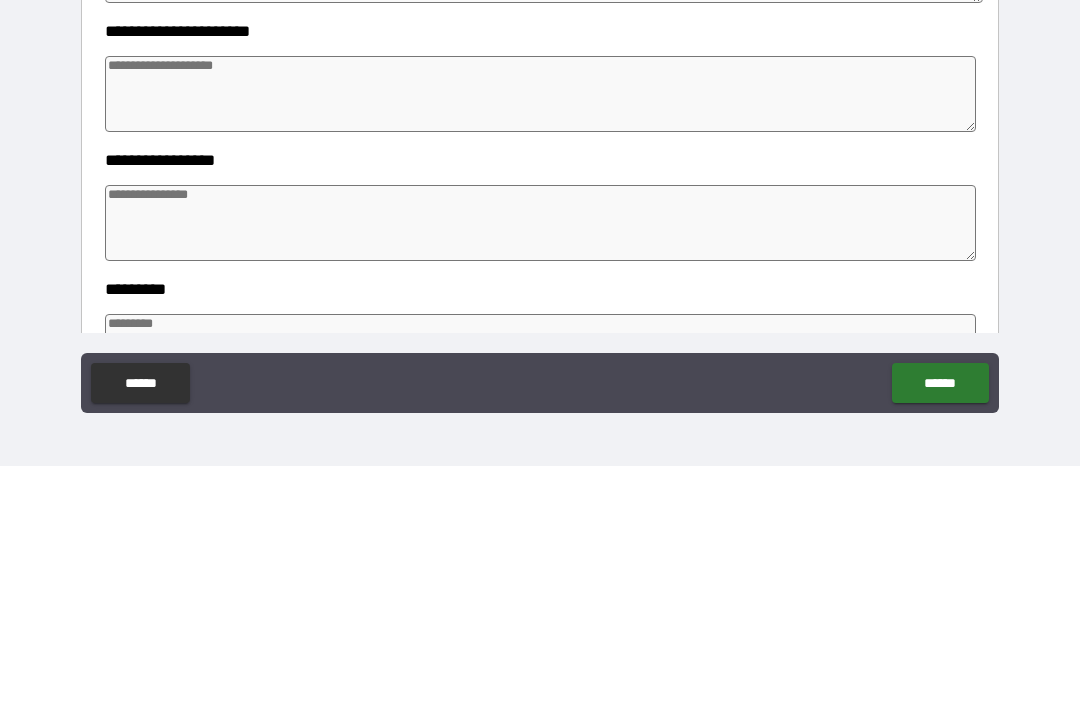 scroll, scrollTop: 209, scrollLeft: 0, axis: vertical 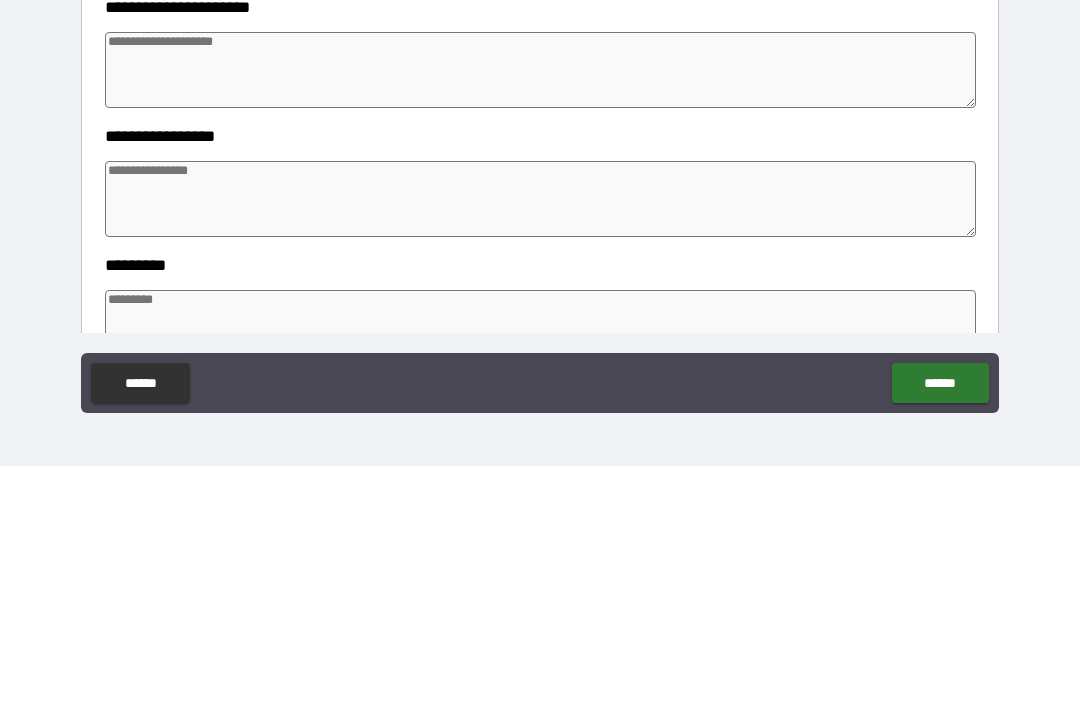 click at bounding box center [540, 311] 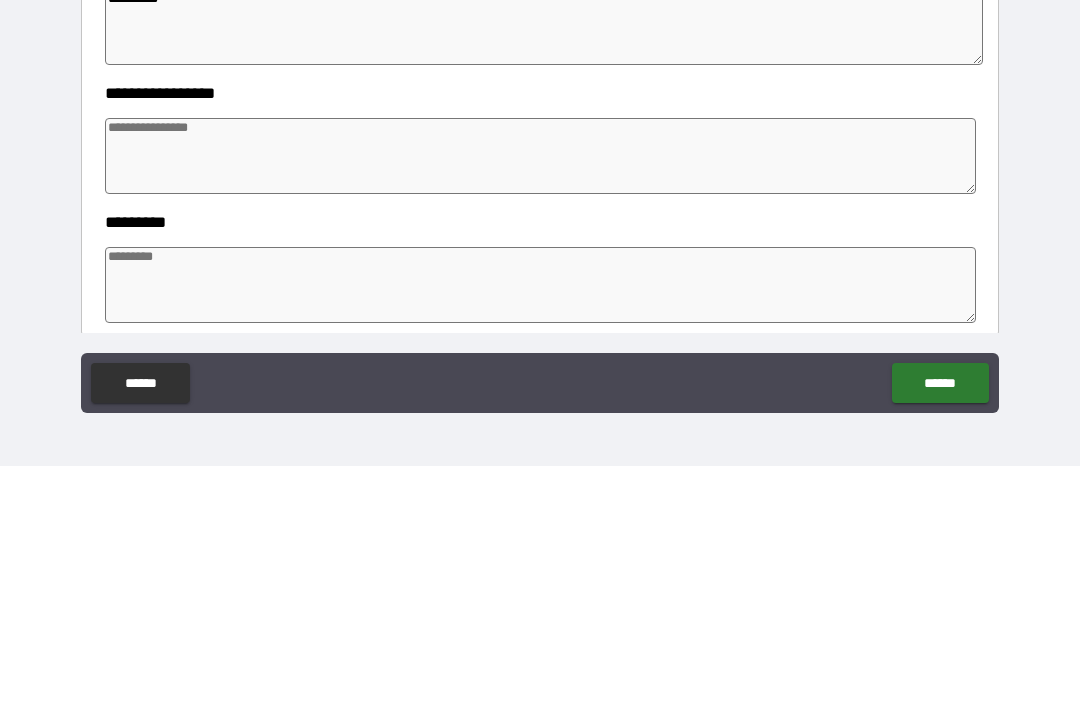 scroll, scrollTop: 273, scrollLeft: 0, axis: vertical 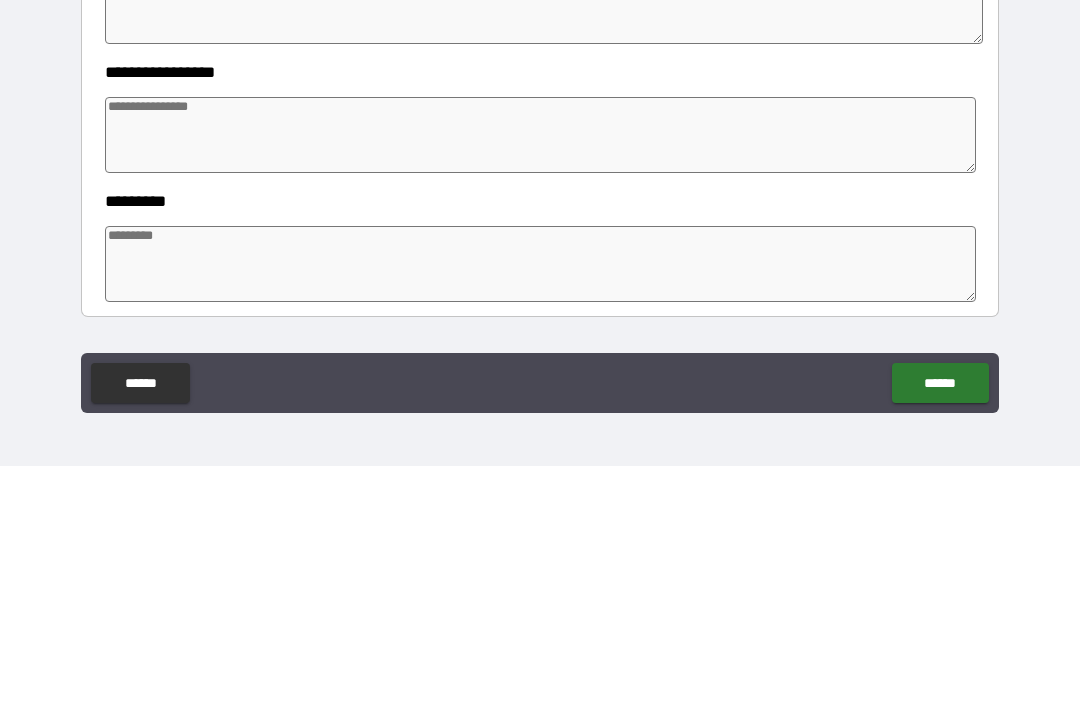click at bounding box center (540, 376) 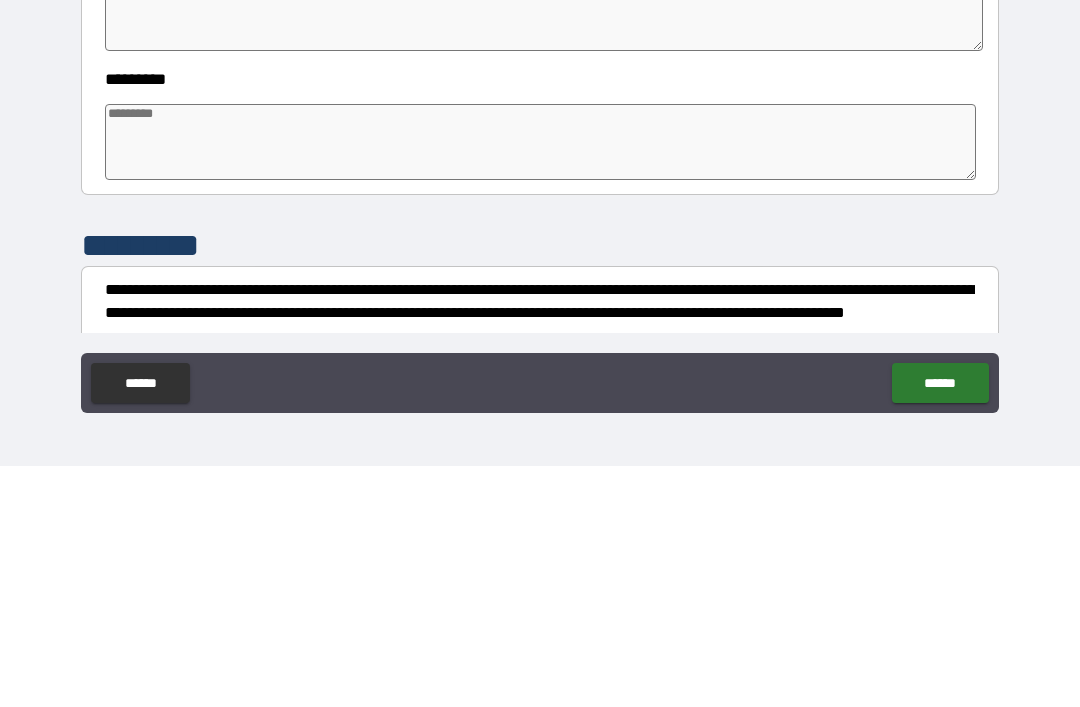 scroll, scrollTop: 417, scrollLeft: 0, axis: vertical 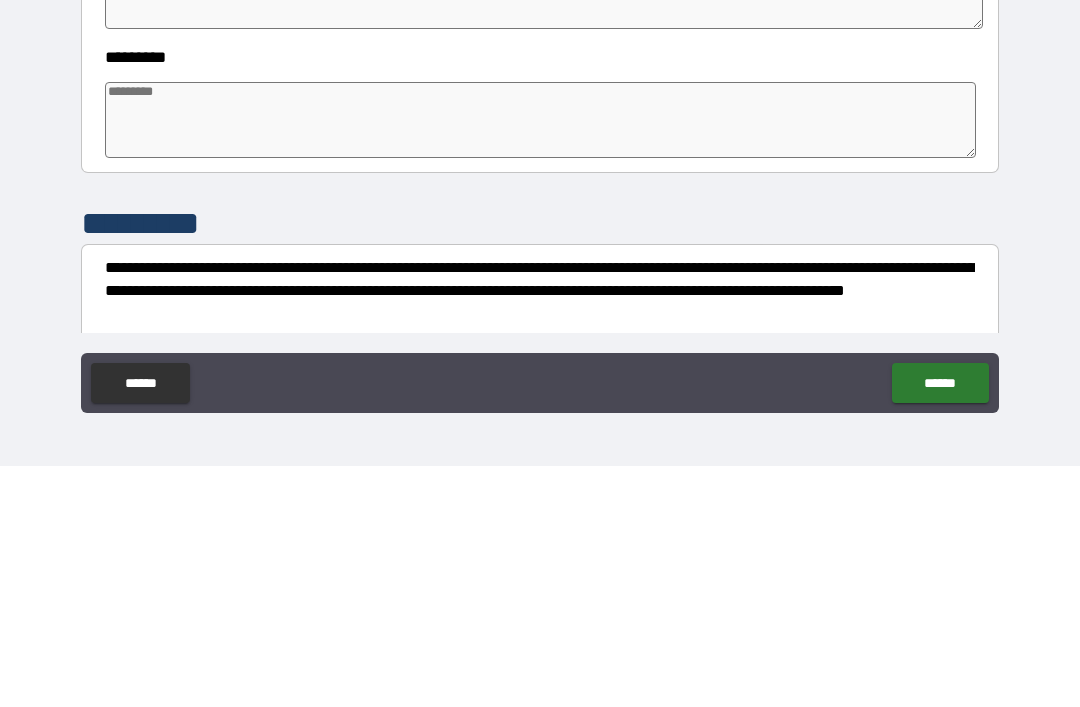 click at bounding box center (540, 361) 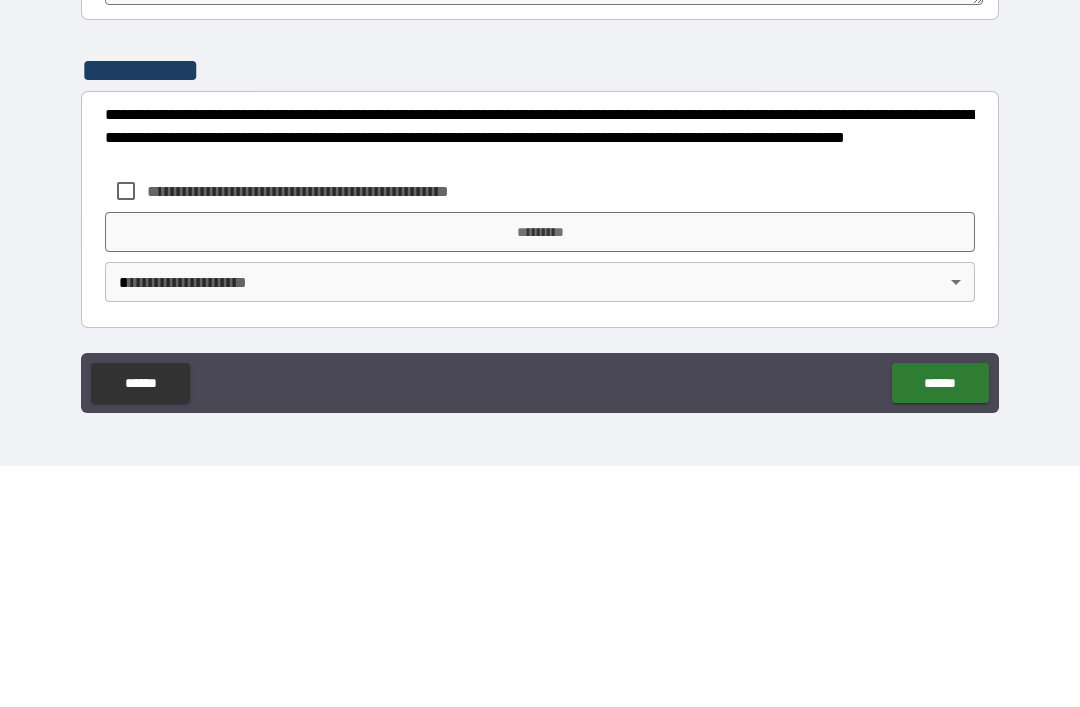 scroll, scrollTop: 570, scrollLeft: 0, axis: vertical 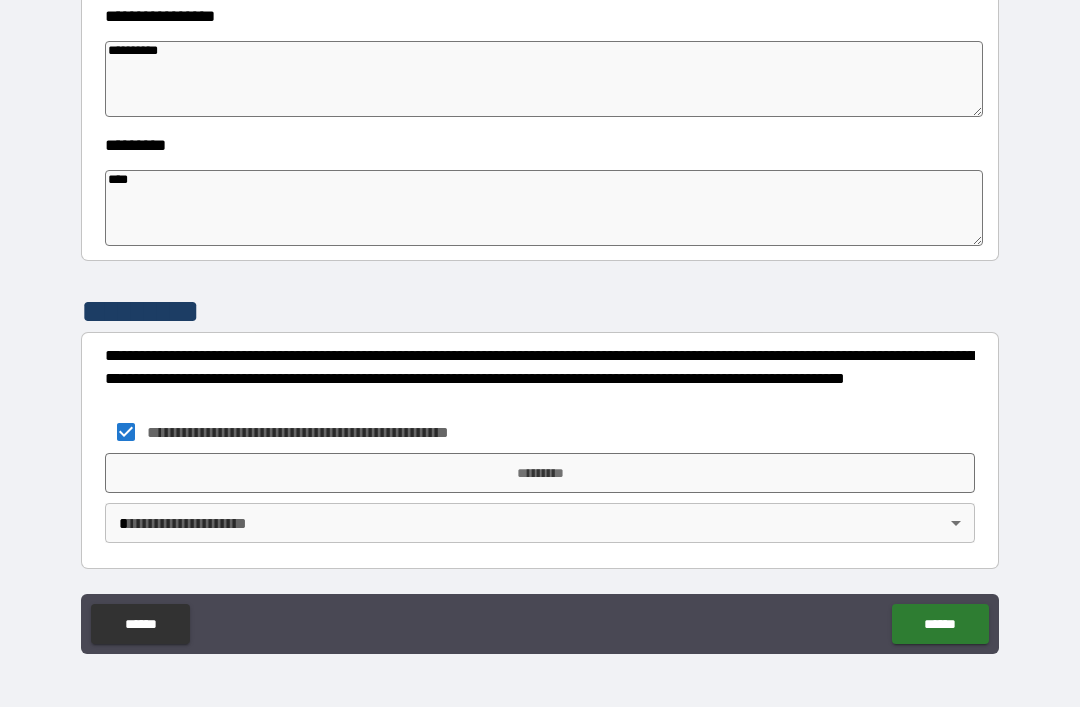 click on "*********" at bounding box center [540, 473] 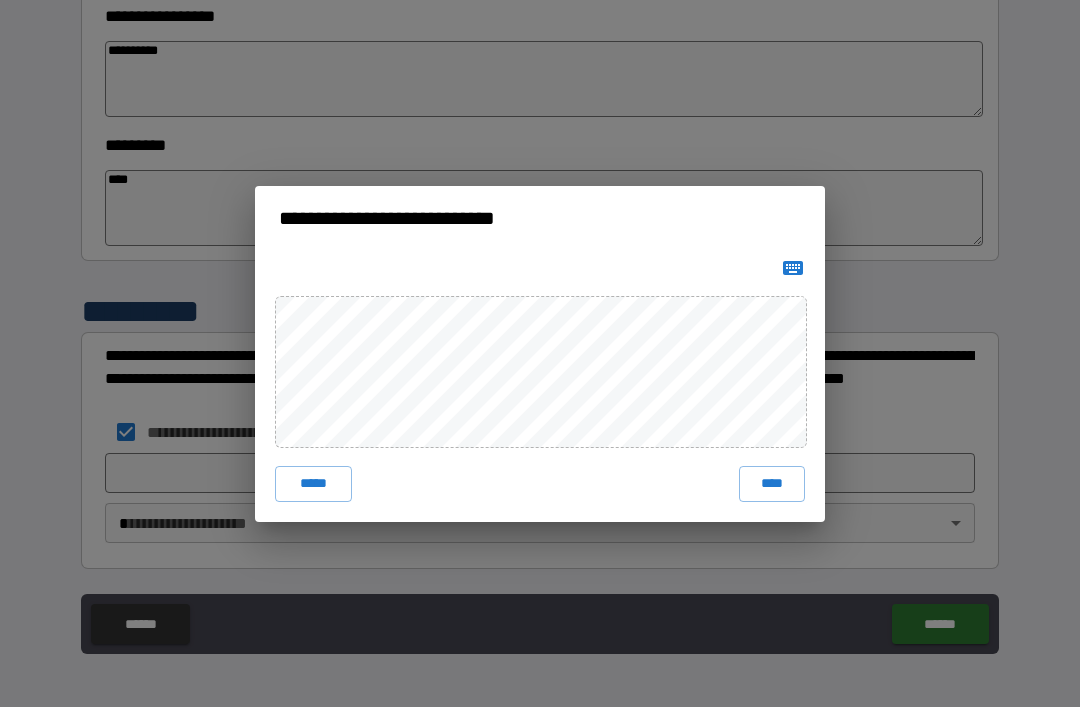click on "****" at bounding box center (772, 484) 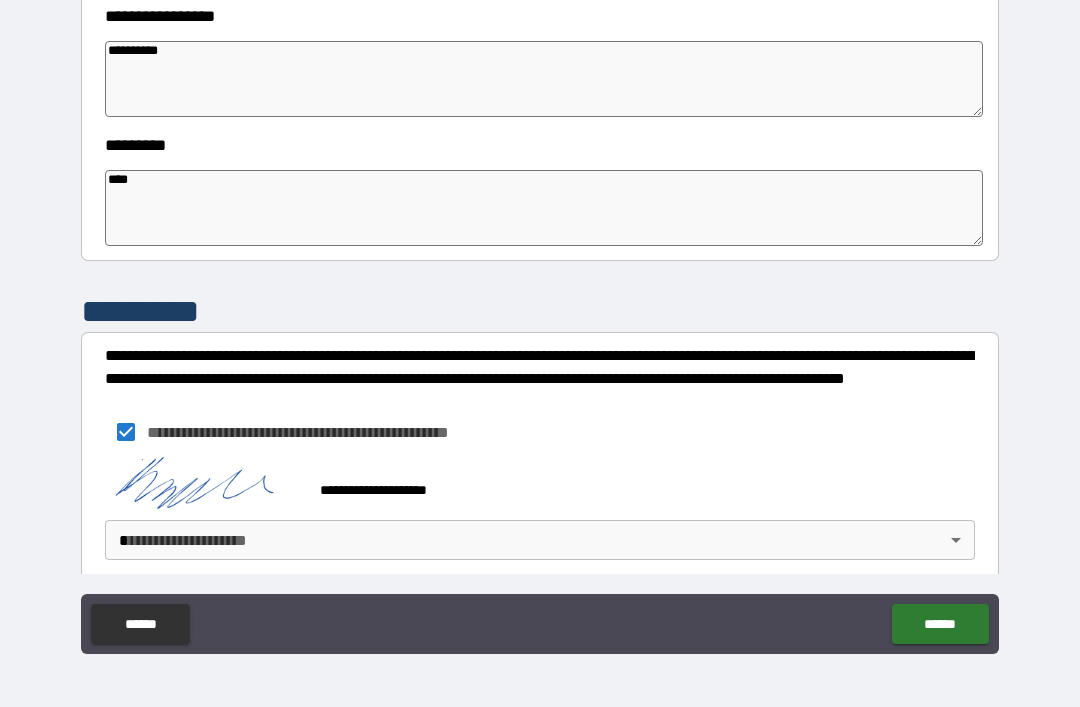 scroll, scrollTop: 560, scrollLeft: 0, axis: vertical 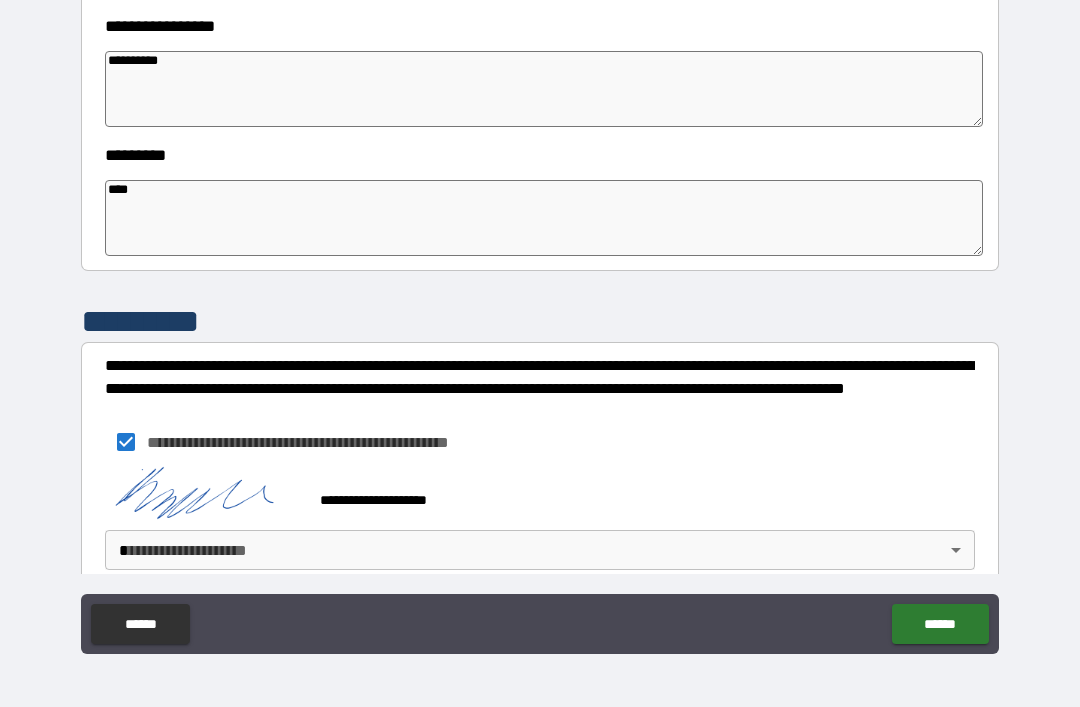 click on "**********" at bounding box center (540, 321) 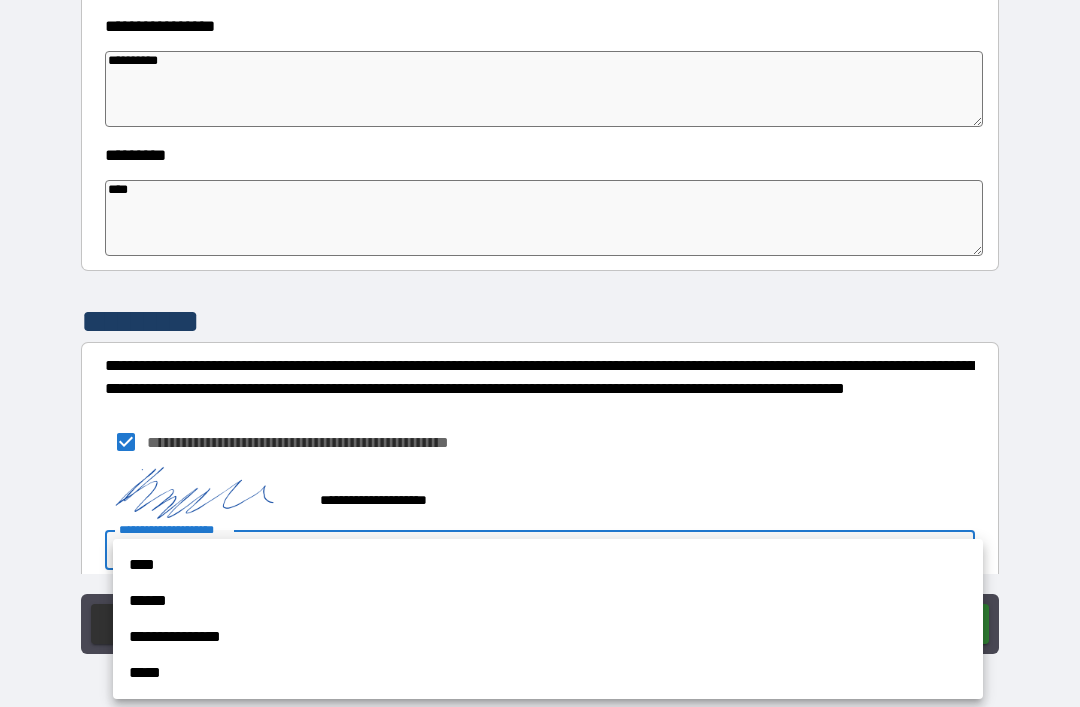 click on "****" at bounding box center (548, 565) 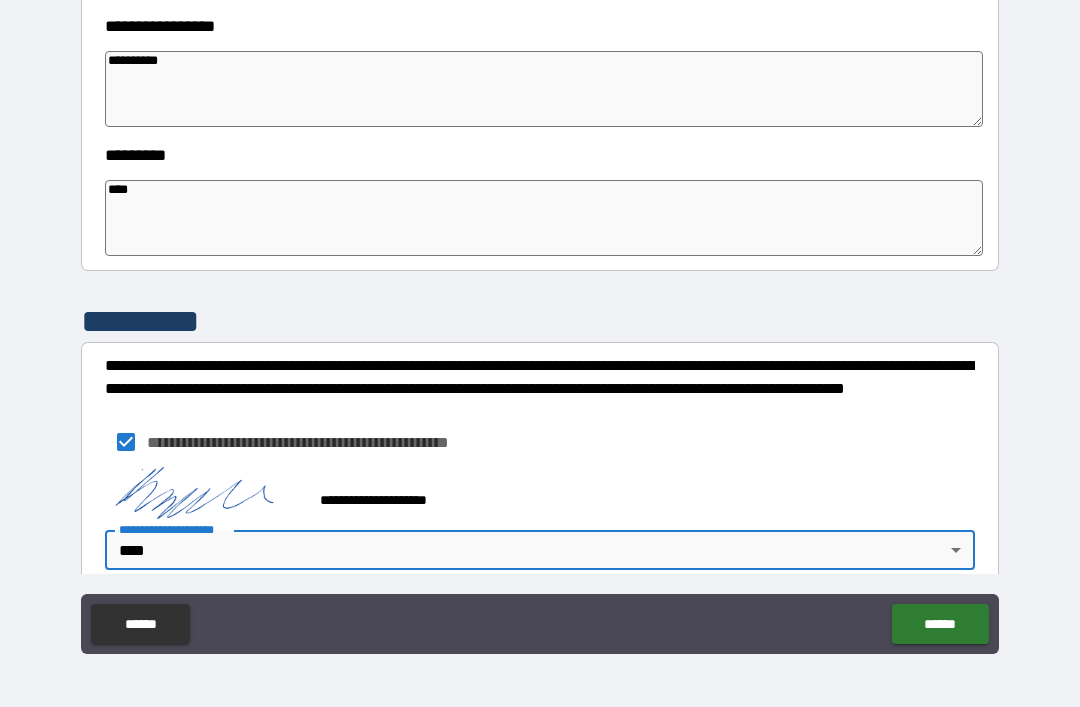 click on "******" at bounding box center (940, 624) 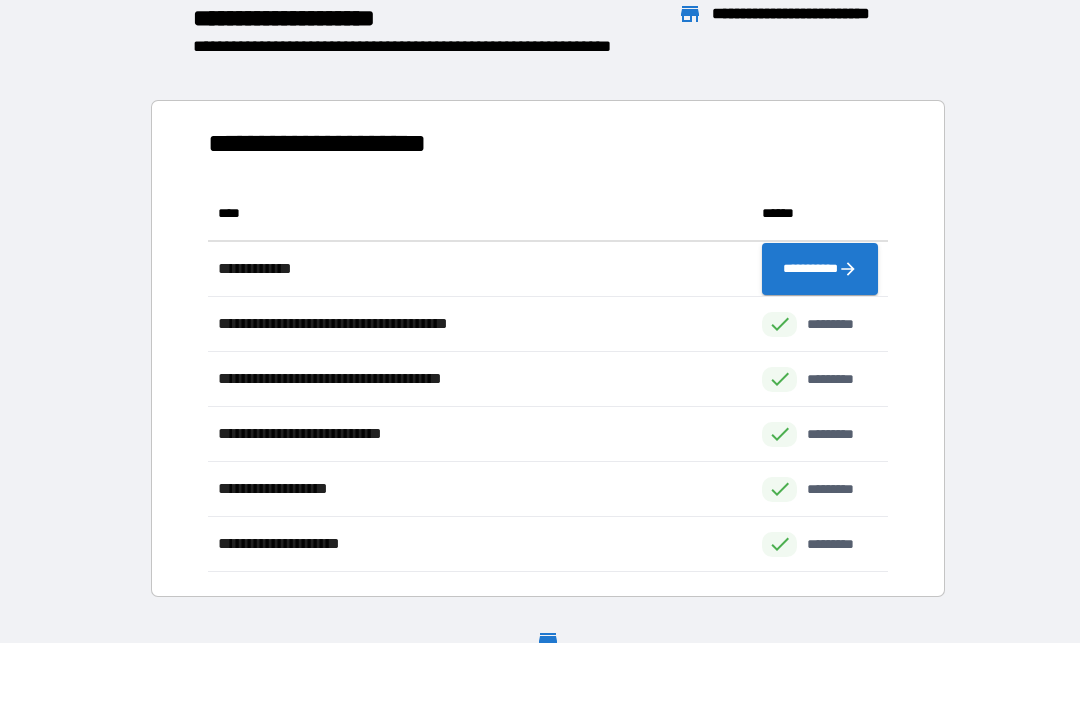 scroll, scrollTop: 1, scrollLeft: 1, axis: both 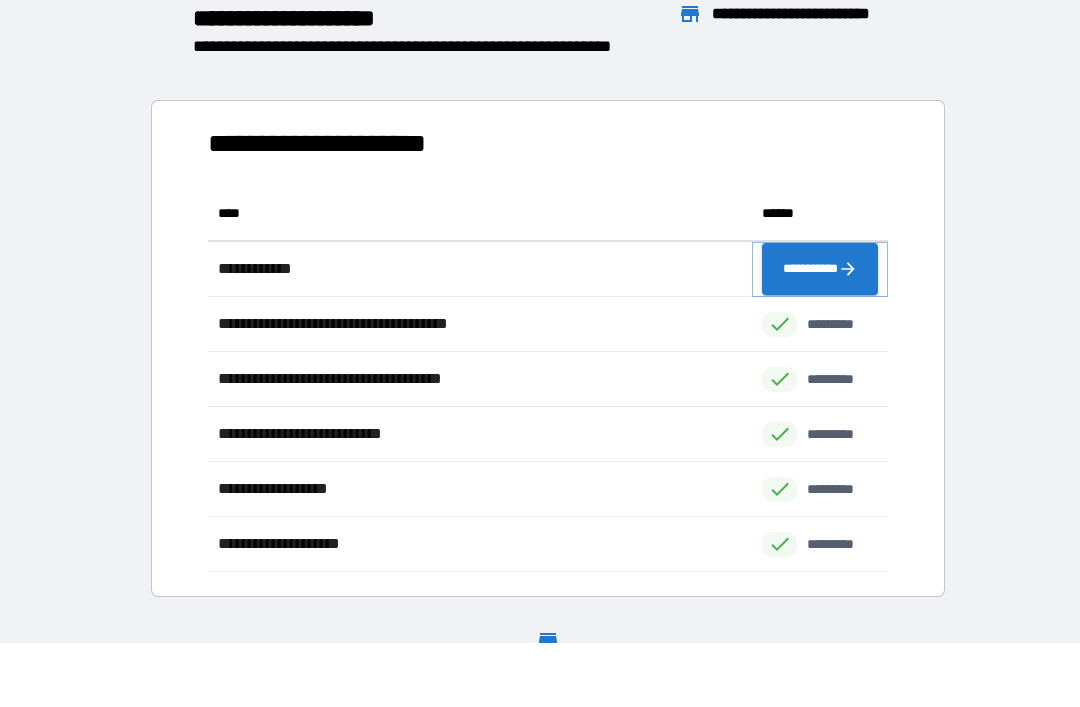 click on "**********" at bounding box center (820, 269) 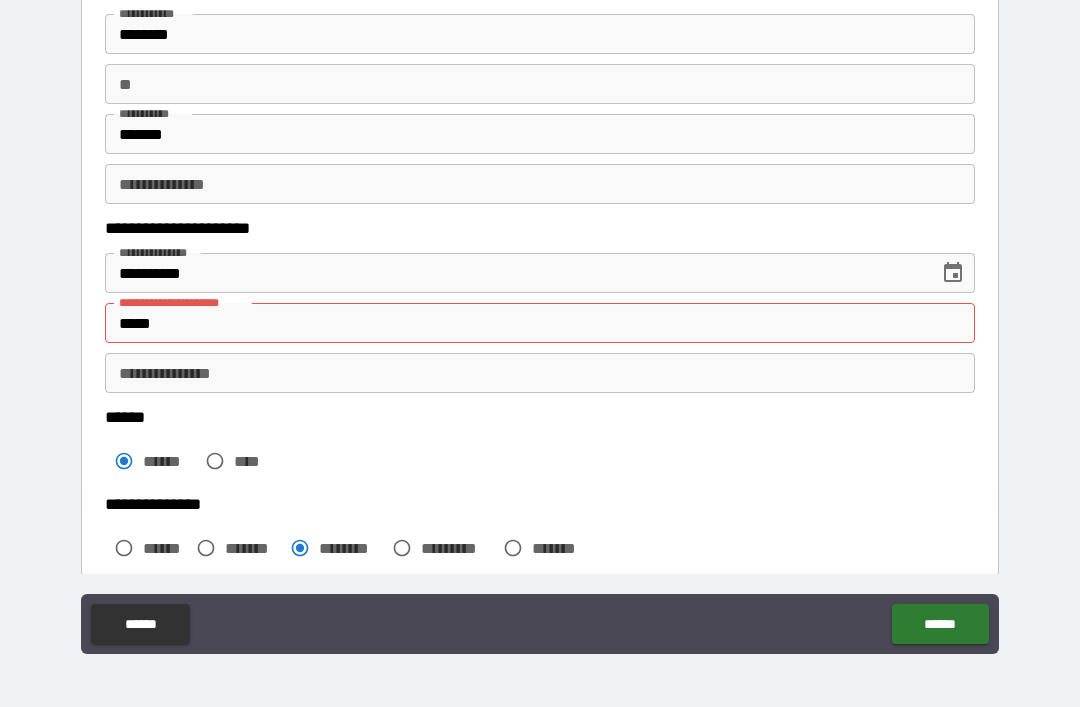 scroll, scrollTop: 127, scrollLeft: 0, axis: vertical 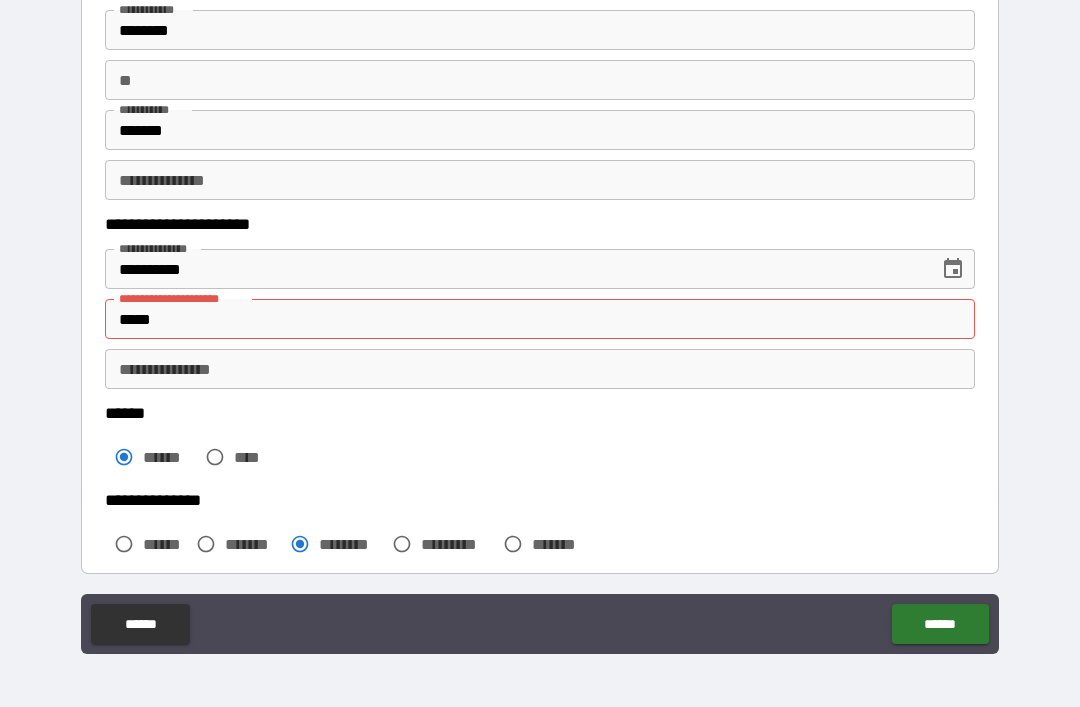 click on "*****" at bounding box center (540, 319) 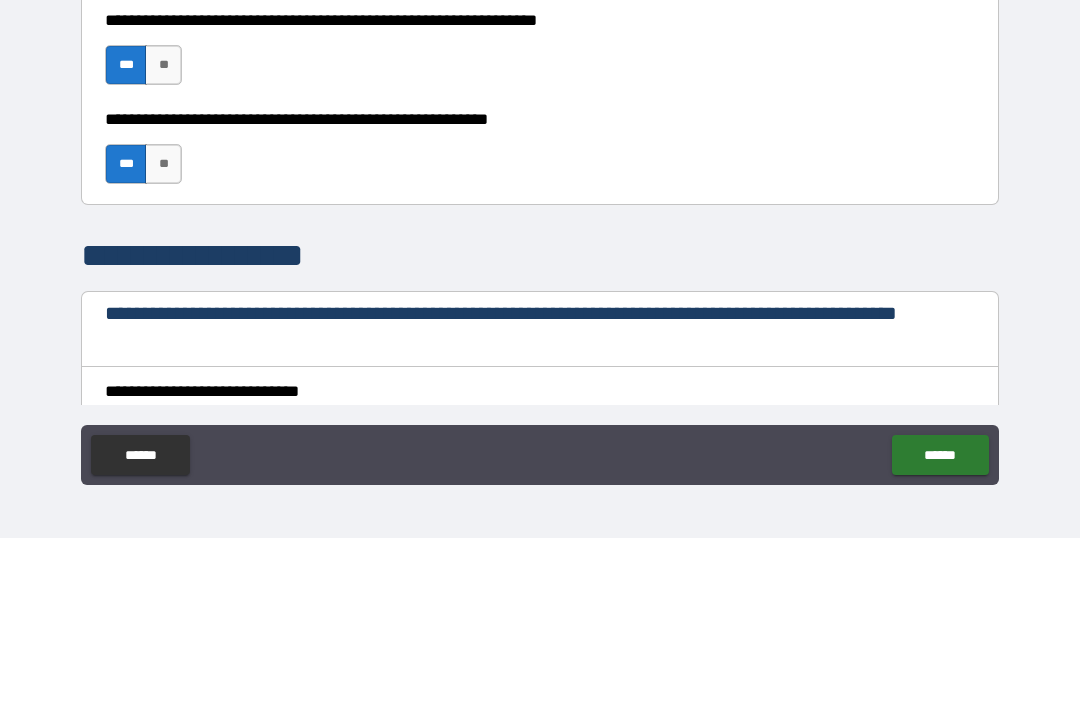 scroll, scrollTop: 1316, scrollLeft: 0, axis: vertical 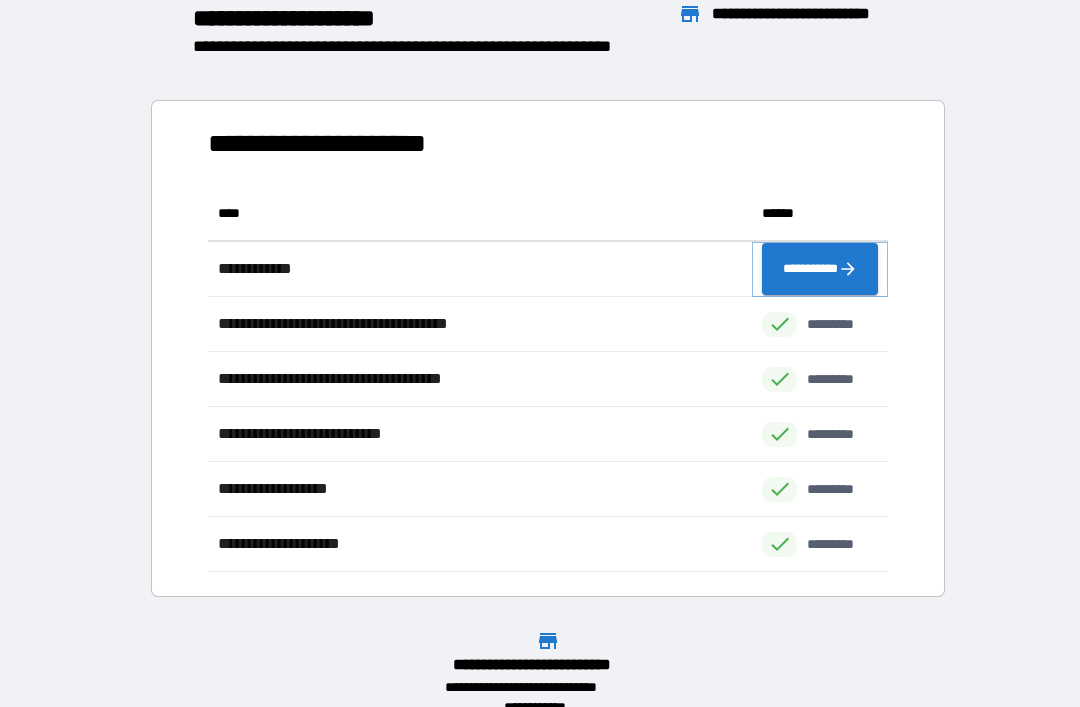 click on "**********" at bounding box center (820, 269) 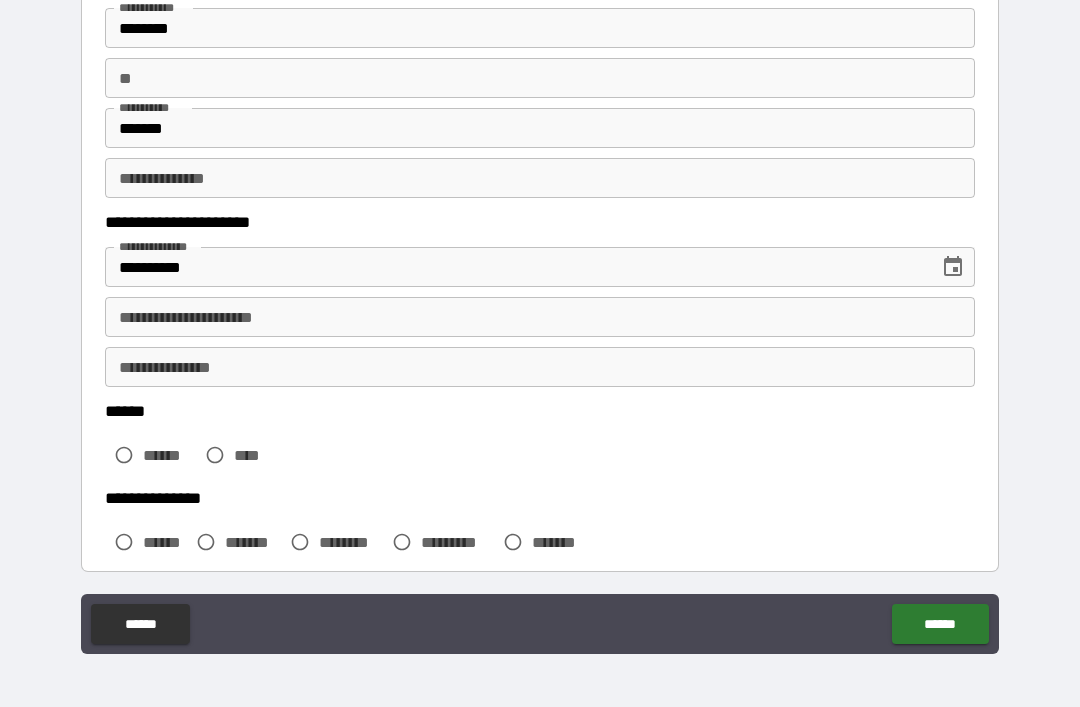 scroll, scrollTop: 123, scrollLeft: 0, axis: vertical 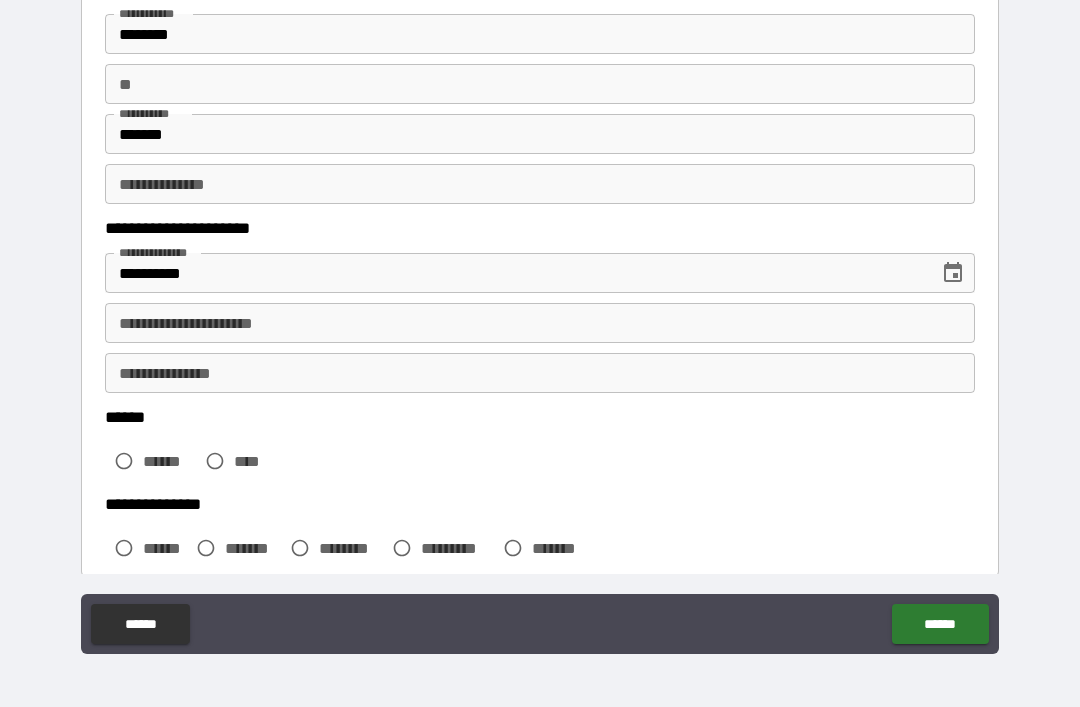click on "**********" at bounding box center [540, 323] 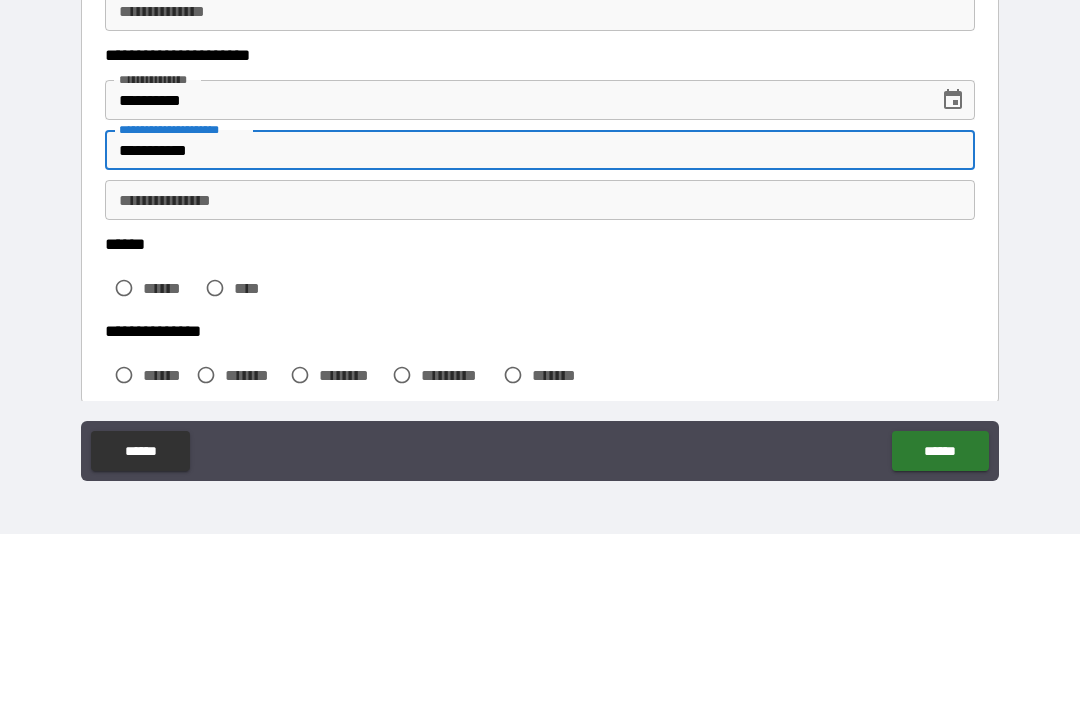 type on "**********" 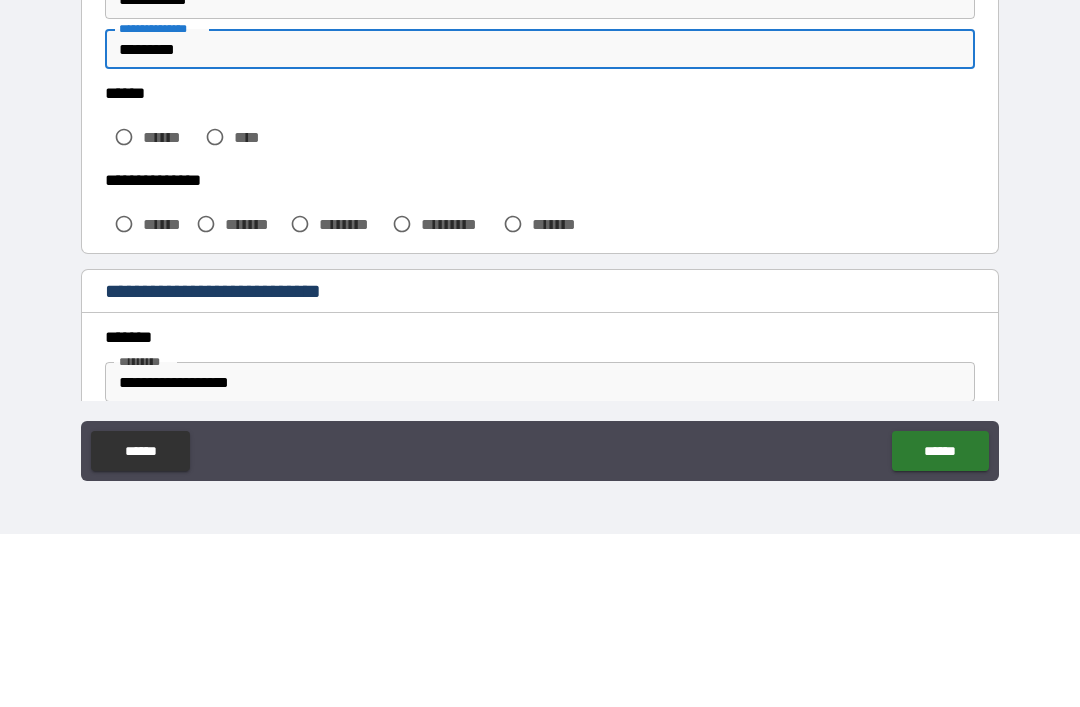 scroll, scrollTop: 275, scrollLeft: 0, axis: vertical 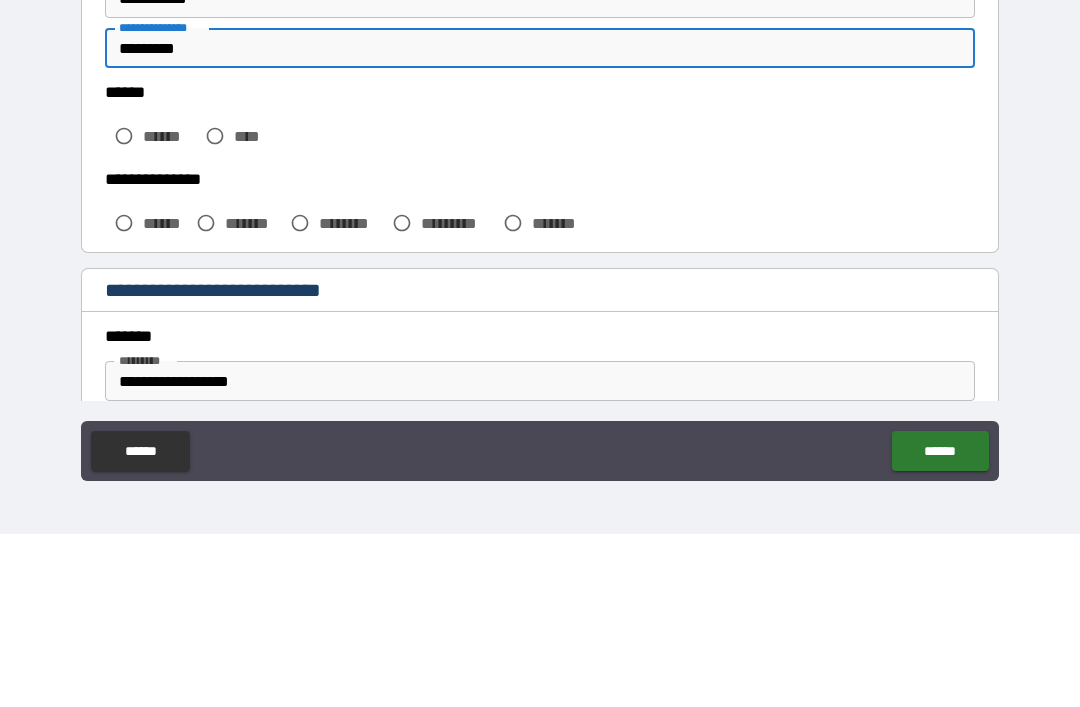 type on "*********" 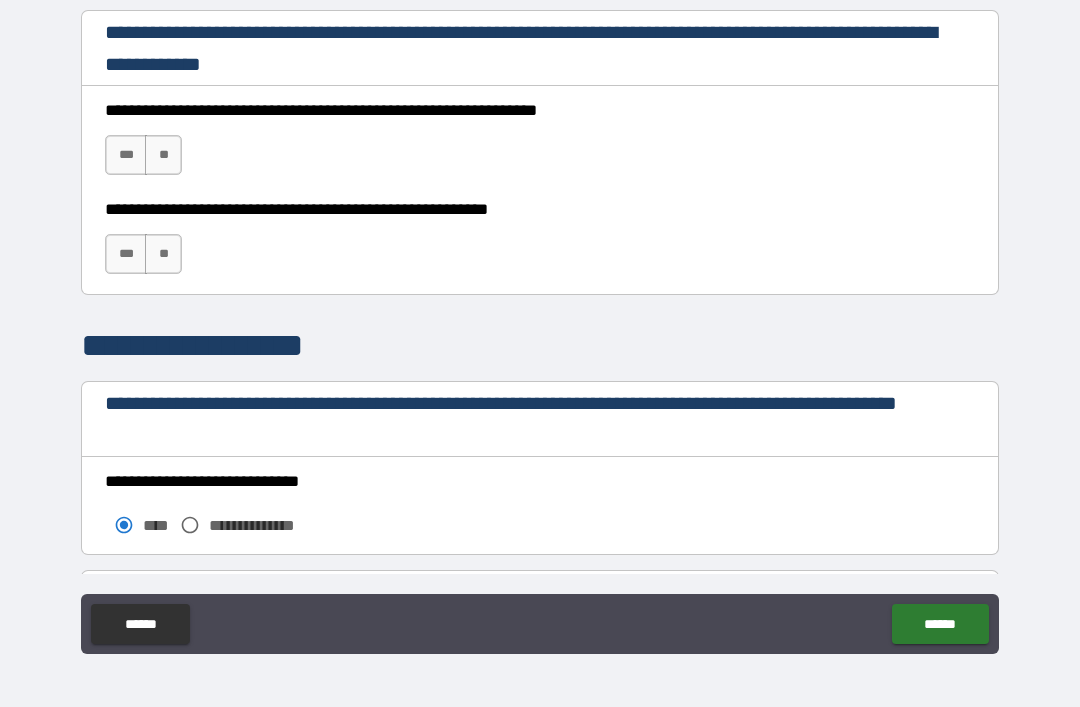 scroll, scrollTop: 1333, scrollLeft: 0, axis: vertical 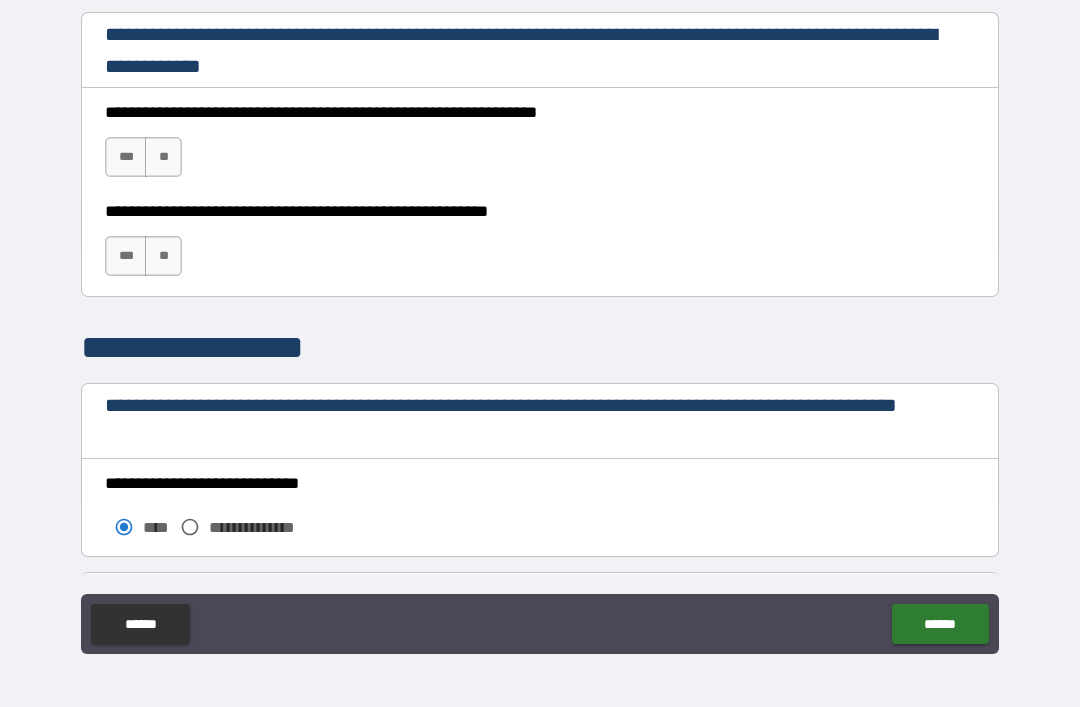 click on "***" at bounding box center (126, 157) 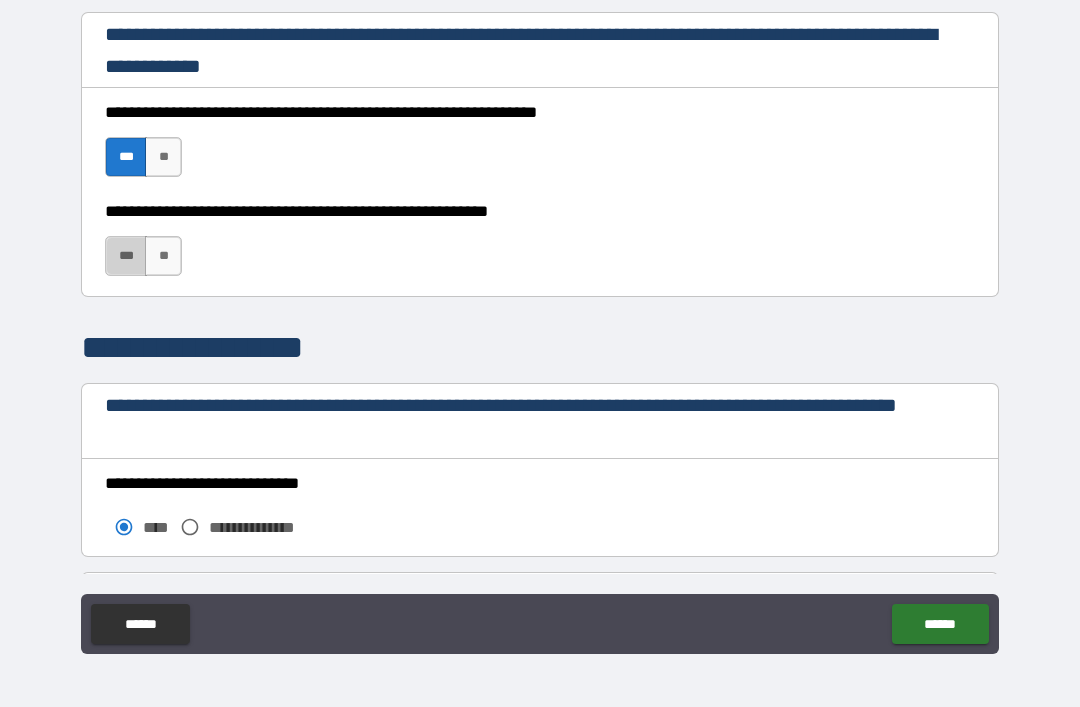 click on "***" at bounding box center (126, 256) 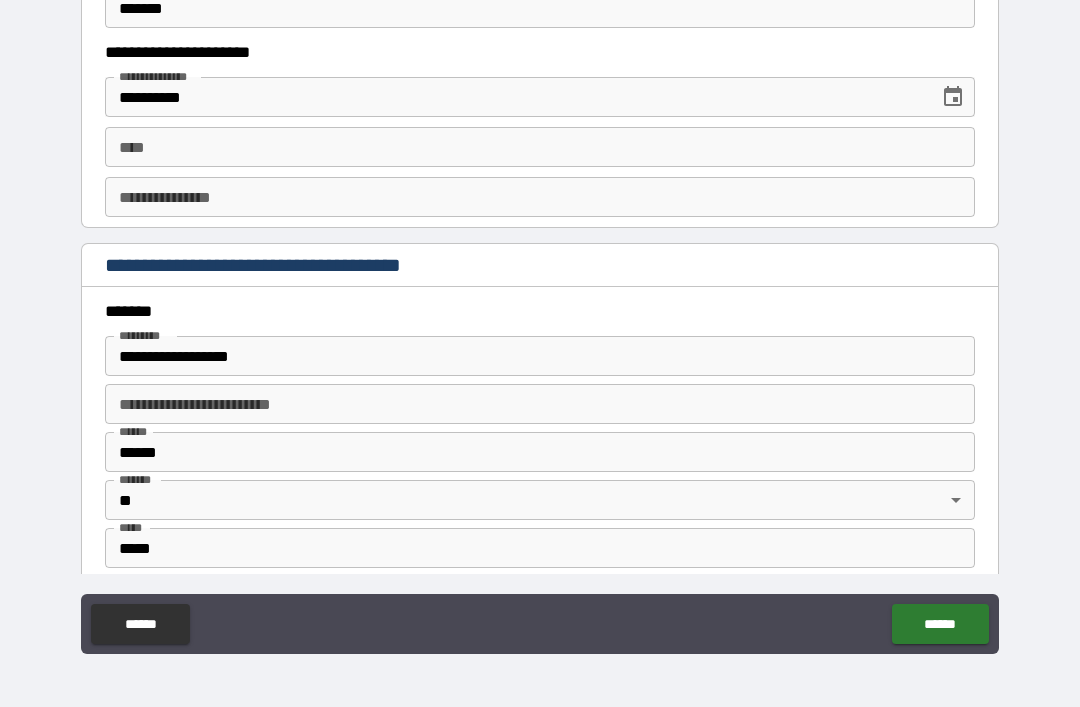 scroll, scrollTop: 2109, scrollLeft: 0, axis: vertical 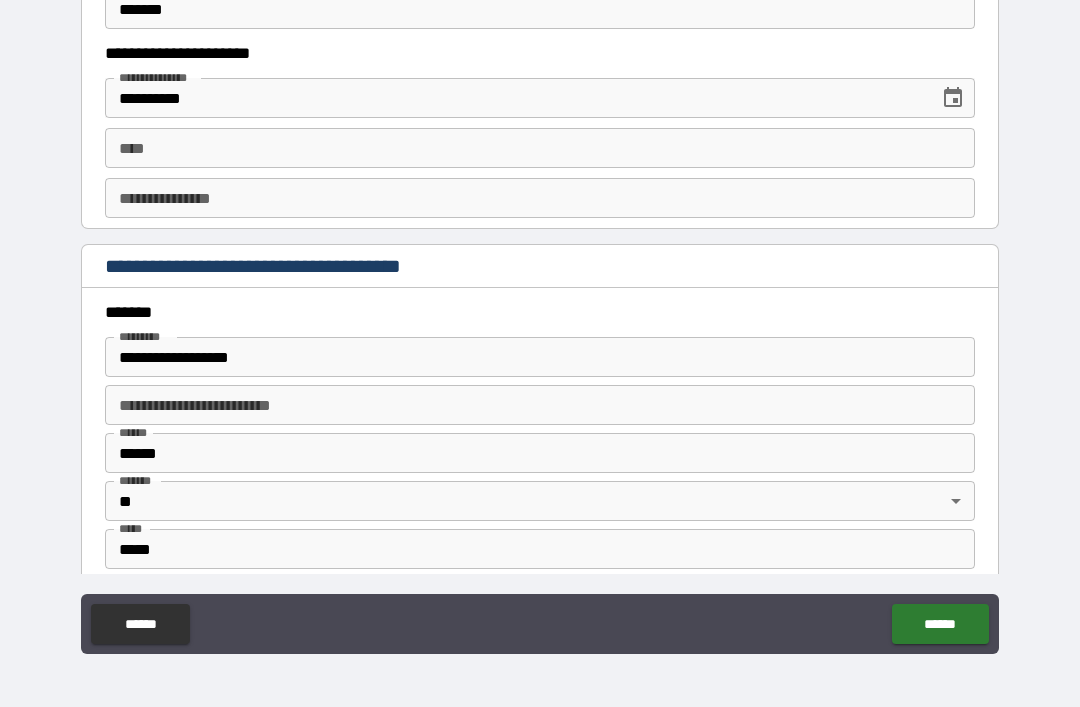 click on "**** ****" at bounding box center (540, 148) 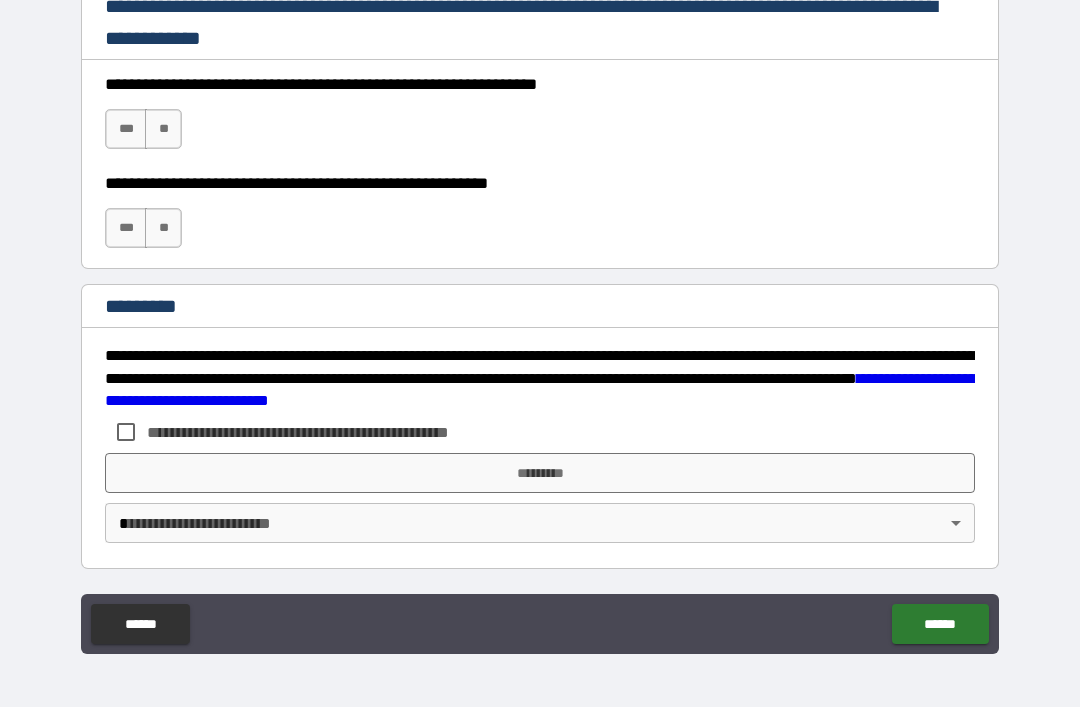 scroll, scrollTop: 2998, scrollLeft: 0, axis: vertical 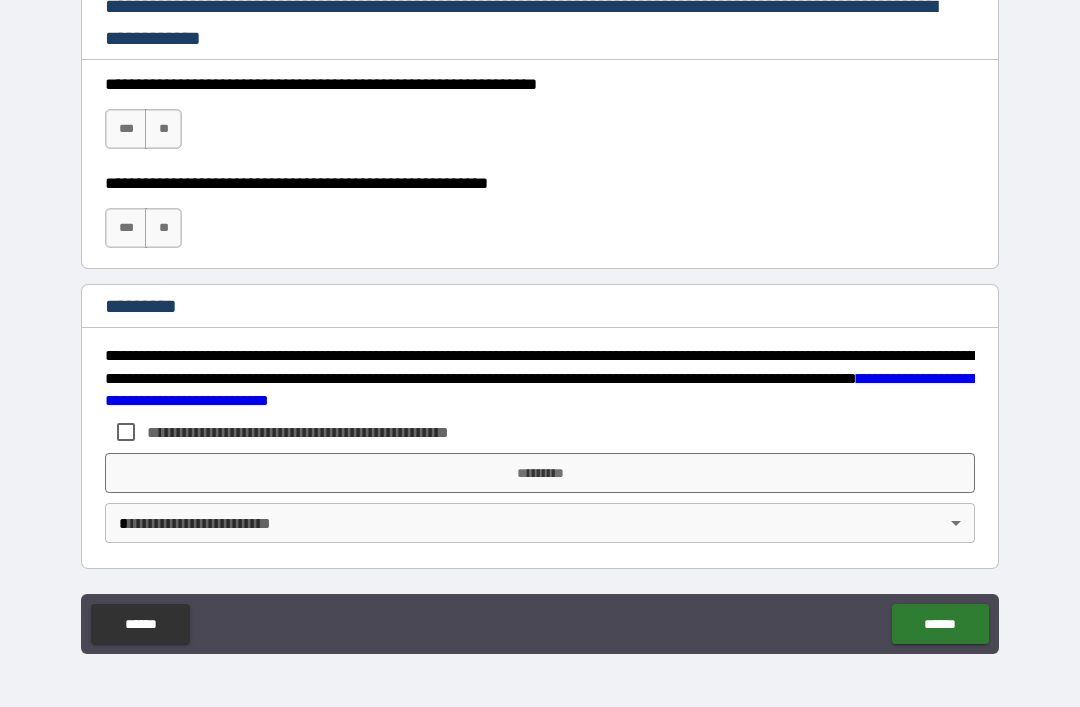 click on "***" at bounding box center (126, 228) 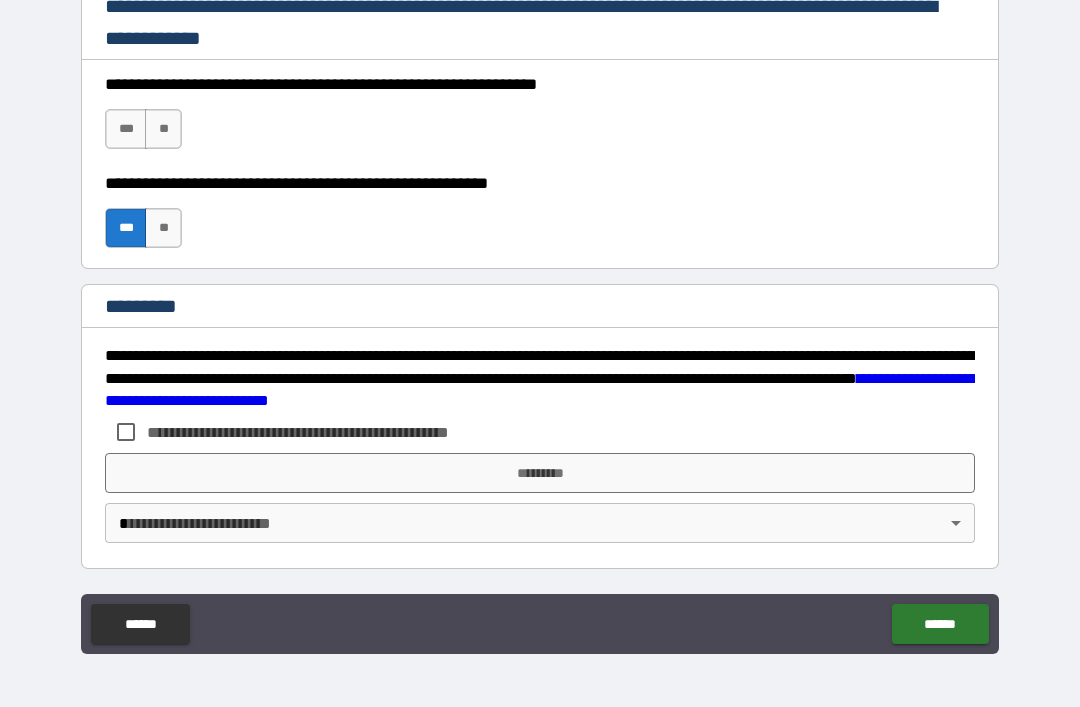 click on "***" at bounding box center [126, 129] 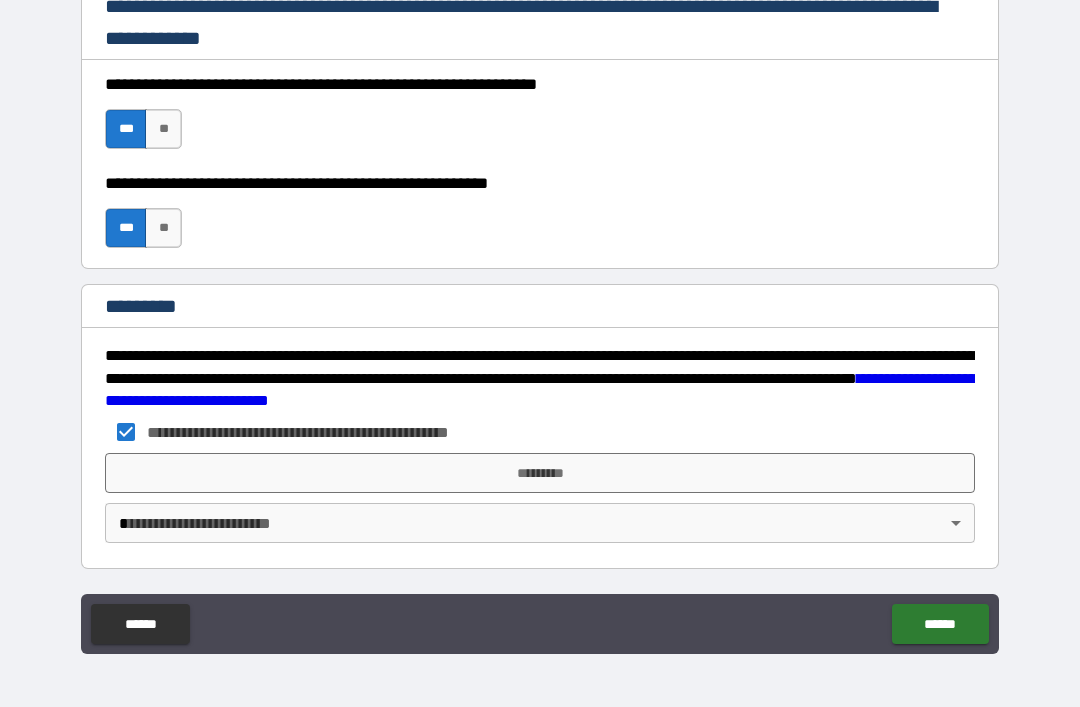 click on "**********" at bounding box center (540, 321) 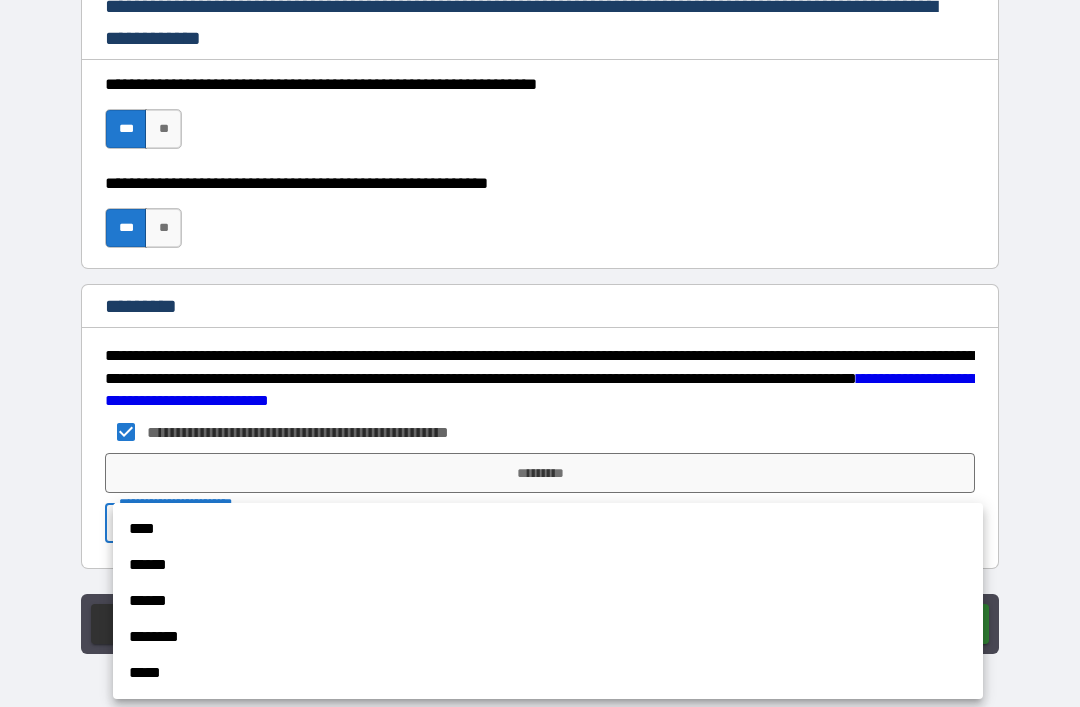 click at bounding box center (540, 353) 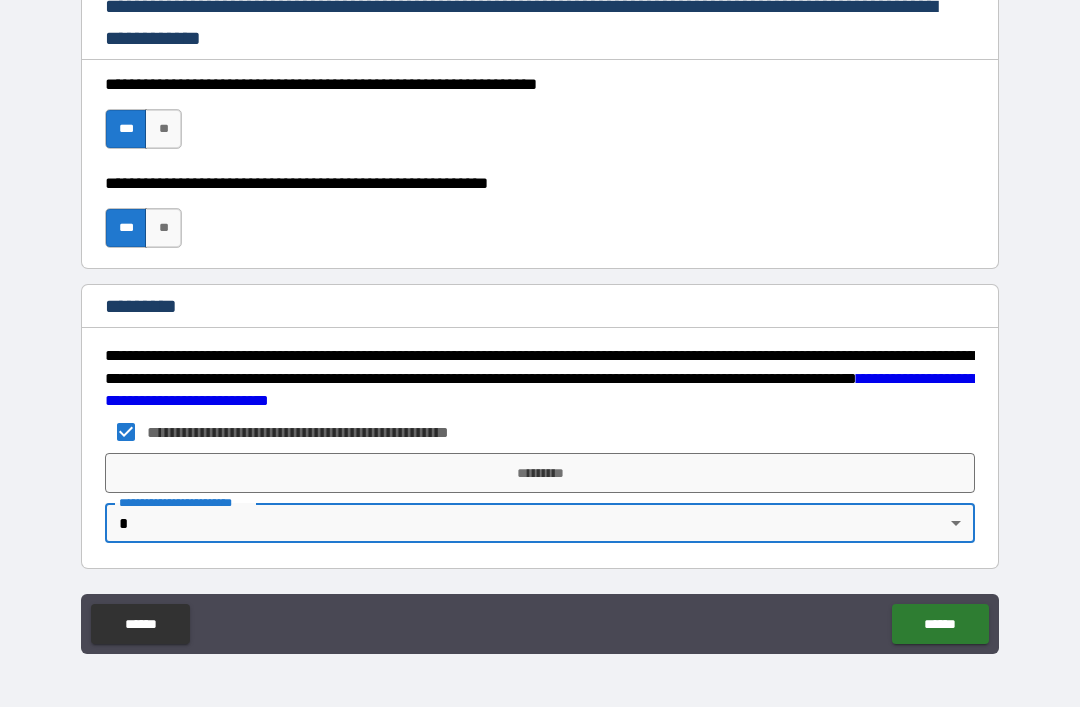 click on "**********" at bounding box center [540, 432] 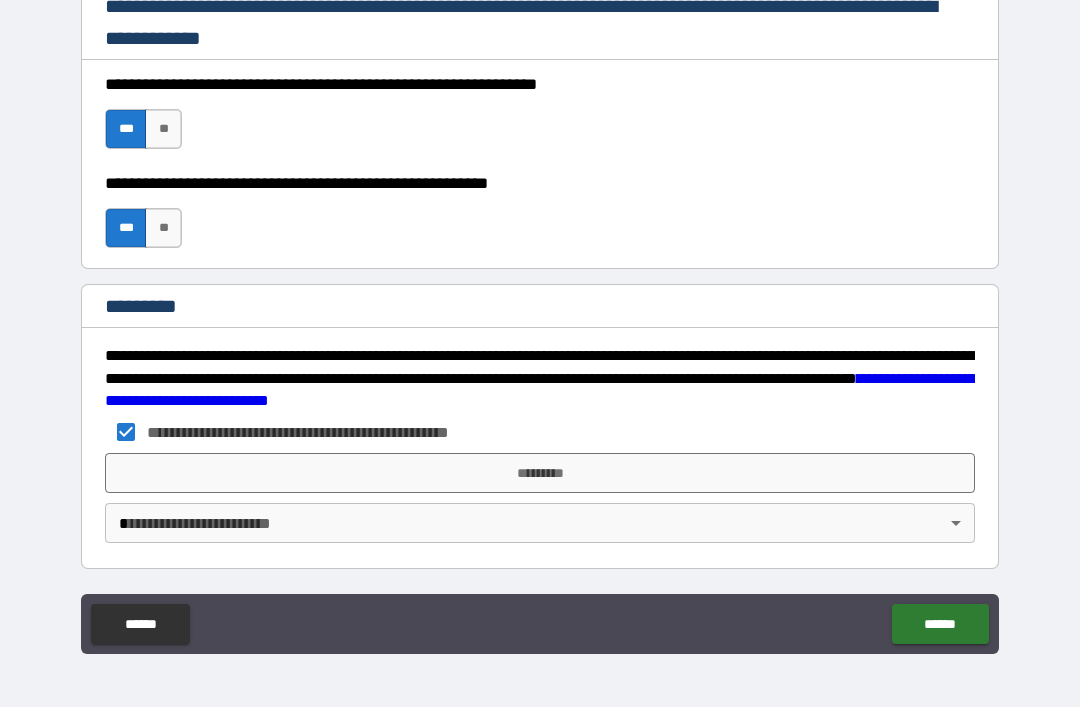 click on "*********" at bounding box center (540, 473) 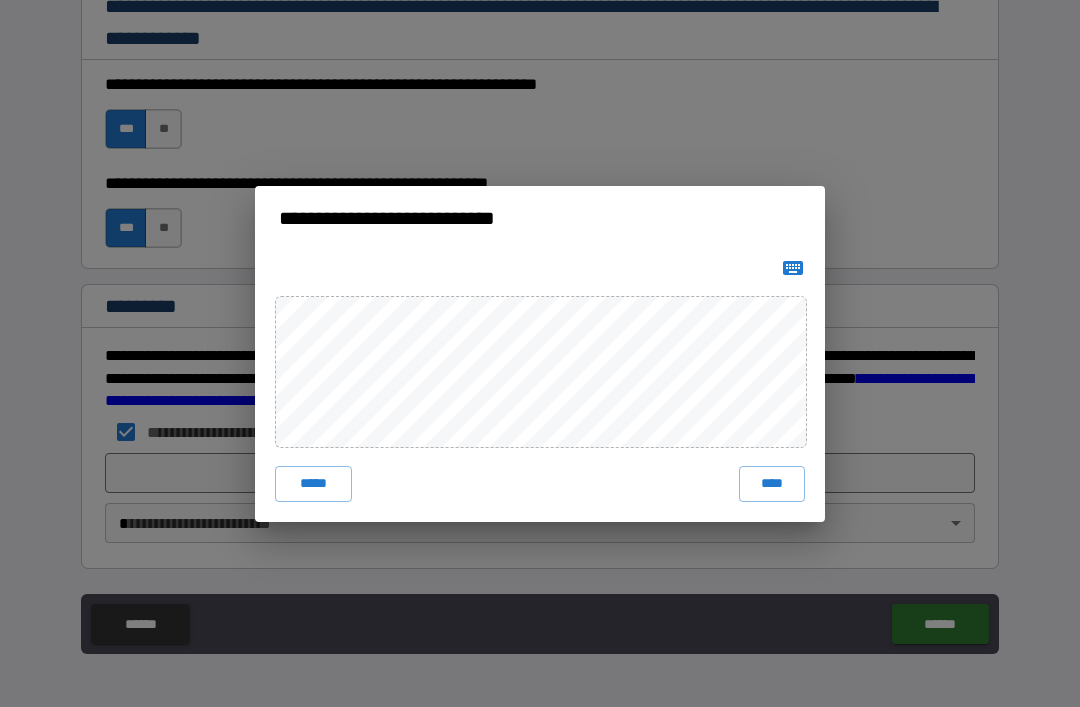 click on "****" at bounding box center (772, 484) 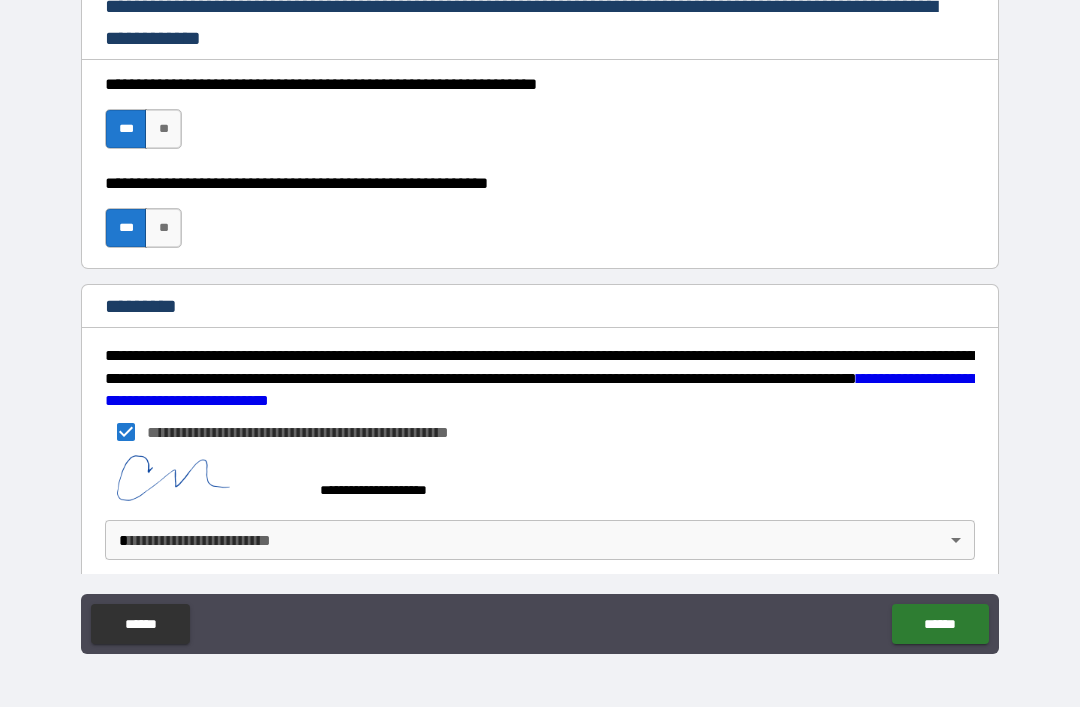 click on "******" at bounding box center (940, 624) 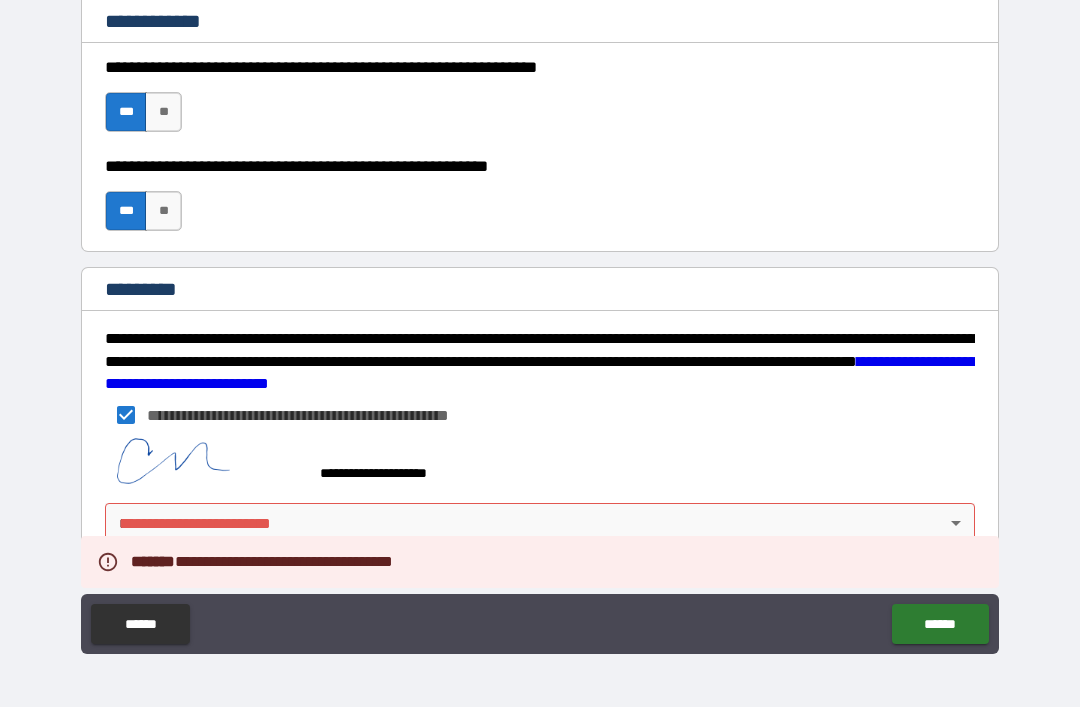 scroll, scrollTop: 3015, scrollLeft: 0, axis: vertical 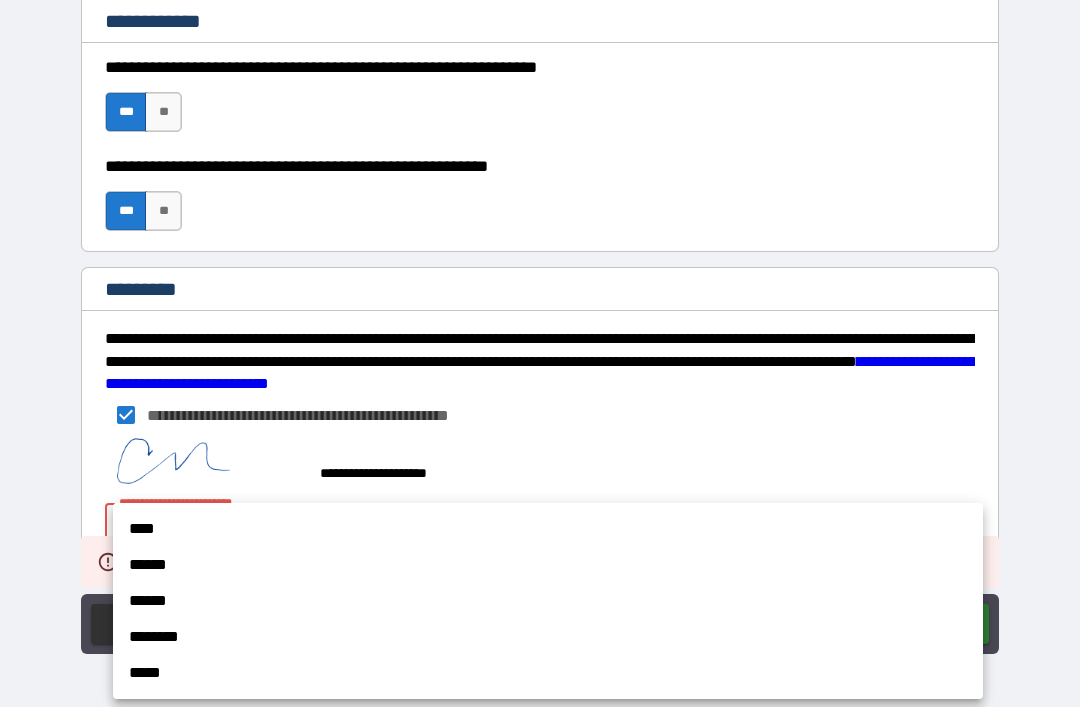 click on "****" at bounding box center [548, 529] 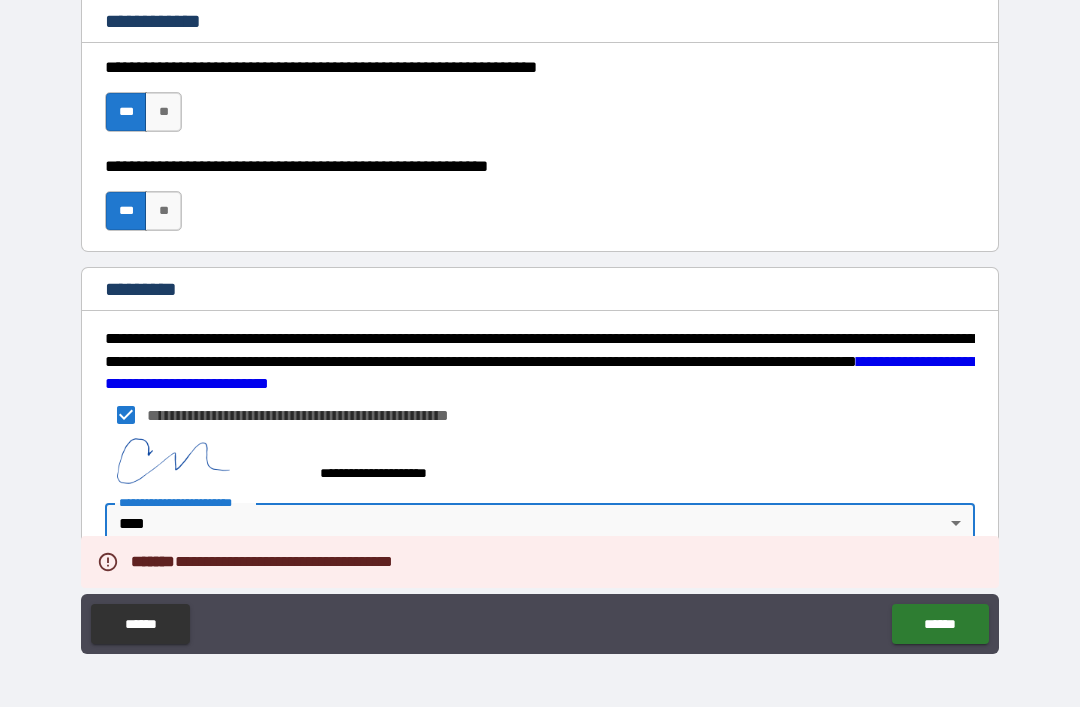 click on "******" at bounding box center [940, 624] 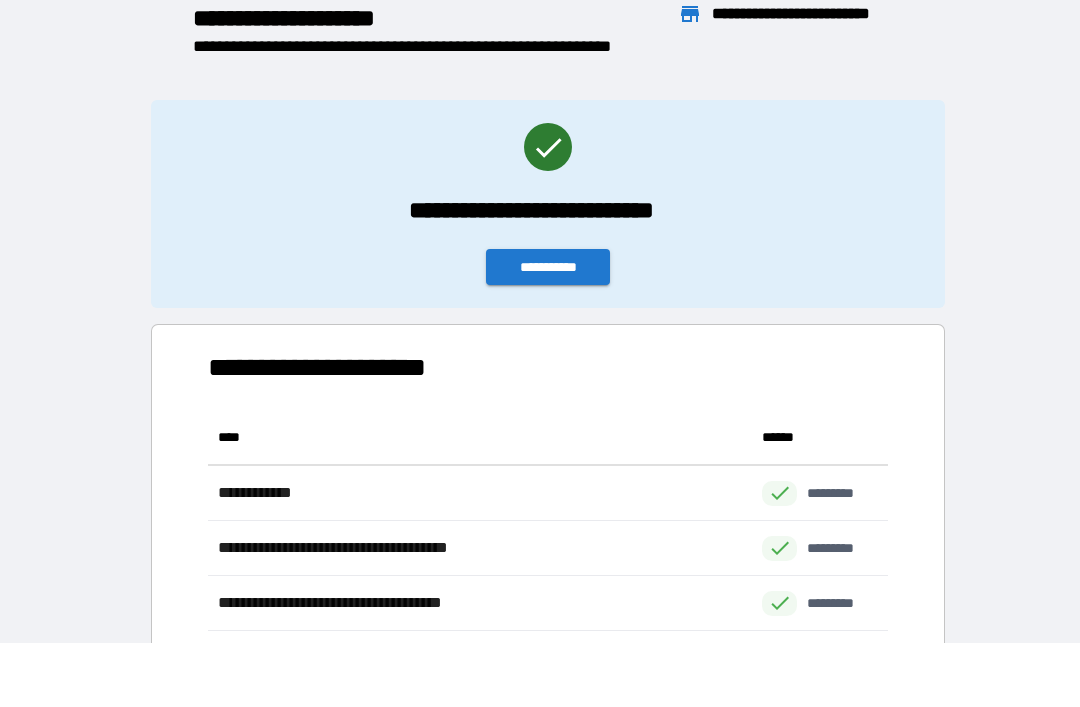 scroll, scrollTop: 386, scrollLeft: 680, axis: both 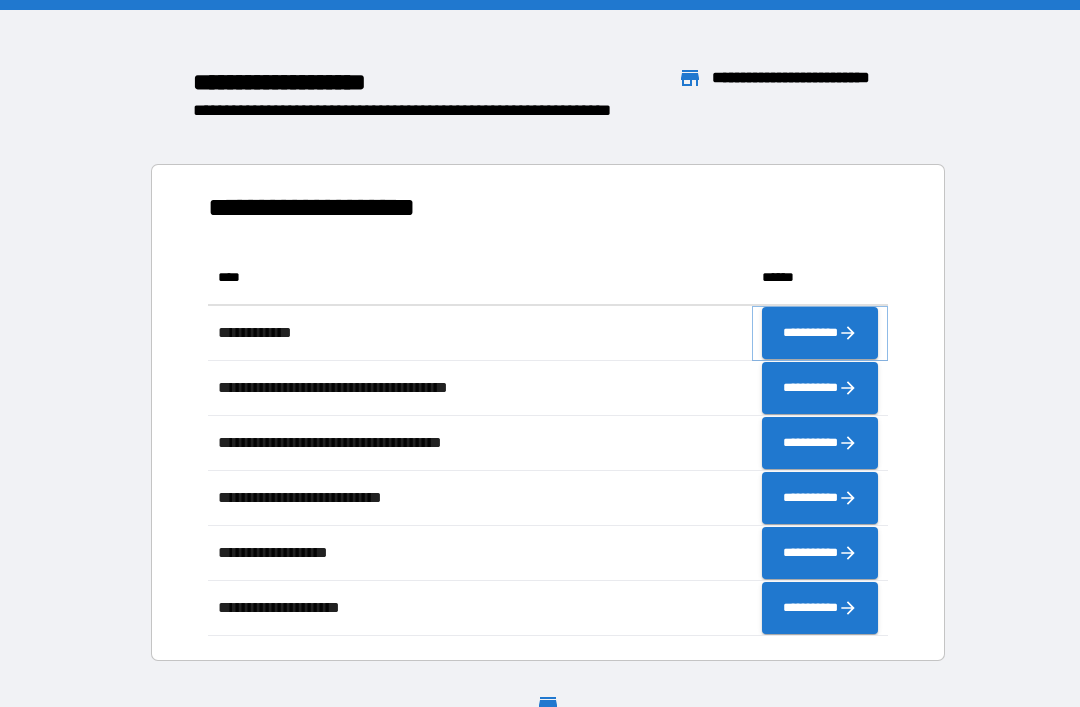 click on "**********" at bounding box center (820, 333) 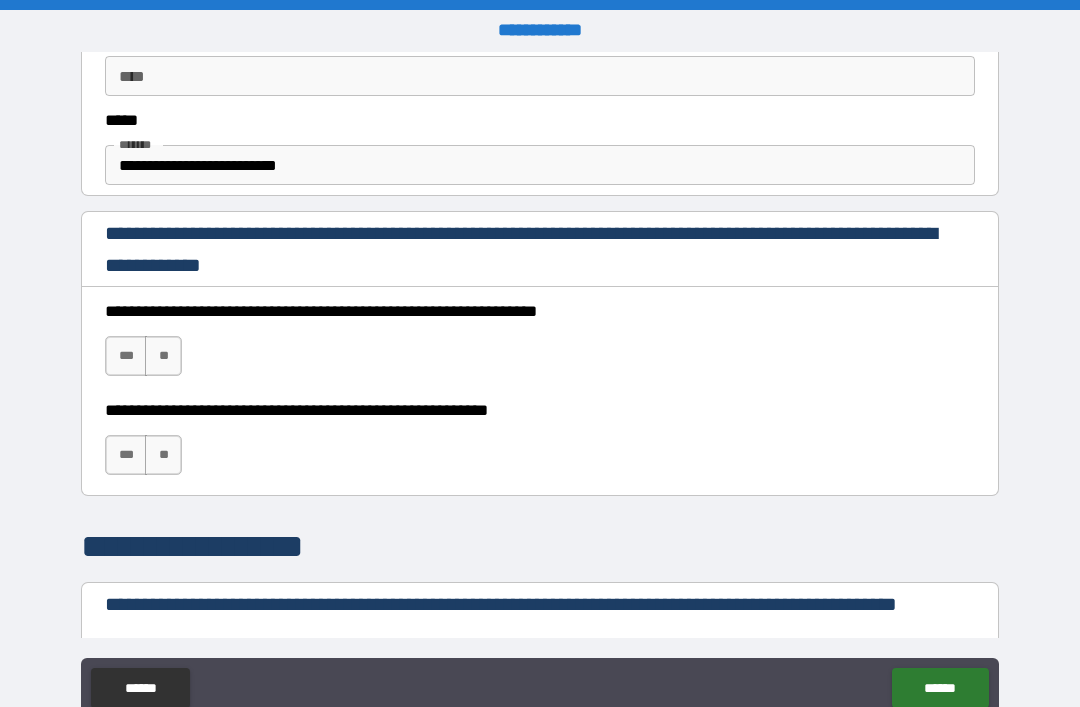 scroll, scrollTop: 1218, scrollLeft: 0, axis: vertical 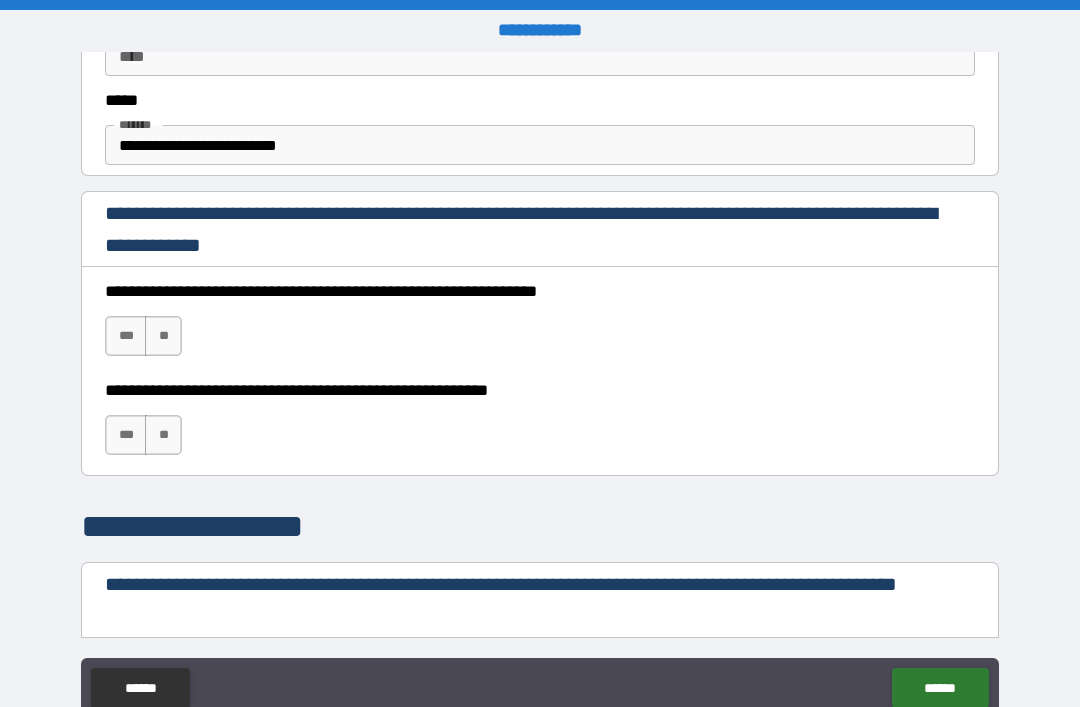 click on "***" at bounding box center (126, 336) 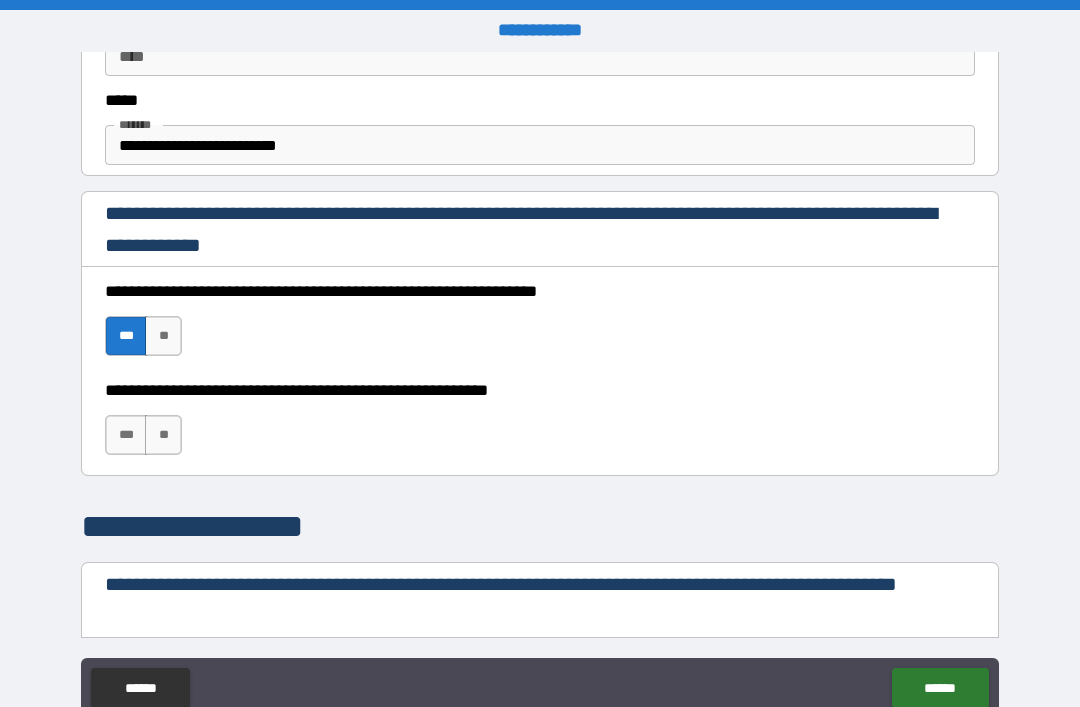 click on "***" at bounding box center [126, 435] 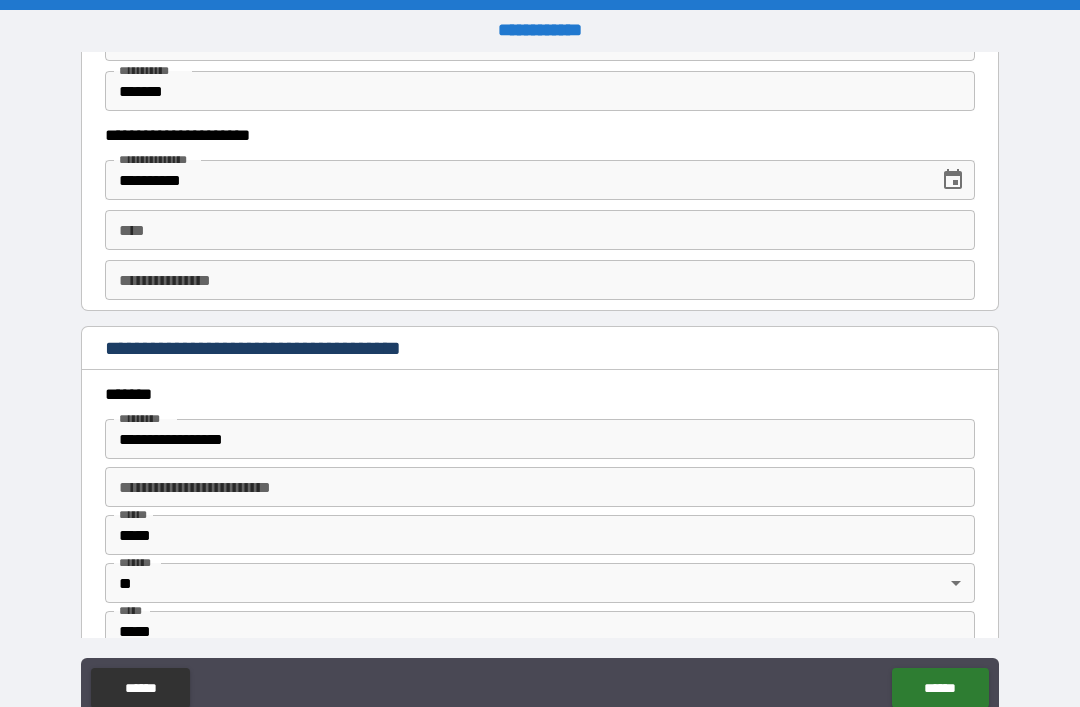 scroll, scrollTop: 2106, scrollLeft: 0, axis: vertical 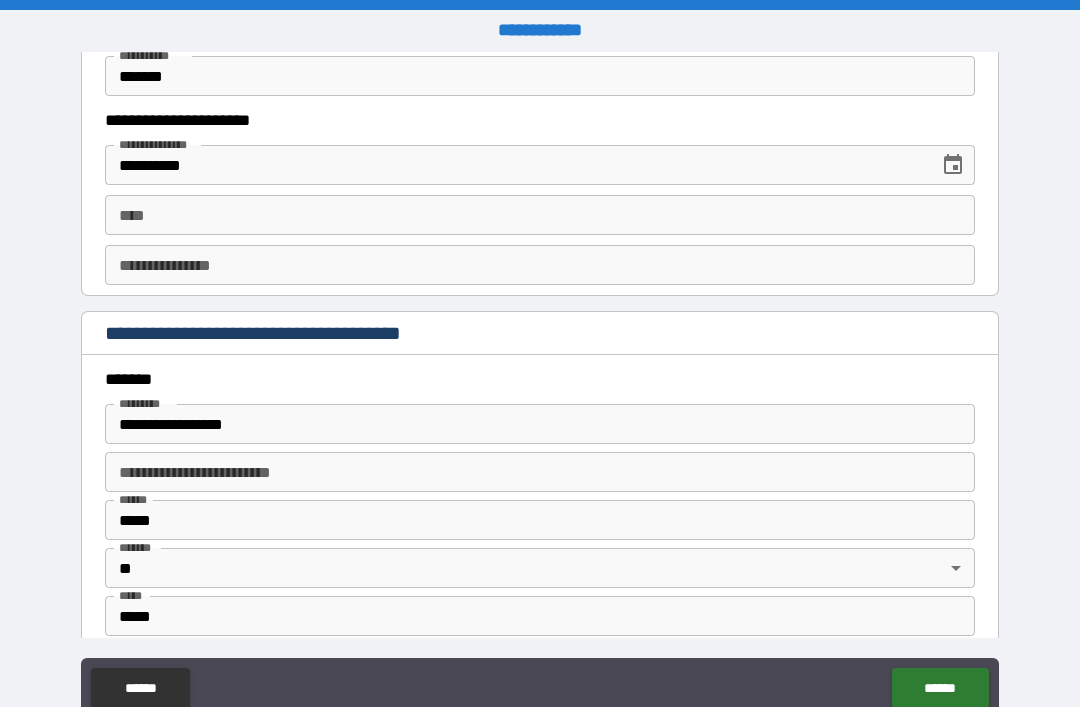 click on "****" at bounding box center [540, 215] 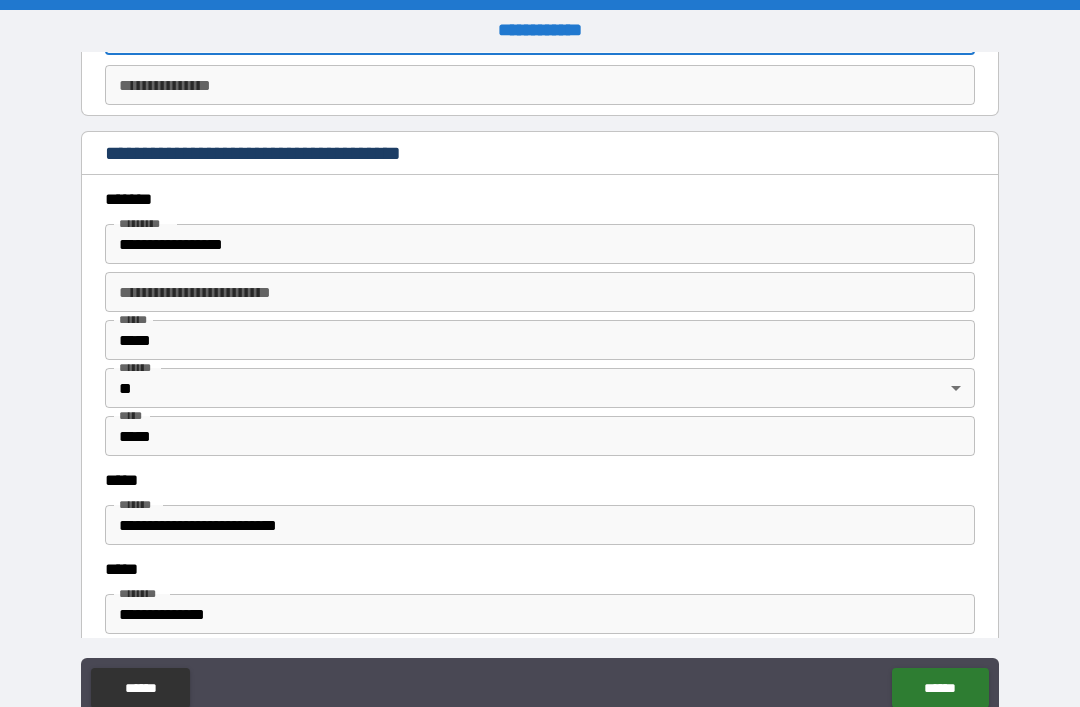 scroll, scrollTop: 2294, scrollLeft: 0, axis: vertical 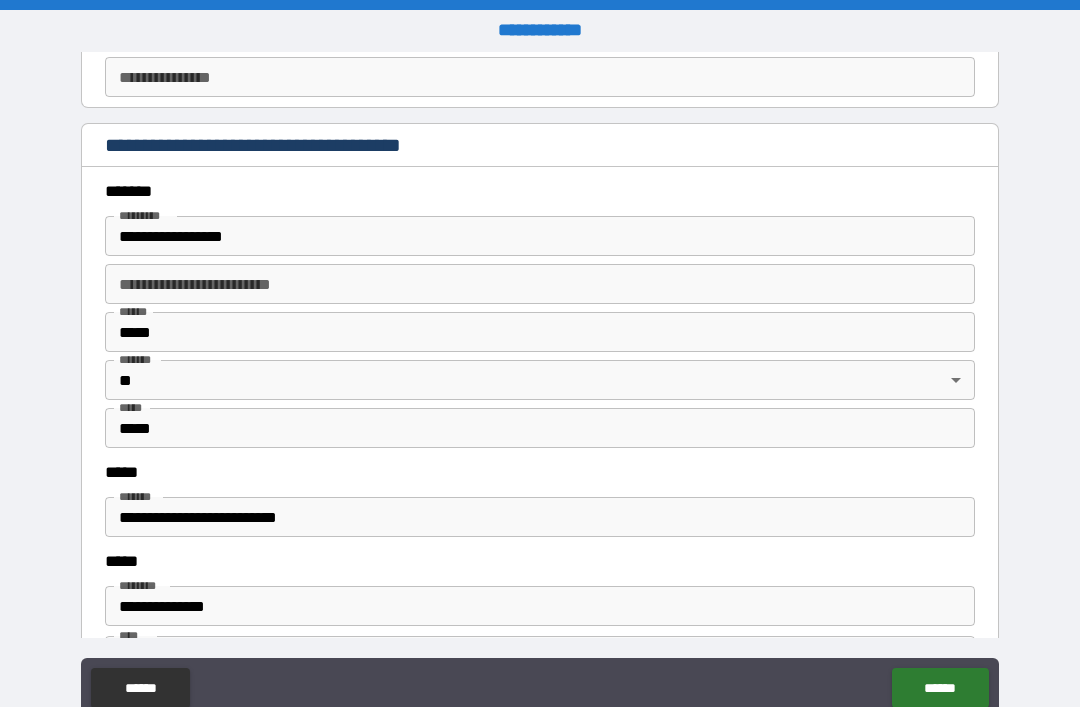 type on "**********" 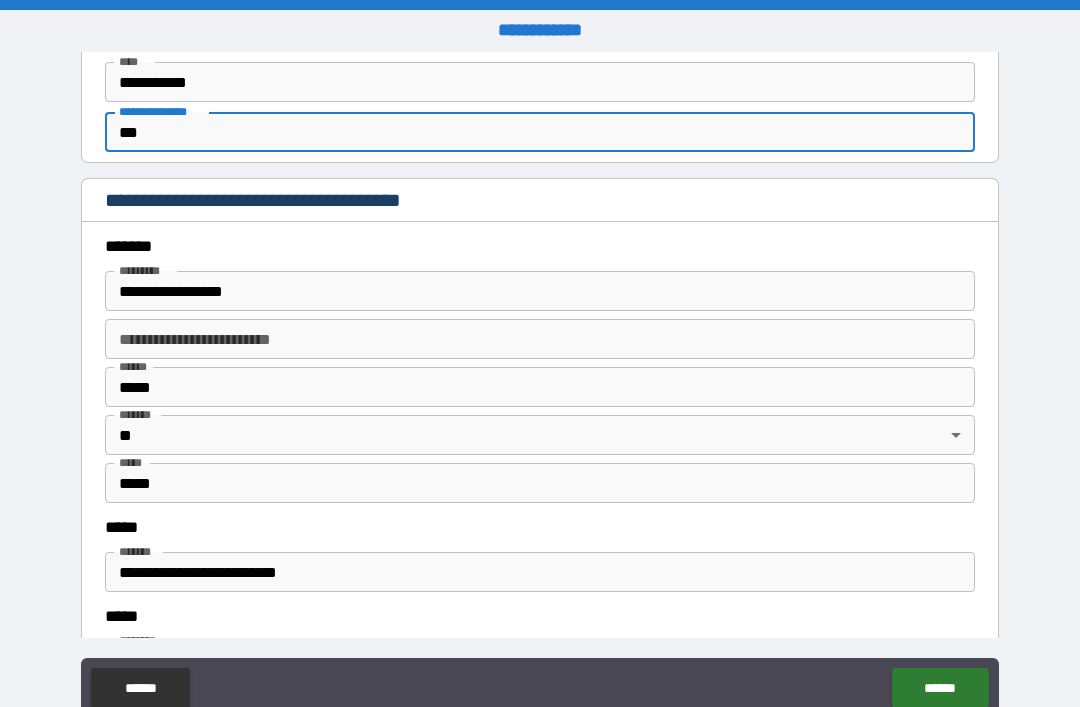 scroll, scrollTop: 2237, scrollLeft: 0, axis: vertical 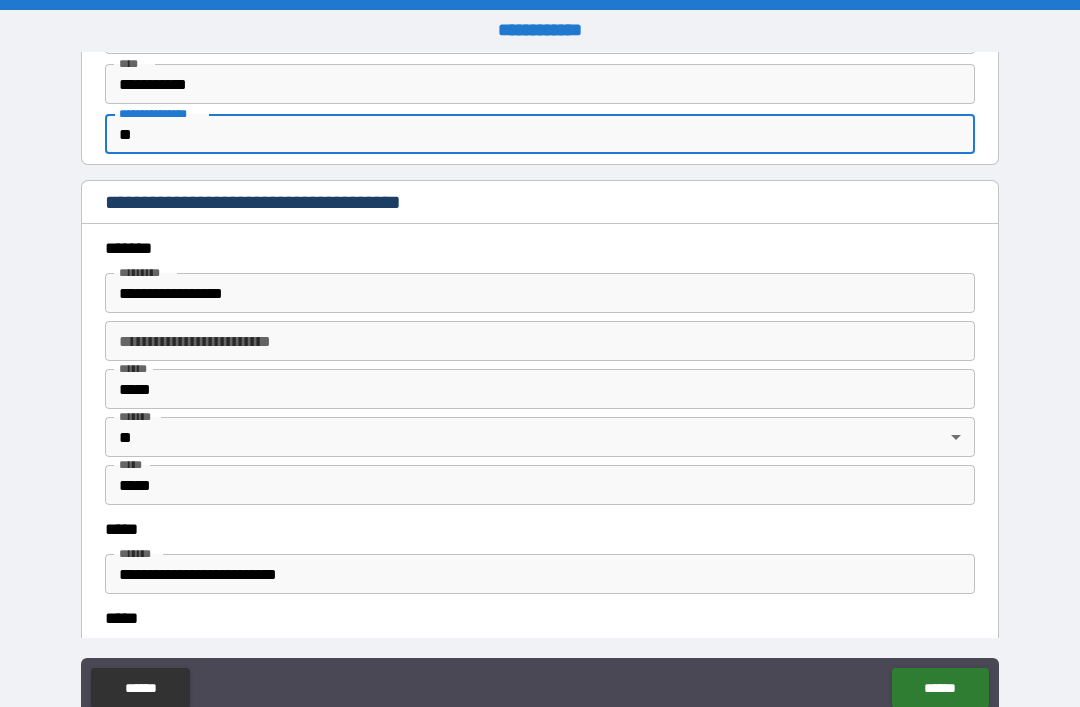 type on "*" 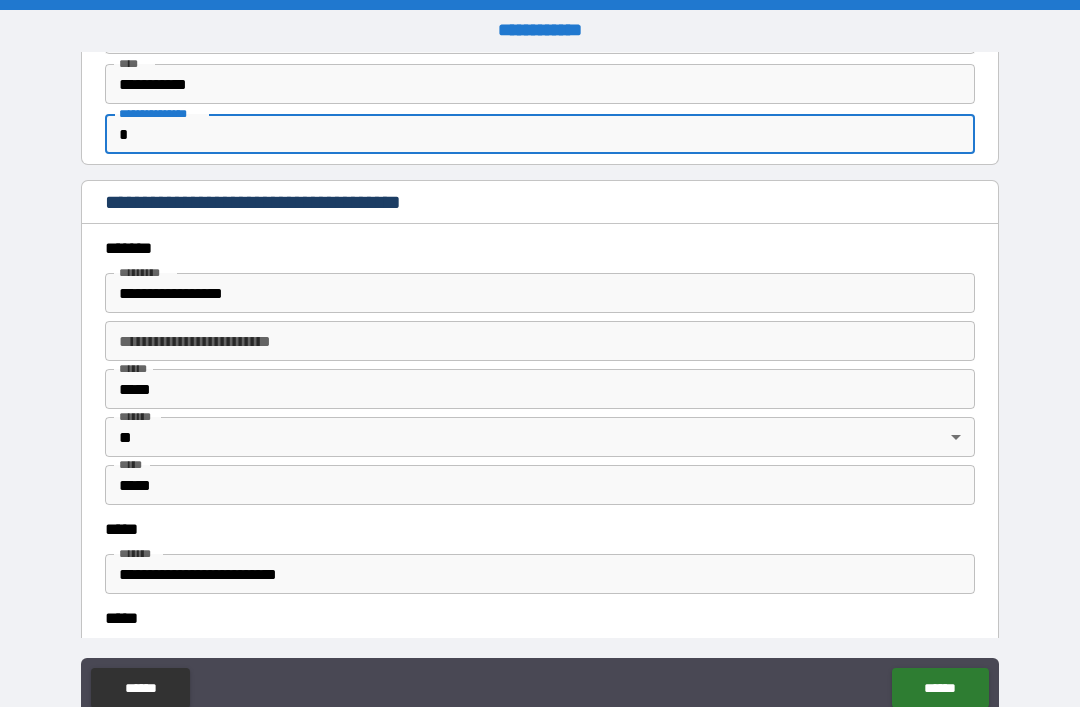 type 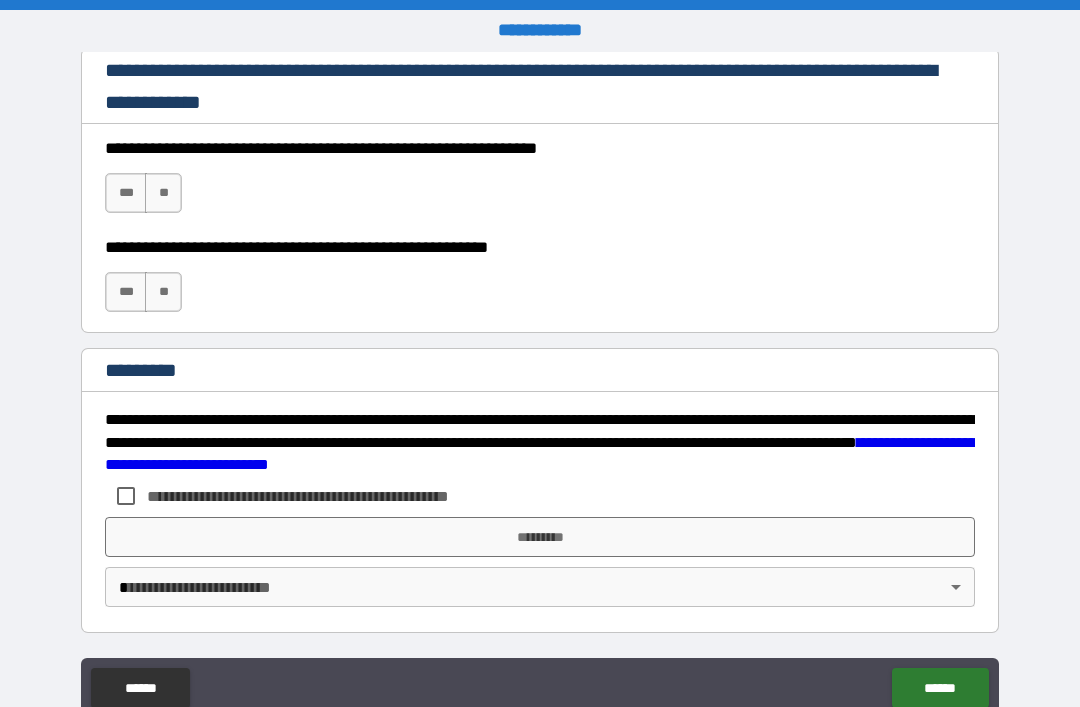 scroll, scrollTop: 2998, scrollLeft: 0, axis: vertical 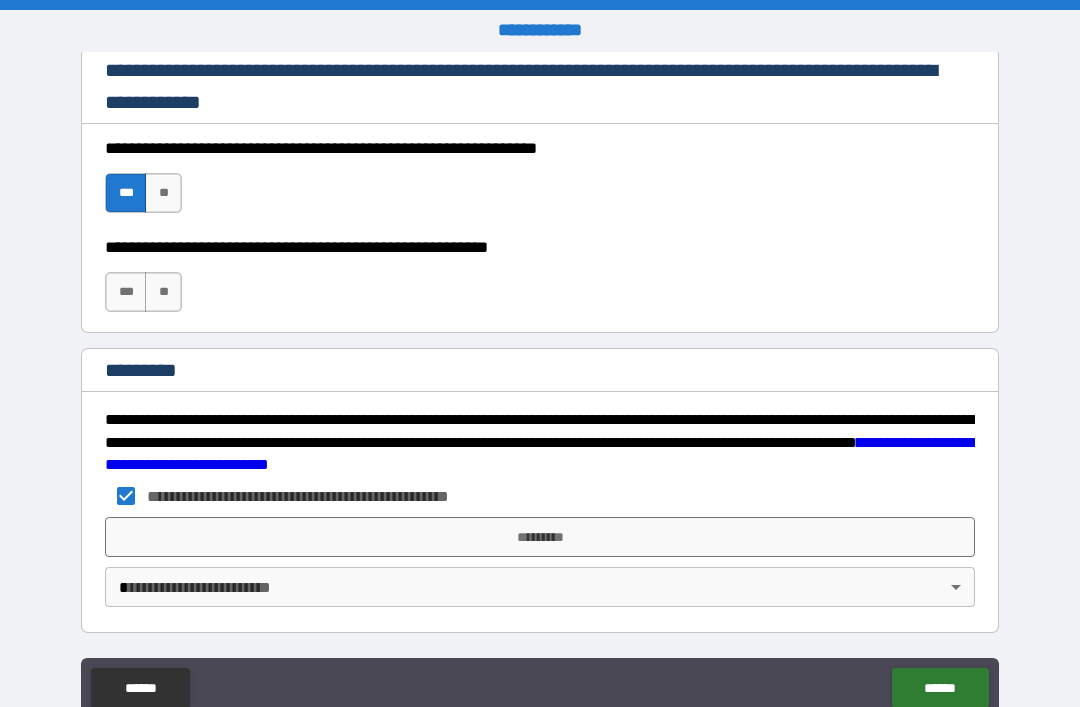 click on "***" at bounding box center [126, 292] 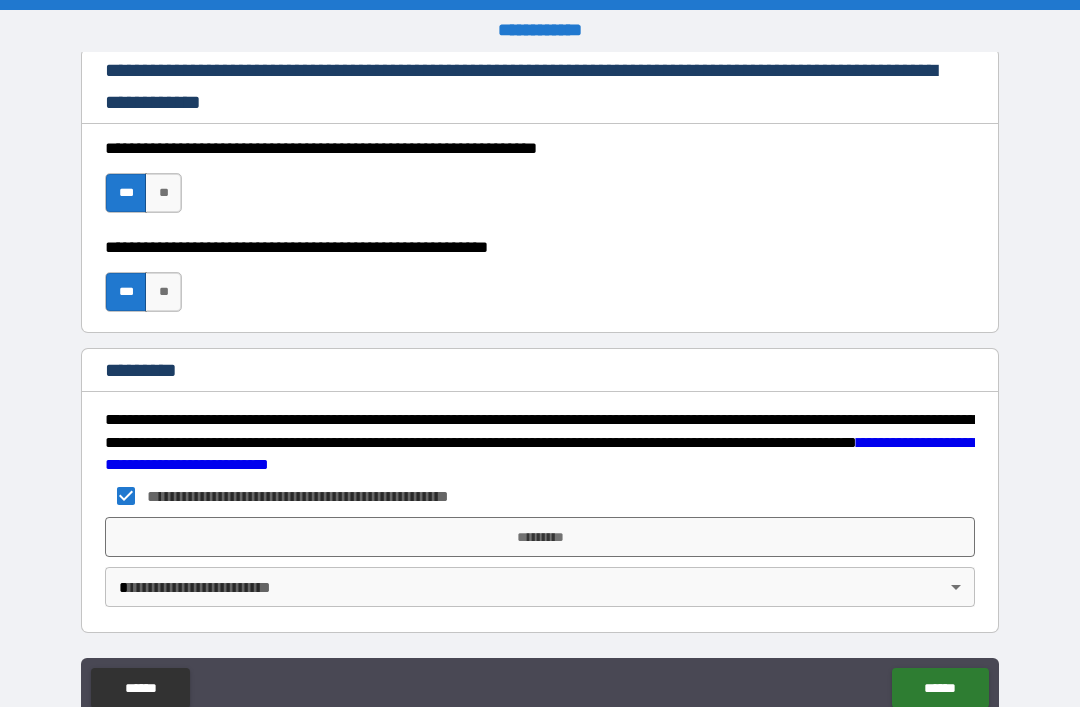 scroll, scrollTop: 2998, scrollLeft: 0, axis: vertical 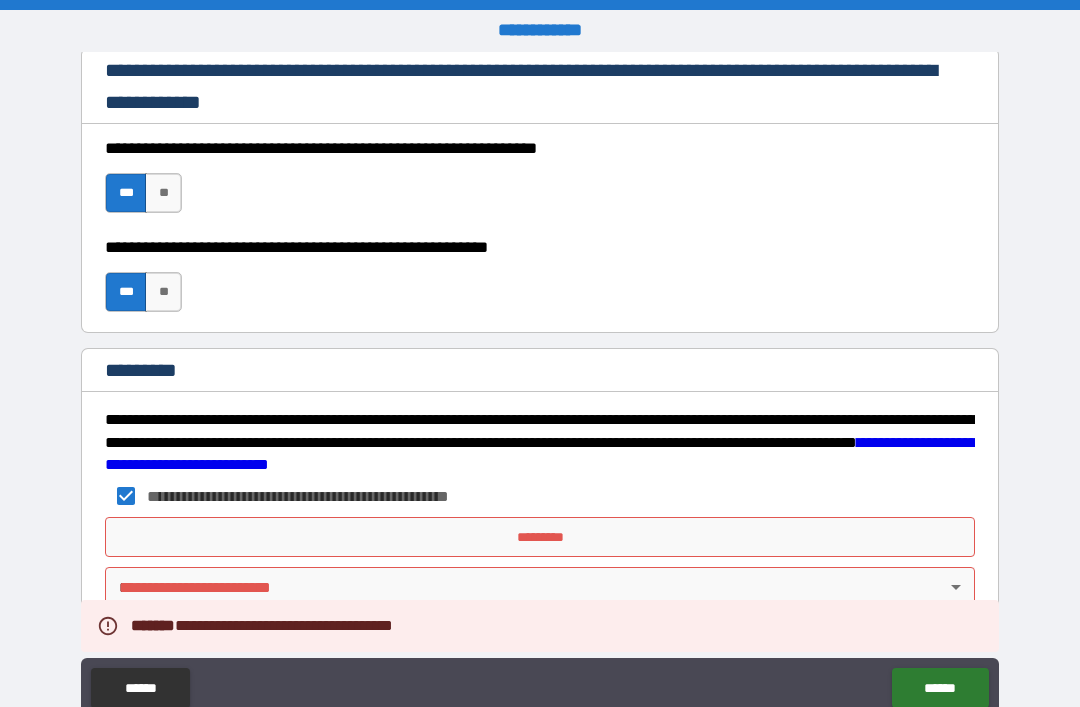 click on "*********" at bounding box center [540, 537] 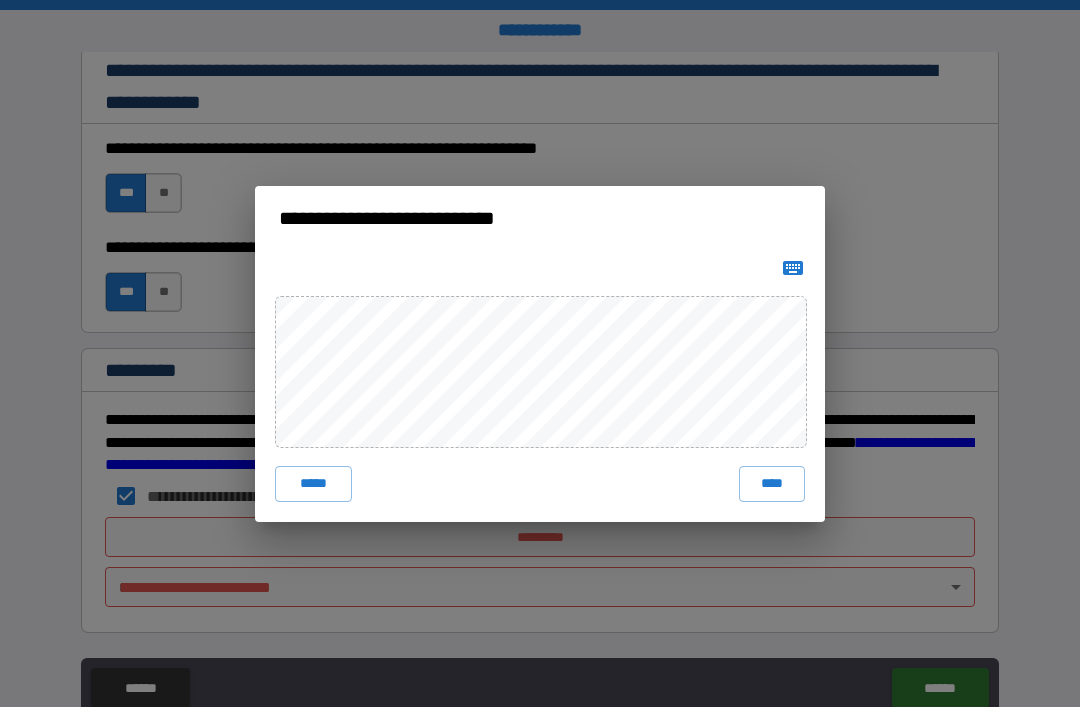 click on "****" at bounding box center [772, 484] 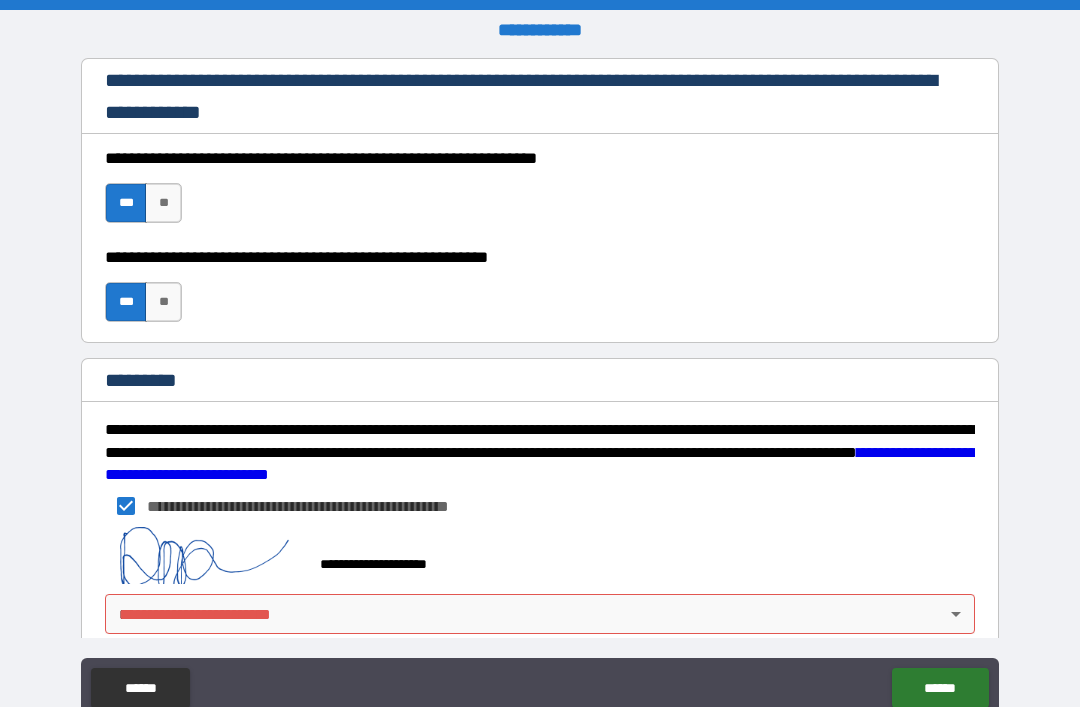click on "******" at bounding box center (940, 688) 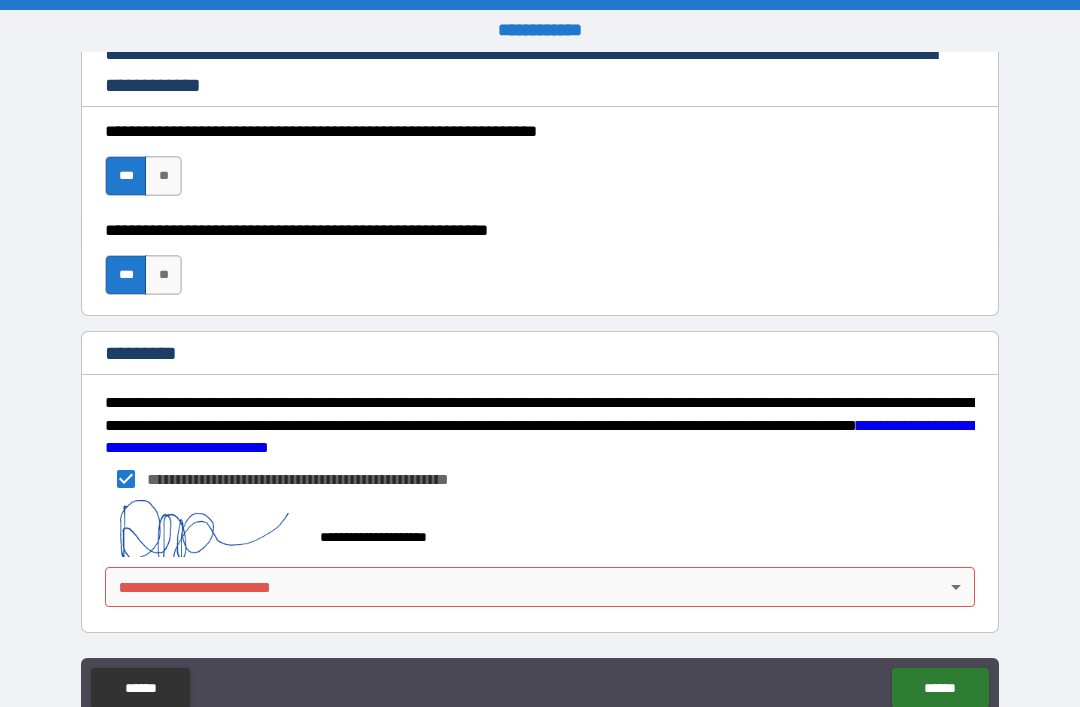 scroll, scrollTop: 3015, scrollLeft: 0, axis: vertical 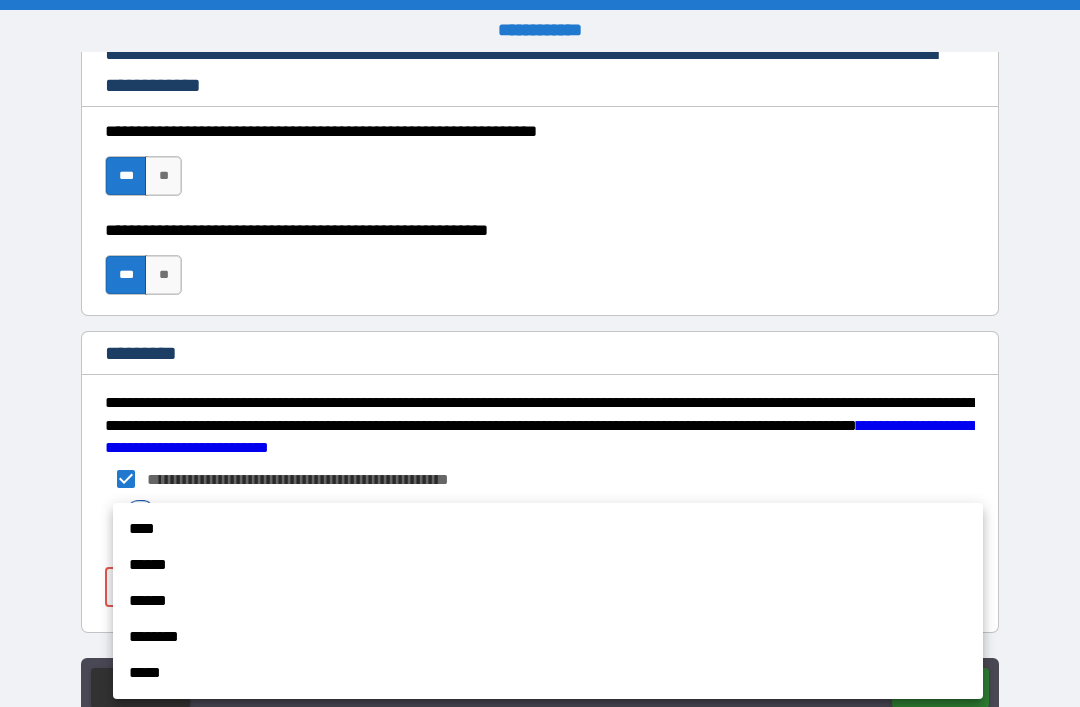 click on "*****" at bounding box center (548, 673) 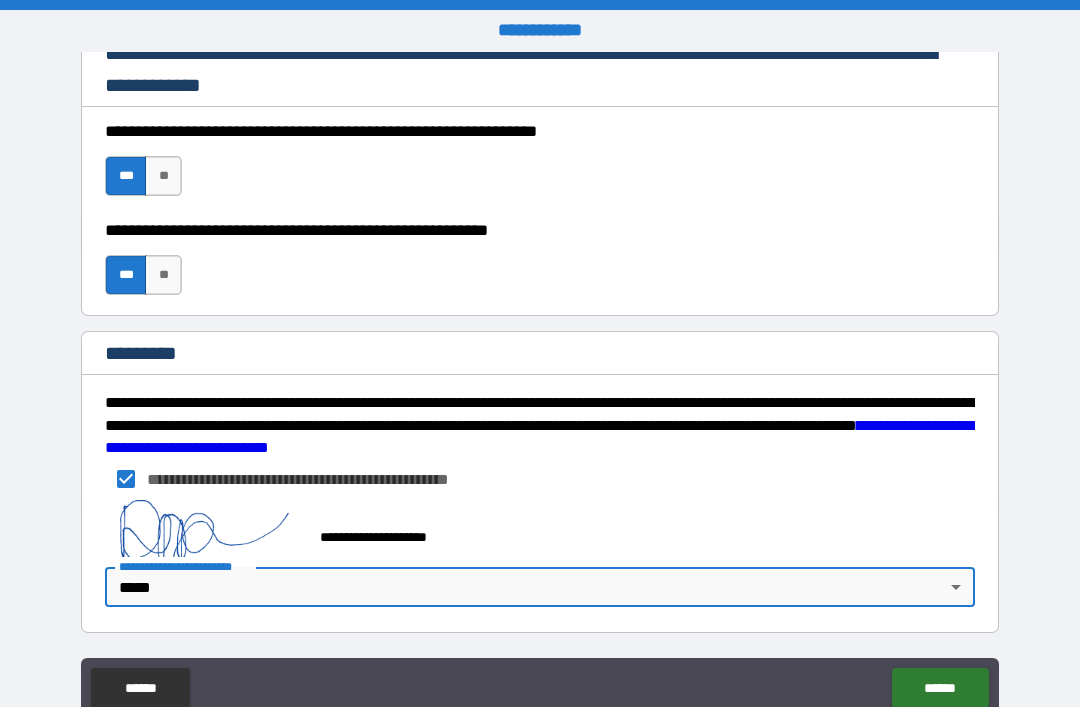 click on "******" at bounding box center (940, 688) 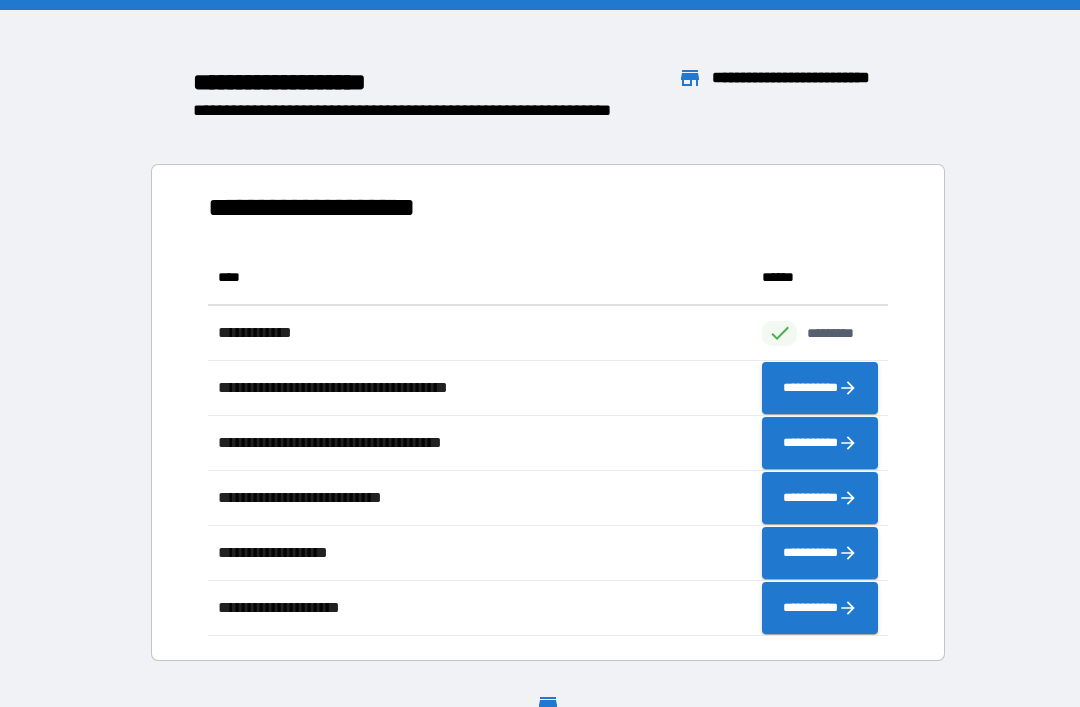 scroll, scrollTop: 1, scrollLeft: 1, axis: both 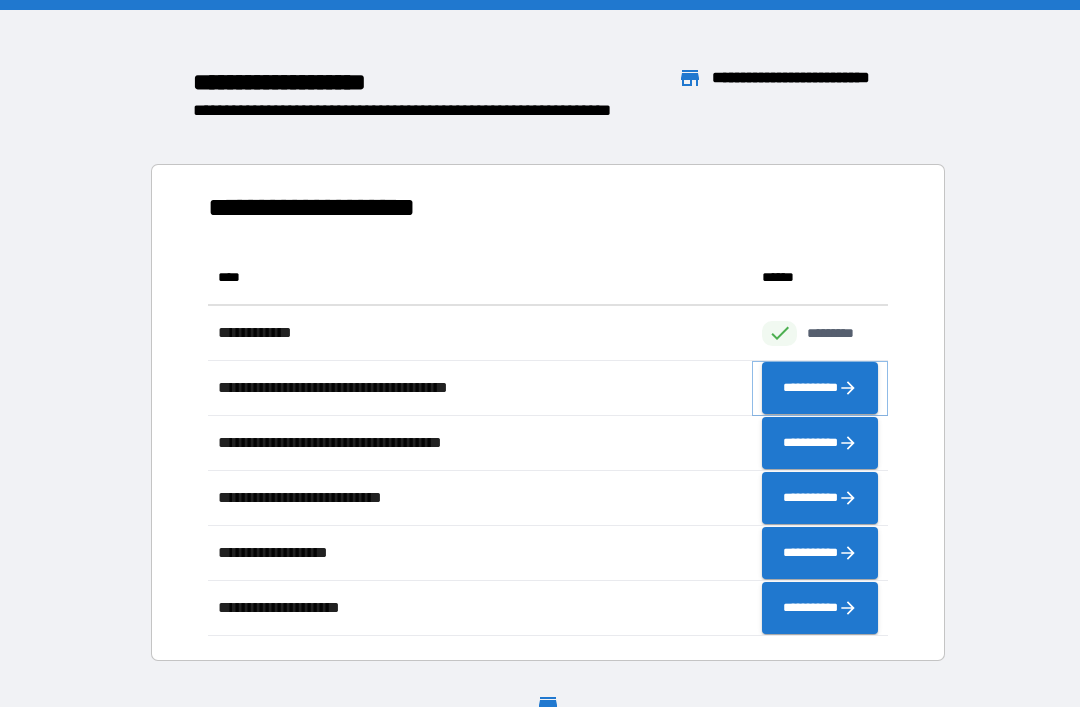 click on "**********" at bounding box center (820, 388) 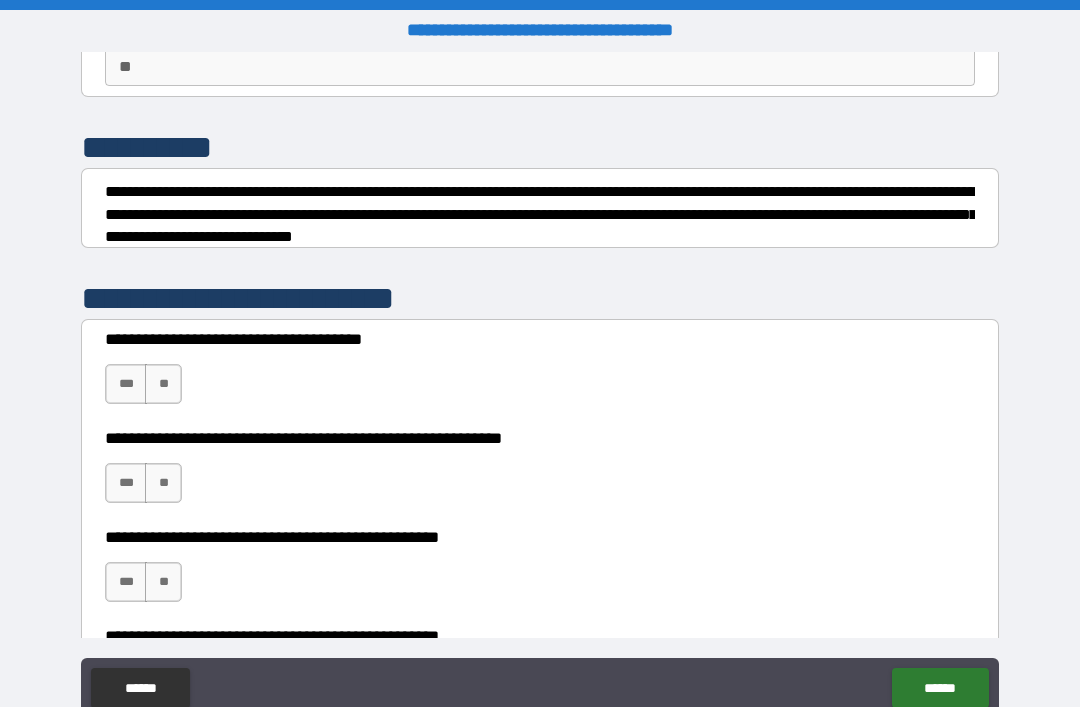 scroll, scrollTop: 202, scrollLeft: 0, axis: vertical 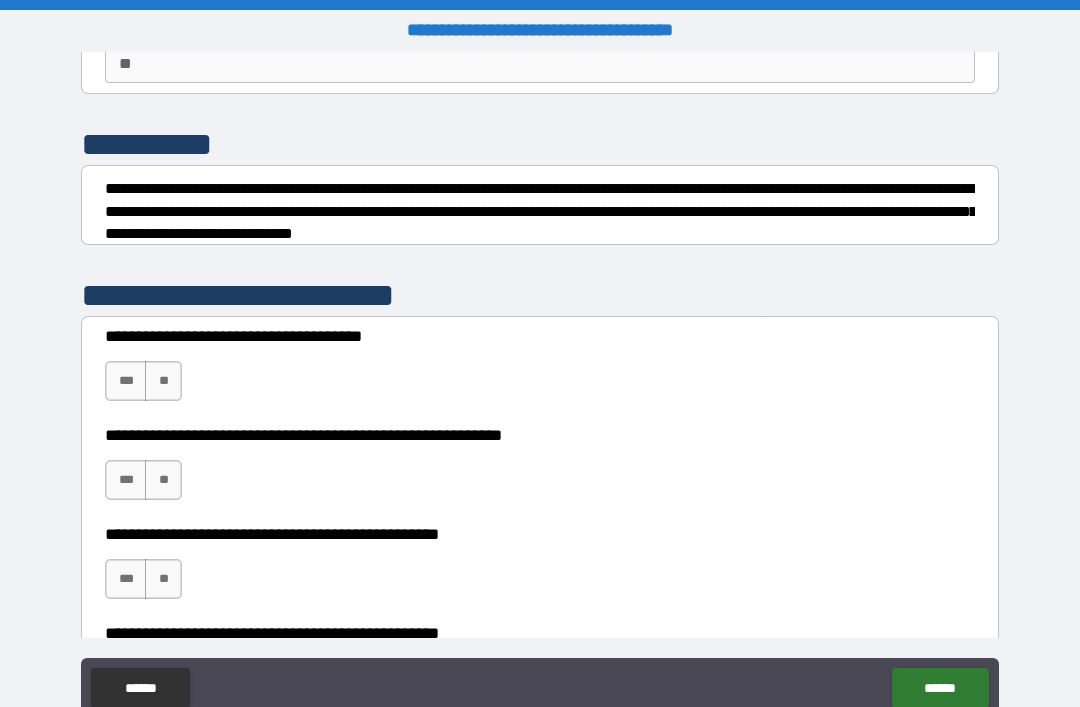 click on "**" at bounding box center (163, 381) 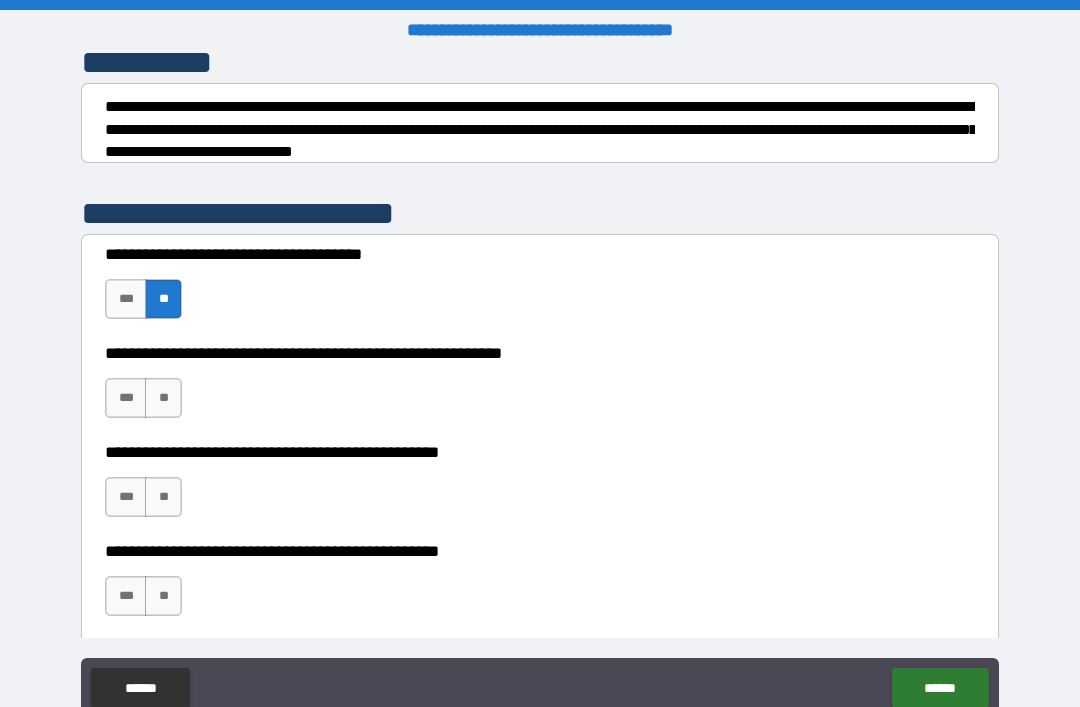 scroll, scrollTop: 290, scrollLeft: 0, axis: vertical 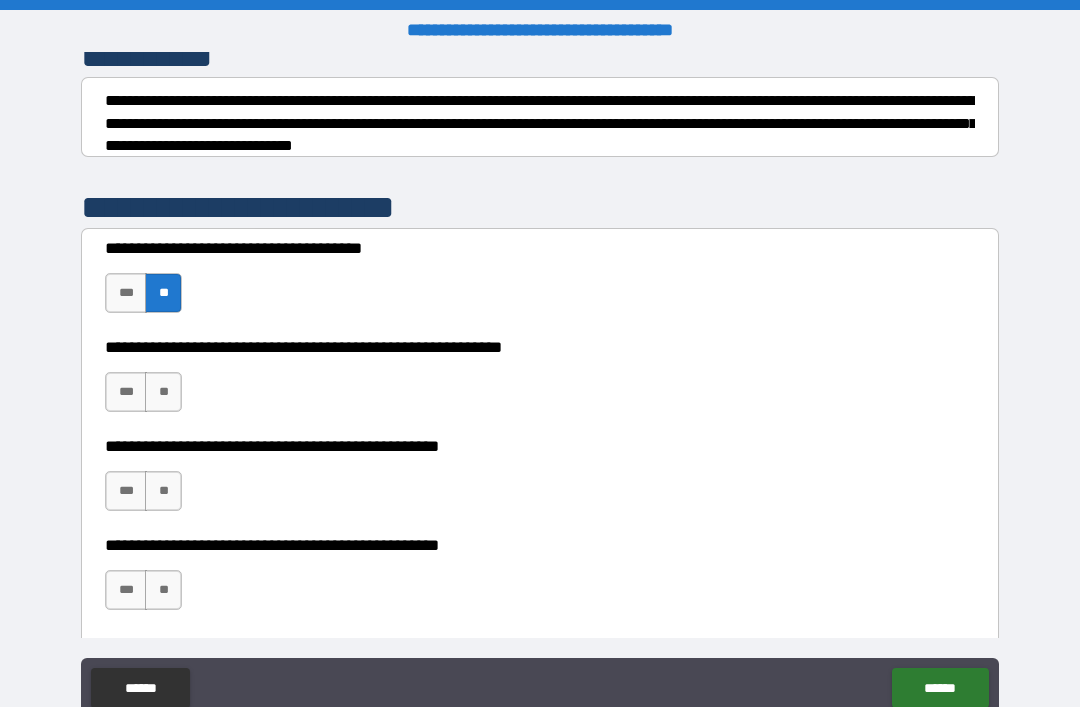click on "**" at bounding box center [163, 392] 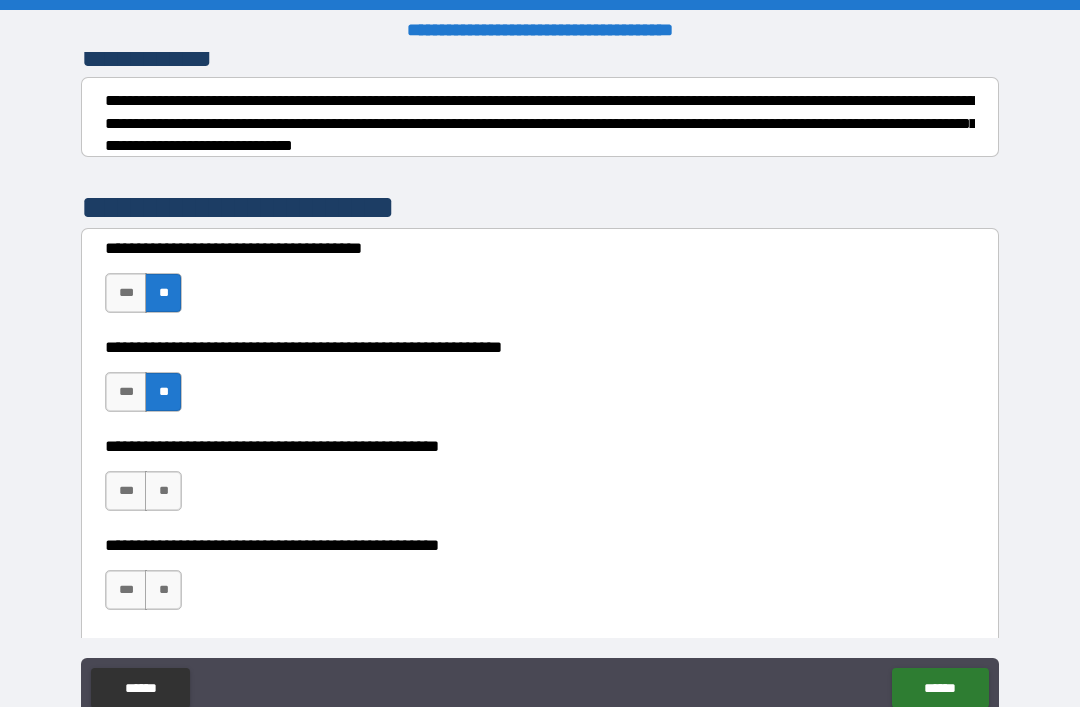 click on "**" at bounding box center [163, 491] 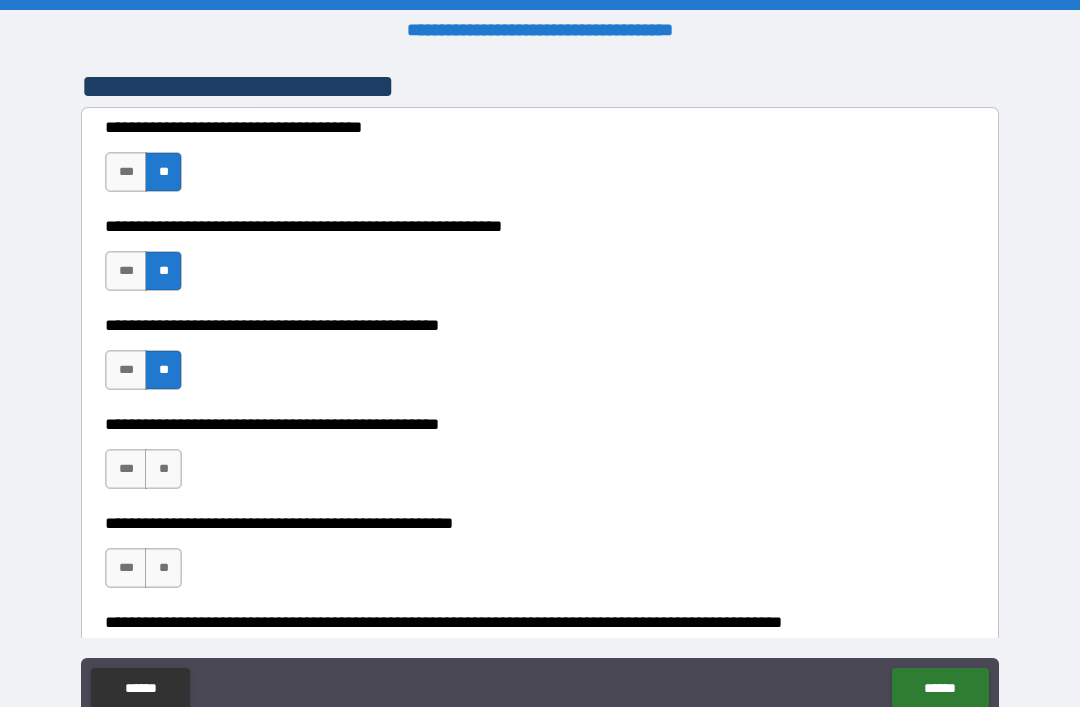scroll, scrollTop: 419, scrollLeft: 0, axis: vertical 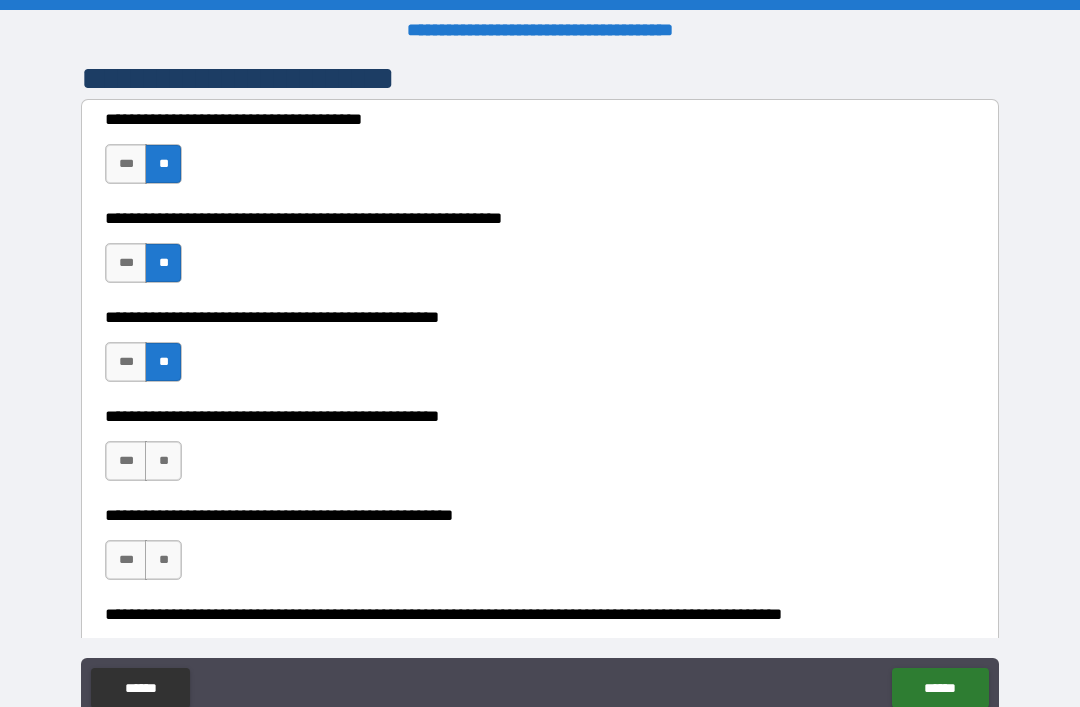 click on "**" at bounding box center [163, 461] 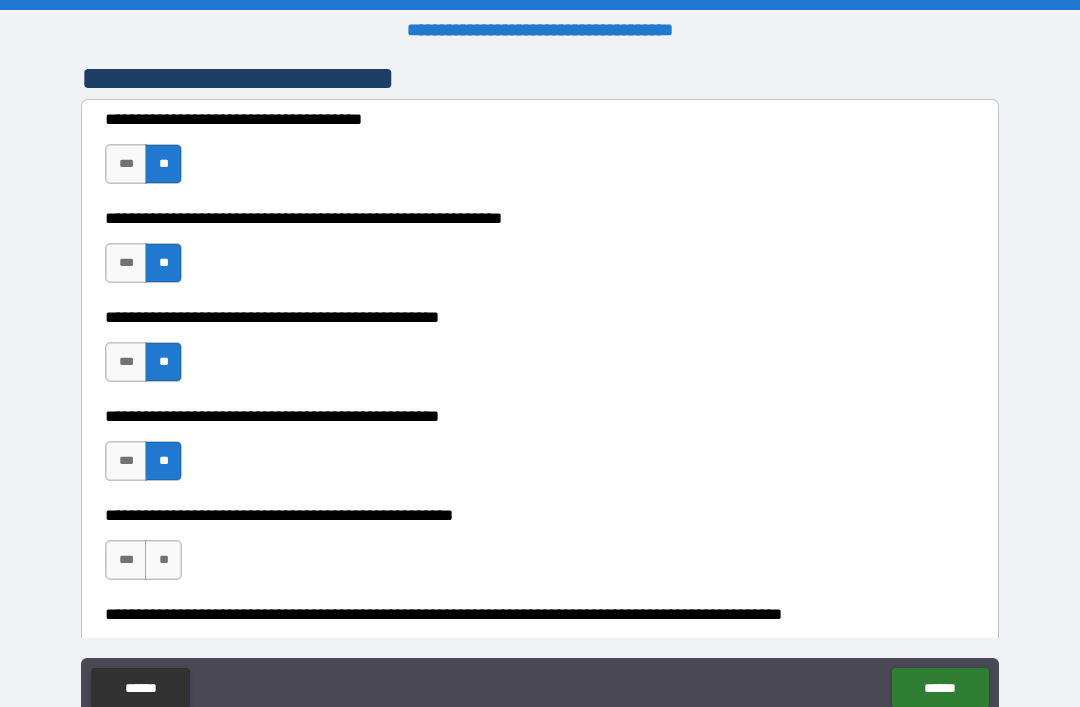 click on "**" at bounding box center (163, 560) 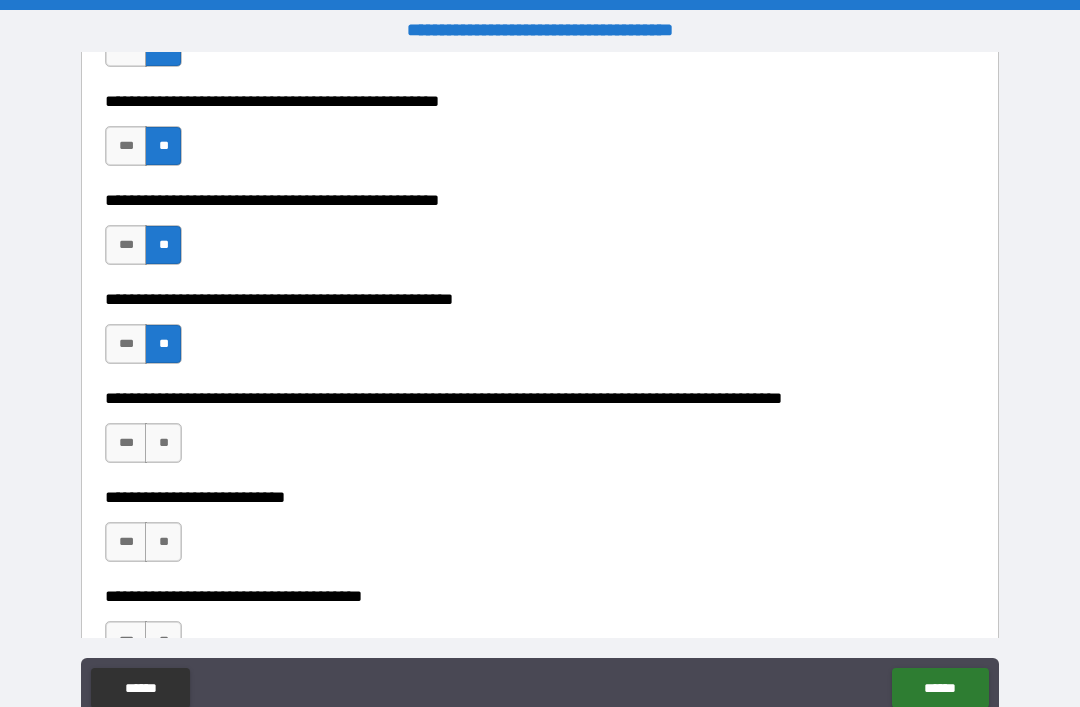 scroll, scrollTop: 636, scrollLeft: 0, axis: vertical 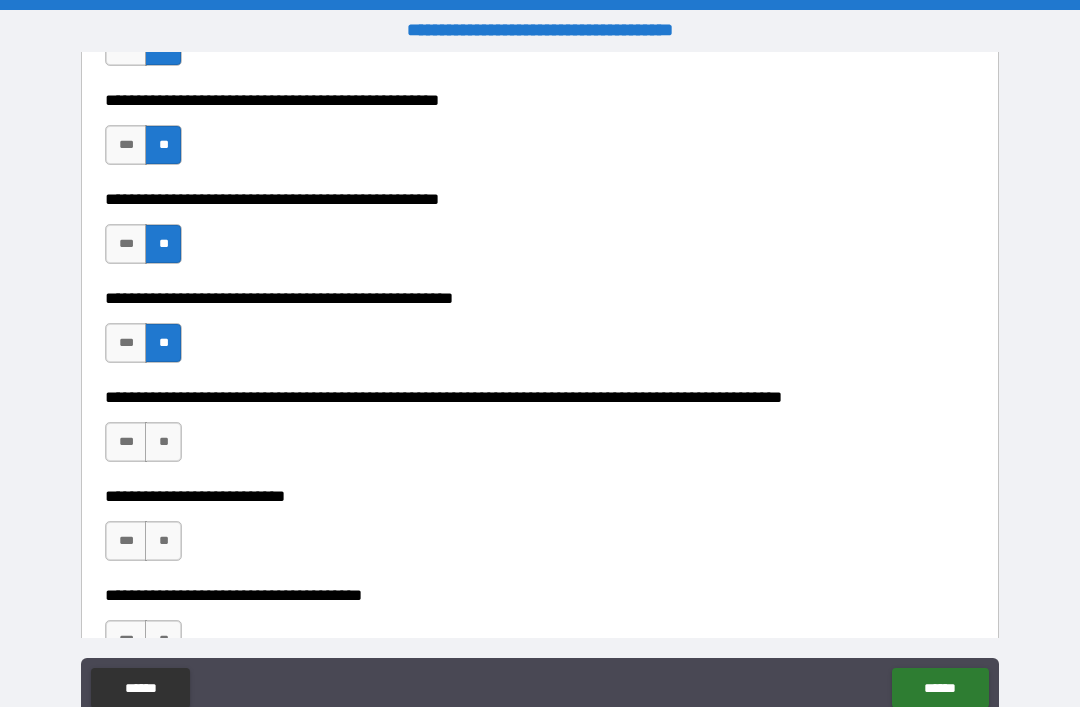 click on "**" at bounding box center [163, 442] 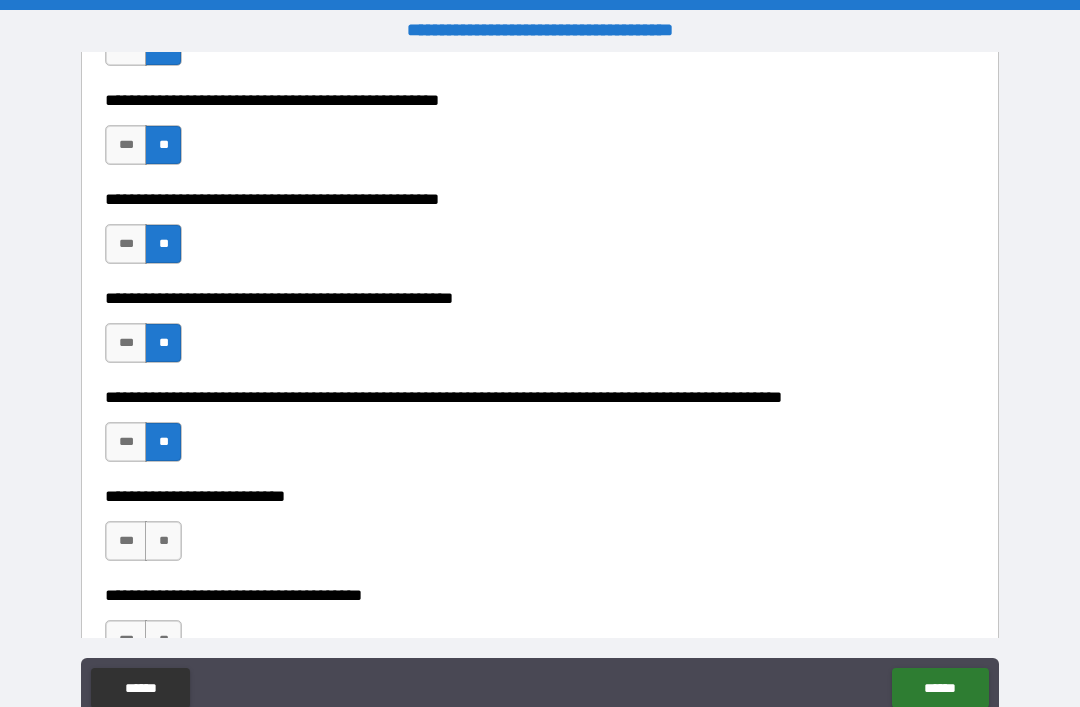 click on "**" at bounding box center [163, 541] 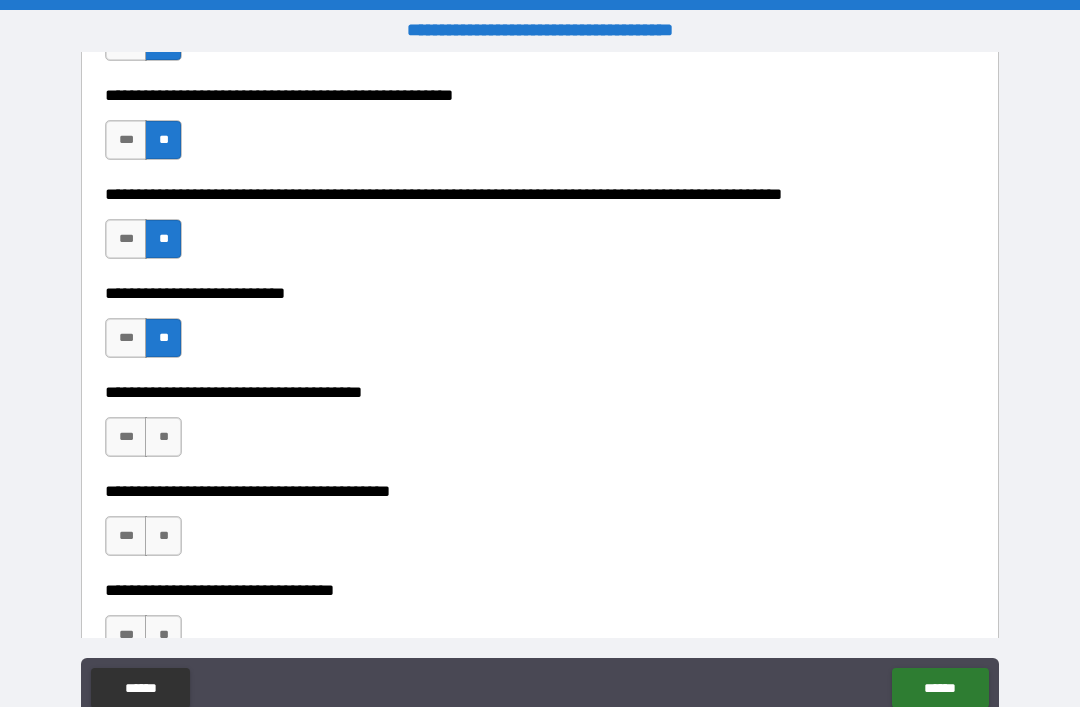 scroll, scrollTop: 840, scrollLeft: 0, axis: vertical 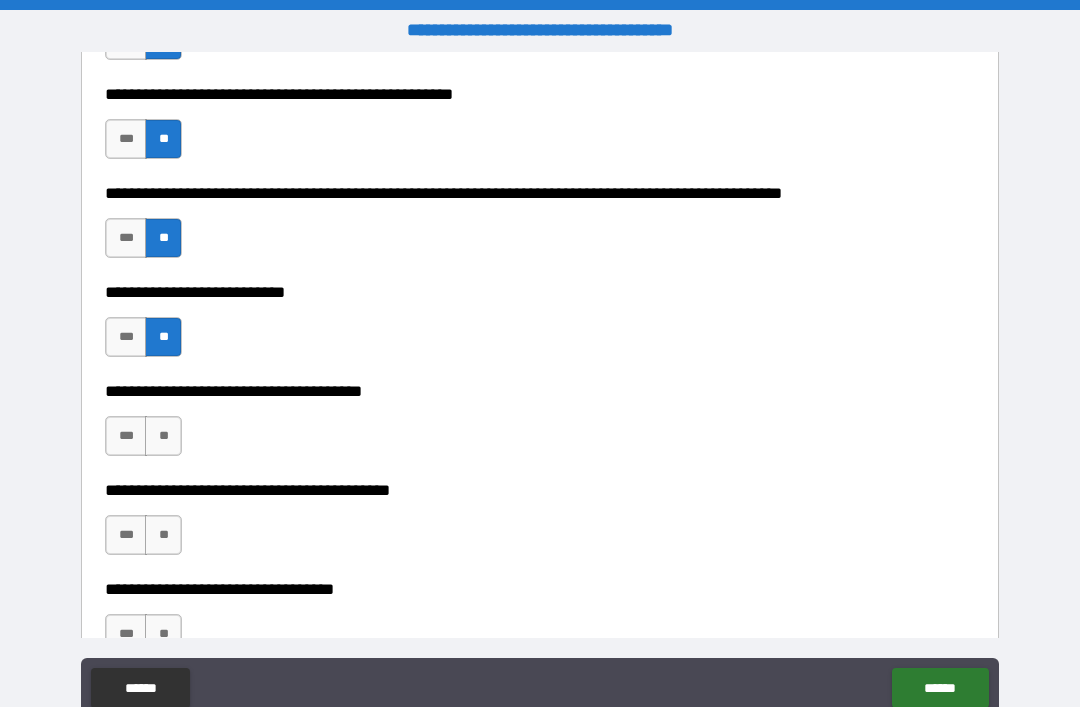 click on "**" at bounding box center [163, 436] 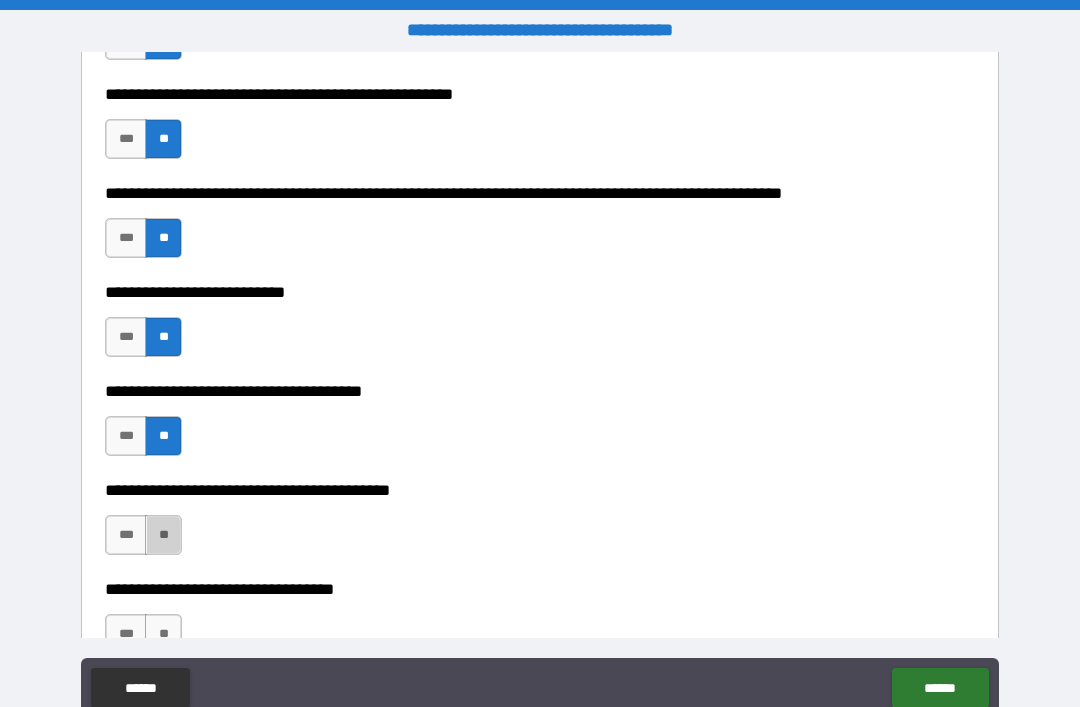 click on "**" at bounding box center [163, 535] 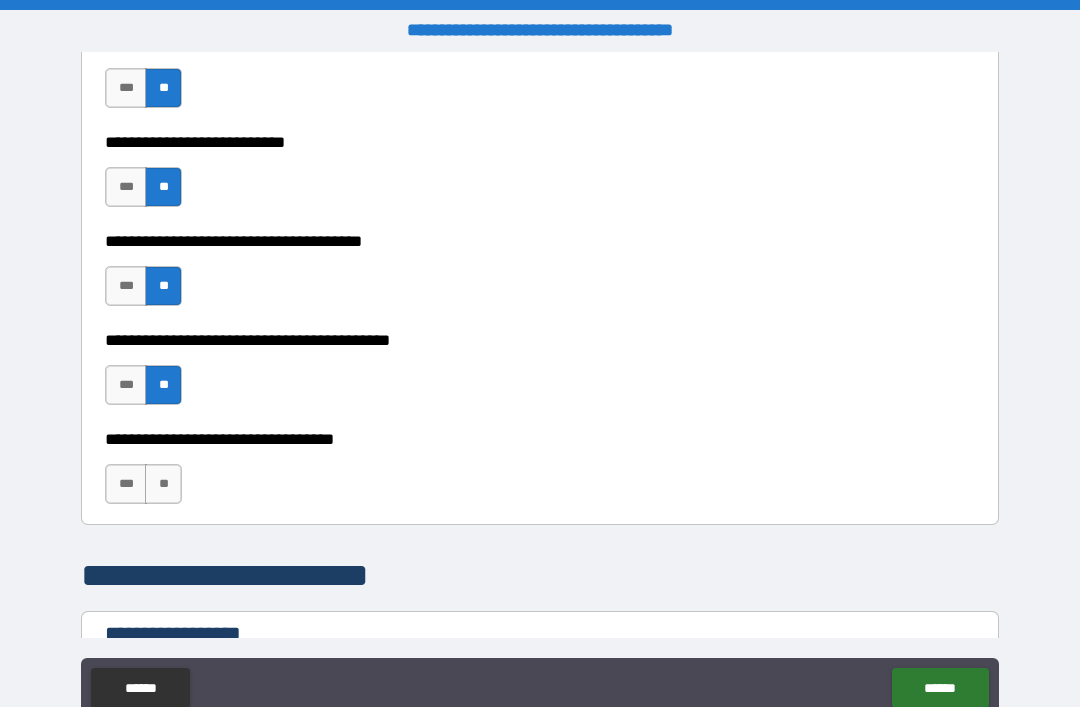 scroll, scrollTop: 993, scrollLeft: 0, axis: vertical 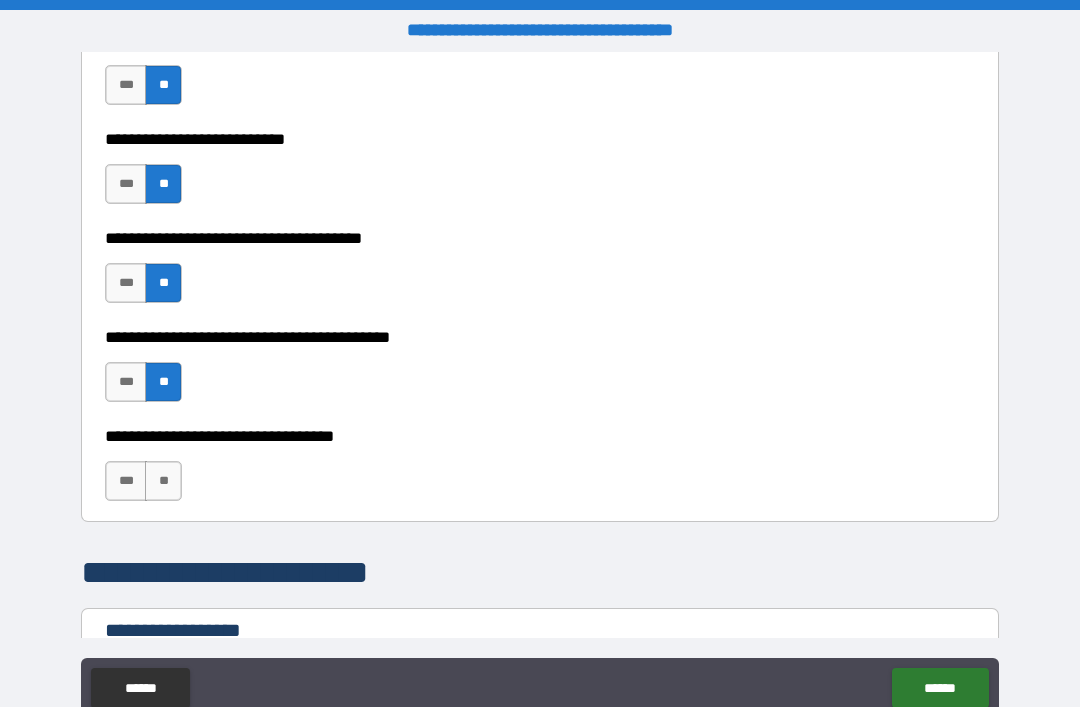 click on "**" at bounding box center (163, 481) 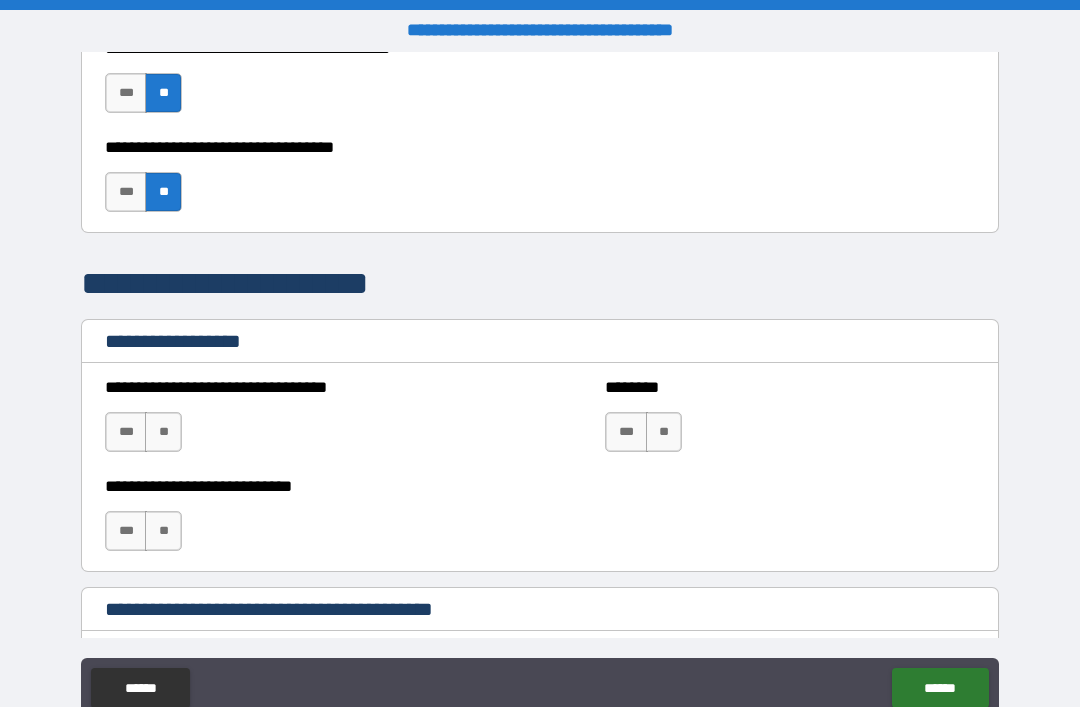 scroll, scrollTop: 1331, scrollLeft: 0, axis: vertical 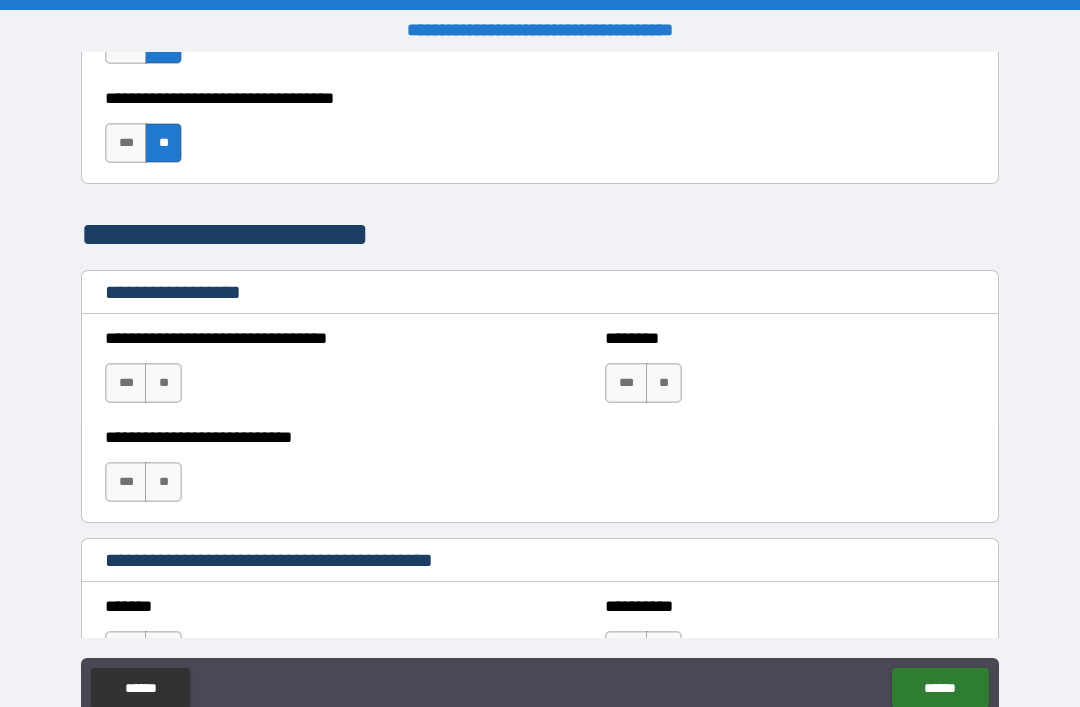 click on "**" at bounding box center [163, 383] 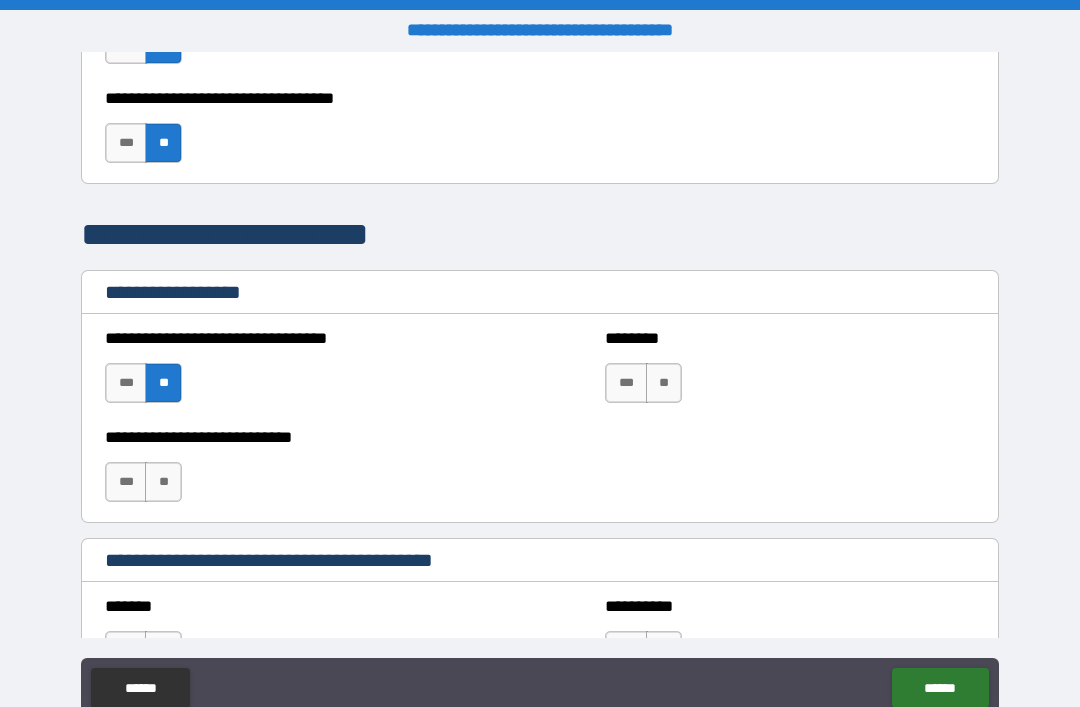 click on "**" at bounding box center (163, 482) 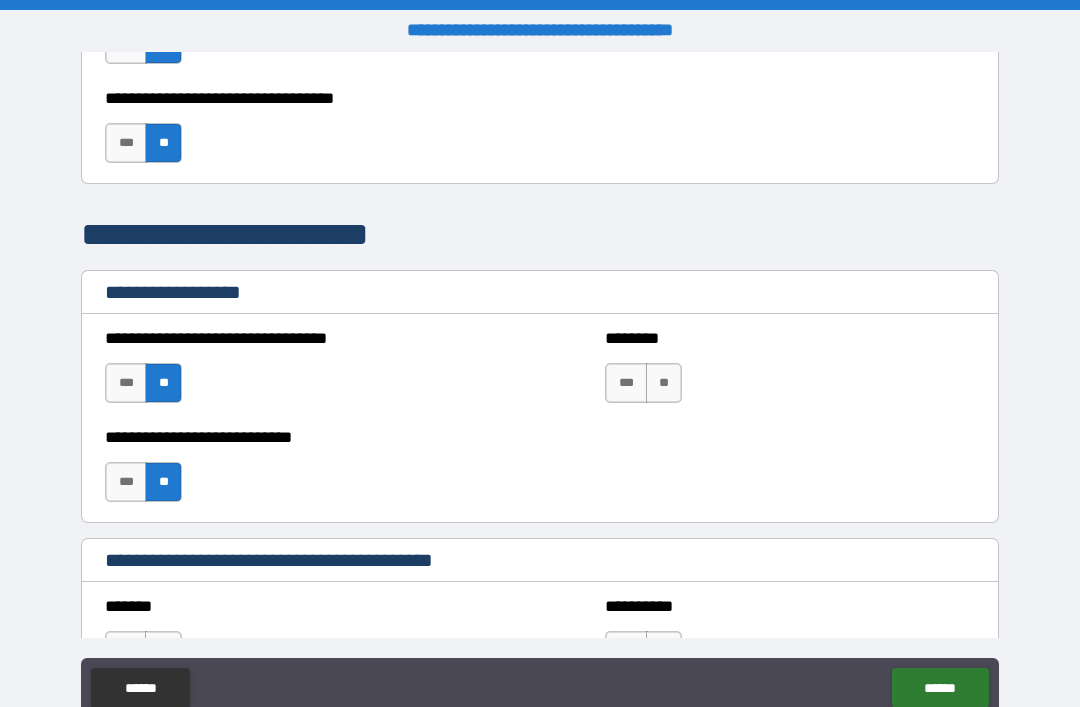 click on "**" at bounding box center [664, 383] 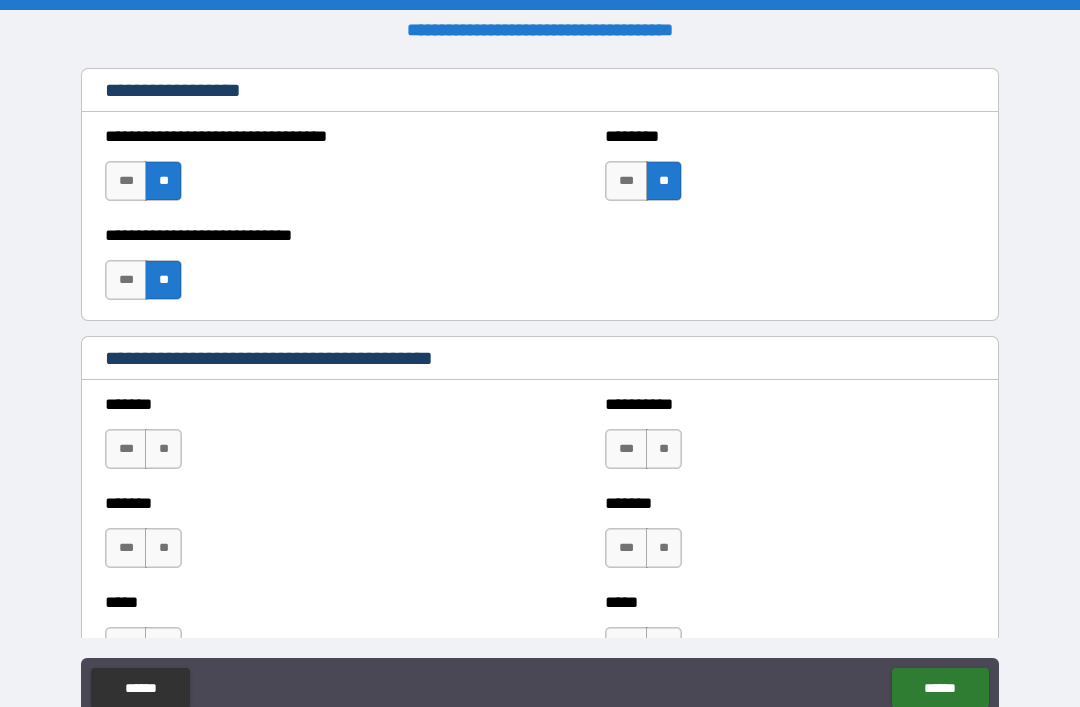 scroll, scrollTop: 1535, scrollLeft: 0, axis: vertical 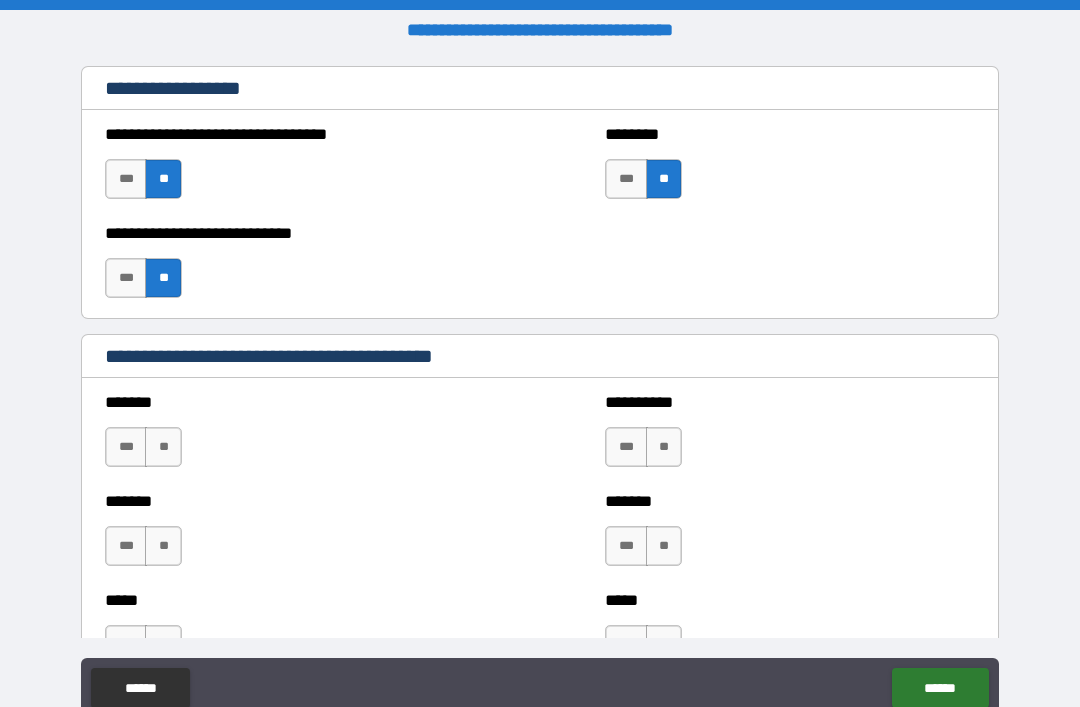 click on "**" at bounding box center [163, 447] 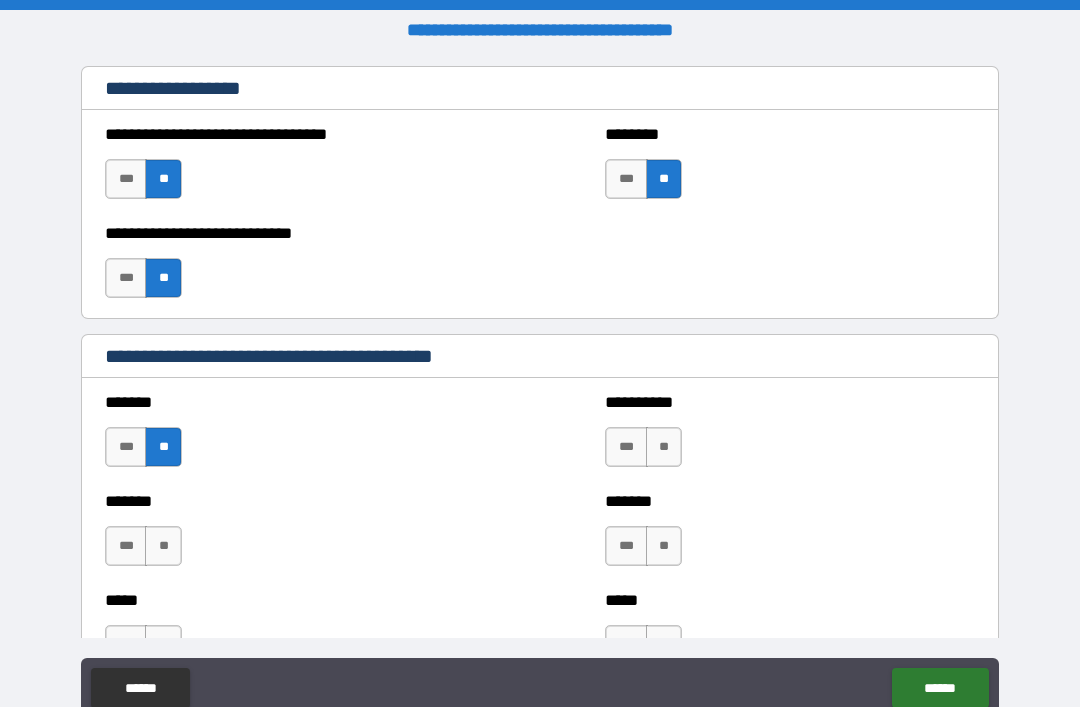 click on "**" at bounding box center [664, 447] 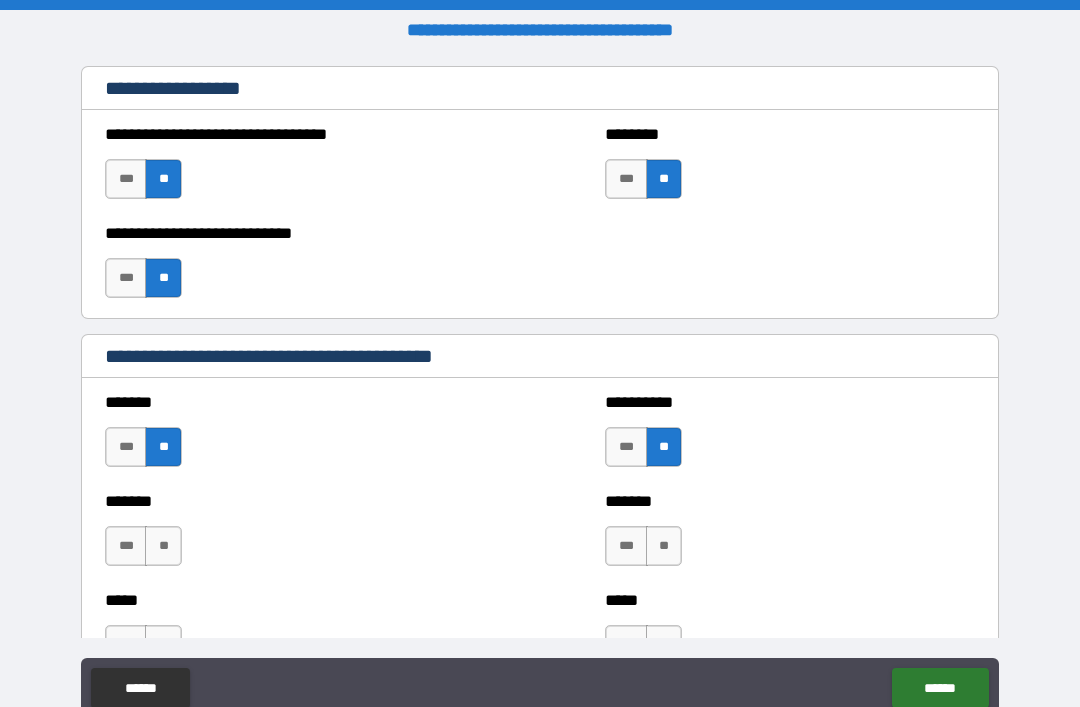 click on "**" at bounding box center [664, 546] 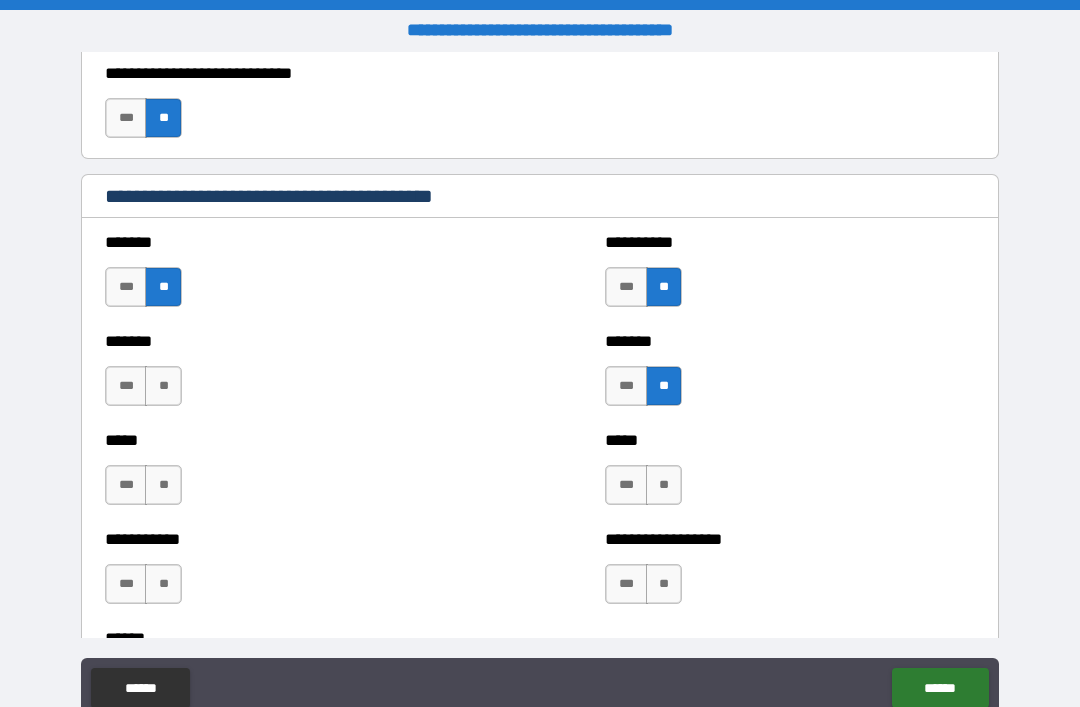 scroll, scrollTop: 1697, scrollLeft: 0, axis: vertical 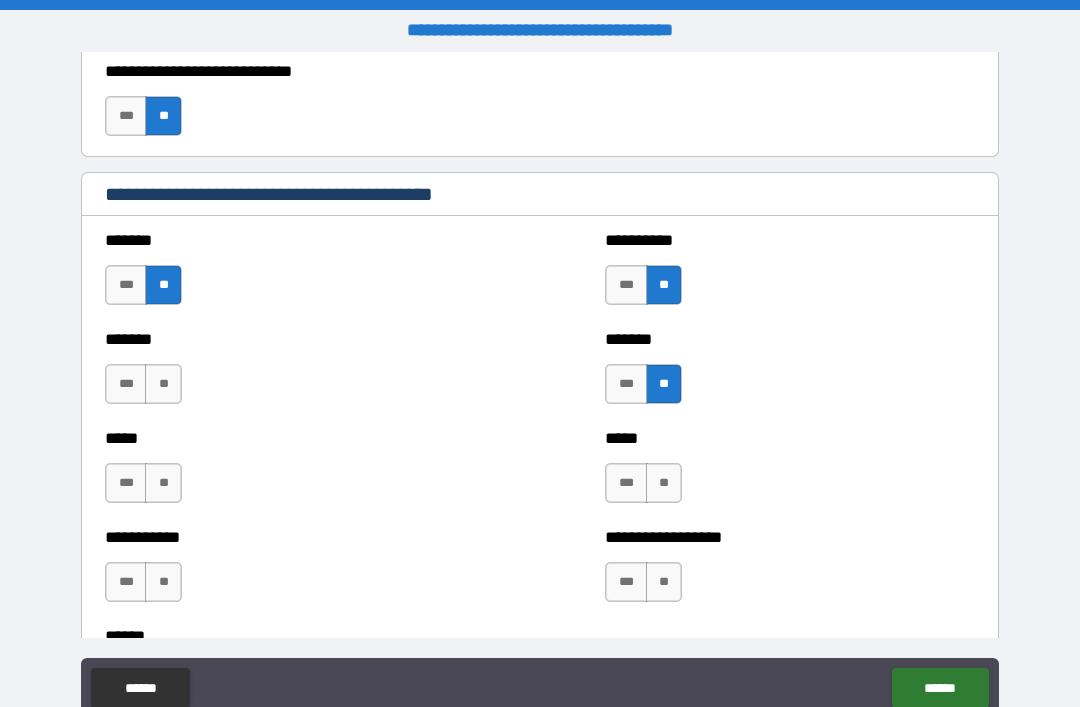 click on "**" at bounding box center [163, 384] 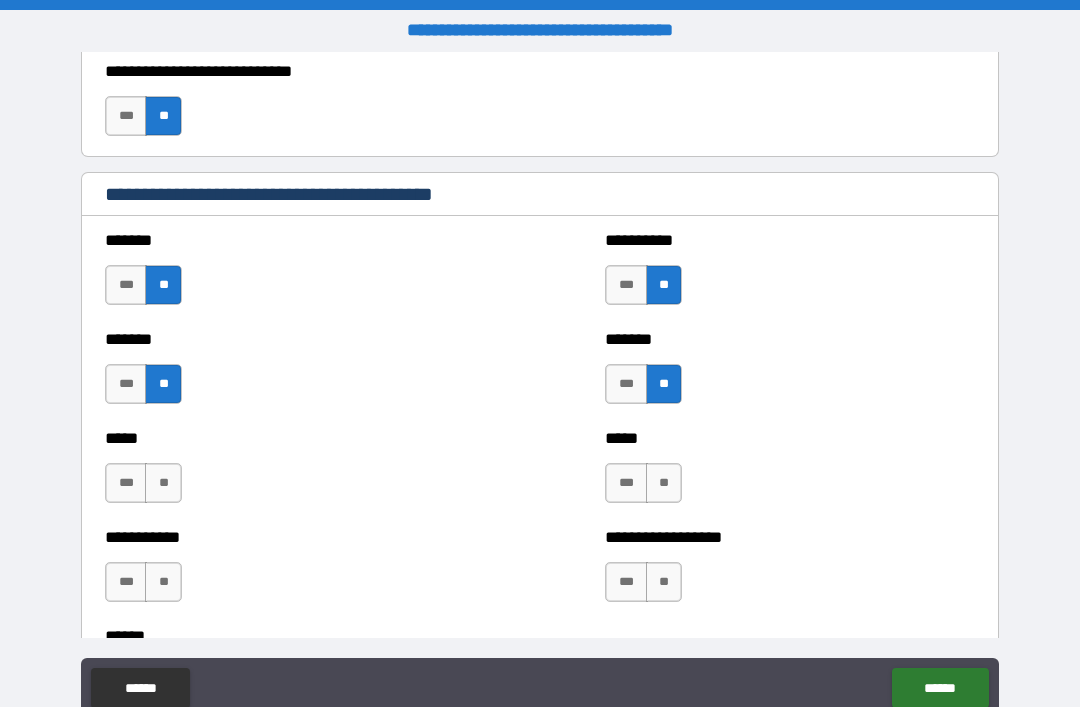 click on "**" at bounding box center (664, 483) 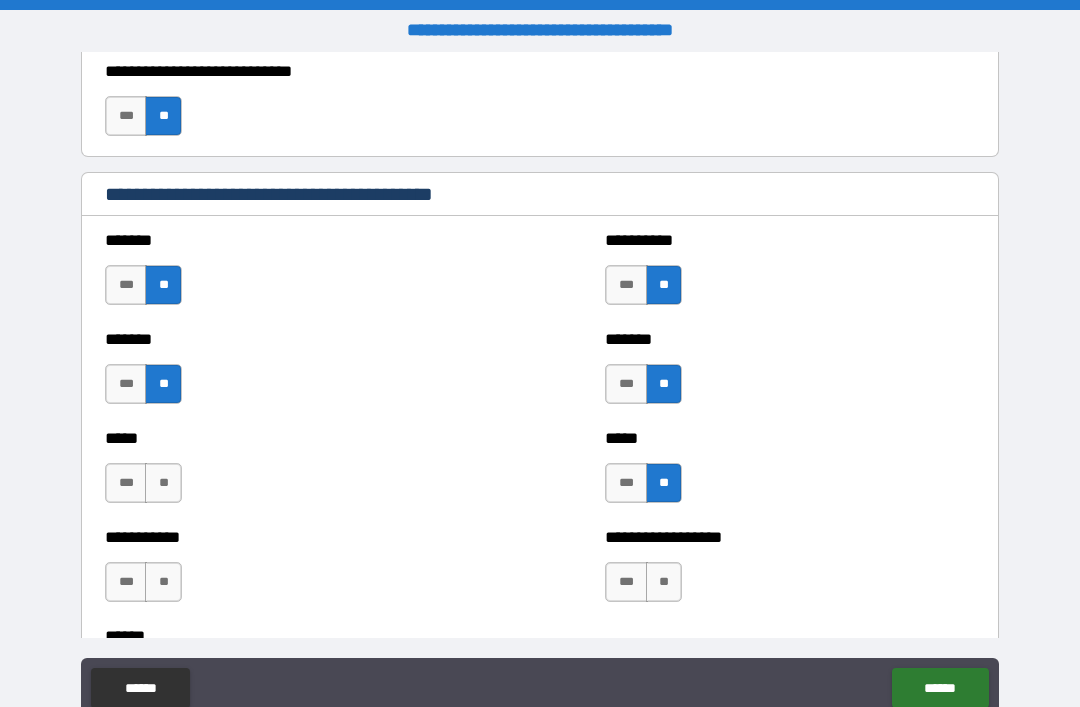 click on "**" at bounding box center [163, 483] 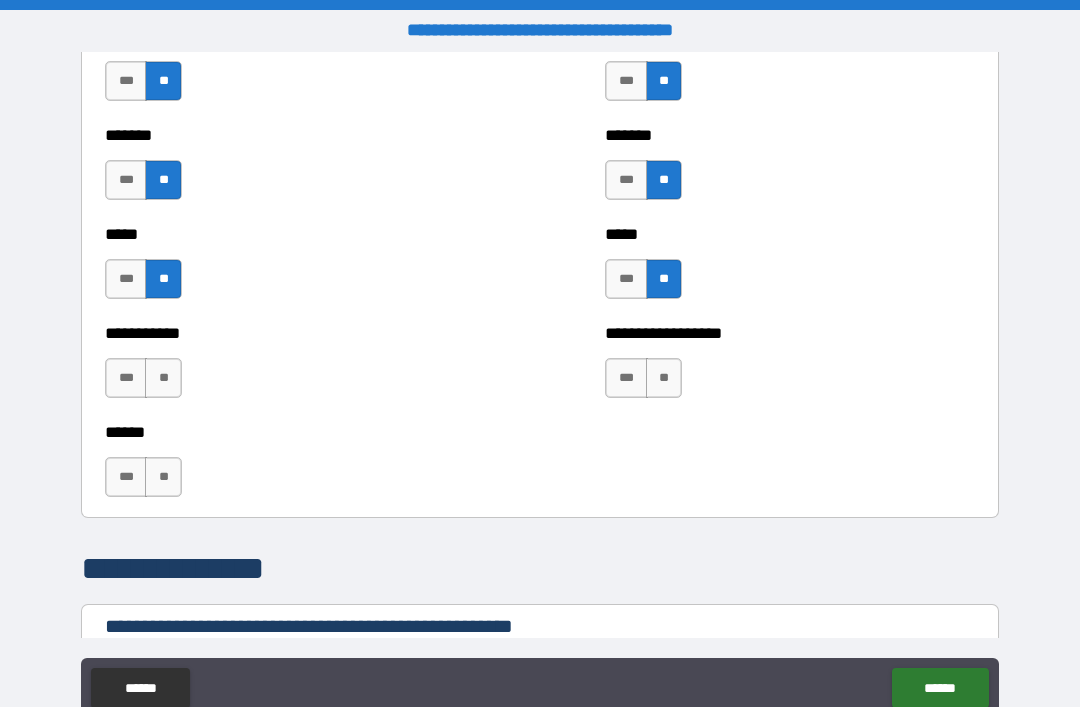 scroll, scrollTop: 1902, scrollLeft: 0, axis: vertical 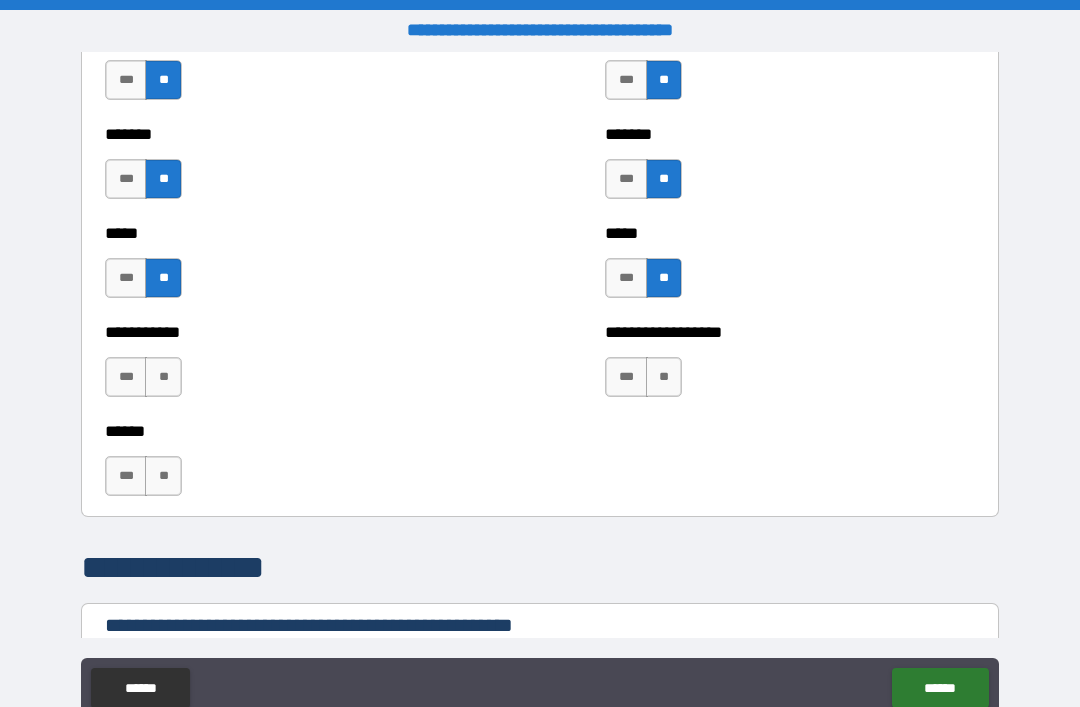 click on "**" at bounding box center (163, 377) 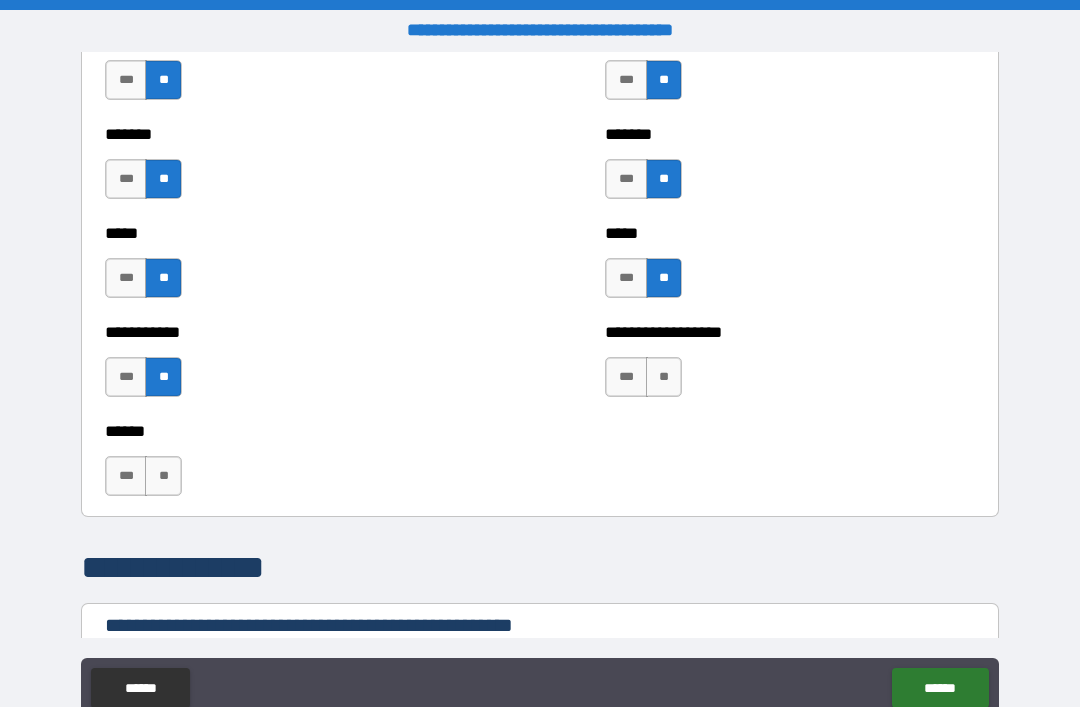 click on "**" at bounding box center [664, 377] 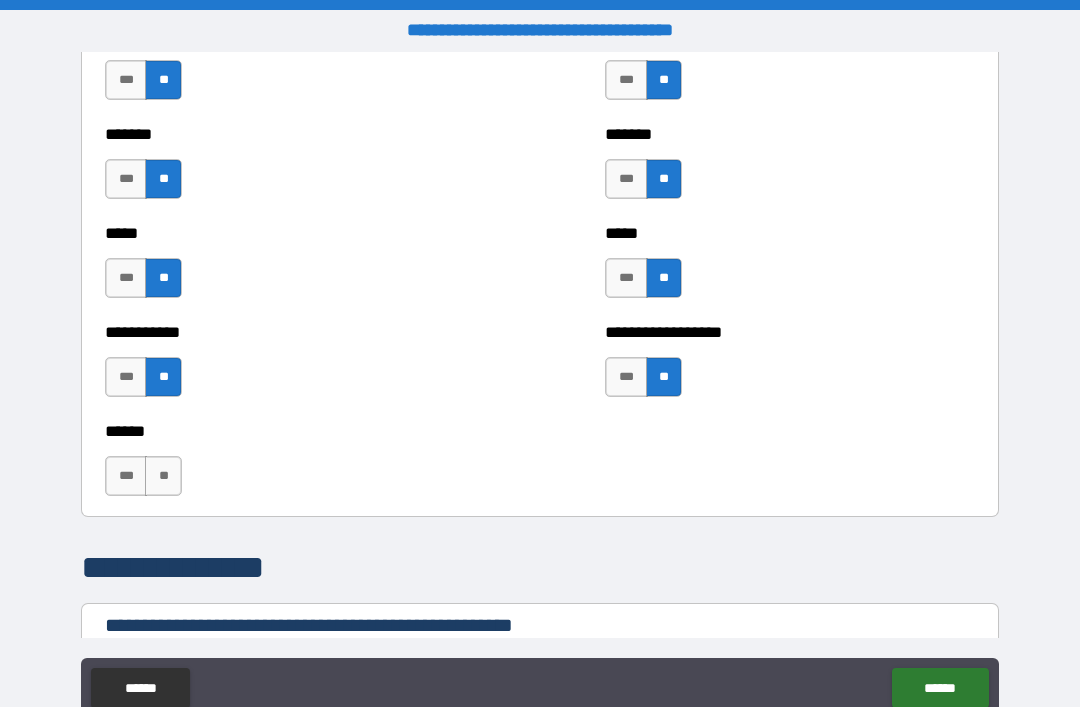 click on "**" at bounding box center (163, 476) 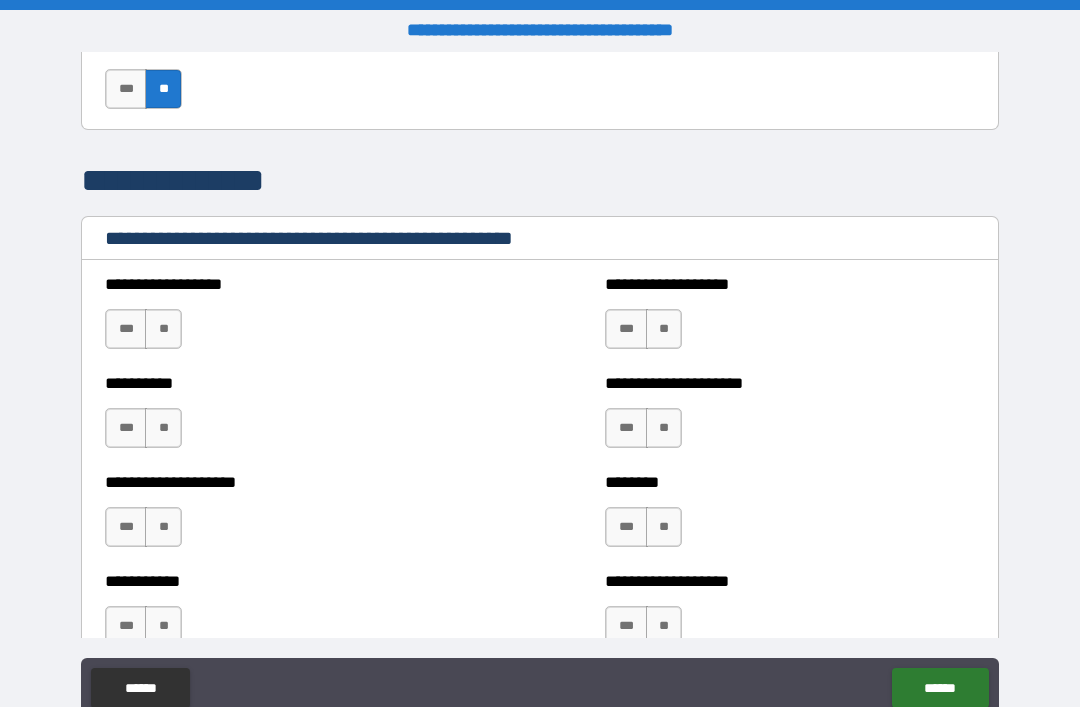 scroll, scrollTop: 2291, scrollLeft: 0, axis: vertical 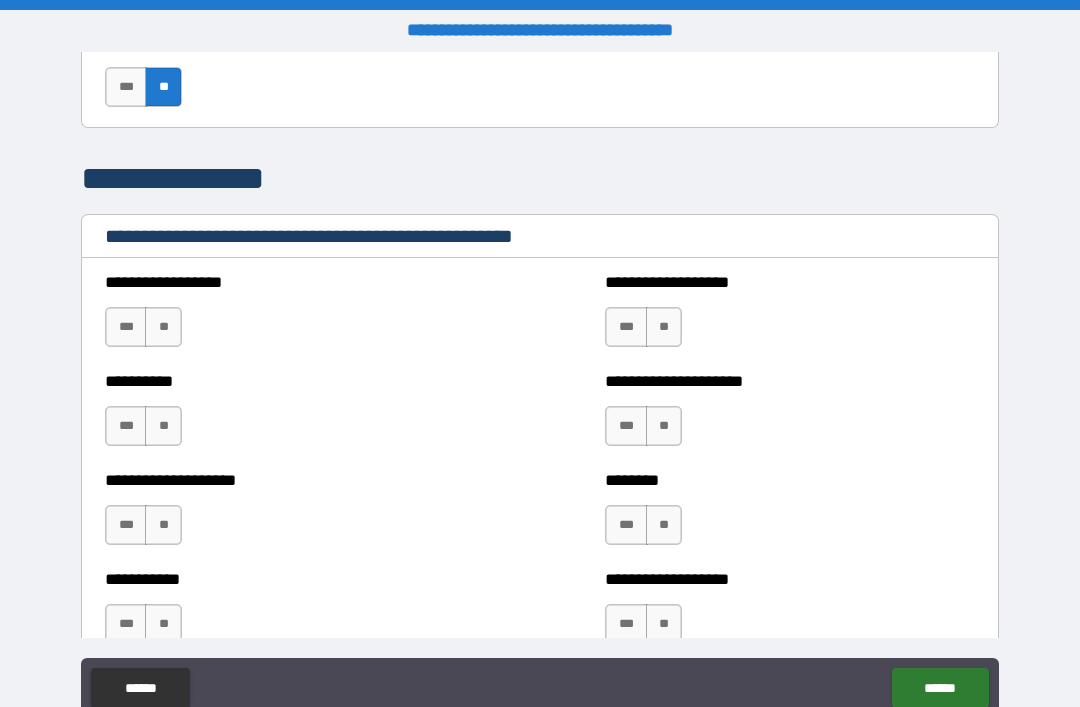 click on "**" at bounding box center [163, 327] 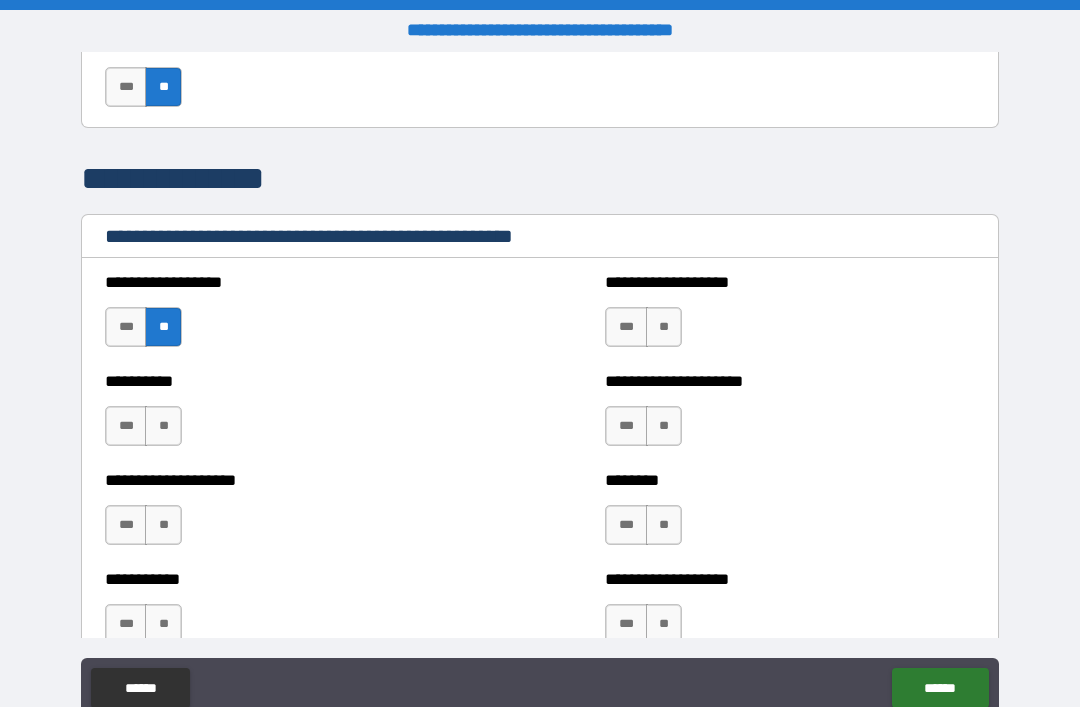 click on "**" at bounding box center [664, 327] 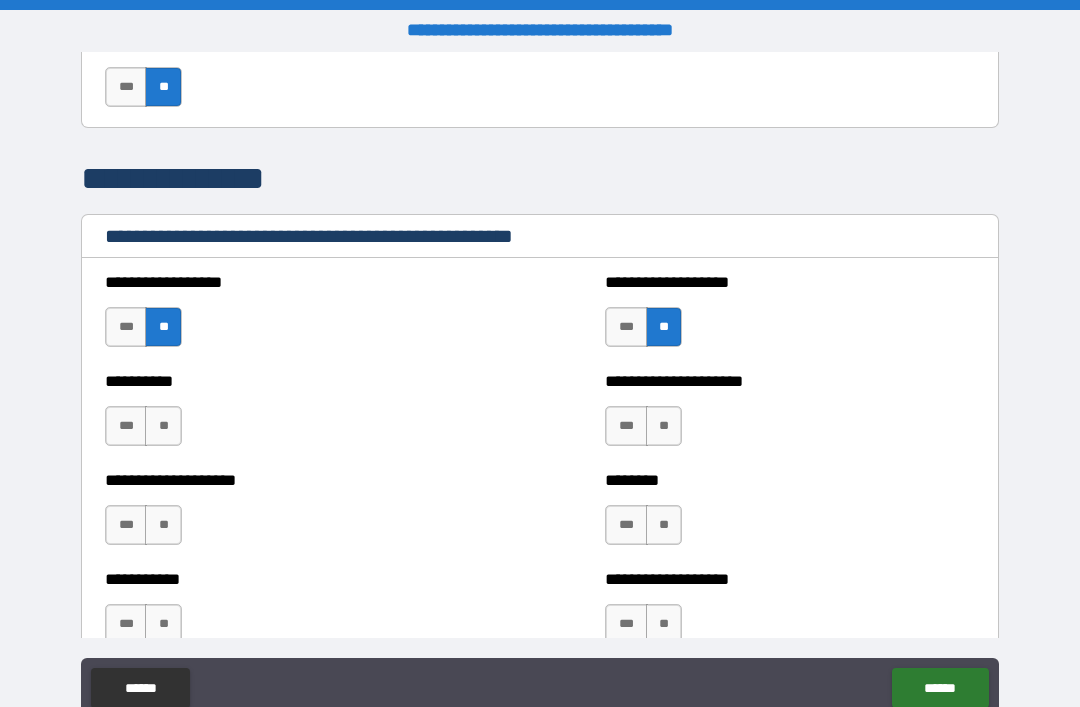 click on "**" at bounding box center (163, 426) 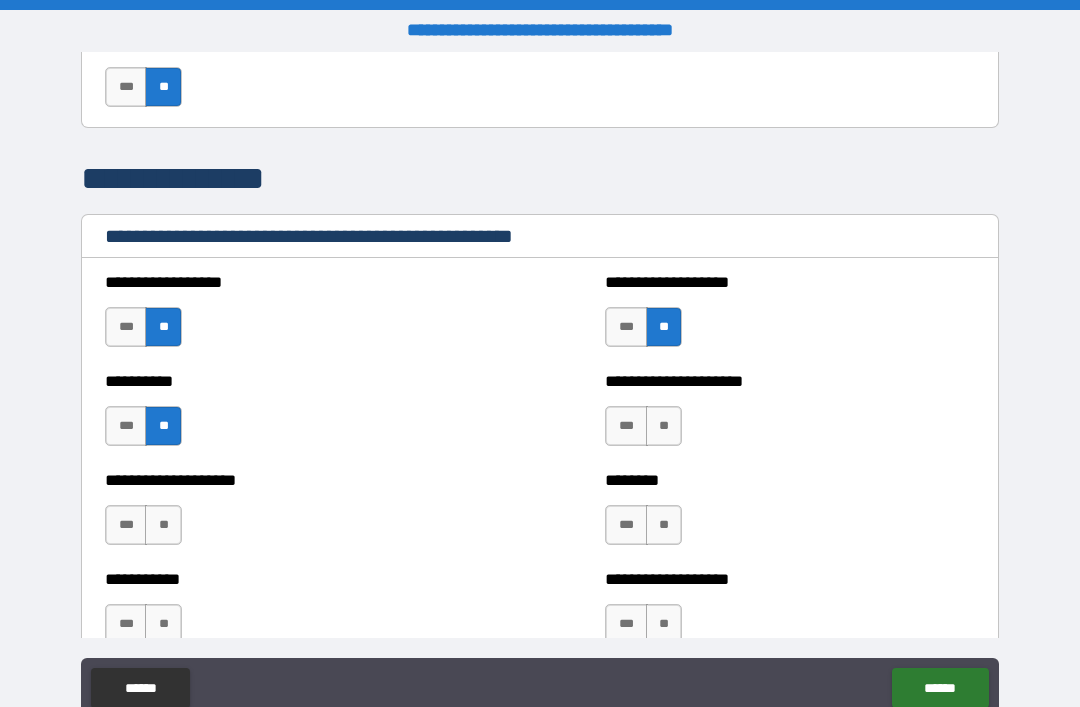 click on "**" at bounding box center (664, 426) 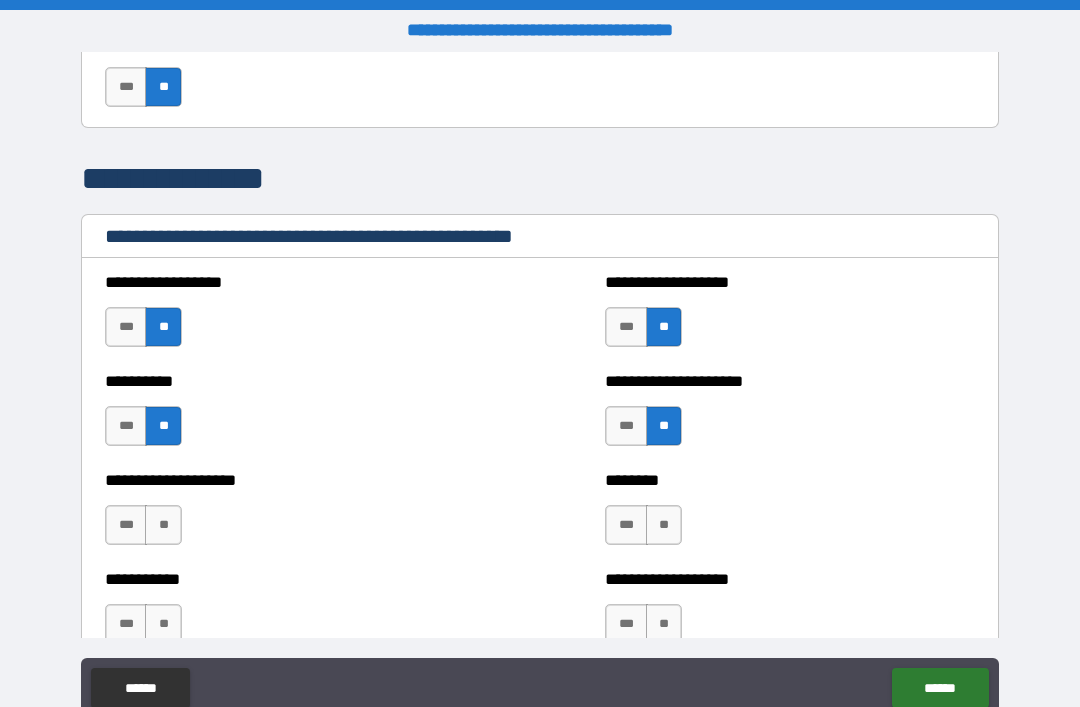 click on "**" at bounding box center (163, 525) 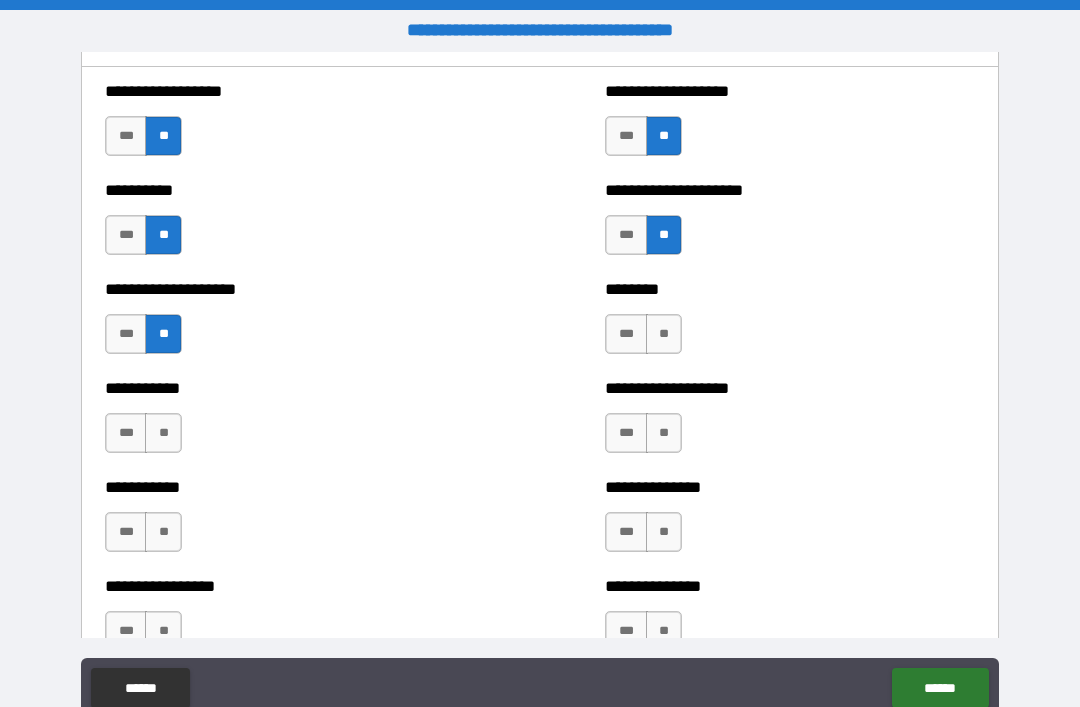 scroll, scrollTop: 2487, scrollLeft: 0, axis: vertical 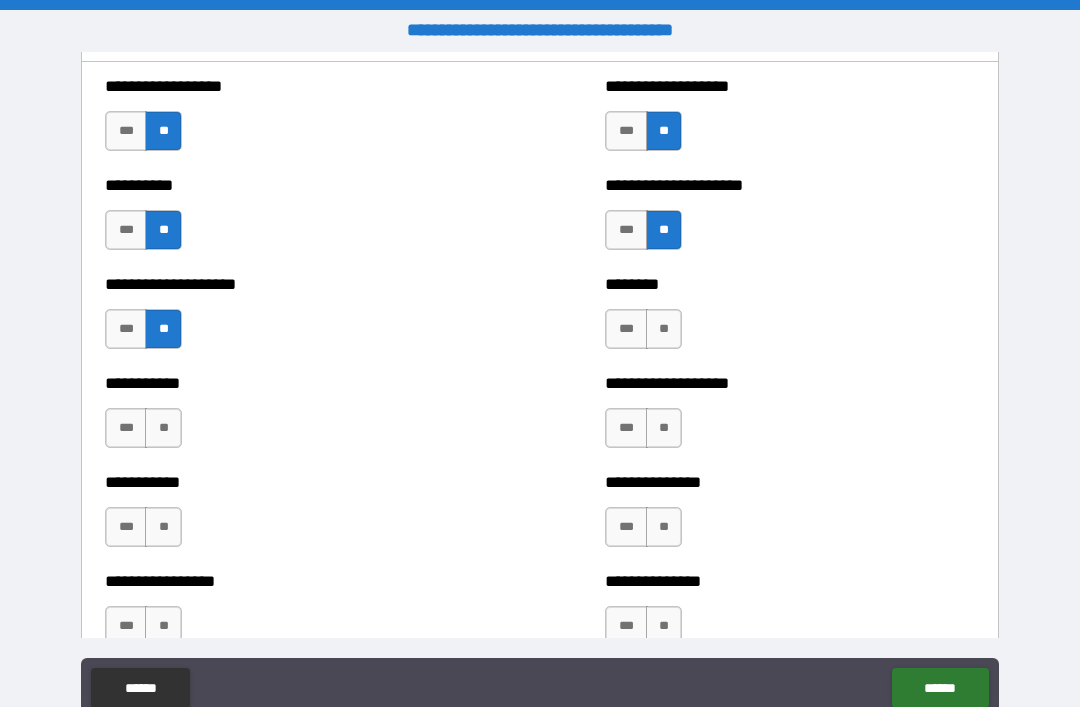 click on "**" at bounding box center (664, 329) 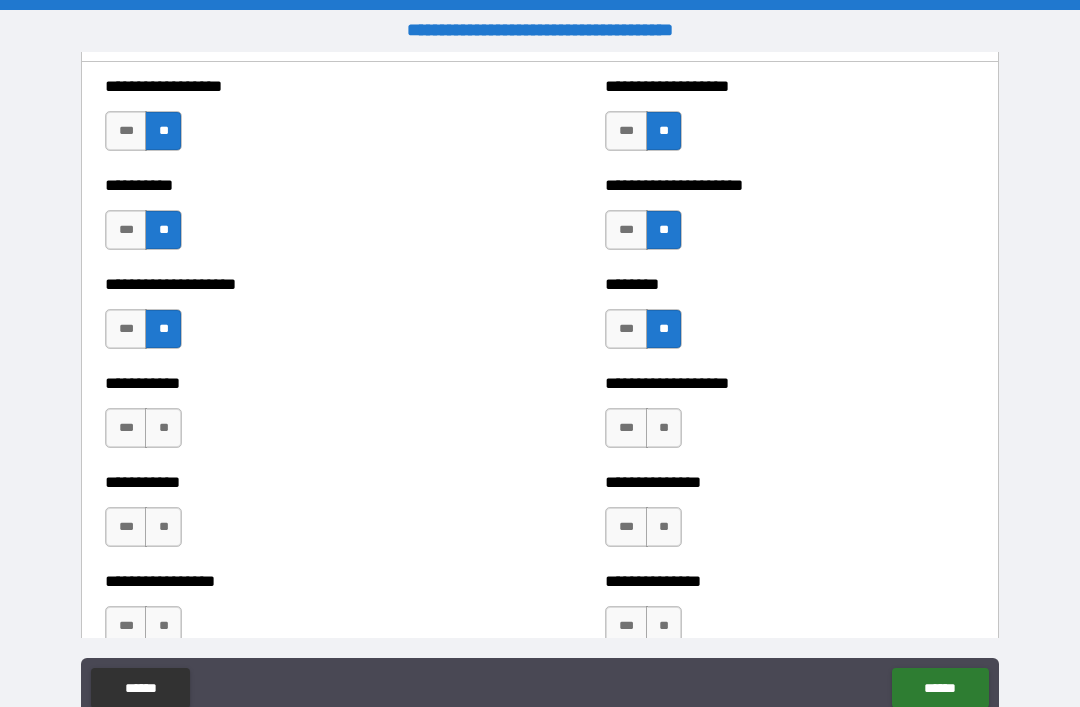 click on "**" at bounding box center (163, 428) 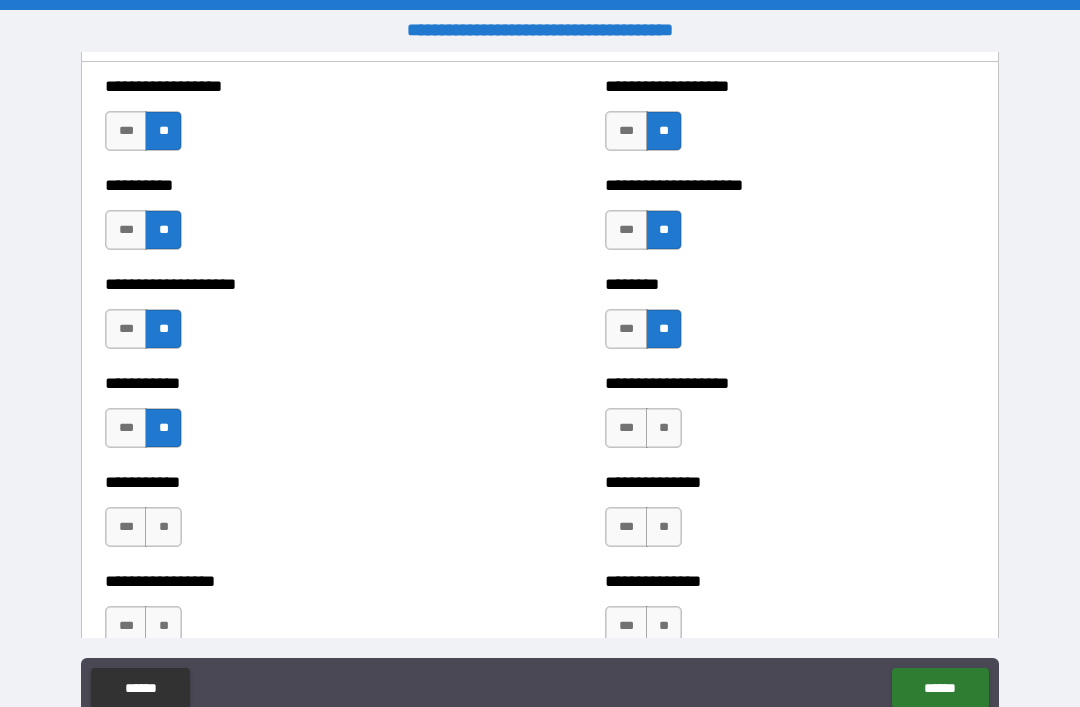 click on "**" at bounding box center (664, 428) 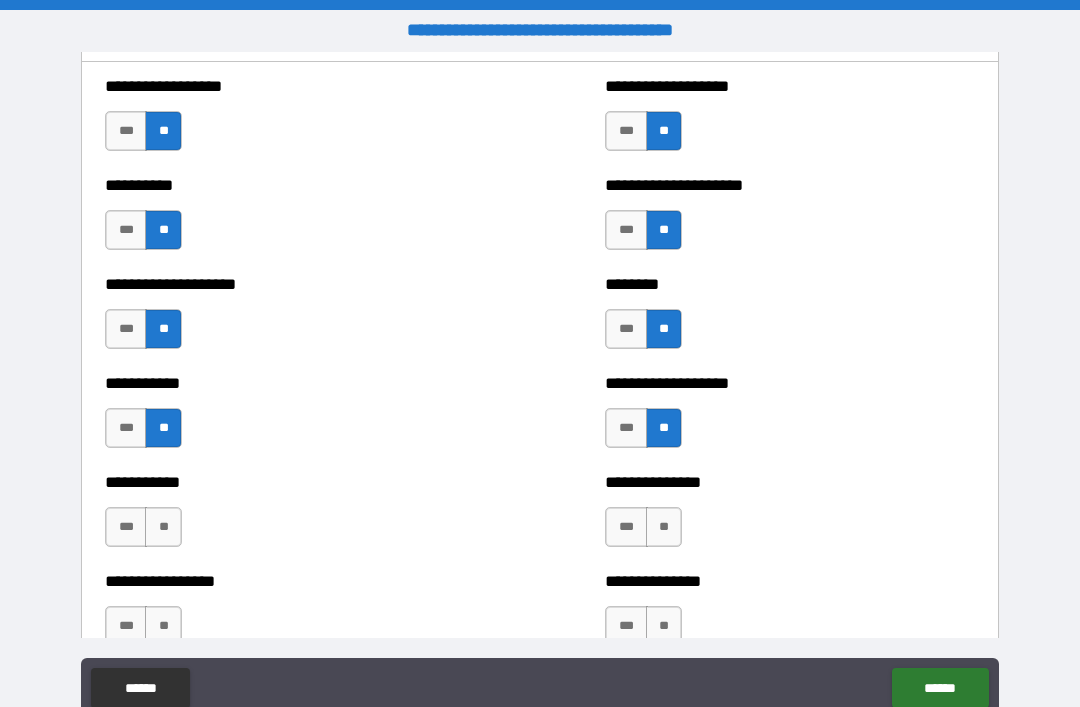 click on "**" at bounding box center [163, 527] 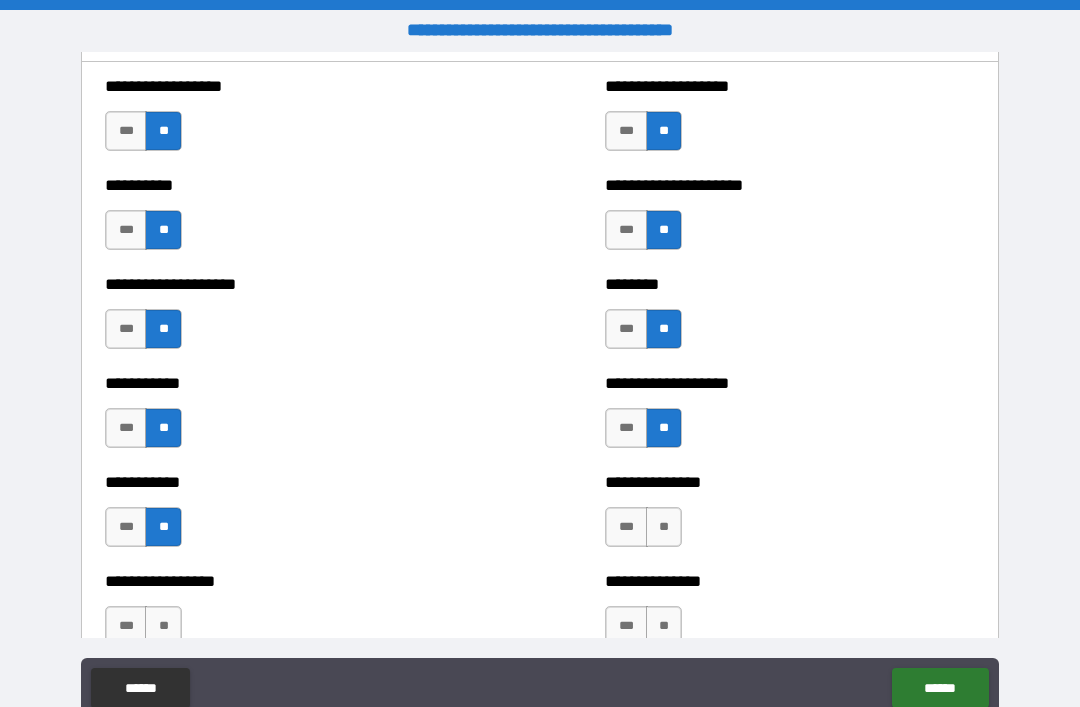 click on "**" at bounding box center (664, 527) 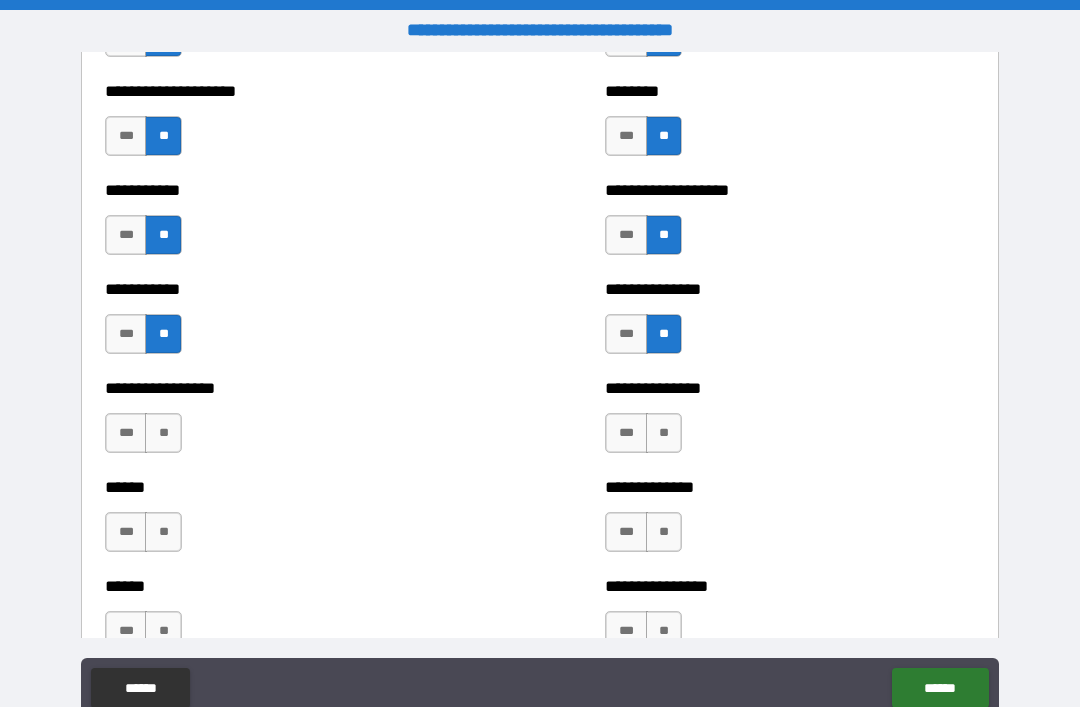scroll, scrollTop: 2711, scrollLeft: 0, axis: vertical 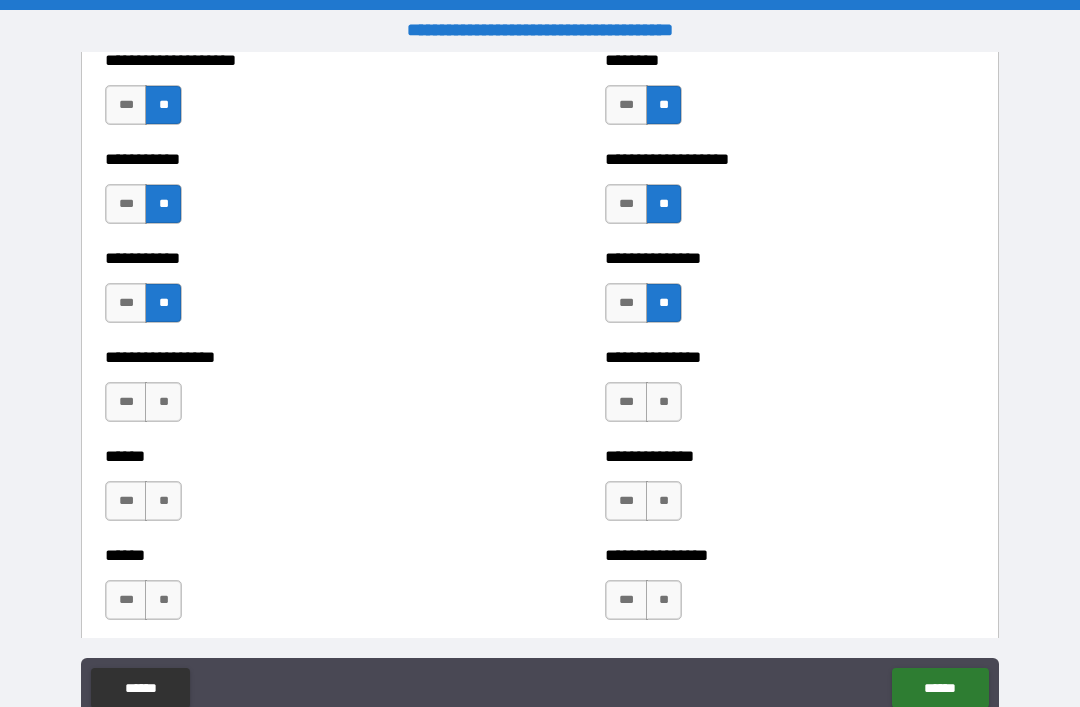 click on "**" at bounding box center [163, 402] 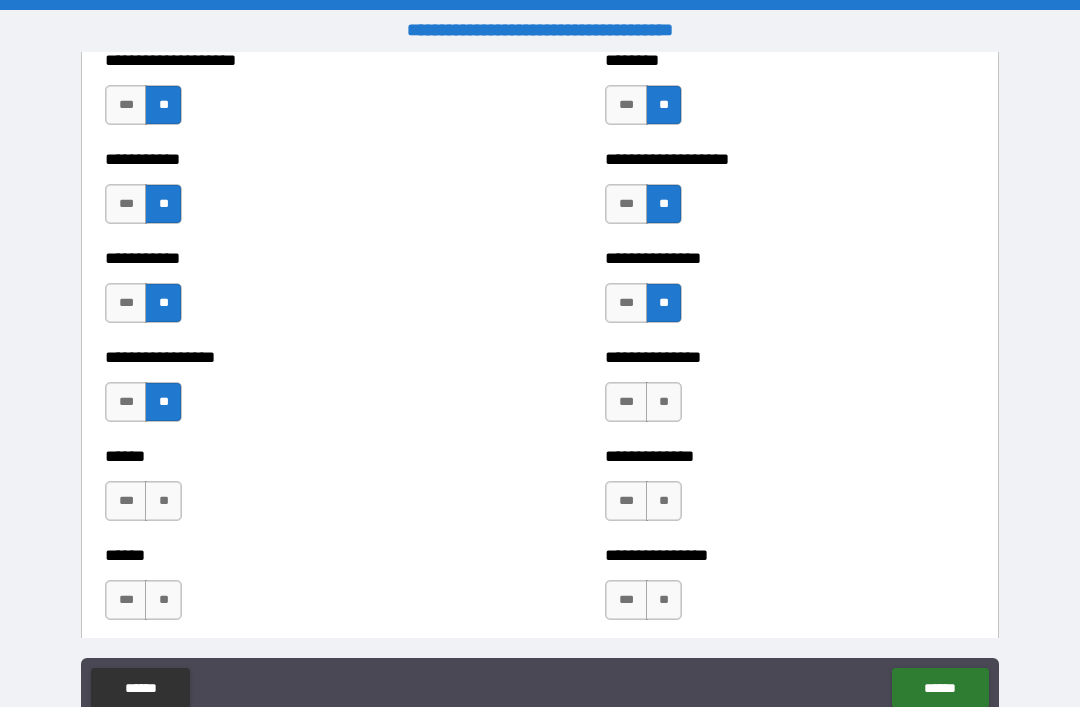 click on "**" at bounding box center (664, 402) 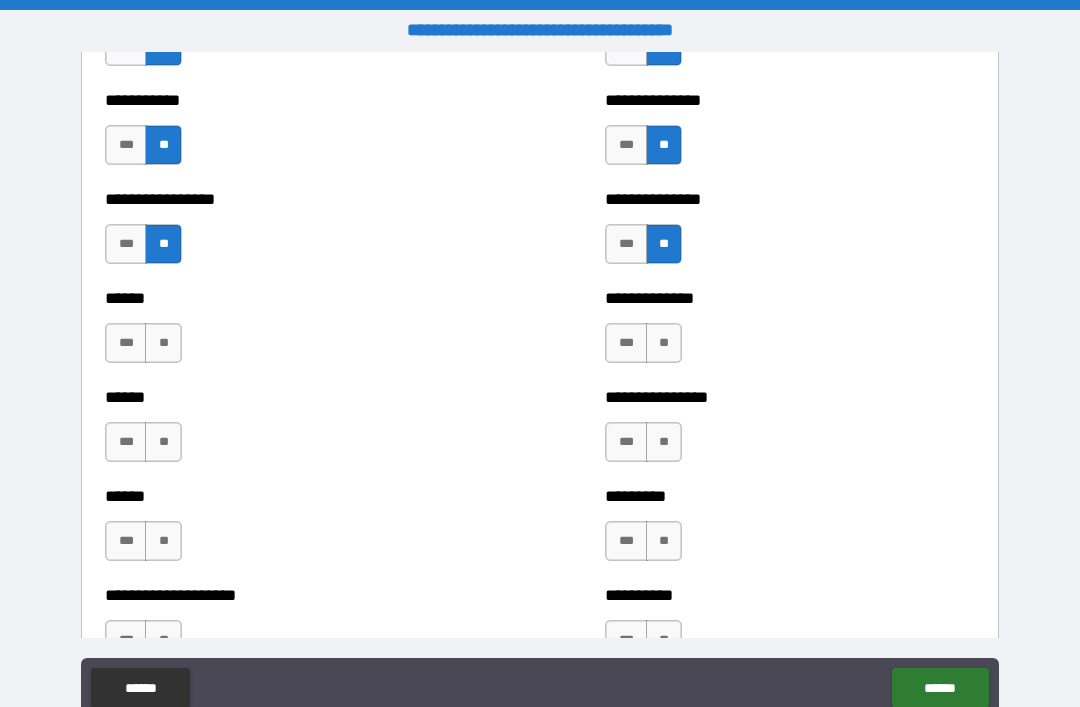 scroll, scrollTop: 2900, scrollLeft: 0, axis: vertical 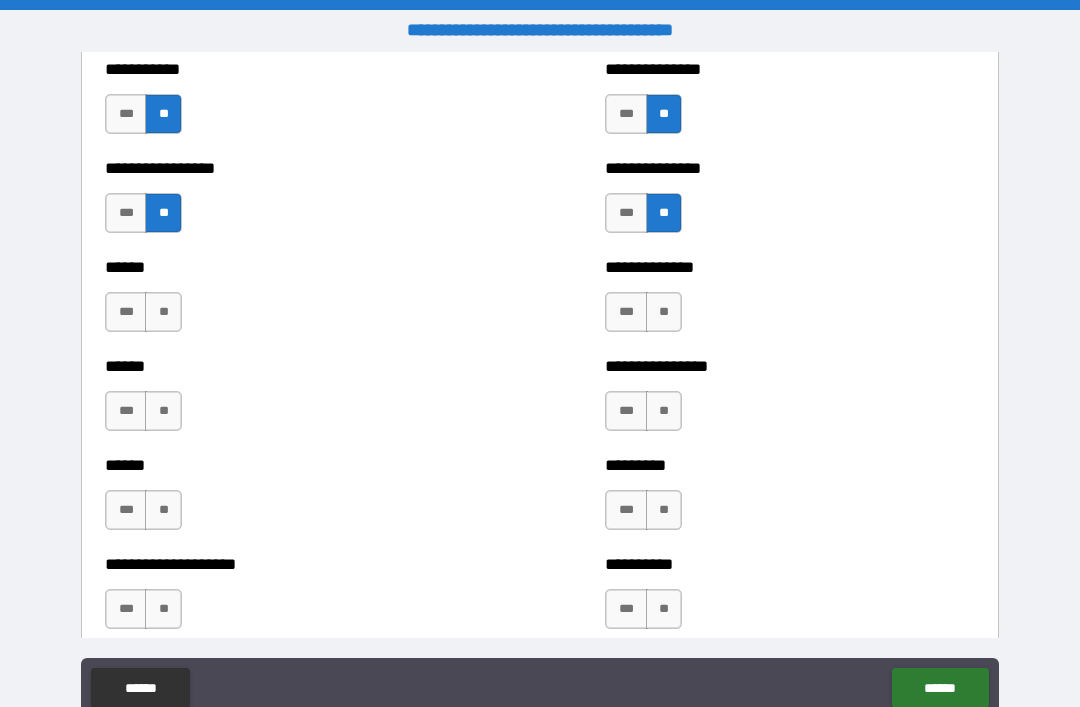 click on "**" at bounding box center [163, 312] 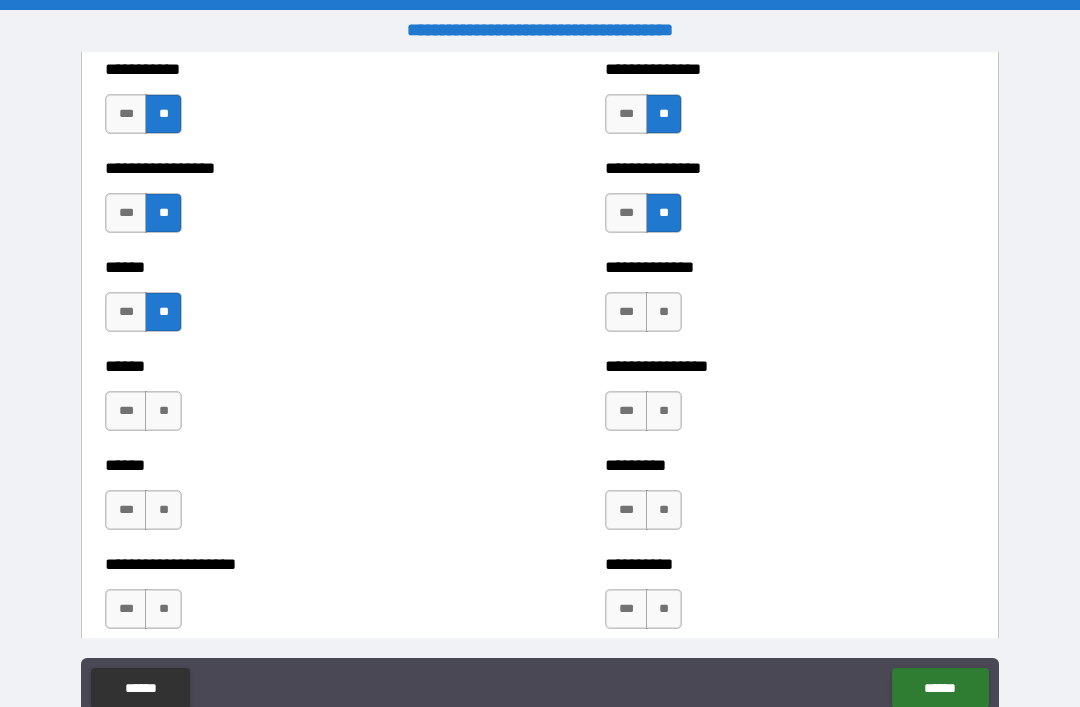click on "**" at bounding box center (163, 411) 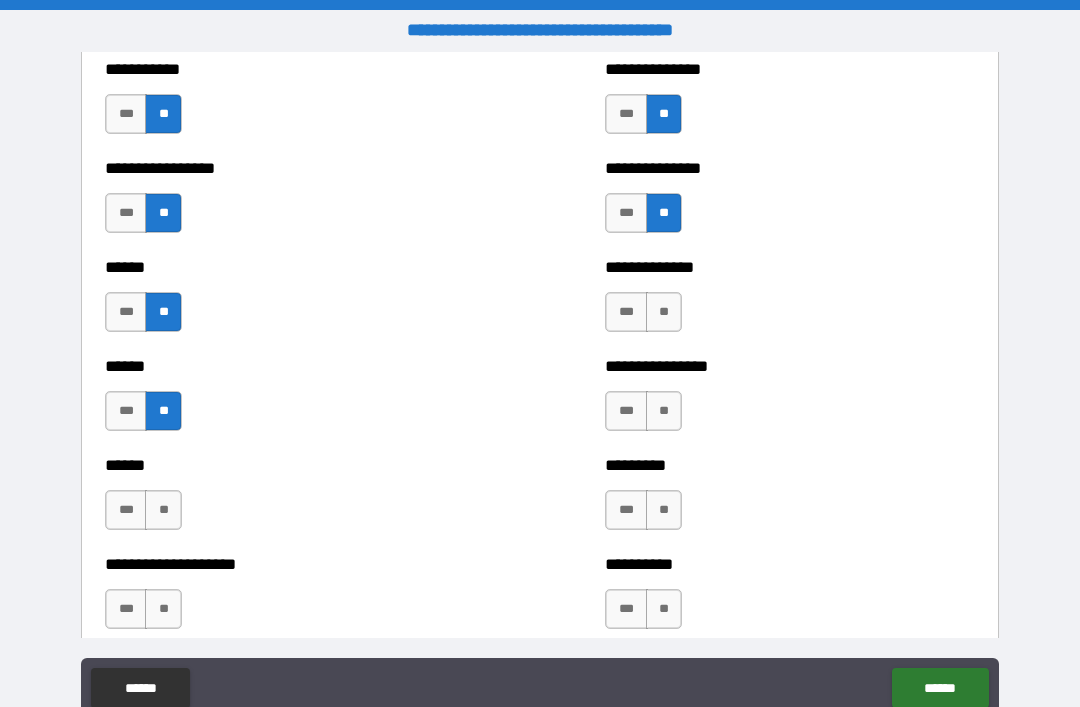 click on "**" at bounding box center (664, 411) 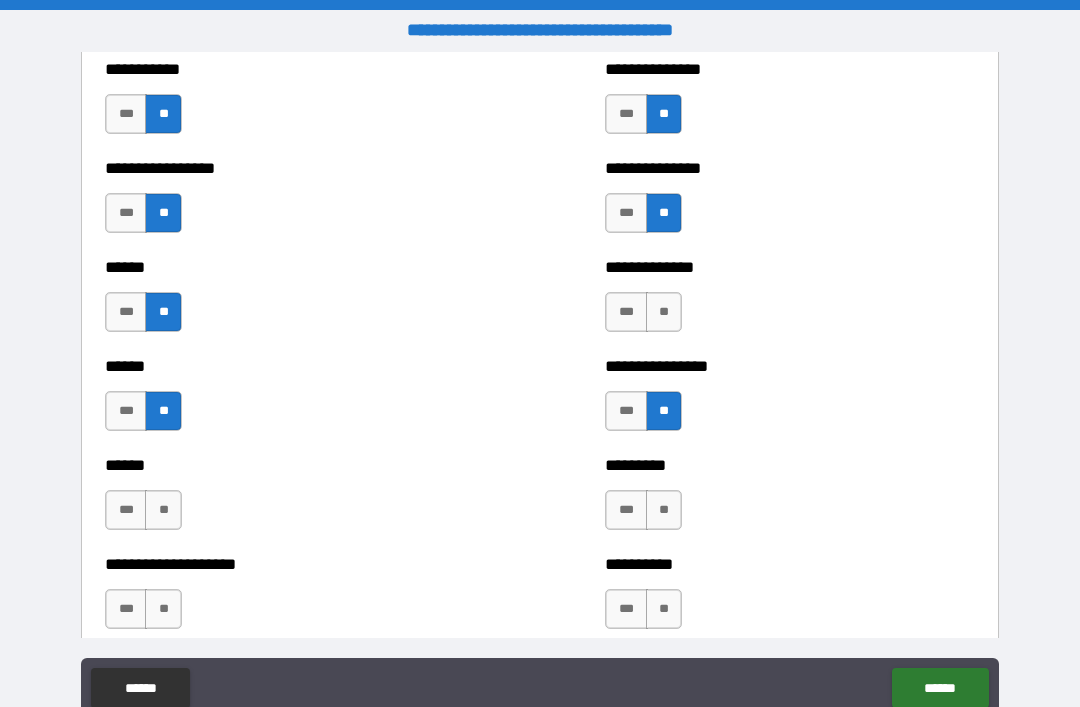 click on "**" at bounding box center (163, 510) 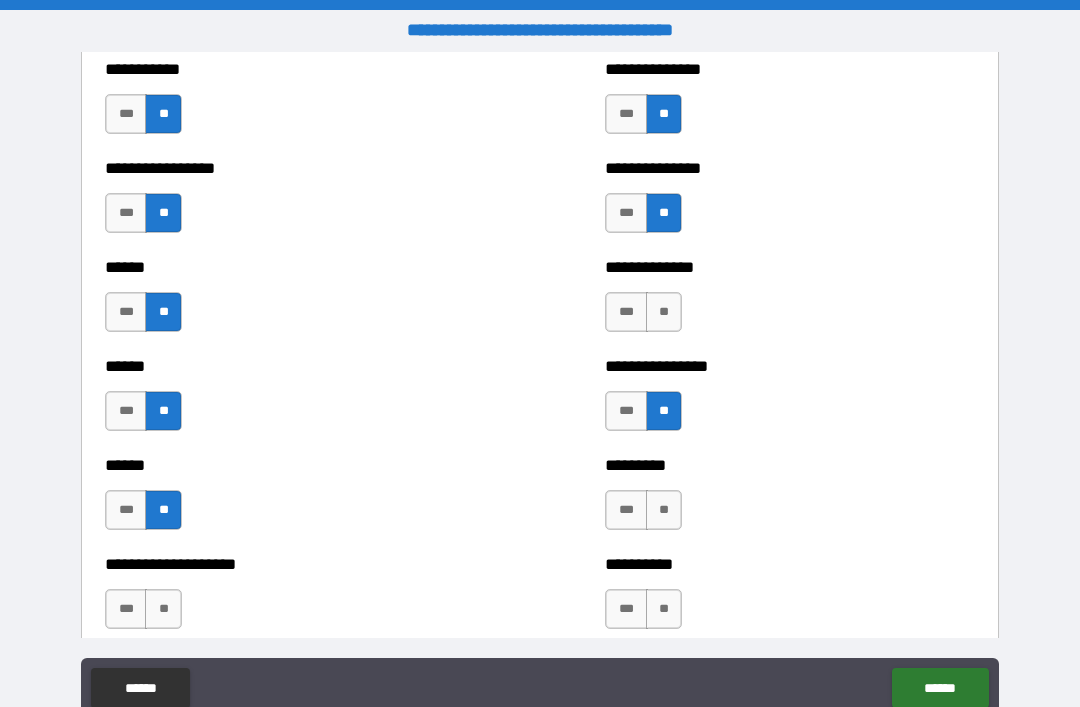 click on "**" at bounding box center (664, 510) 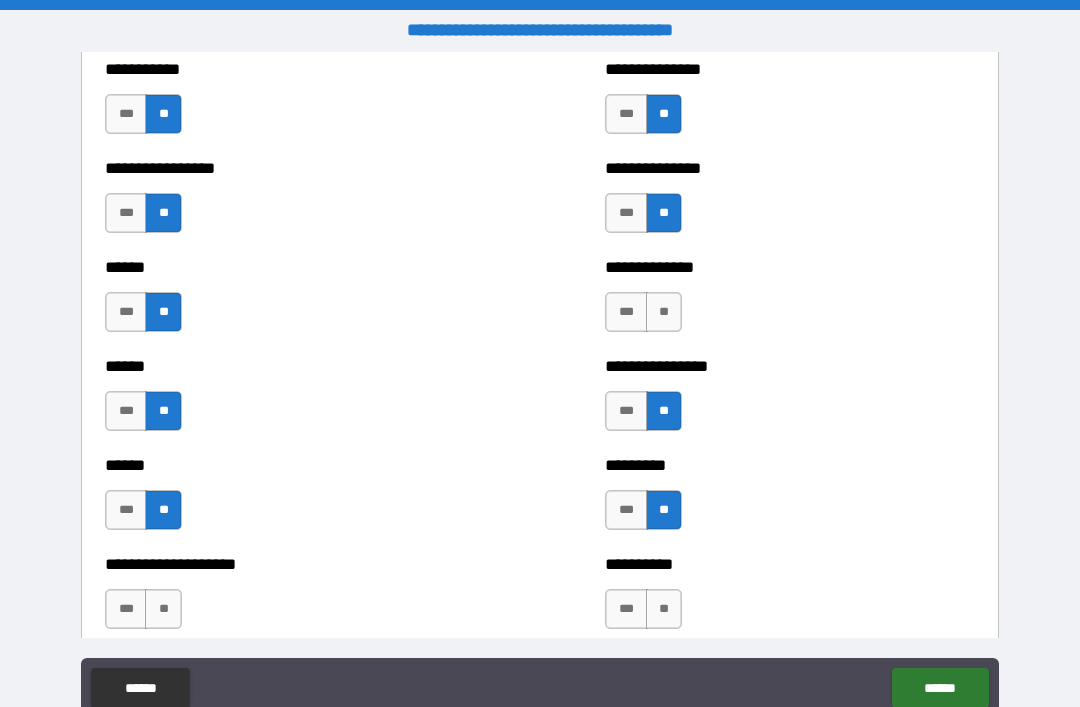 click on "**" at bounding box center (163, 609) 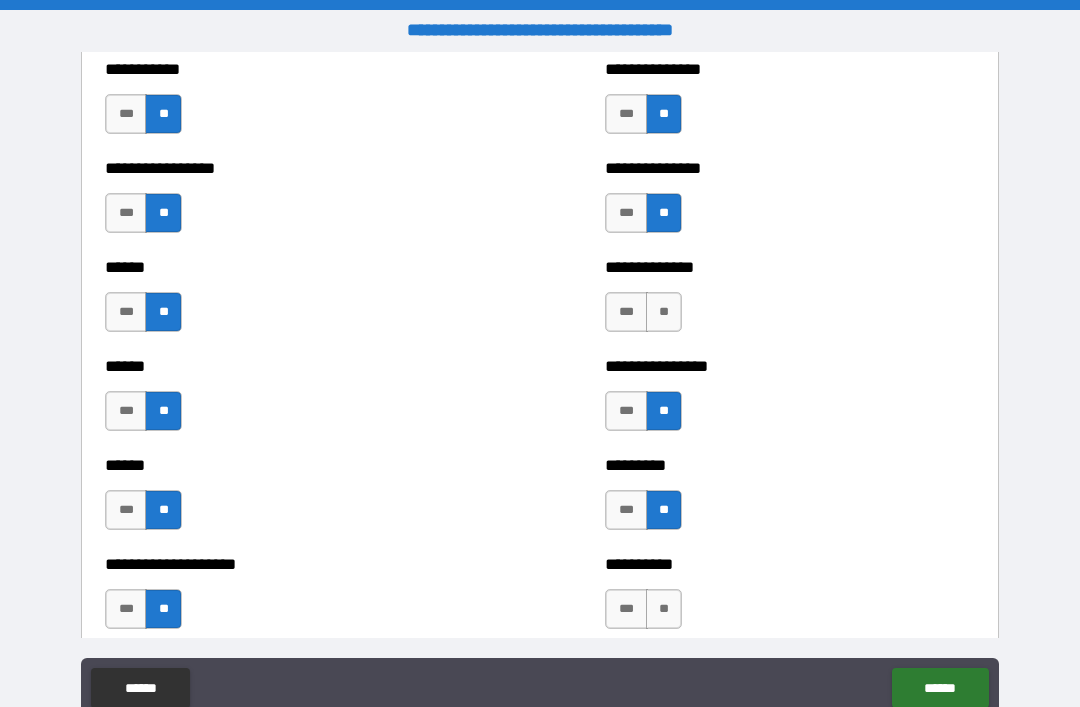 click on "**" at bounding box center [664, 609] 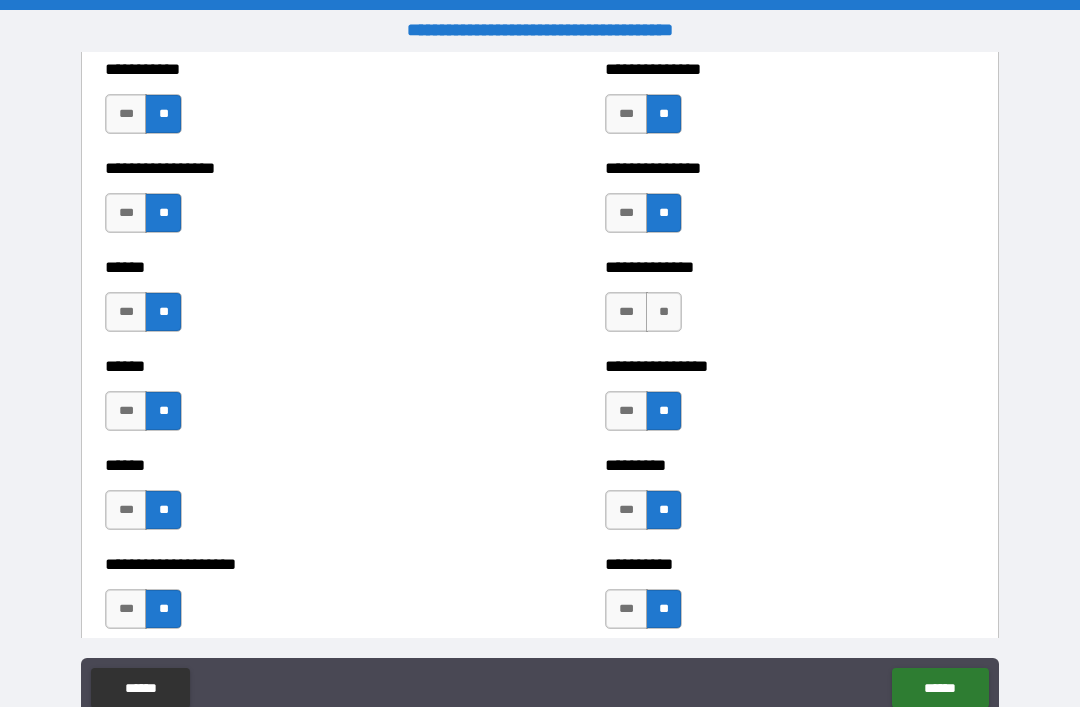 click on "******" at bounding box center [940, 688] 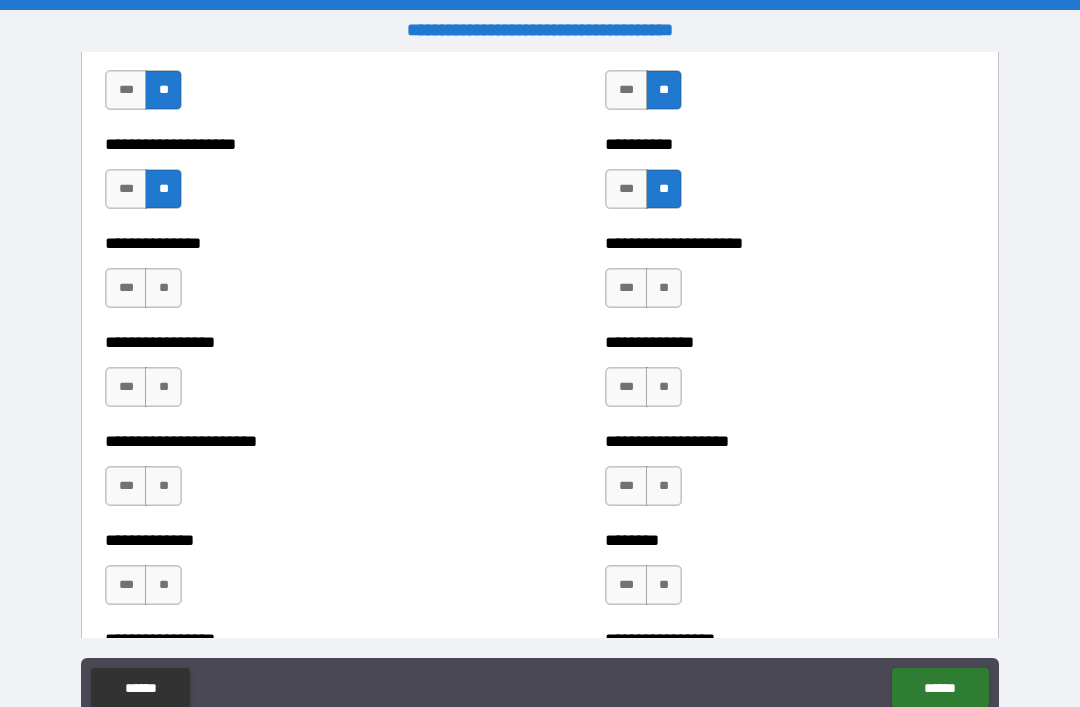 scroll, scrollTop: 3294, scrollLeft: 0, axis: vertical 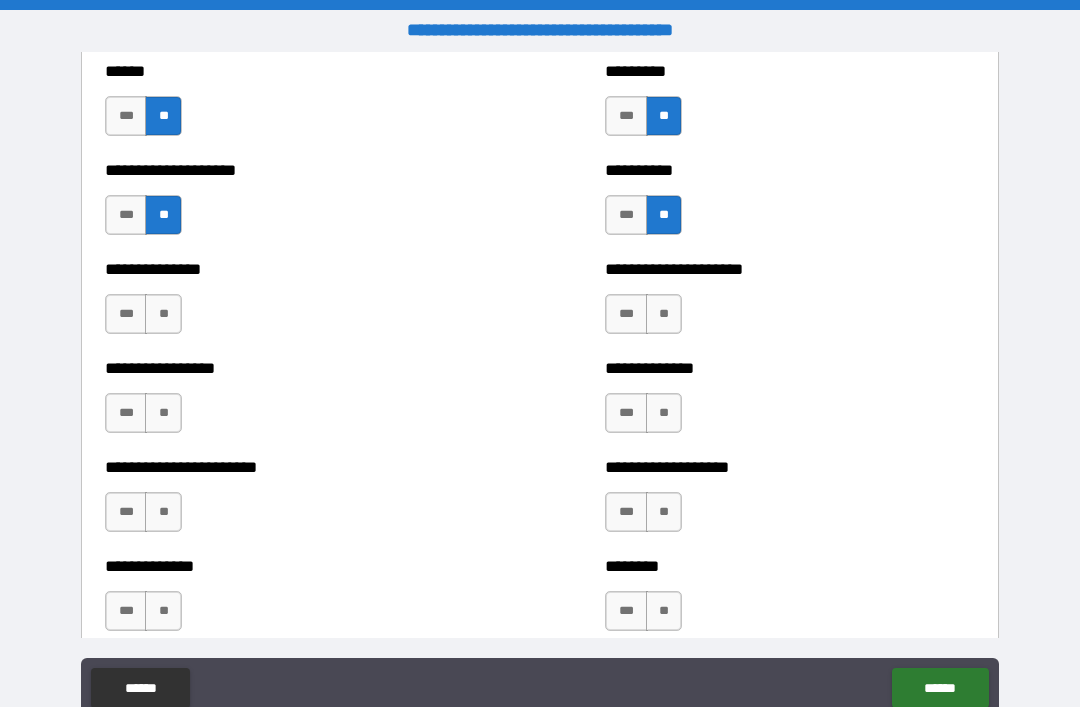 click on "**" at bounding box center (163, 314) 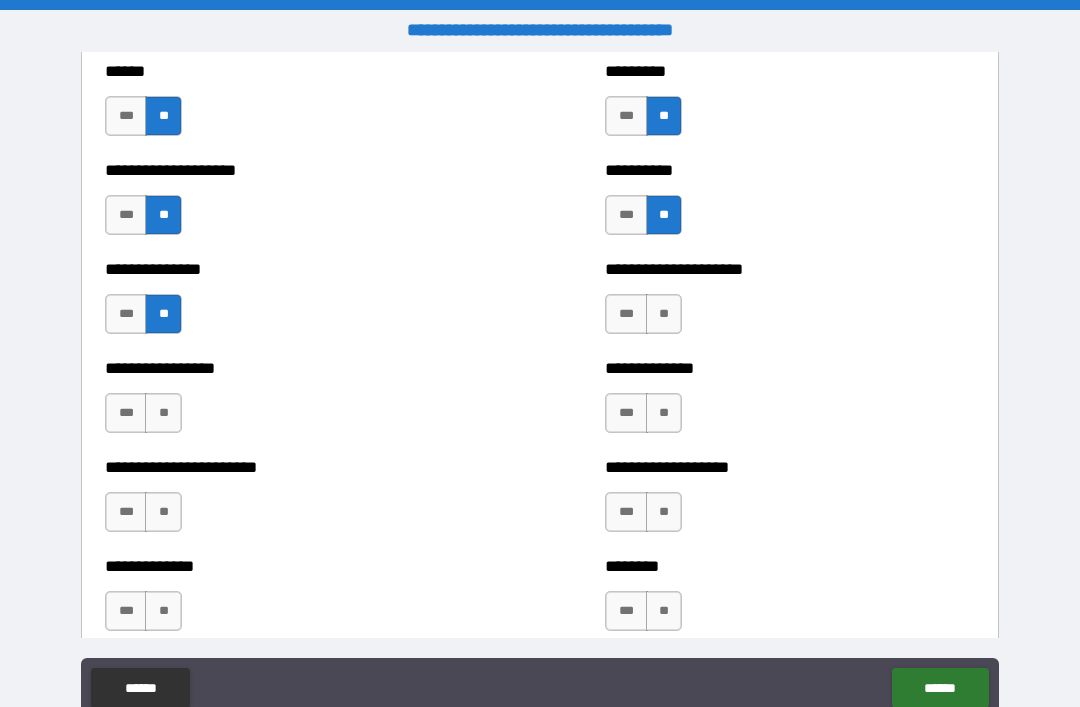 click on "**" at bounding box center [664, 314] 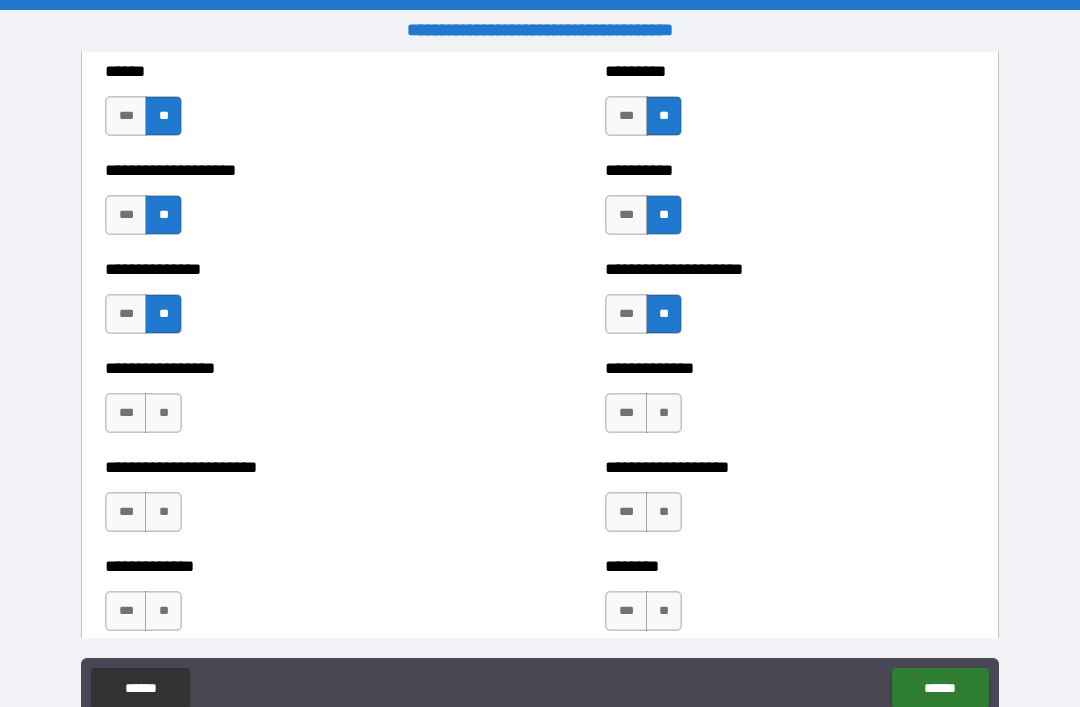 click on "**" at bounding box center [163, 413] 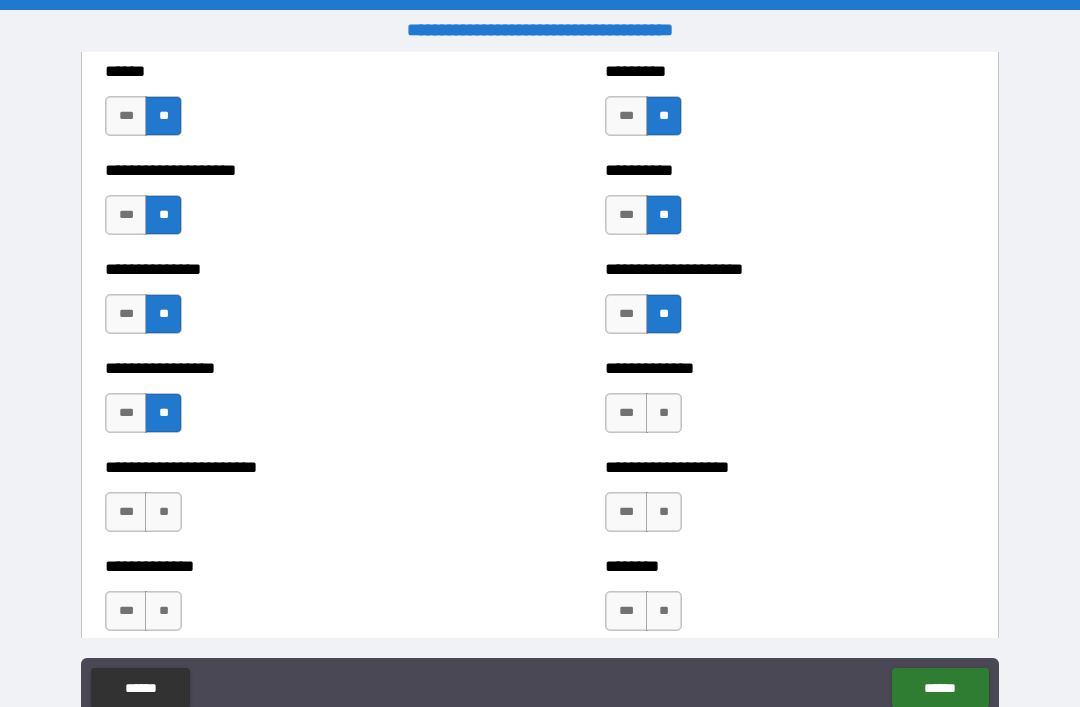 click on "**" at bounding box center (163, 512) 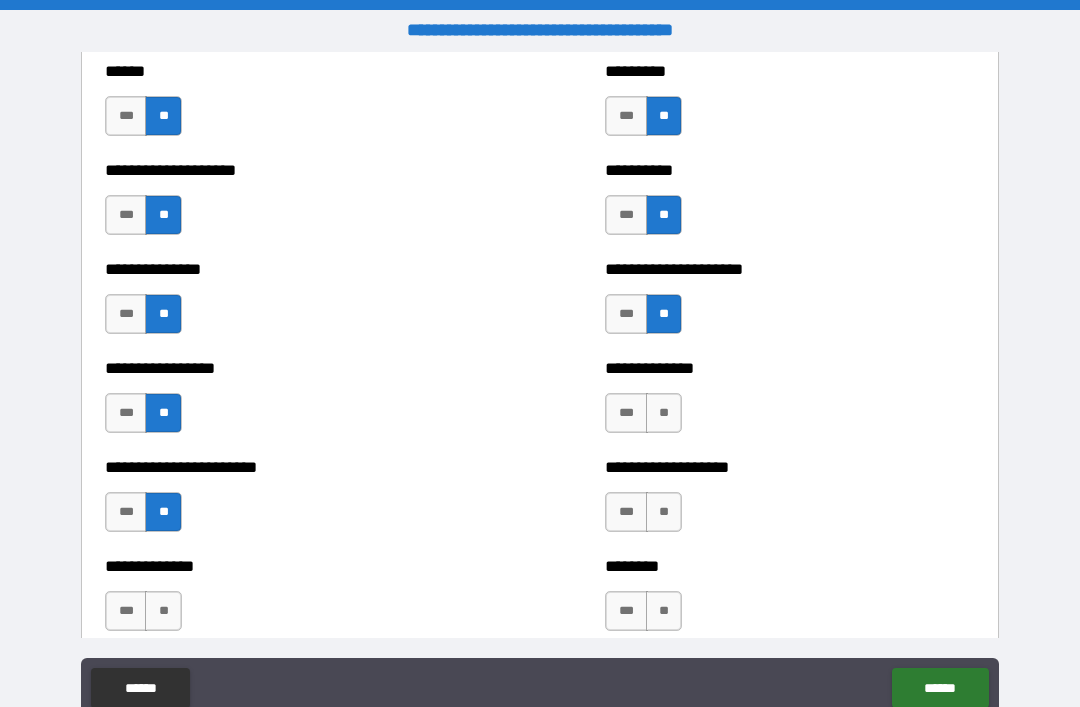 click on "**" at bounding box center [664, 512] 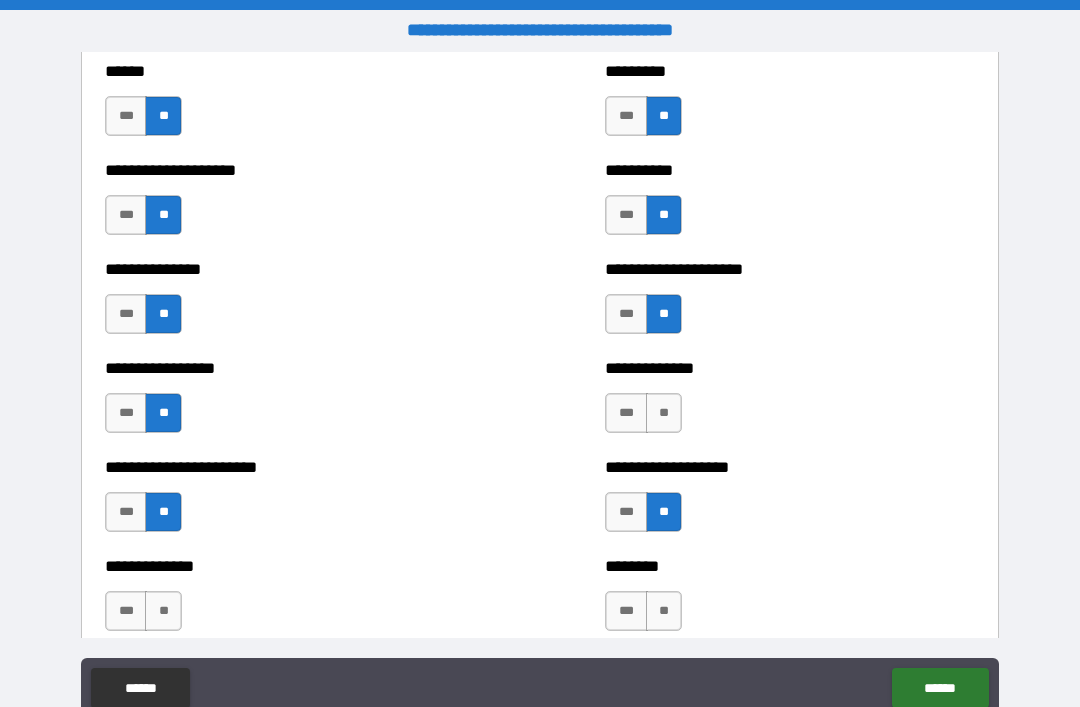 click on "**" at bounding box center [664, 413] 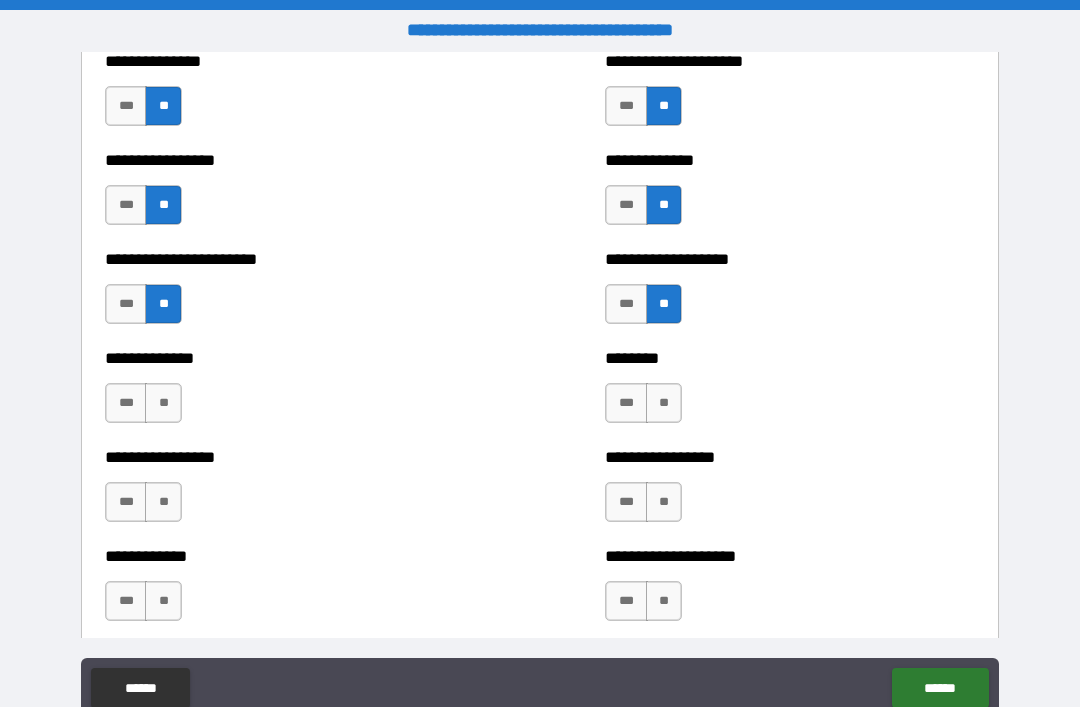 scroll, scrollTop: 3524, scrollLeft: 0, axis: vertical 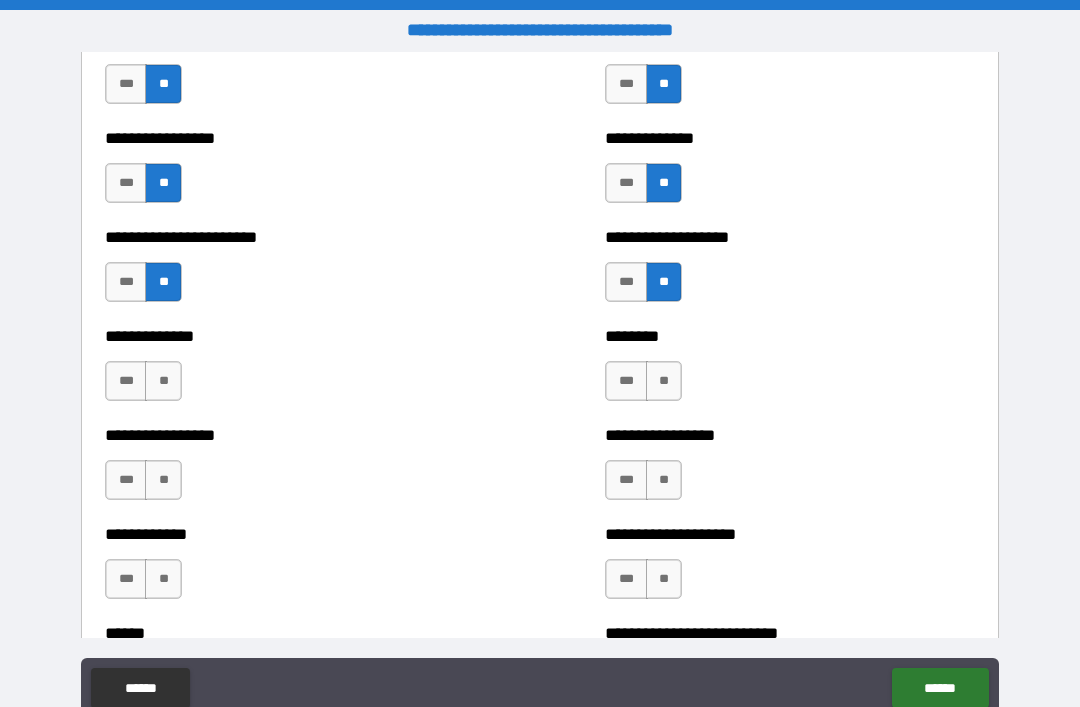 click on "**" at bounding box center [163, 381] 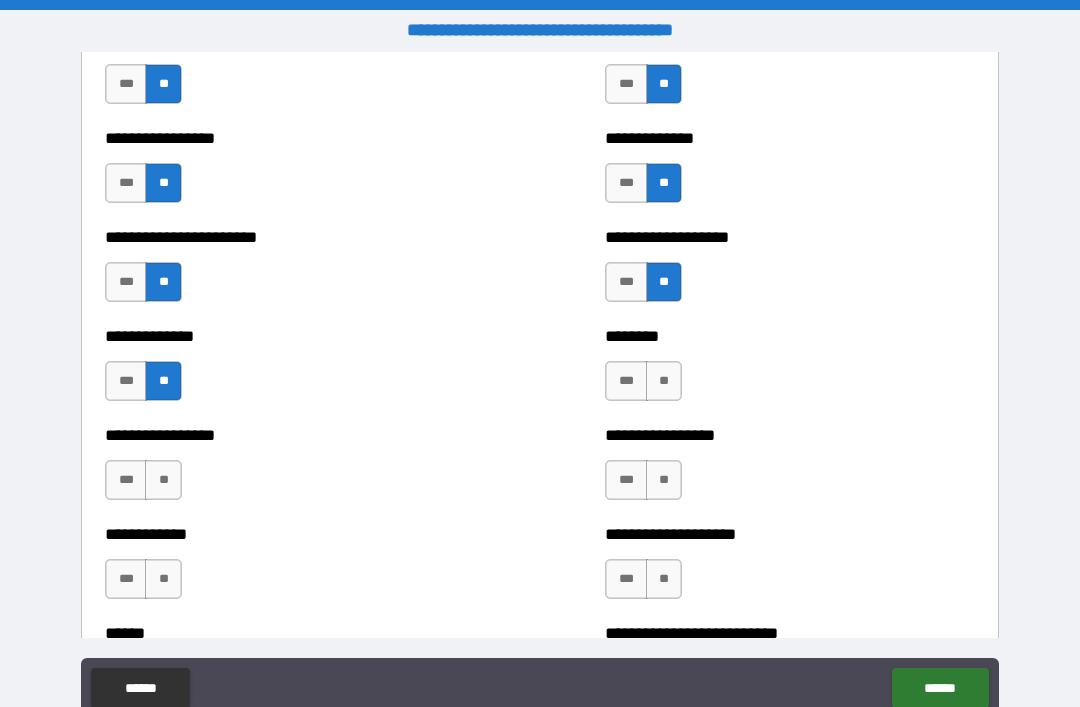 click on "**" at bounding box center (664, 381) 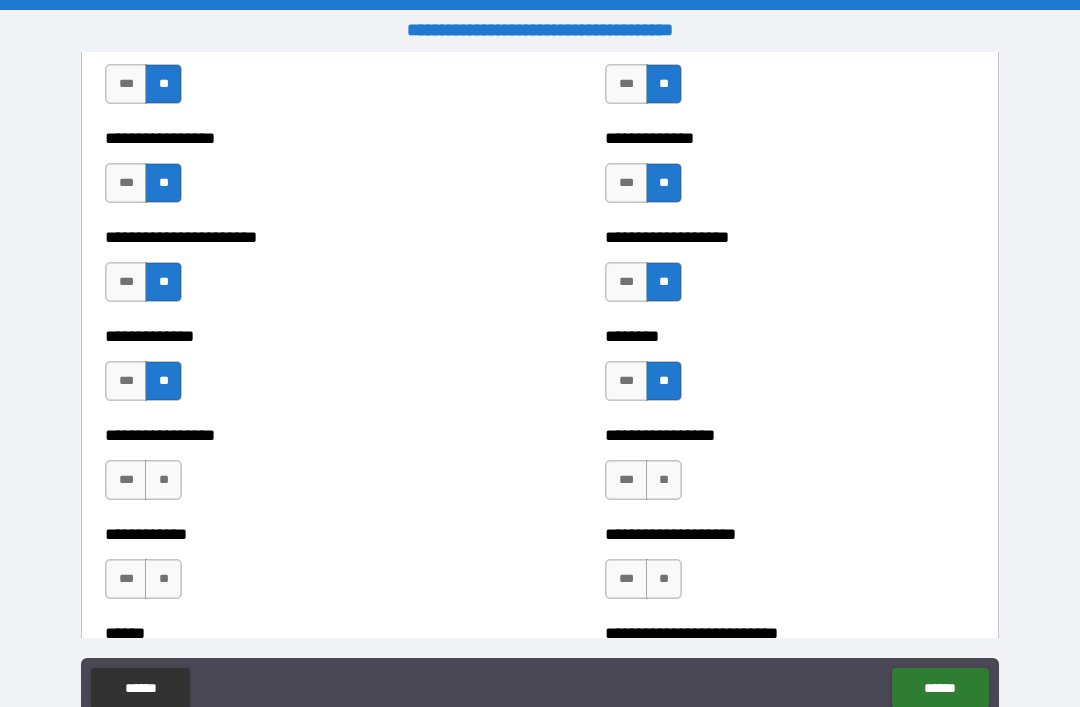 click on "**" at bounding box center [163, 480] 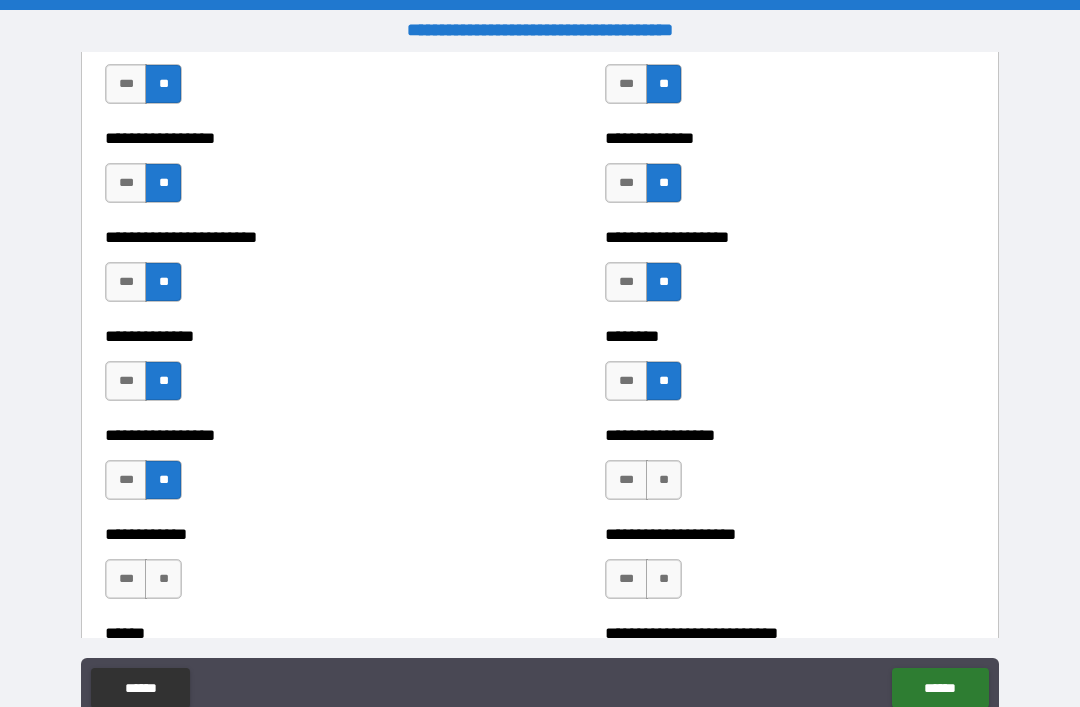 click on "**" at bounding box center (664, 480) 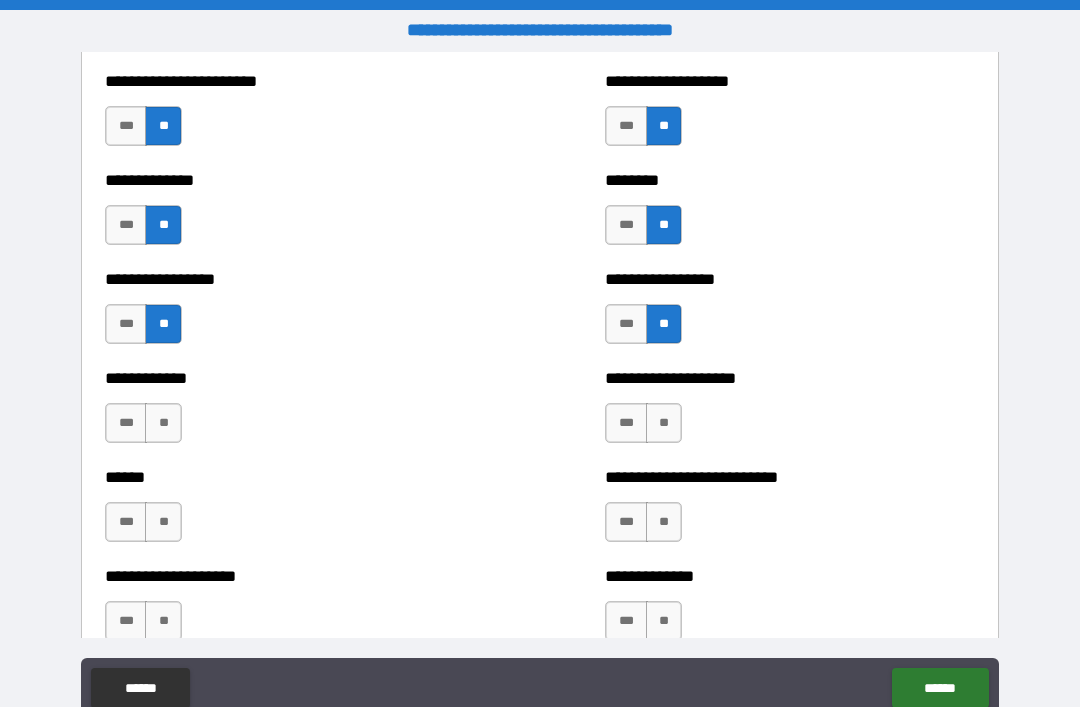 scroll, scrollTop: 3702, scrollLeft: 0, axis: vertical 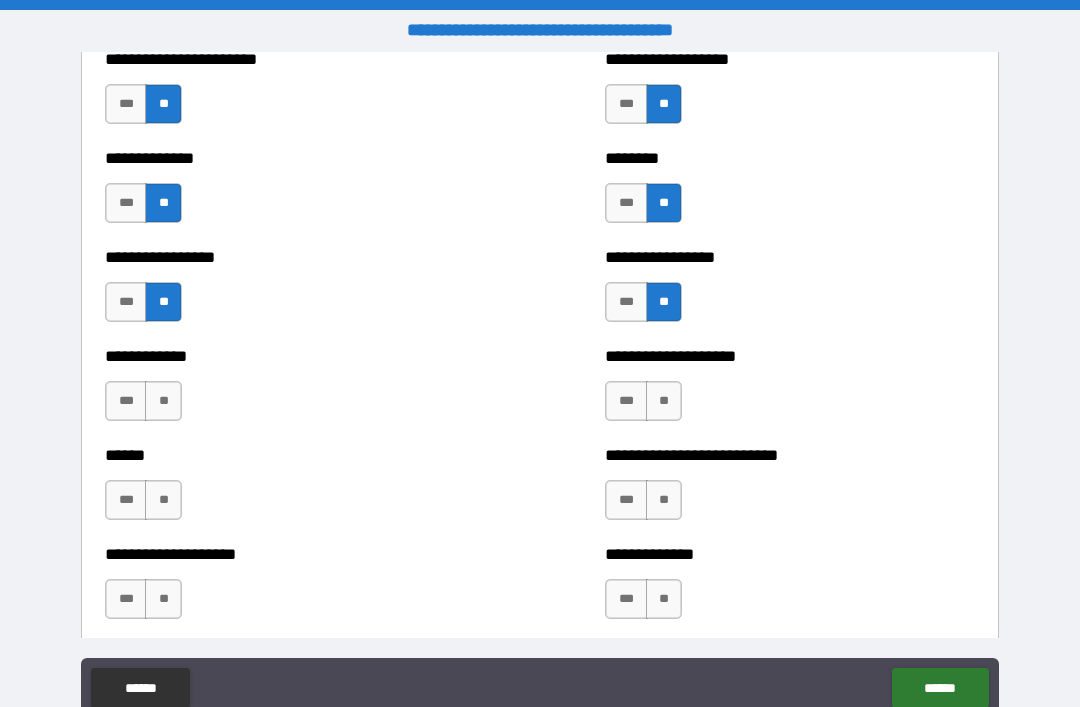 click on "**" at bounding box center [163, 401] 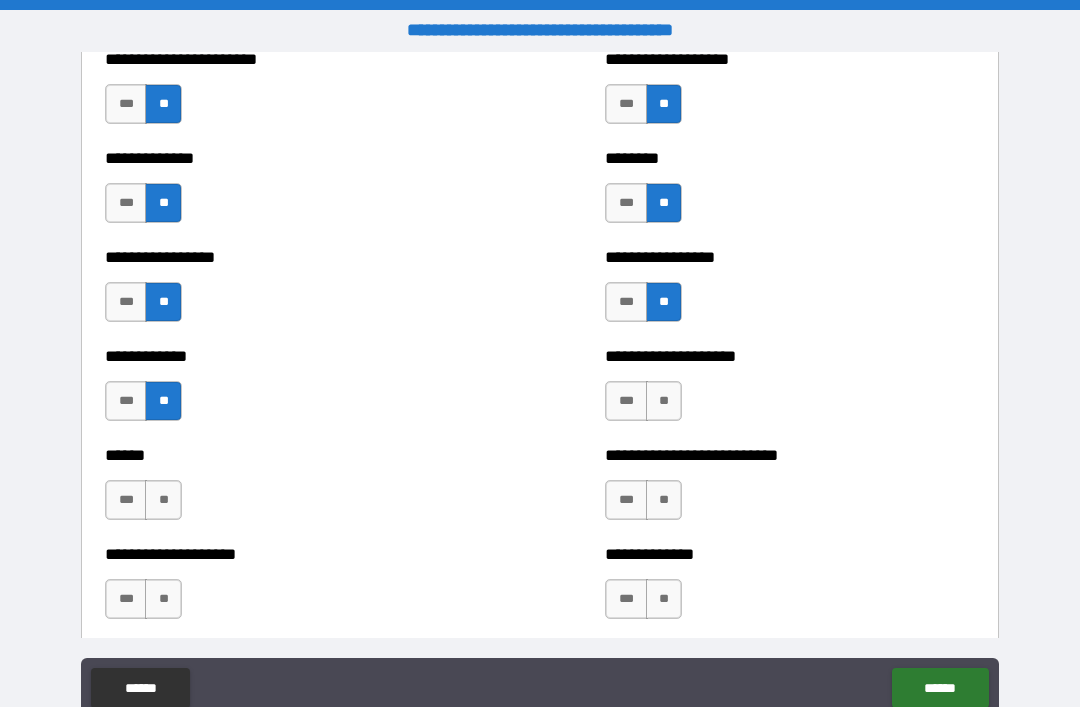 click on "**" at bounding box center [664, 401] 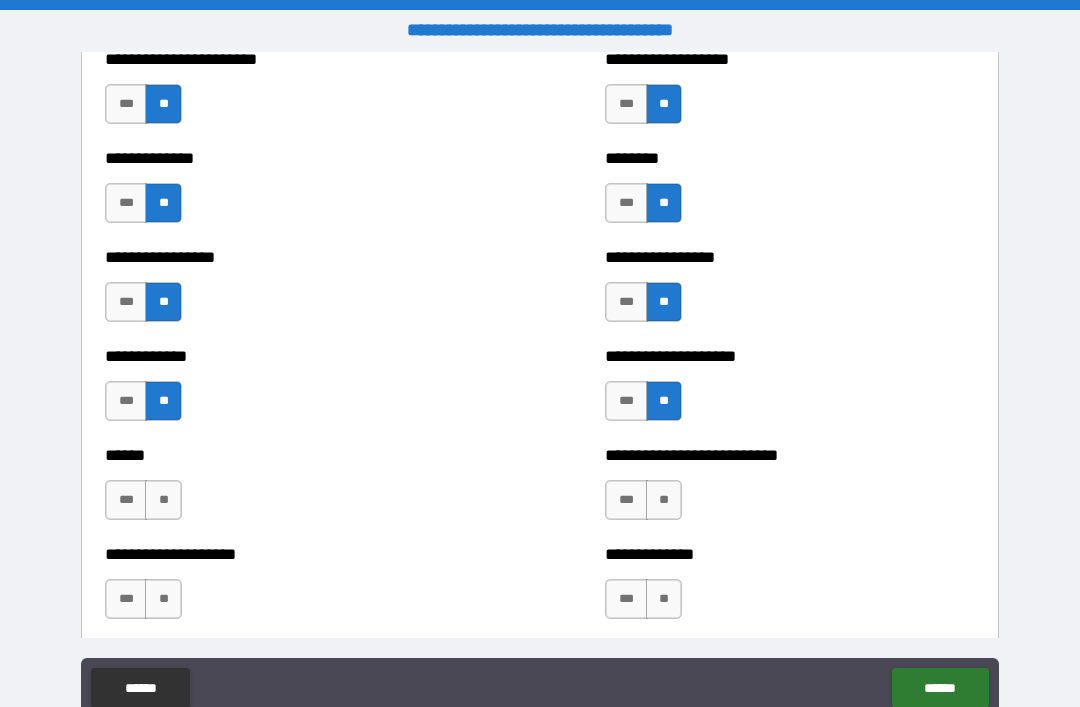 click on "**" at bounding box center [664, 500] 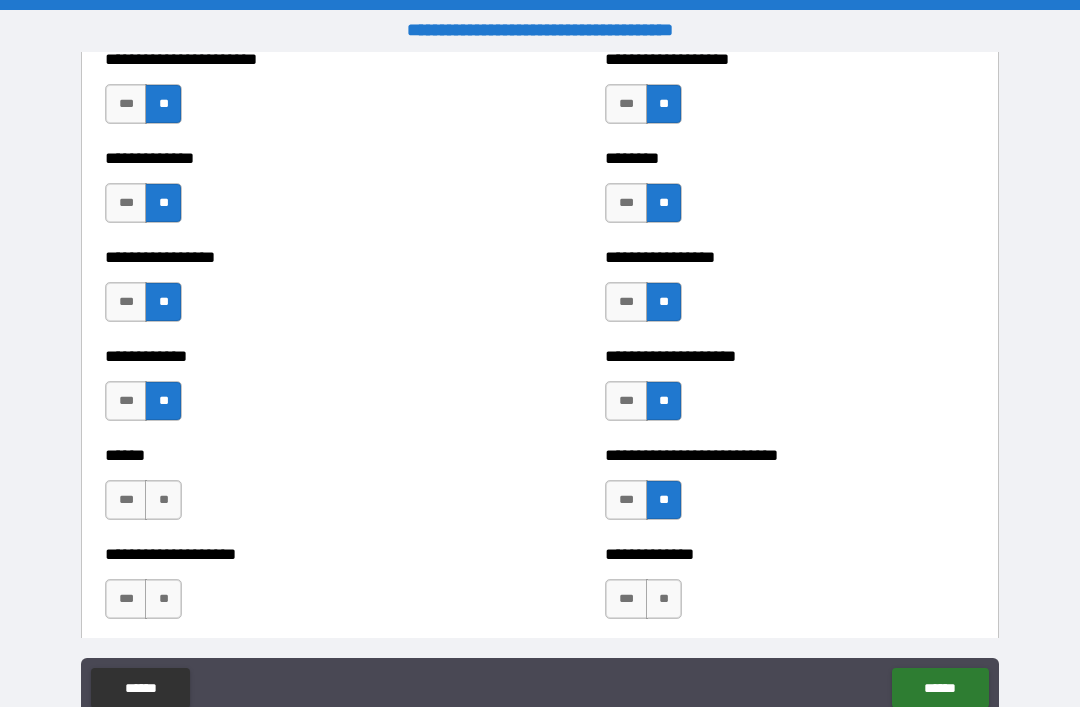 click on "**" at bounding box center [664, 599] 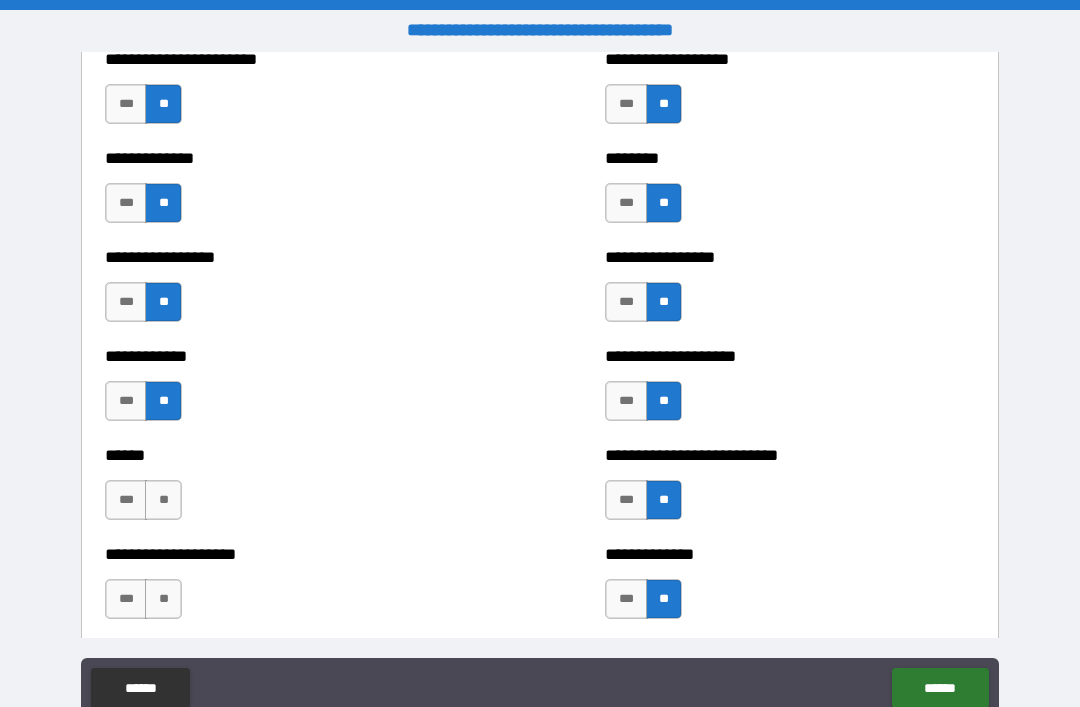 click on "**" at bounding box center [163, 500] 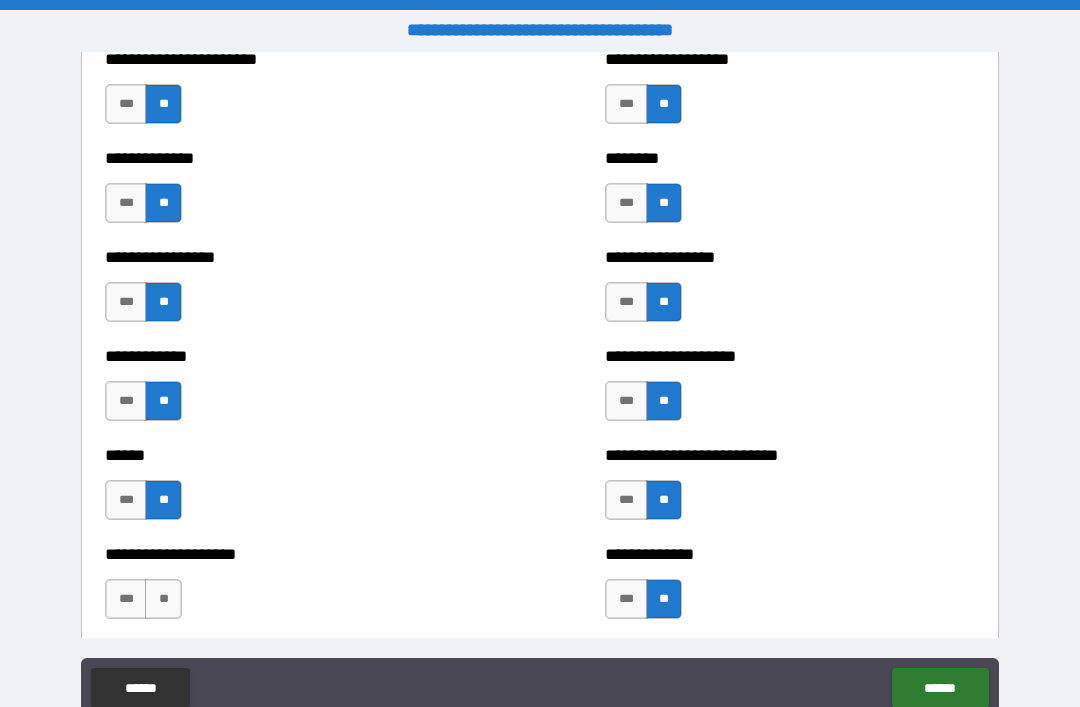 click on "**" at bounding box center [163, 599] 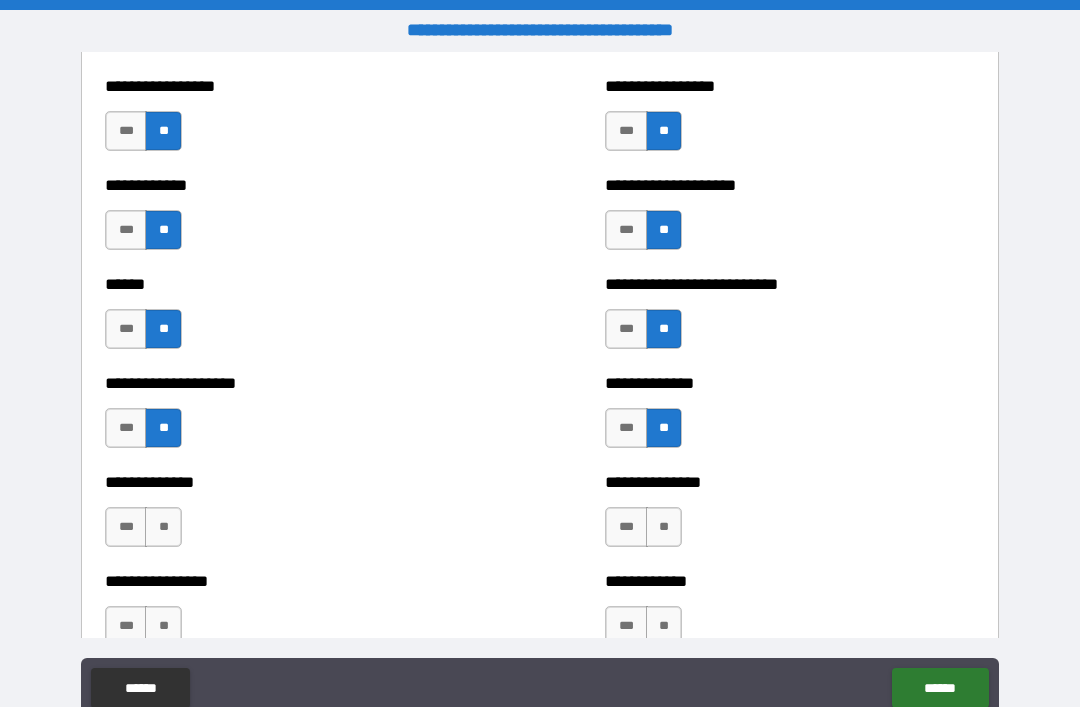 scroll, scrollTop: 3887, scrollLeft: 0, axis: vertical 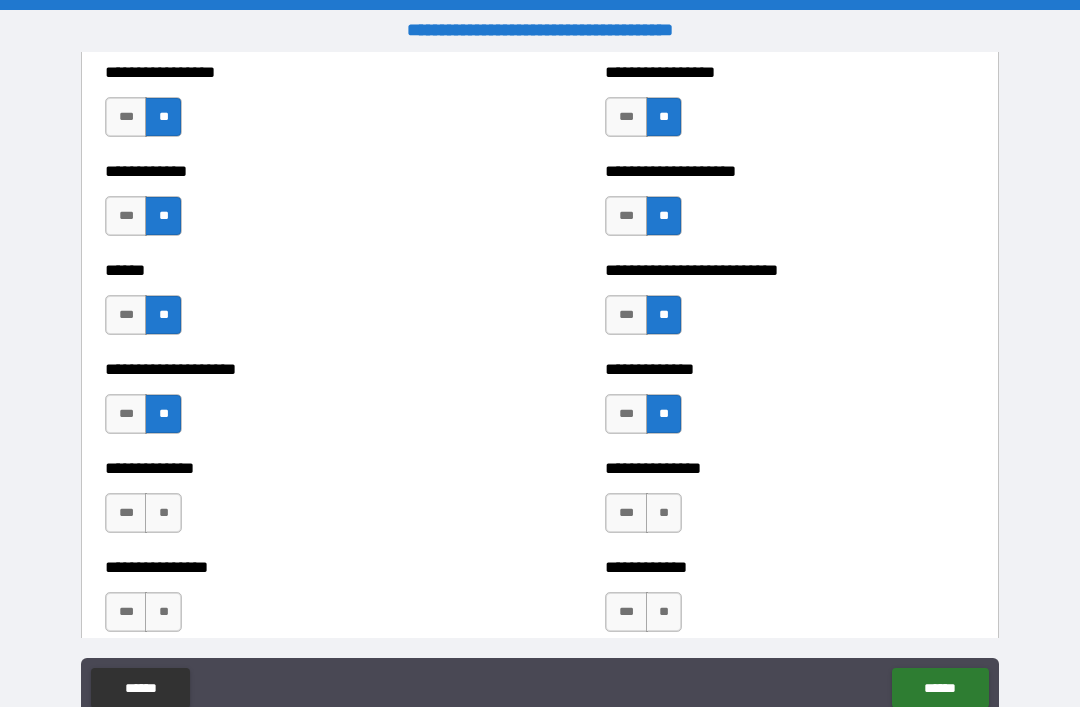 click on "**" at bounding box center [664, 513] 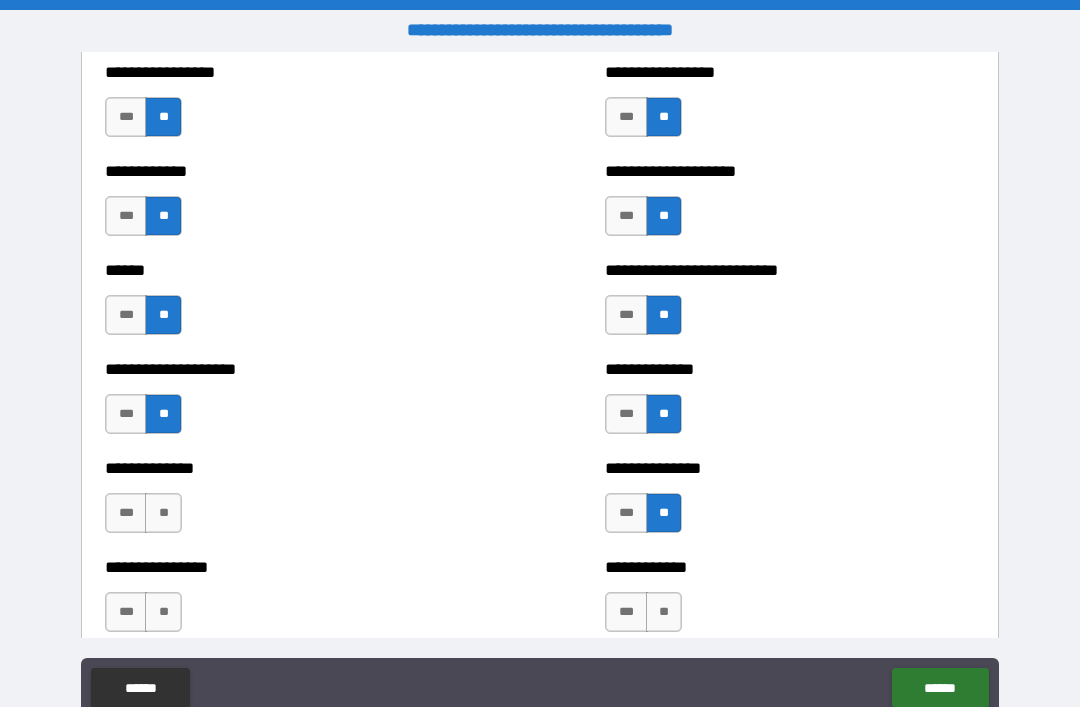 click on "**" at bounding box center (163, 513) 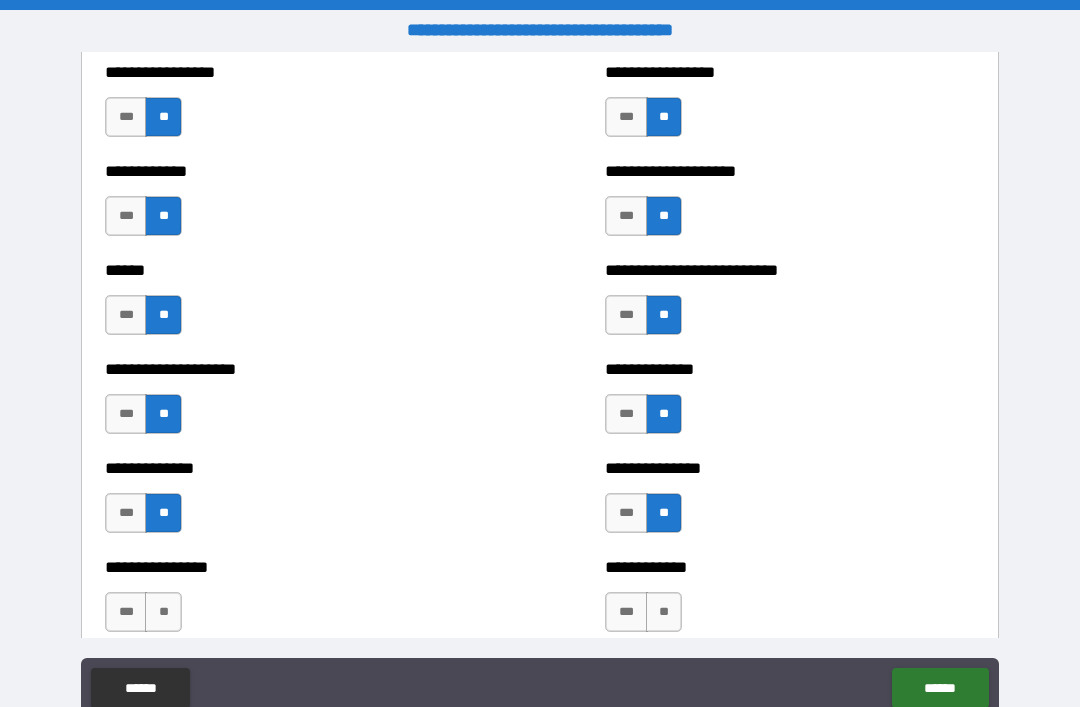 click on "**" at bounding box center [664, 612] 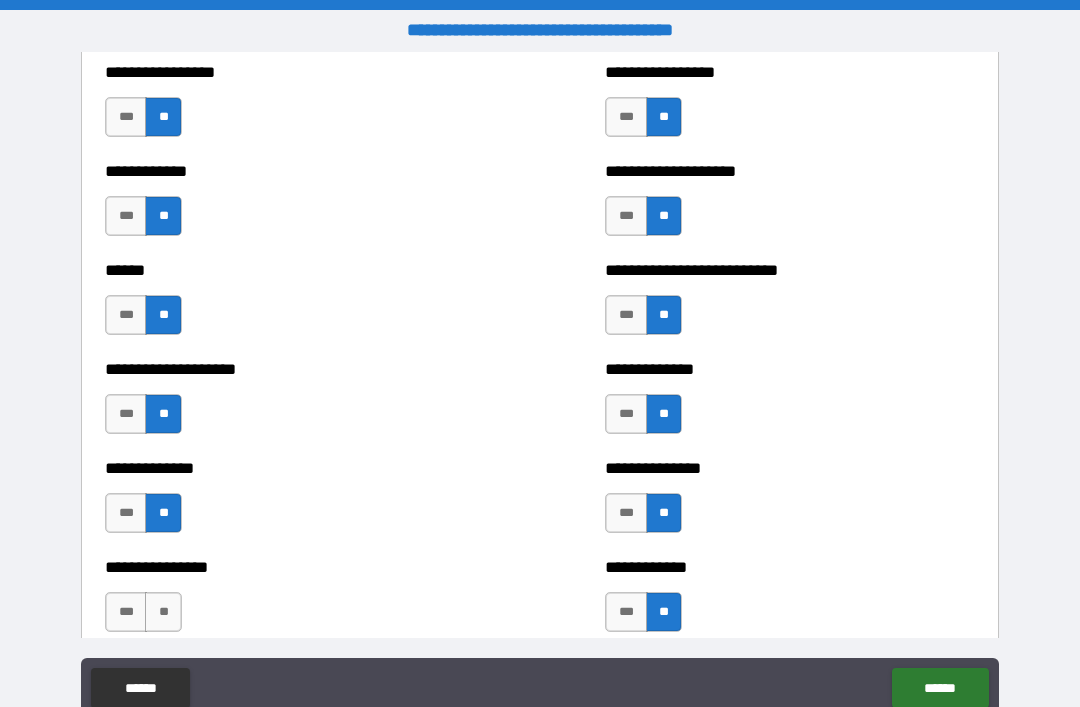 click on "**" at bounding box center (163, 612) 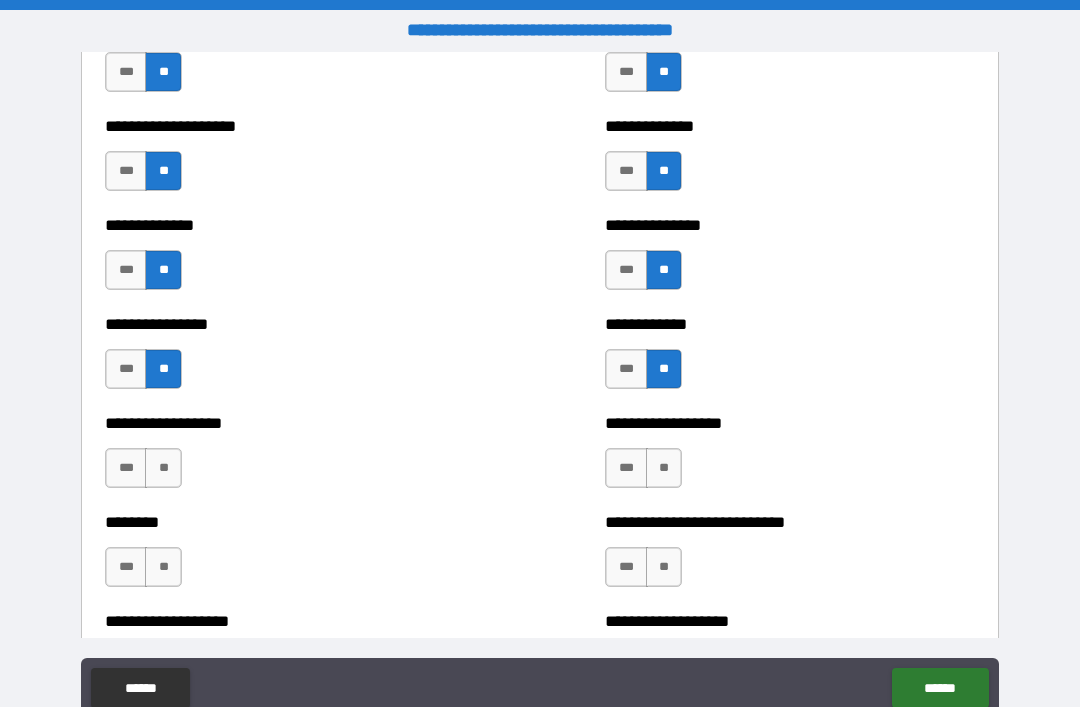scroll, scrollTop: 4132, scrollLeft: 0, axis: vertical 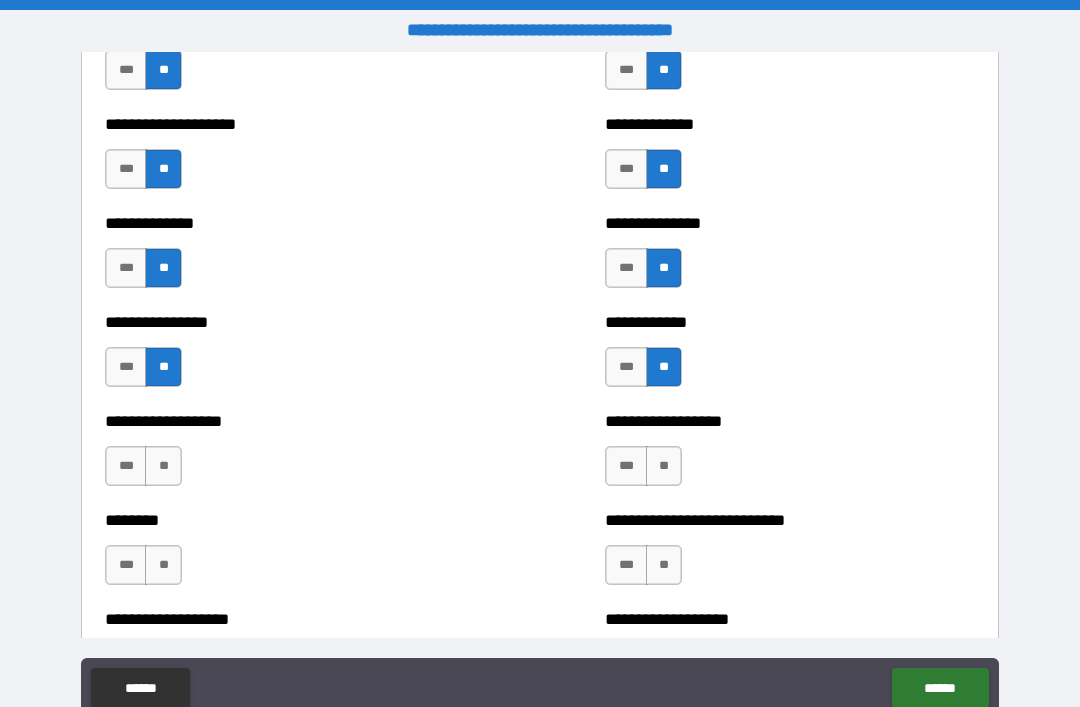 click on "**" at bounding box center (664, 466) 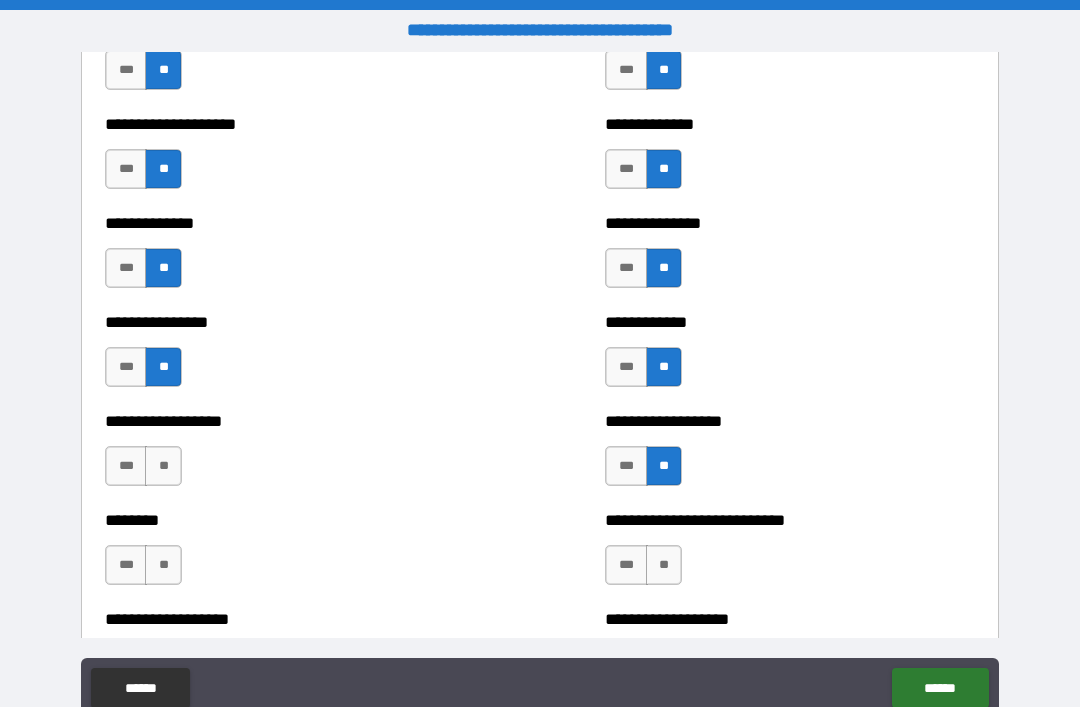 click on "**" at bounding box center (163, 466) 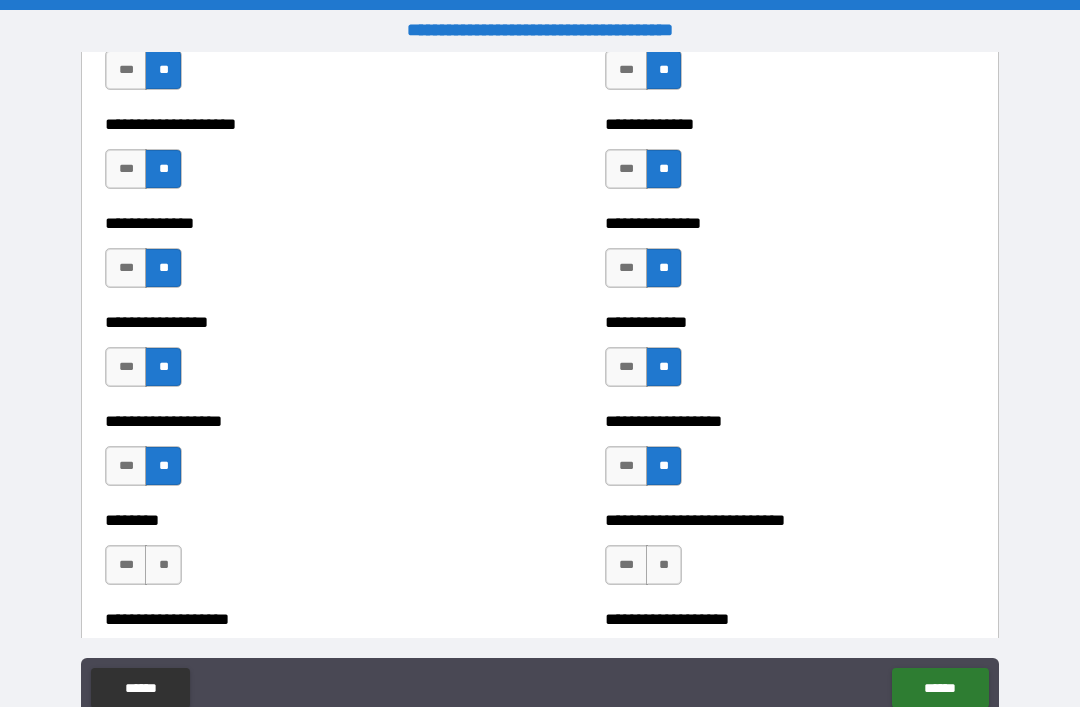 click on "**" at bounding box center [664, 565] 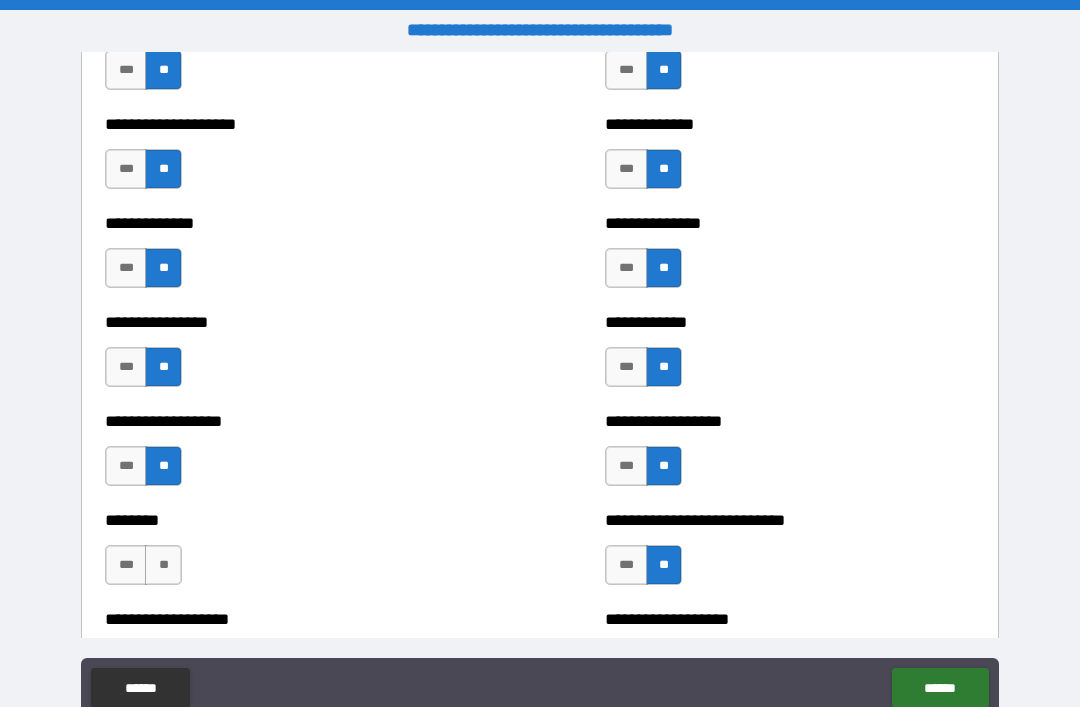 click on "**" at bounding box center [163, 565] 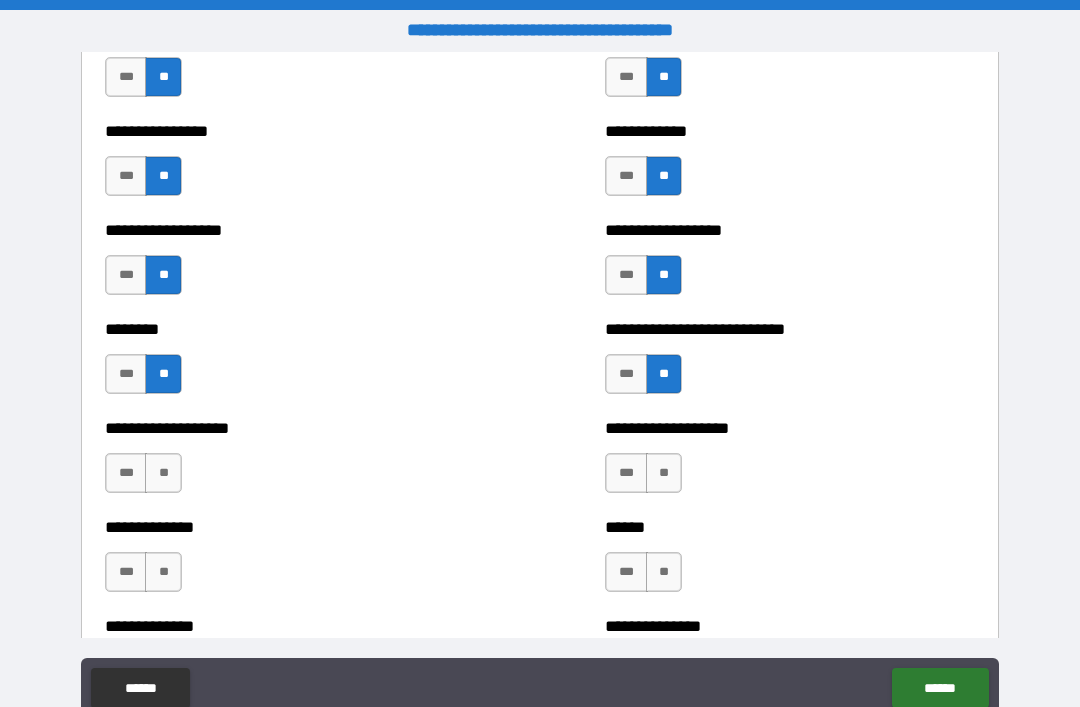 scroll, scrollTop: 4329, scrollLeft: 0, axis: vertical 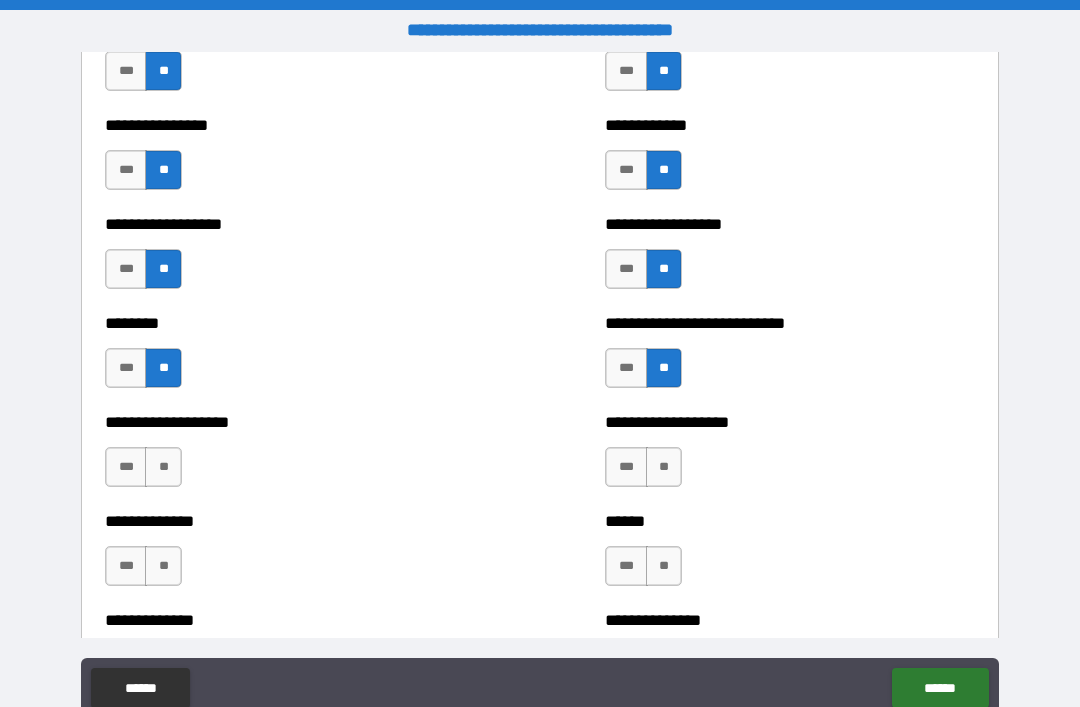 click on "**" at bounding box center (163, 467) 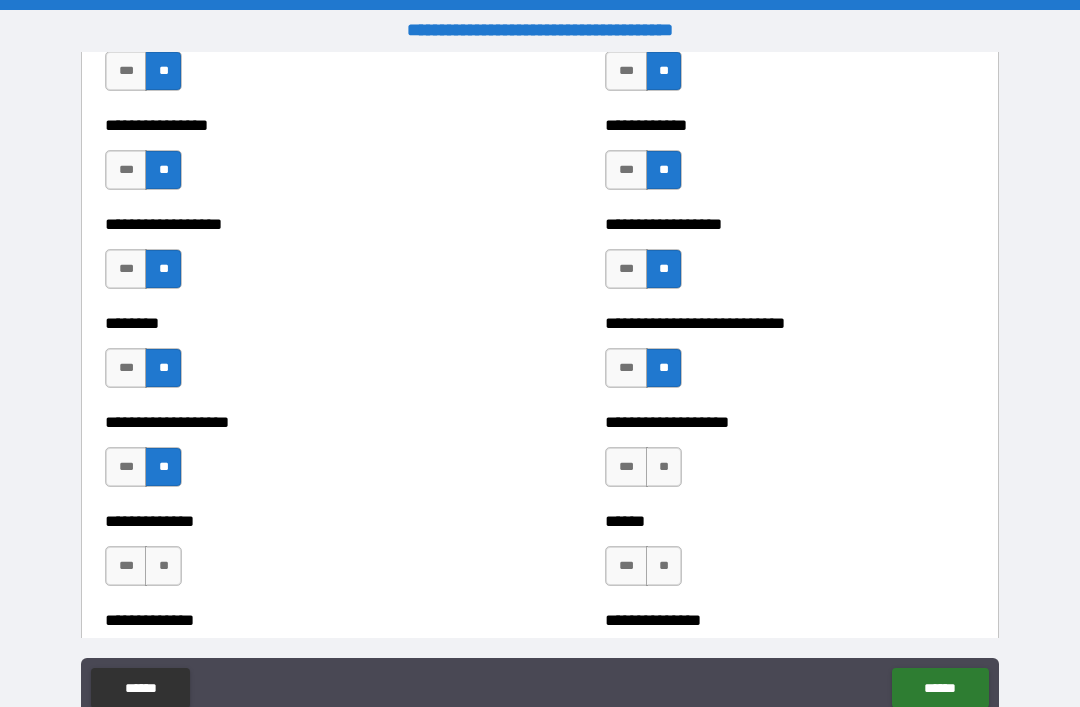 click on "**" at bounding box center [664, 467] 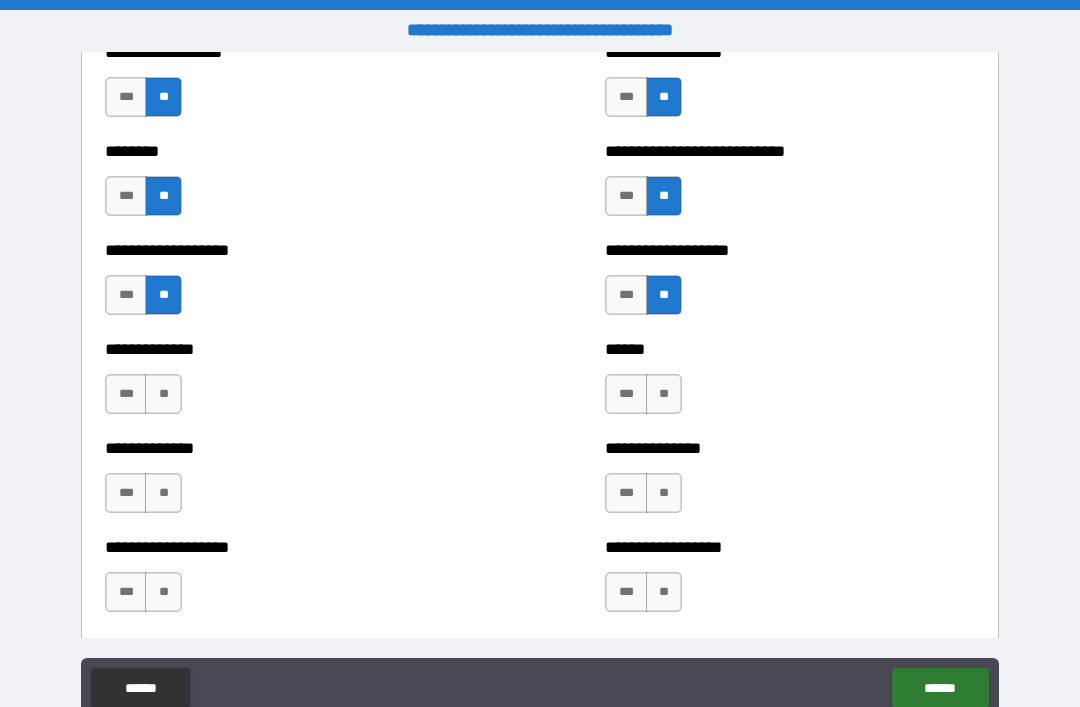 scroll, scrollTop: 4513, scrollLeft: 0, axis: vertical 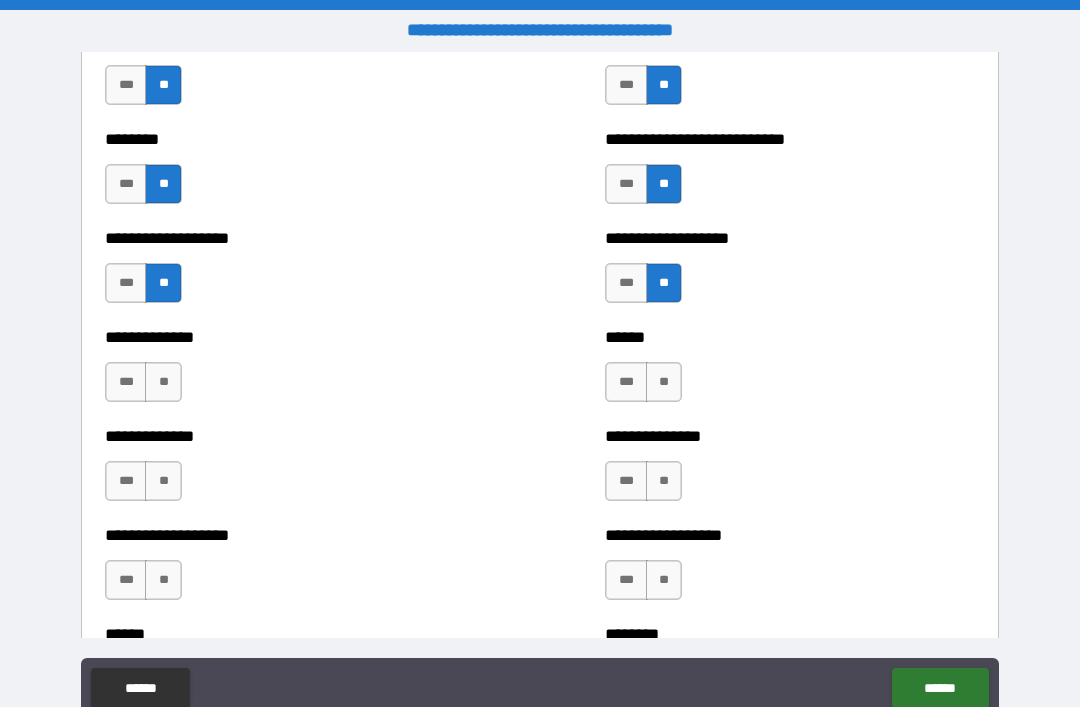 click on "**" at bounding box center (664, 382) 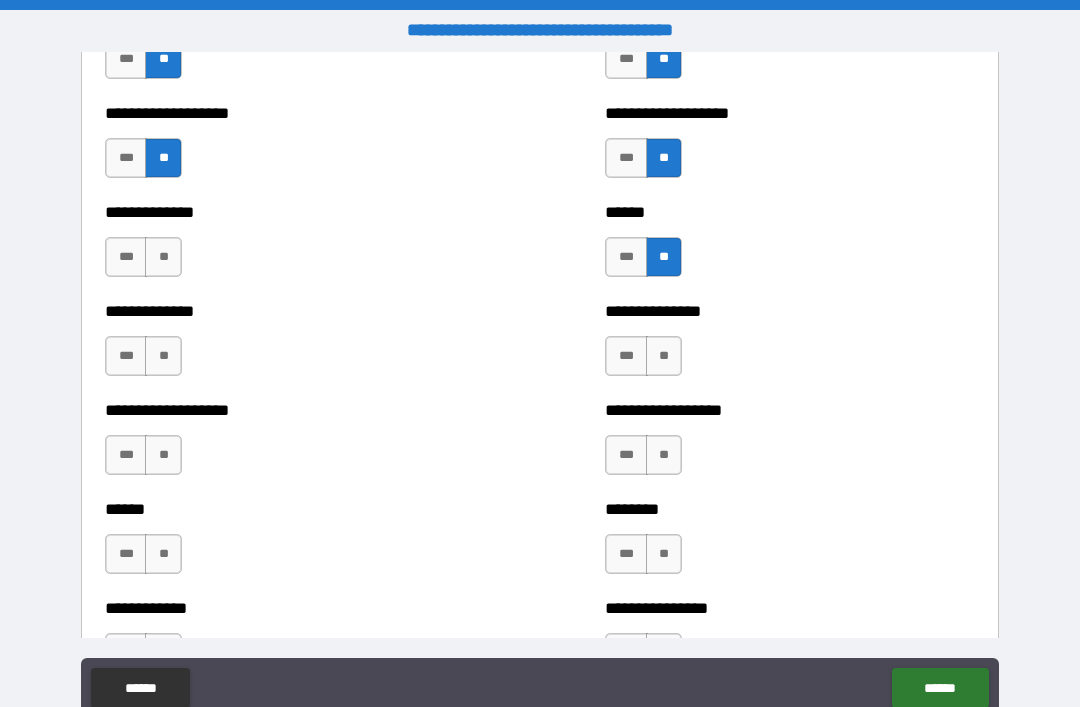 scroll, scrollTop: 4655, scrollLeft: 0, axis: vertical 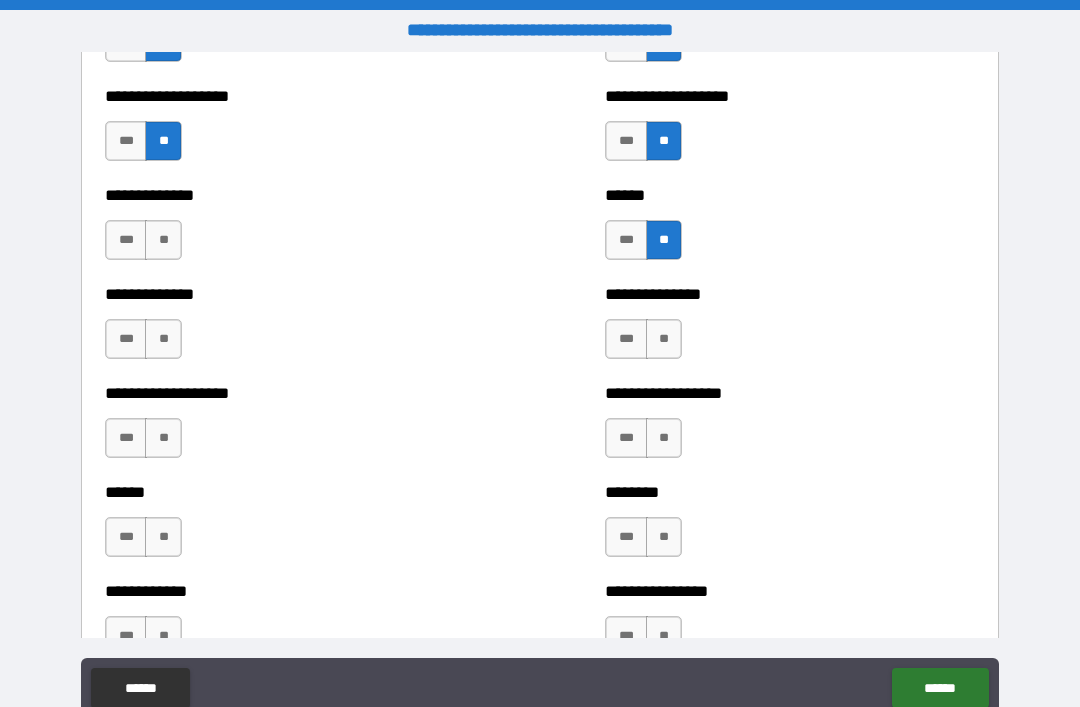 click on "**" at bounding box center (163, 240) 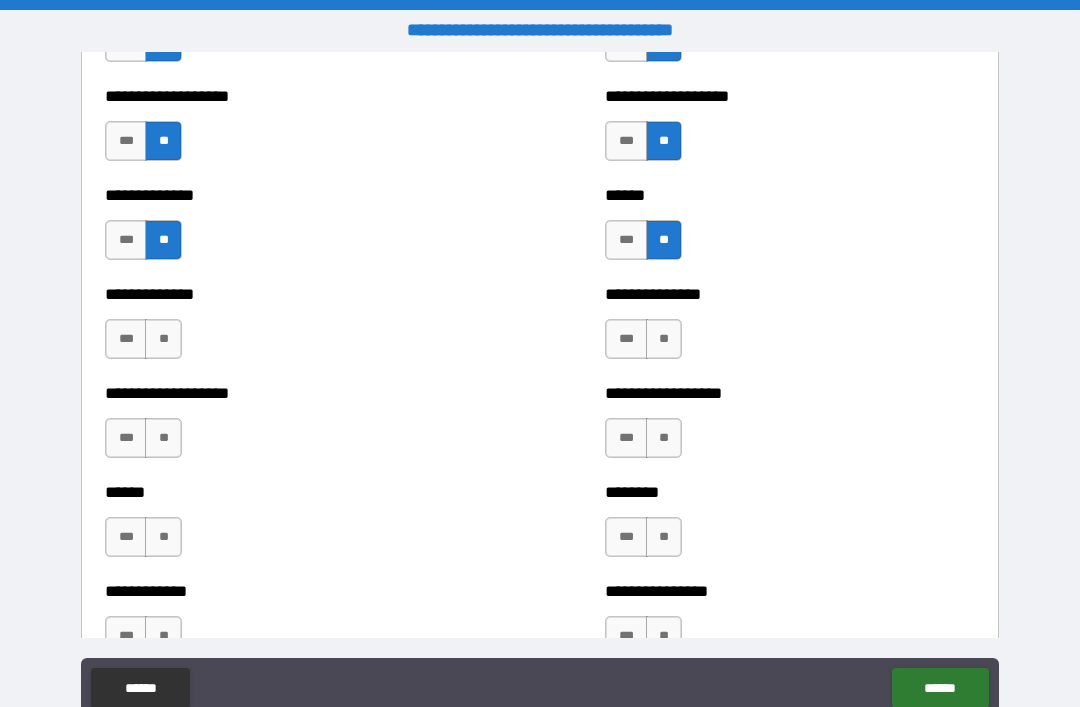 click on "**" at bounding box center [163, 339] 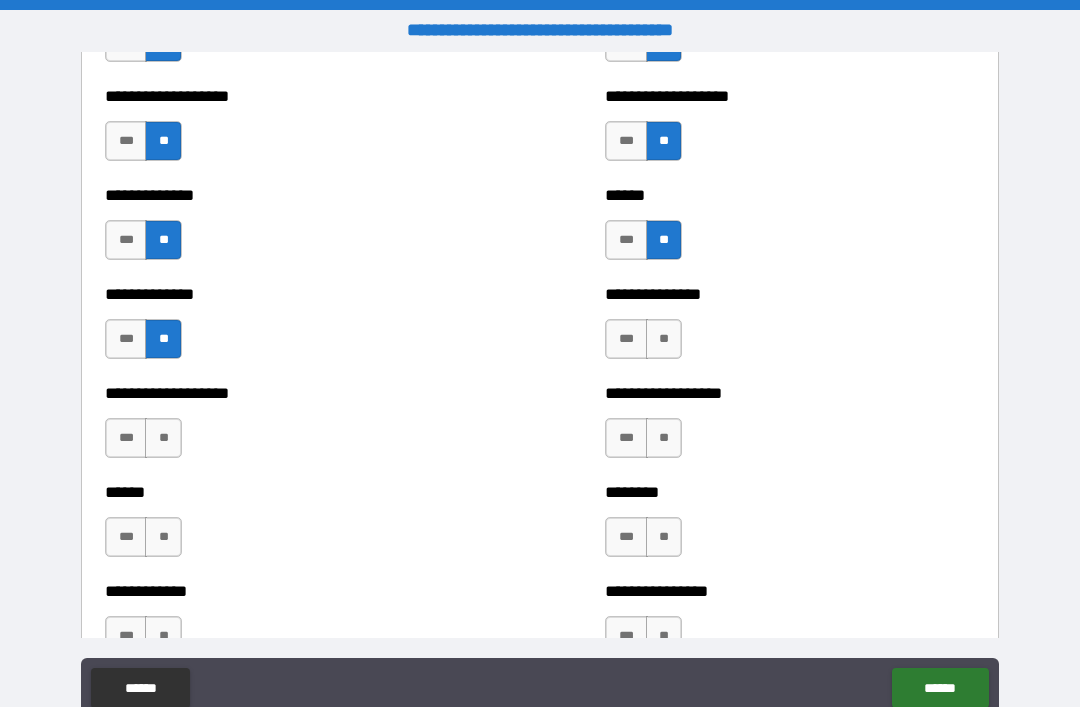 click on "**" at bounding box center [163, 438] 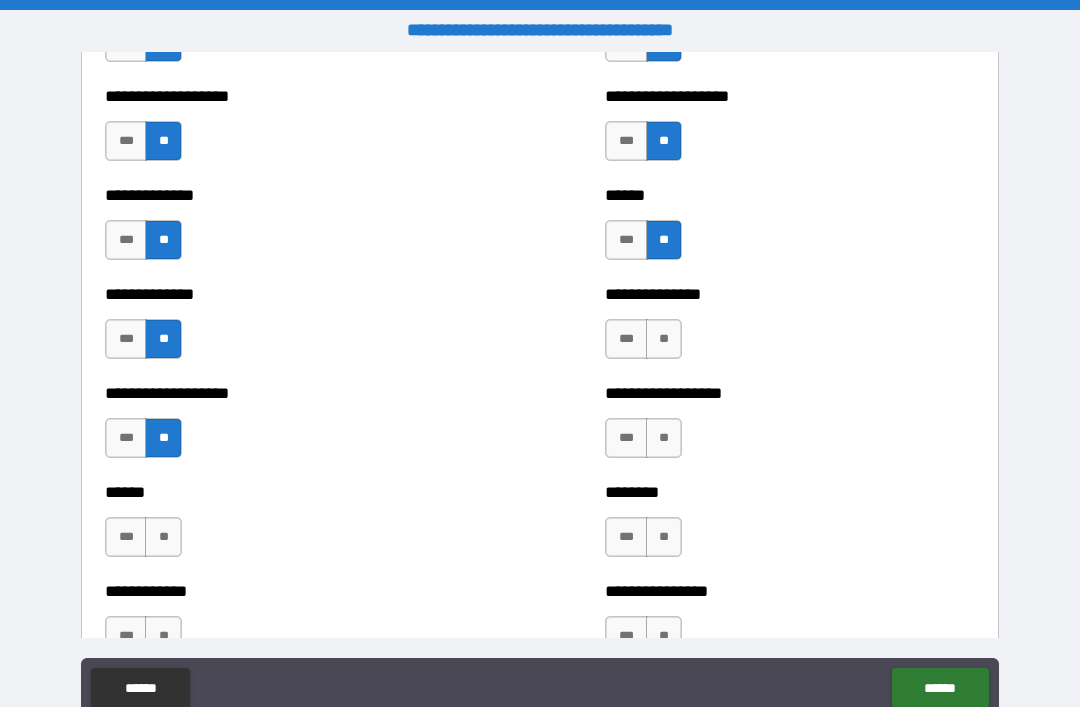 click on "**" at bounding box center (163, 537) 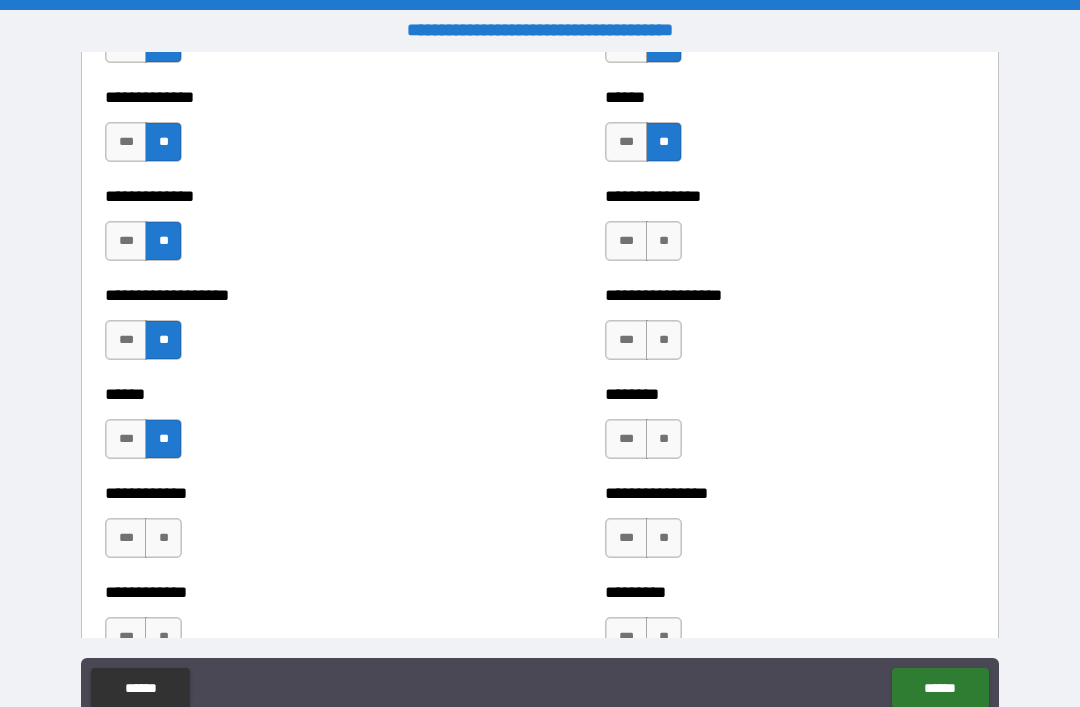 scroll, scrollTop: 4854, scrollLeft: 0, axis: vertical 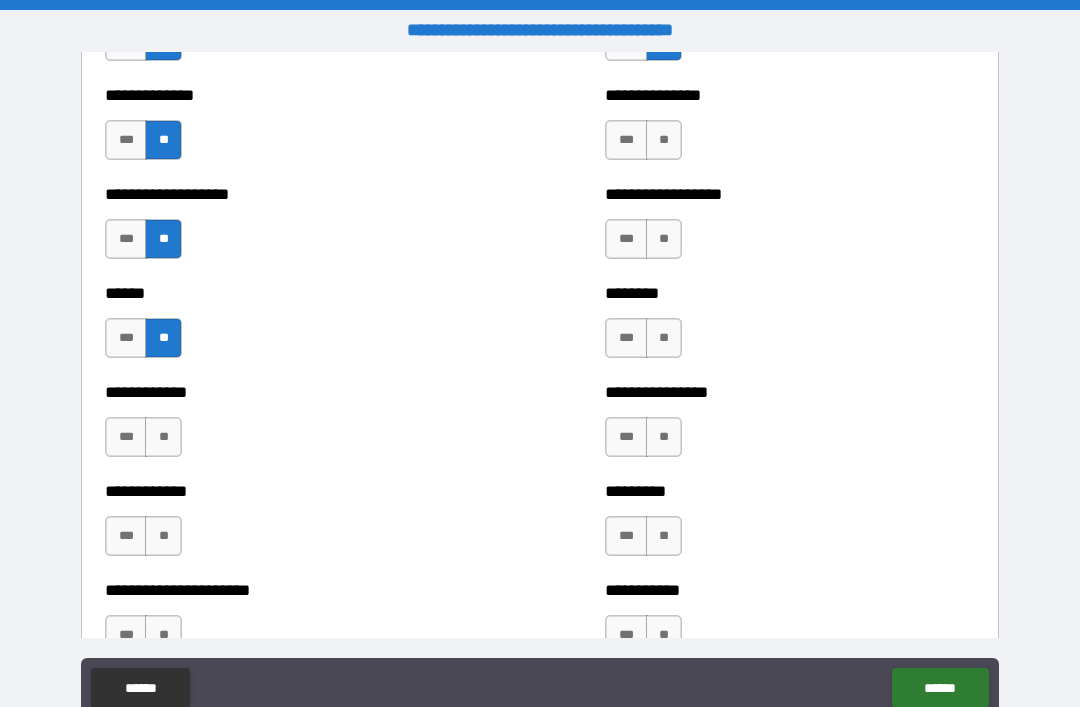 click on "**" at bounding box center (163, 437) 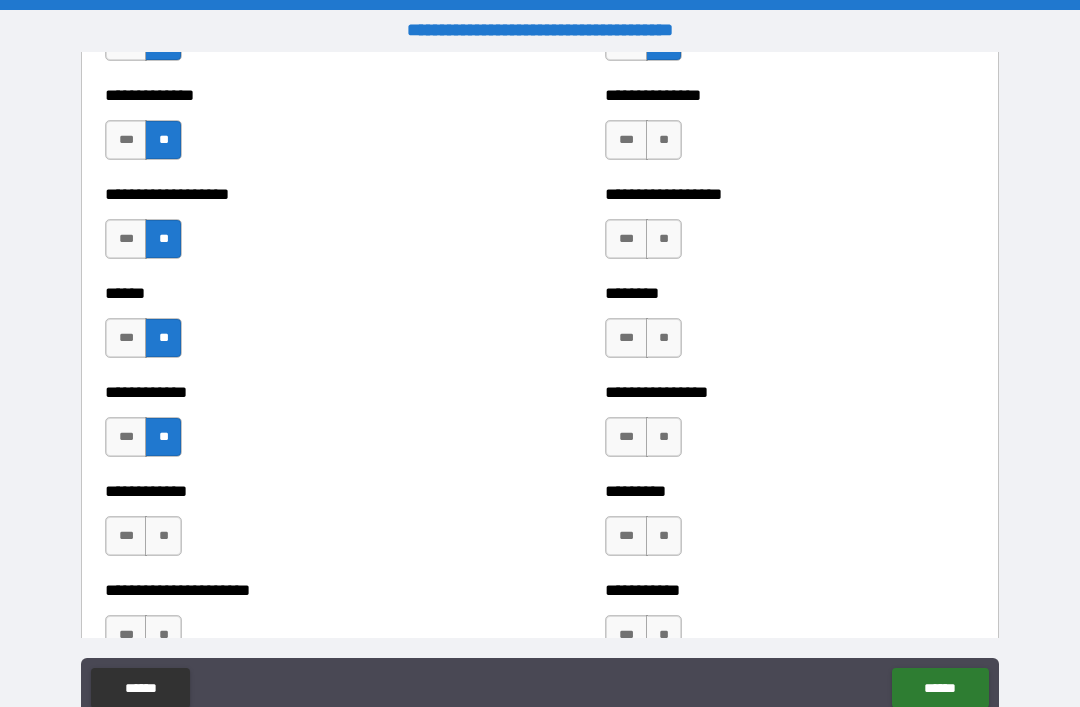 click on "**" at bounding box center [163, 536] 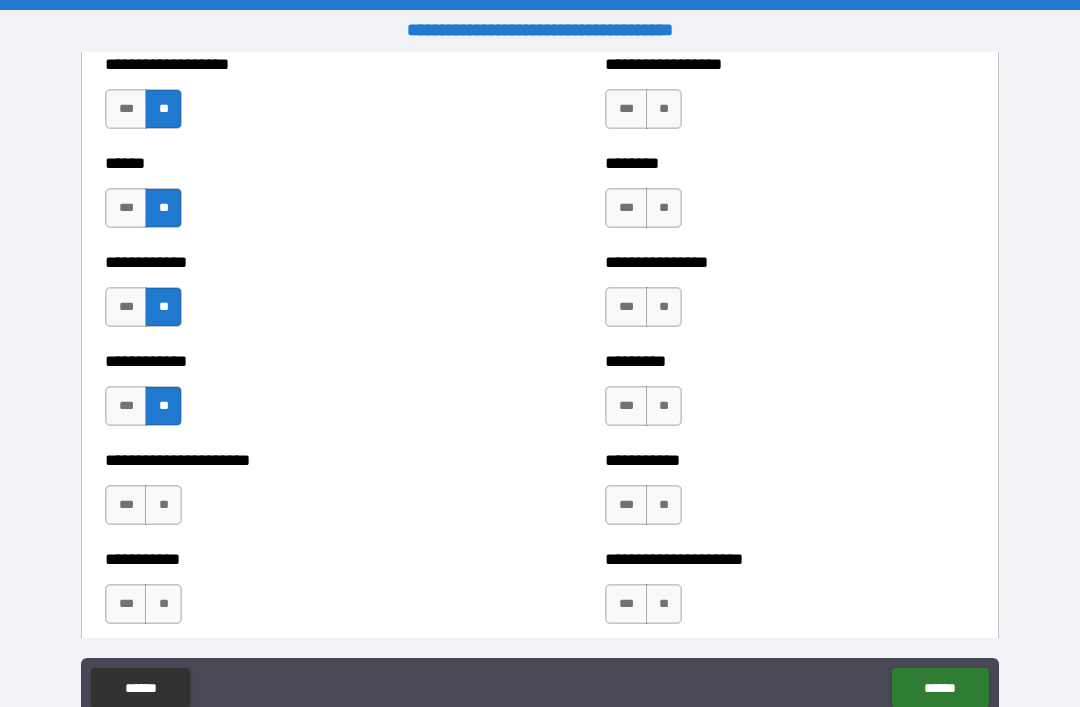scroll, scrollTop: 5026, scrollLeft: 0, axis: vertical 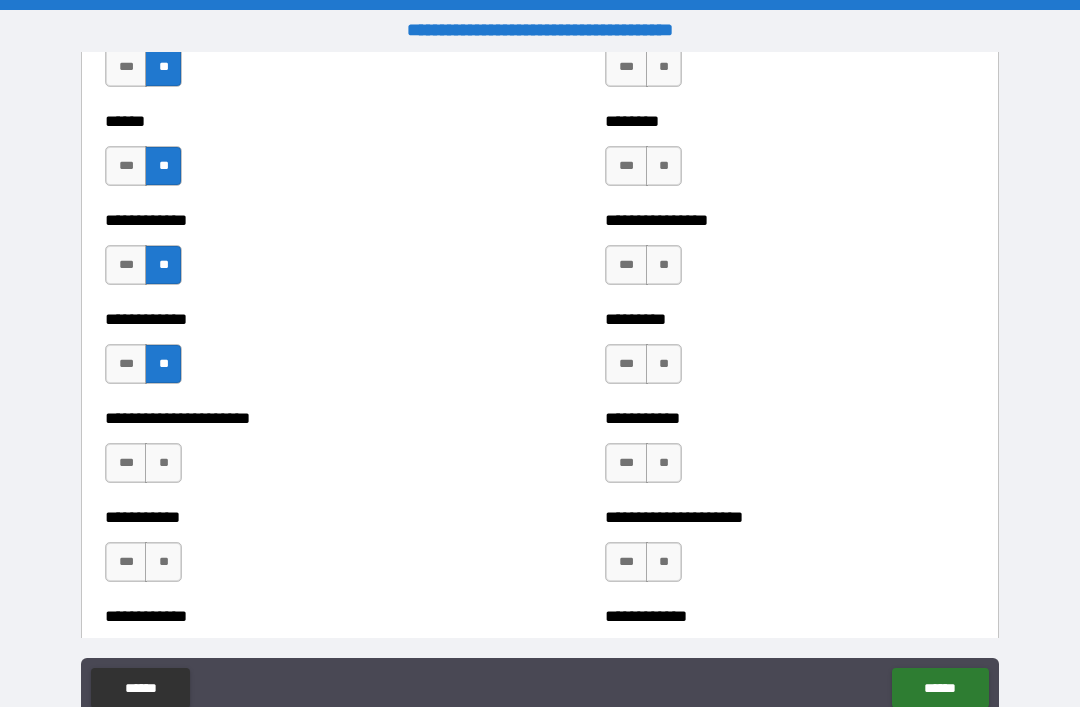 click on "**" at bounding box center [163, 463] 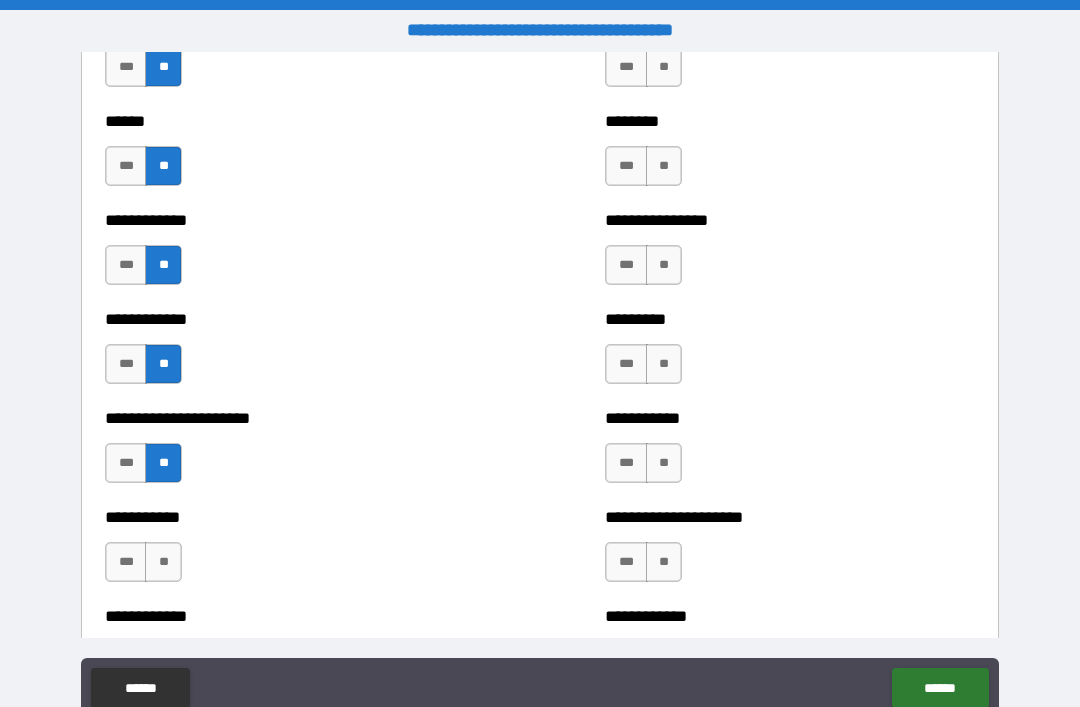 click on "**" at bounding box center (163, 562) 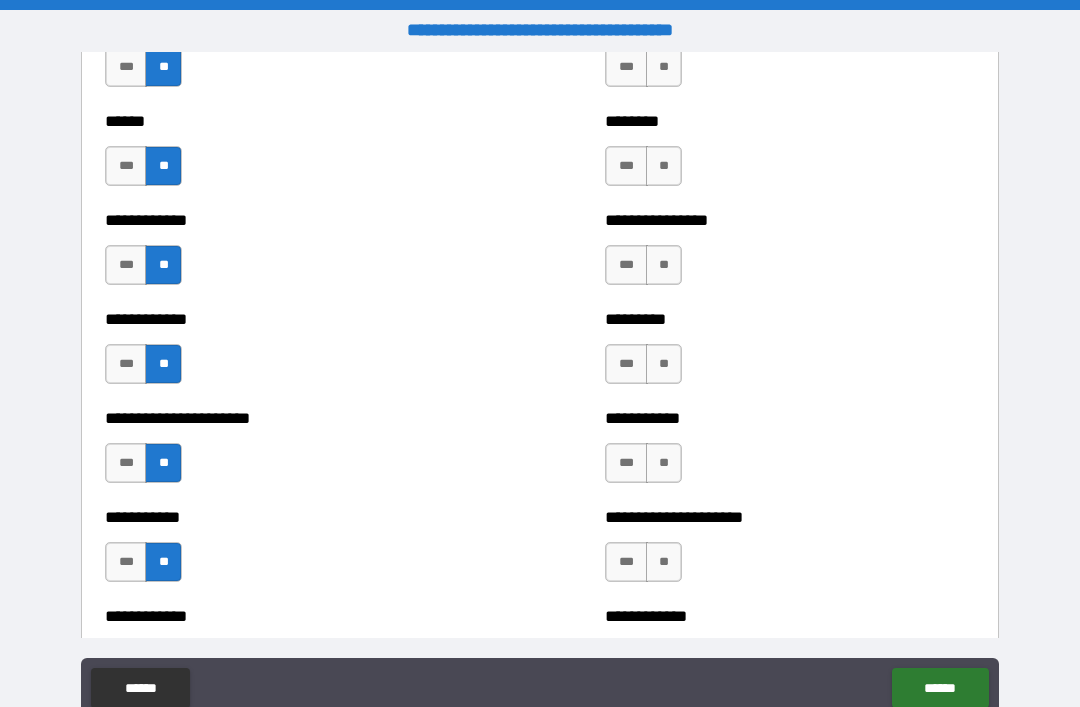 click on "**" at bounding box center [664, 265] 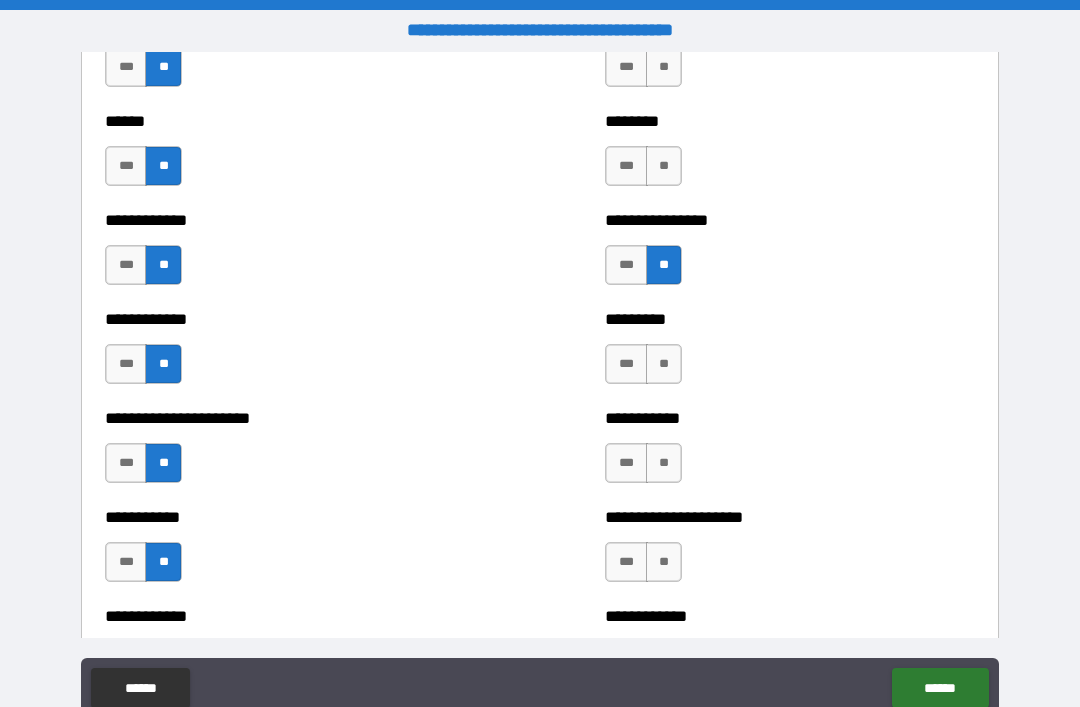 click on "**" at bounding box center [664, 166] 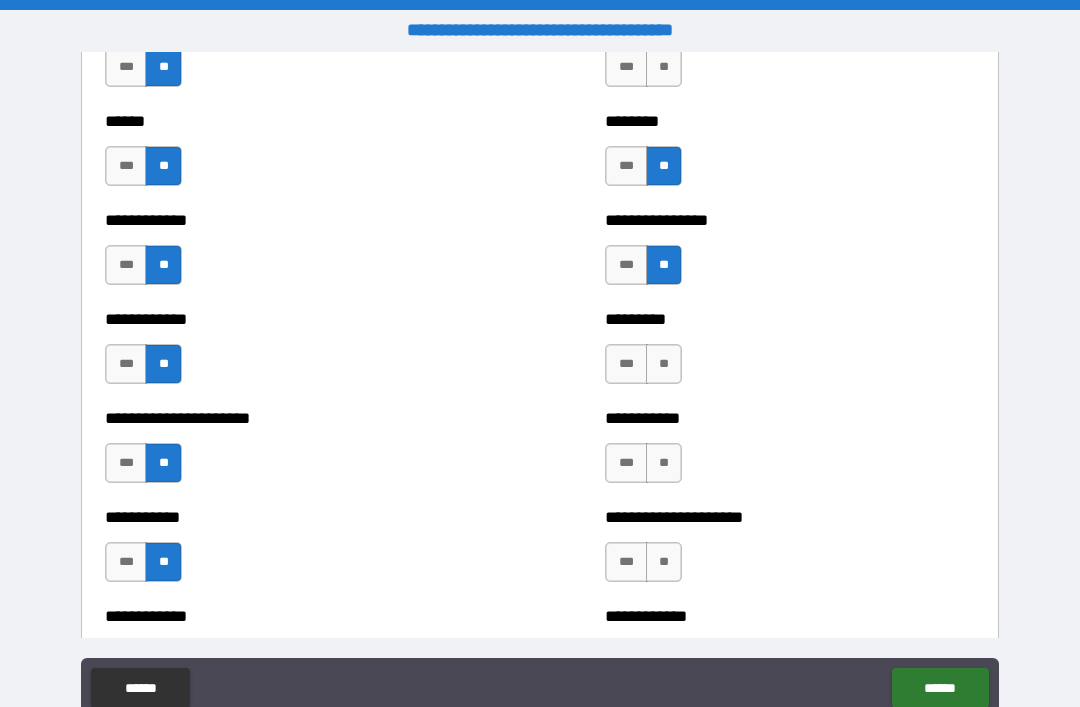 click on "**" at bounding box center [664, 67] 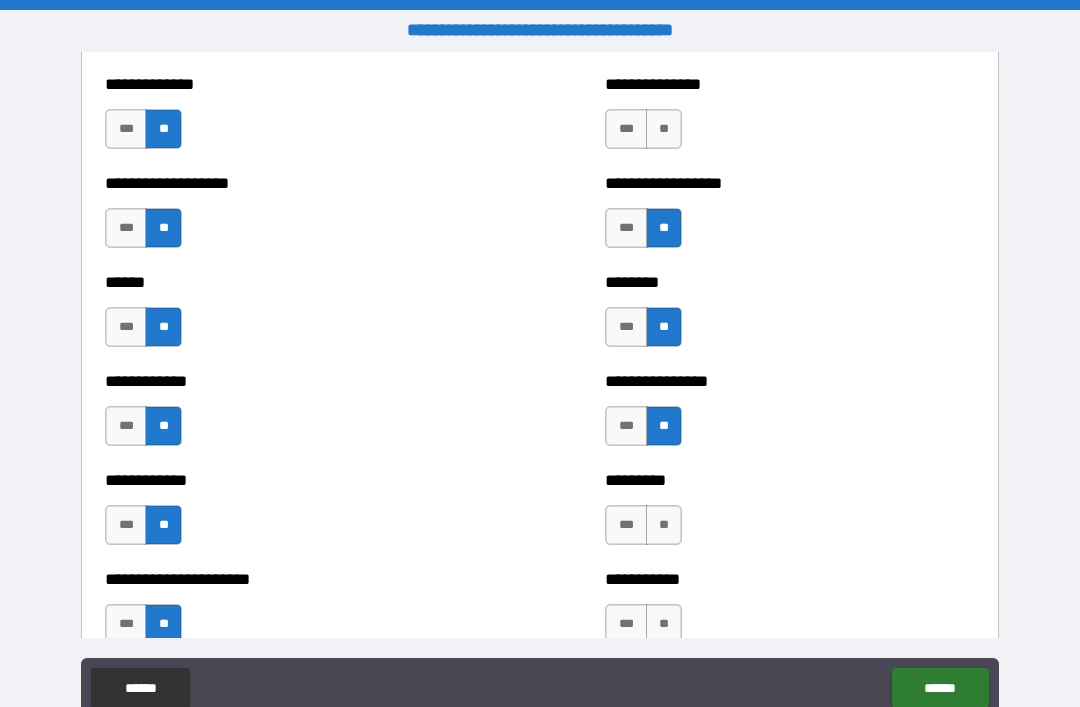 scroll, scrollTop: 4868, scrollLeft: 0, axis: vertical 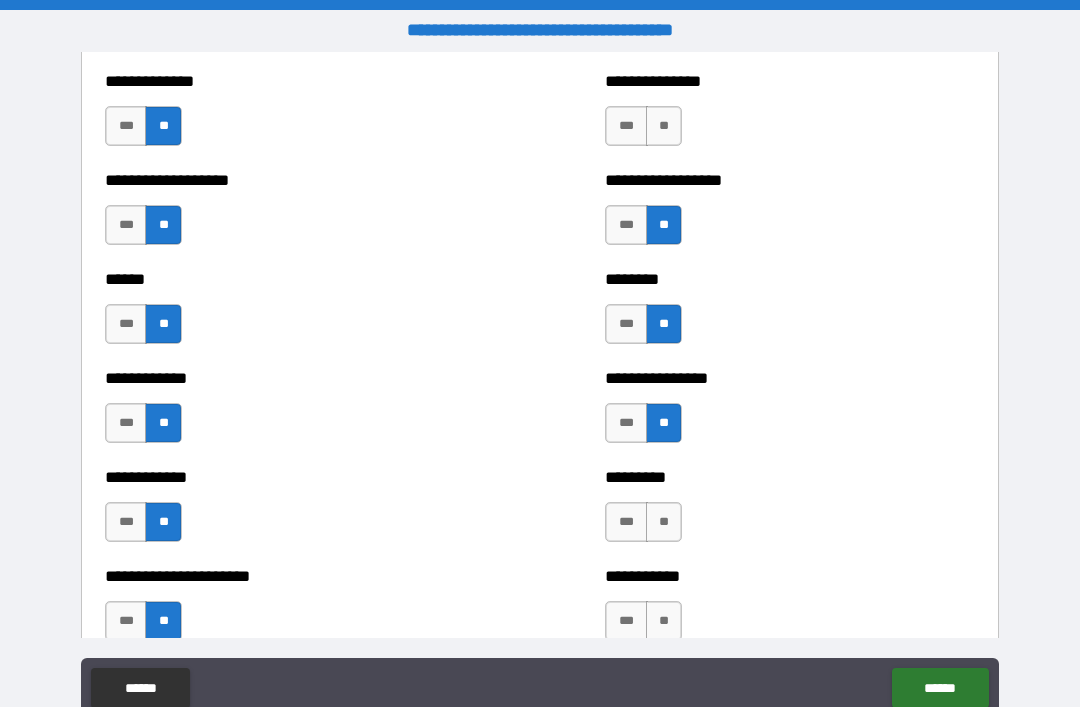 click on "**" at bounding box center (664, 126) 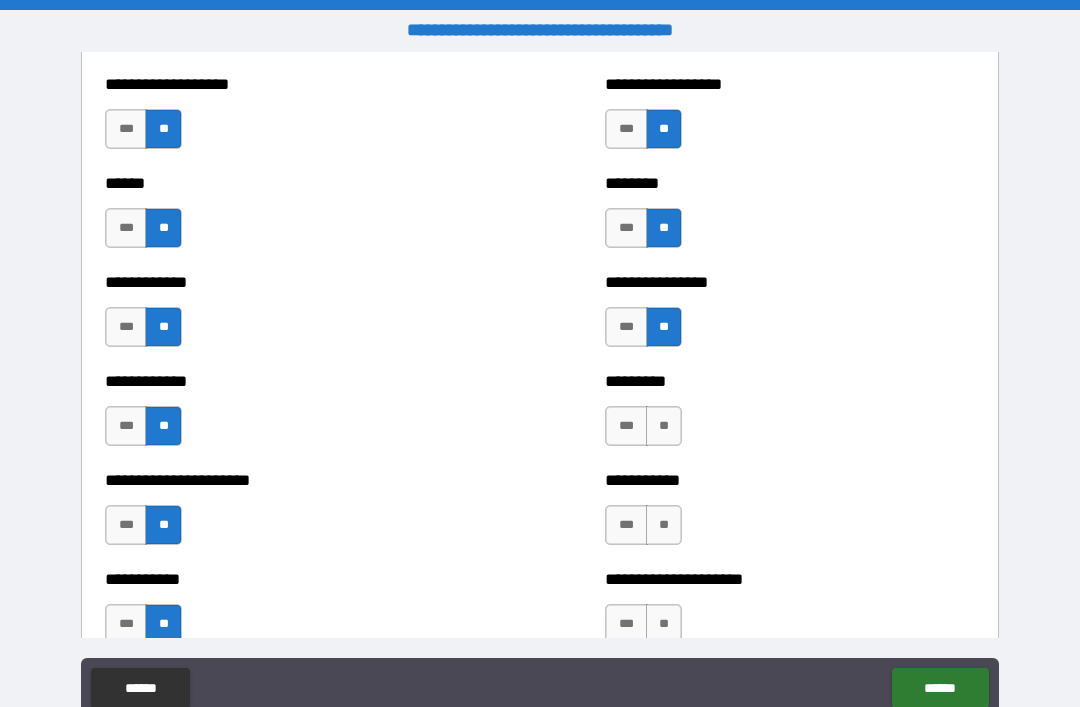 scroll, scrollTop: 4970, scrollLeft: 0, axis: vertical 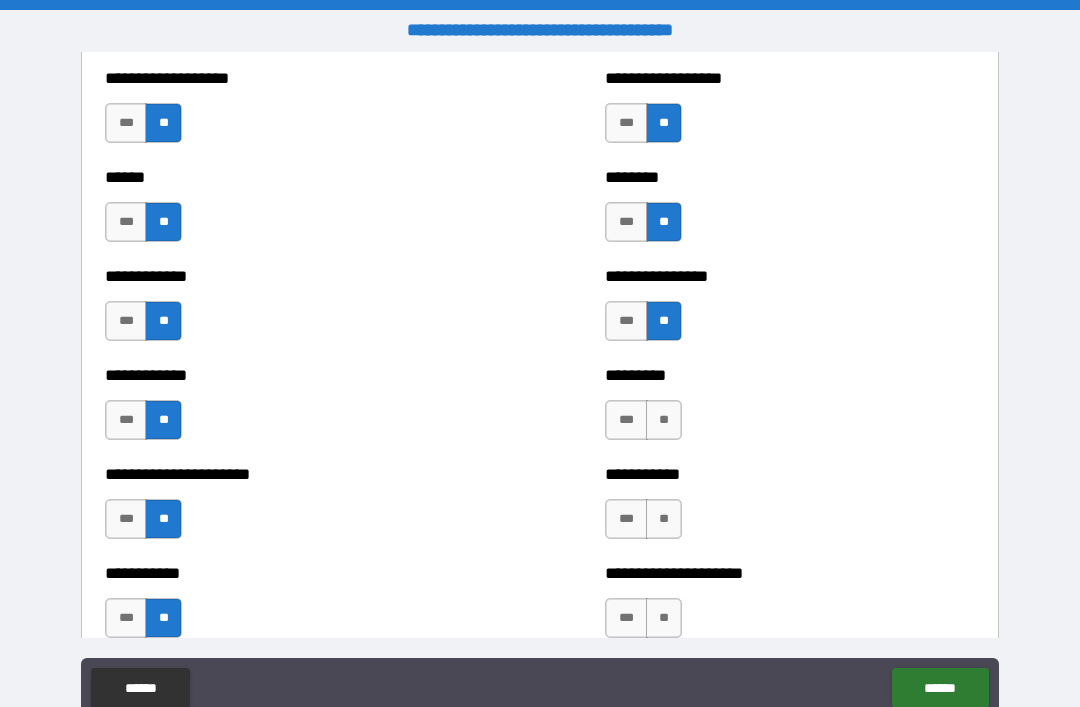 click on "**" at bounding box center (664, 420) 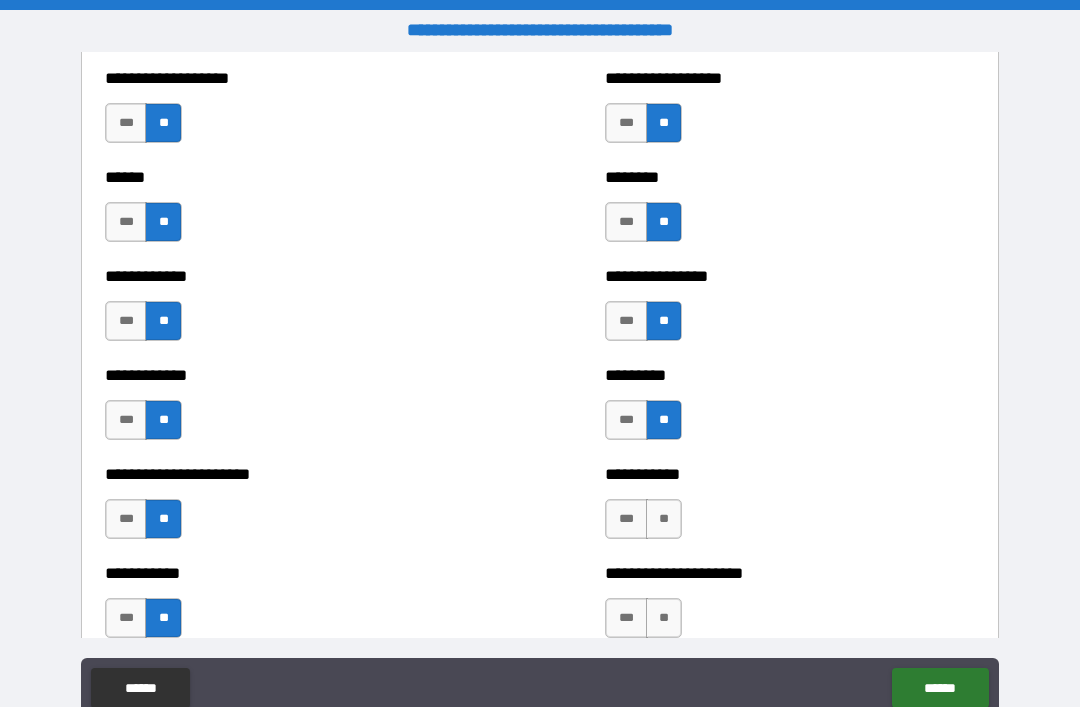 click on "**" at bounding box center (664, 519) 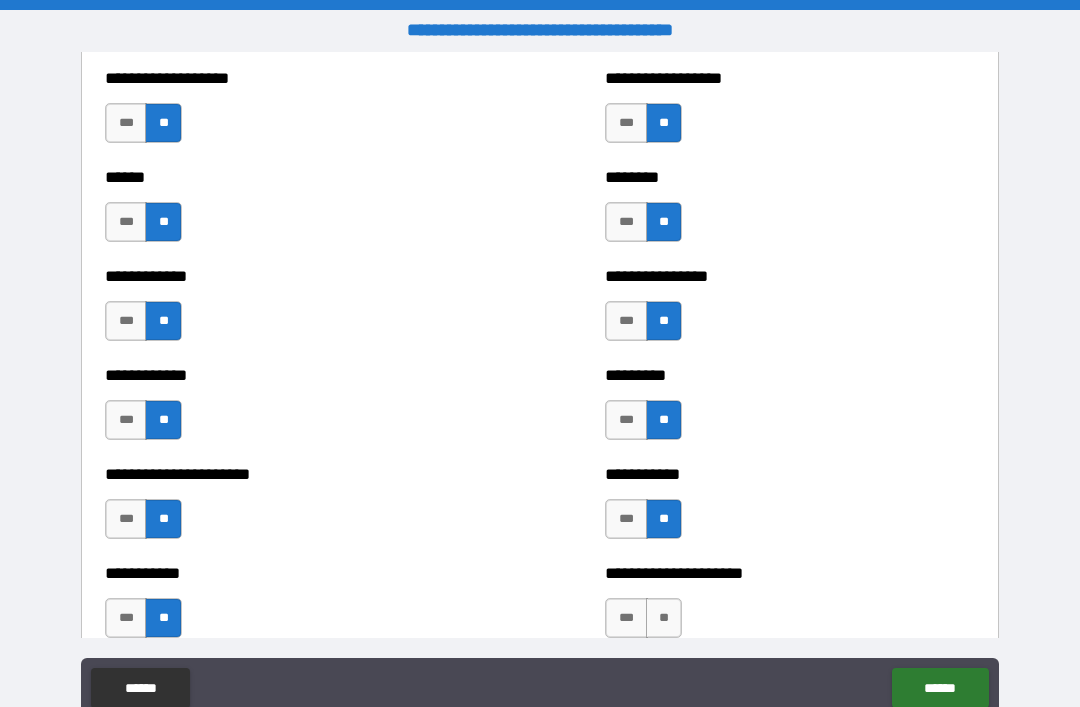 click on "**" at bounding box center (664, 618) 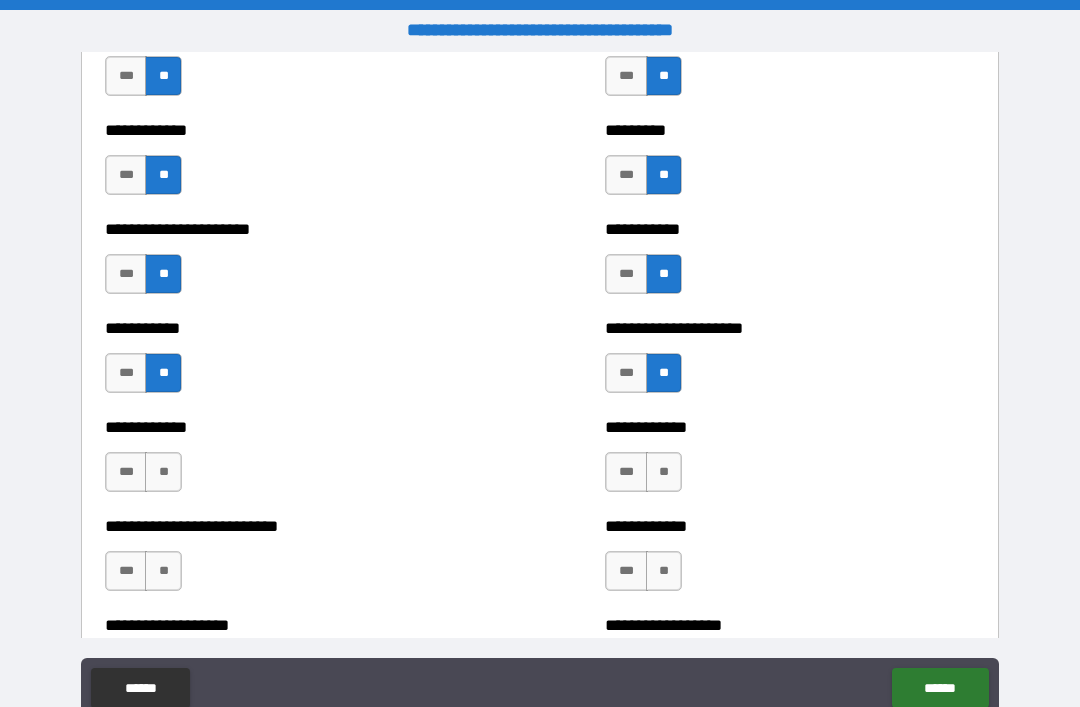scroll, scrollTop: 5235, scrollLeft: 0, axis: vertical 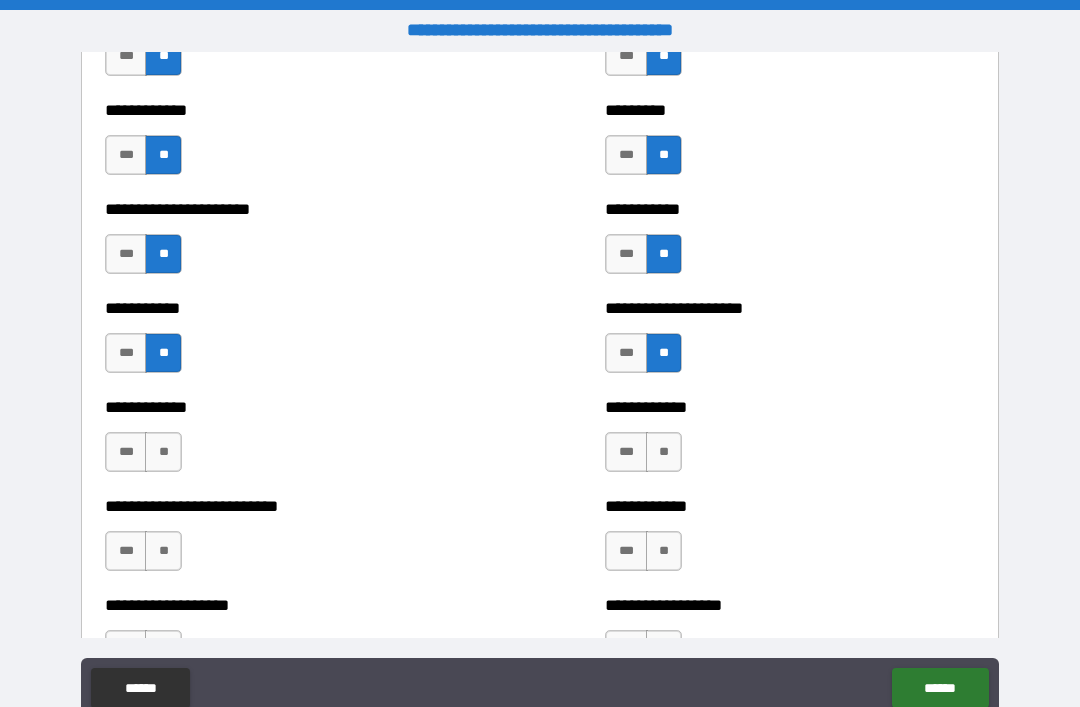 click on "**" at bounding box center [163, 452] 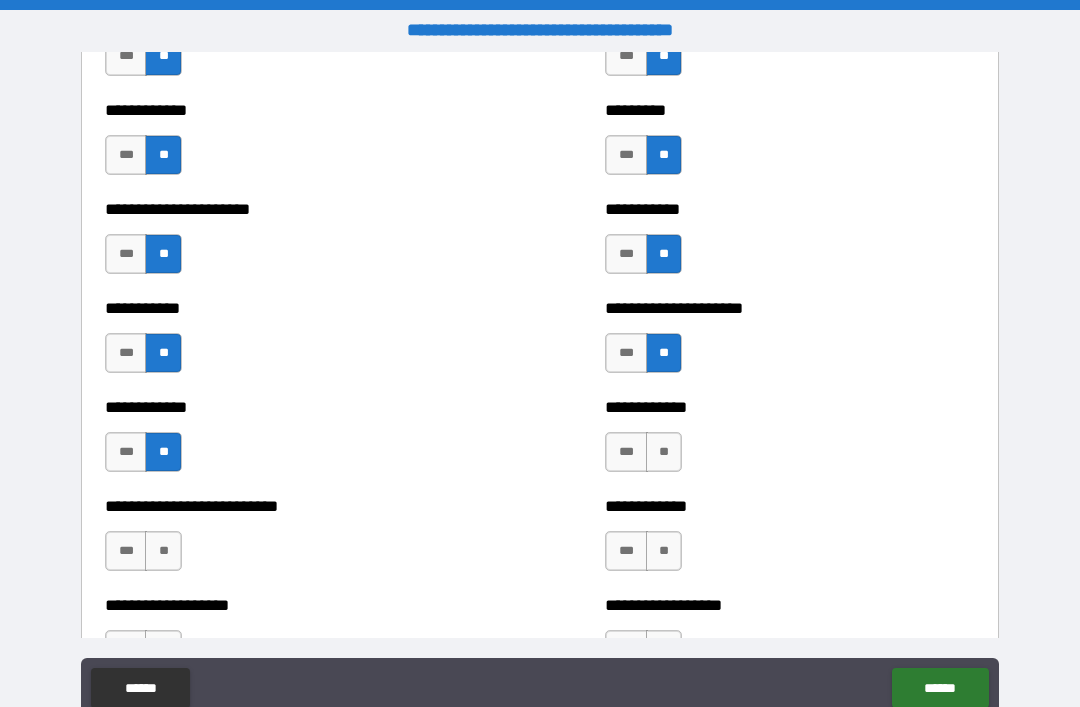 click on "**" at bounding box center [163, 551] 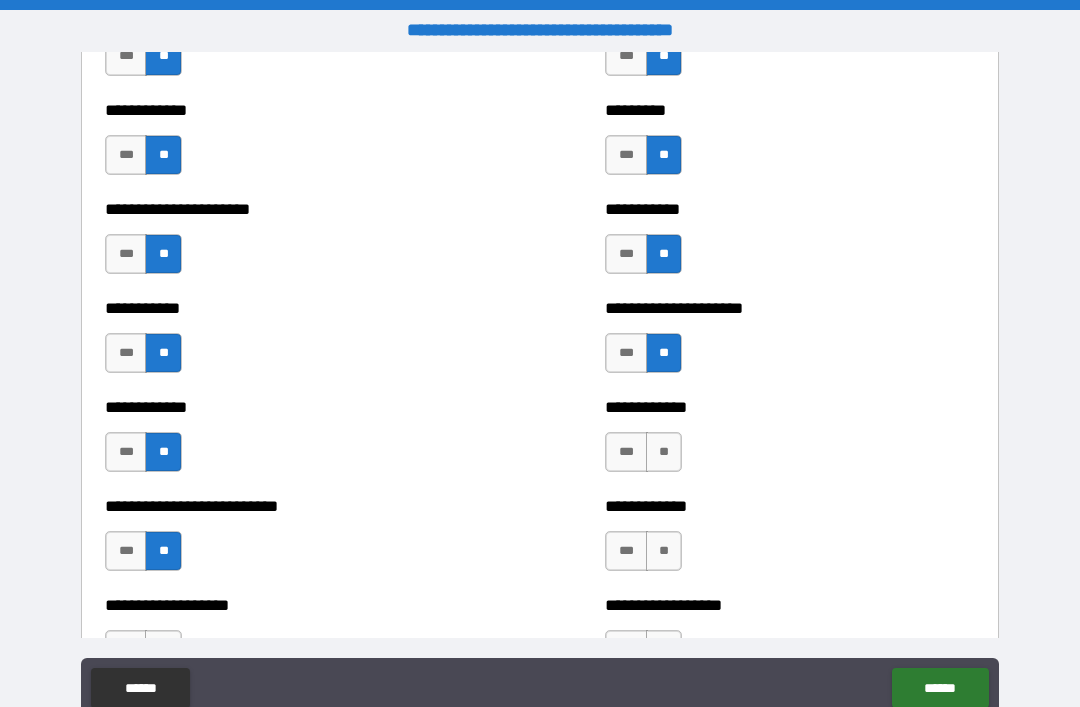 scroll, scrollTop: 5450, scrollLeft: 0, axis: vertical 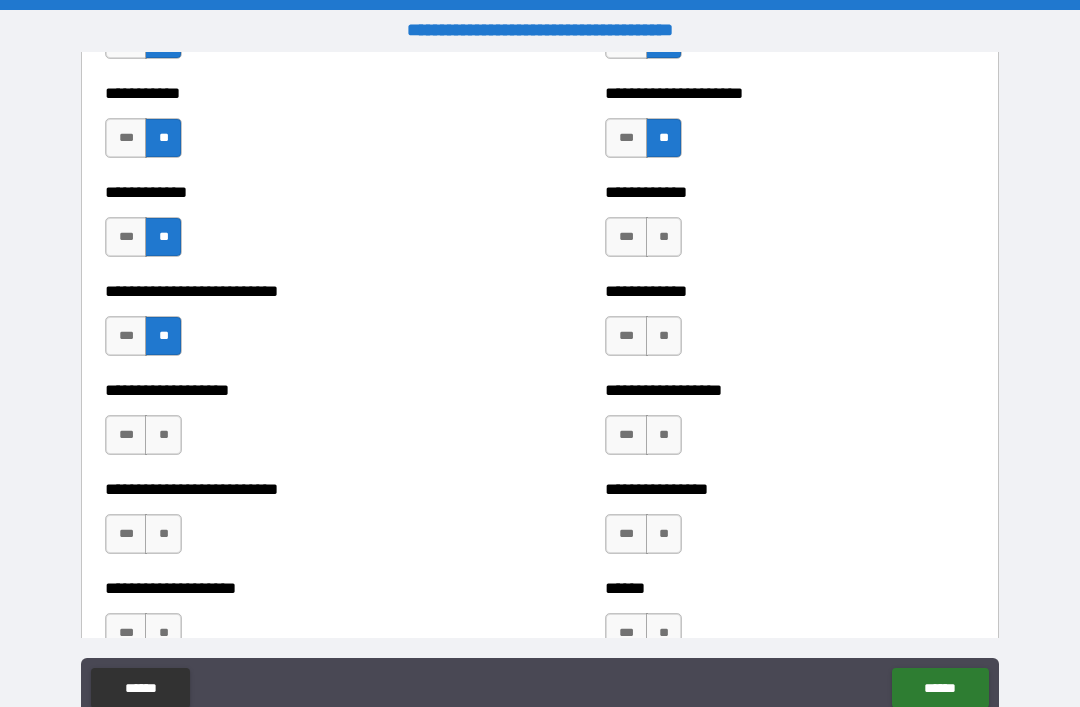 click on "**" at bounding box center (163, 435) 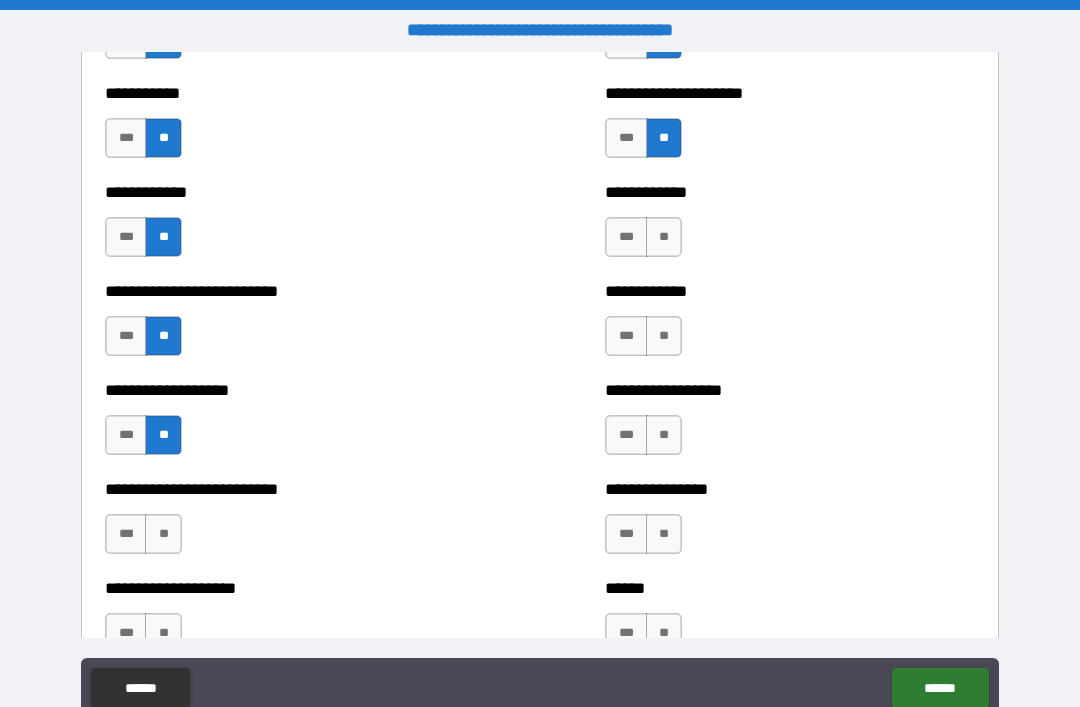 click on "**" at bounding box center (163, 534) 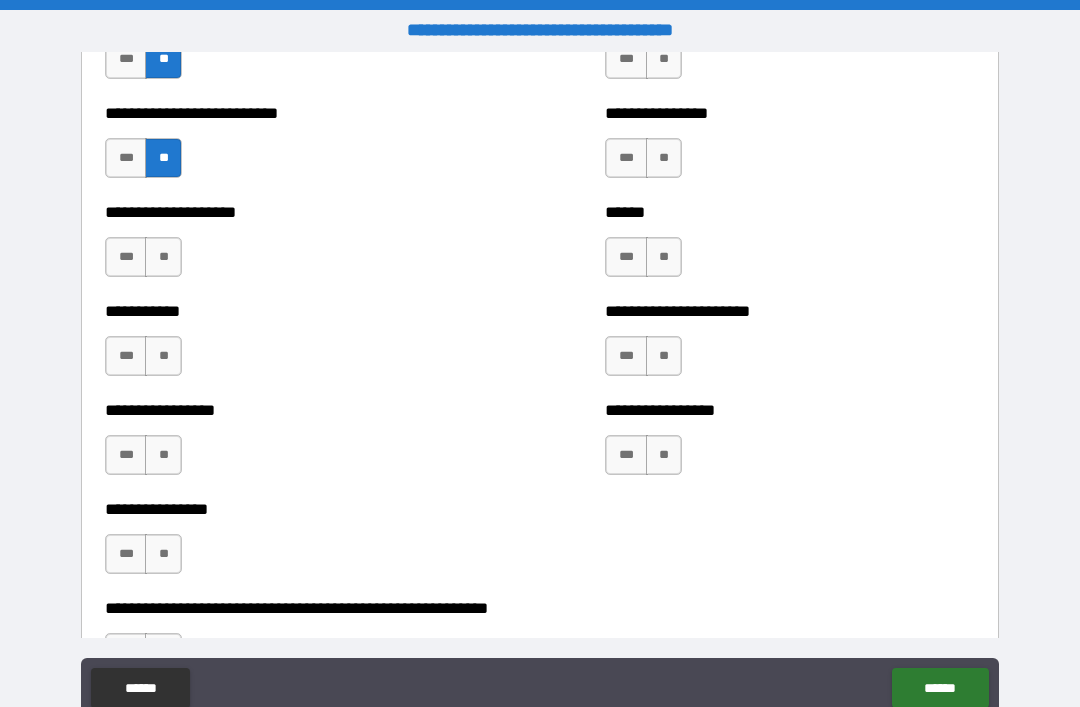 scroll, scrollTop: 5824, scrollLeft: 0, axis: vertical 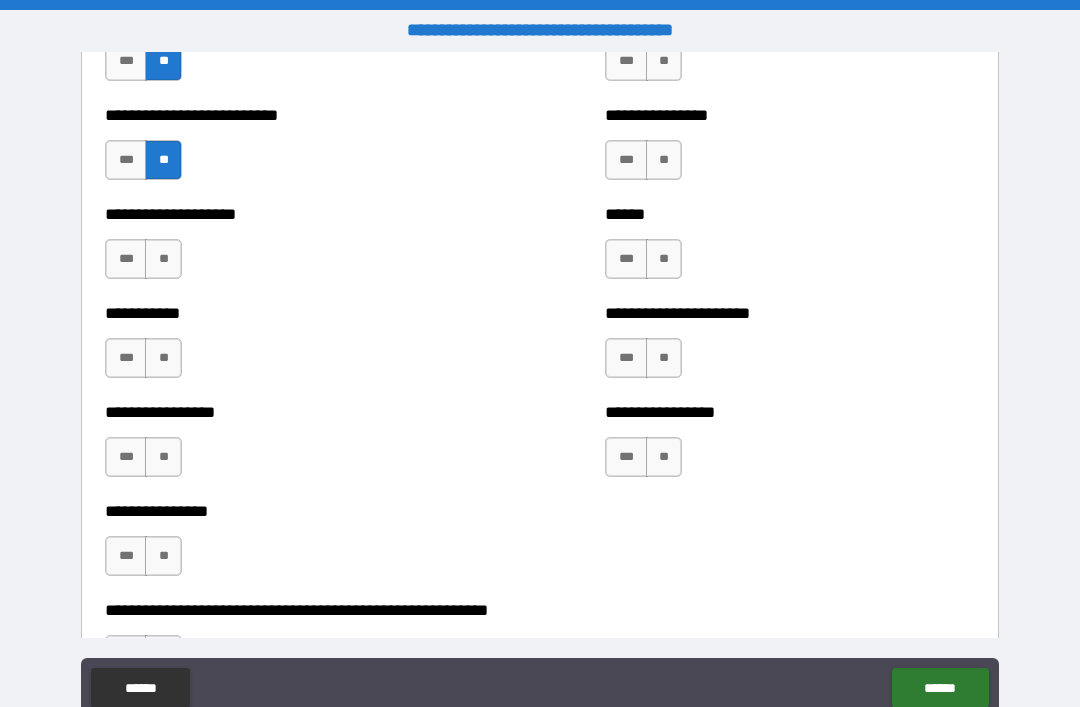 click on "**" at bounding box center [163, 259] 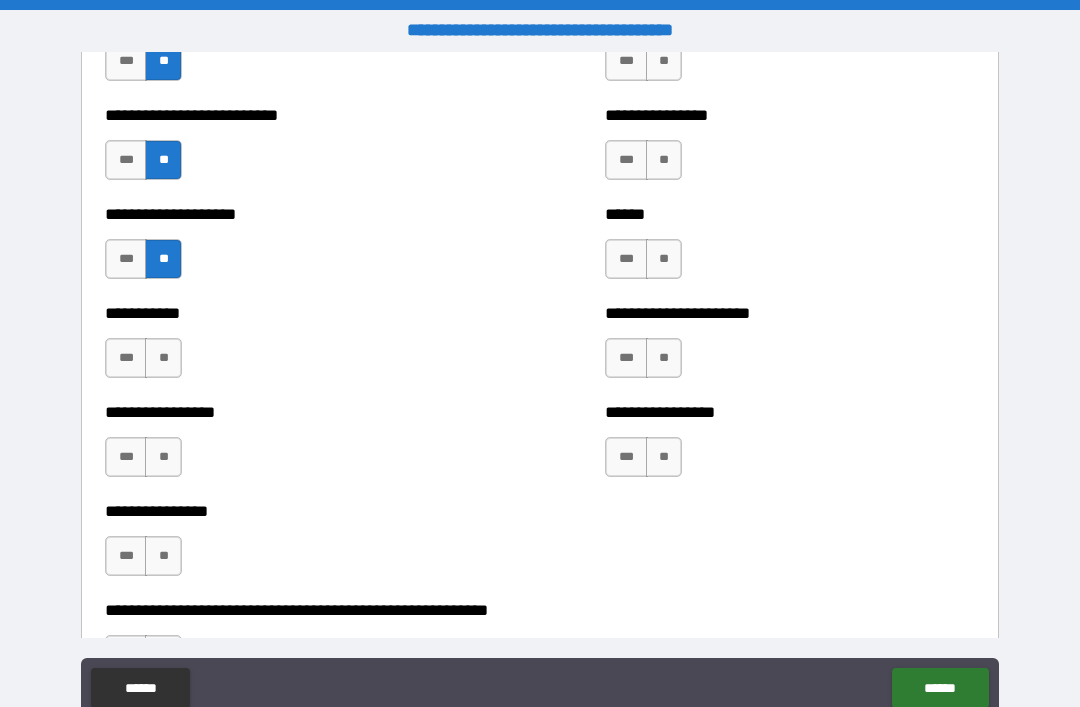 click on "**" at bounding box center [163, 358] 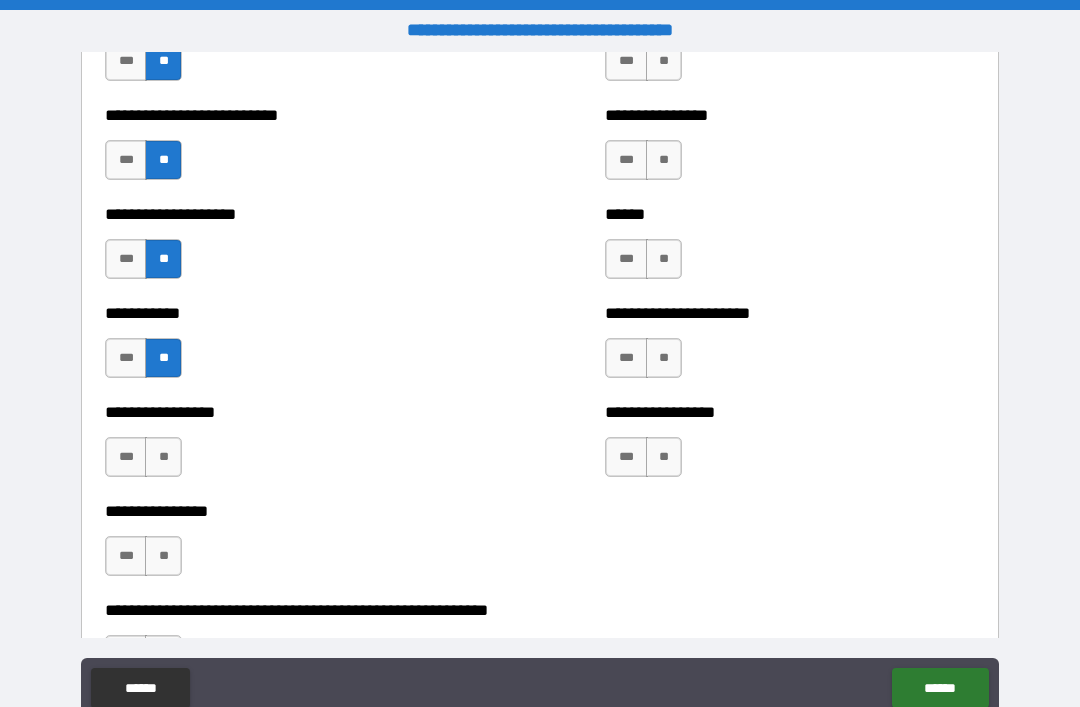 click on "**" at bounding box center [163, 457] 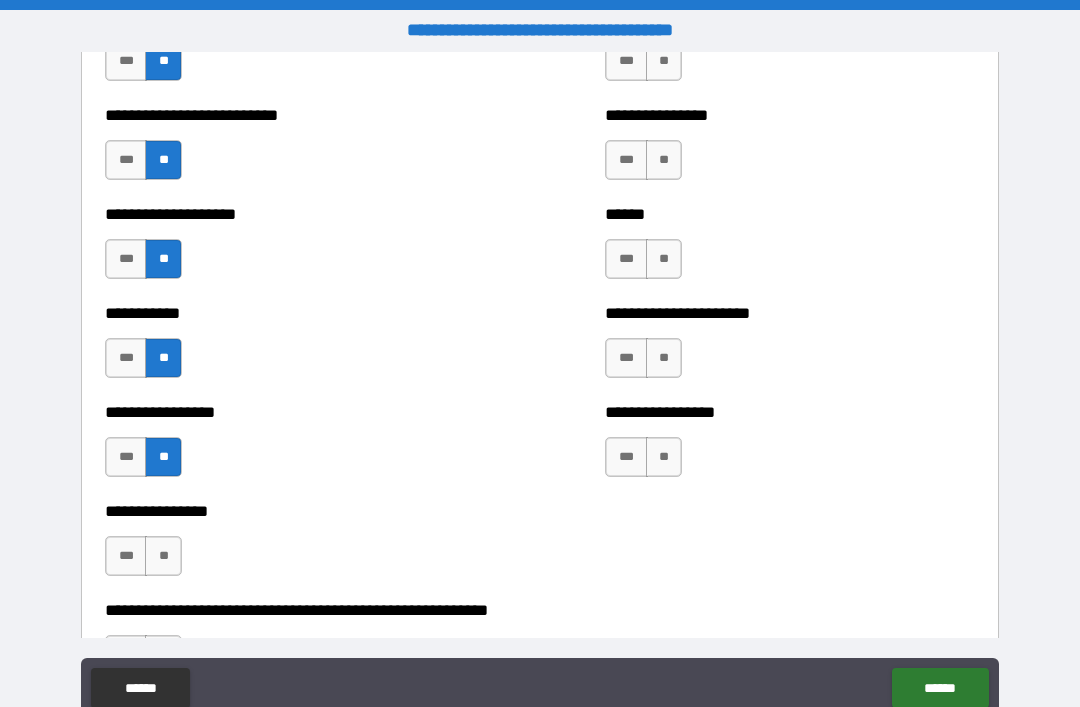 click on "**" at bounding box center (163, 556) 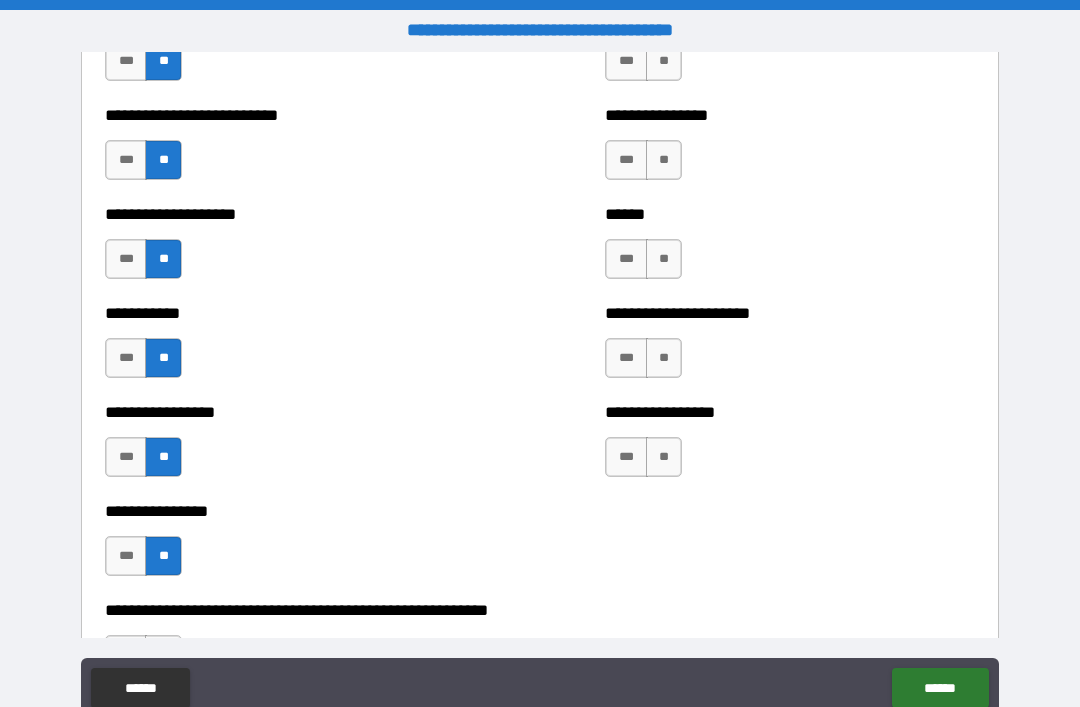 click on "**" at bounding box center (664, 160) 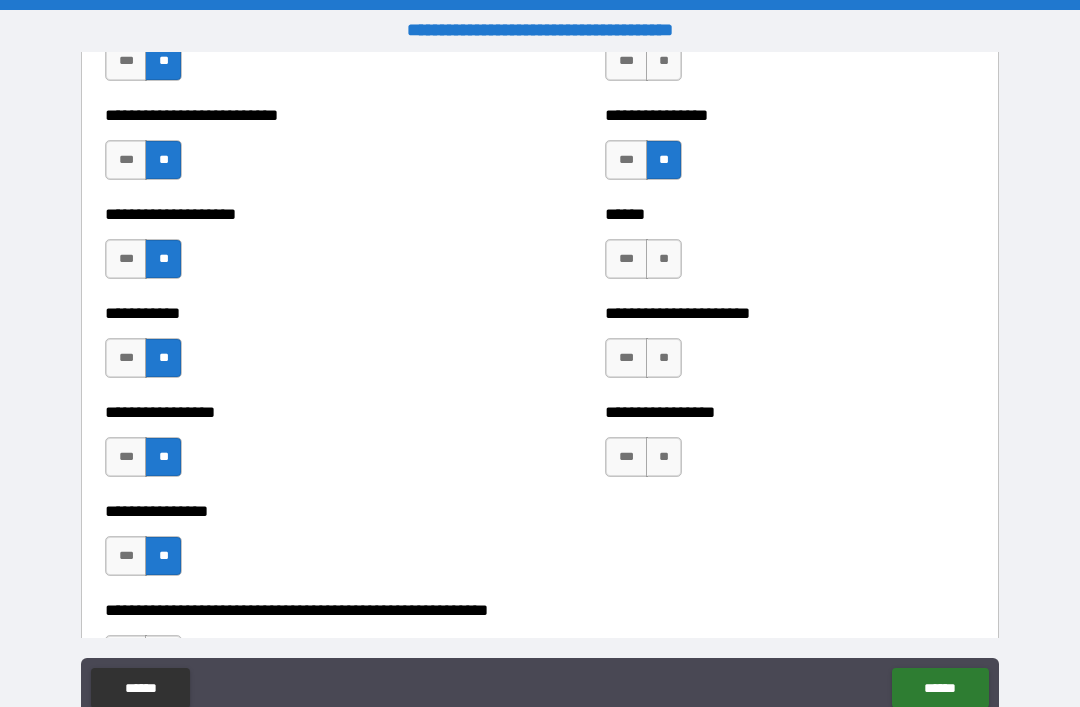 click on "**" at bounding box center [664, 61] 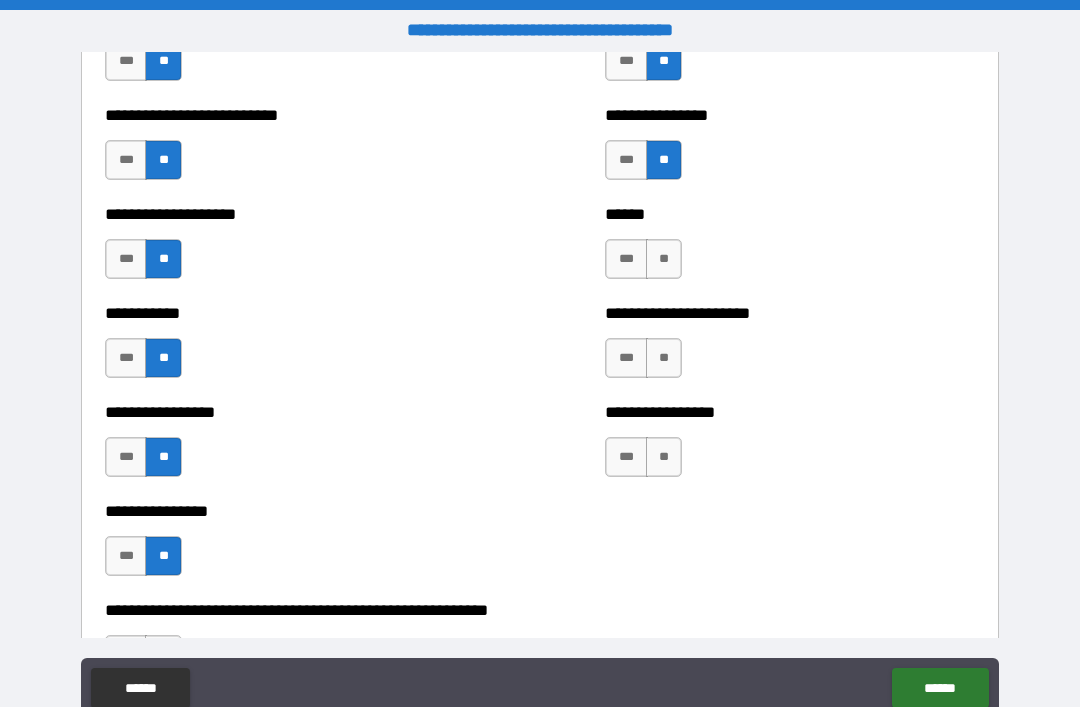 click on "**" at bounding box center (664, 259) 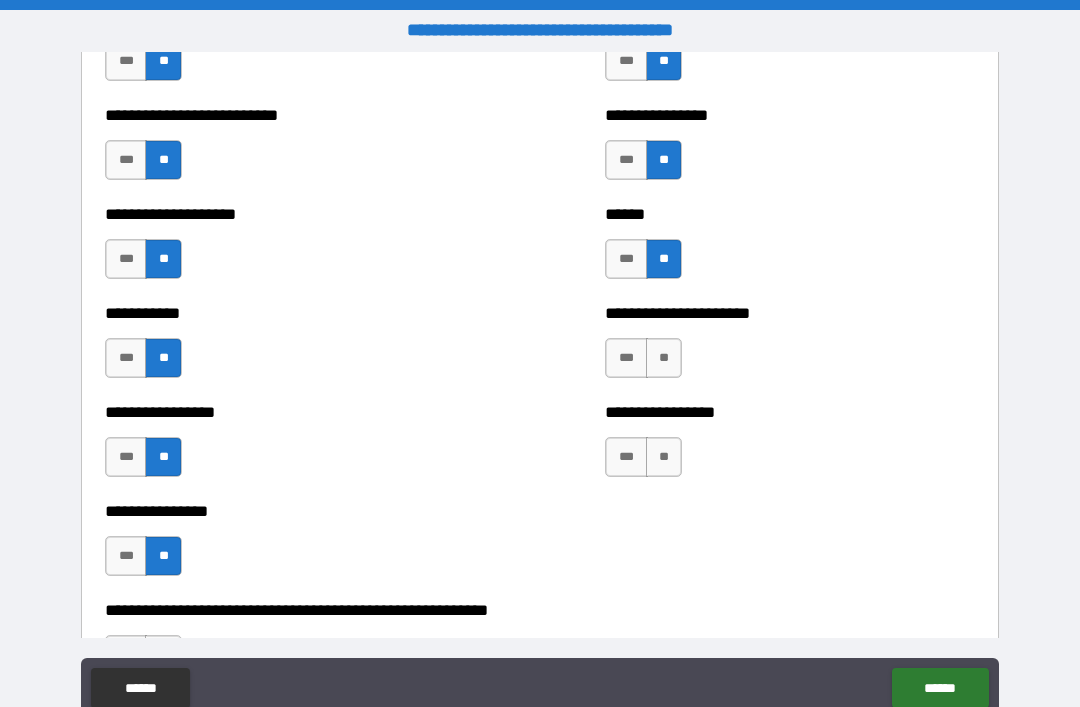 click on "**" at bounding box center (664, 358) 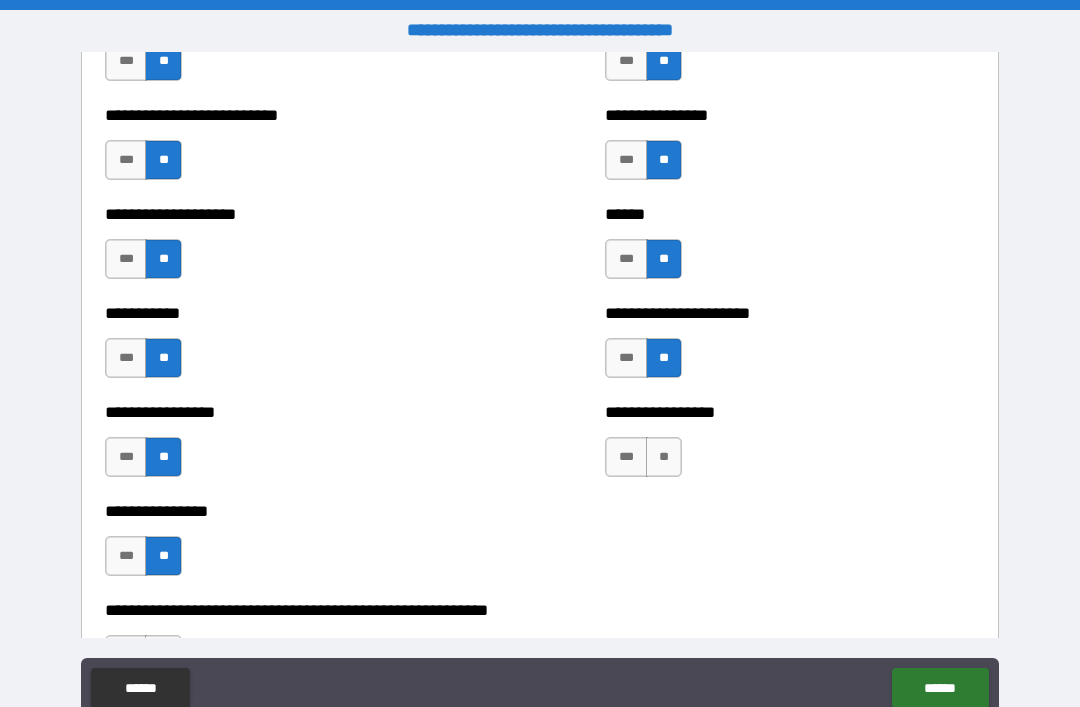 click on "**" at bounding box center (664, 457) 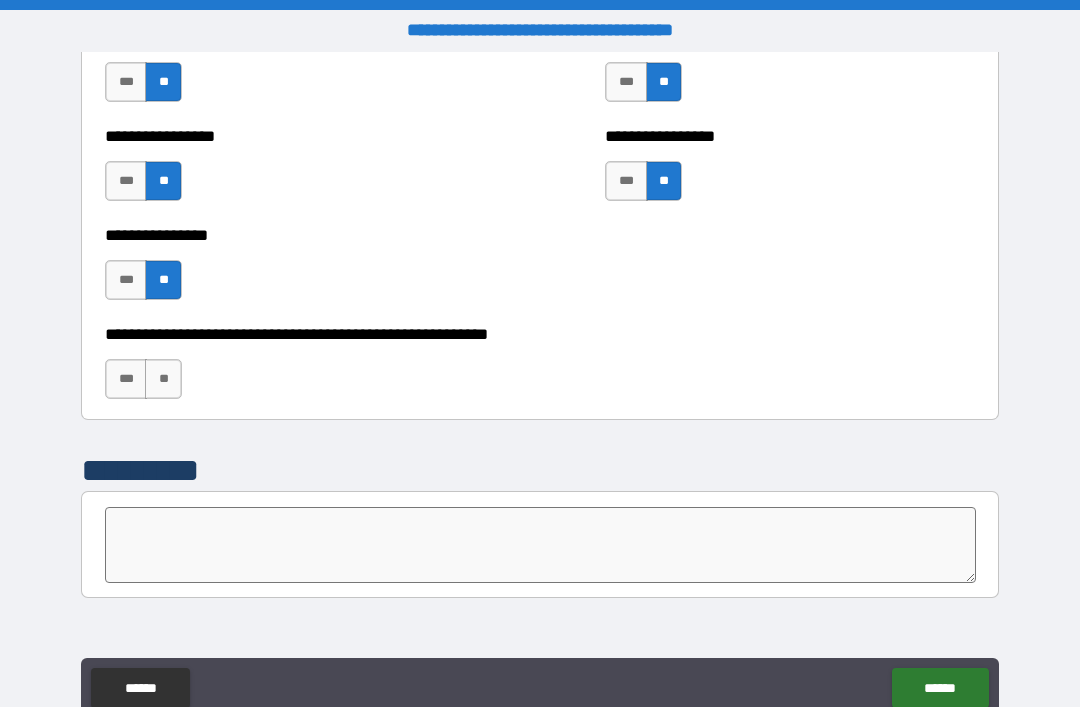 scroll, scrollTop: 6109, scrollLeft: 0, axis: vertical 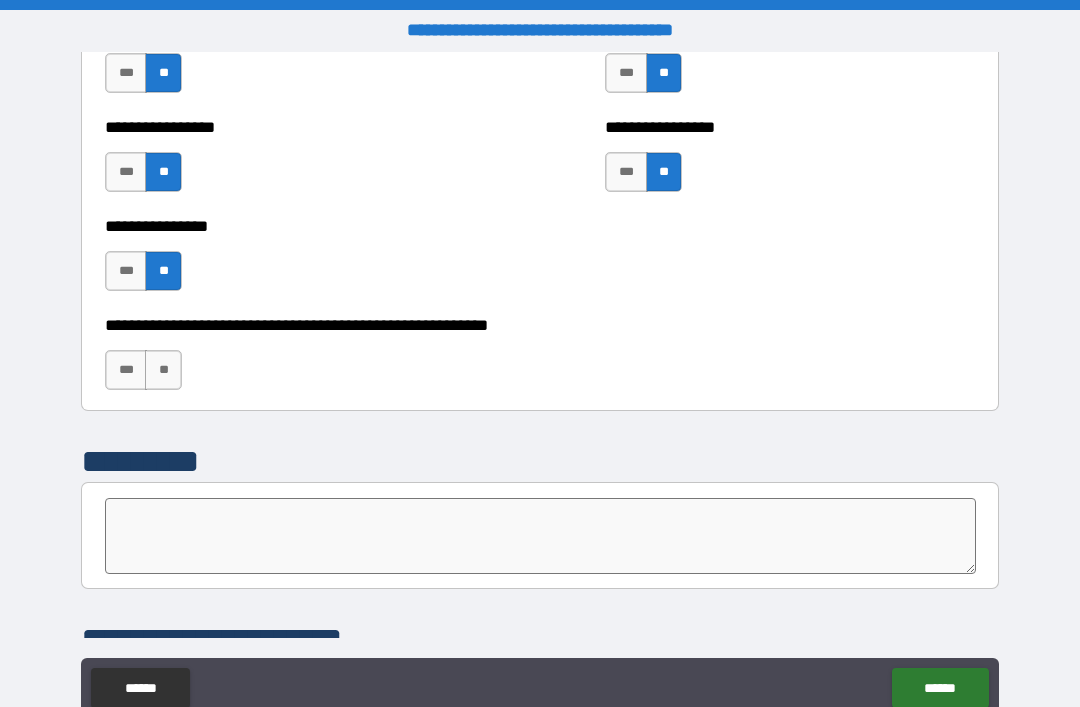 click on "**" at bounding box center [163, 370] 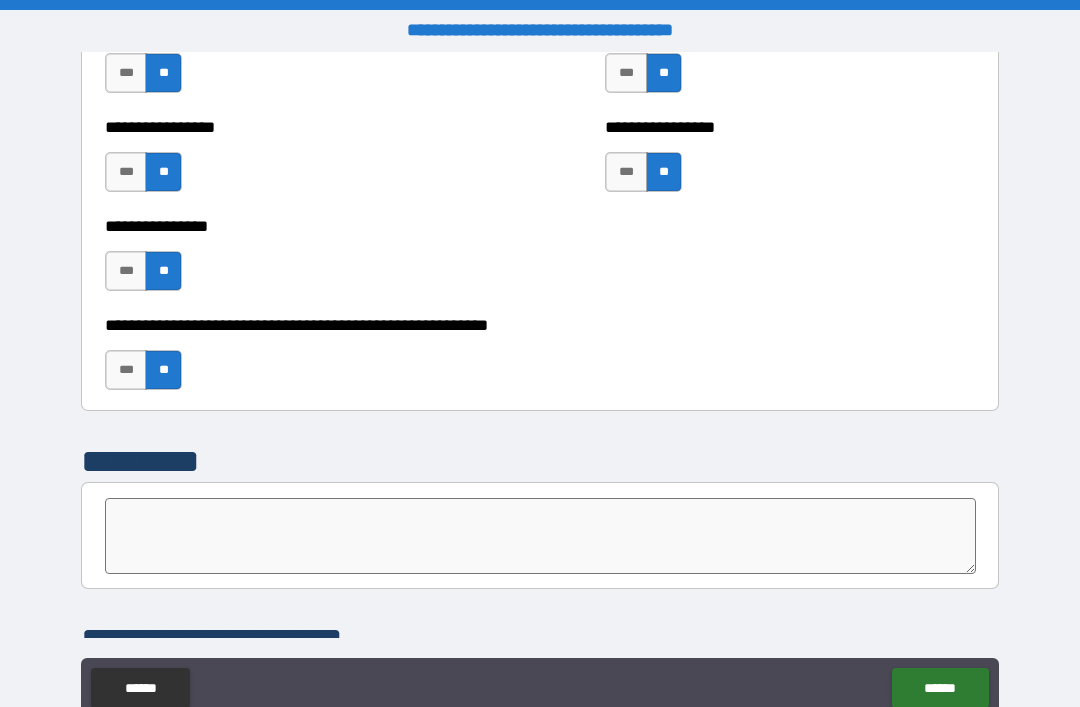 click at bounding box center (540, 536) 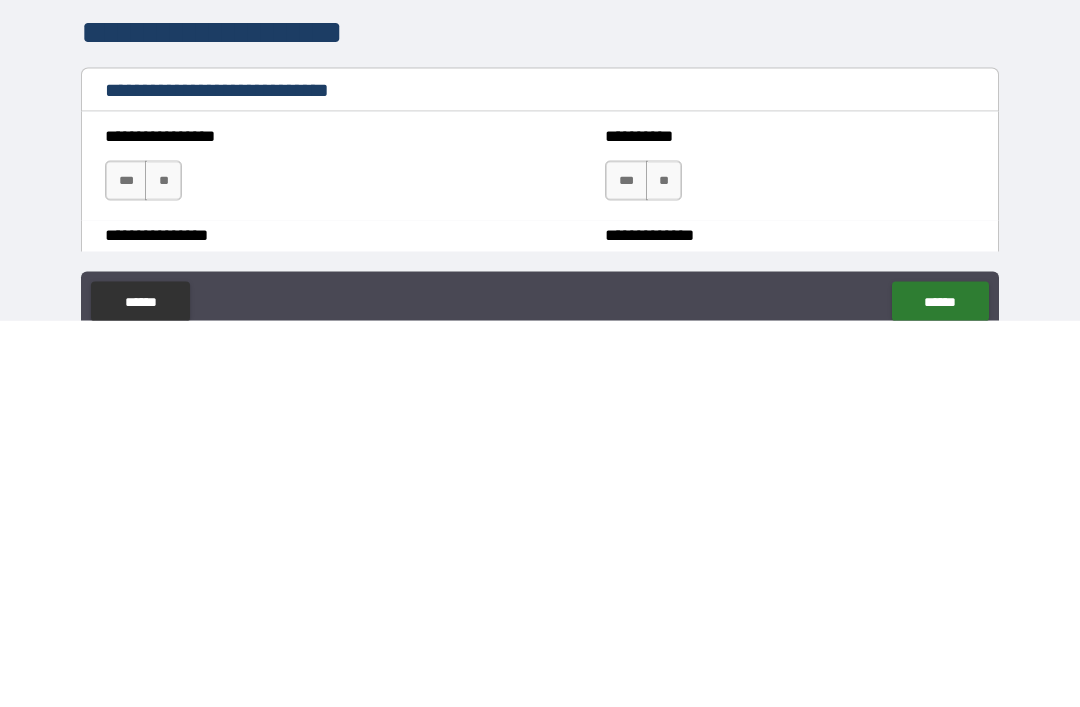scroll, scrollTop: 6337, scrollLeft: 0, axis: vertical 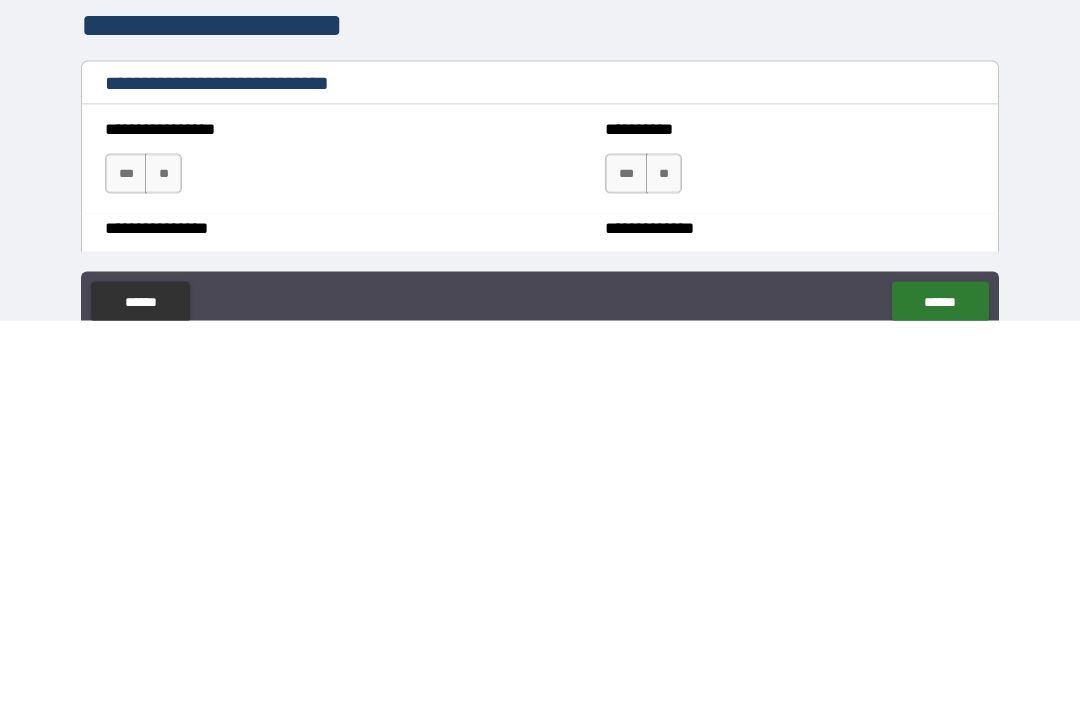 click on "***" at bounding box center [626, 560] 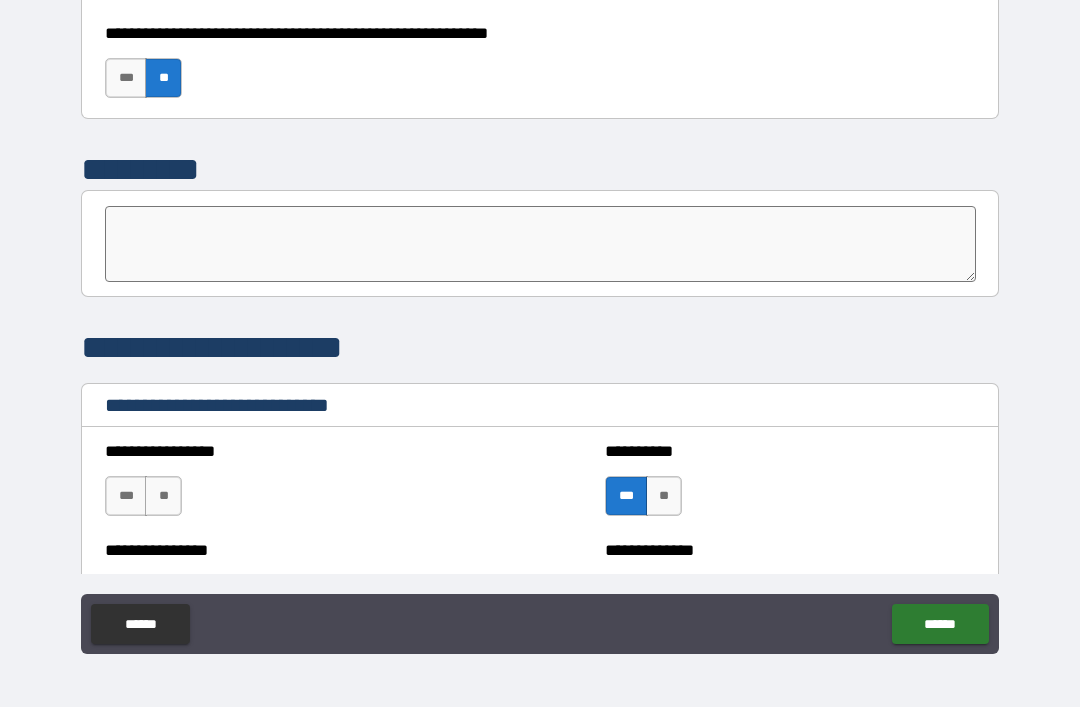 click on "***" at bounding box center [126, 496] 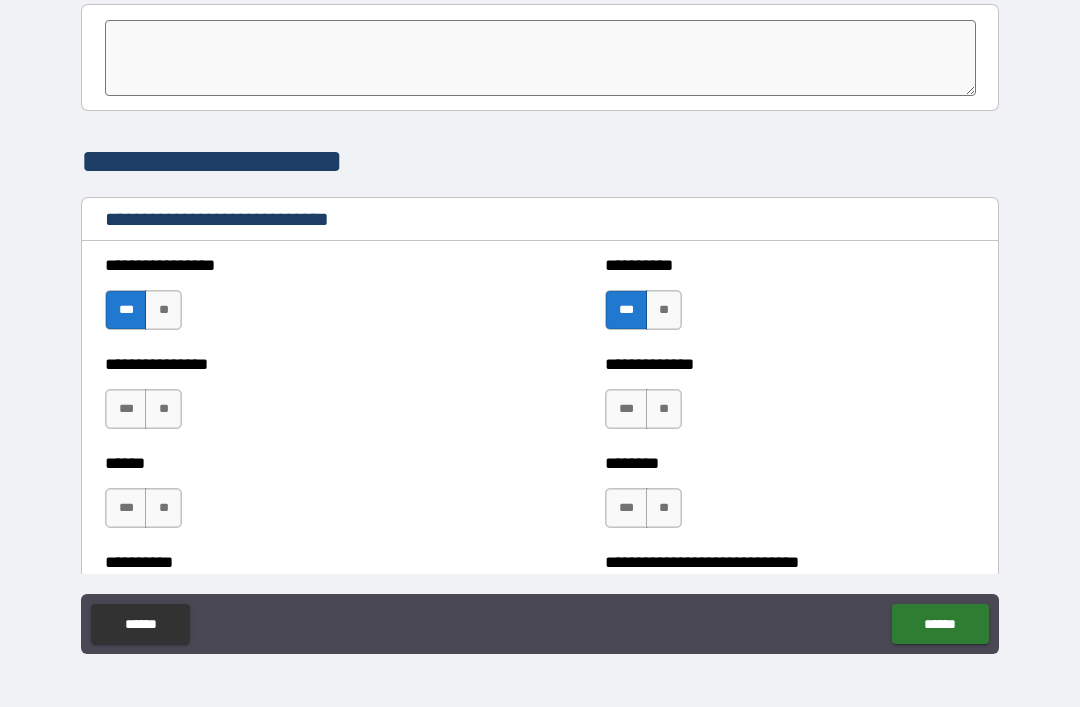 scroll, scrollTop: 6527, scrollLeft: 0, axis: vertical 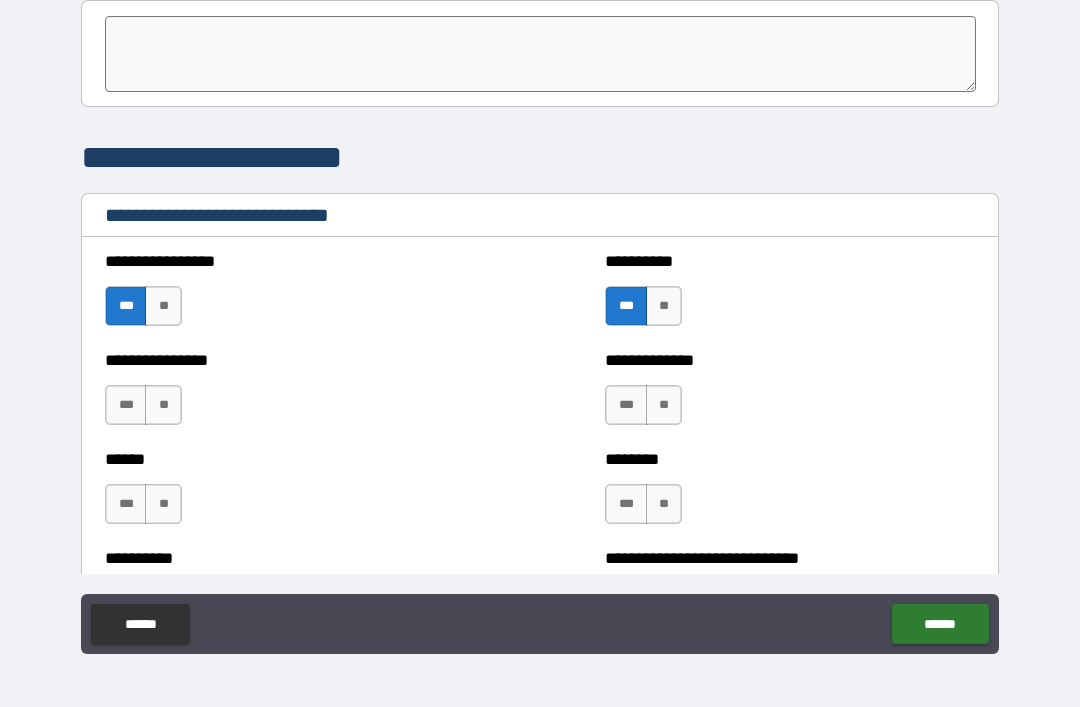 click on "***" at bounding box center (126, 405) 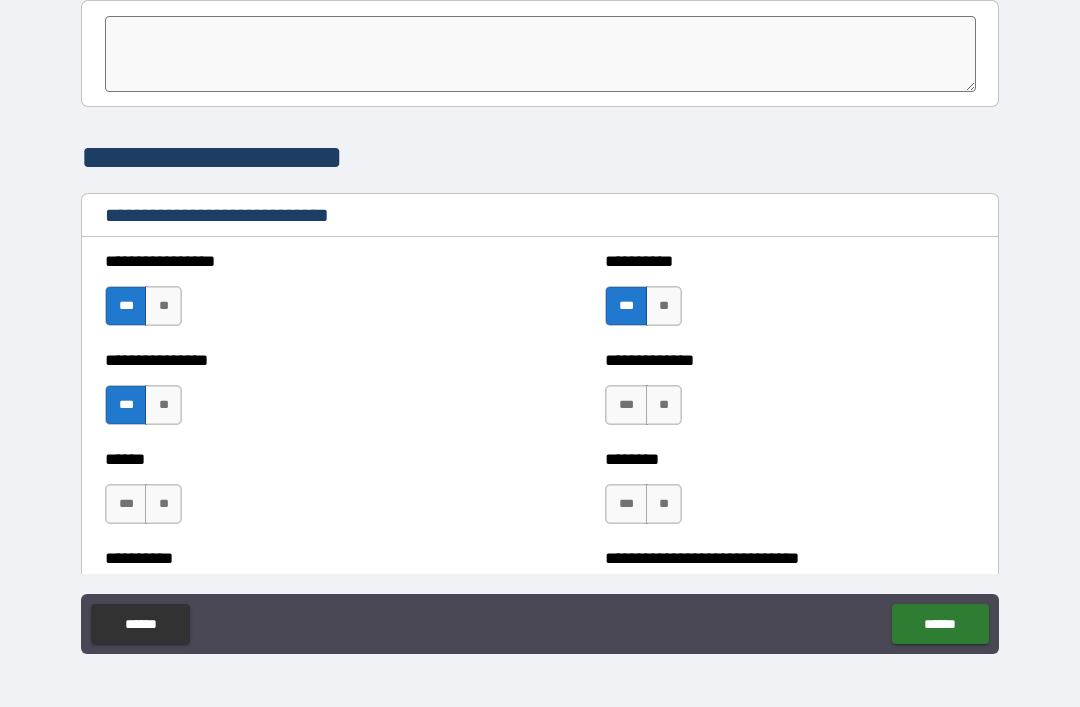 click on "***" at bounding box center (626, 405) 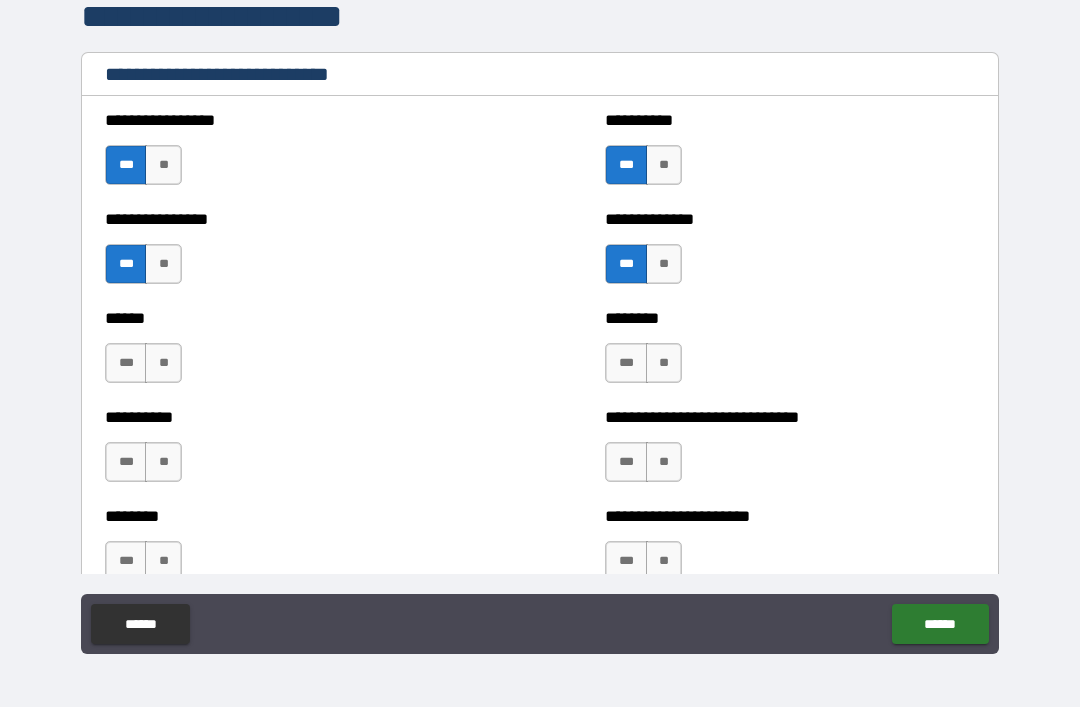 scroll, scrollTop: 6672, scrollLeft: 0, axis: vertical 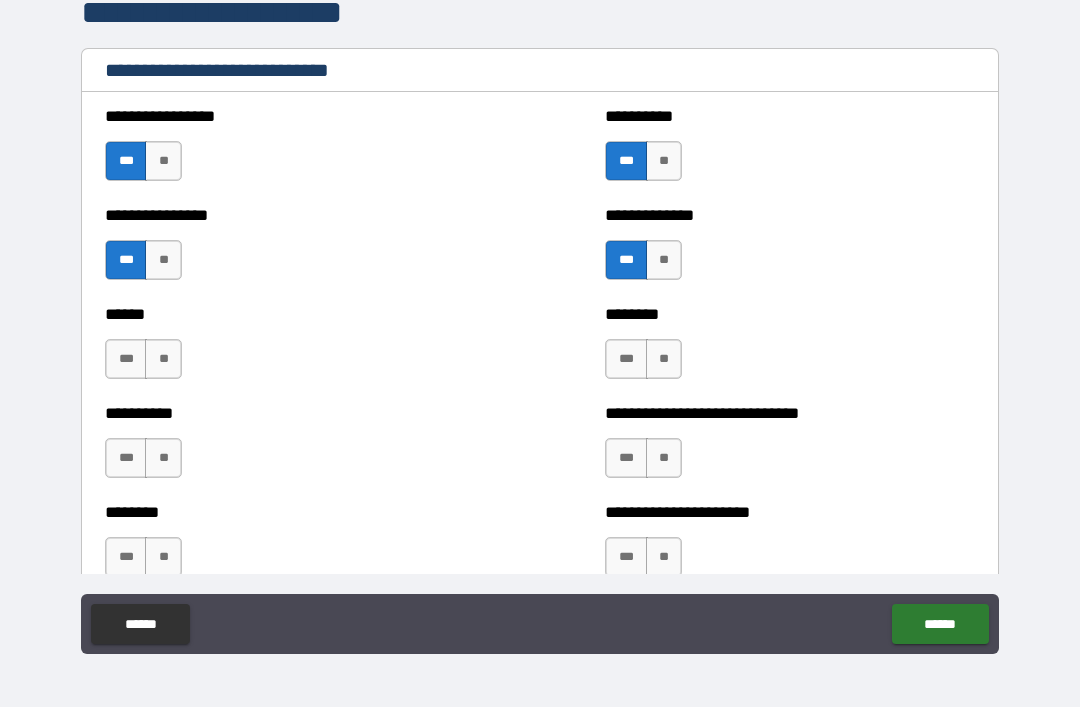 click on "***" at bounding box center (126, 359) 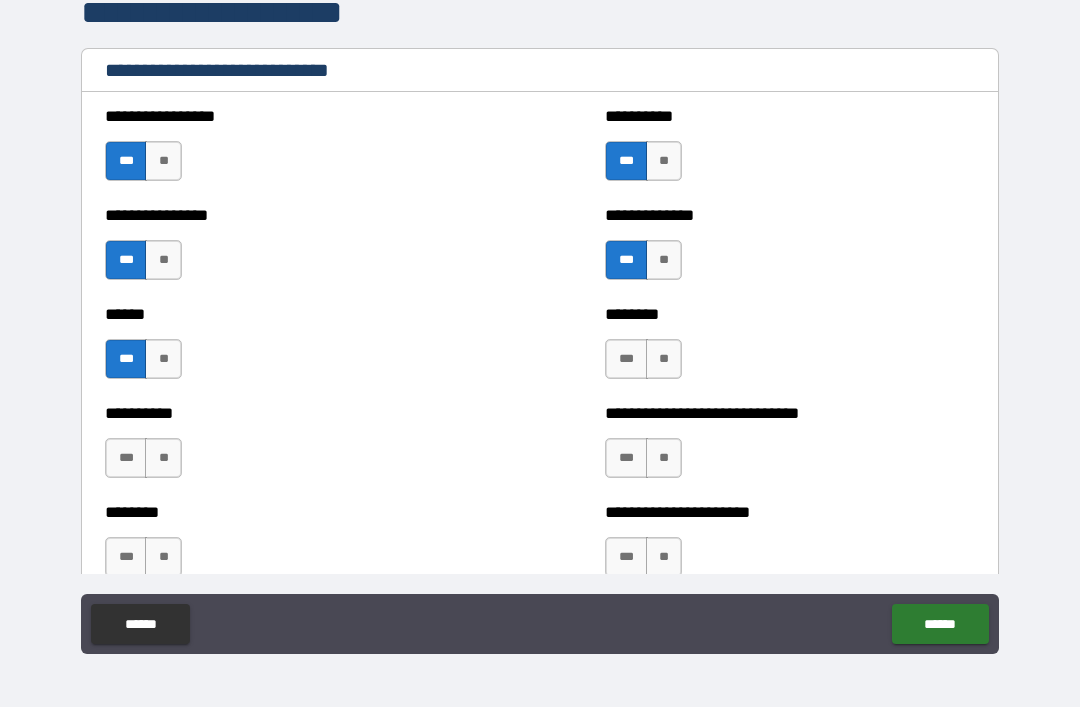 click on "***" at bounding box center [126, 458] 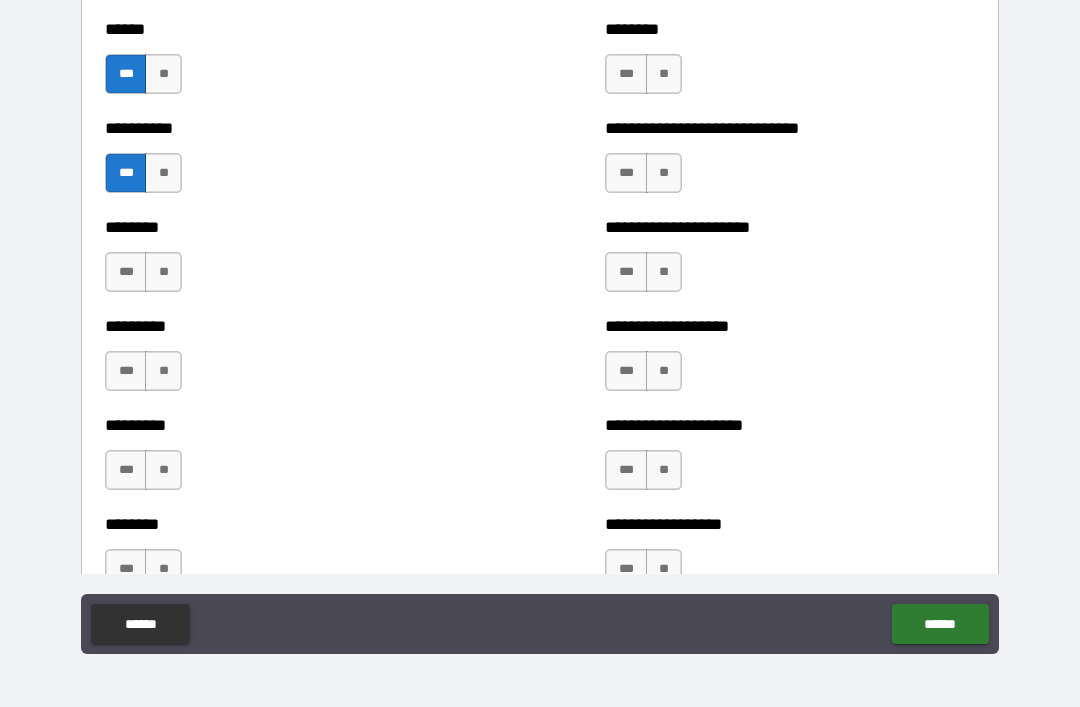 scroll, scrollTop: 6956, scrollLeft: 0, axis: vertical 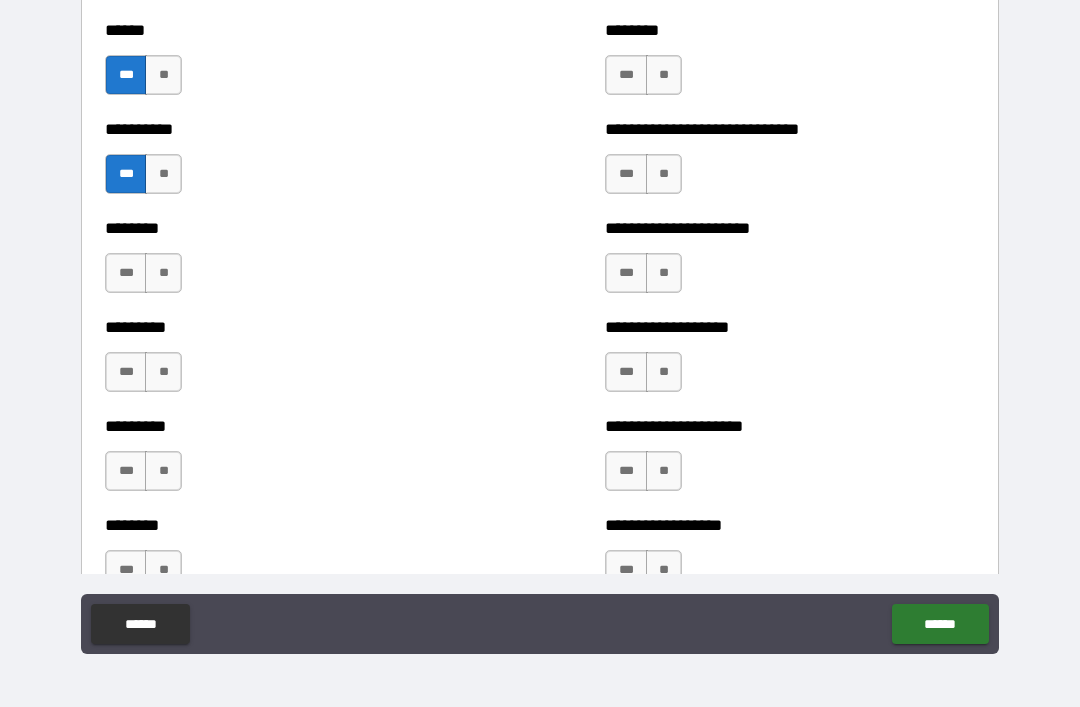 click on "***" at bounding box center (626, 174) 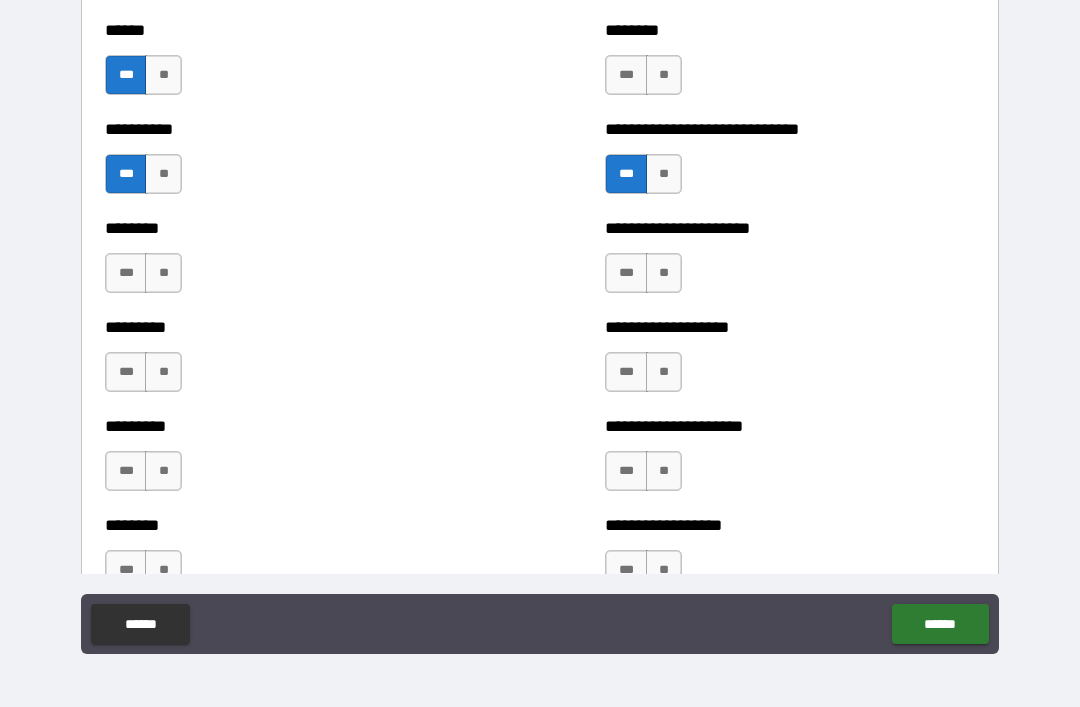 click on "***" at bounding box center [126, 273] 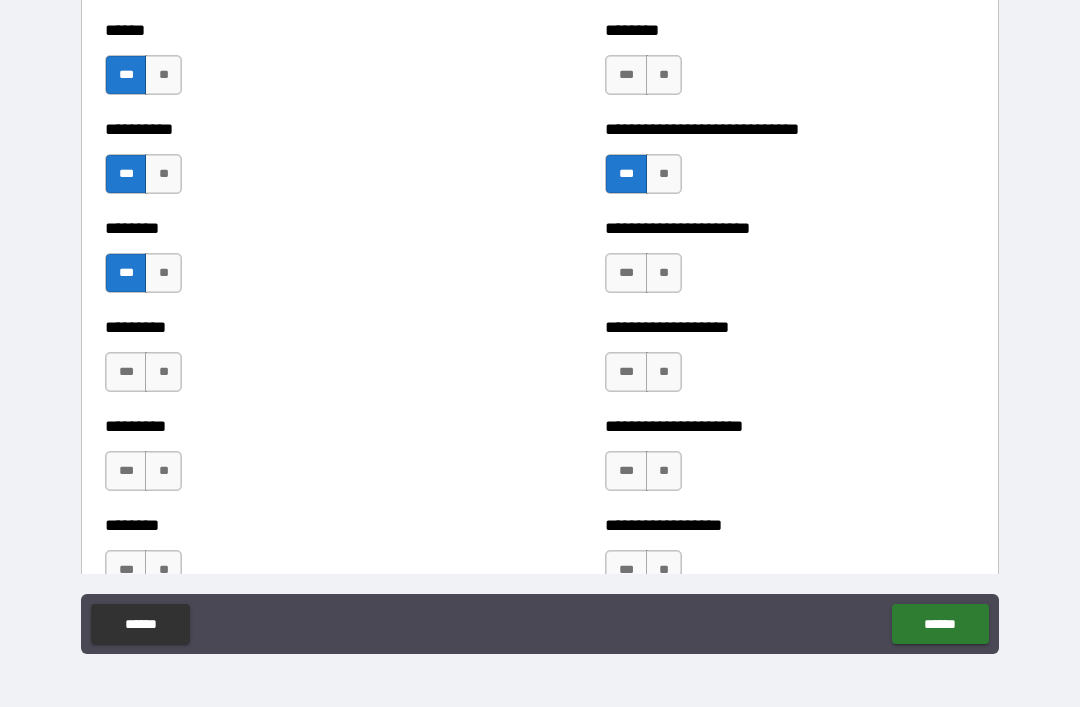 click on "***" at bounding box center (126, 372) 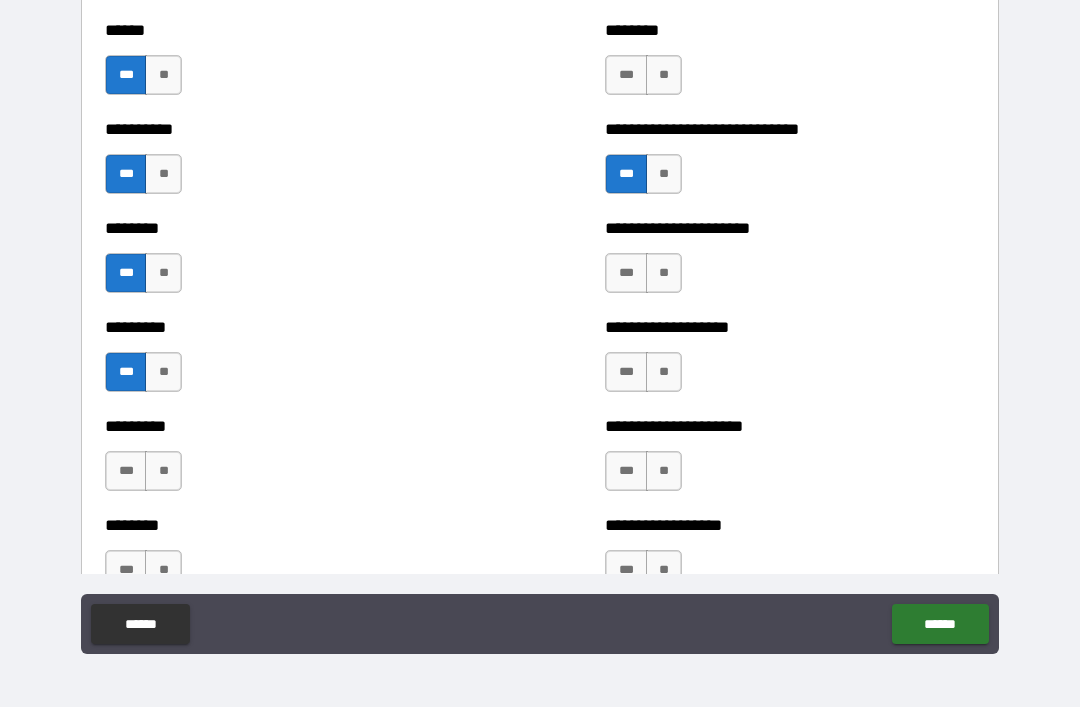 click on "***" at bounding box center (126, 471) 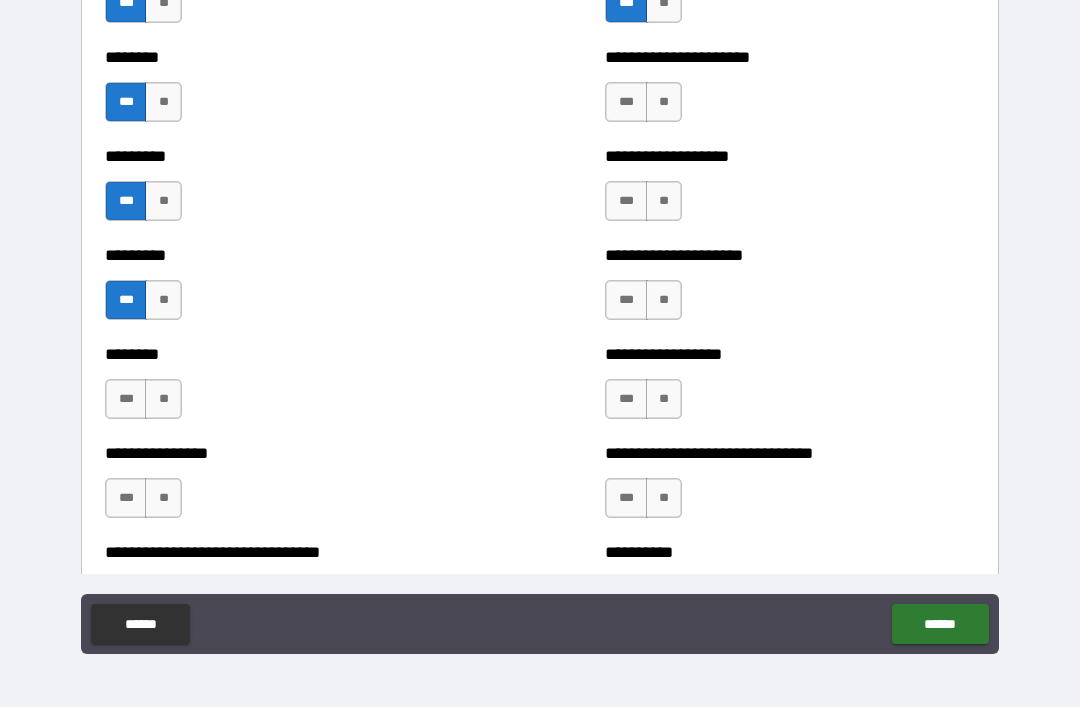scroll, scrollTop: 7132, scrollLeft: 0, axis: vertical 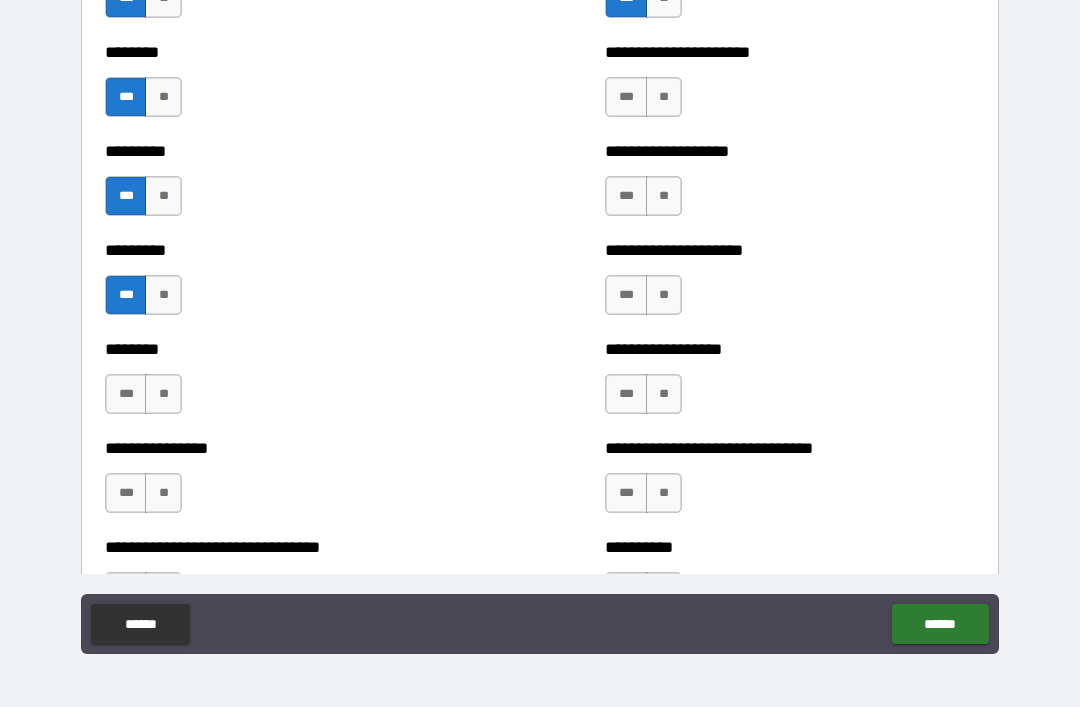 click on "***" at bounding box center [126, 394] 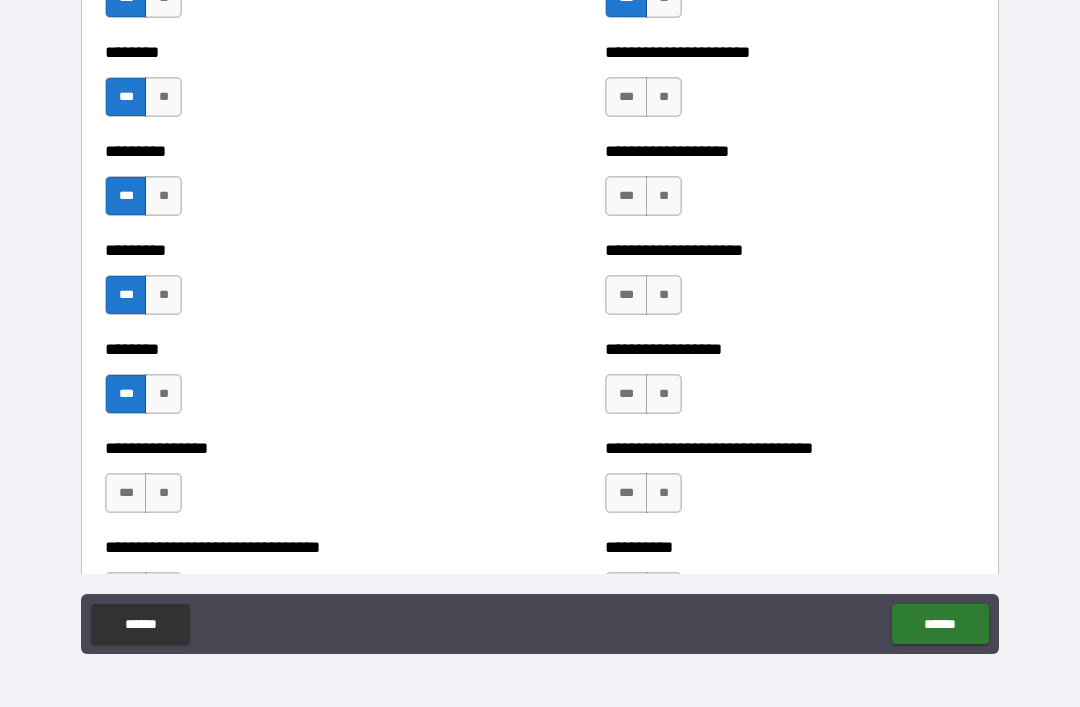 click on "***" at bounding box center [126, 493] 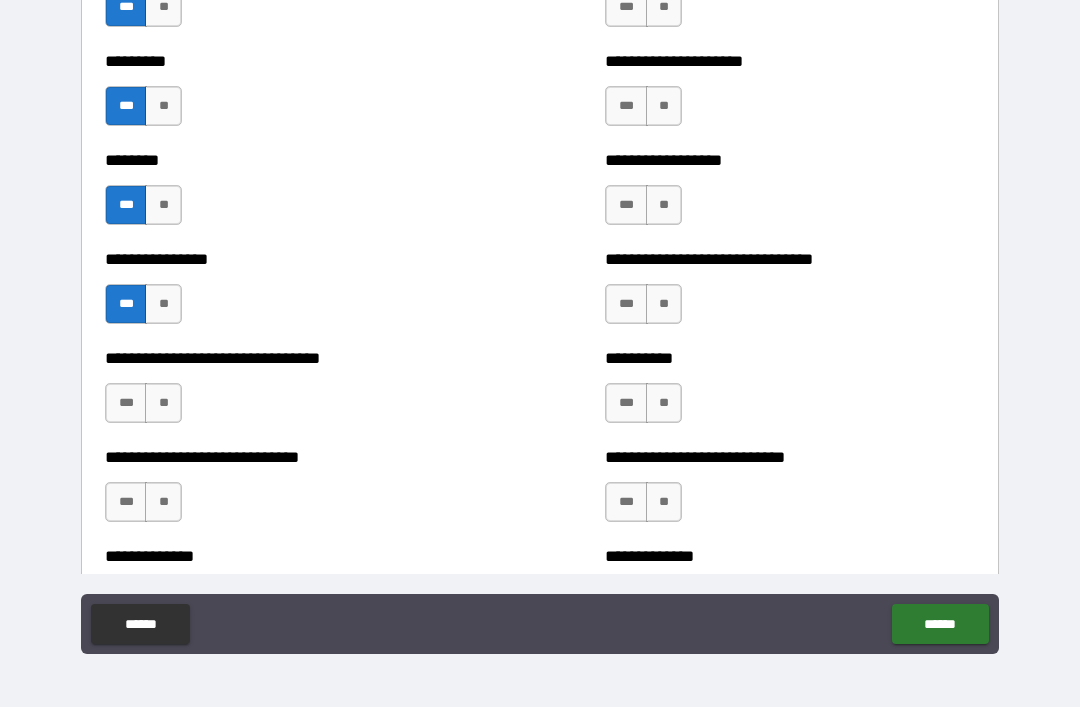 scroll, scrollTop: 7319, scrollLeft: 0, axis: vertical 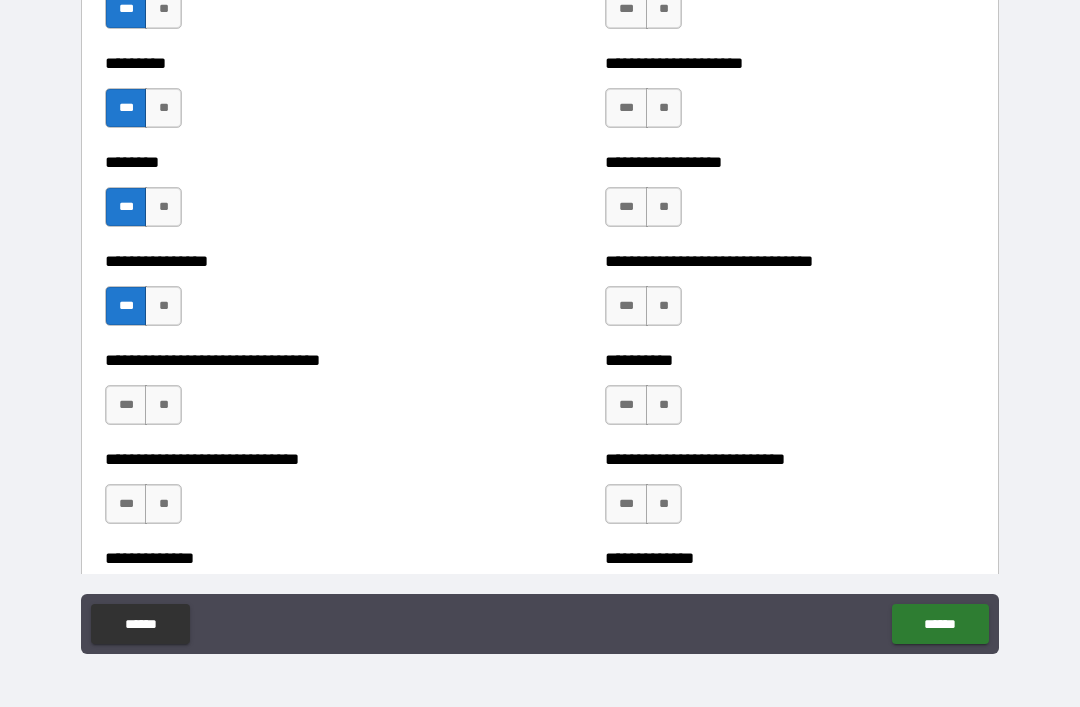 click on "***" at bounding box center (126, 405) 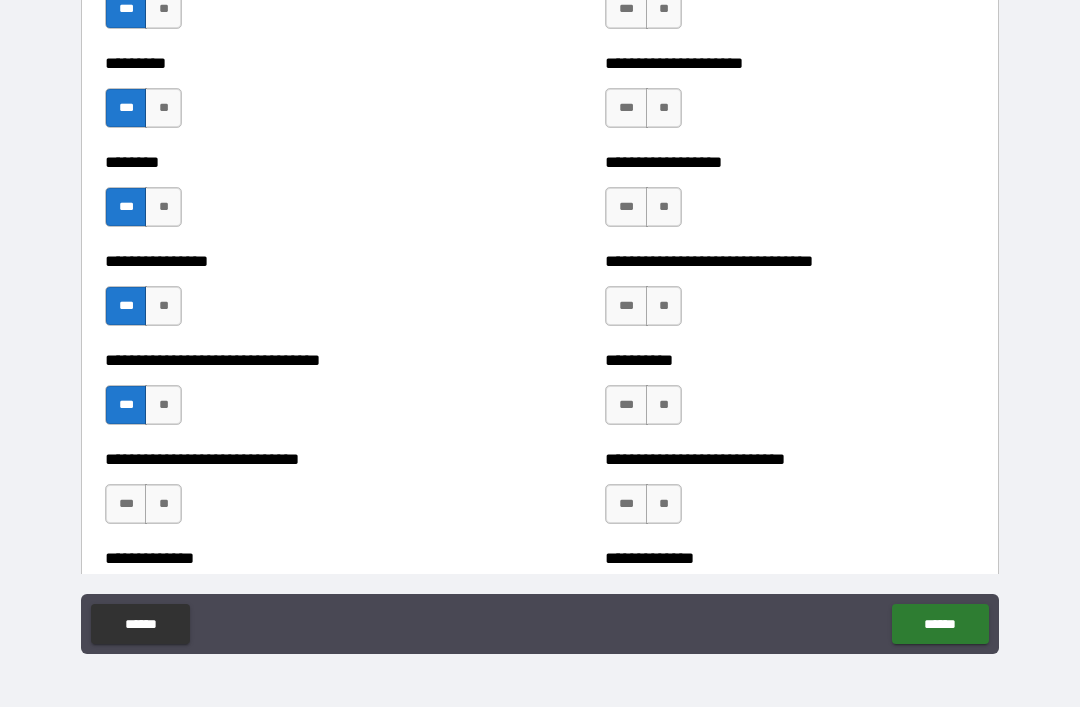 click on "***" at bounding box center [126, 504] 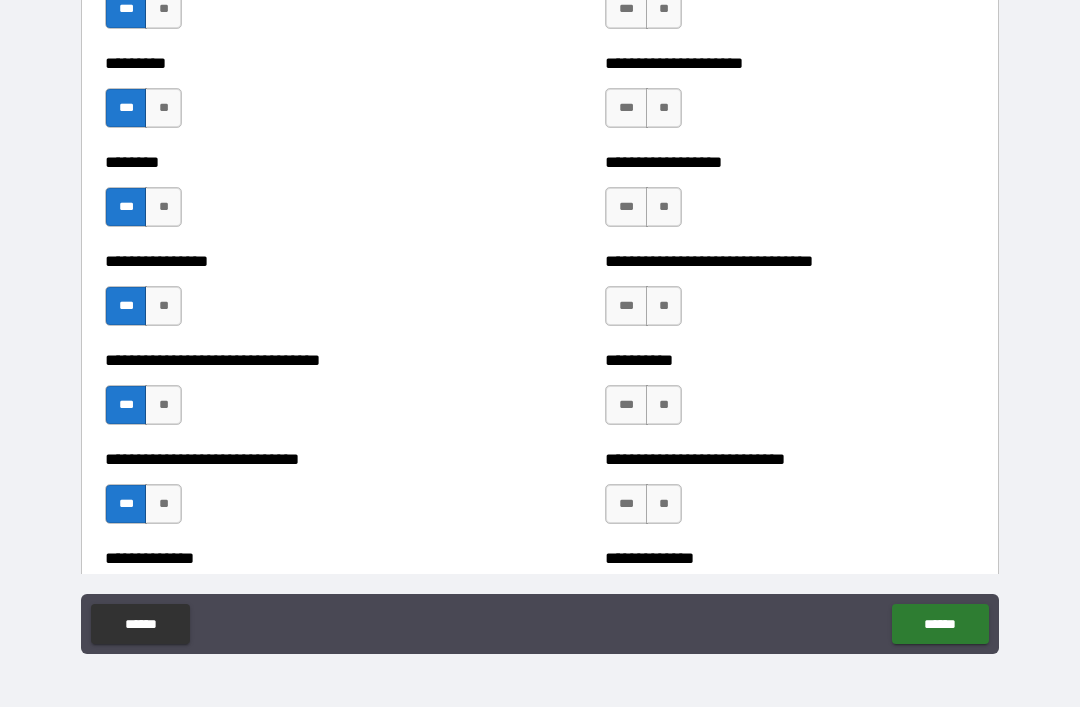 click on "***" at bounding box center (626, 504) 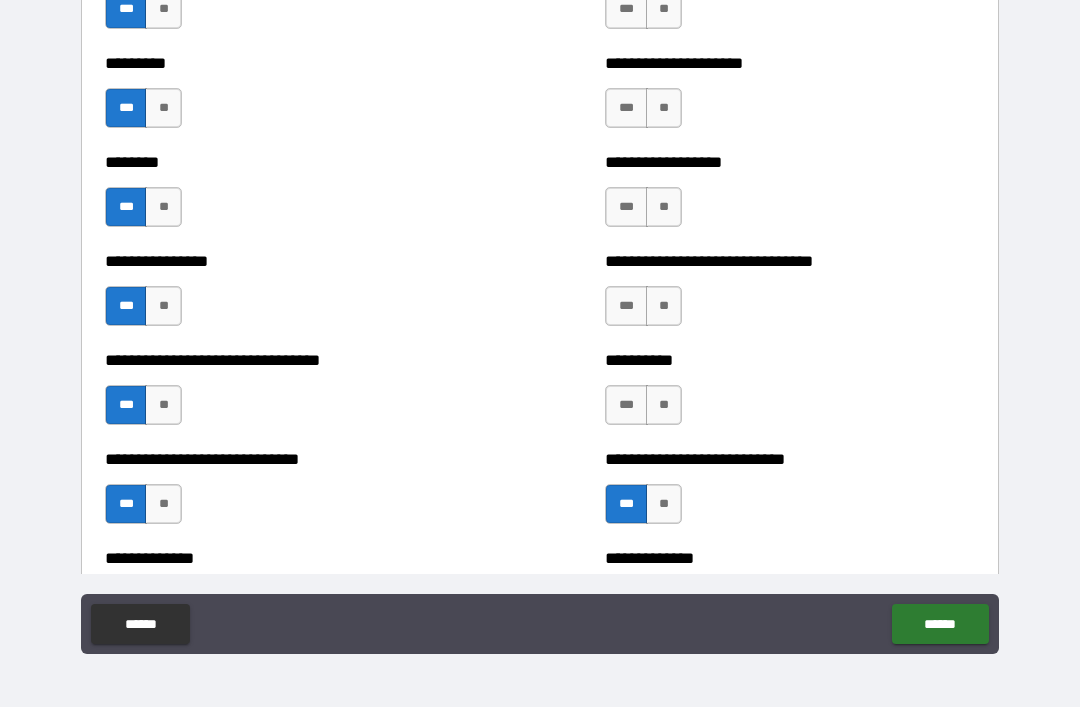 click on "***" at bounding box center [626, 405] 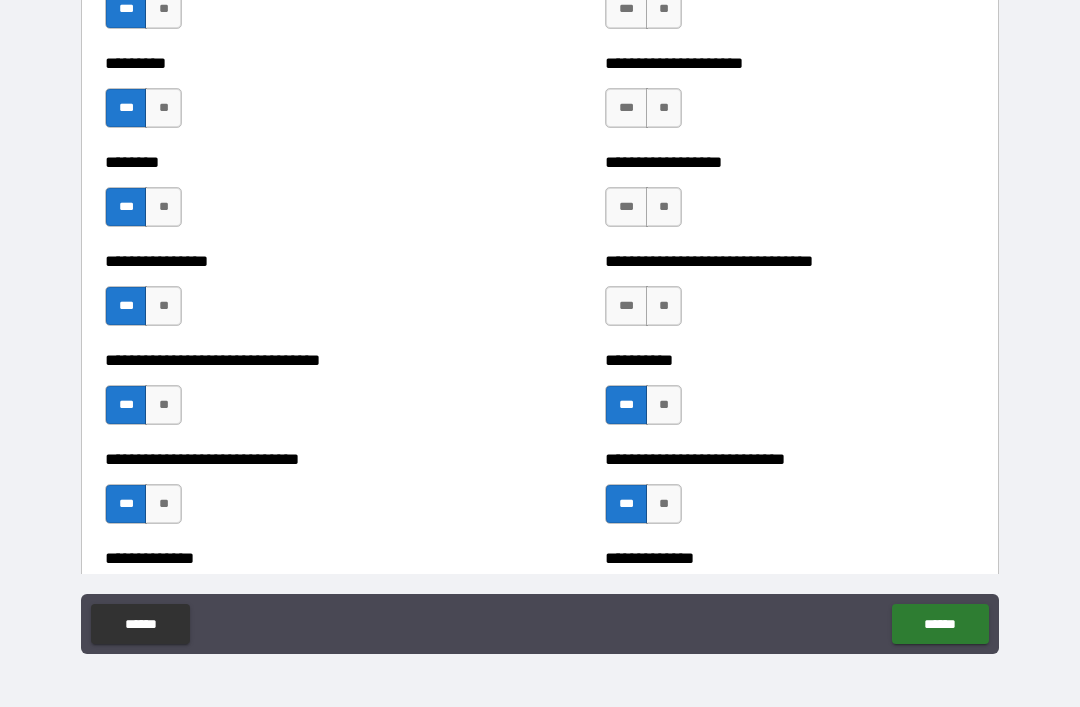 click on "***" at bounding box center (626, 306) 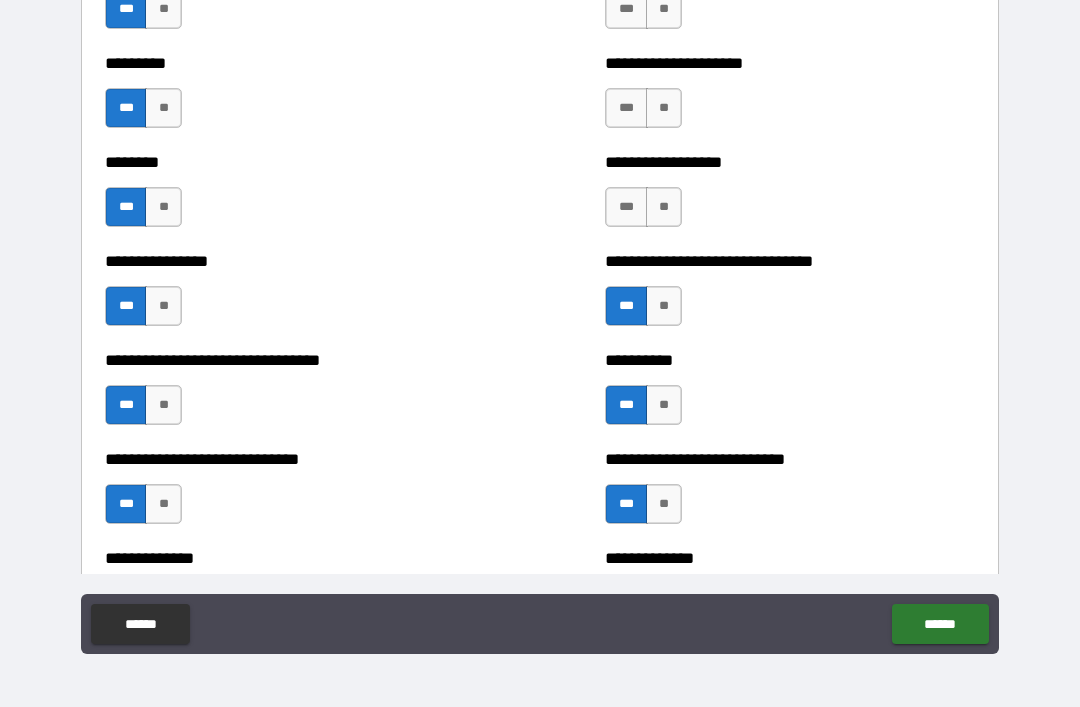 click on "***" at bounding box center [626, 207] 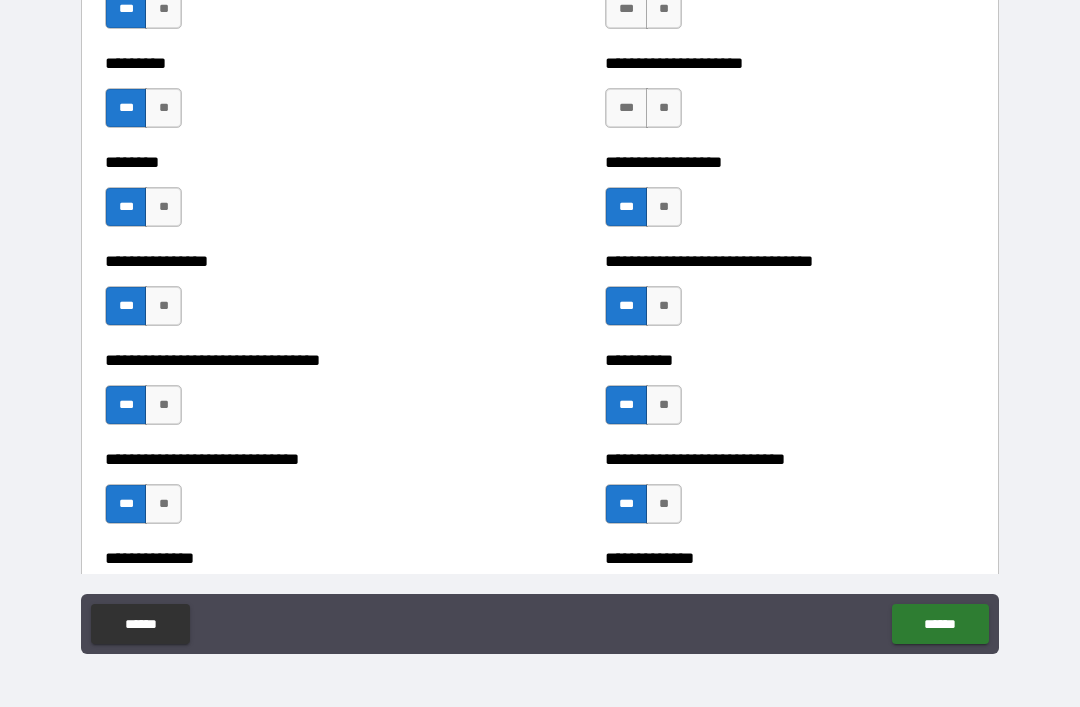 click on "***" at bounding box center [626, 108] 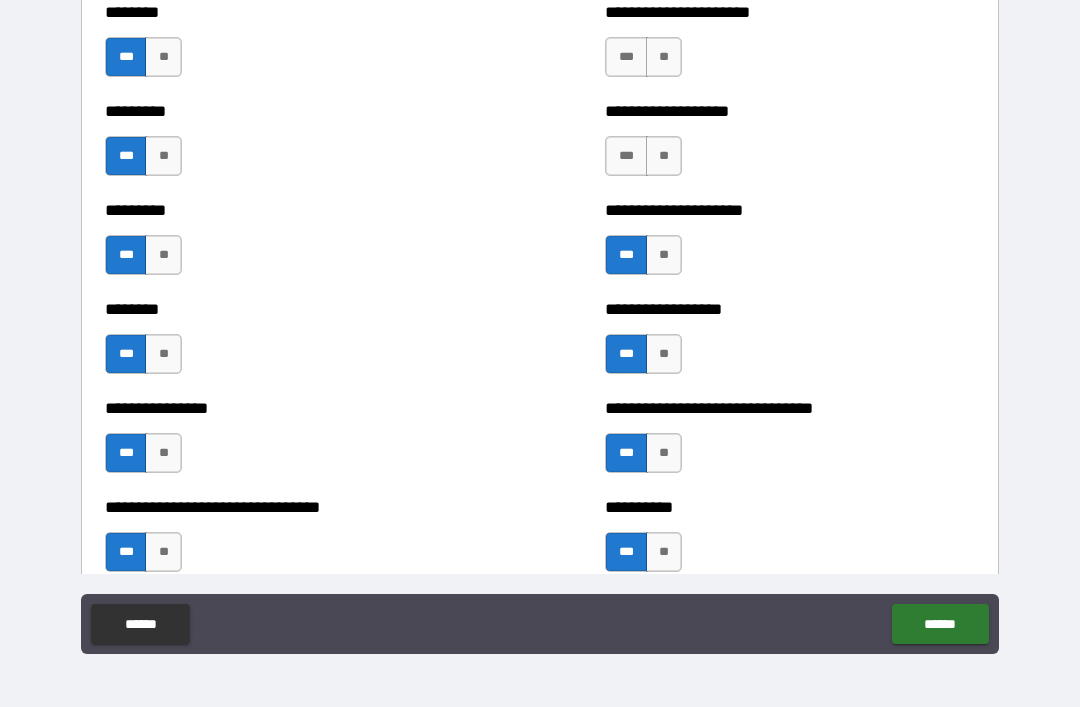 scroll, scrollTop: 7168, scrollLeft: 0, axis: vertical 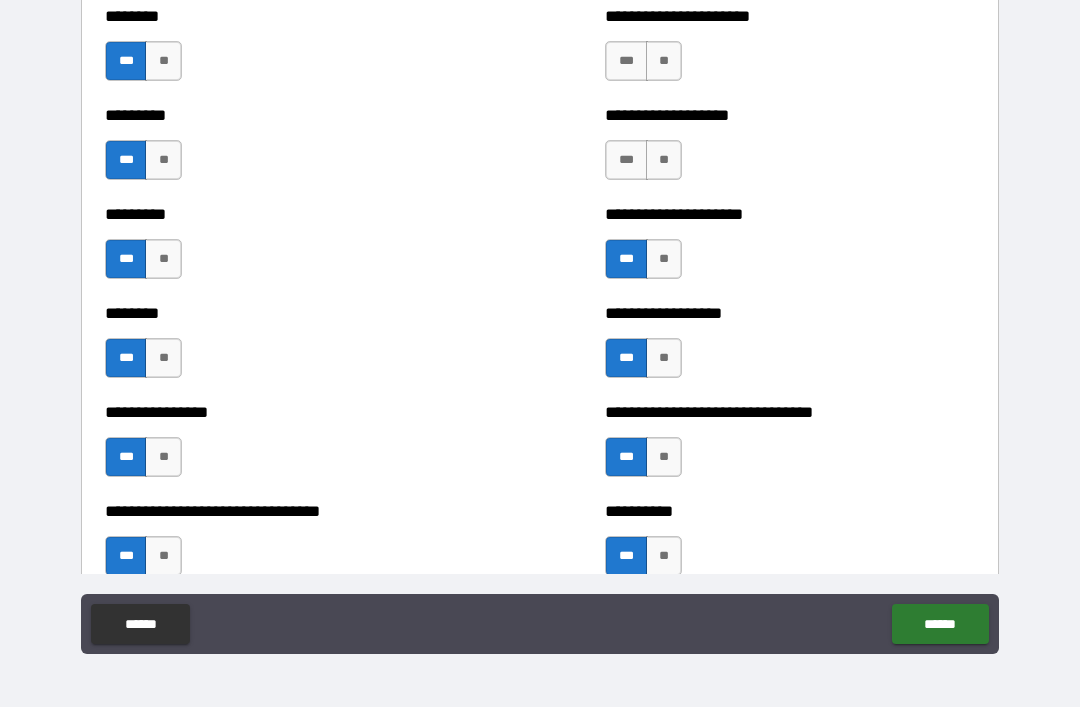 click on "***" at bounding box center [626, 160] 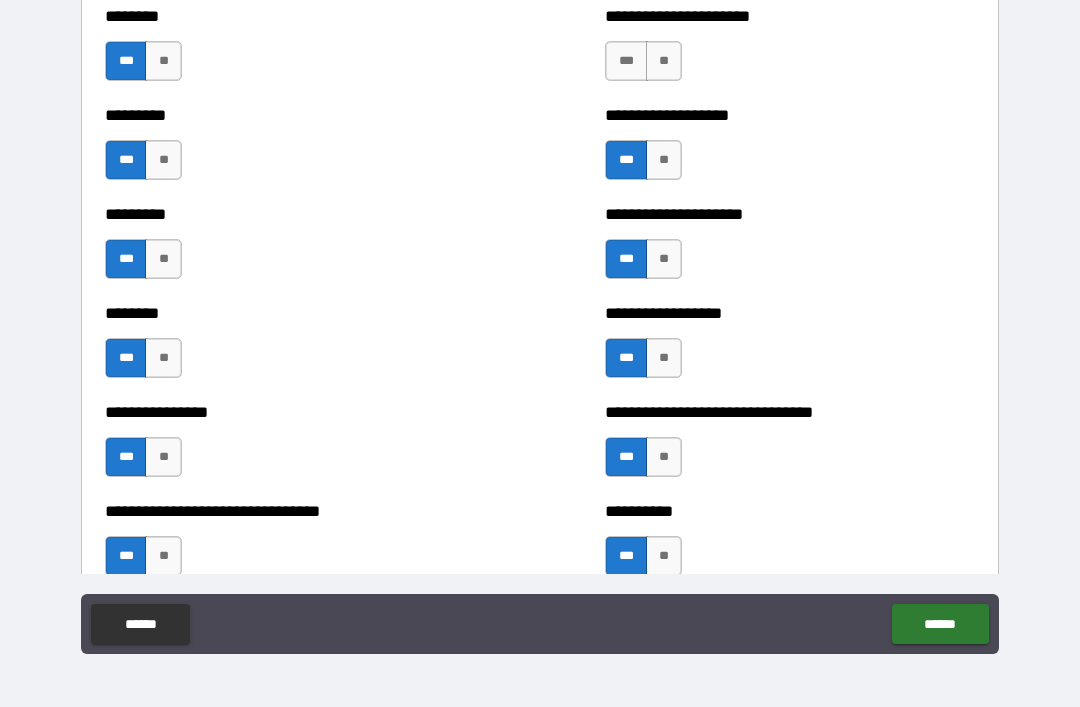 click on "***" at bounding box center [626, 61] 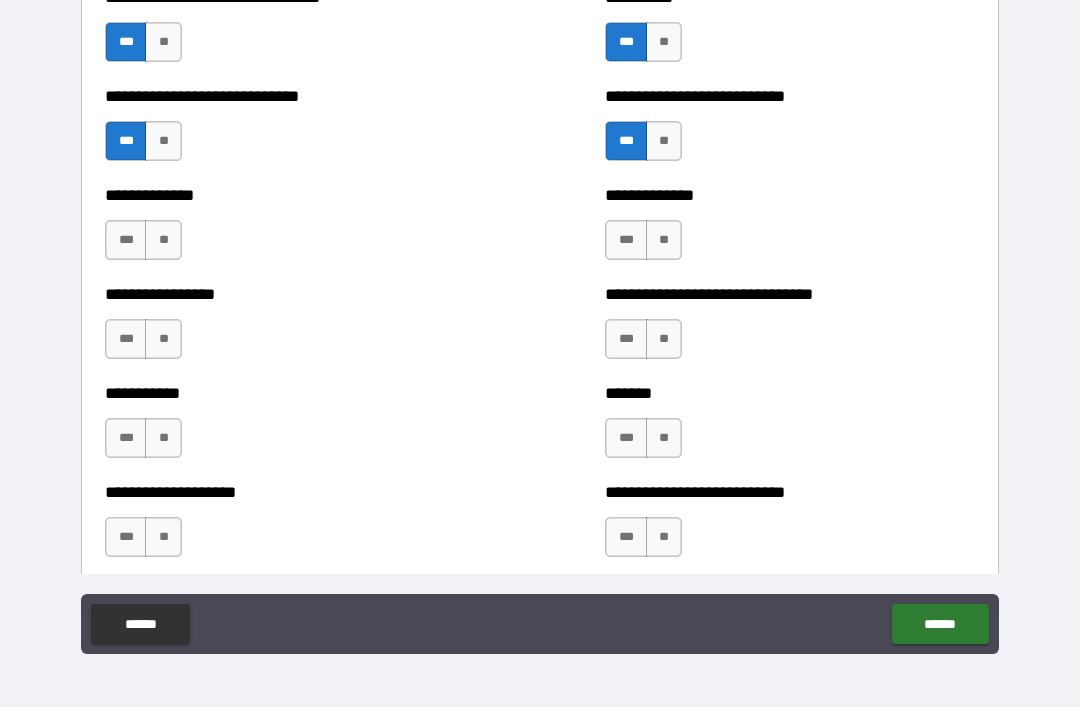 scroll, scrollTop: 7704, scrollLeft: 0, axis: vertical 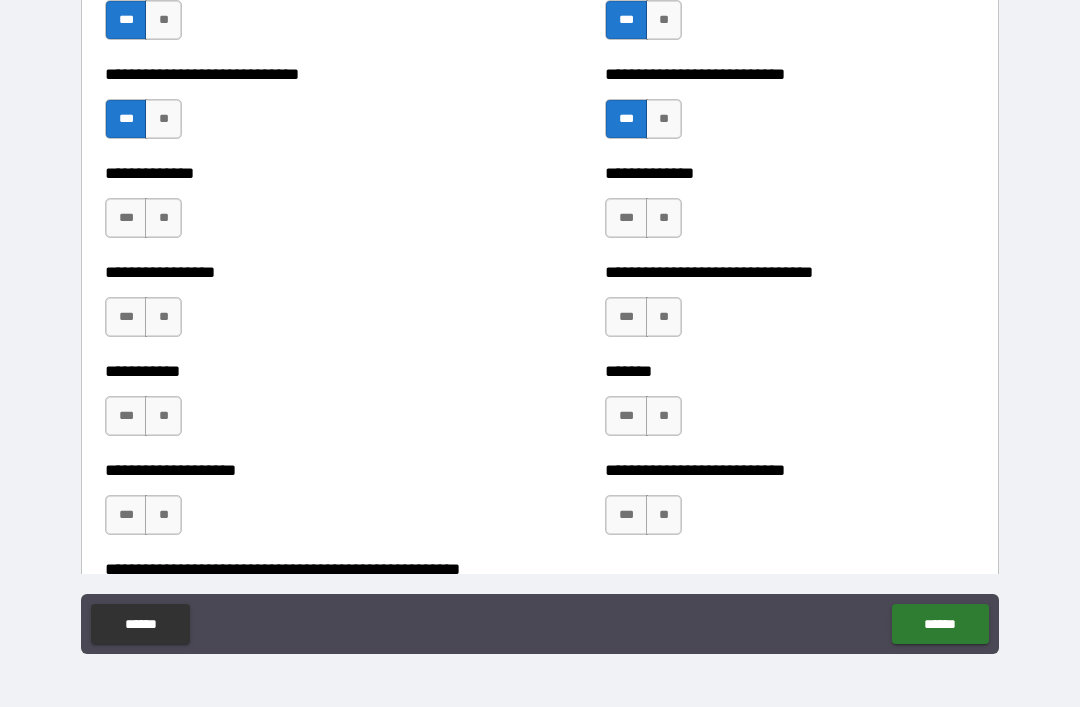 click on "***" at bounding box center (626, 218) 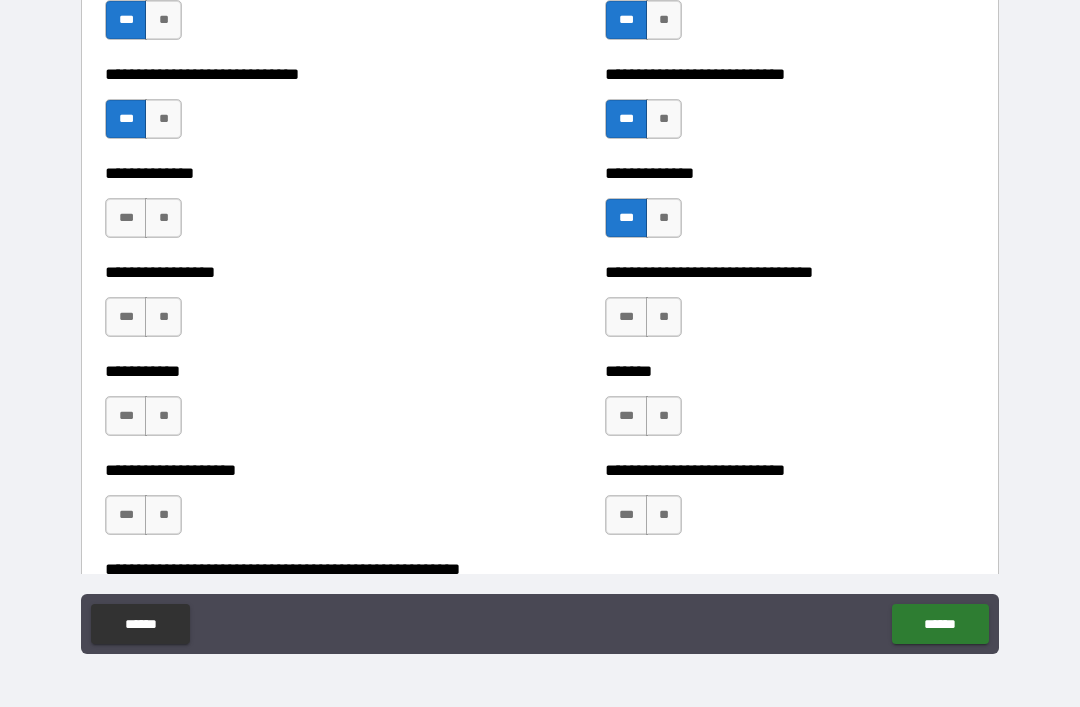 click on "***" at bounding box center (126, 218) 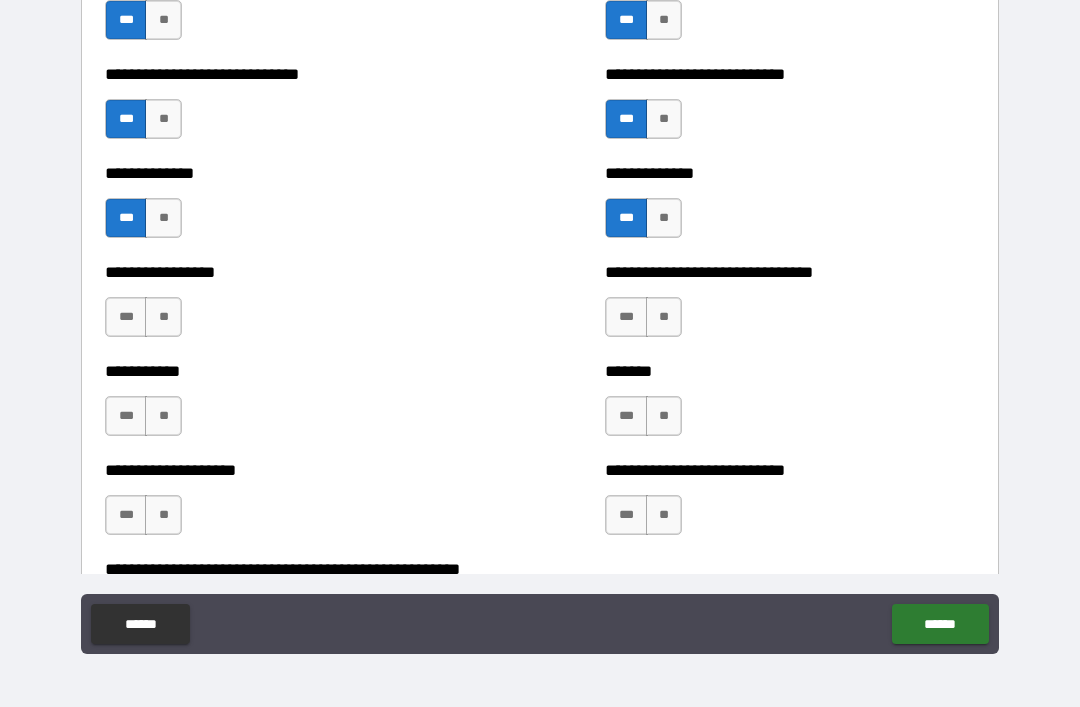 click on "***" at bounding box center [126, 317] 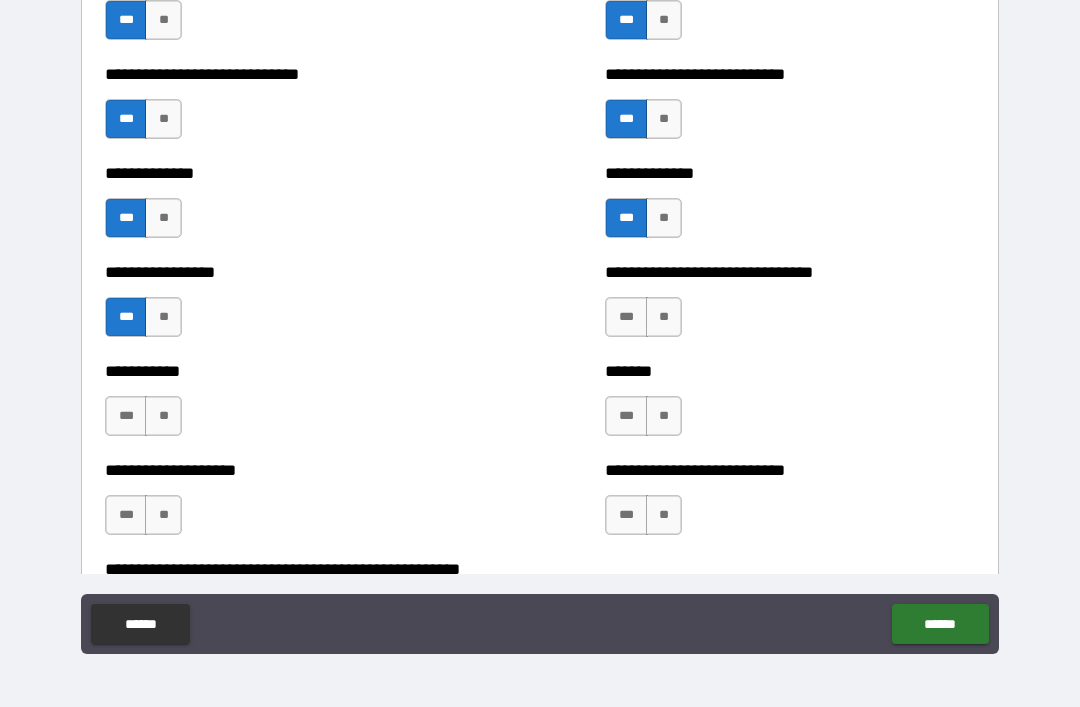click on "***" at bounding box center [626, 317] 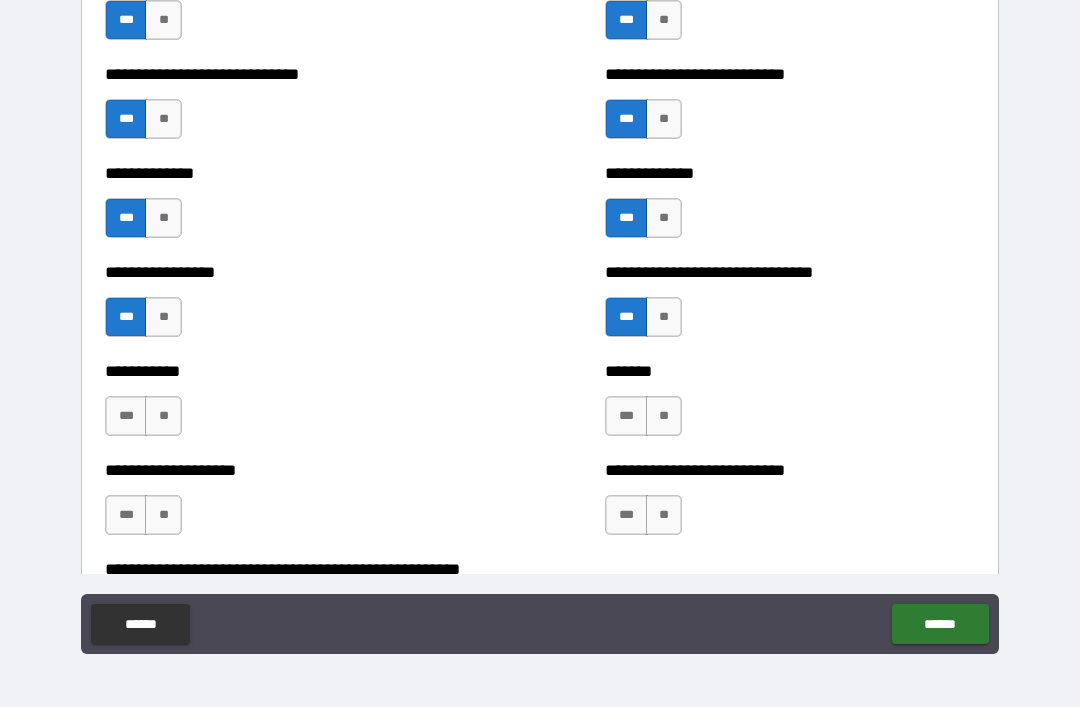 click on "***" at bounding box center [126, 416] 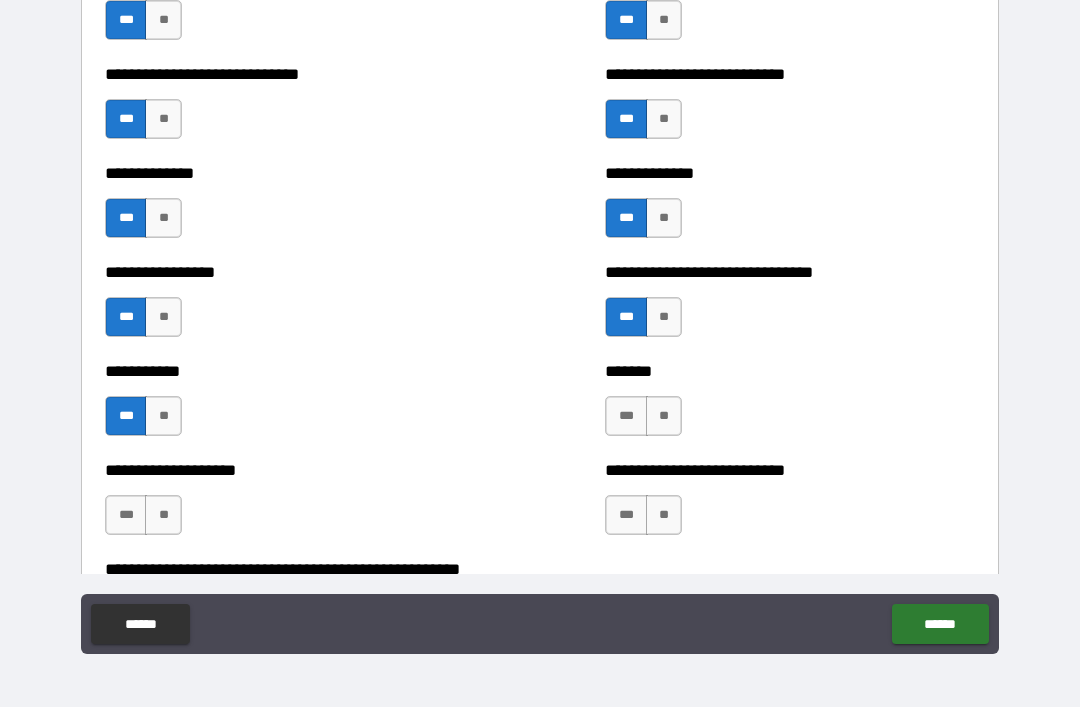 click on "***" at bounding box center [626, 416] 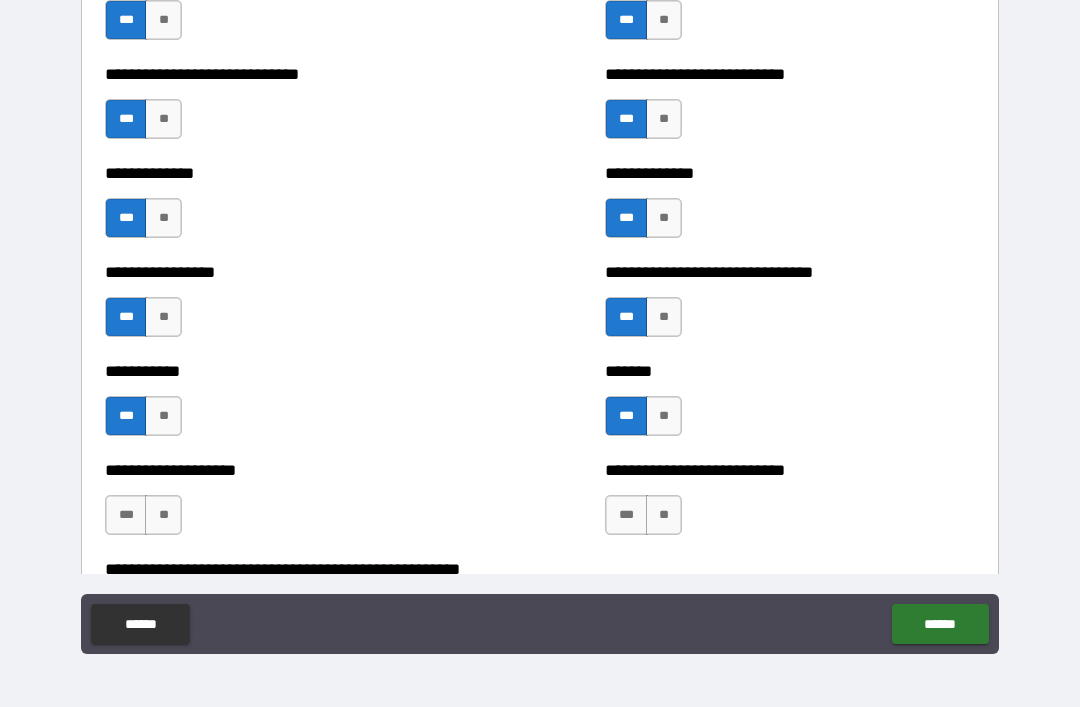 click on "***" at bounding box center (126, 515) 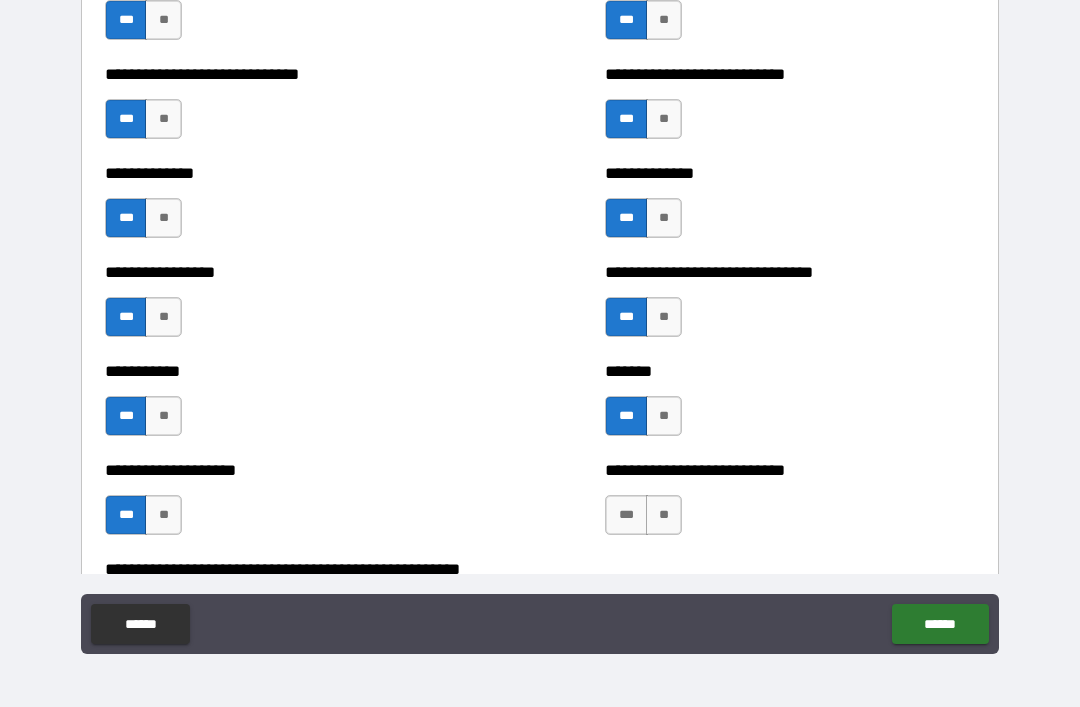click on "***" at bounding box center (626, 515) 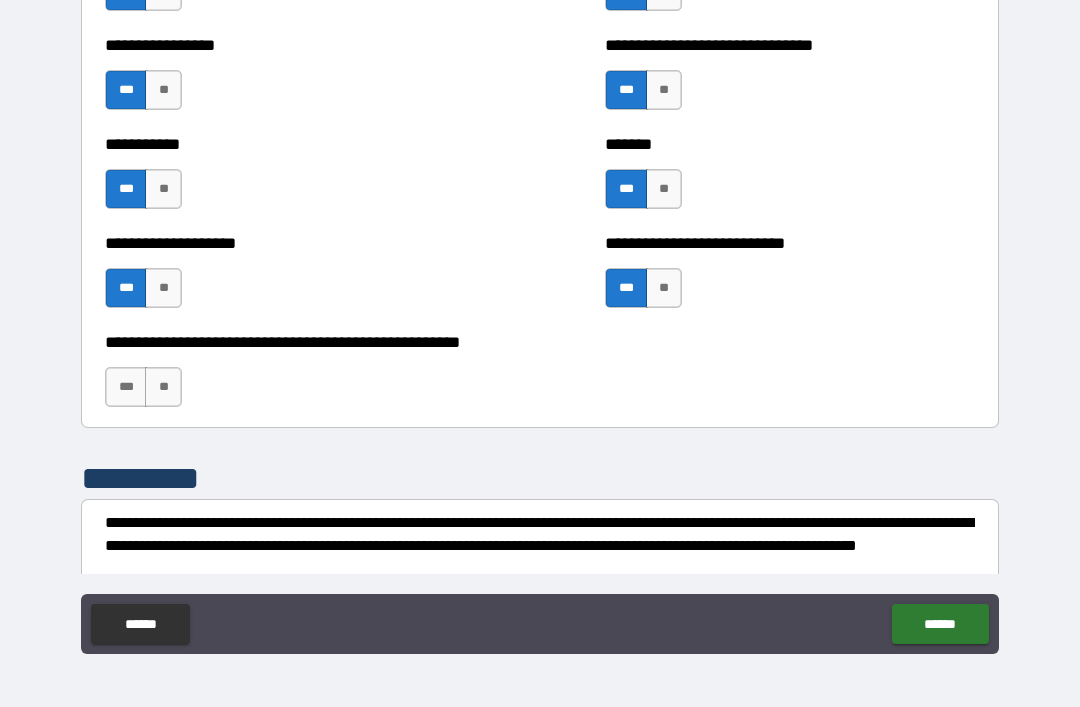 scroll, scrollTop: 7937, scrollLeft: 0, axis: vertical 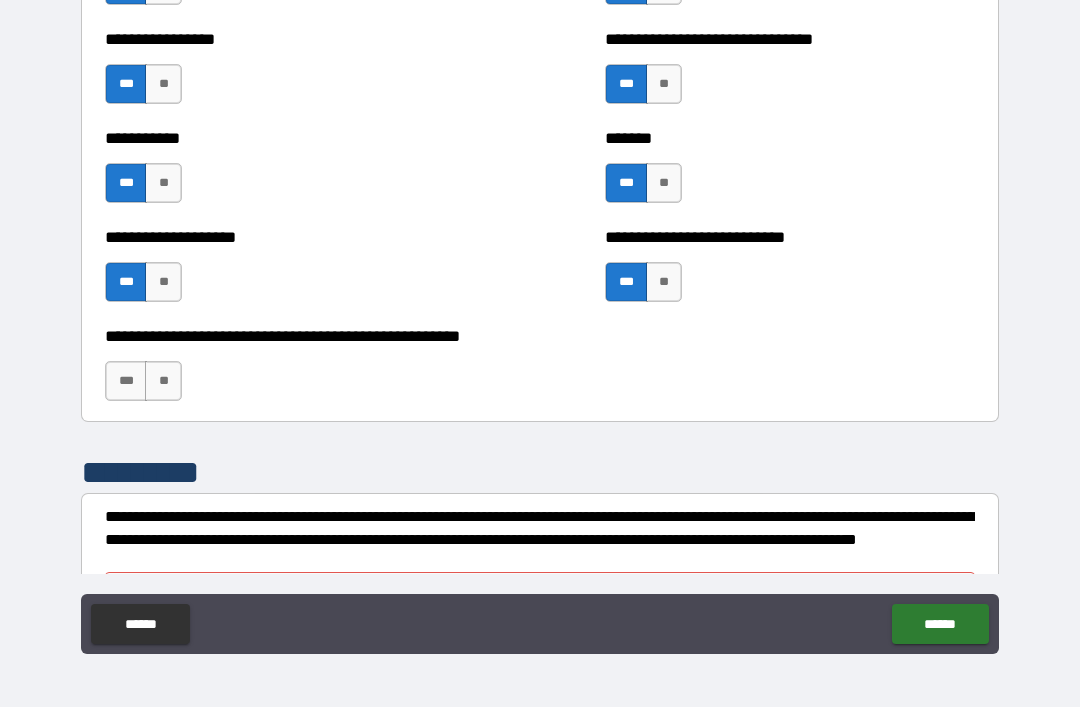 click on "***" at bounding box center (126, 381) 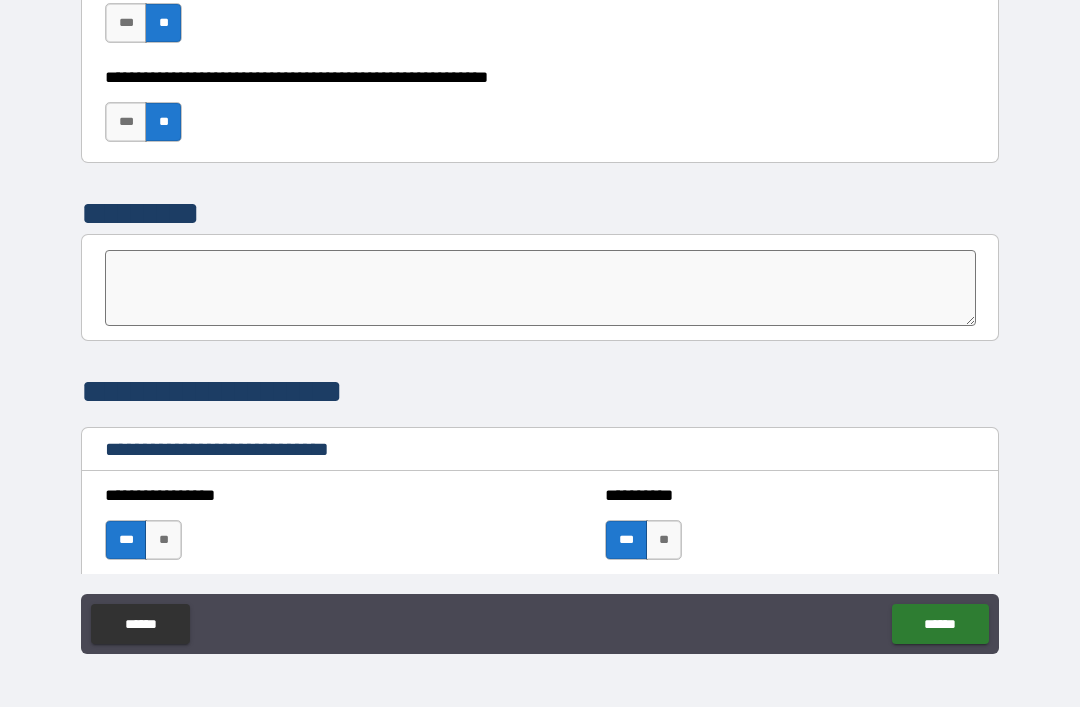 scroll, scrollTop: 6295, scrollLeft: 0, axis: vertical 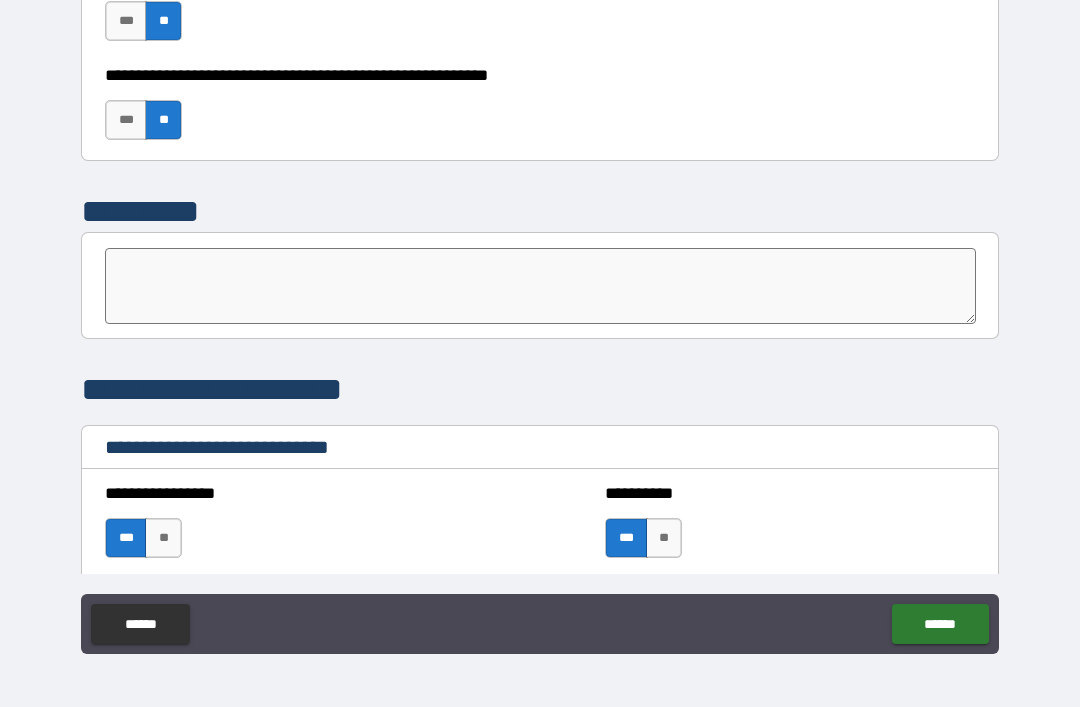 click at bounding box center (540, 286) 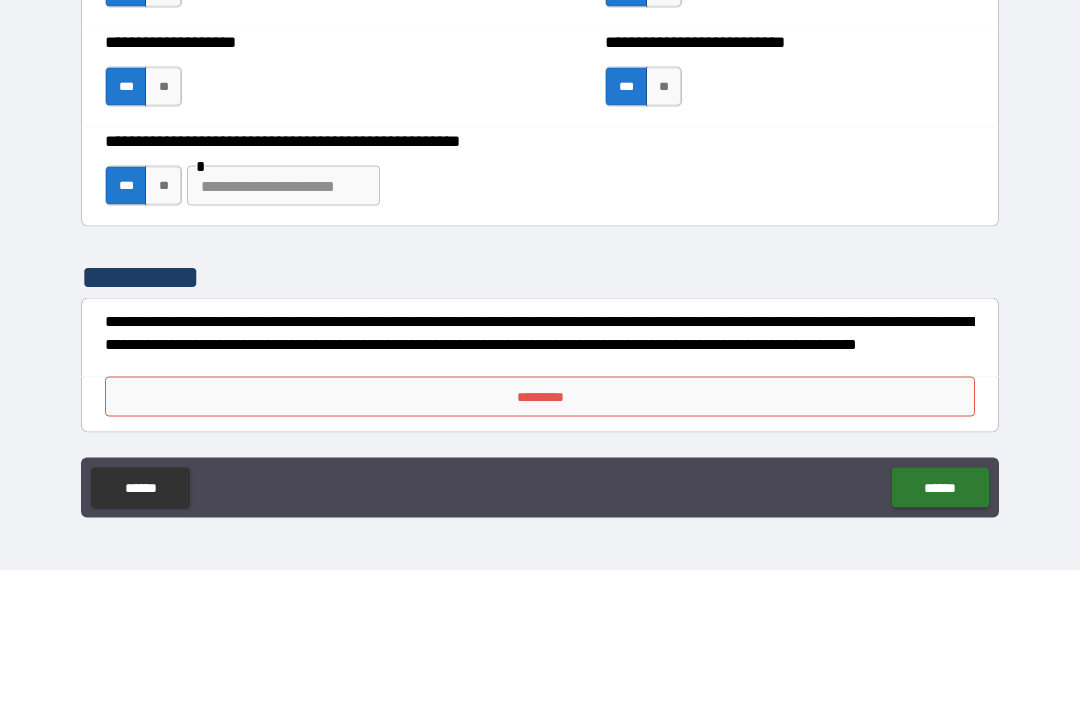 scroll, scrollTop: 7996, scrollLeft: 0, axis: vertical 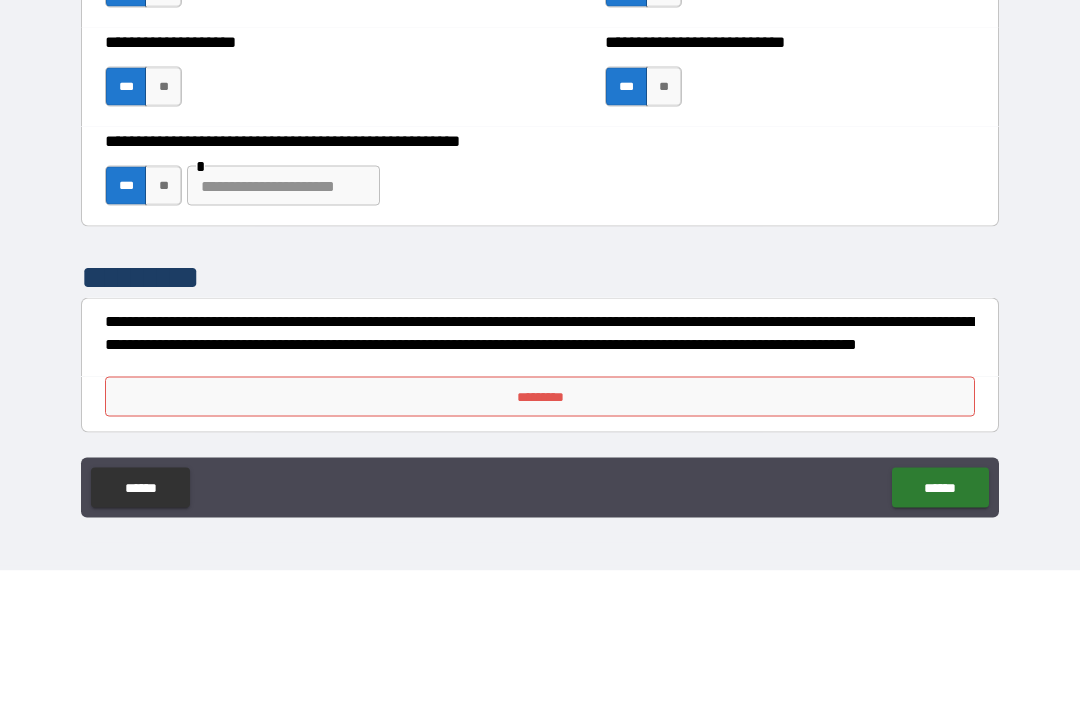 click on "***" at bounding box center [126, 322] 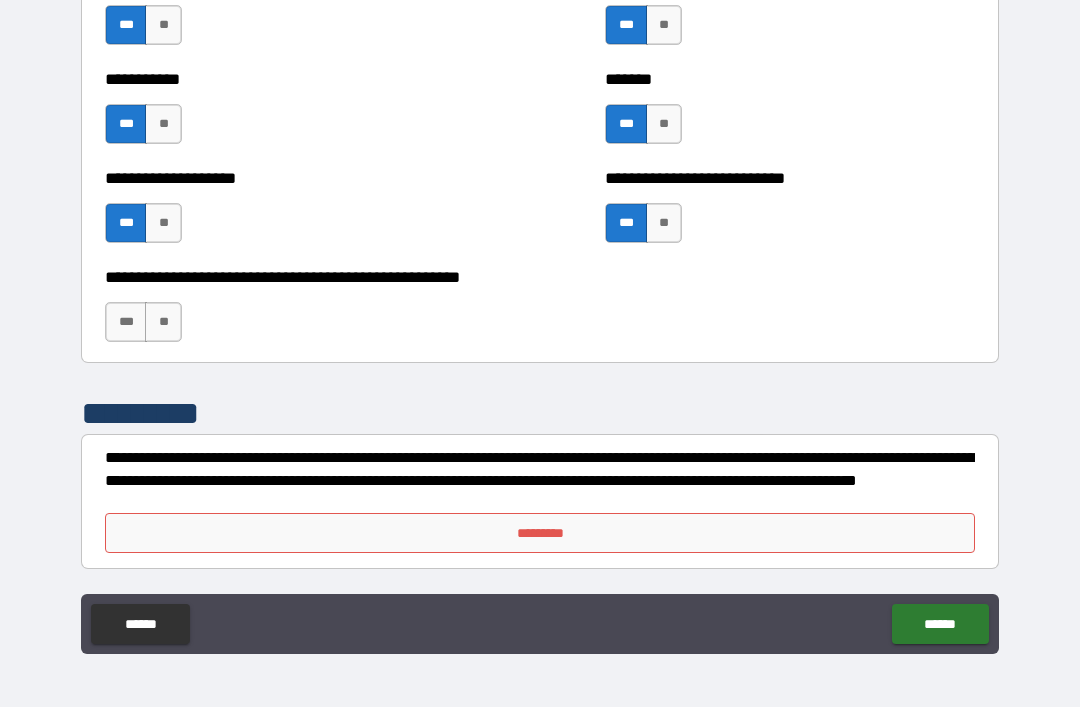 click on "***" at bounding box center (126, 223) 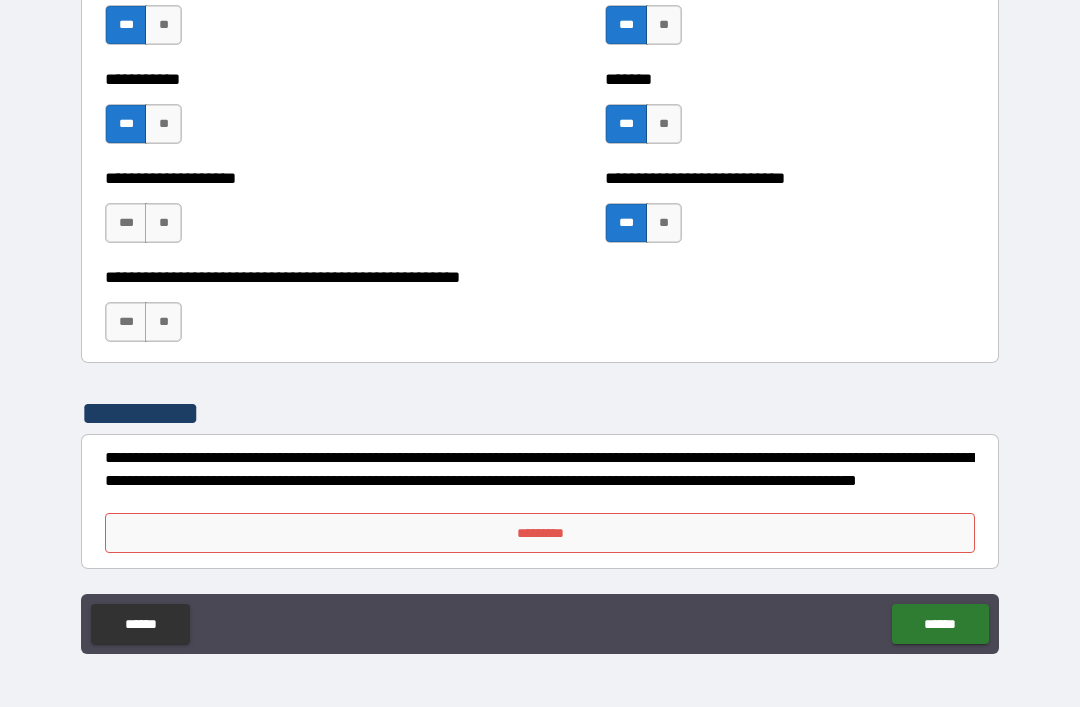 click on "***" at bounding box center (126, 124) 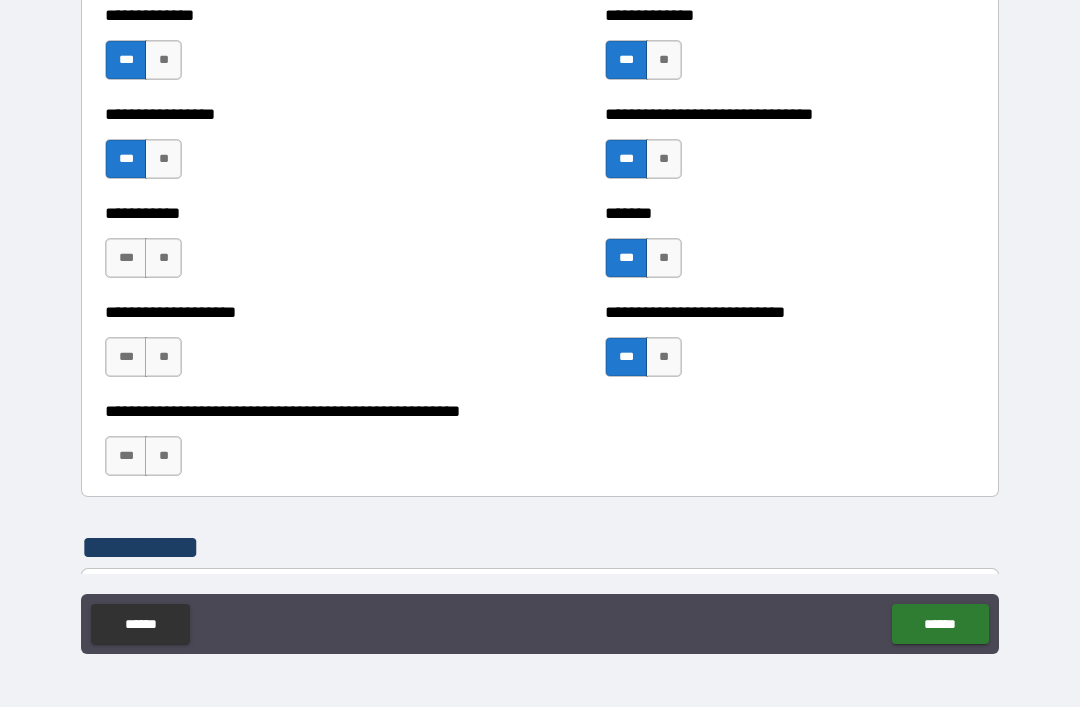 scroll, scrollTop: 7860, scrollLeft: 0, axis: vertical 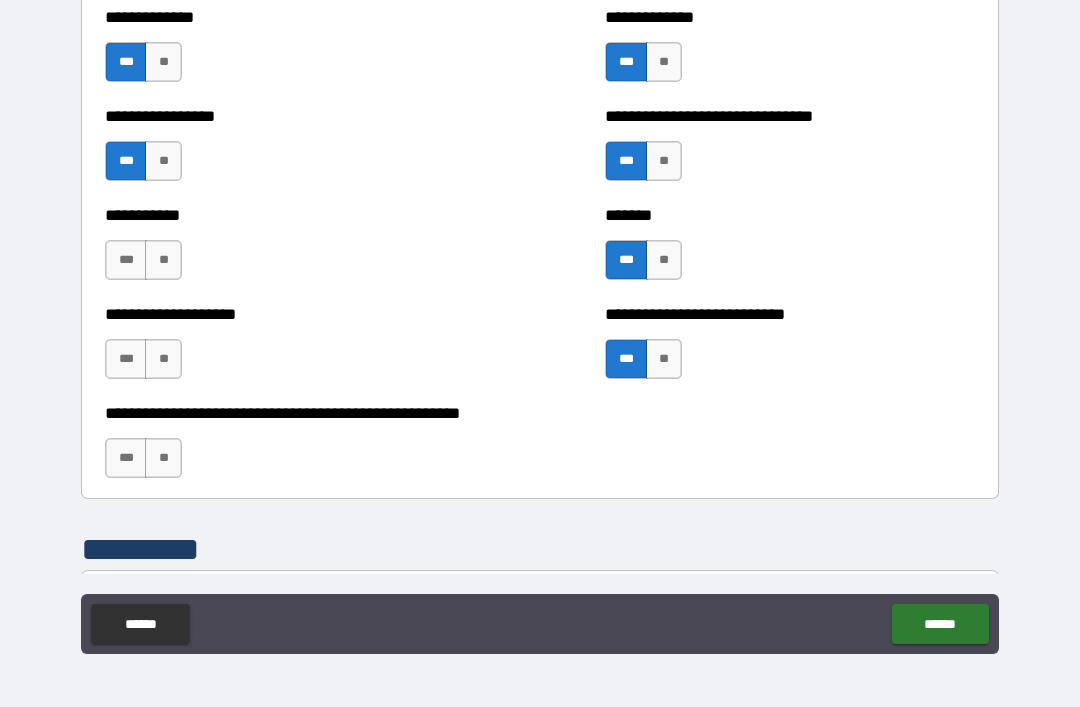 click on "***" at bounding box center [126, 161] 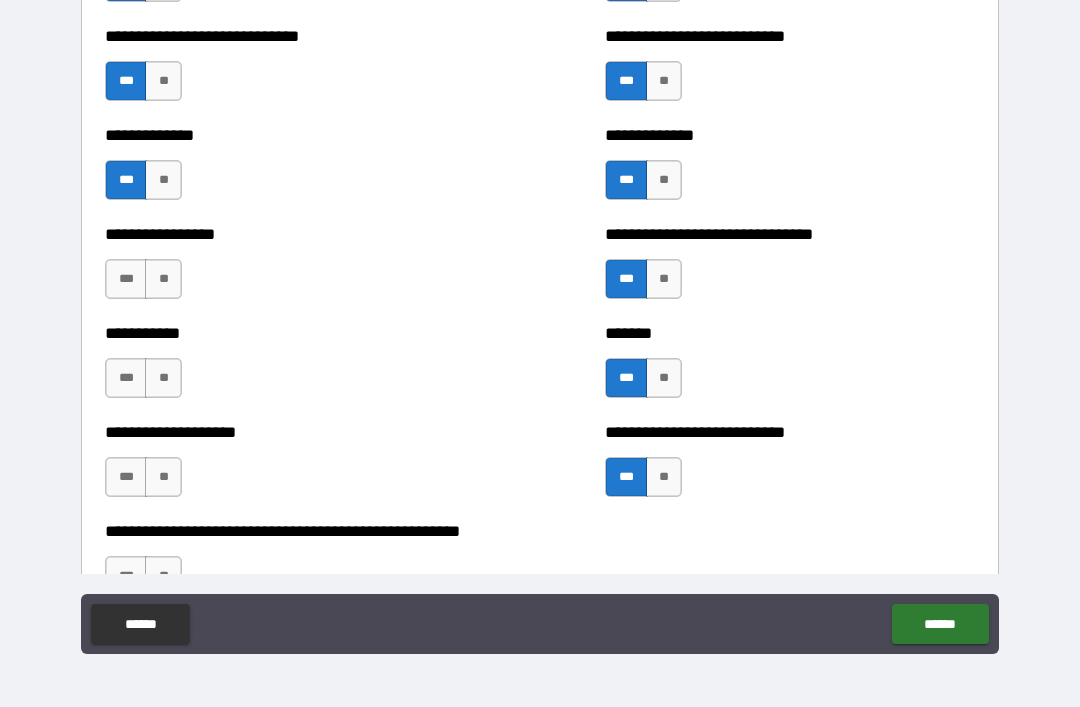 click on "***" at bounding box center (126, 180) 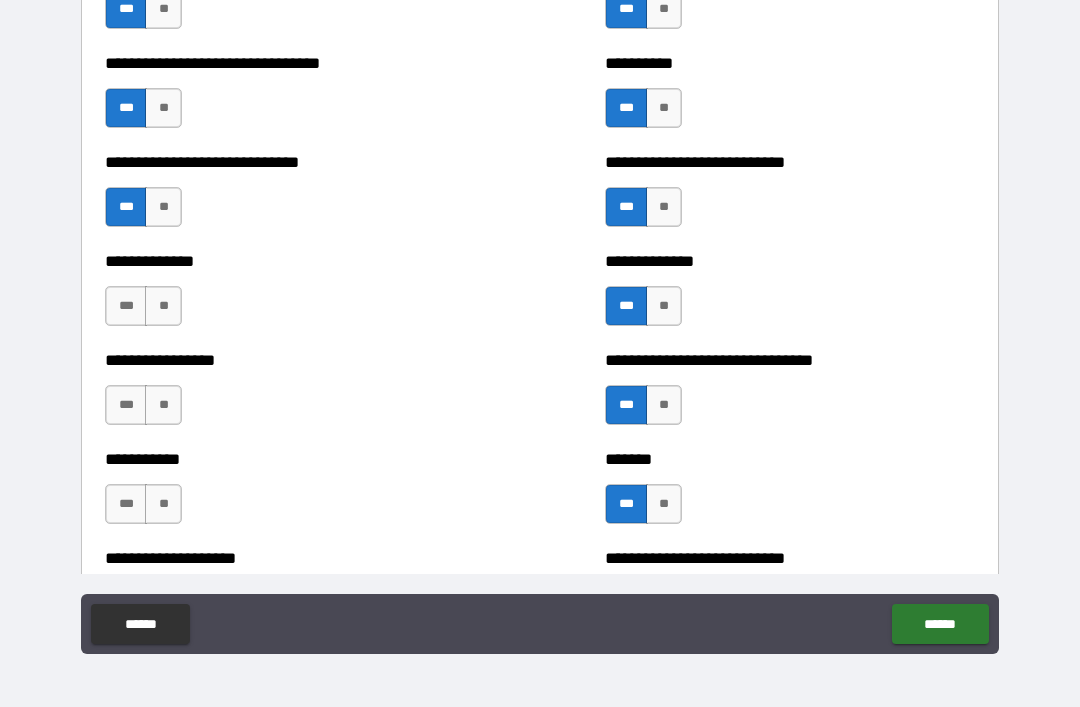 scroll, scrollTop: 7623, scrollLeft: 0, axis: vertical 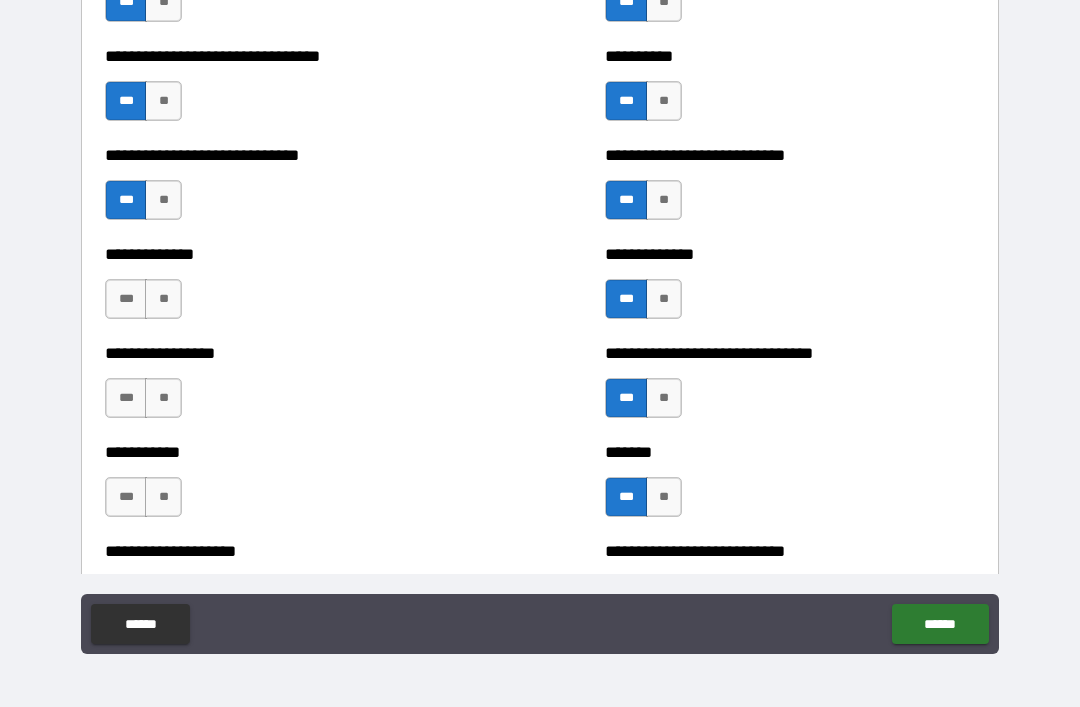 click on "***" at bounding box center [126, 200] 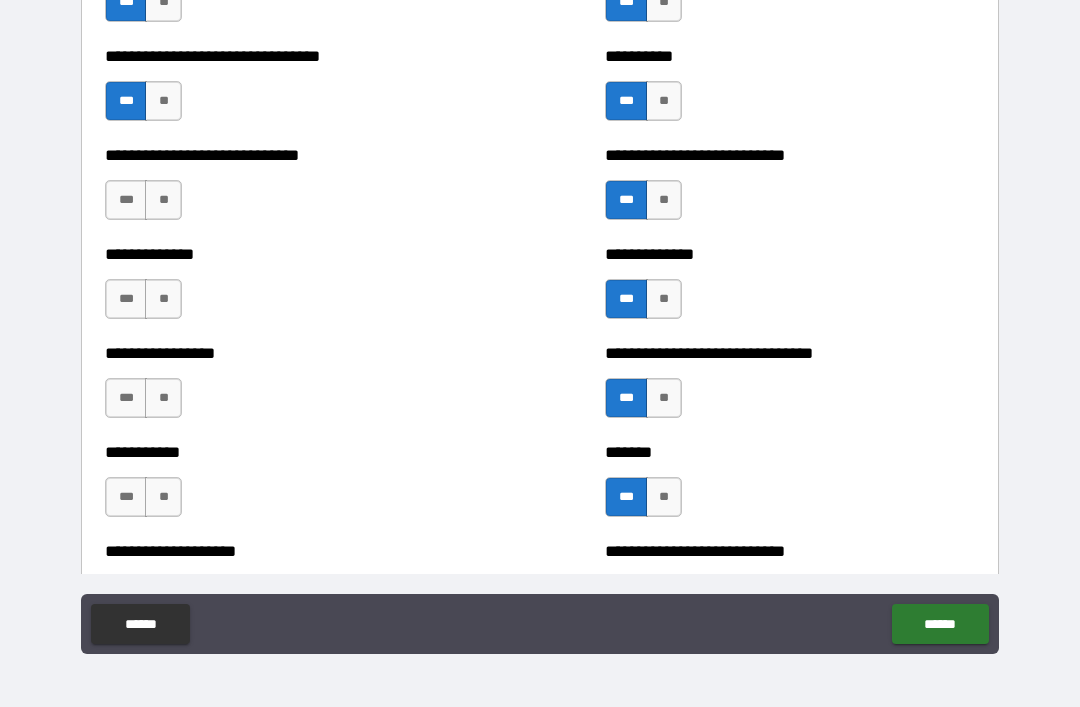 click on "***" at bounding box center (126, 101) 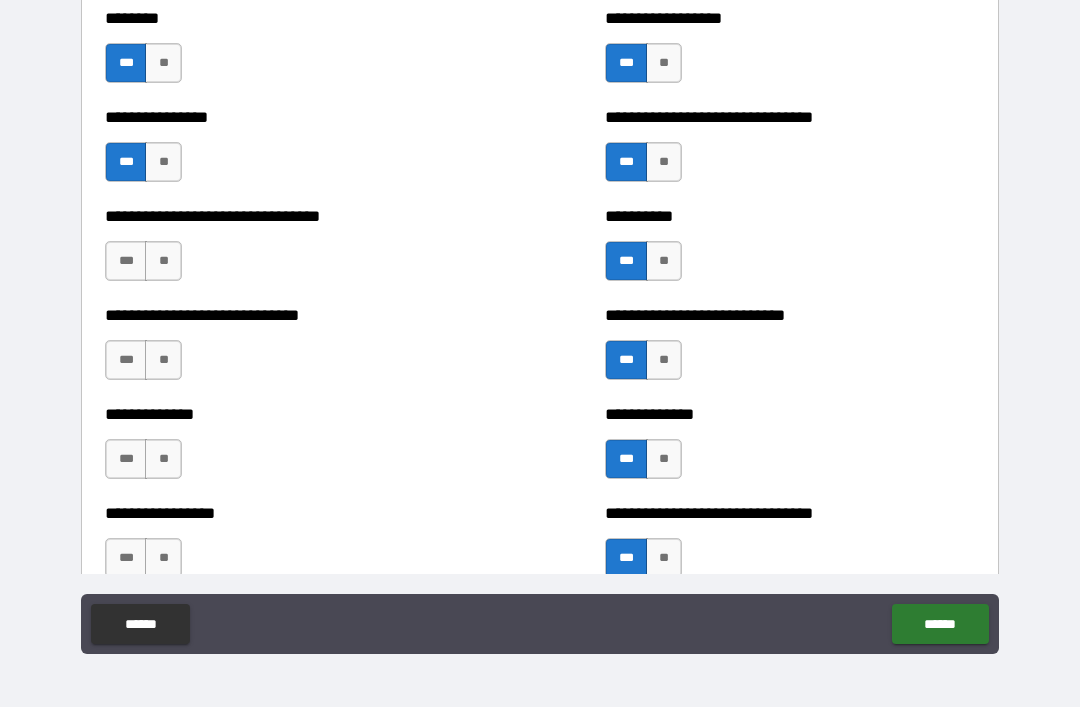 scroll, scrollTop: 7430, scrollLeft: 0, axis: vertical 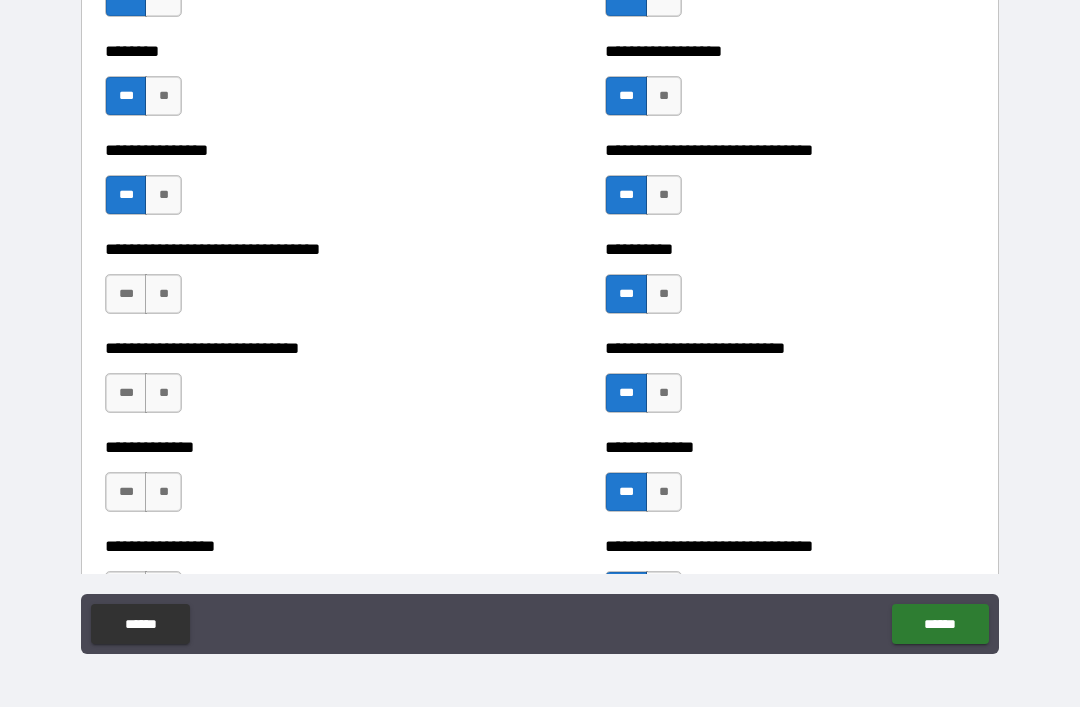 click on "***" at bounding box center (126, 195) 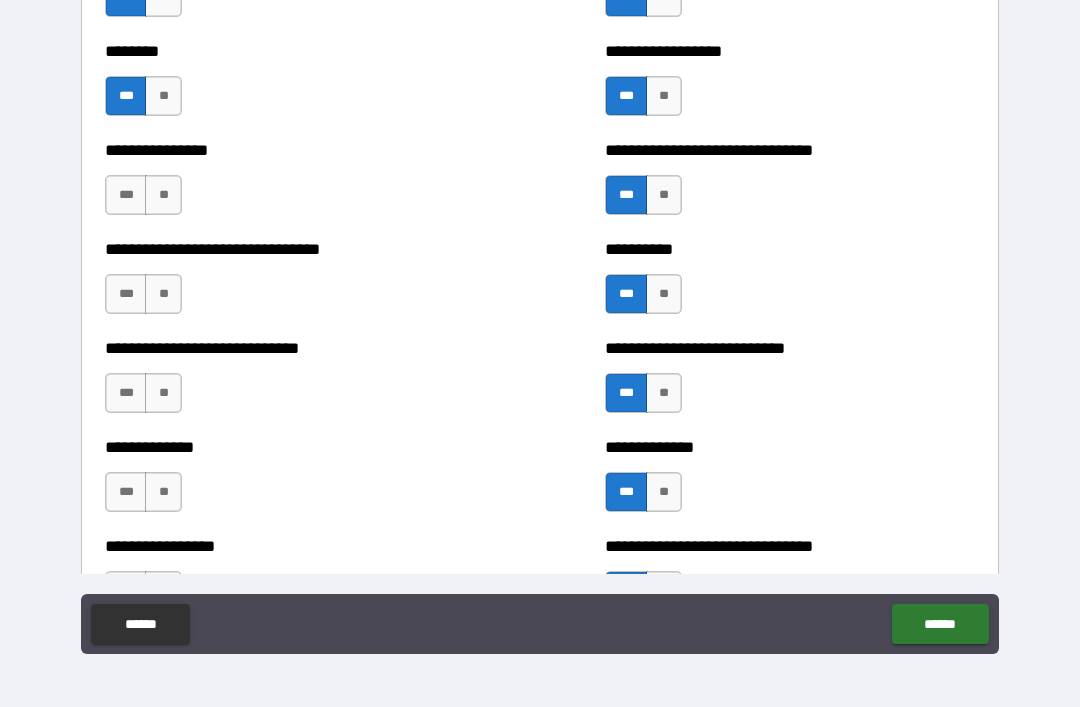 click on "***" at bounding box center (126, 96) 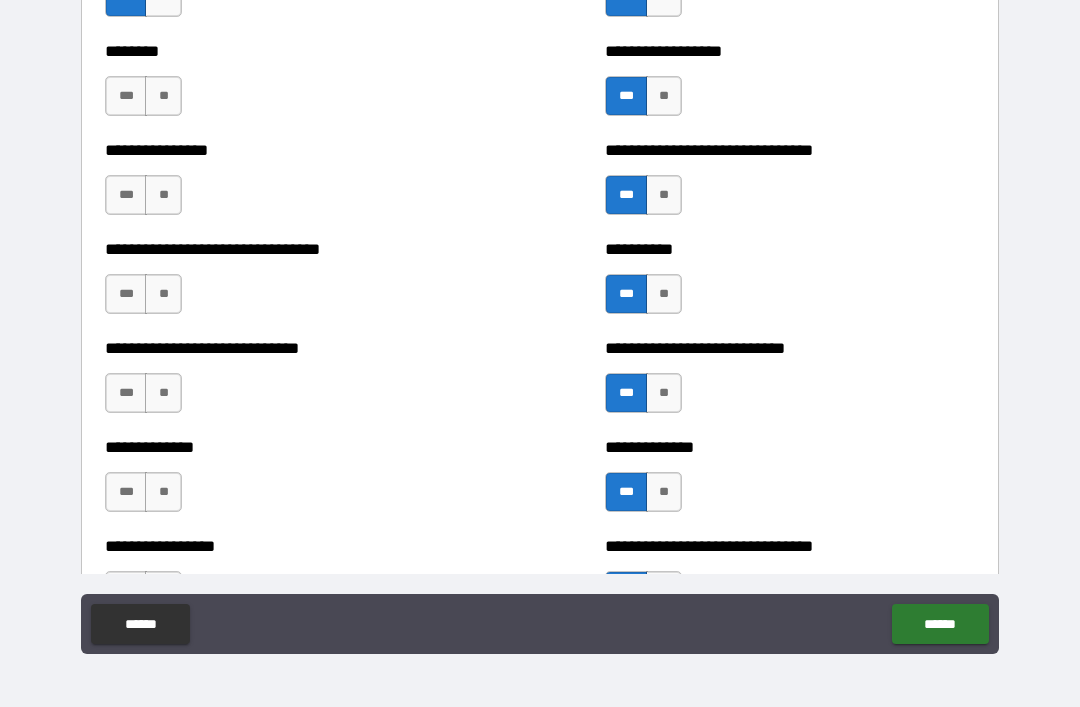 click on "***" at bounding box center [626, 492] 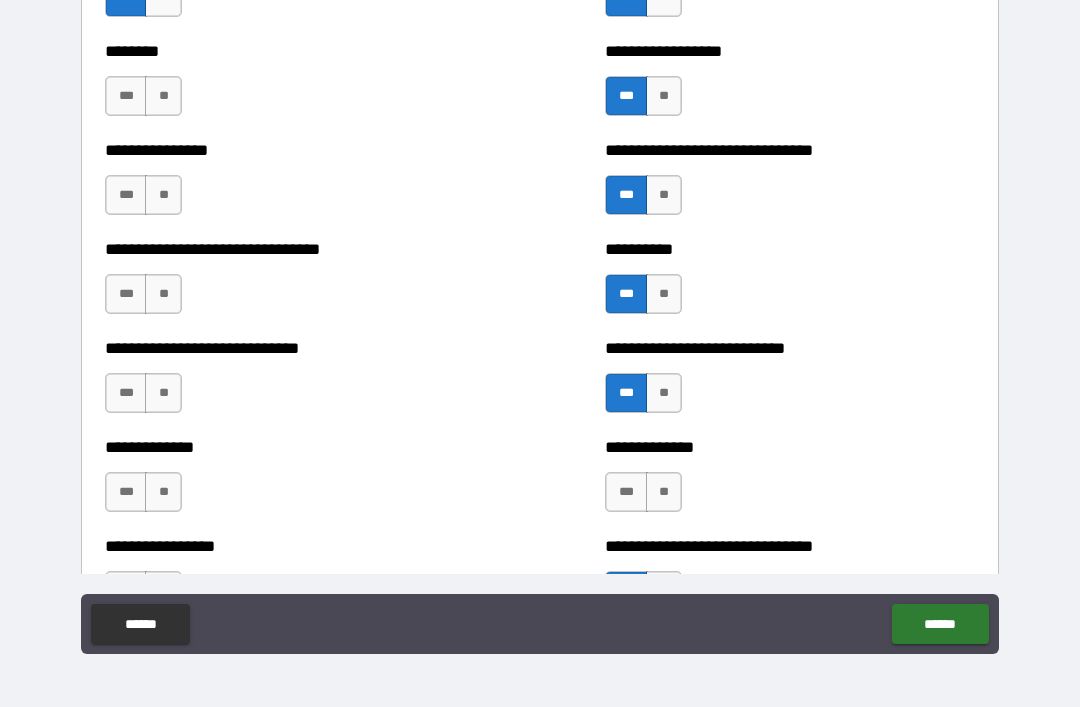 click on "***" at bounding box center [626, 393] 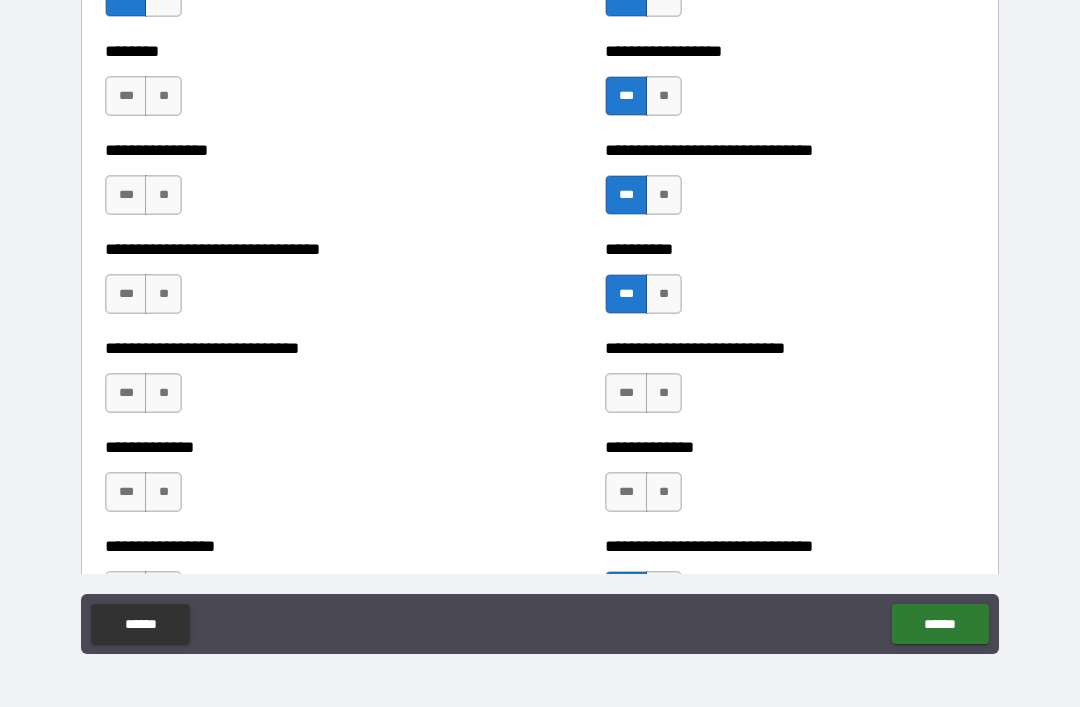 click on "***" at bounding box center [626, 294] 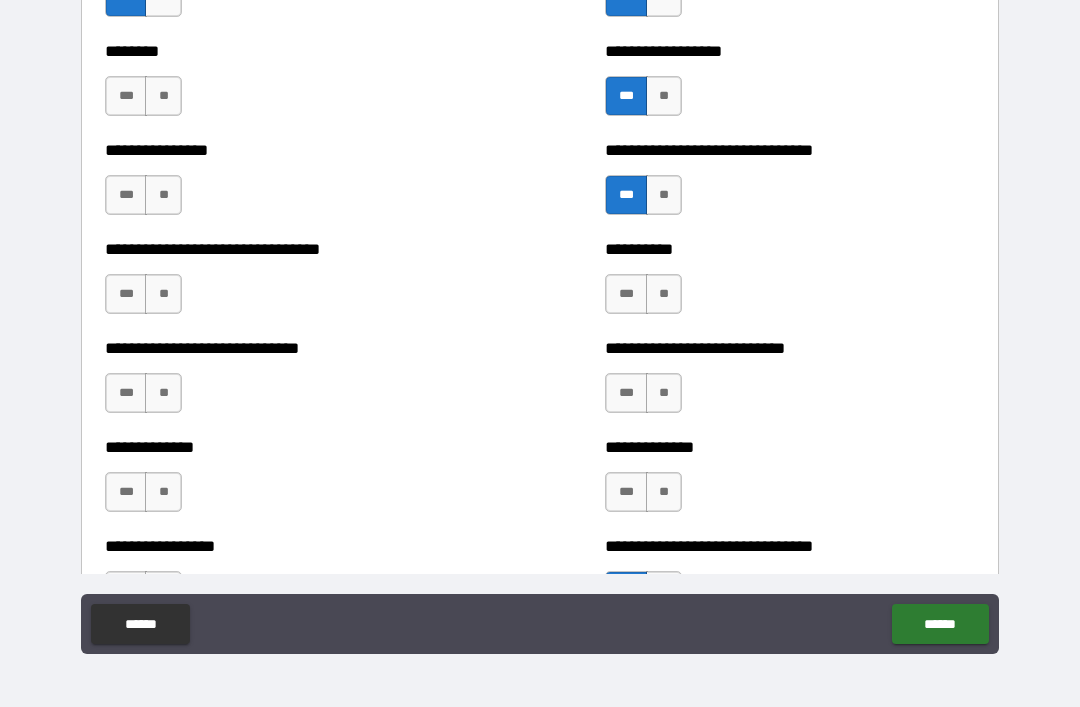 click on "***" at bounding box center (626, 195) 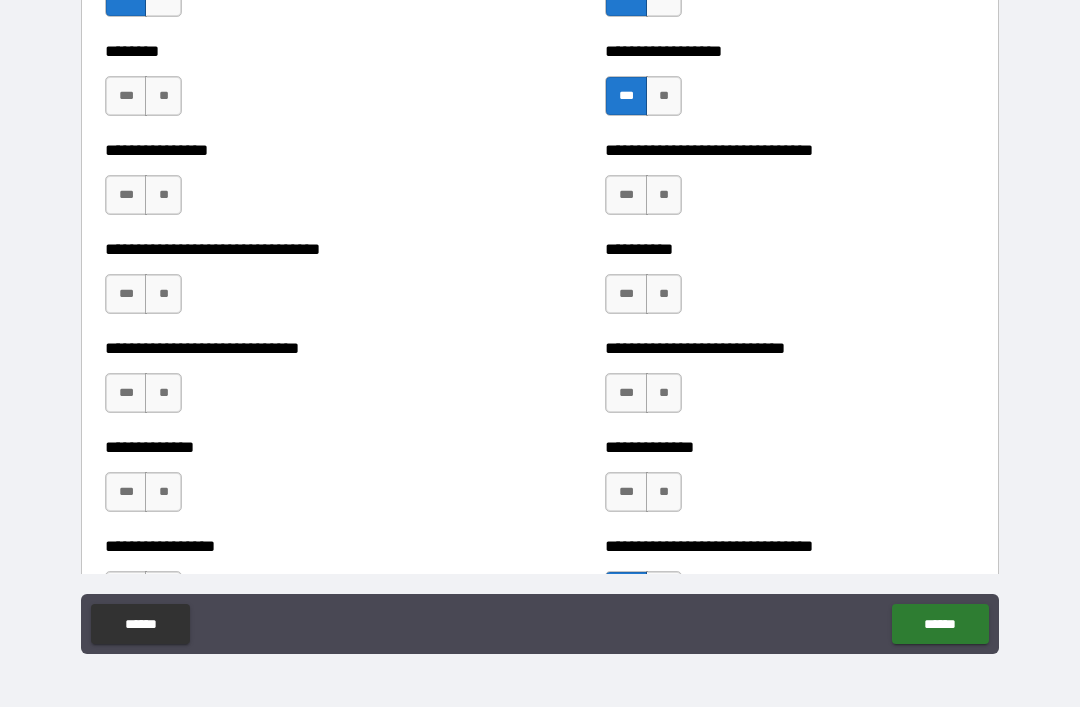 click on "***" at bounding box center [626, 96] 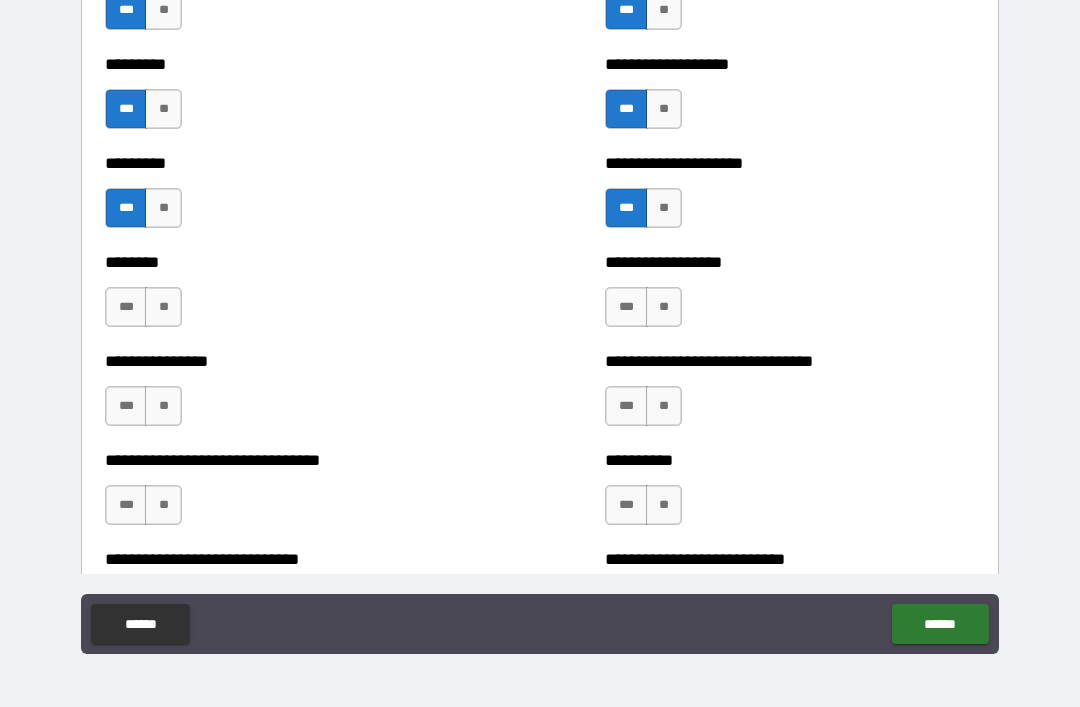 scroll, scrollTop: 7204, scrollLeft: 0, axis: vertical 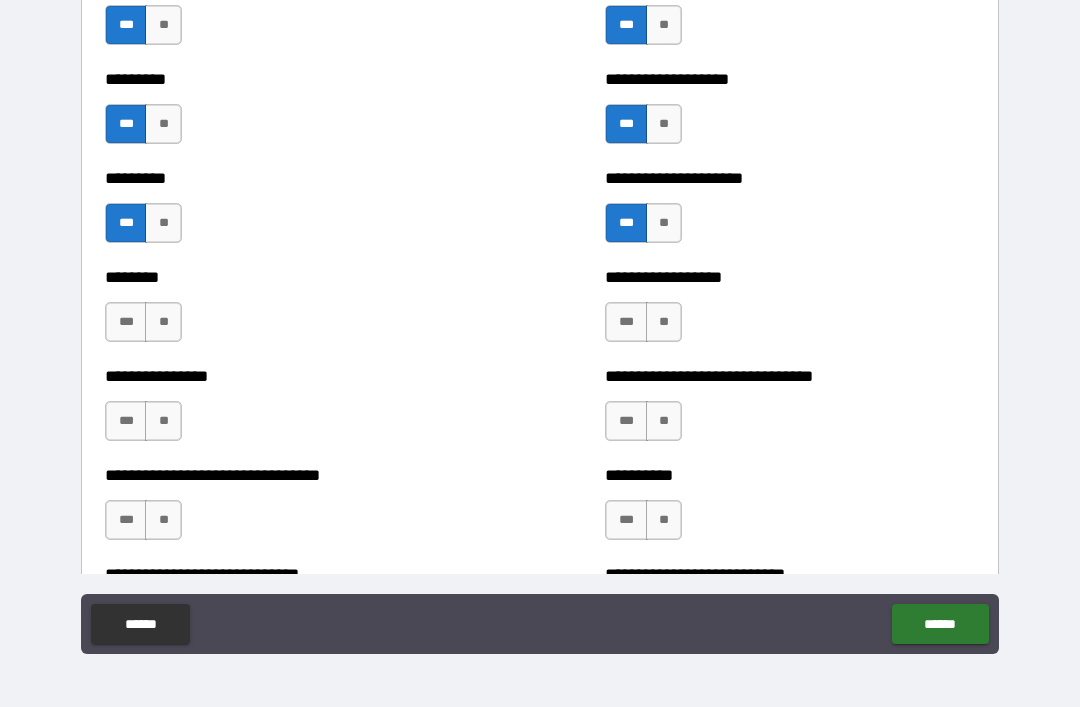 click on "***" at bounding box center (626, 223) 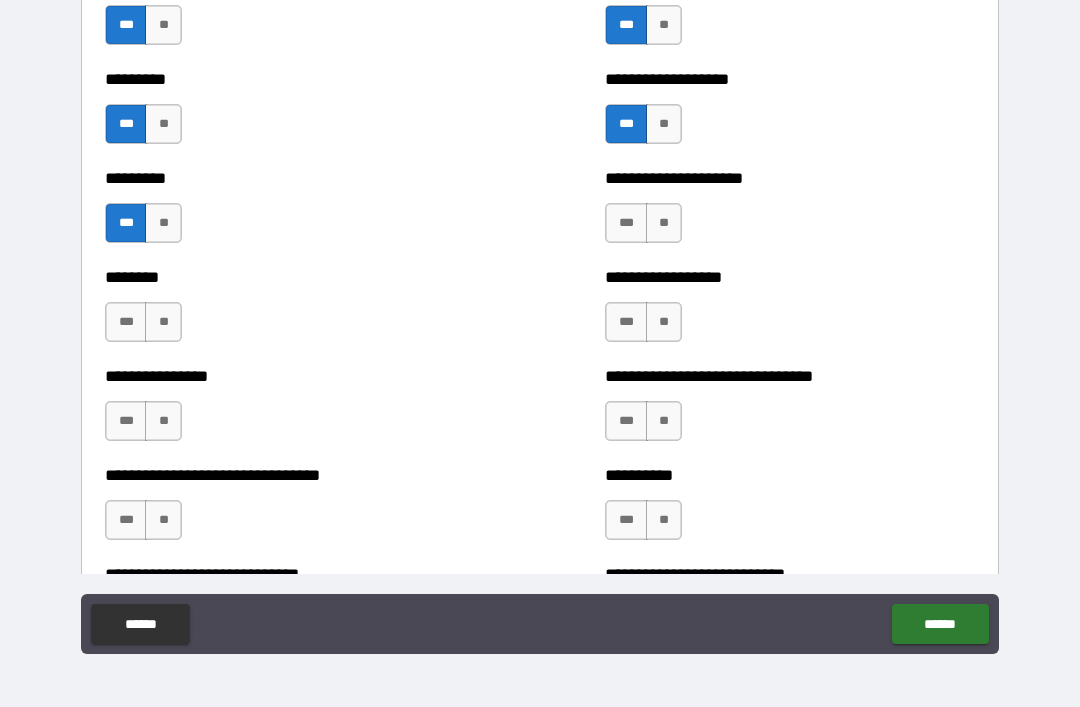 click on "***" at bounding box center (626, 124) 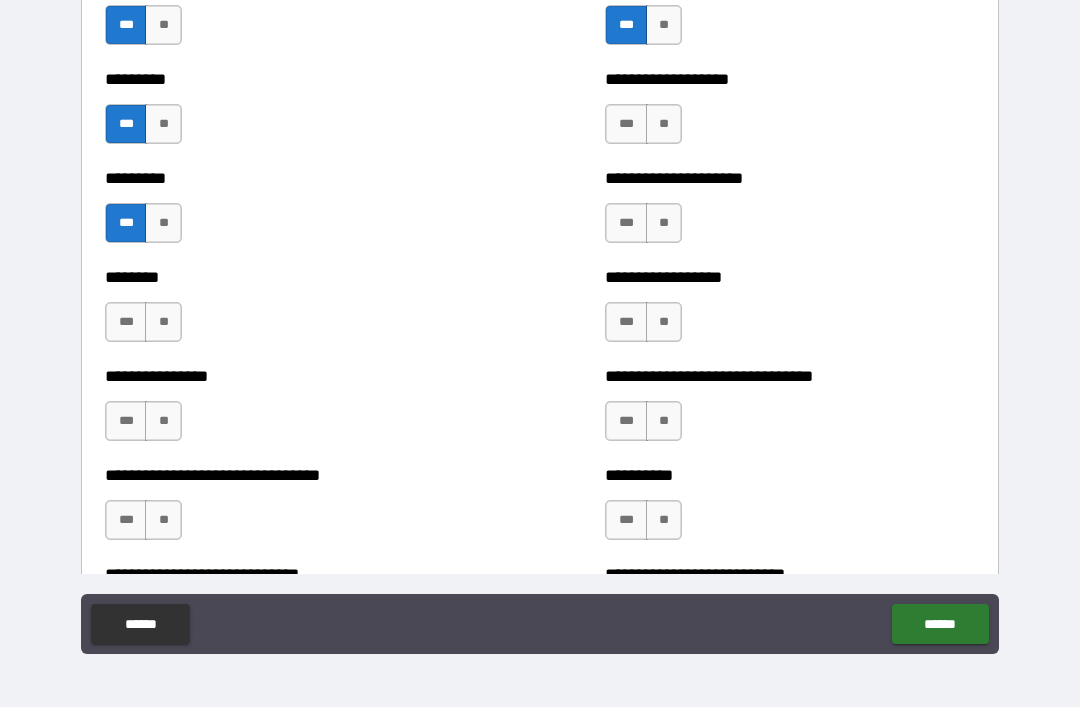 click on "***" at bounding box center (626, 25) 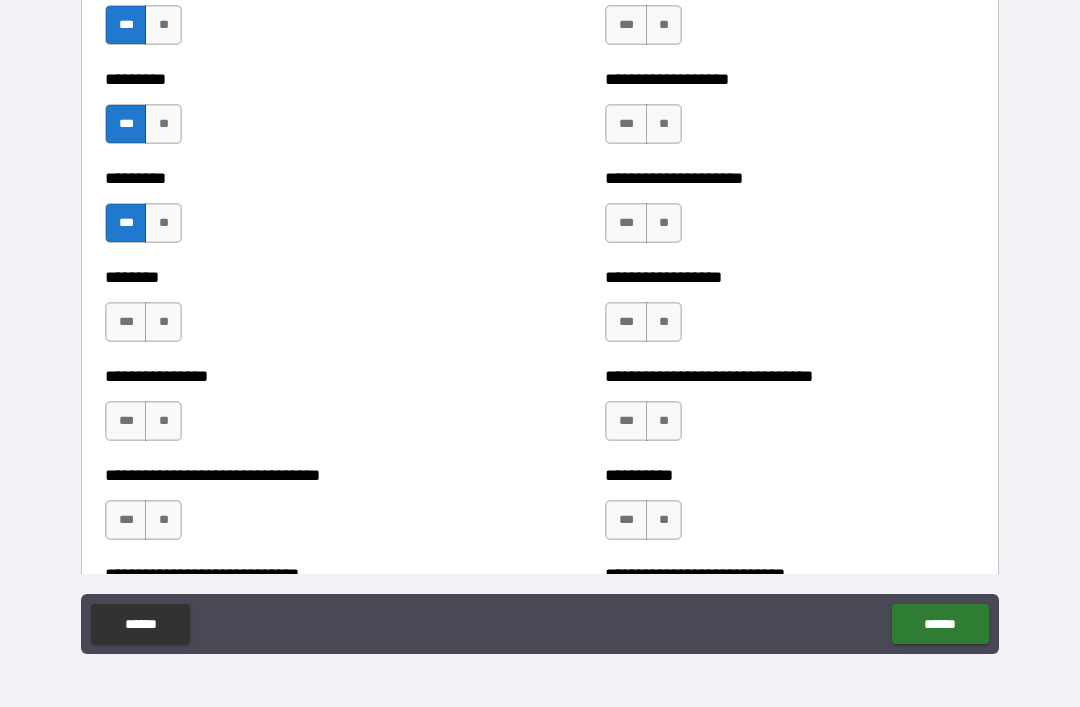 click on "***" at bounding box center [126, 223] 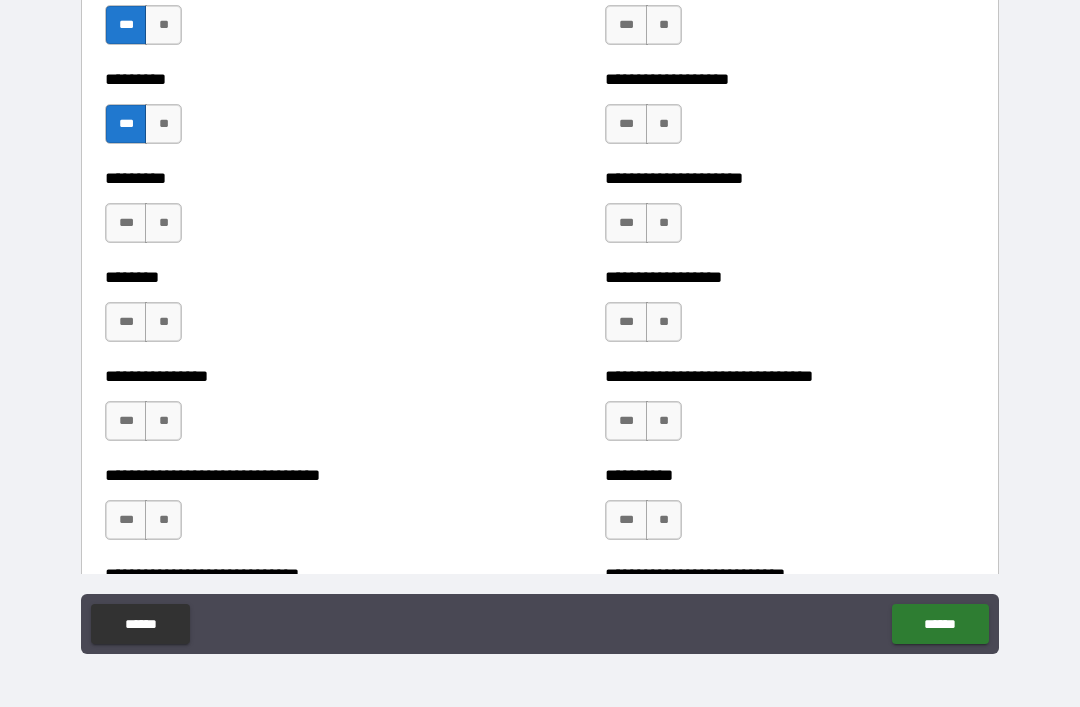 click on "***" at bounding box center (126, 124) 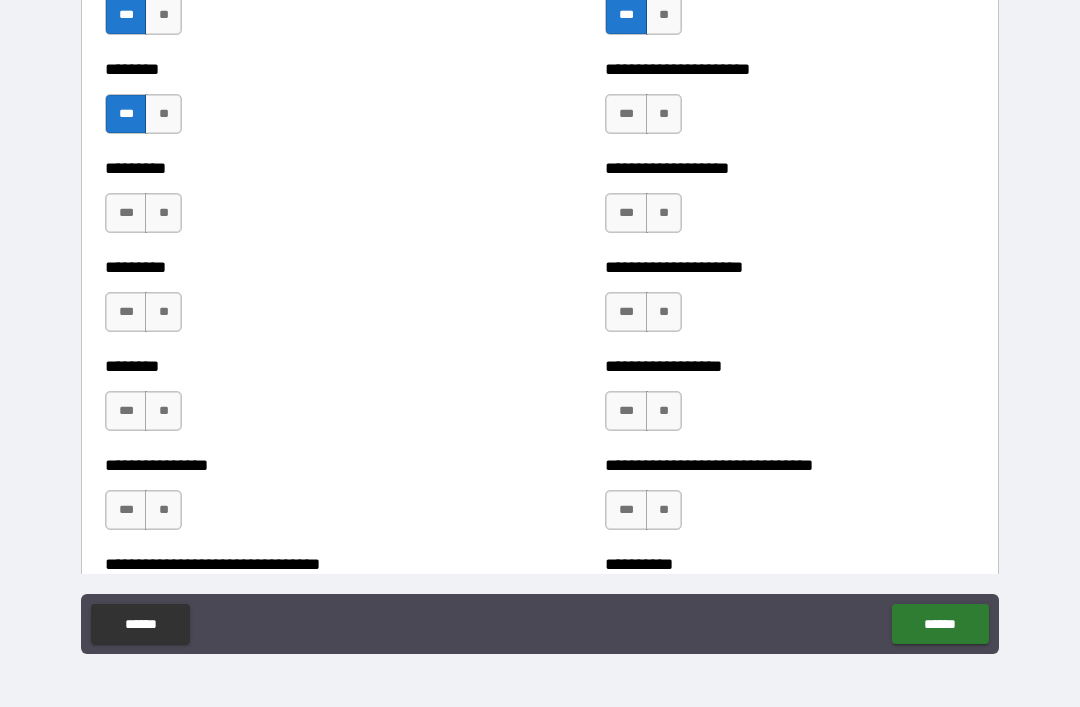 scroll, scrollTop: 7089, scrollLeft: 0, axis: vertical 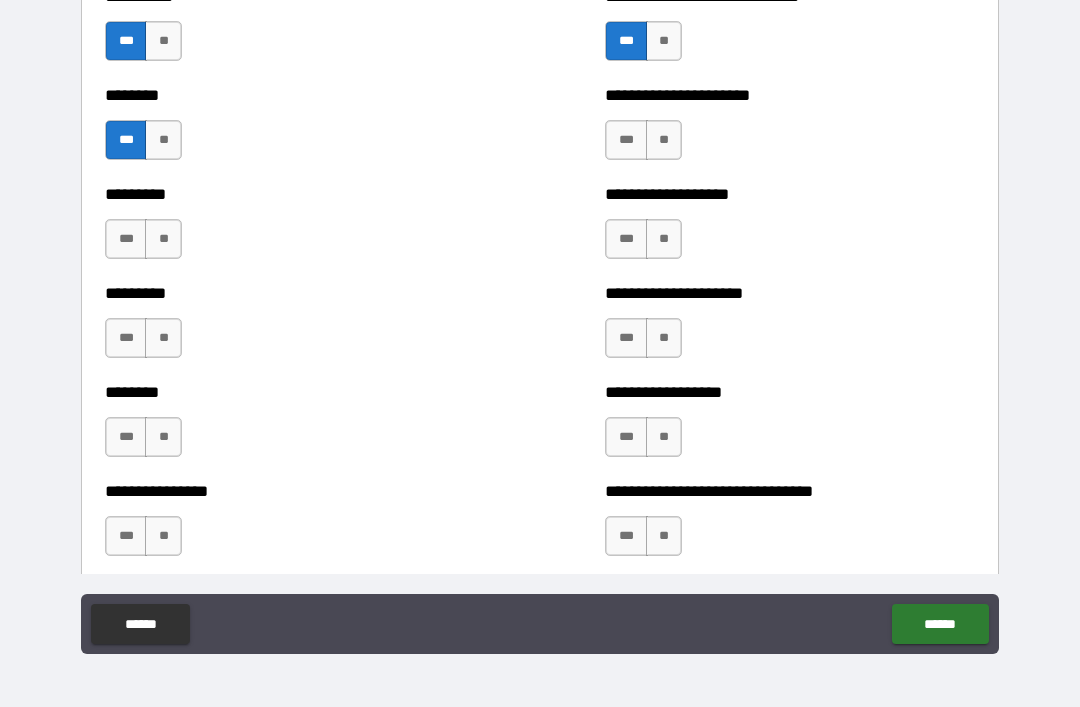 click on "***" at bounding box center [126, 140] 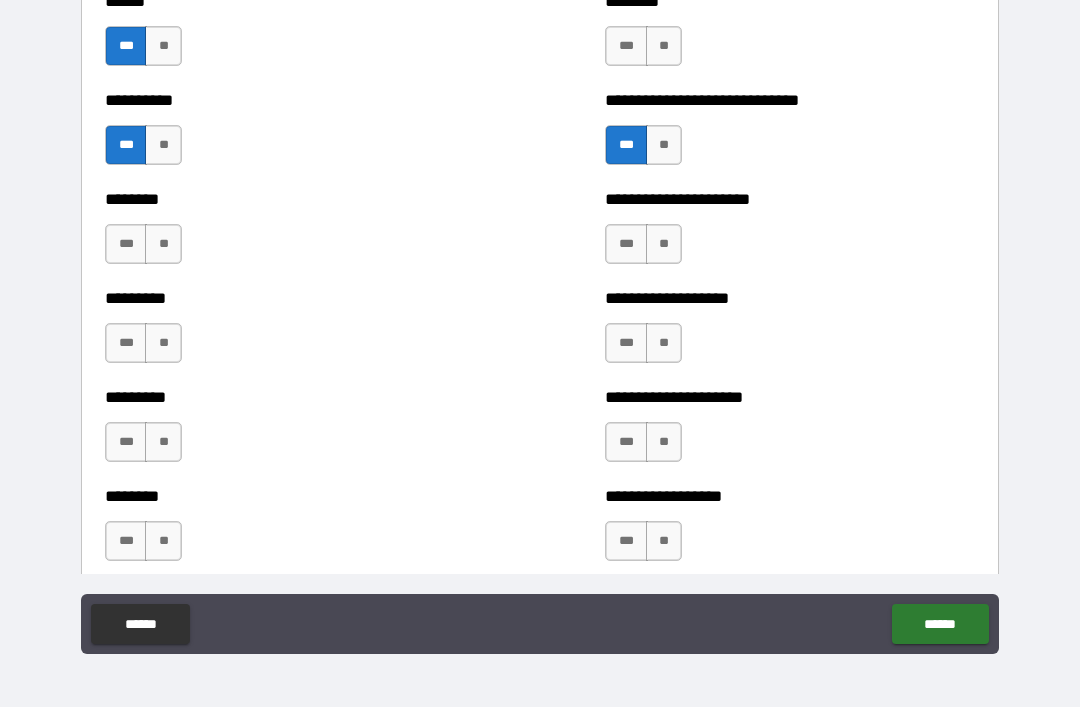 scroll, scrollTop: 6970, scrollLeft: 0, axis: vertical 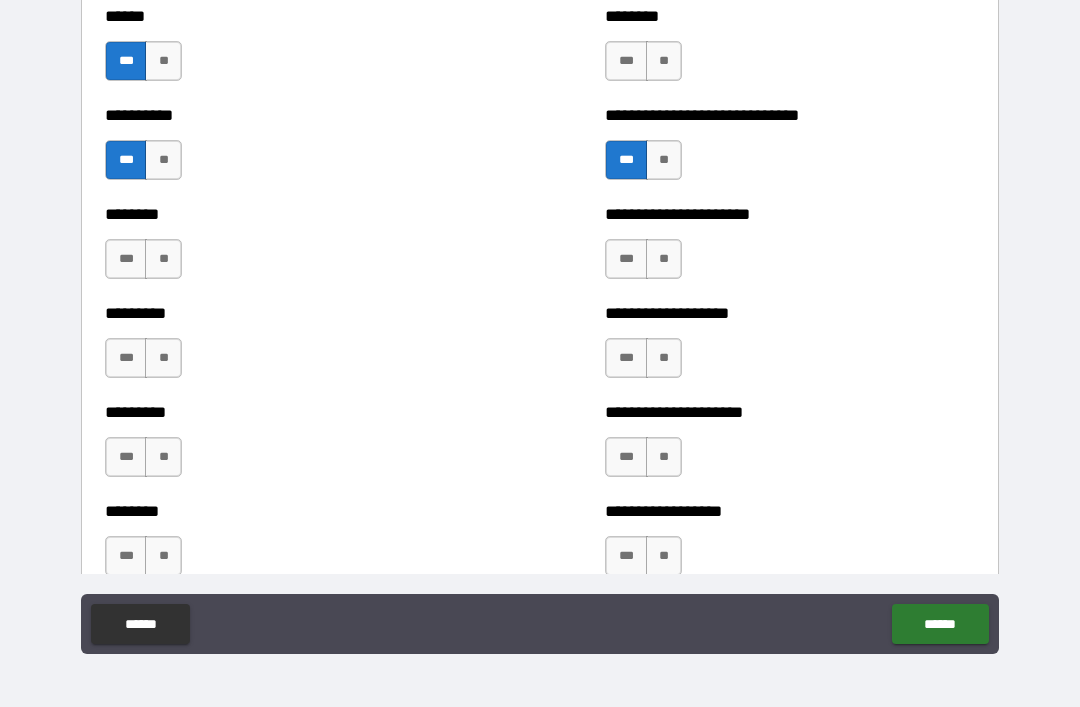 click on "**" at bounding box center (163, 259) 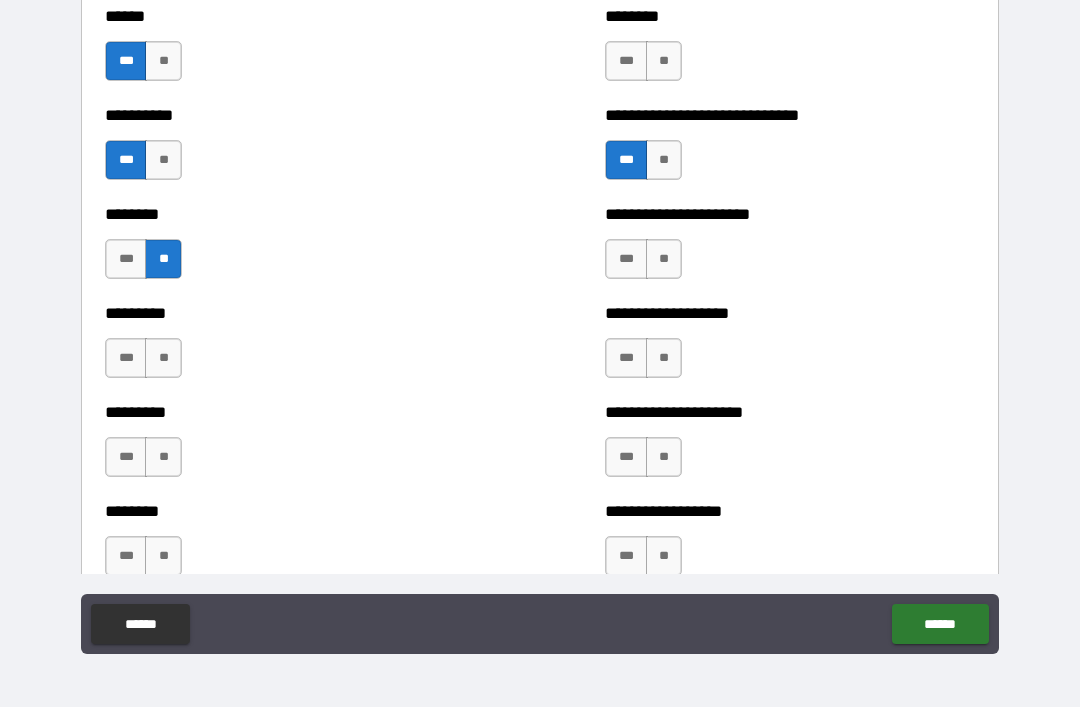 click on "**" at bounding box center [163, 358] 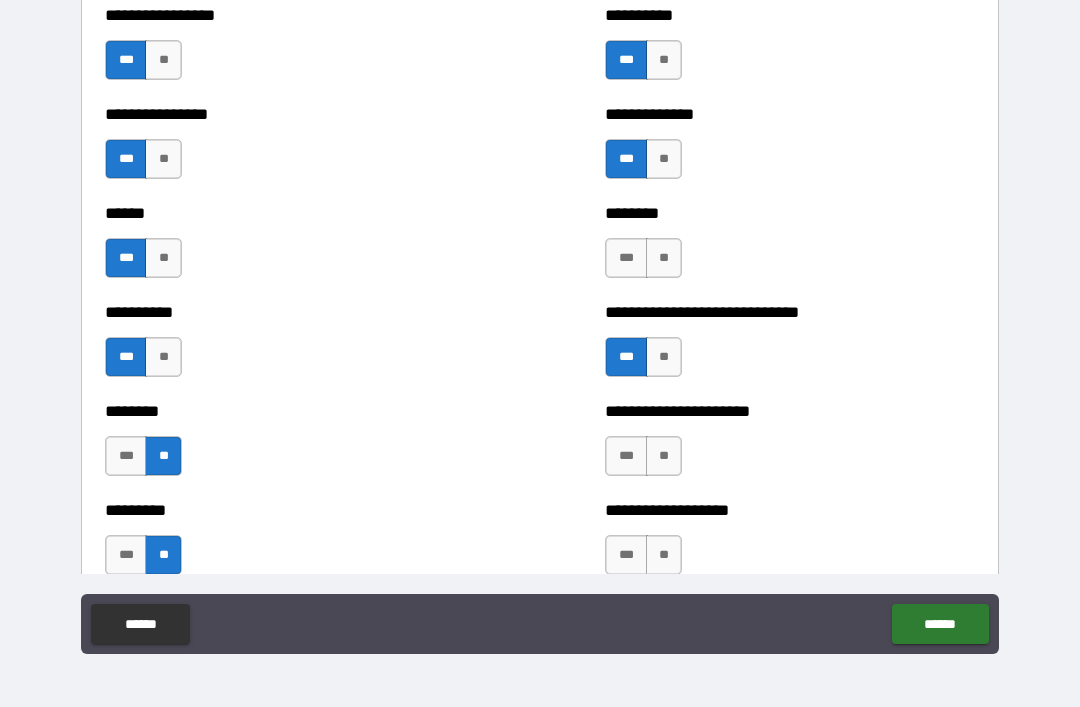 scroll, scrollTop: 6767, scrollLeft: 0, axis: vertical 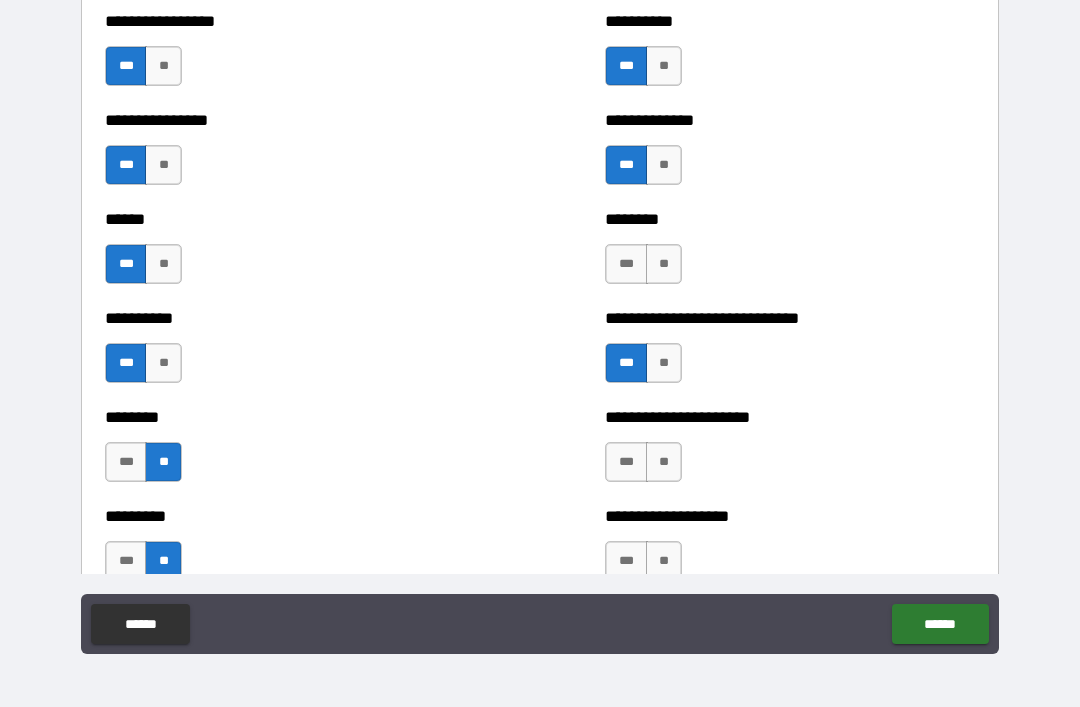 click on "***" at bounding box center [626, 363] 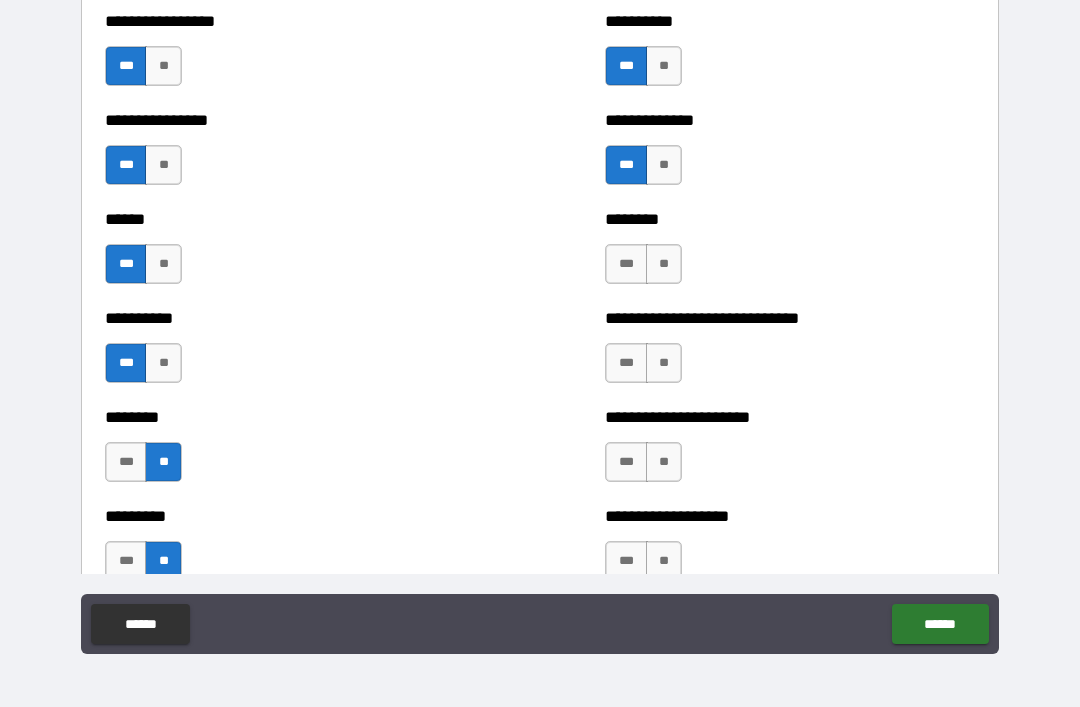 click on "***" at bounding box center [626, 165] 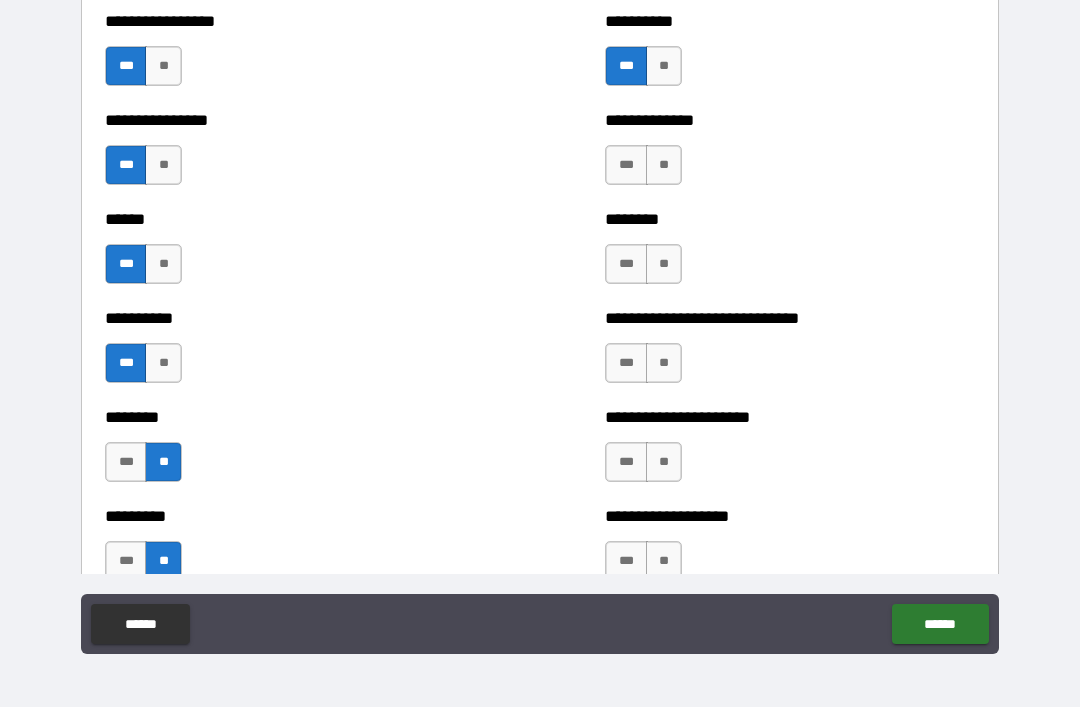 click on "***" at bounding box center [626, 66] 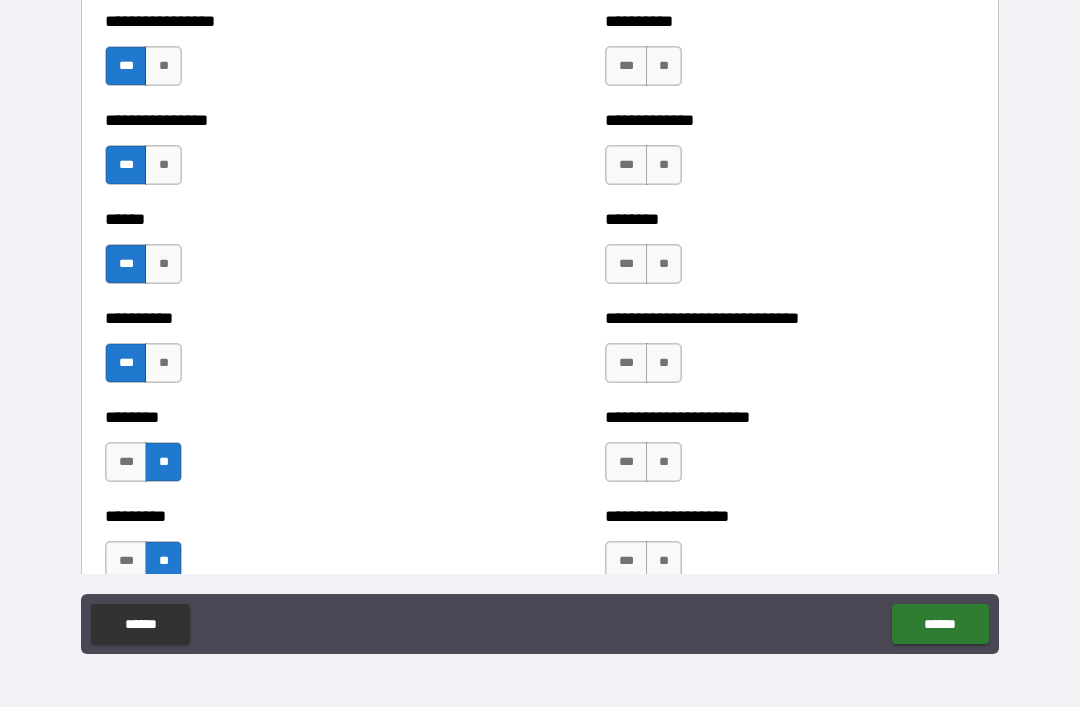 click on "***" at bounding box center [126, 363] 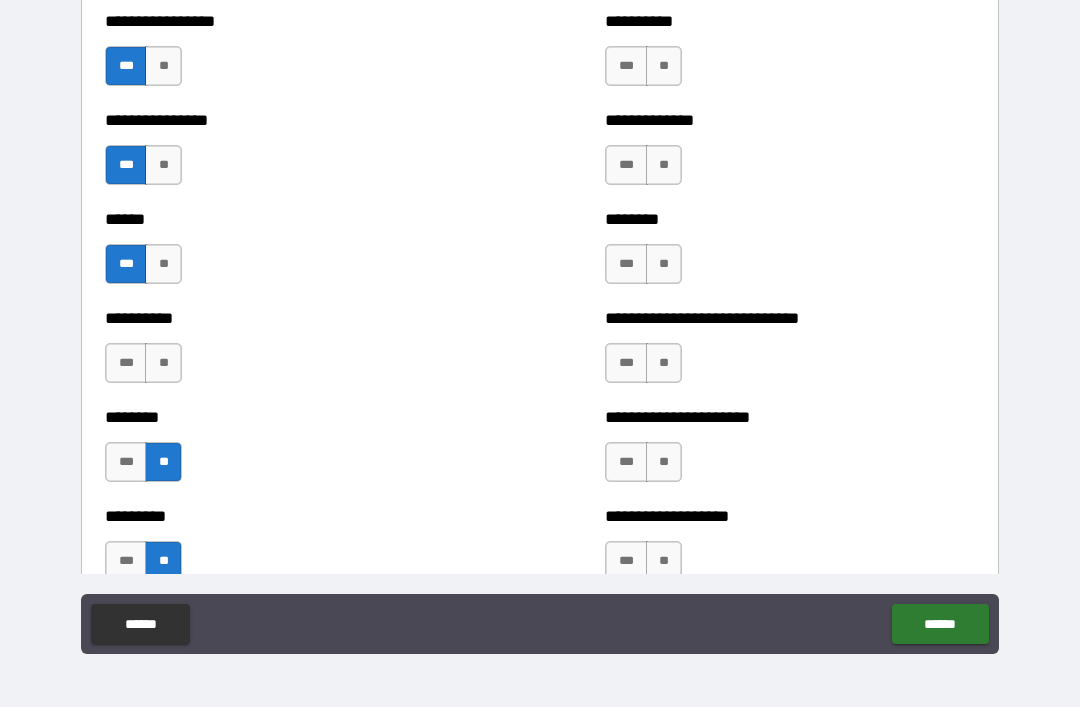click on "***" at bounding box center (126, 264) 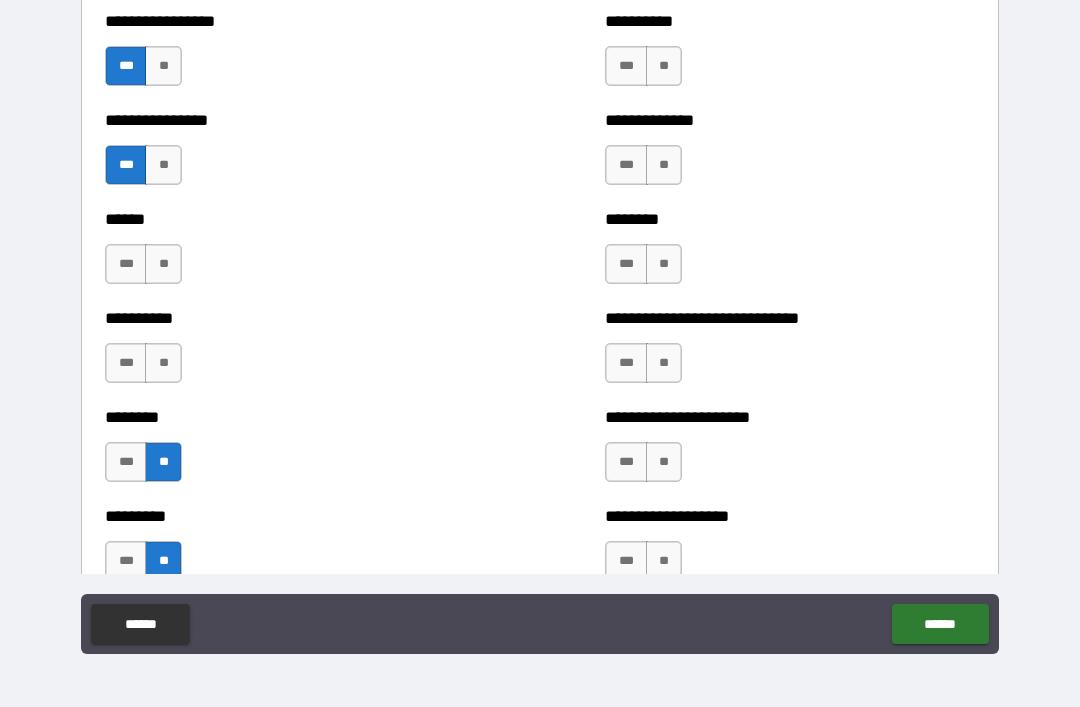 click on "***" at bounding box center [126, 165] 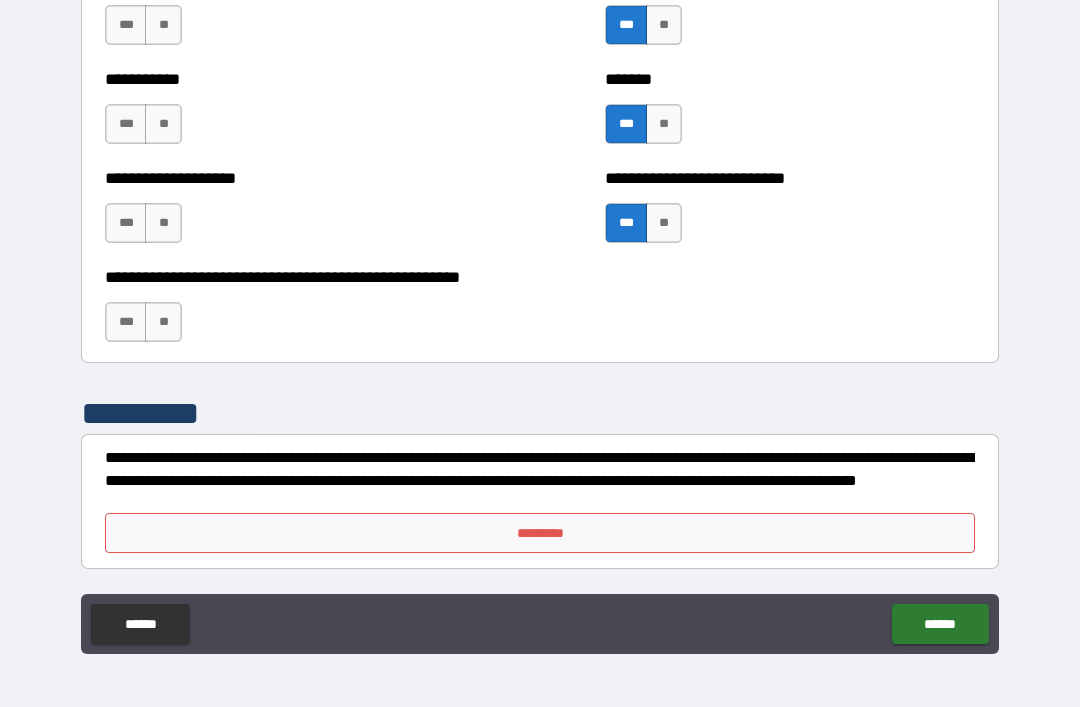 scroll, scrollTop: 7996, scrollLeft: 0, axis: vertical 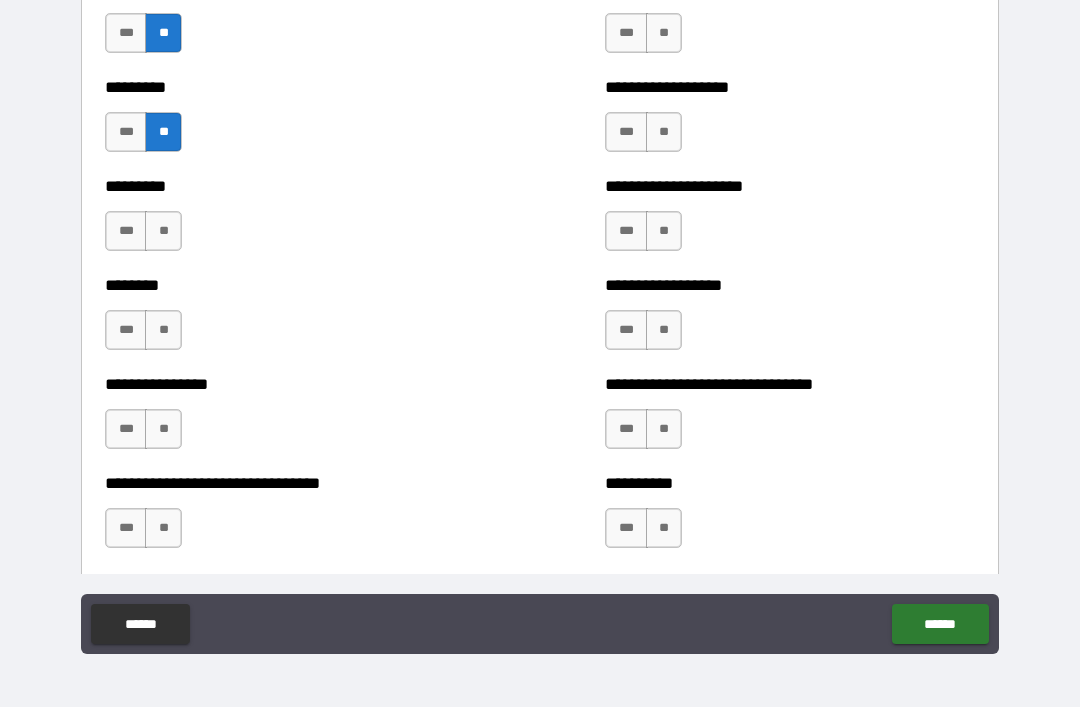 click on "**" at bounding box center (163, 330) 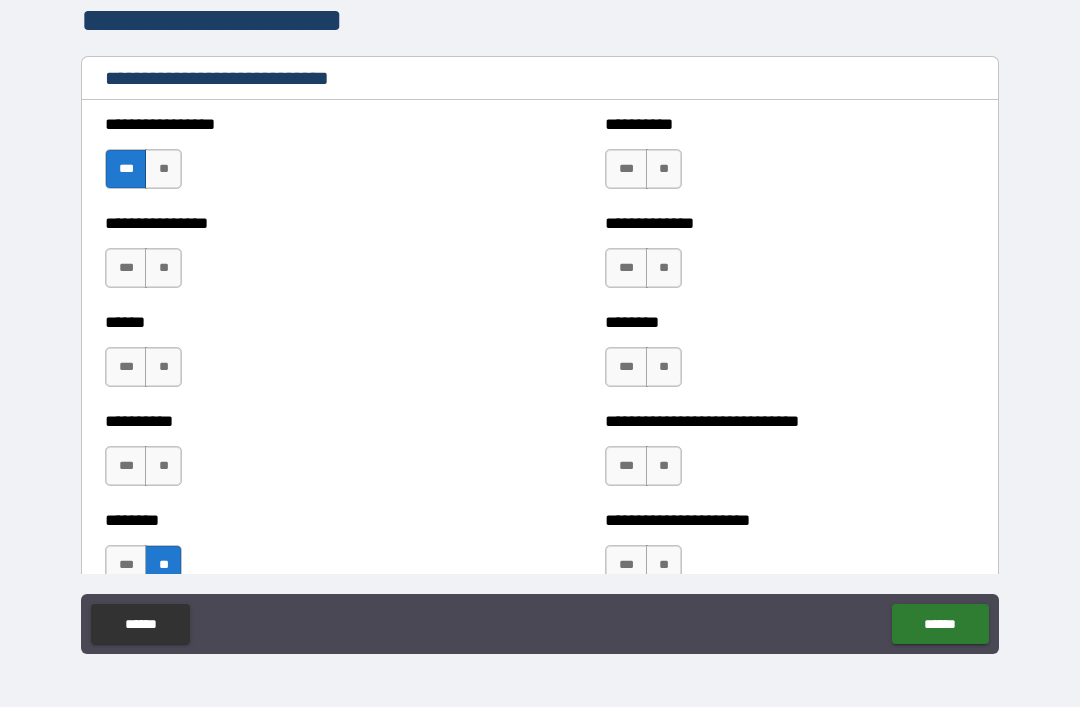 scroll, scrollTop: 6678, scrollLeft: 0, axis: vertical 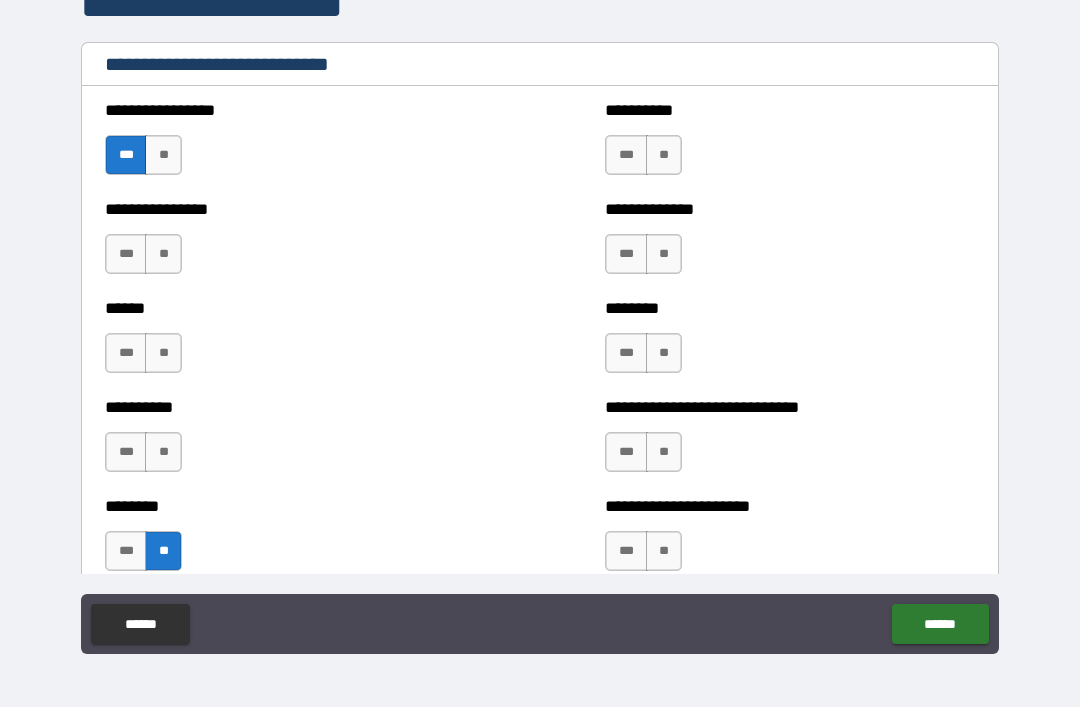 click on "***" at bounding box center [126, 155] 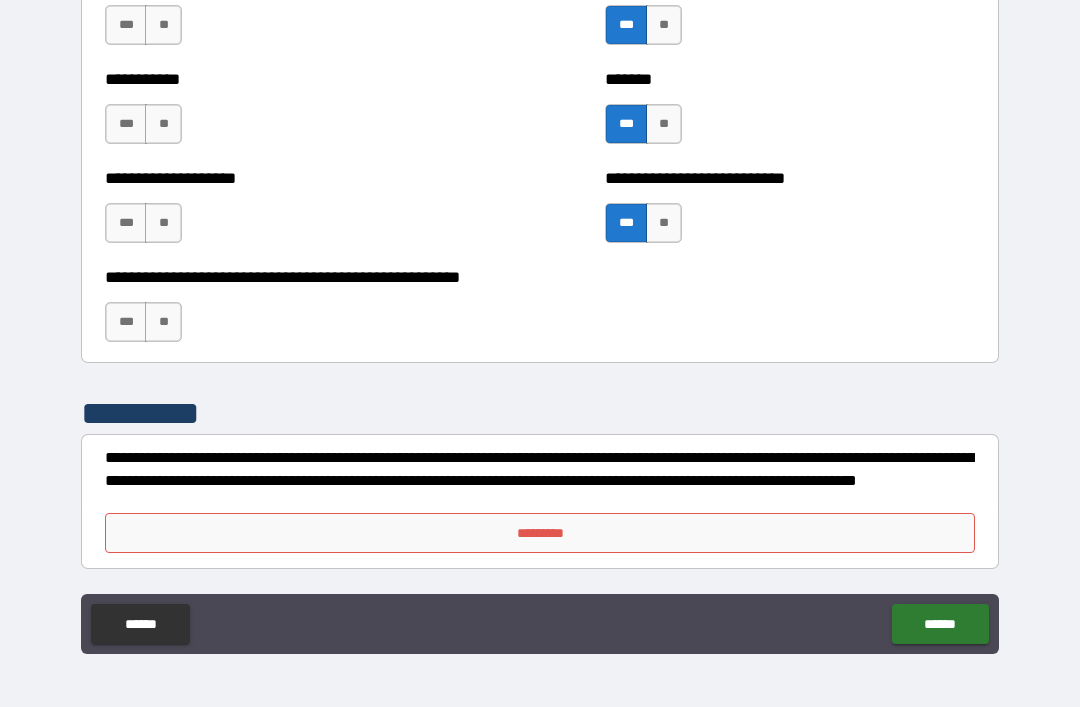 scroll, scrollTop: 7996, scrollLeft: 0, axis: vertical 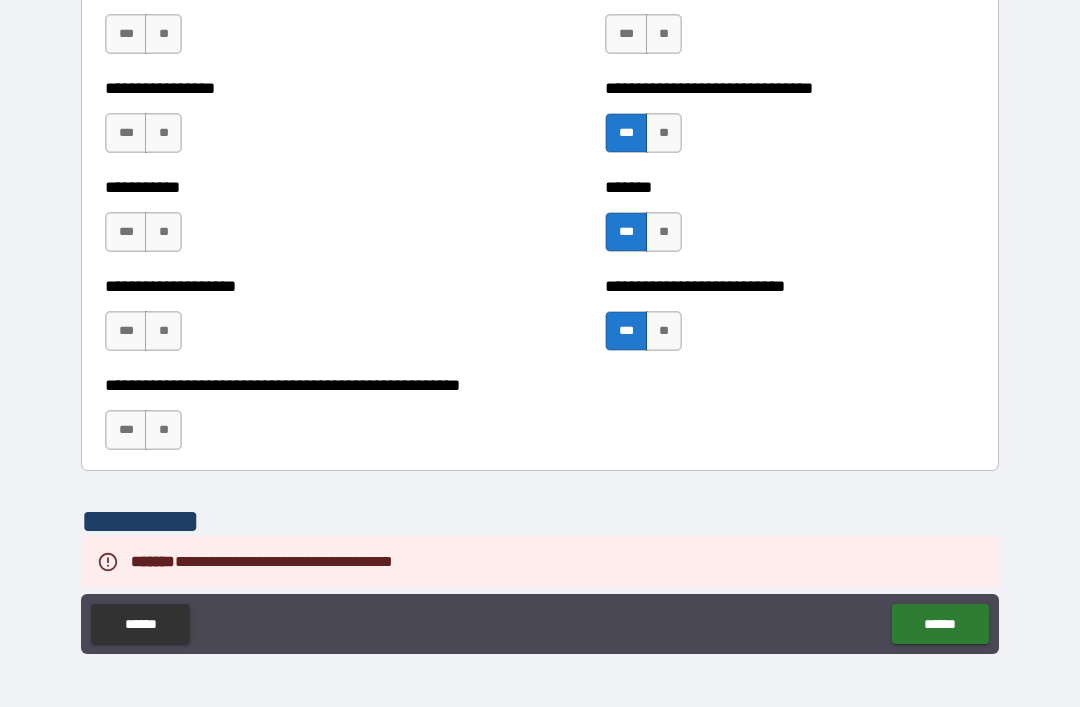 click on "***" at bounding box center [626, 331] 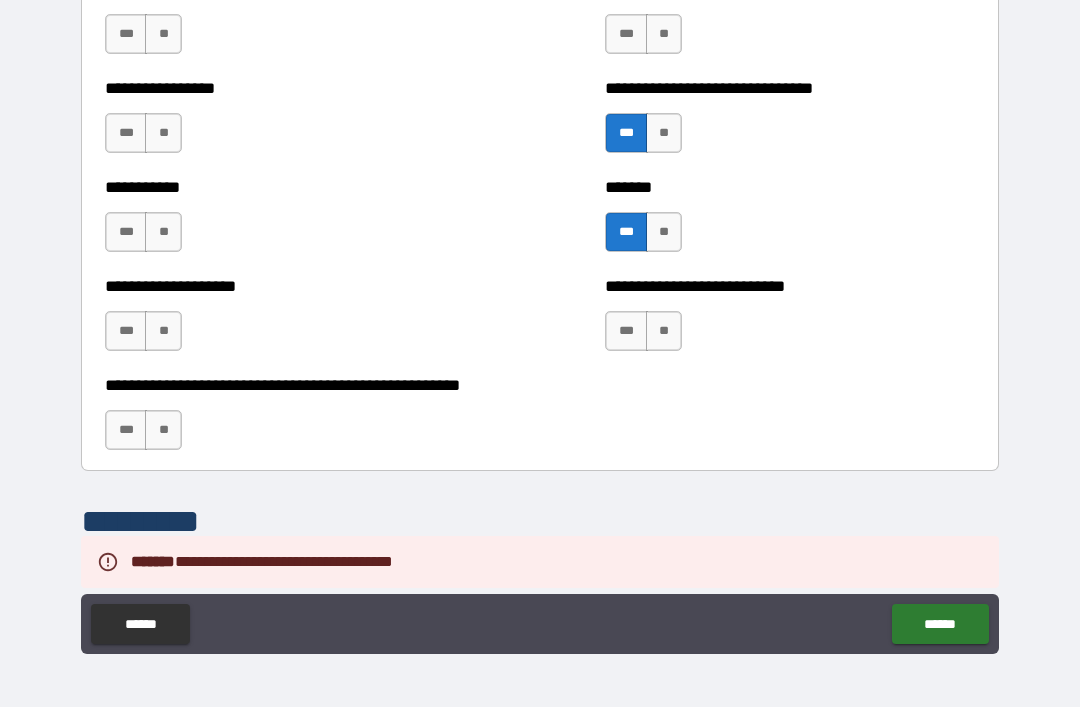 click on "***" at bounding box center (626, 232) 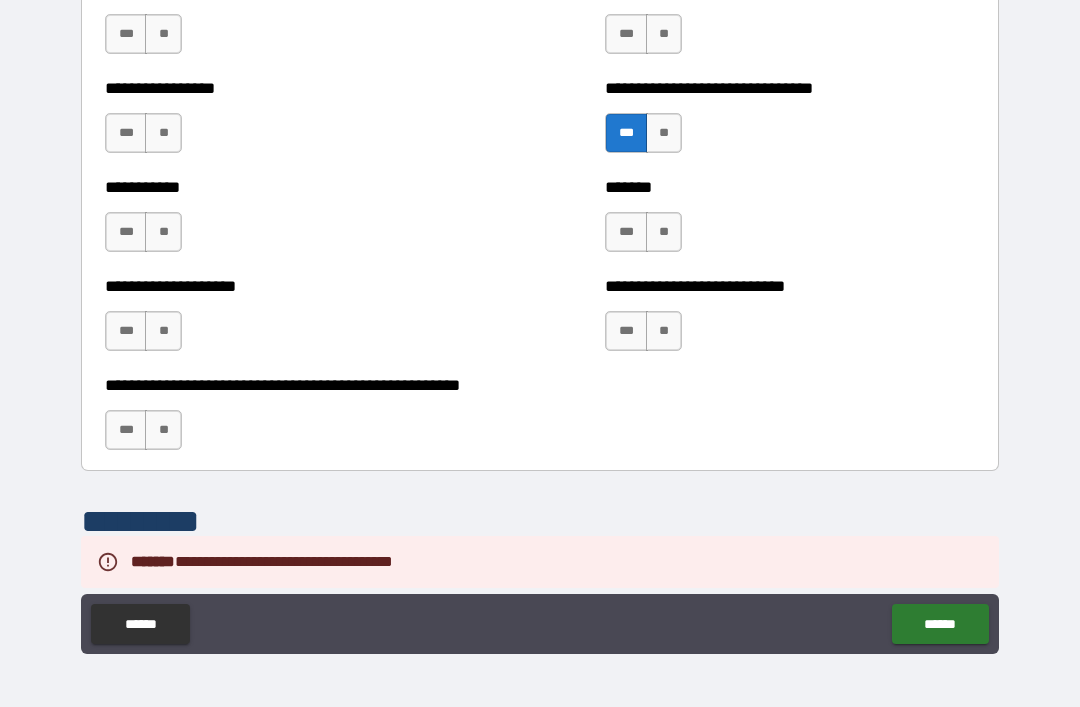 click on "***" at bounding box center [626, 133] 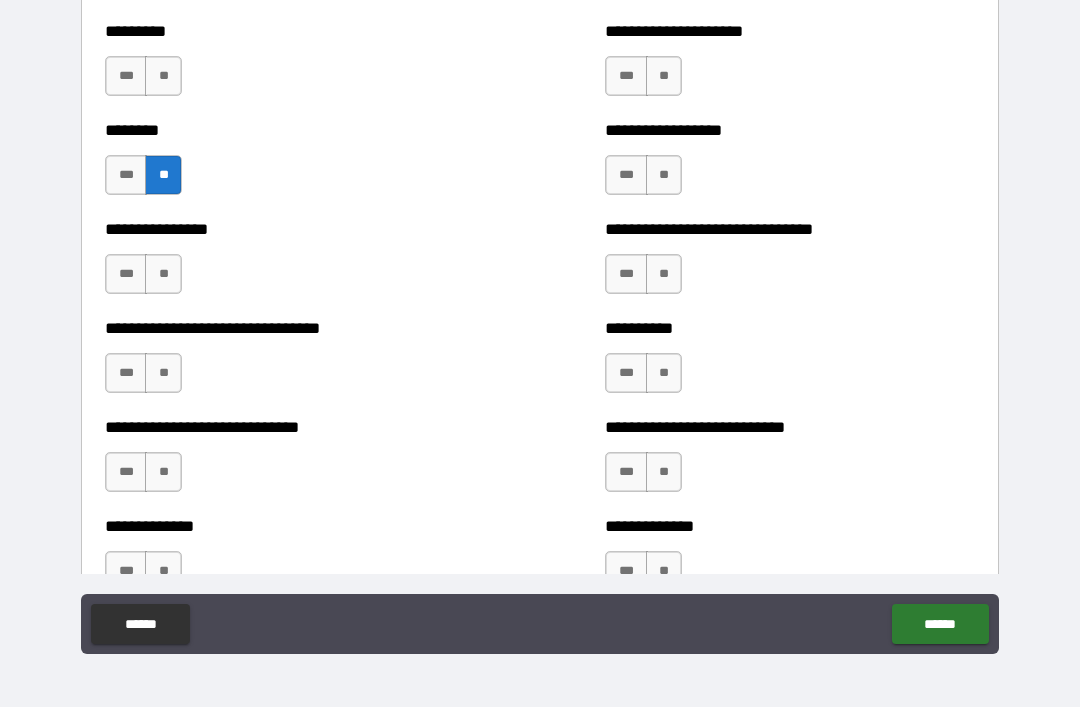 scroll, scrollTop: 7361, scrollLeft: 0, axis: vertical 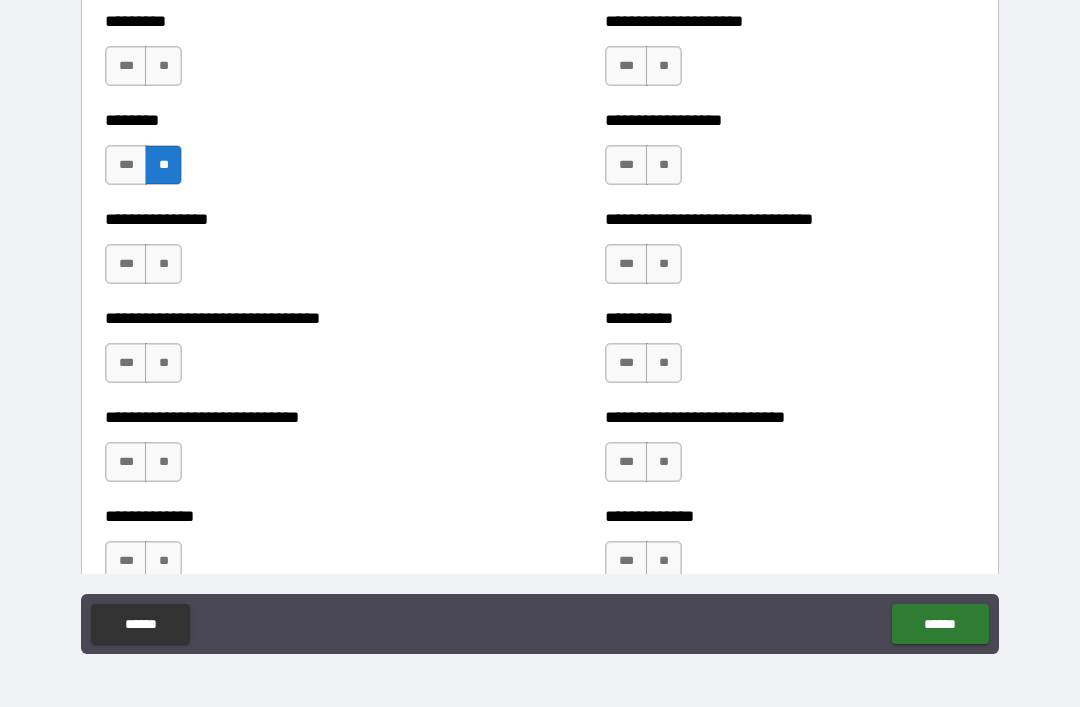 click on "******   ******" at bounding box center (540, 626) 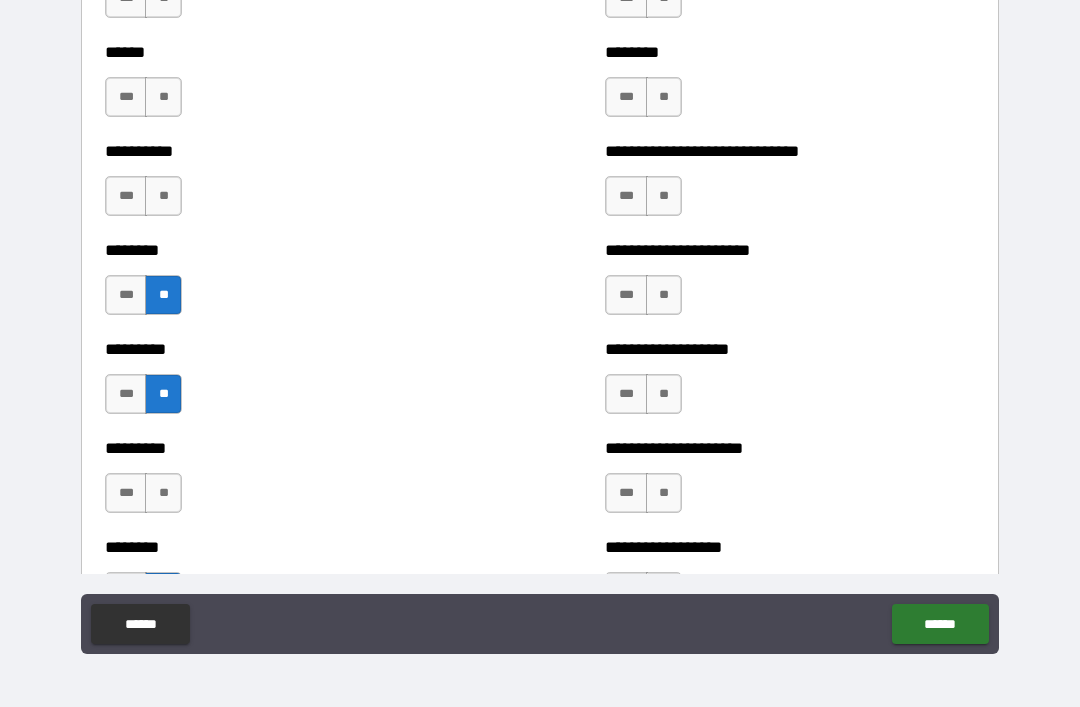 scroll, scrollTop: 6880, scrollLeft: 0, axis: vertical 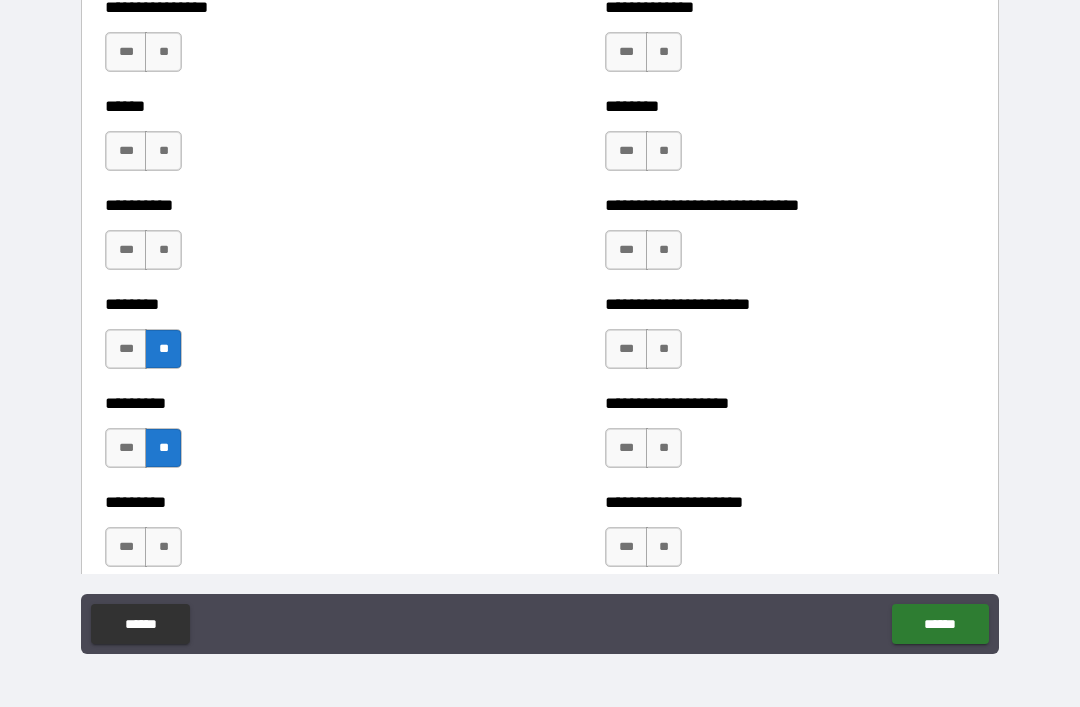 click on "**" at bounding box center (163, 250) 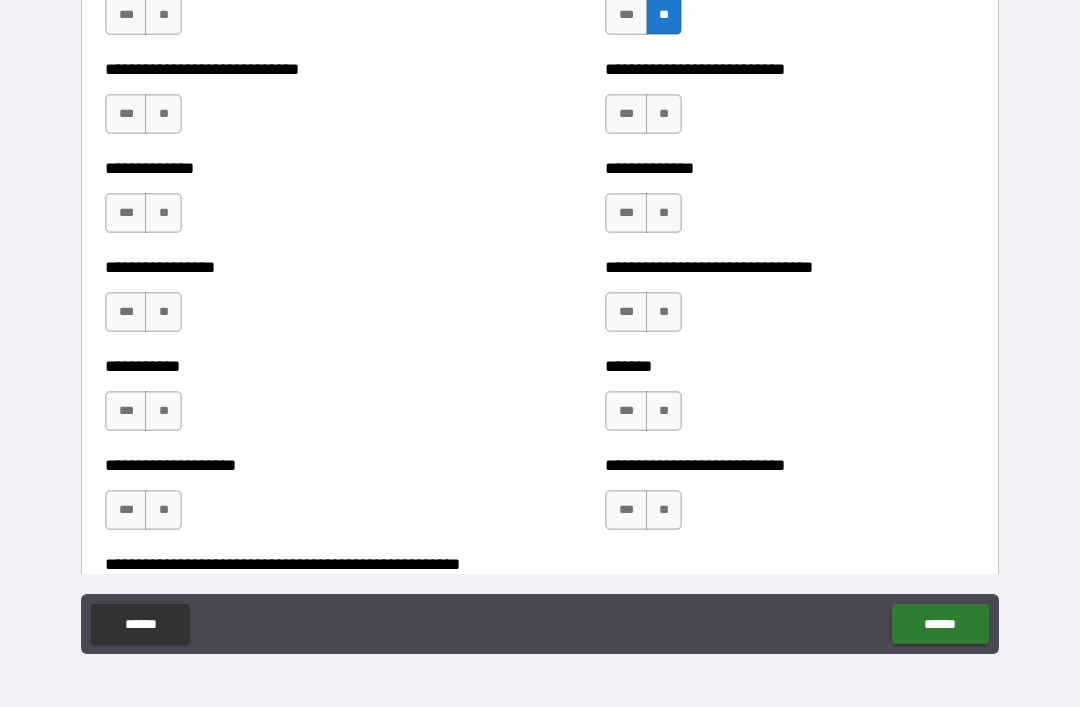 click on "******" at bounding box center [940, 624] 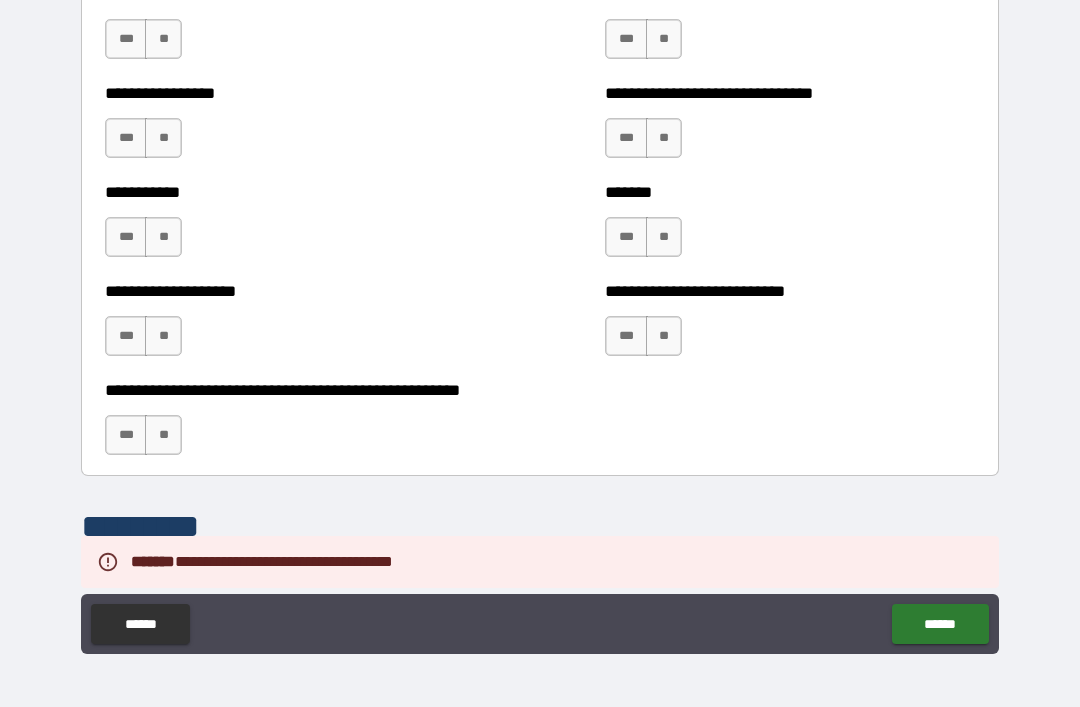 scroll, scrollTop: 7883, scrollLeft: 0, axis: vertical 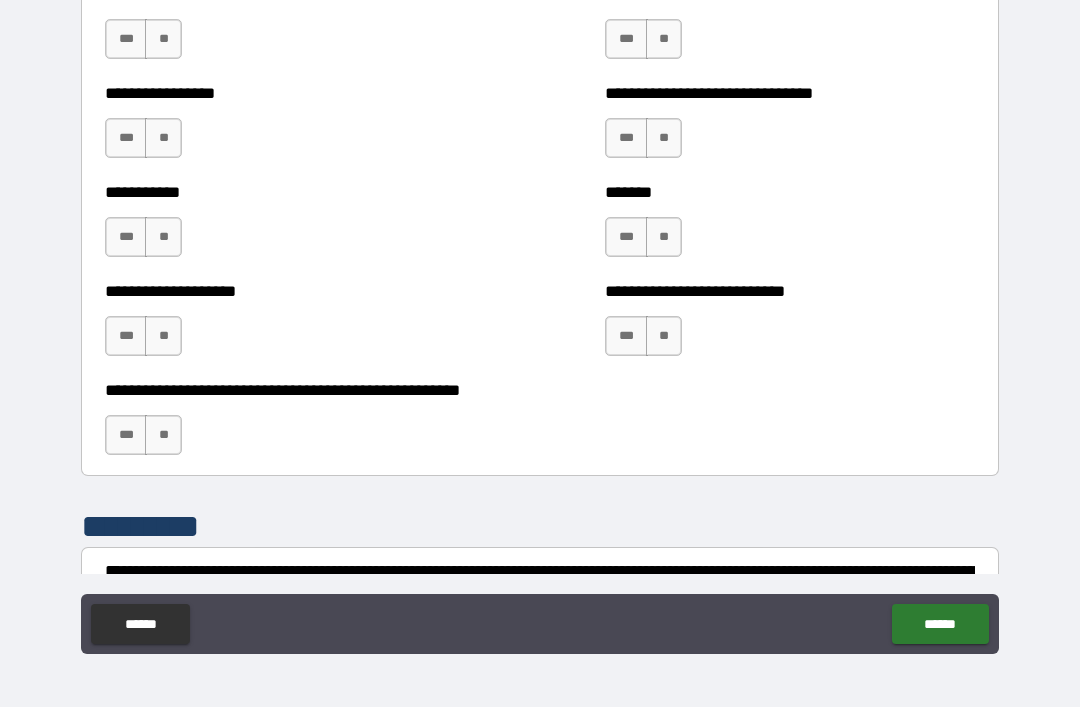 click on "**" at bounding box center (163, 435) 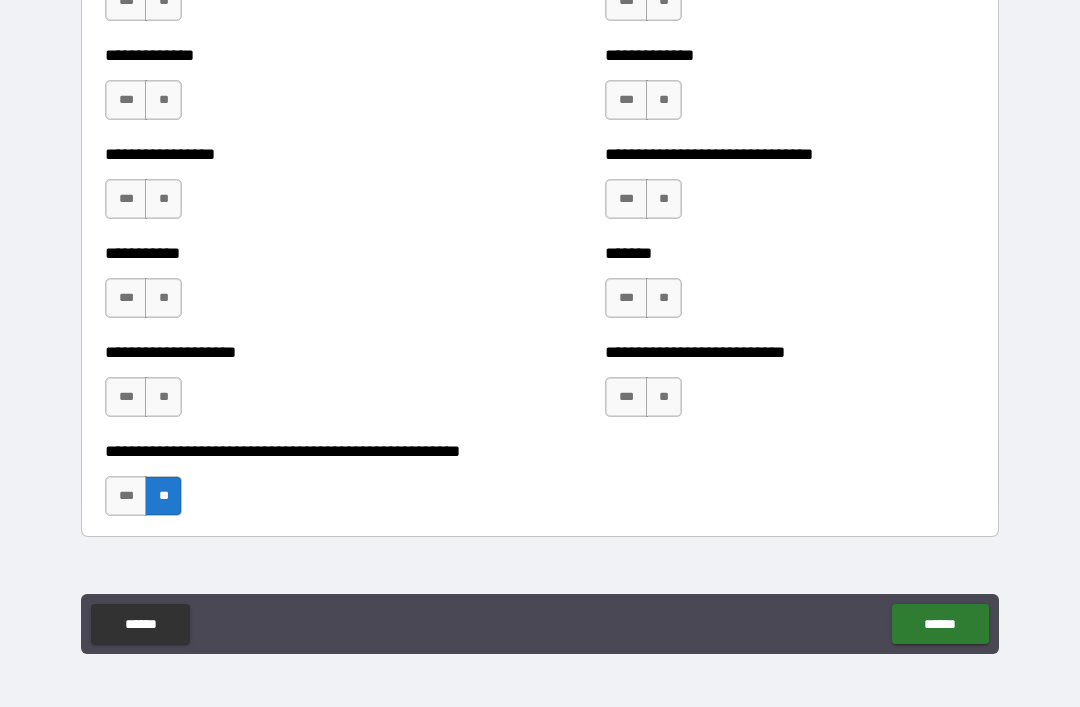 scroll, scrollTop: 7815, scrollLeft: 0, axis: vertical 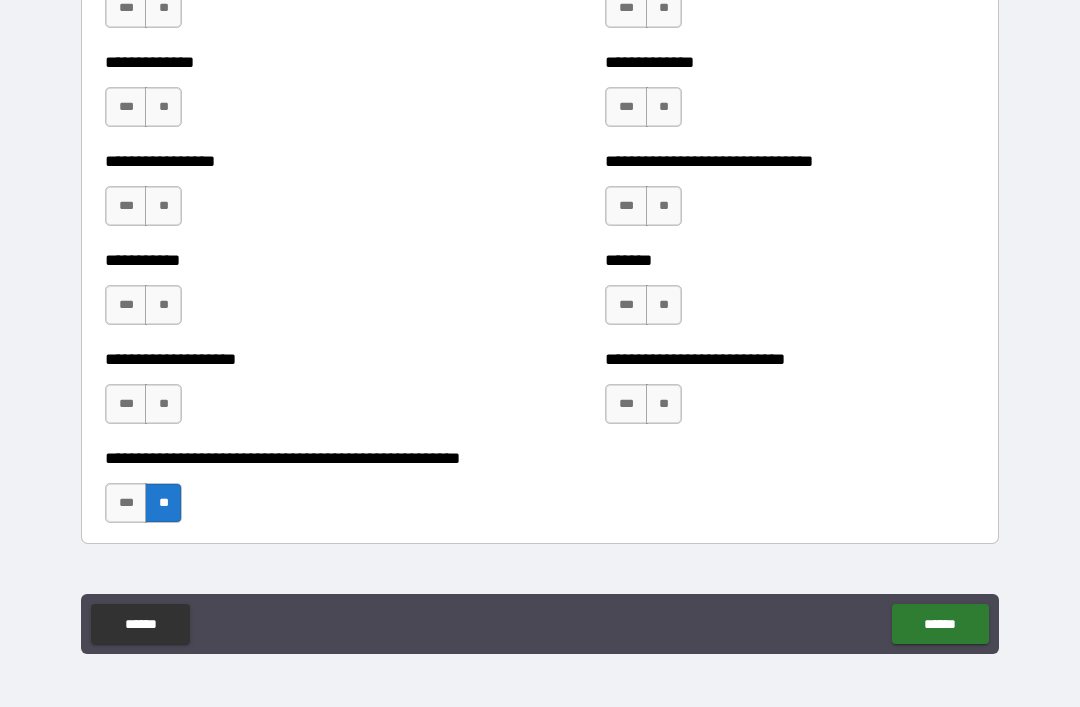 click on "**" at bounding box center (664, 404) 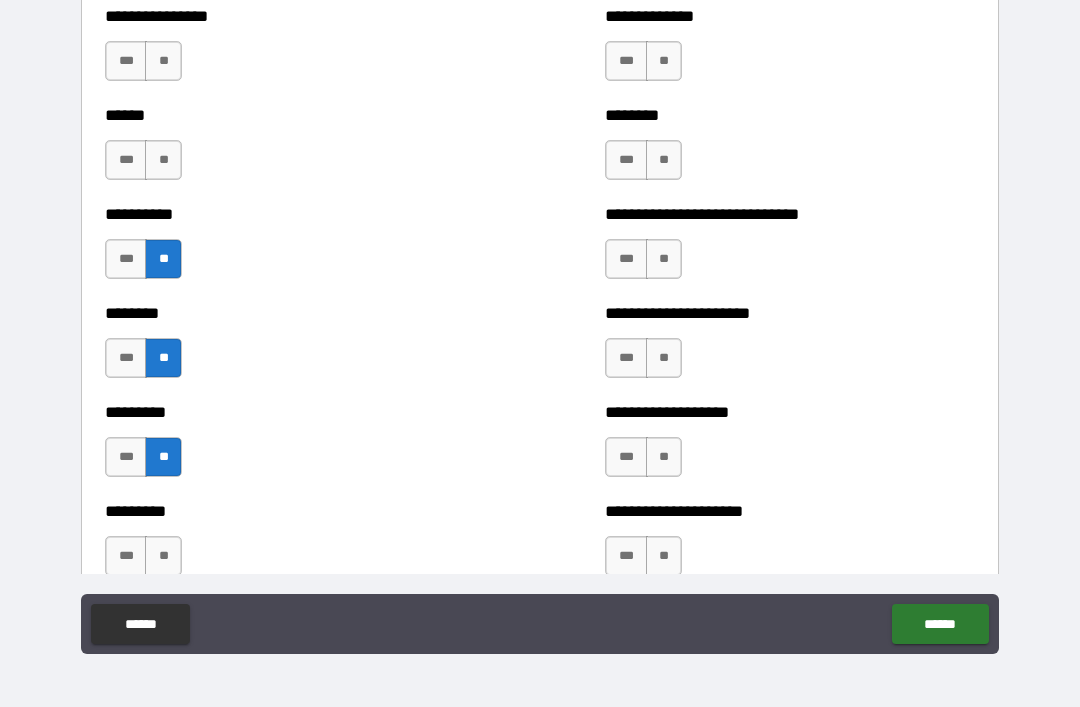 scroll, scrollTop: 6874, scrollLeft: 0, axis: vertical 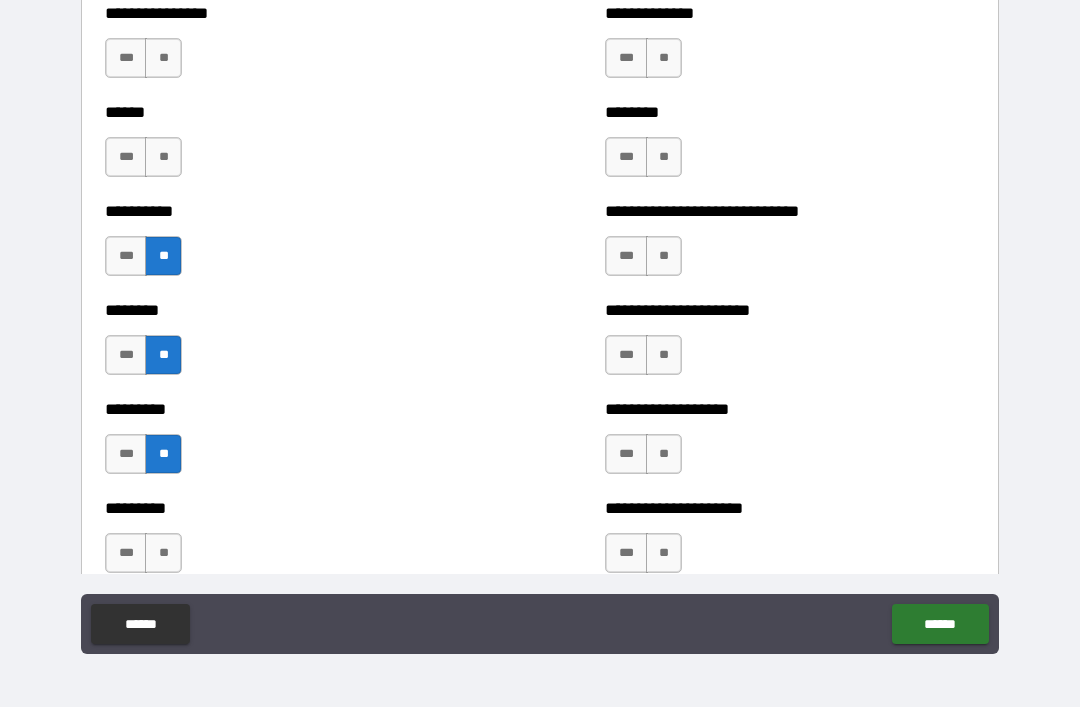 click on "***" at bounding box center [626, 355] 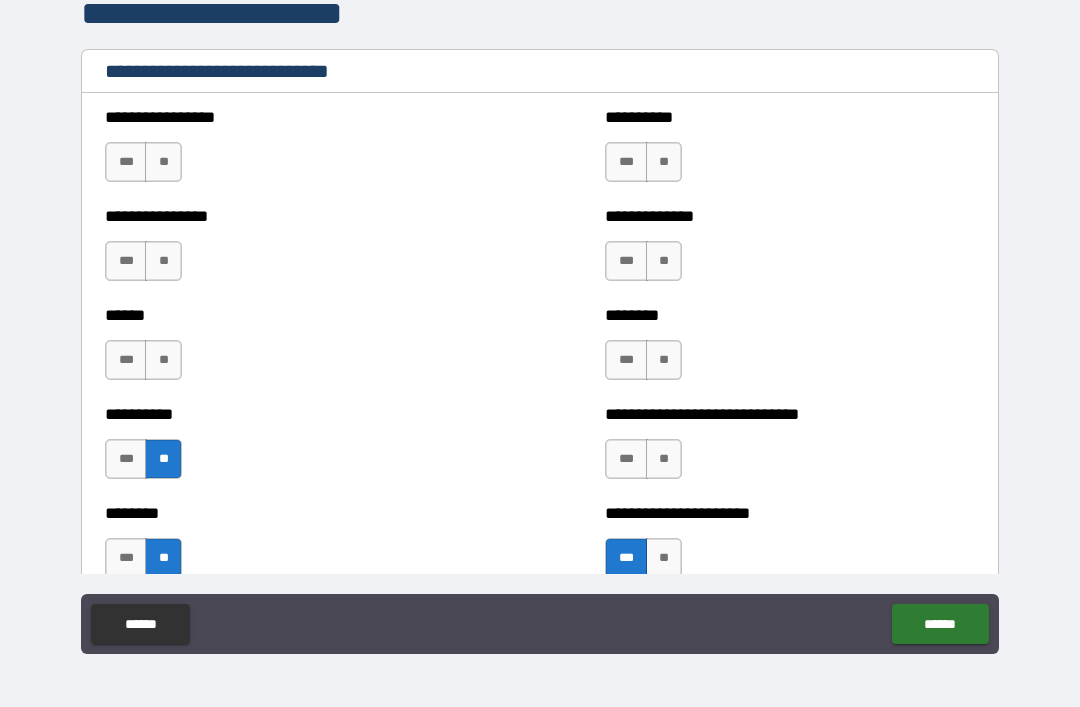 scroll, scrollTop: 6670, scrollLeft: 0, axis: vertical 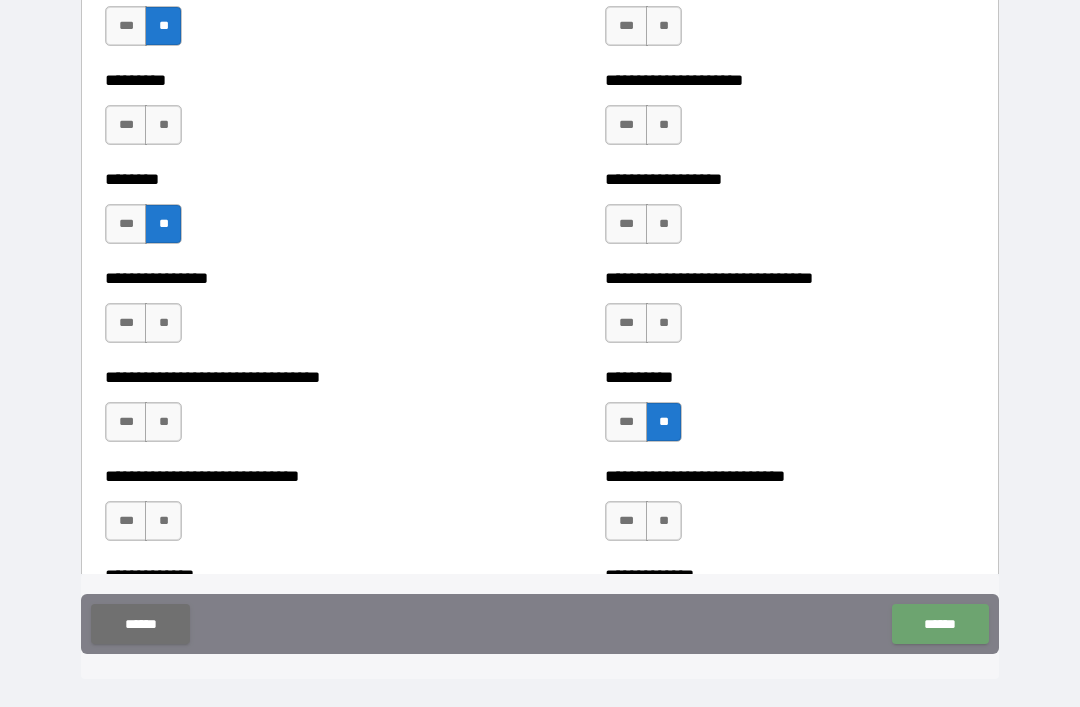 click on "******" at bounding box center (940, 624) 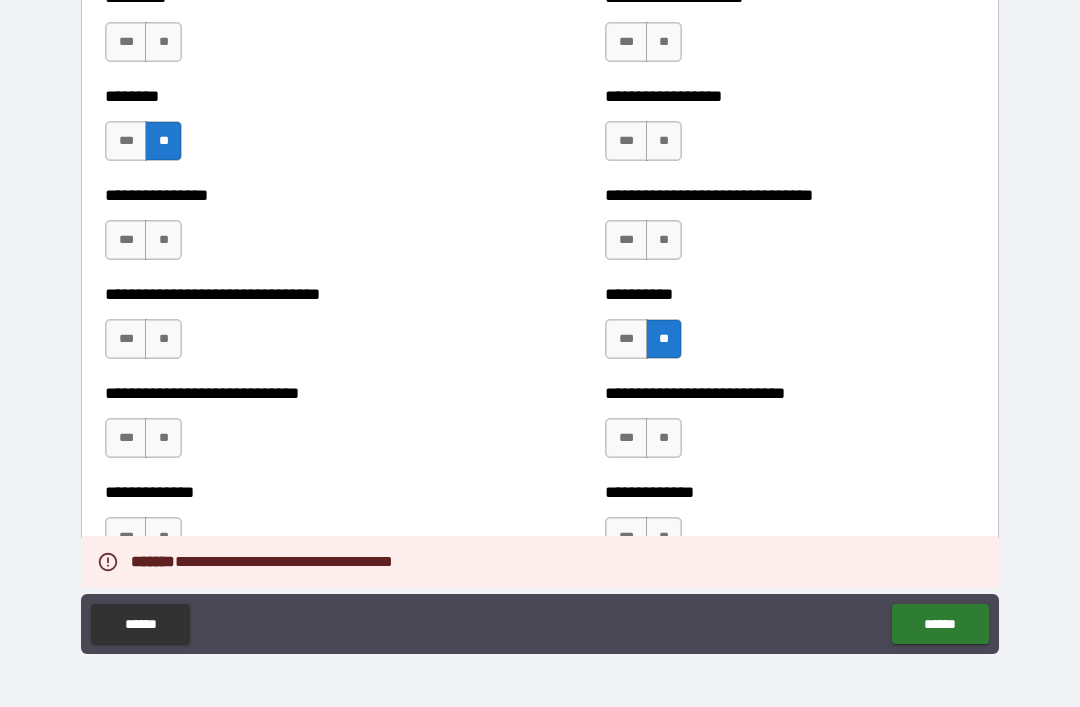 scroll, scrollTop: 7387, scrollLeft: 0, axis: vertical 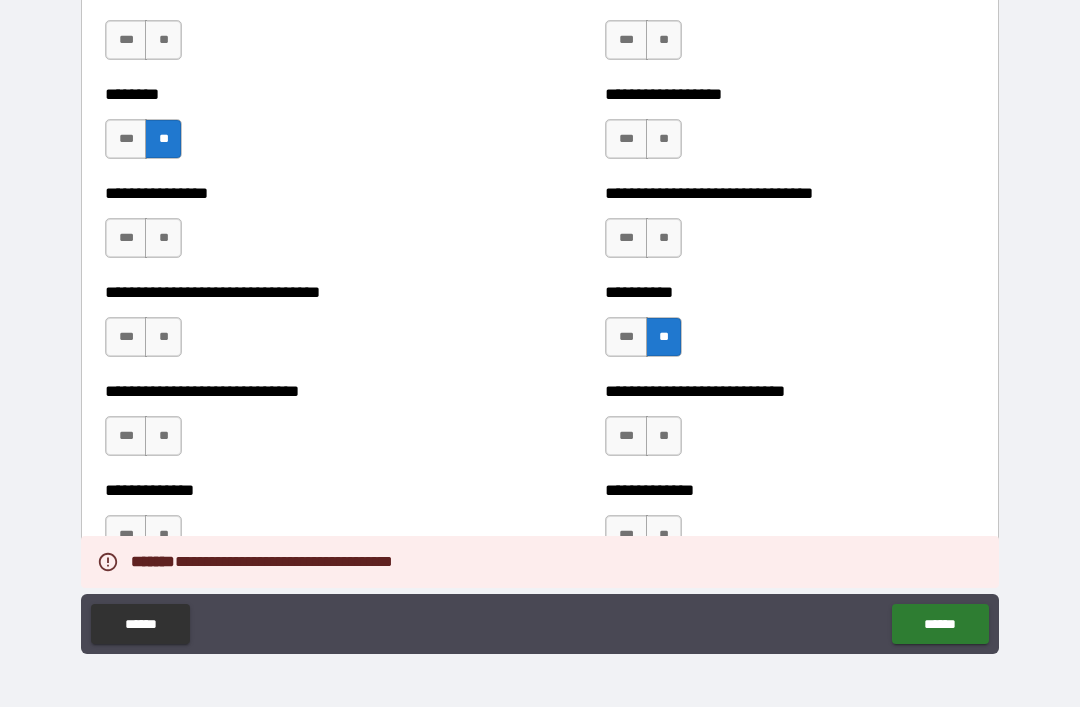 click on "**" at bounding box center [163, 436] 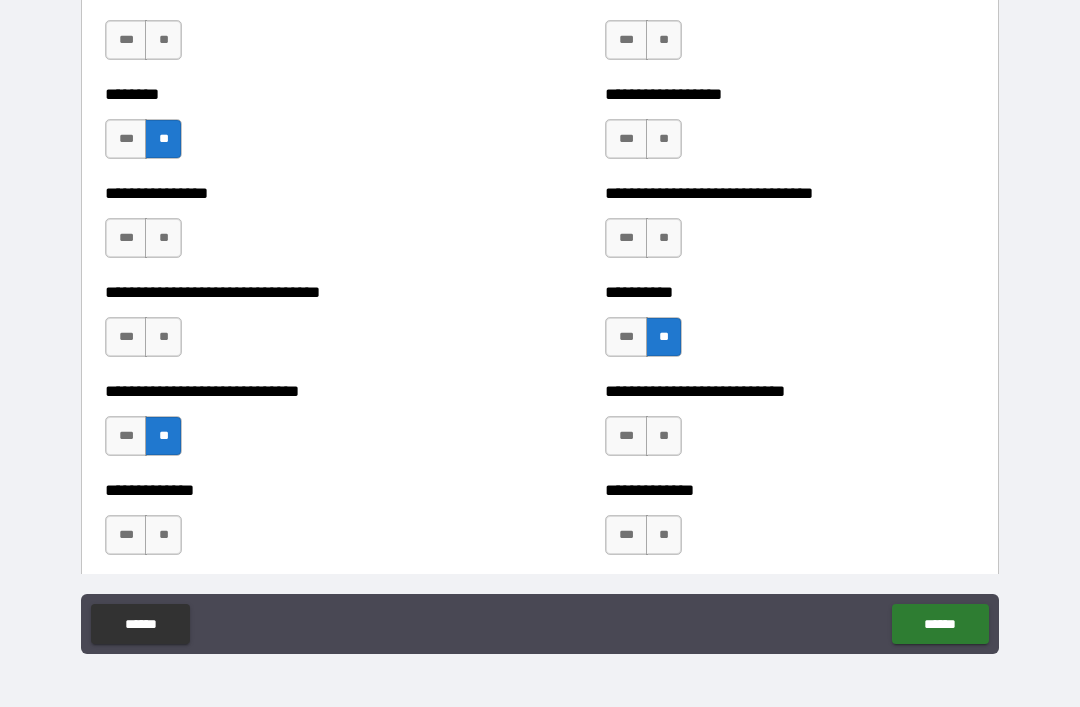 click on "**" at bounding box center (664, 436) 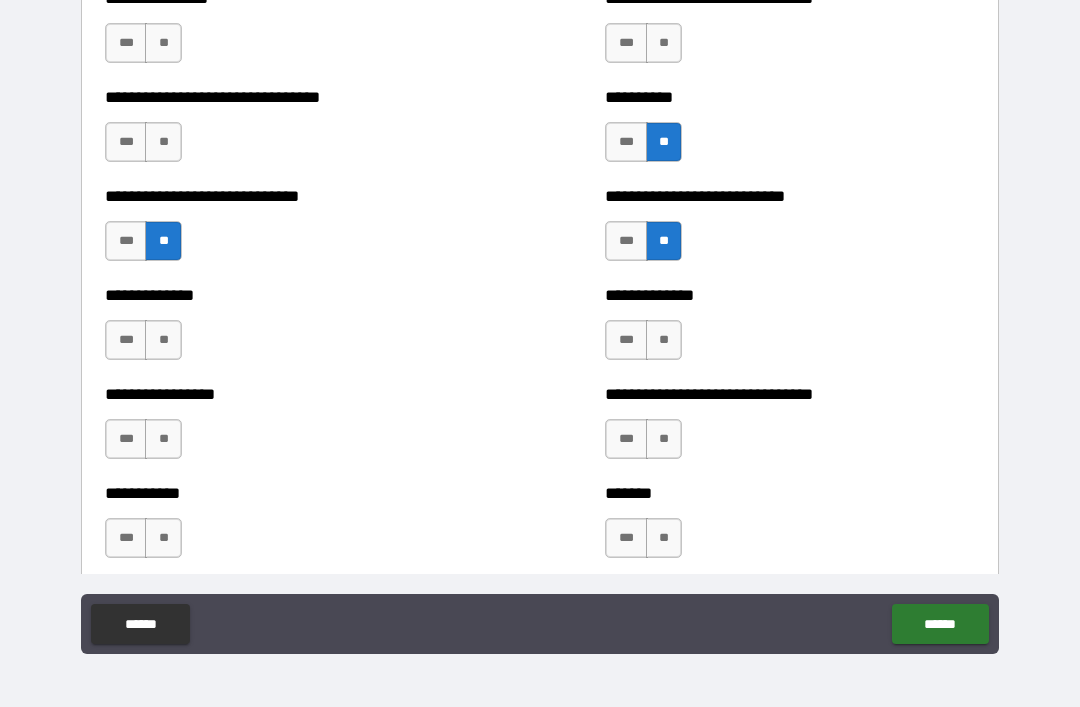 scroll, scrollTop: 7590, scrollLeft: 0, axis: vertical 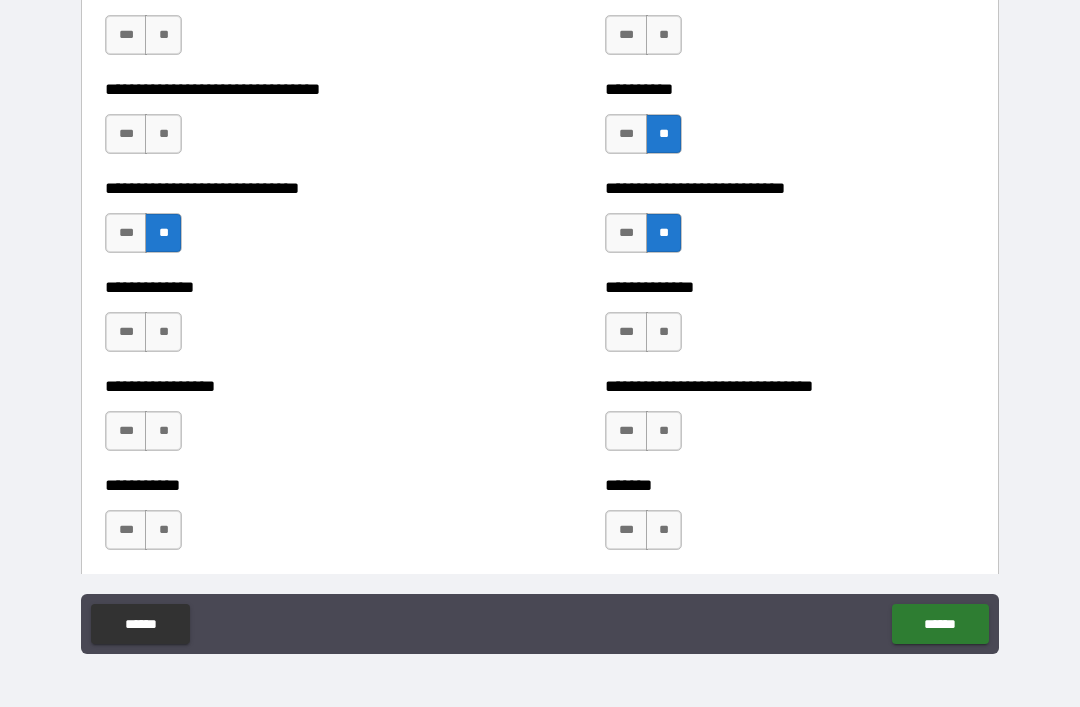 click on "**" at bounding box center [163, 332] 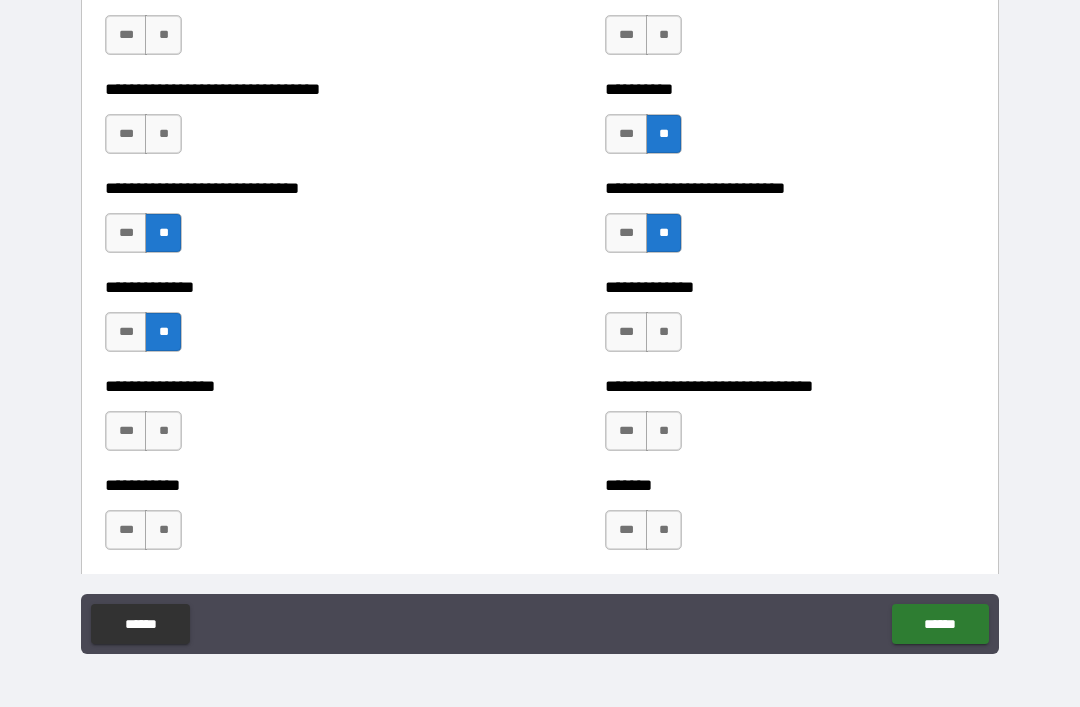 click on "**" at bounding box center [664, 332] 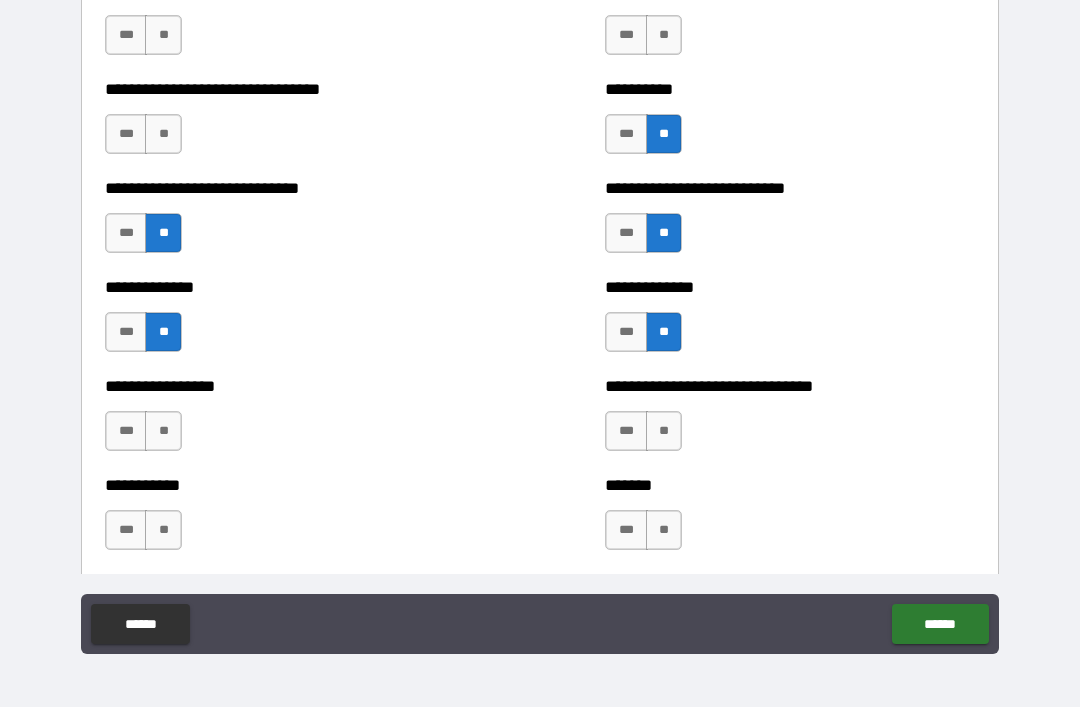 click on "**" at bounding box center (664, 431) 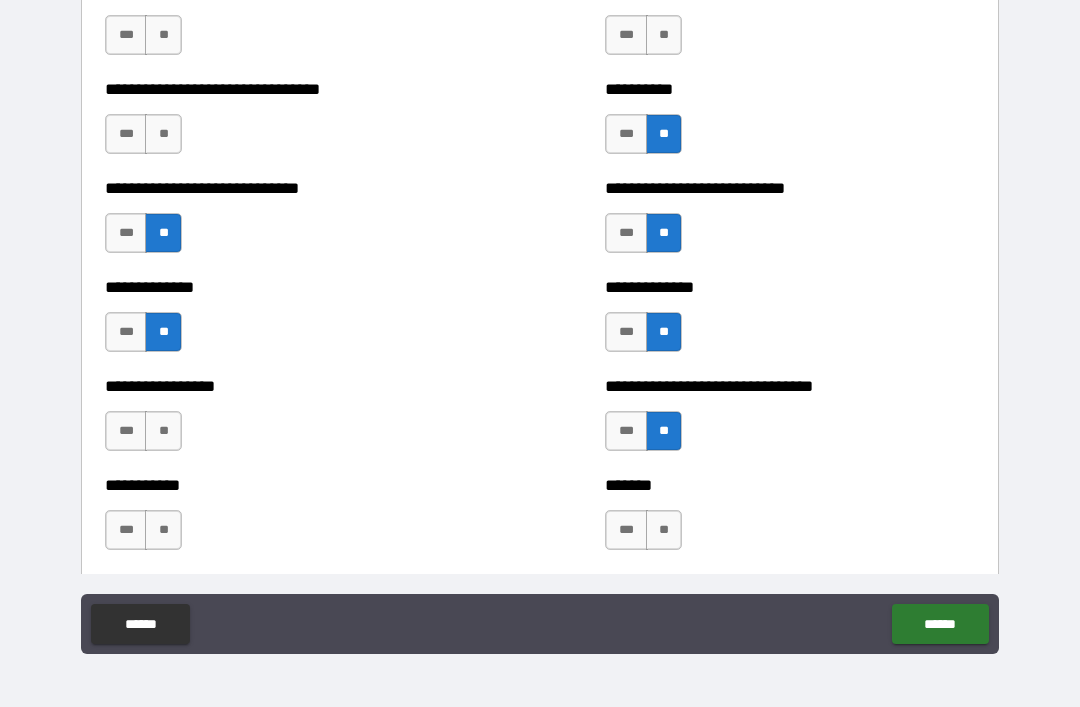 click on "**" at bounding box center [664, 530] 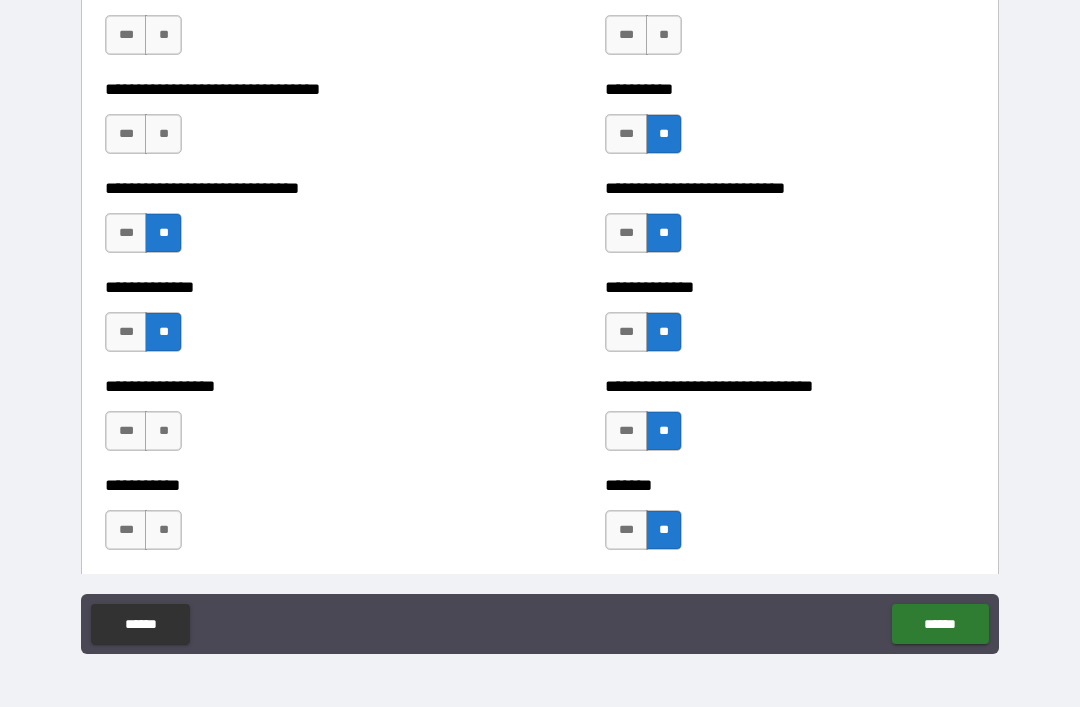 click on "**" at bounding box center (163, 431) 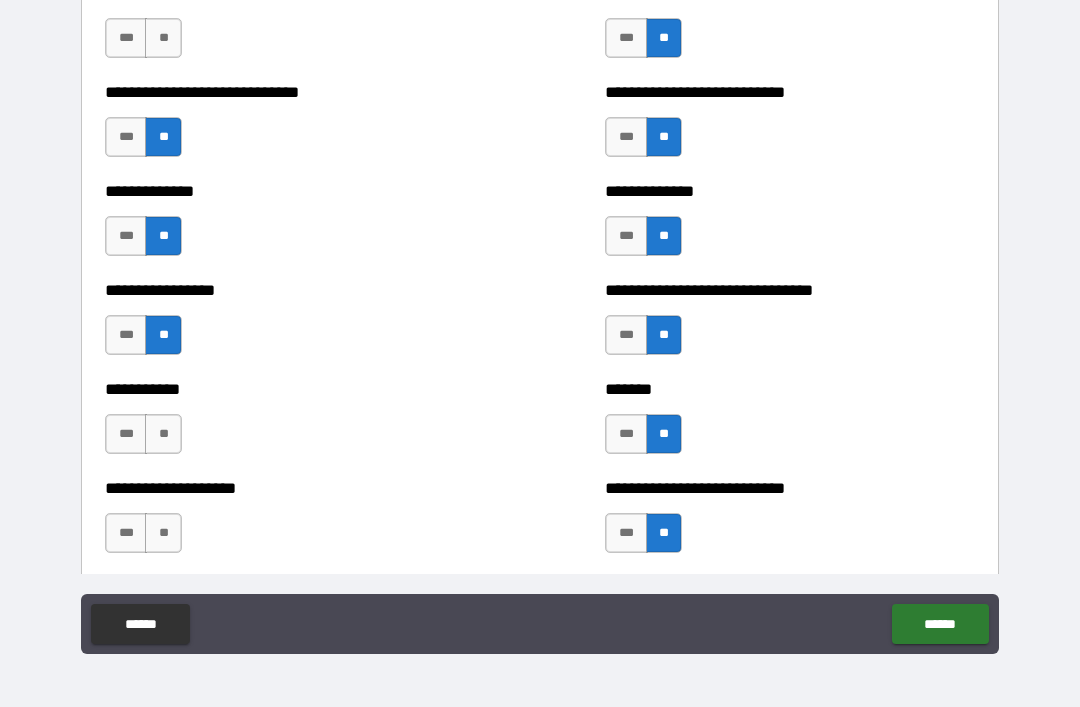 scroll, scrollTop: 7687, scrollLeft: 0, axis: vertical 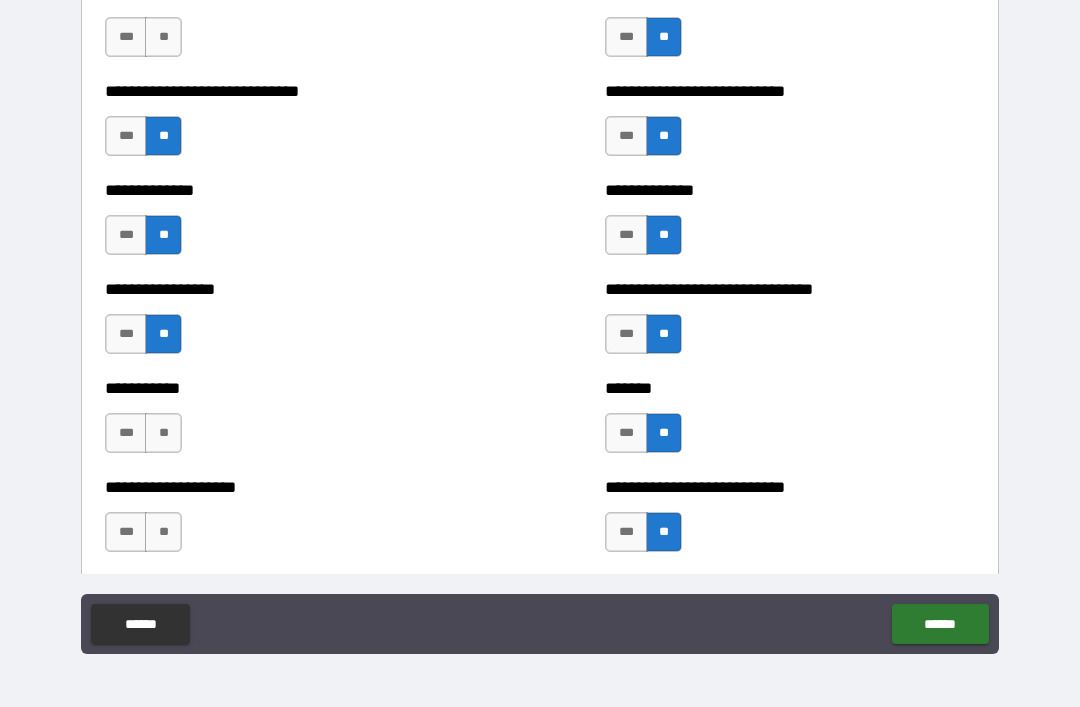 click on "**" at bounding box center [163, 433] 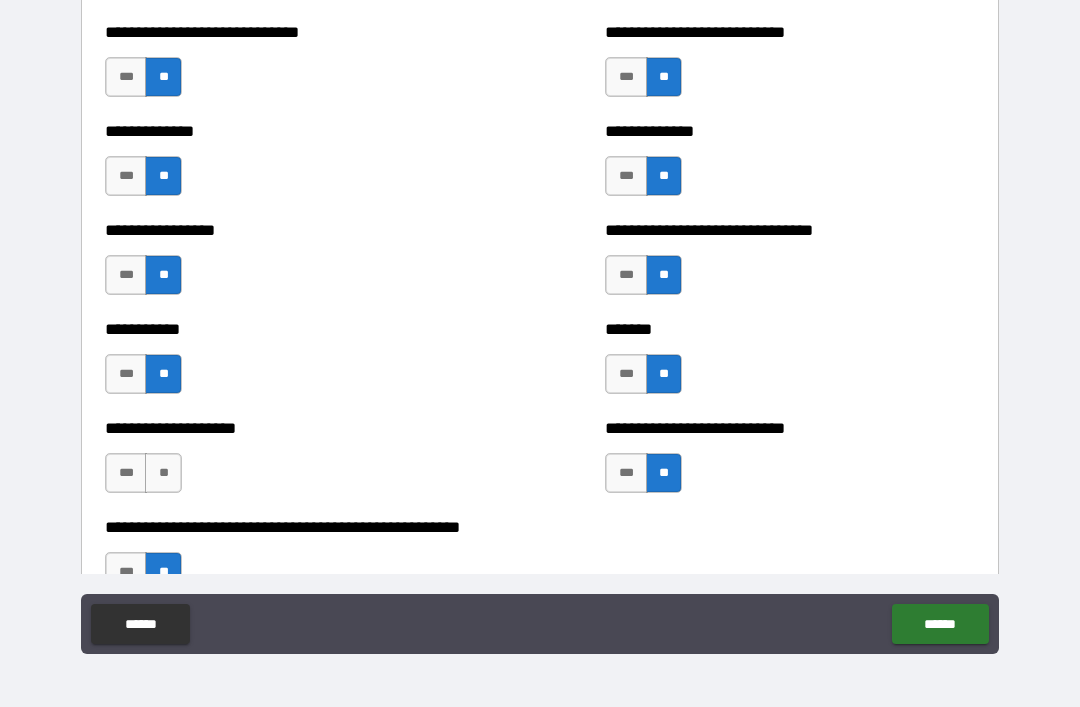 click on "**" at bounding box center [163, 473] 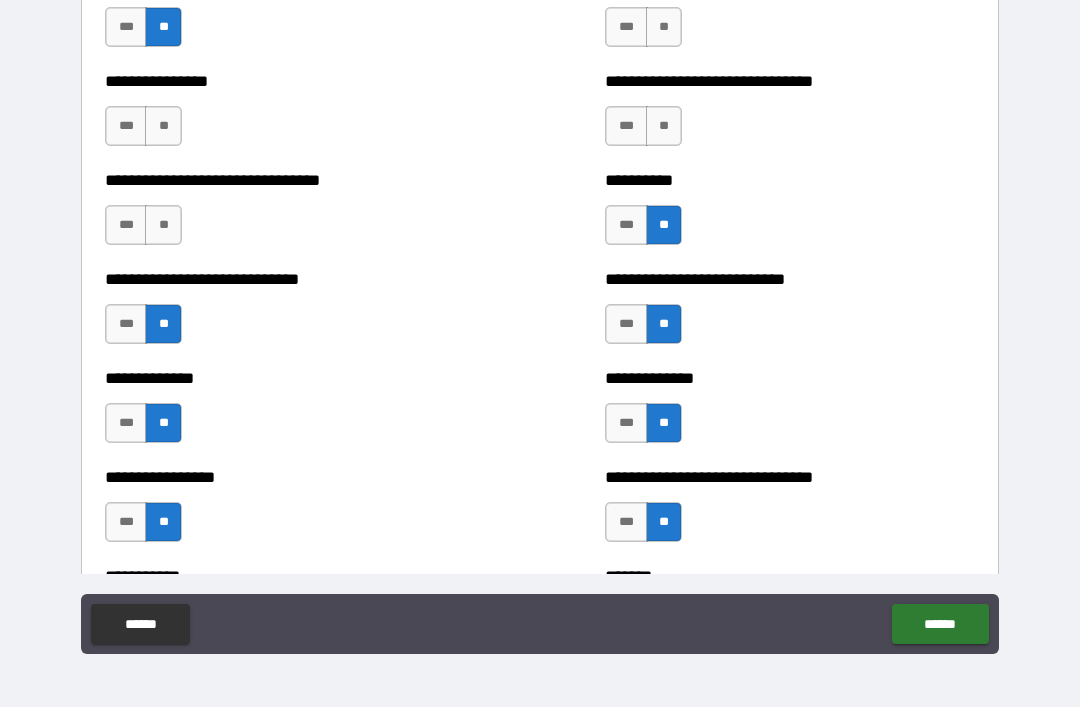 click on "******" at bounding box center [940, 624] 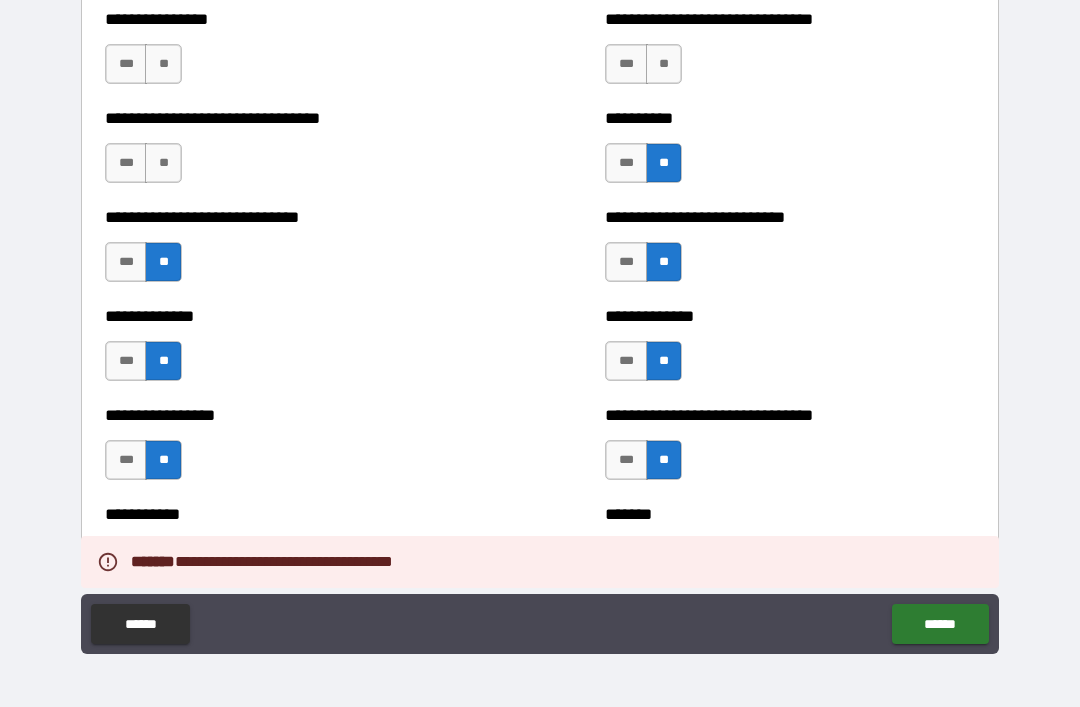 scroll, scrollTop: 7561, scrollLeft: 0, axis: vertical 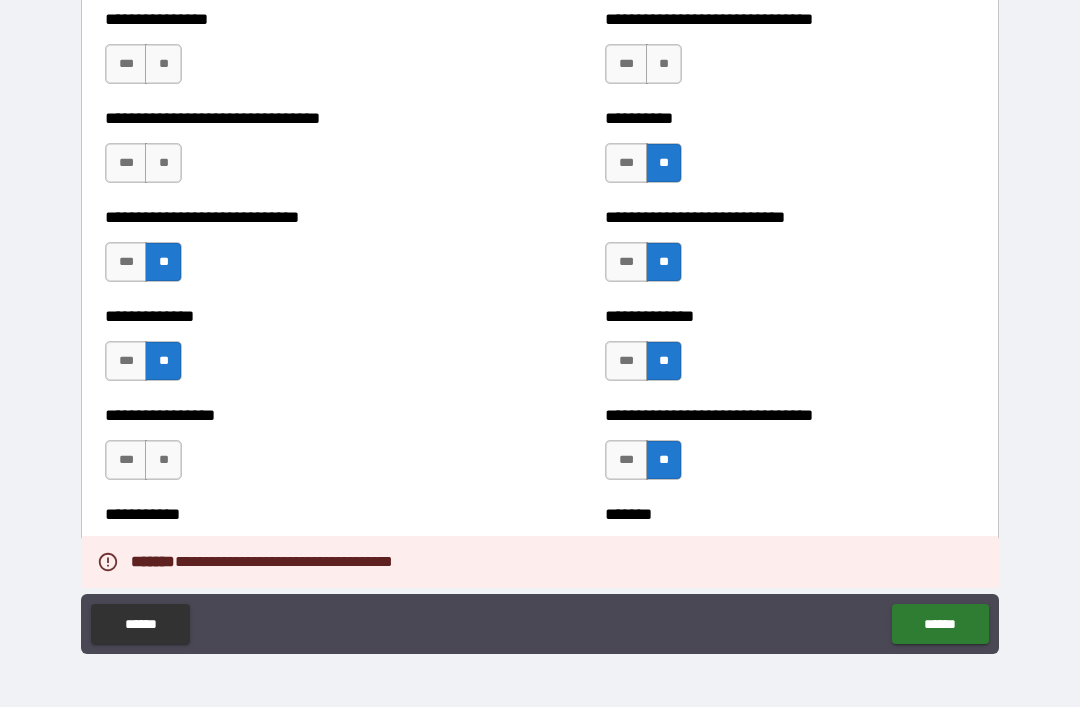 click on "**" at bounding box center [163, 361] 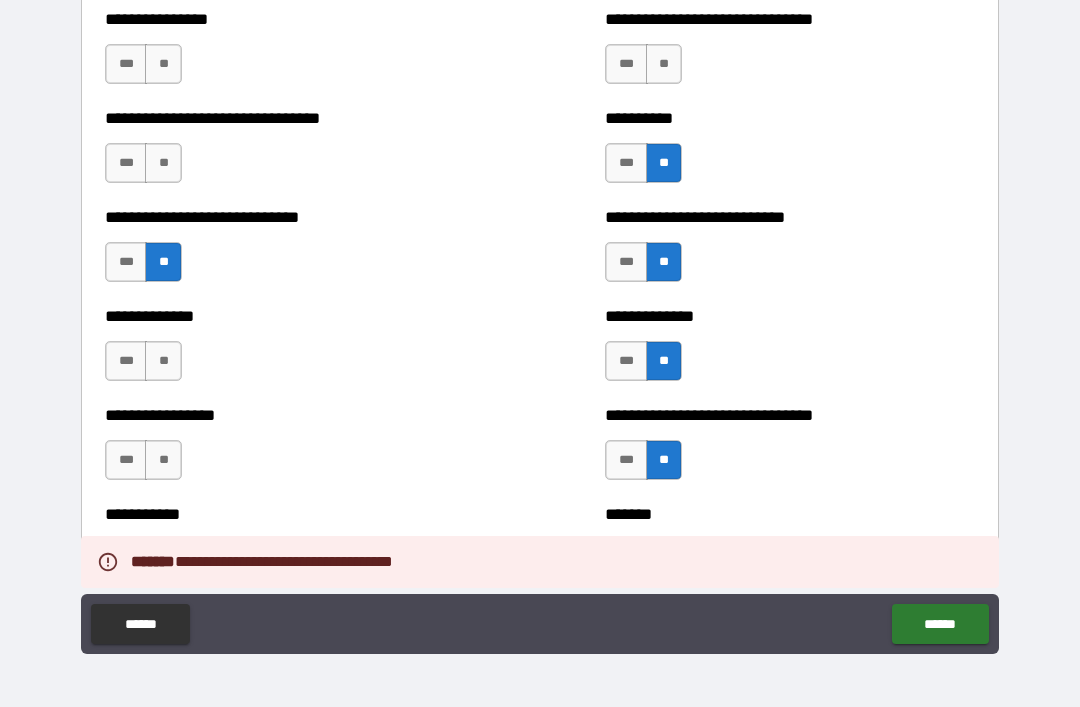 click on "**" at bounding box center (163, 262) 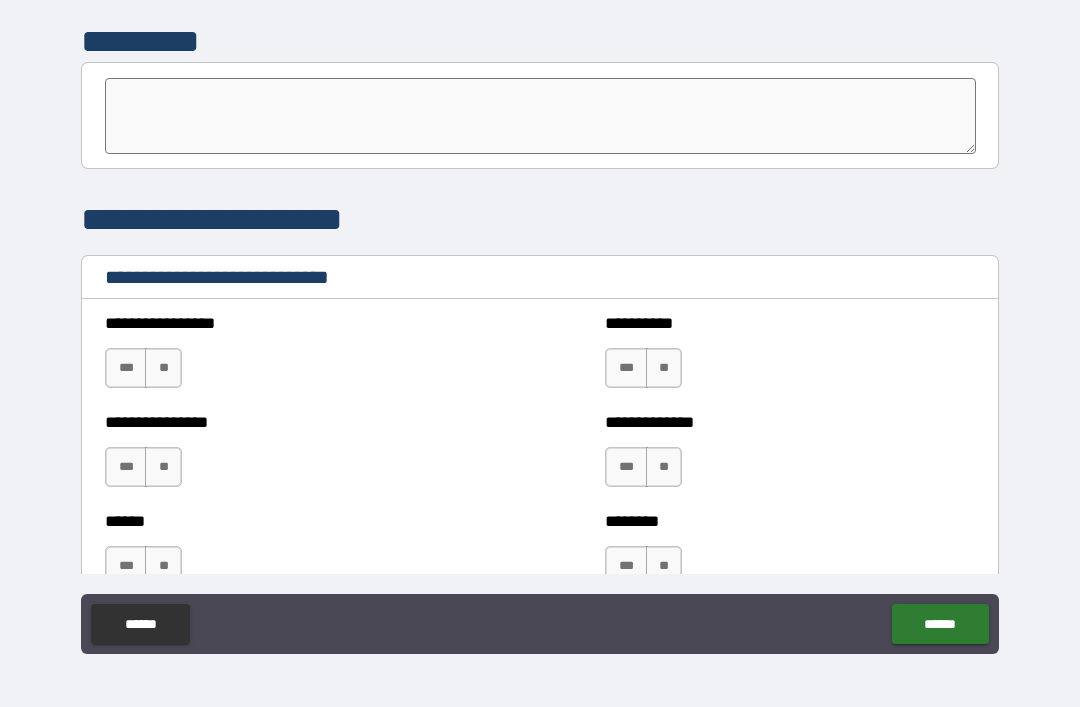 scroll, scrollTop: 6490, scrollLeft: 0, axis: vertical 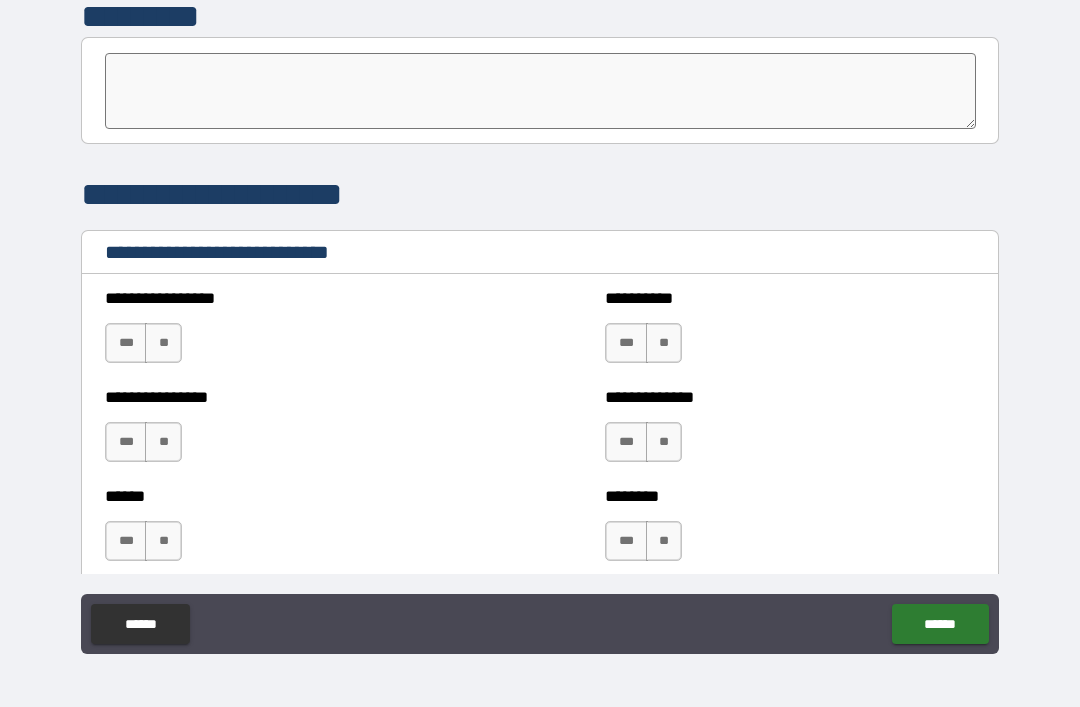 click on "**" at bounding box center (163, 343) 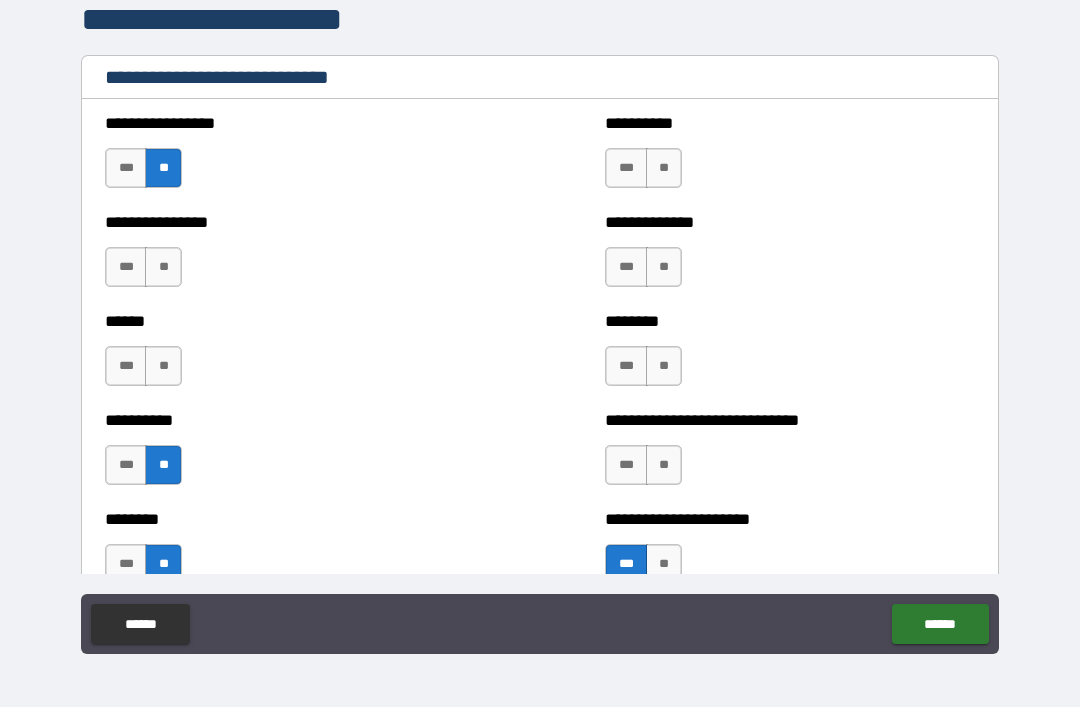scroll, scrollTop: 6681, scrollLeft: 0, axis: vertical 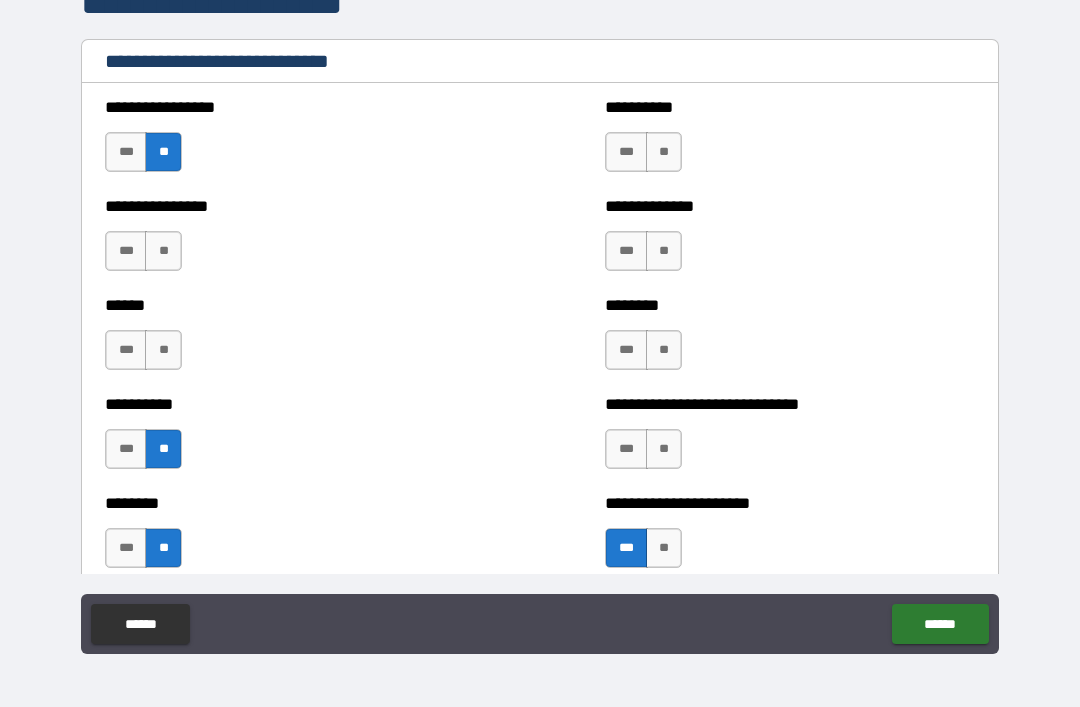 click on "**" at bounding box center [163, 251] 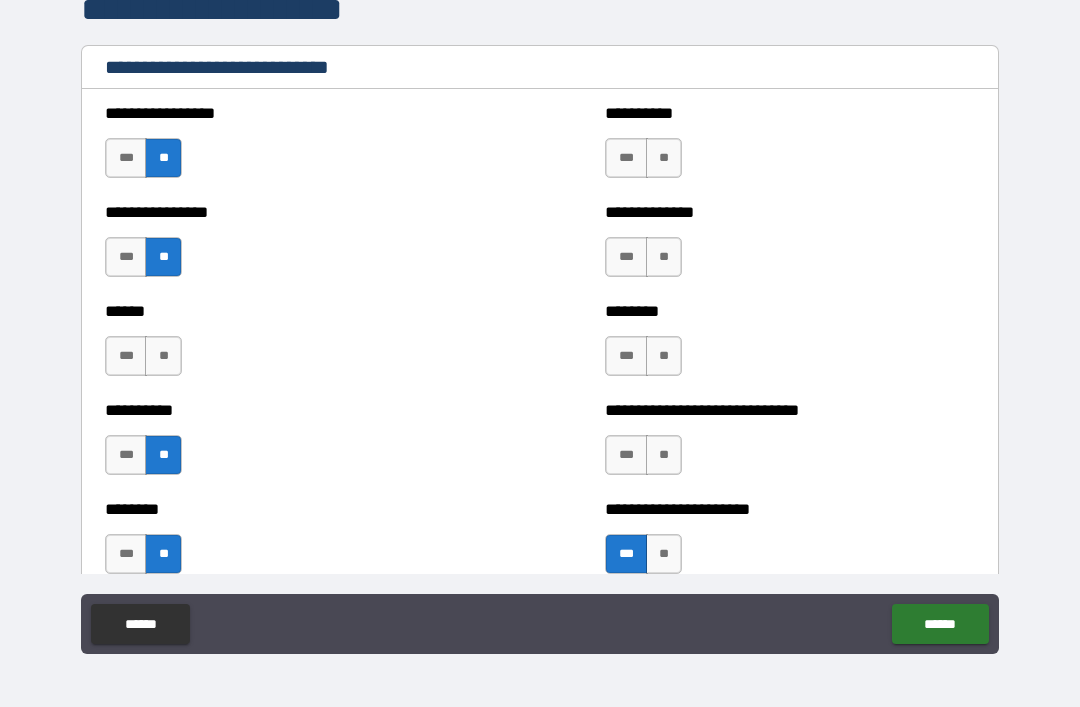 scroll, scrollTop: 6672, scrollLeft: 0, axis: vertical 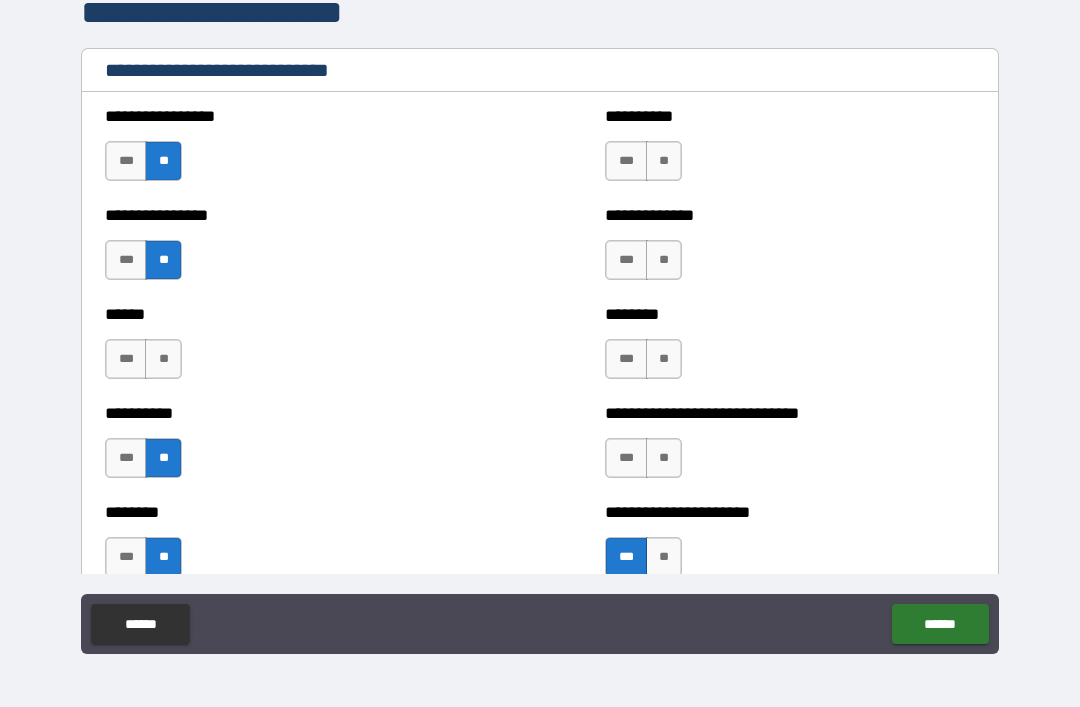 click on "**" at bounding box center [163, 260] 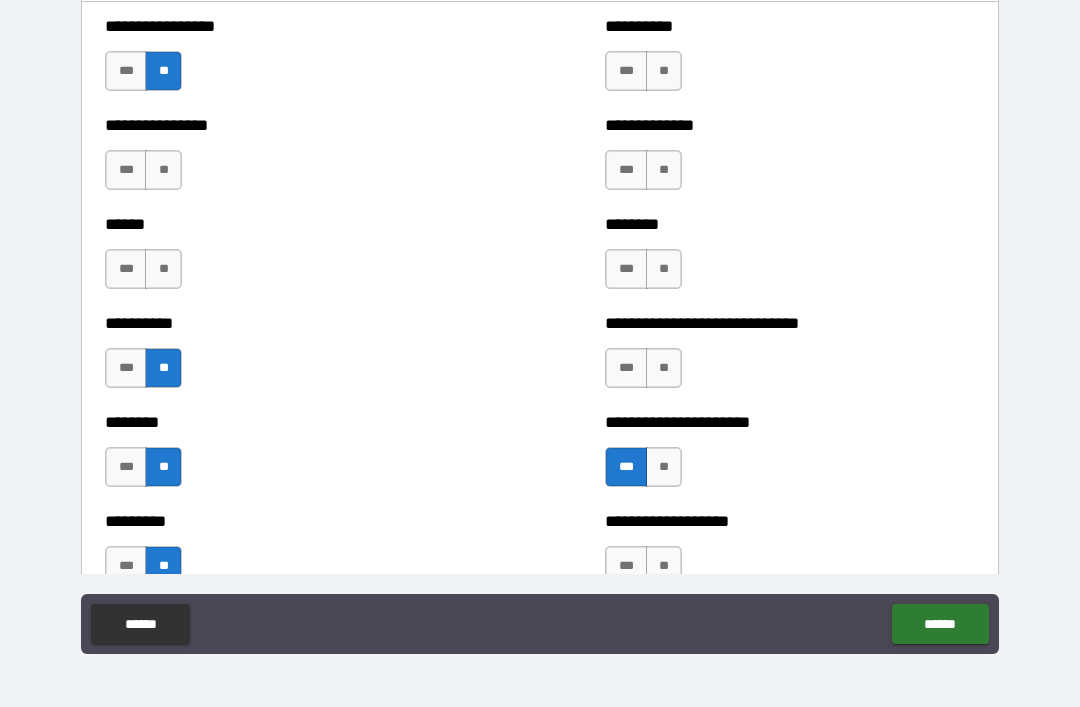 scroll, scrollTop: 6761, scrollLeft: 0, axis: vertical 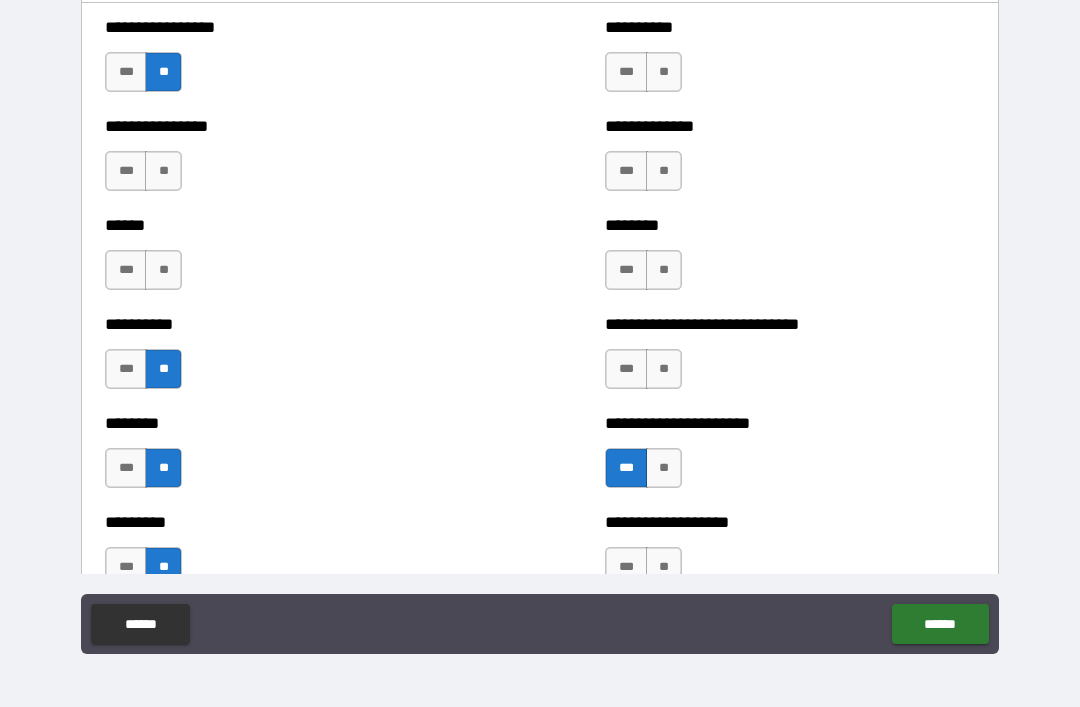 click on "**" at bounding box center (163, 270) 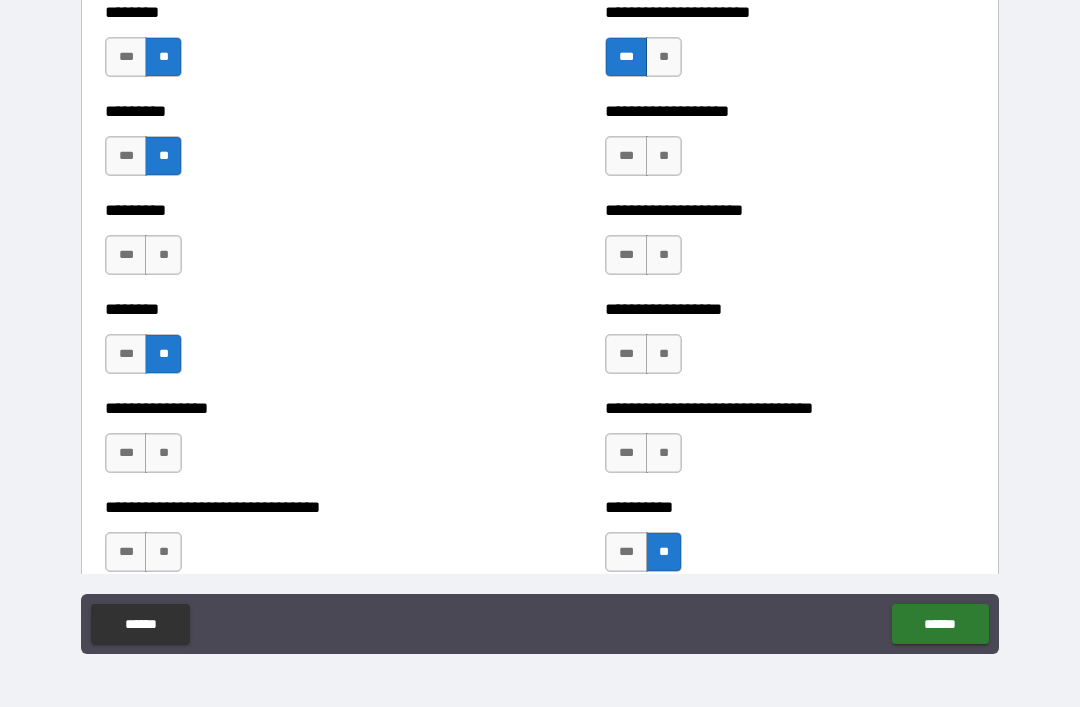 scroll, scrollTop: 7252, scrollLeft: 0, axis: vertical 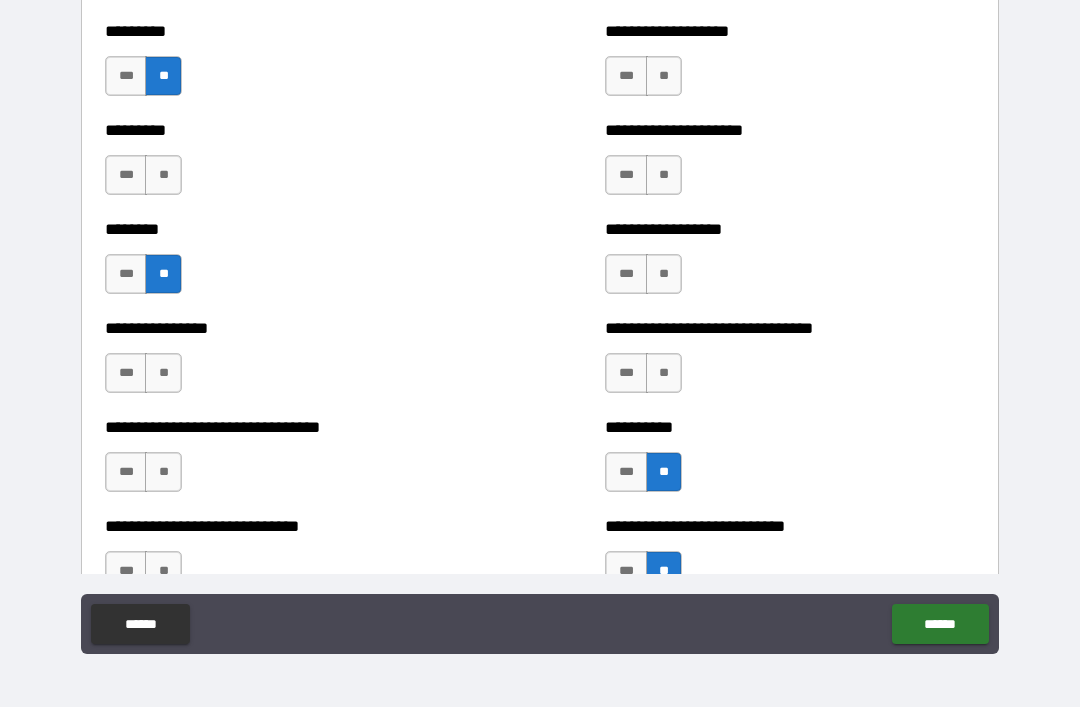 click on "**" at bounding box center (163, 373) 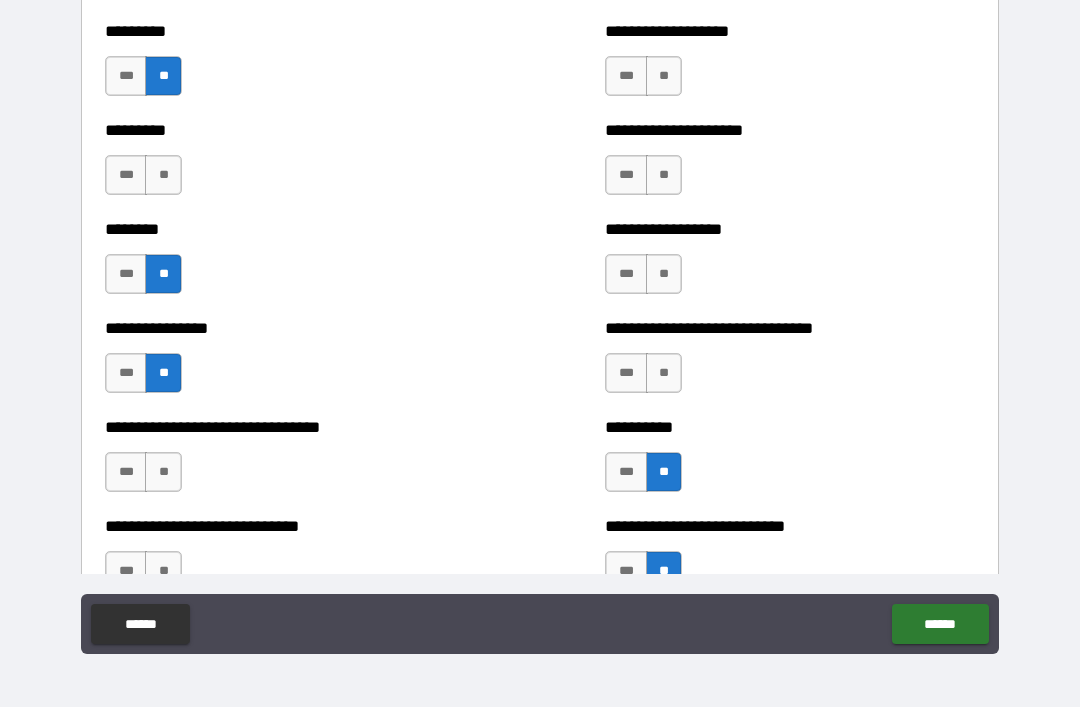click on "**" at bounding box center (163, 472) 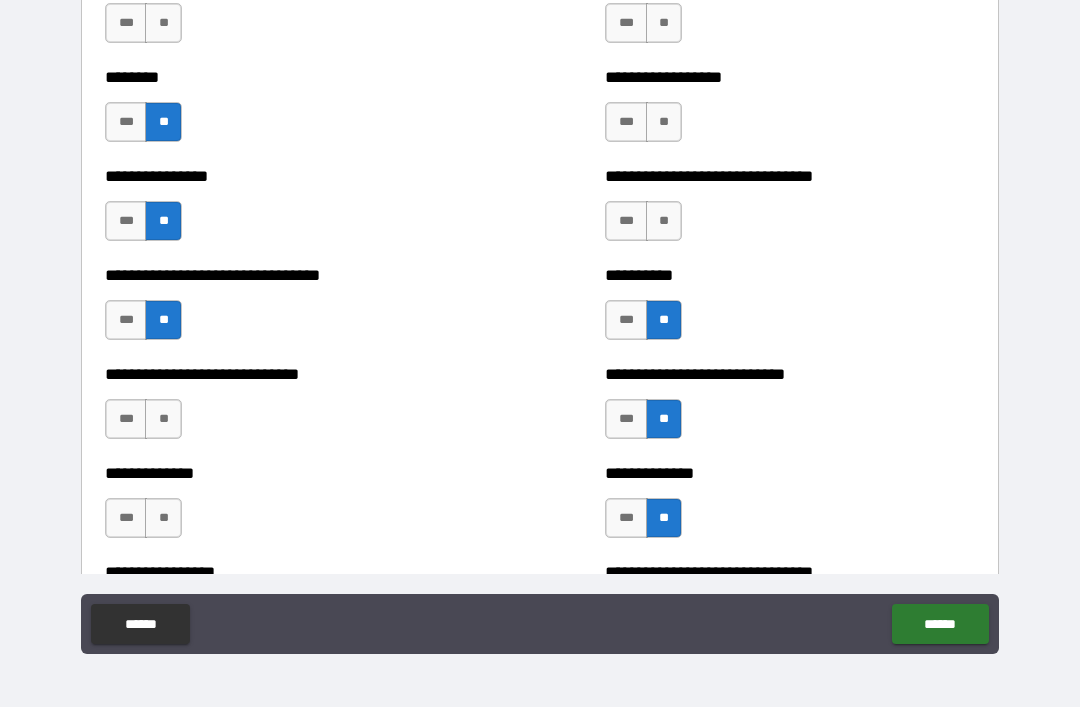 scroll, scrollTop: 7409, scrollLeft: 0, axis: vertical 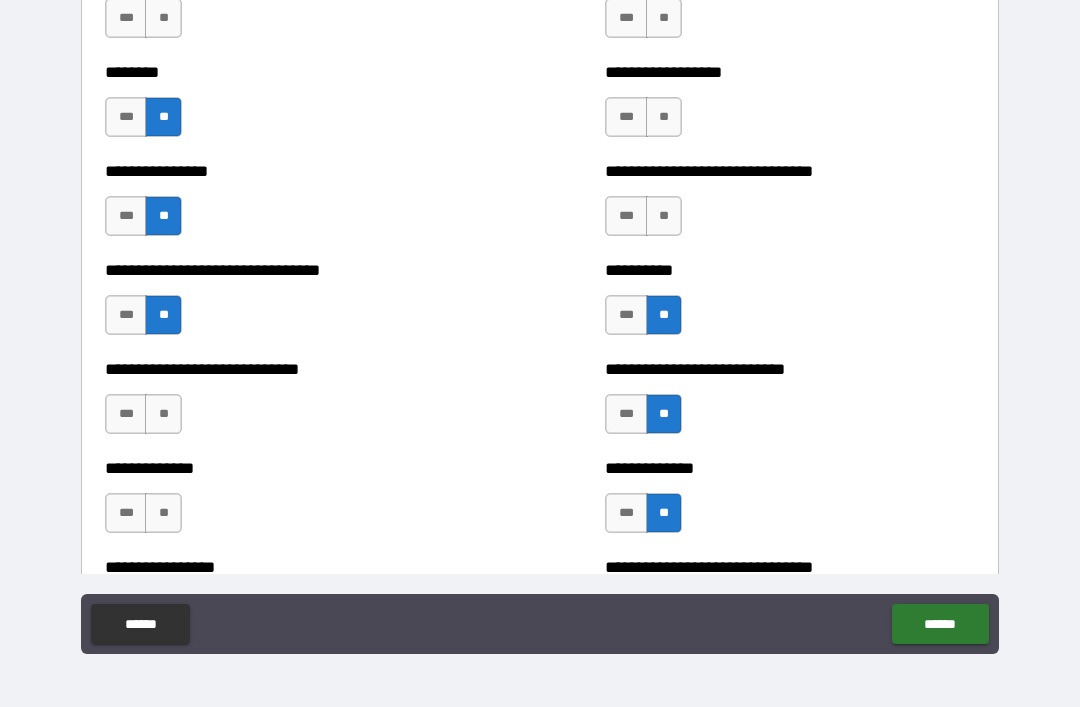 click on "**" at bounding box center (163, 414) 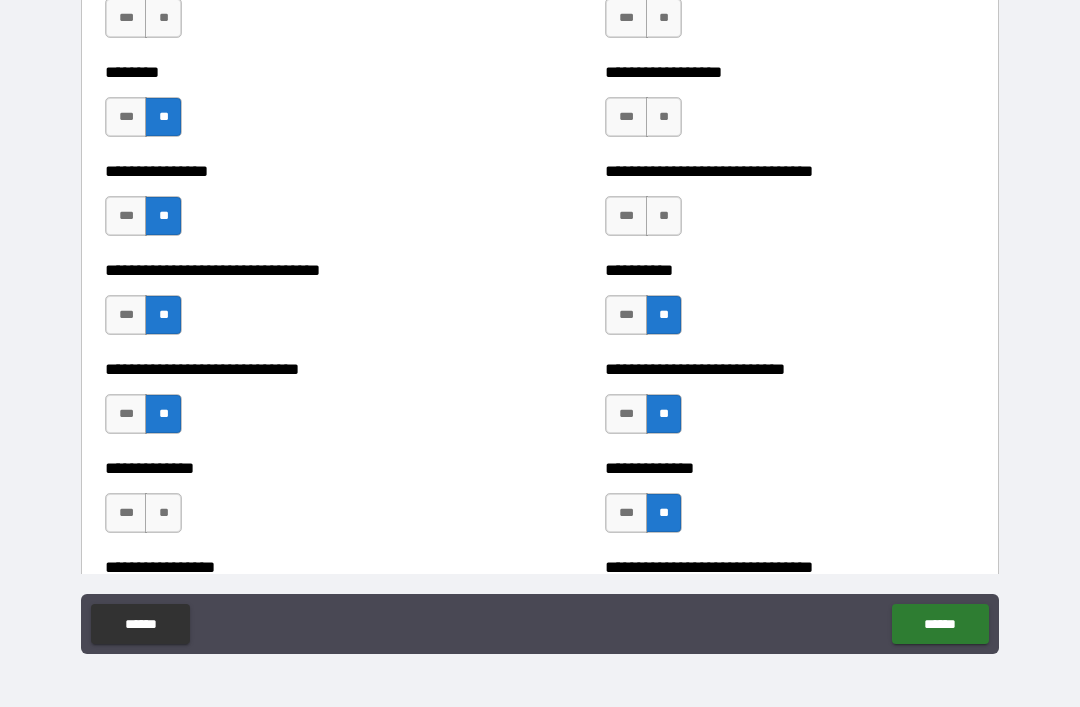 click on "**" at bounding box center (163, 513) 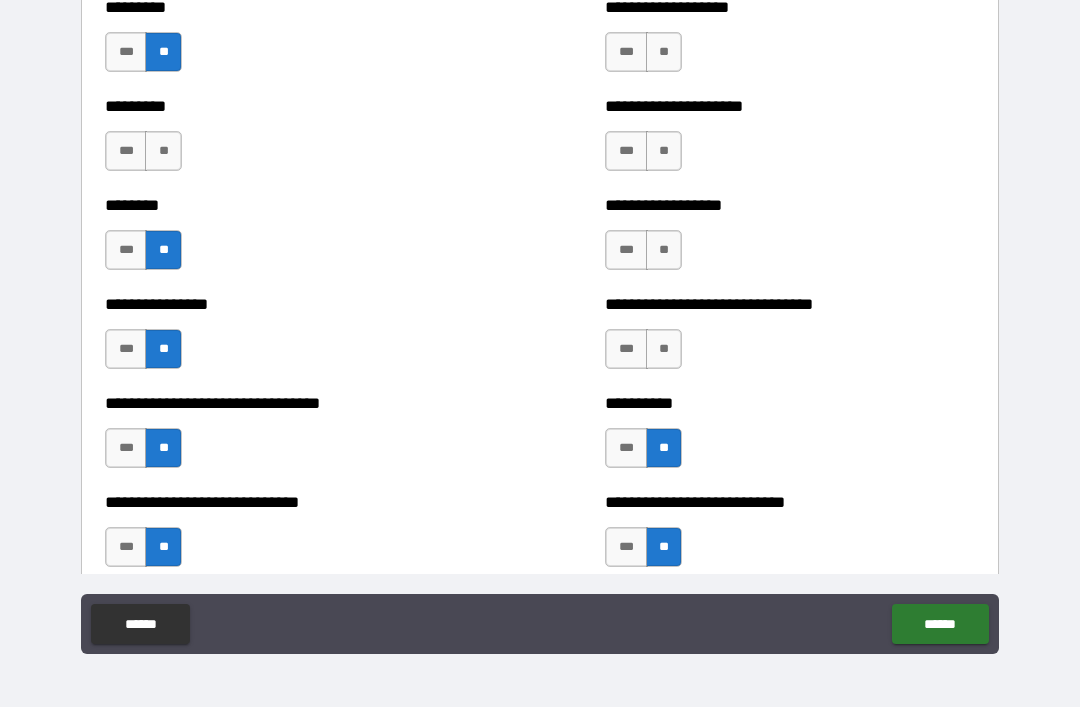 scroll, scrollTop: 7274, scrollLeft: 0, axis: vertical 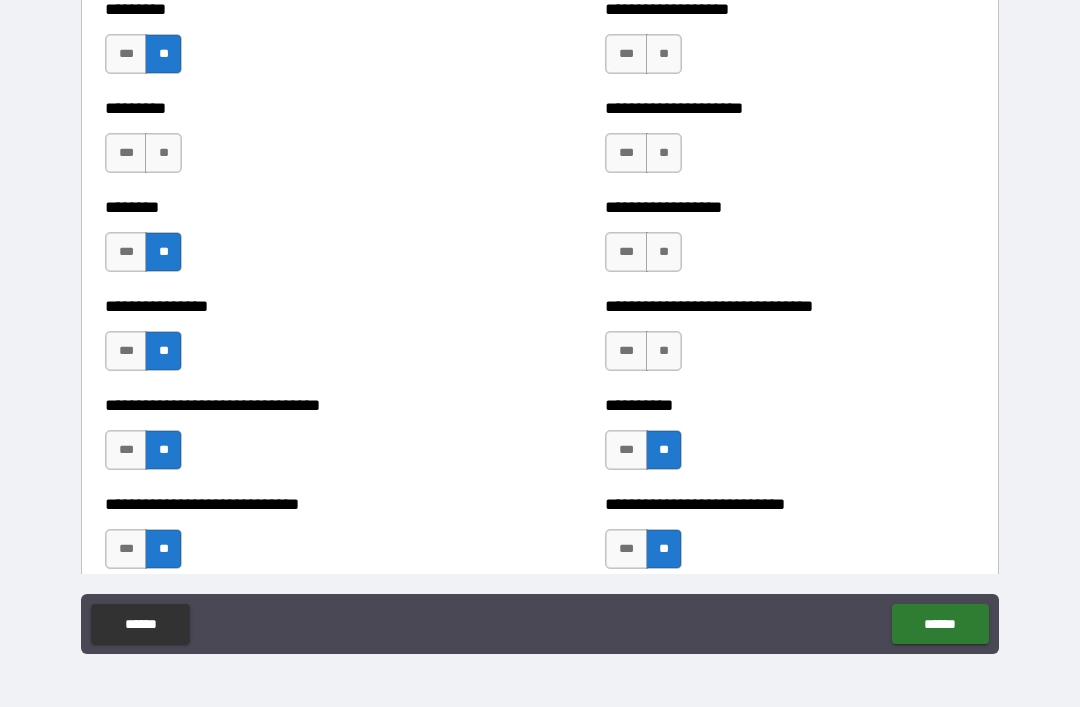 click on "**" at bounding box center [664, 351] 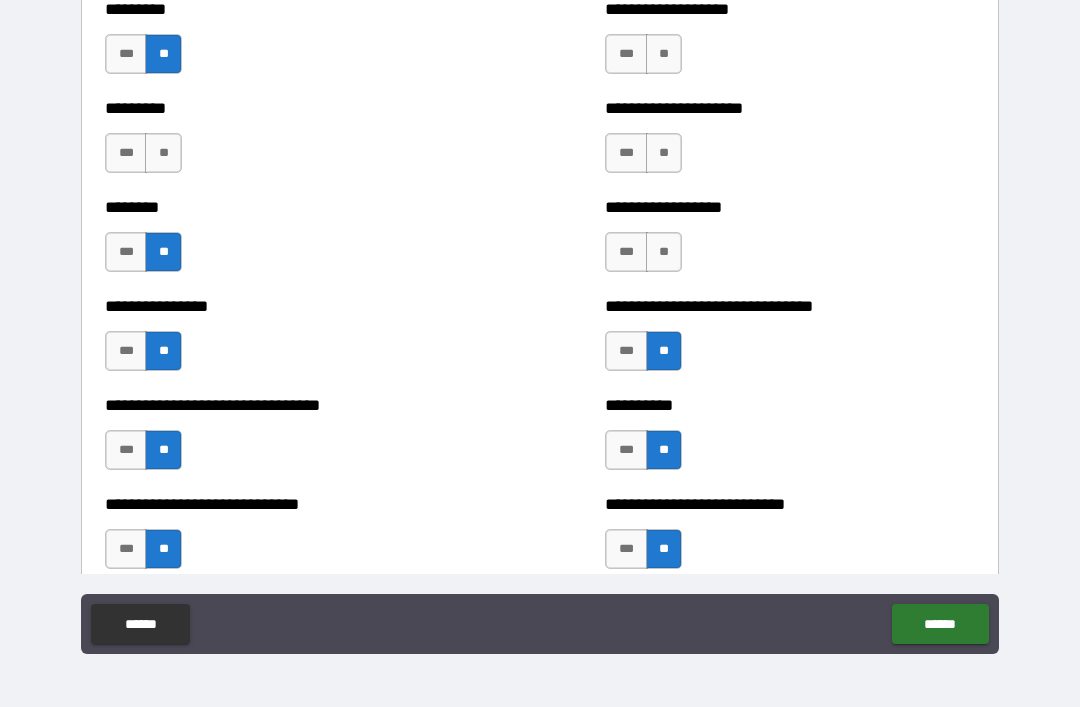 click on "**" at bounding box center (664, 252) 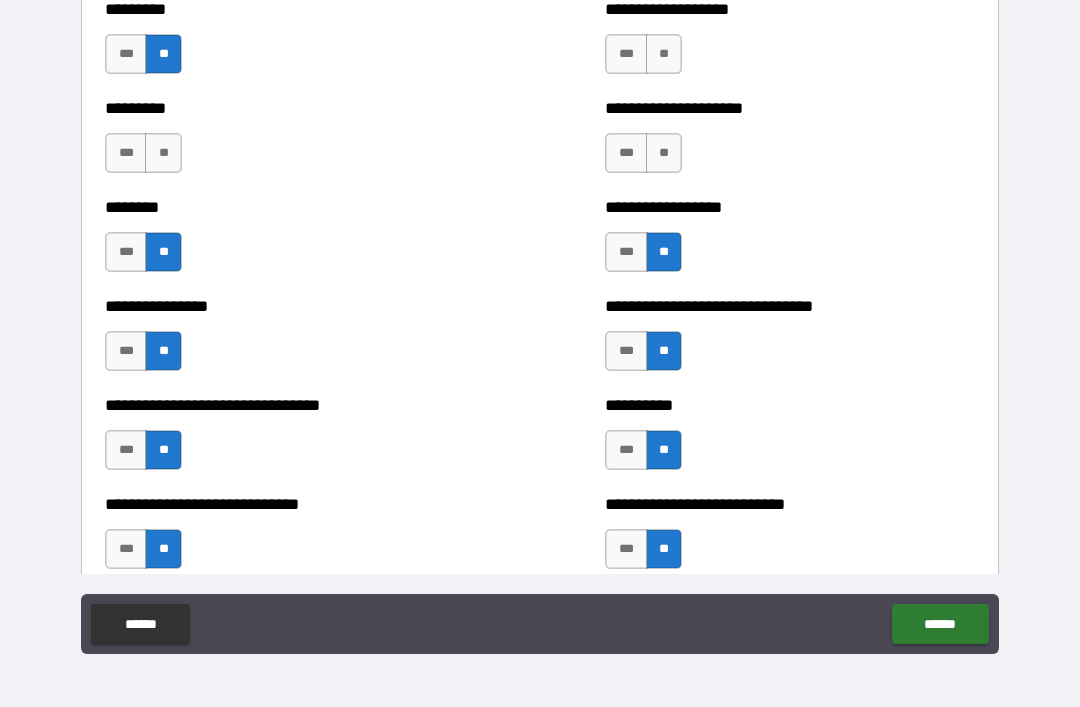 click on "**" at bounding box center (664, 153) 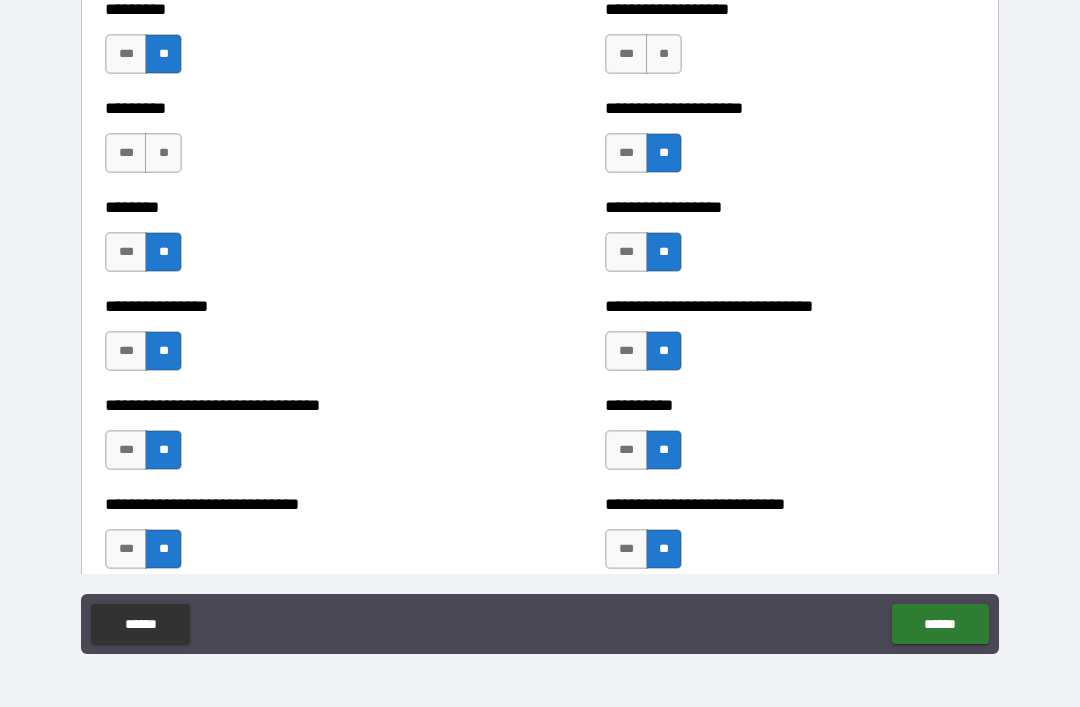 click on "**" at bounding box center [664, 54] 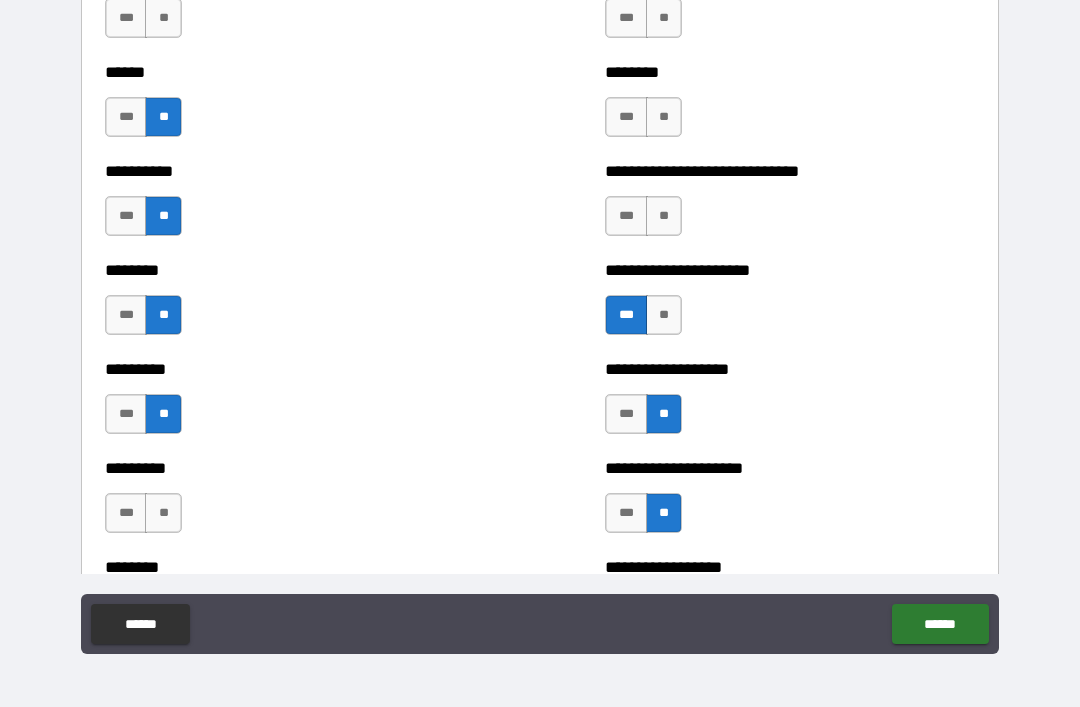 scroll, scrollTop: 6855, scrollLeft: 0, axis: vertical 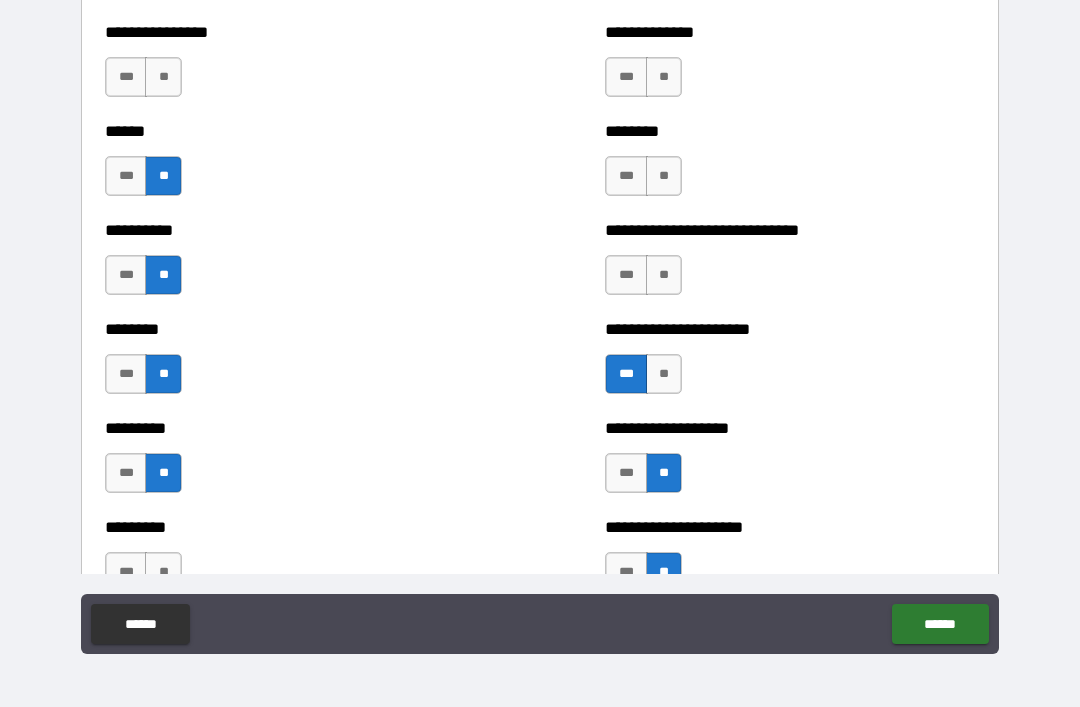click on "**" at bounding box center (664, 176) 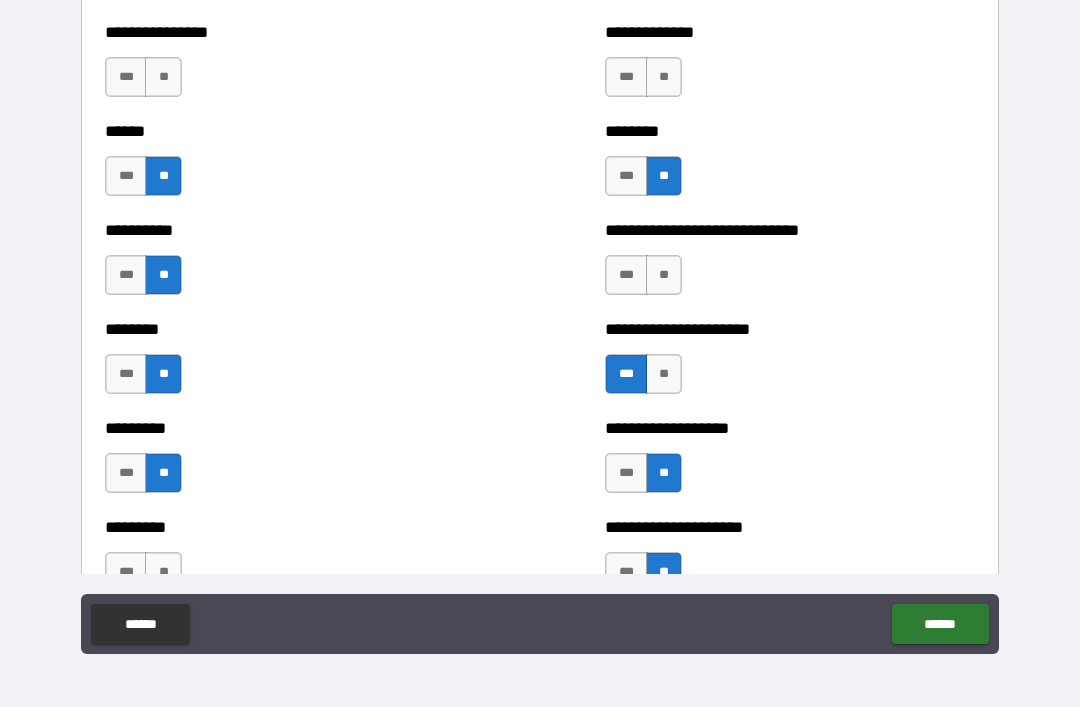 click on "**" at bounding box center (664, 77) 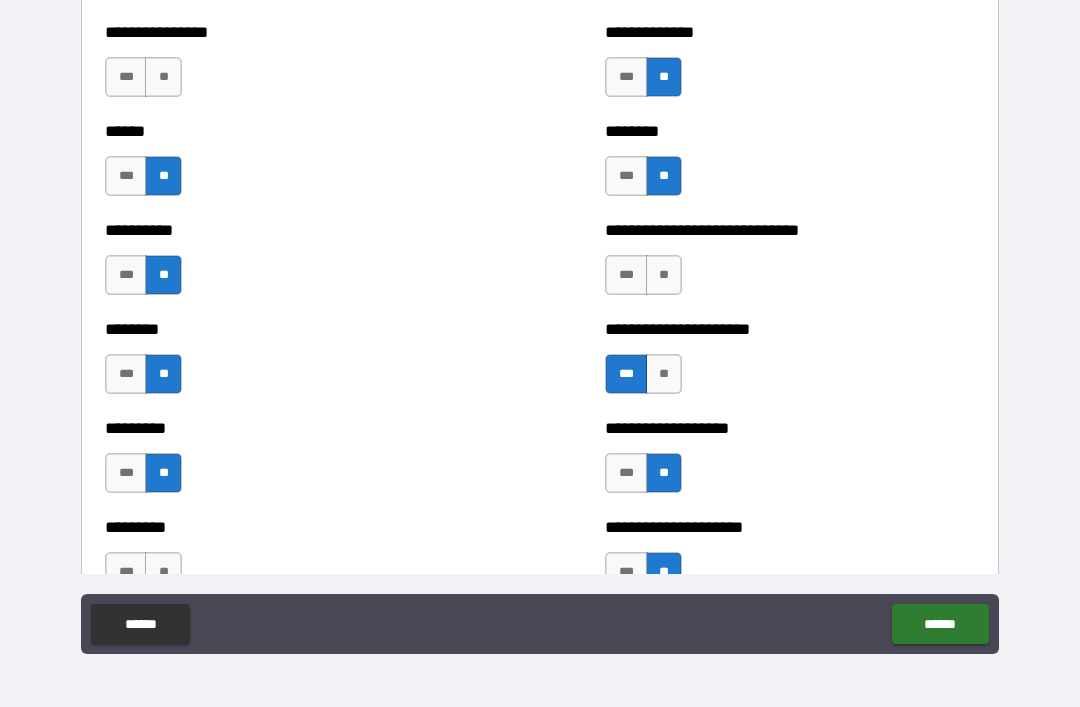 click on "**" at bounding box center (163, 77) 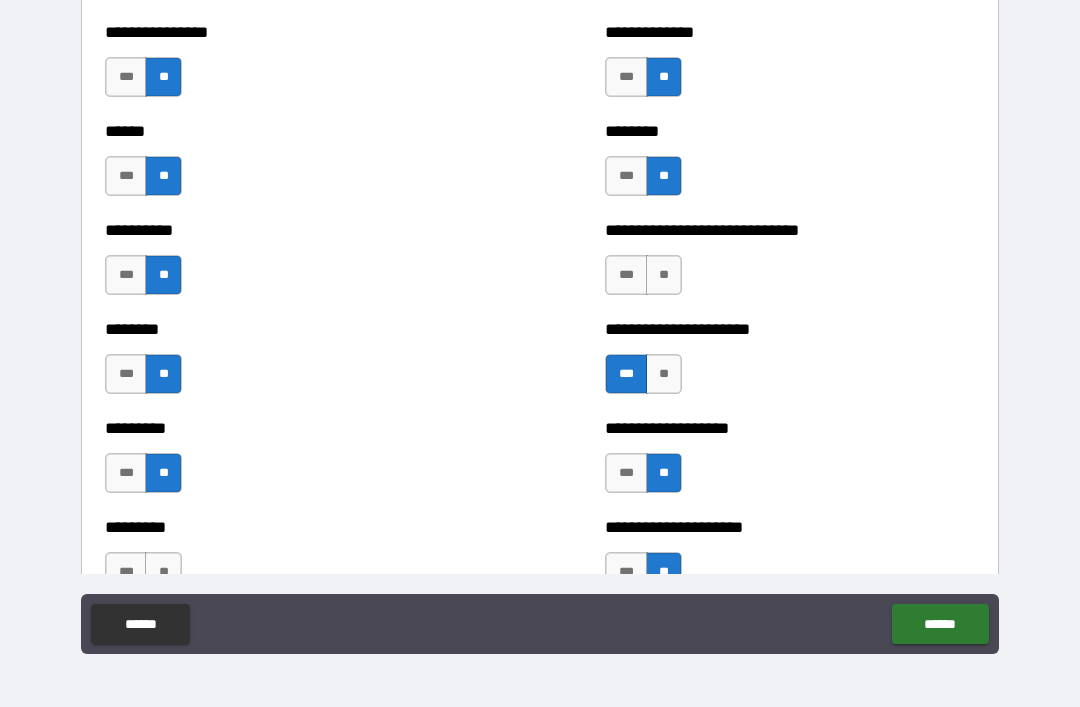 click on "******" at bounding box center [940, 624] 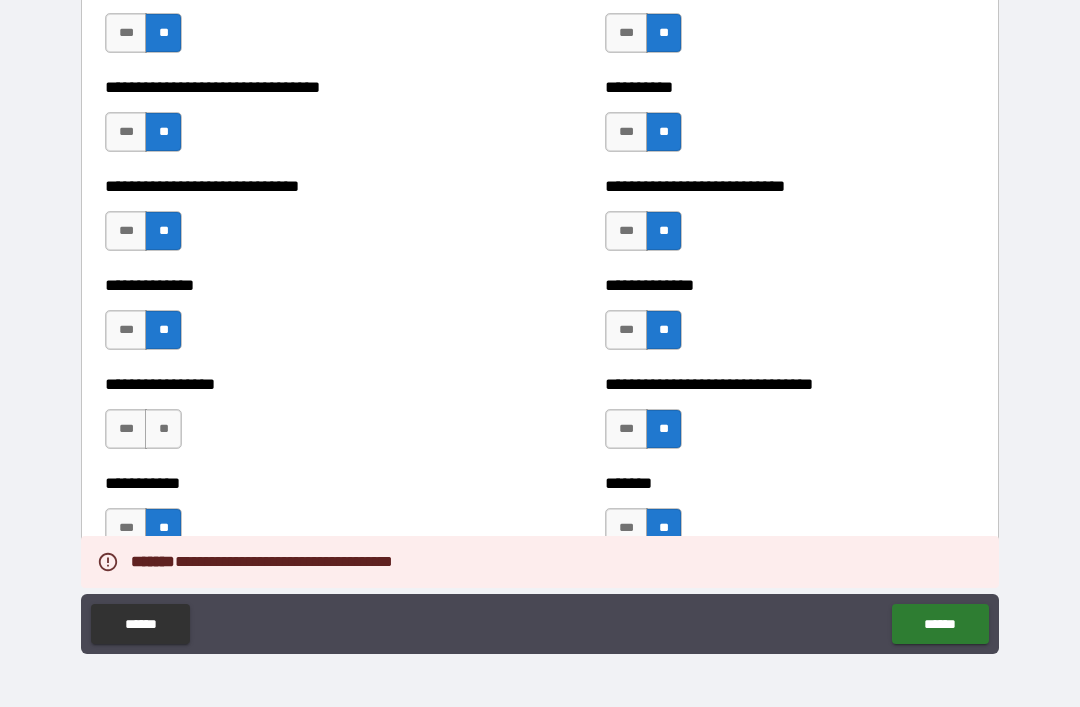 scroll, scrollTop: 7613, scrollLeft: 0, axis: vertical 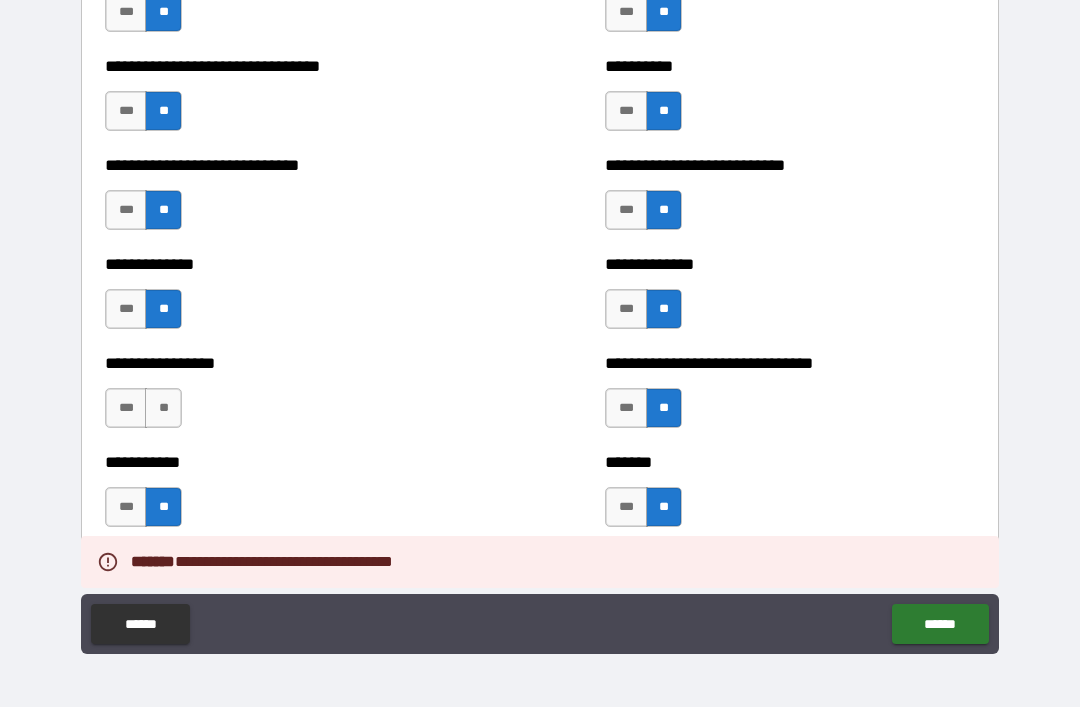 click on "**" at bounding box center (163, 408) 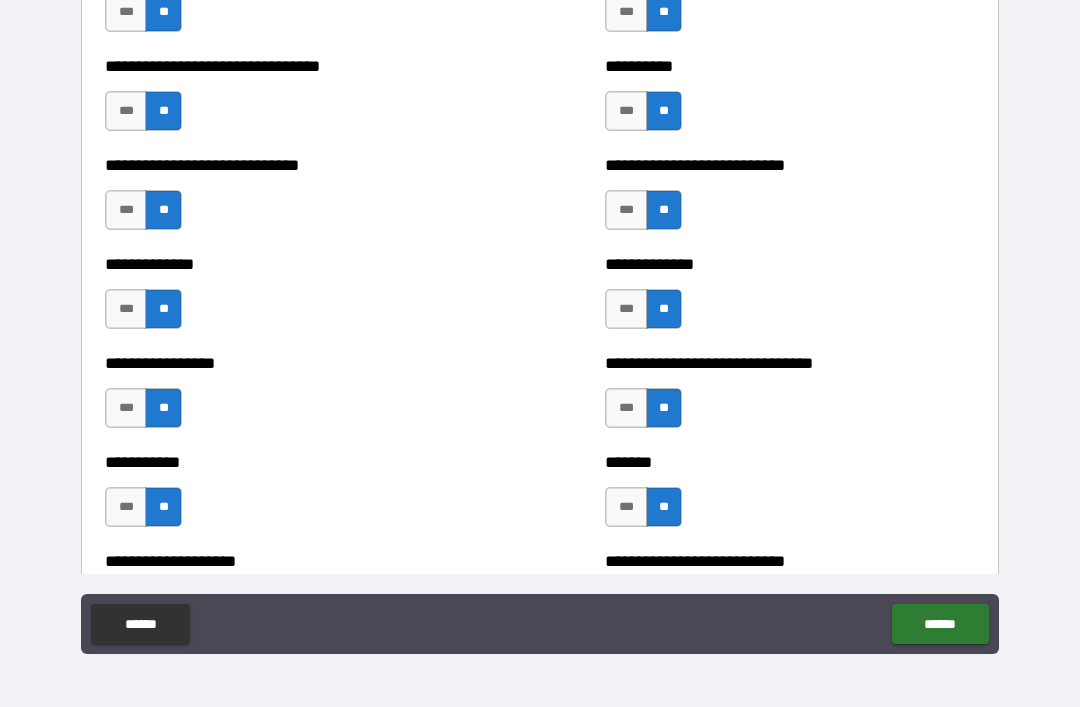 click on "******" at bounding box center [940, 624] 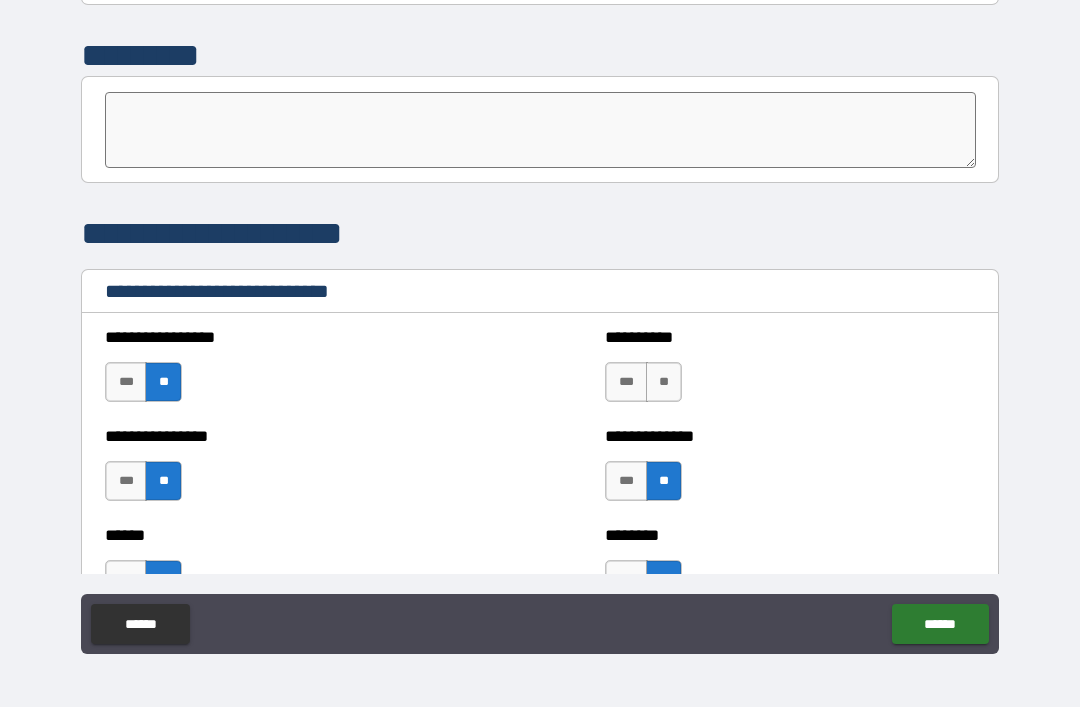 scroll, scrollTop: 6445, scrollLeft: 0, axis: vertical 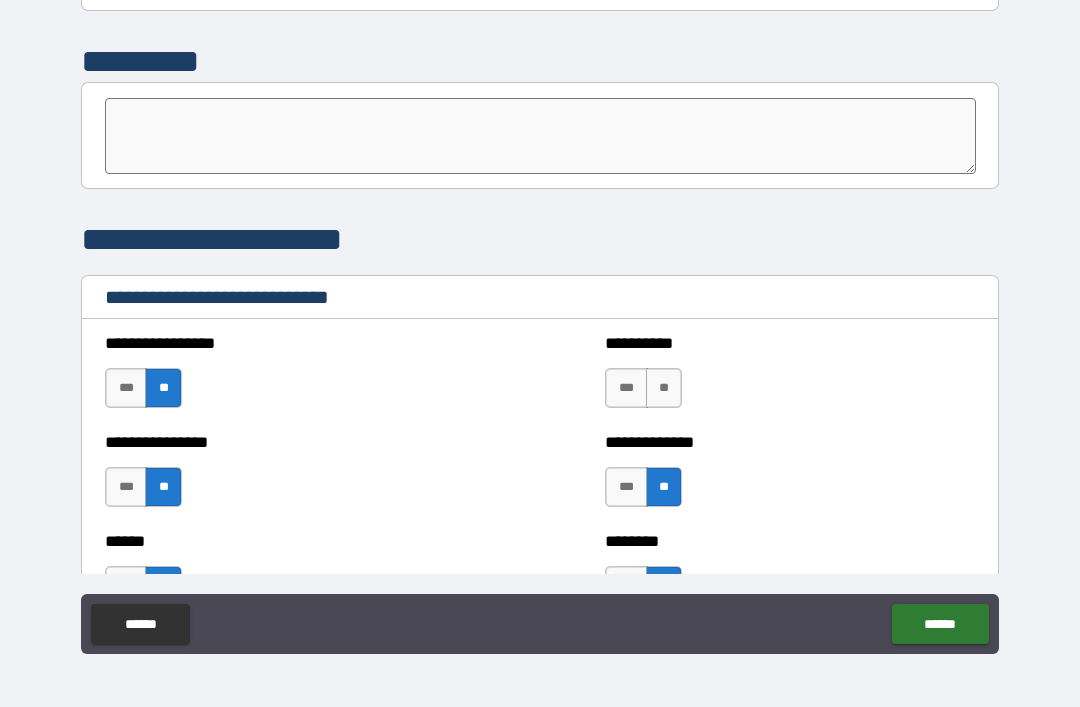 click on "**" at bounding box center [664, 388] 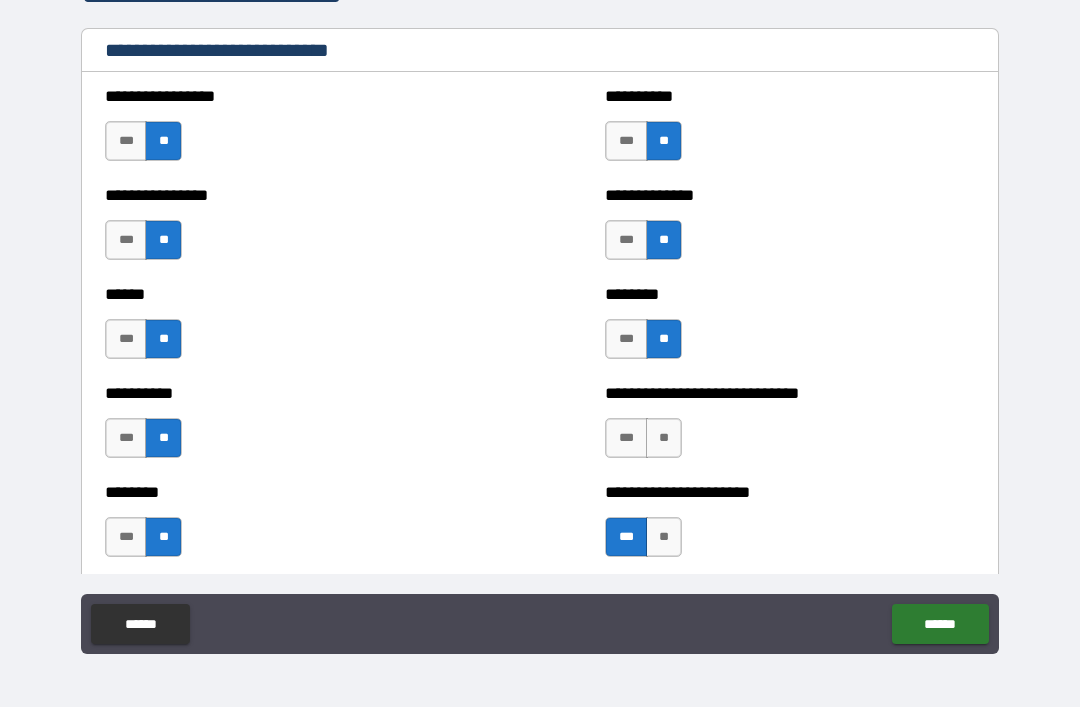 scroll, scrollTop: 6699, scrollLeft: 0, axis: vertical 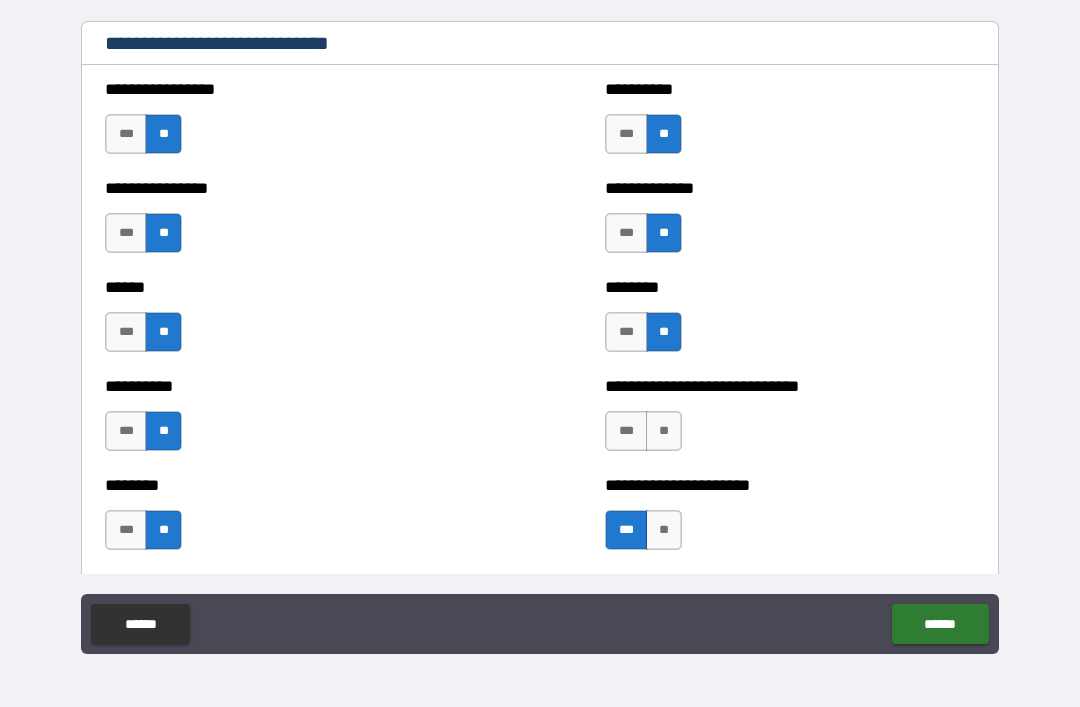 click on "**" at bounding box center (664, 431) 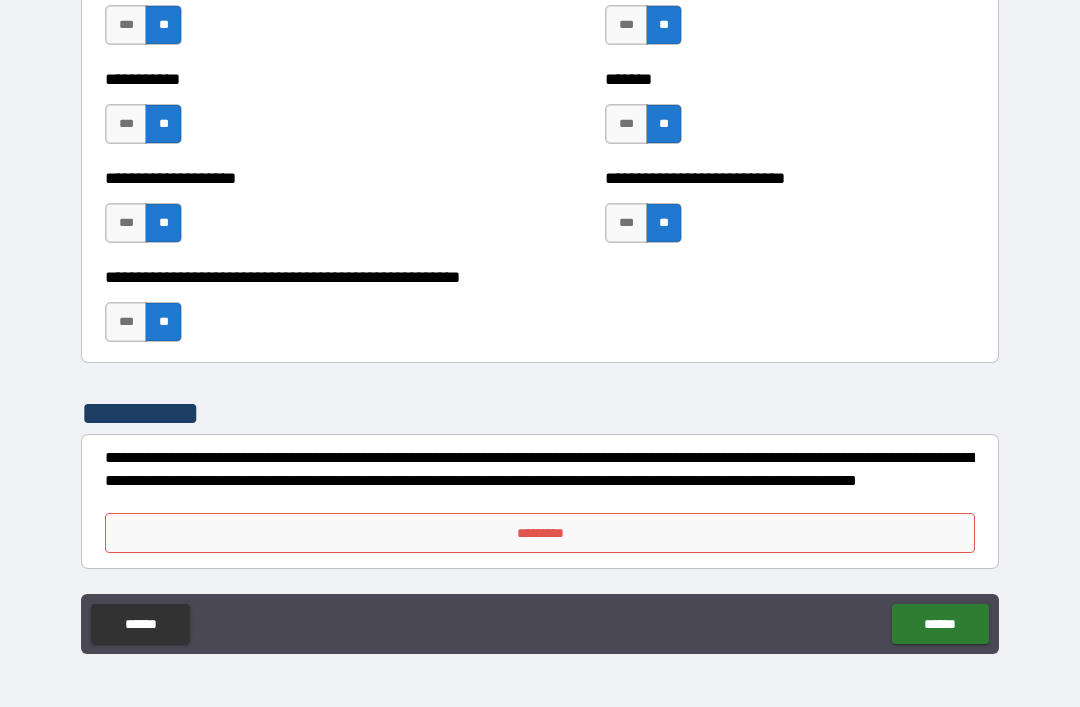 click on "******" at bounding box center (940, 624) 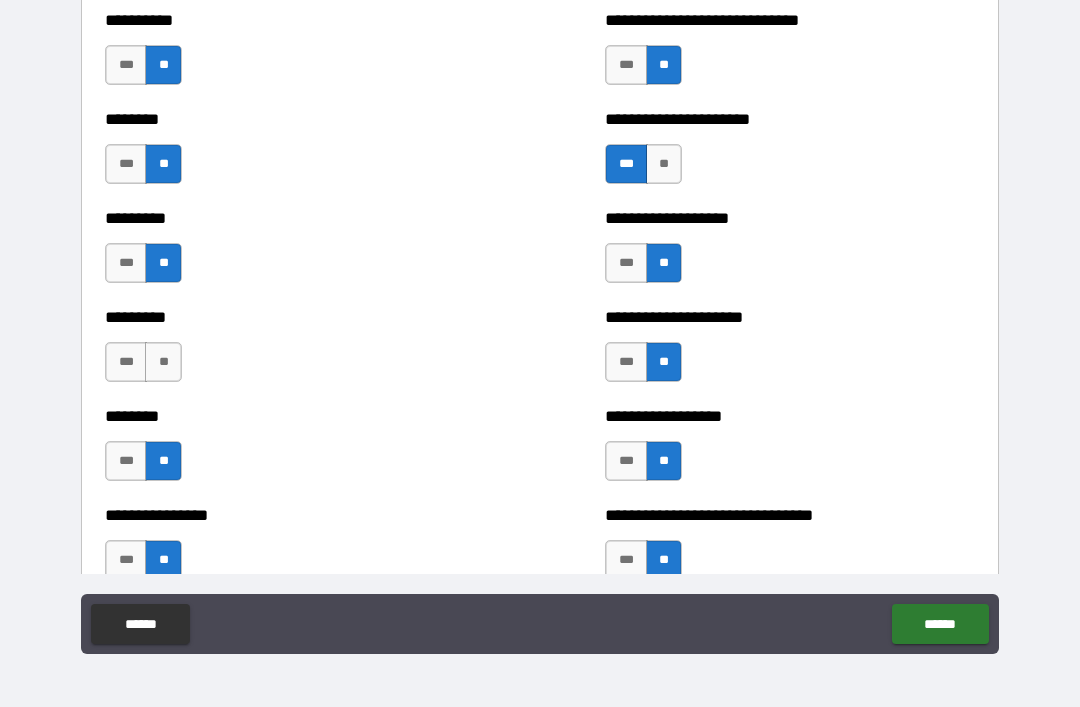 scroll, scrollTop: 7049, scrollLeft: 0, axis: vertical 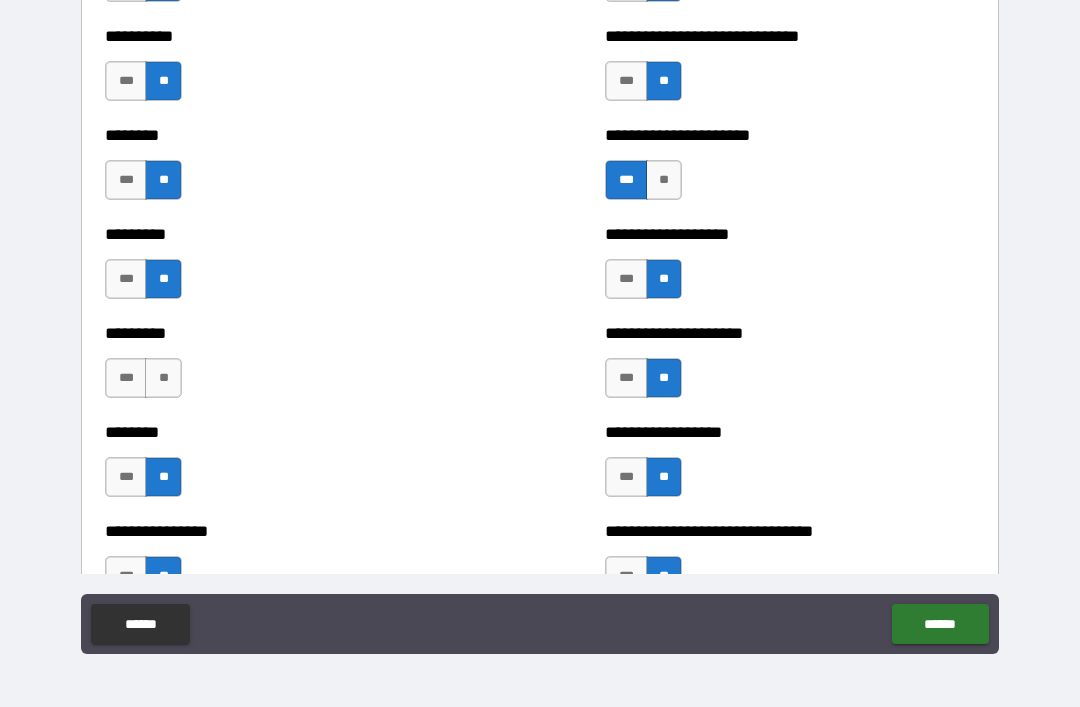click on "**" at bounding box center (163, 378) 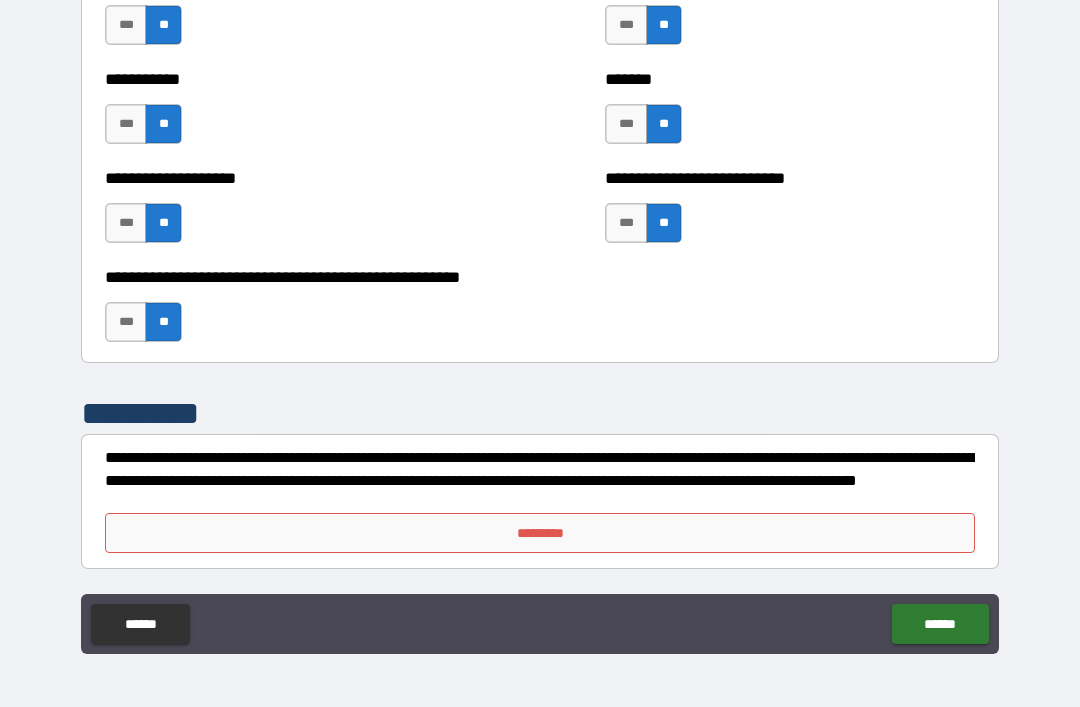 scroll, scrollTop: 7996, scrollLeft: 0, axis: vertical 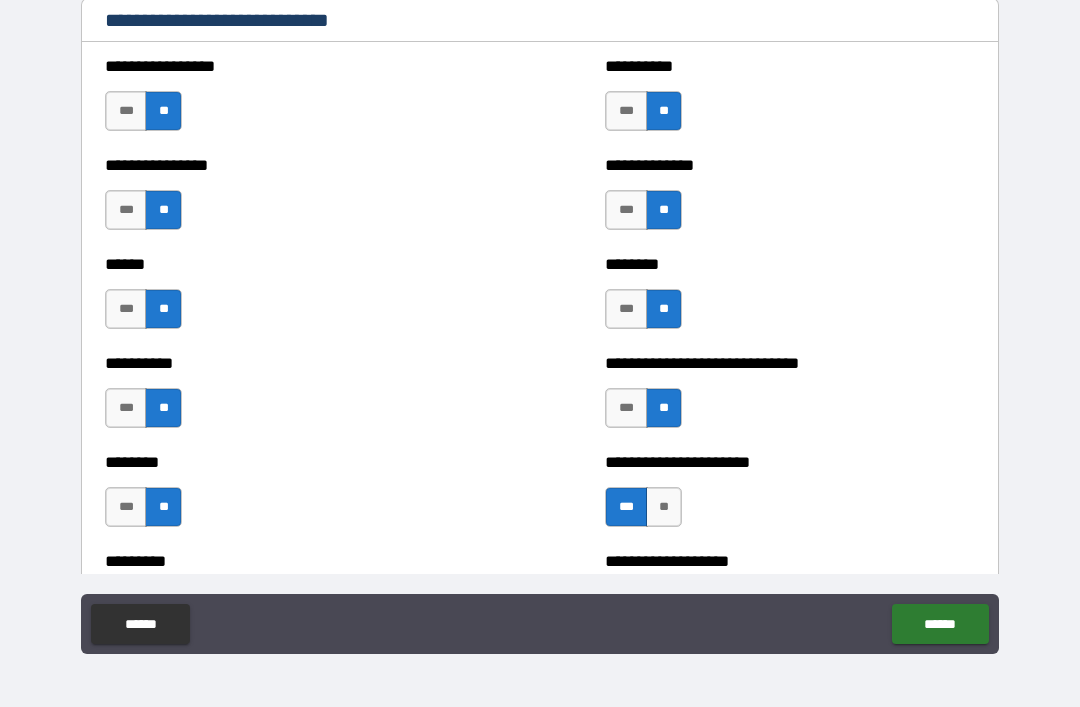 click on "**" at bounding box center (664, 507) 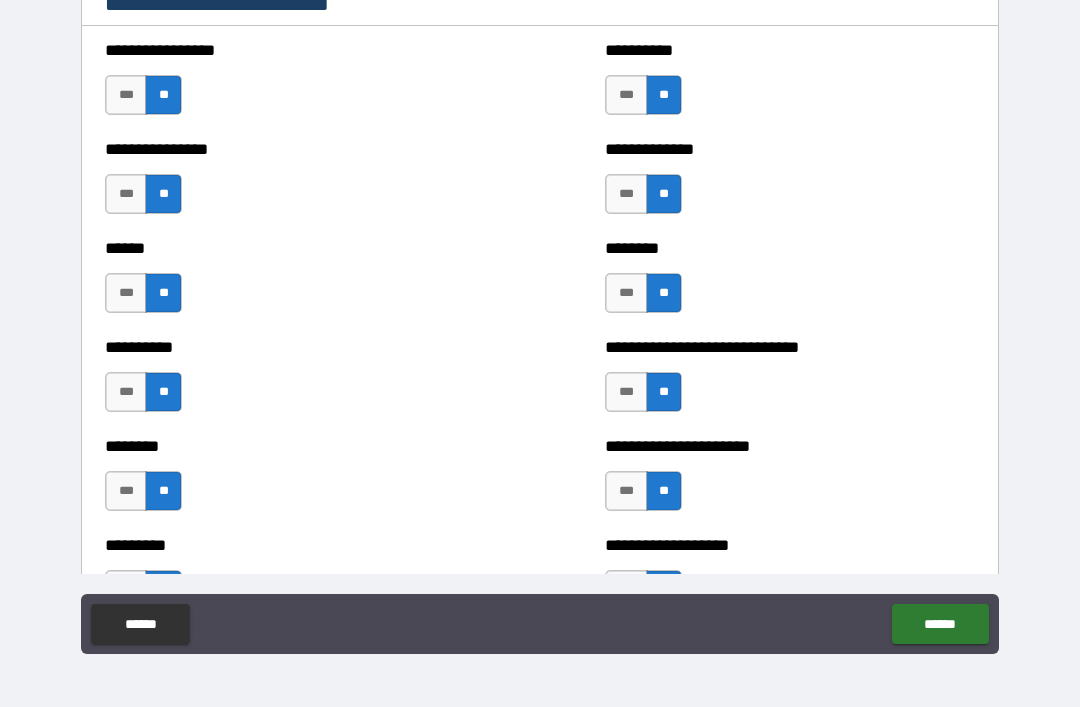 scroll, scrollTop: 6742, scrollLeft: 0, axis: vertical 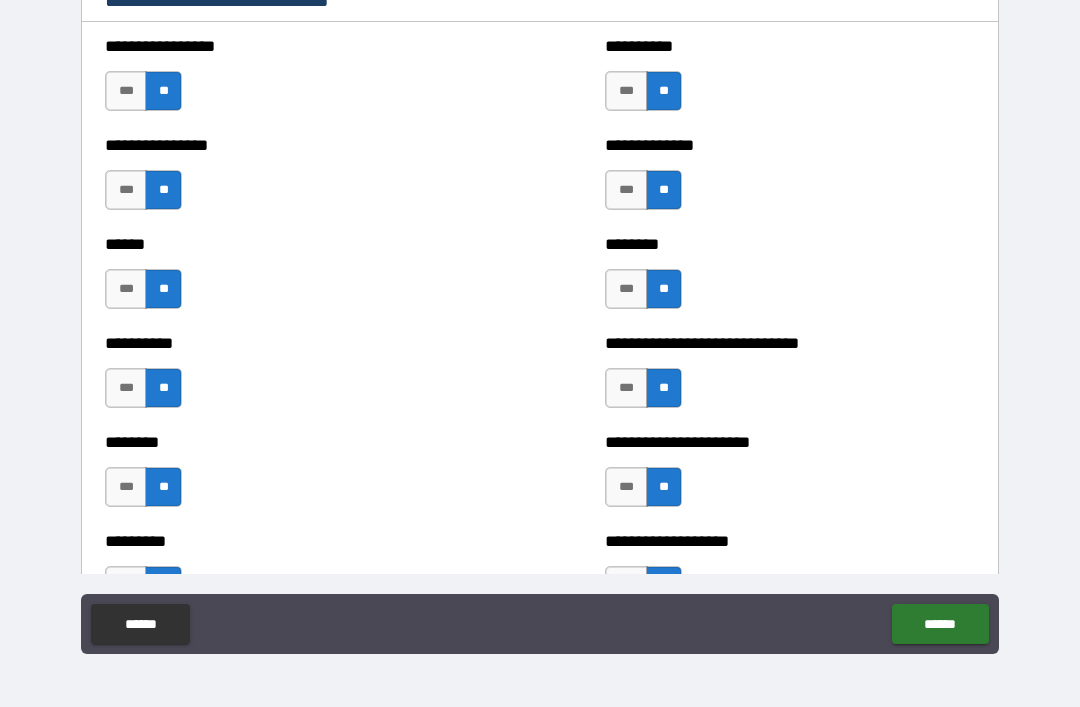 click on "***" at bounding box center [626, 487] 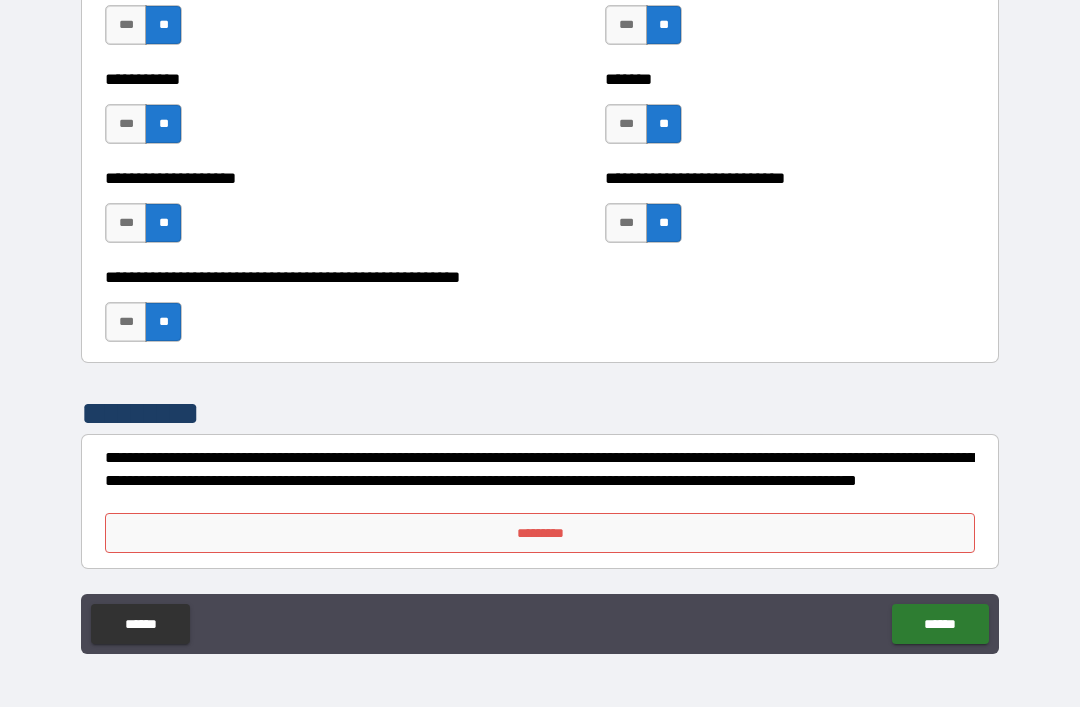 scroll, scrollTop: 7996, scrollLeft: 0, axis: vertical 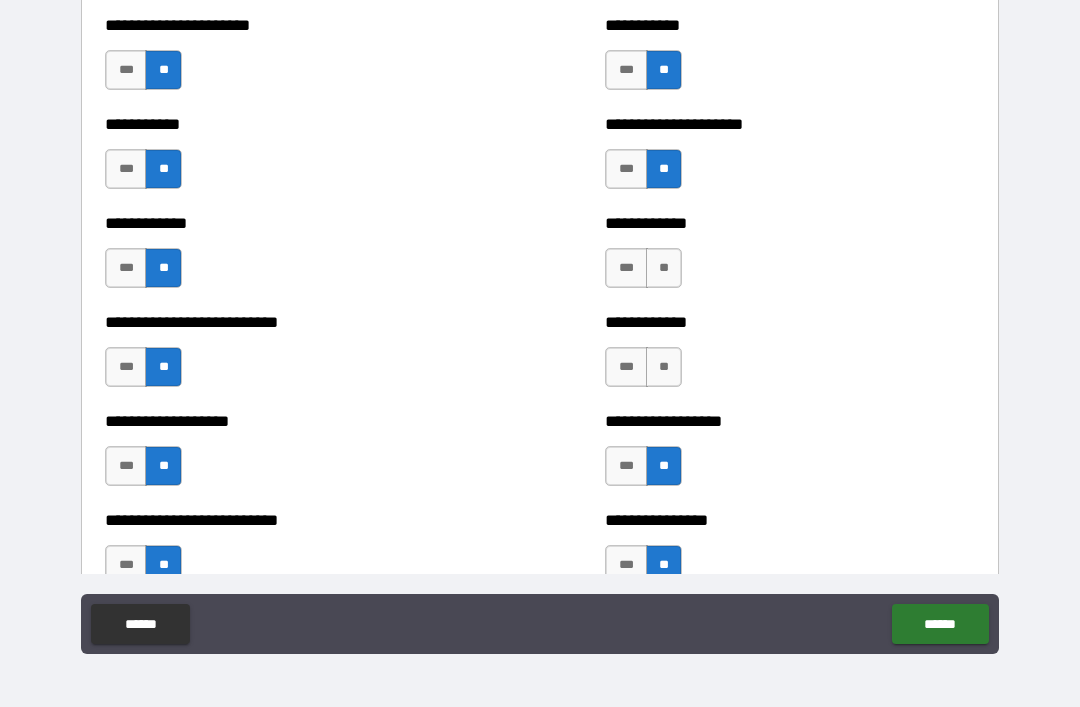 click on "**" at bounding box center (664, 268) 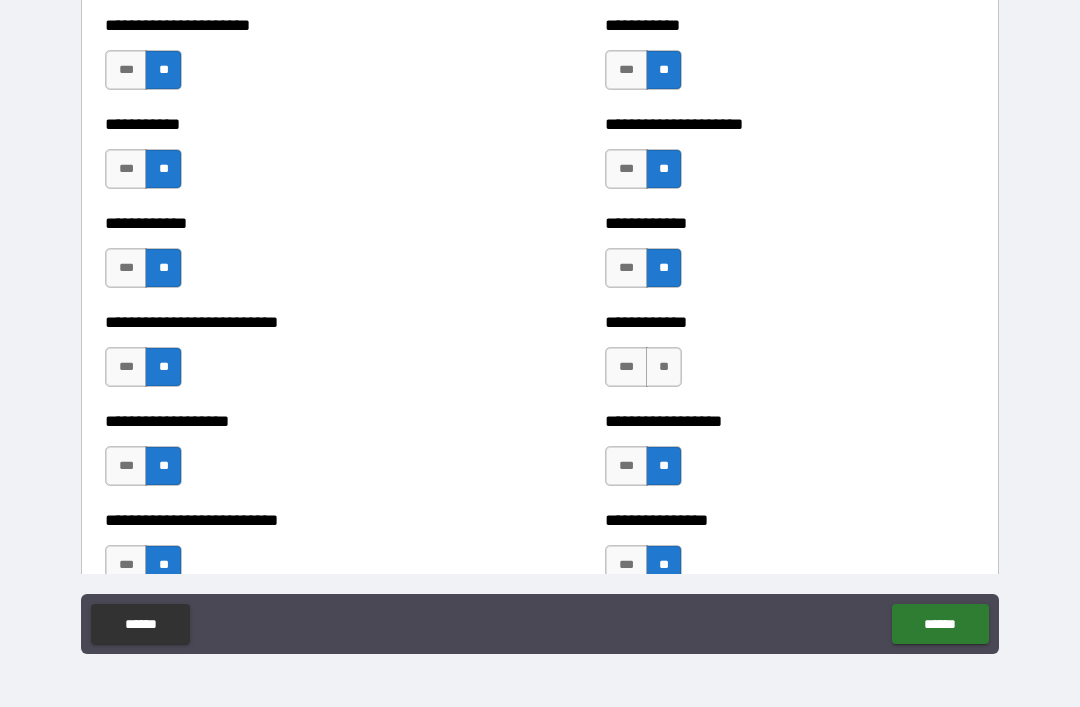 click on "**" at bounding box center (664, 367) 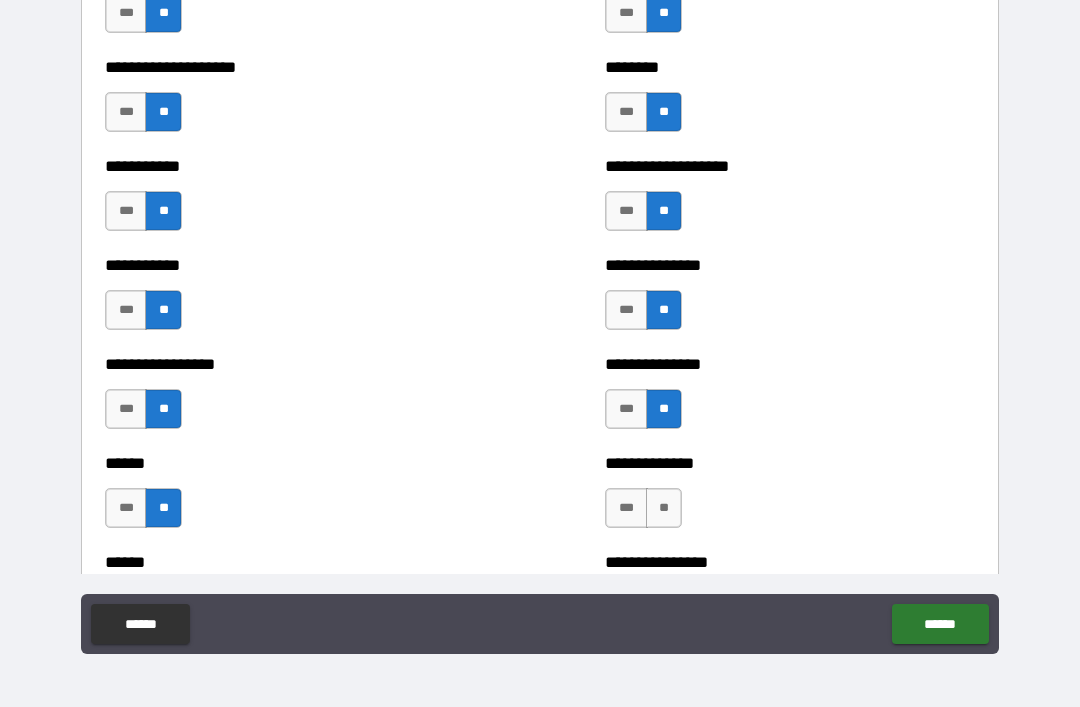 scroll, scrollTop: 2688, scrollLeft: 0, axis: vertical 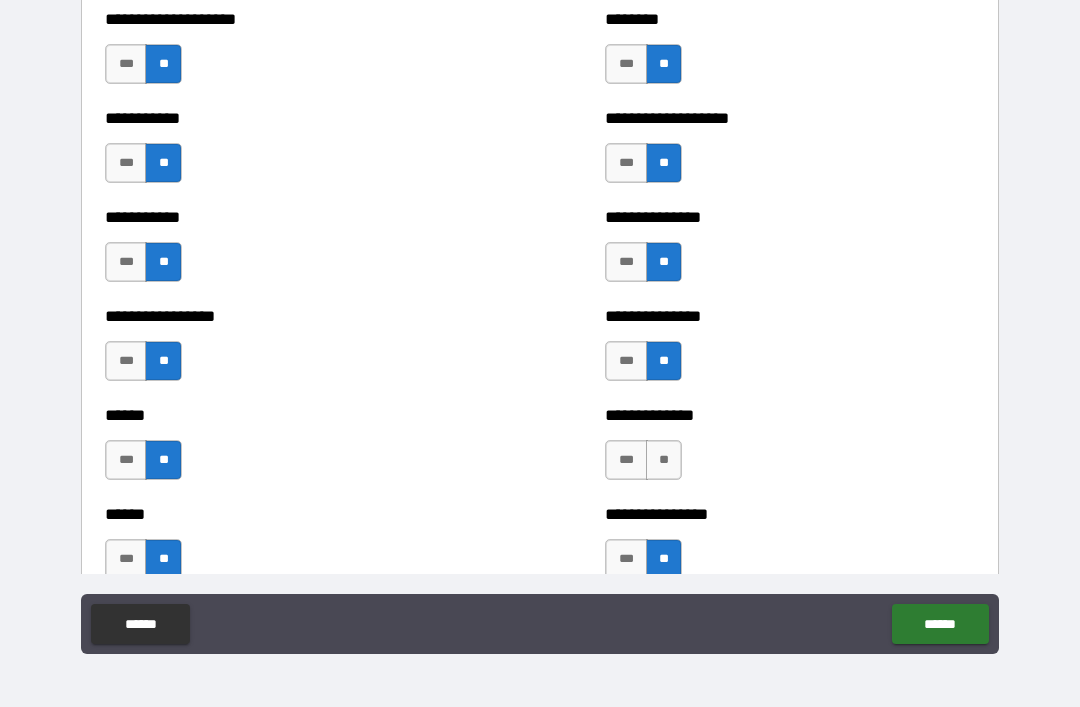 click on "**" at bounding box center (664, 460) 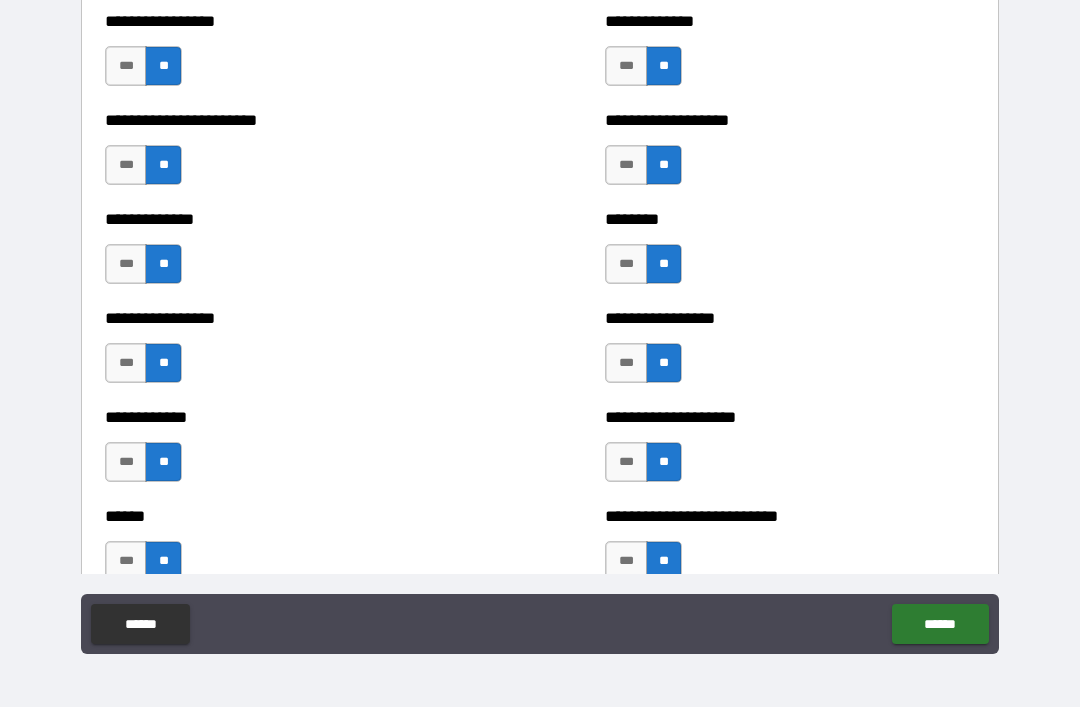 scroll, scrollTop: 3602, scrollLeft: 0, axis: vertical 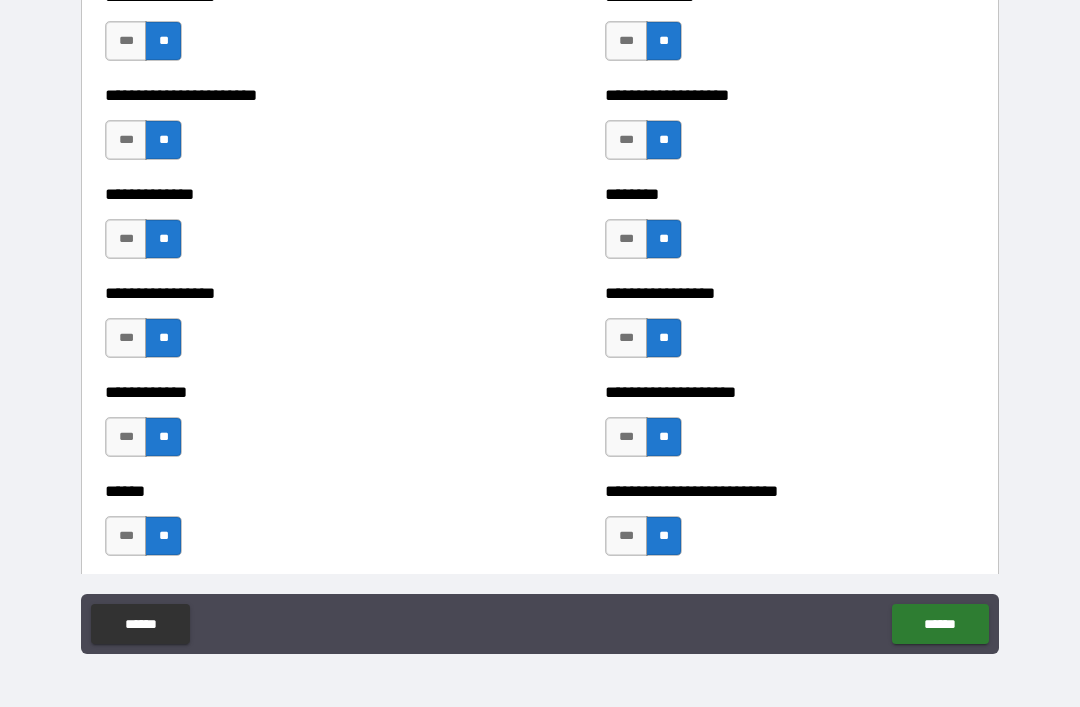 click on "******" at bounding box center (940, 624) 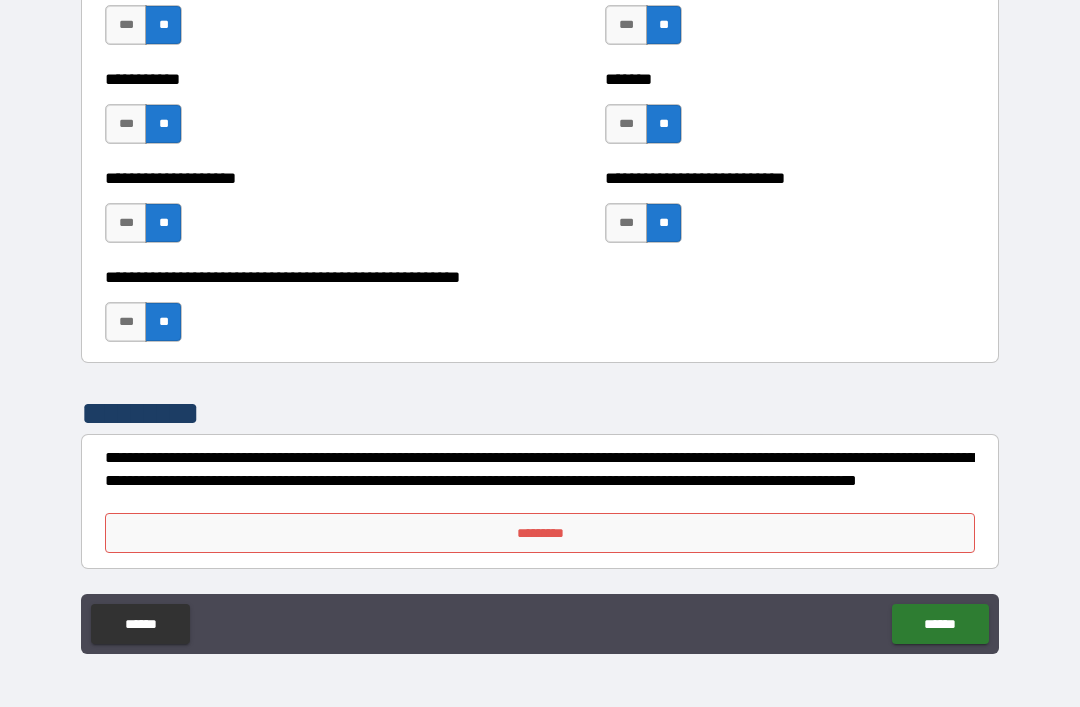 scroll, scrollTop: 7996, scrollLeft: 0, axis: vertical 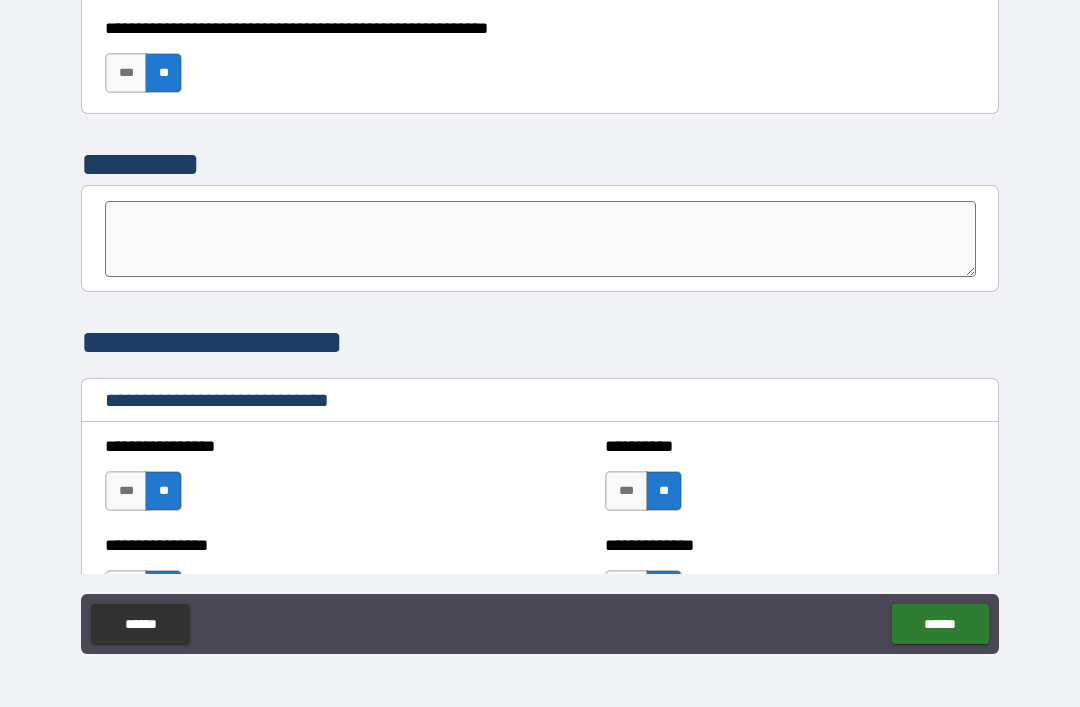 click at bounding box center (540, 239) 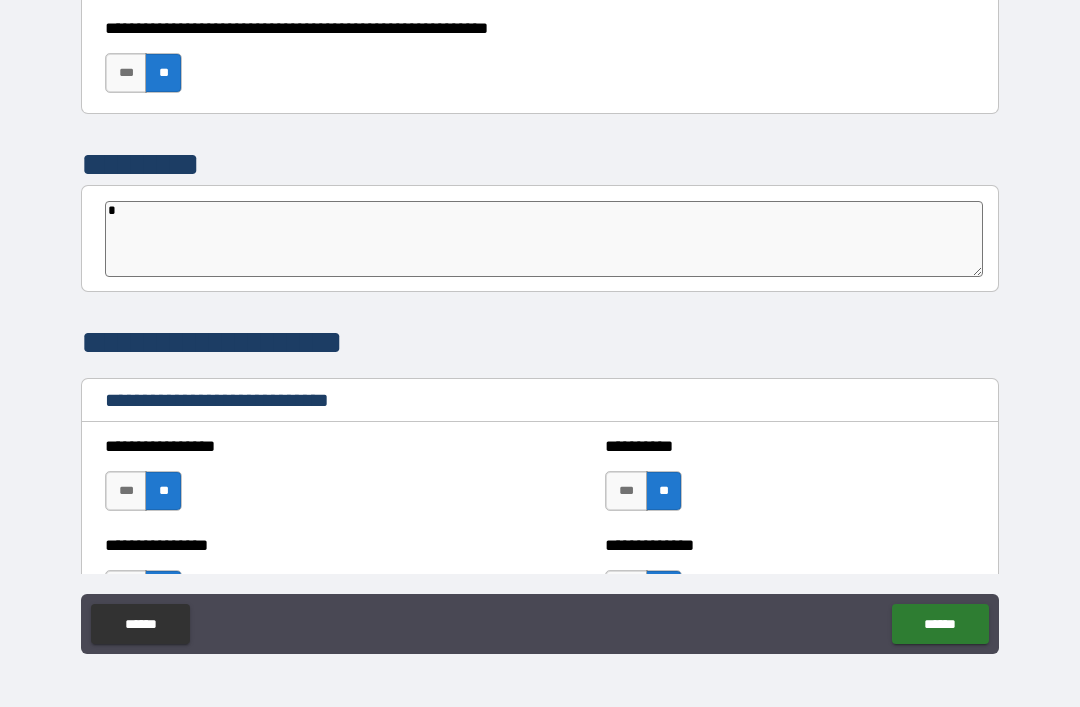 type on "*" 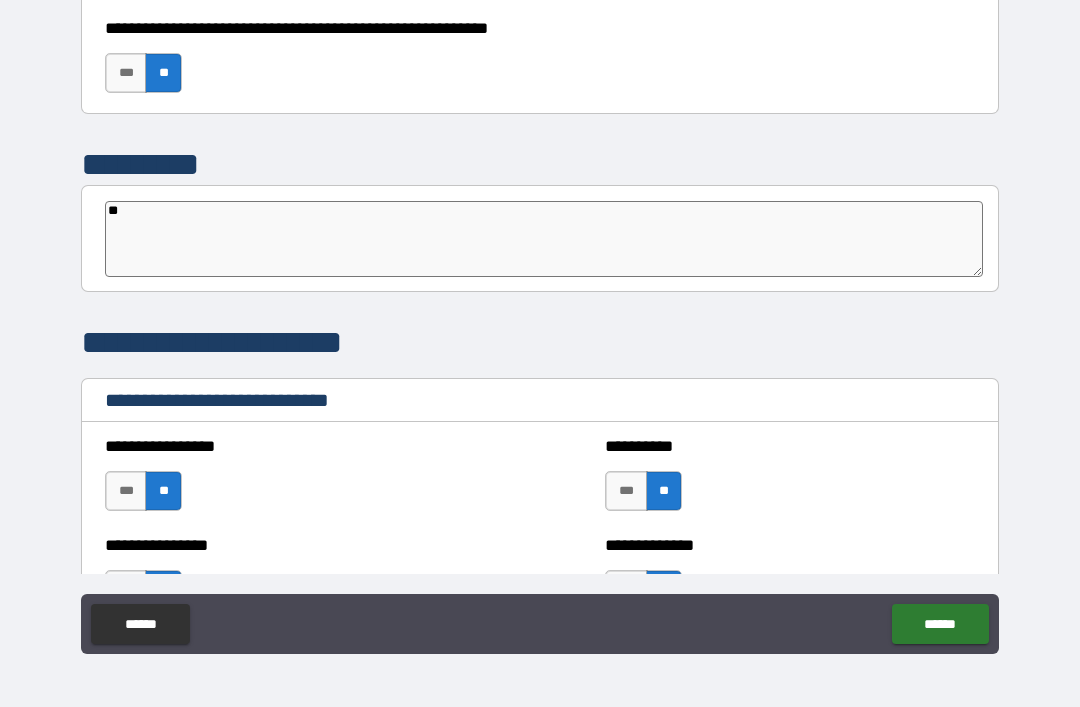 type on "*" 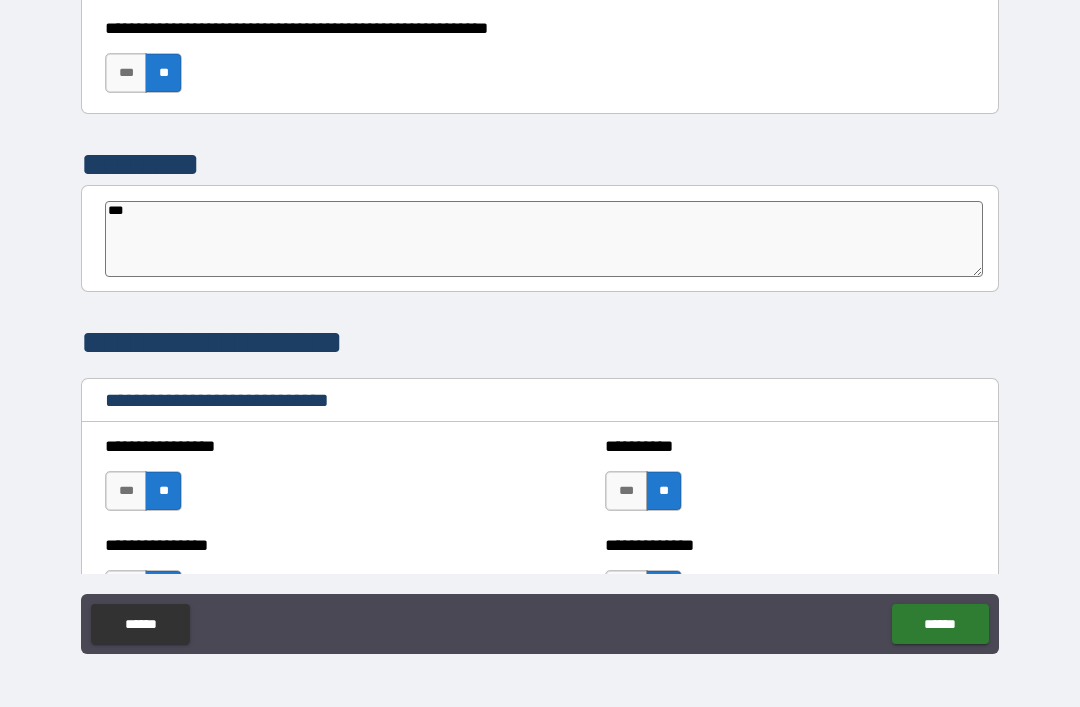 type on "*" 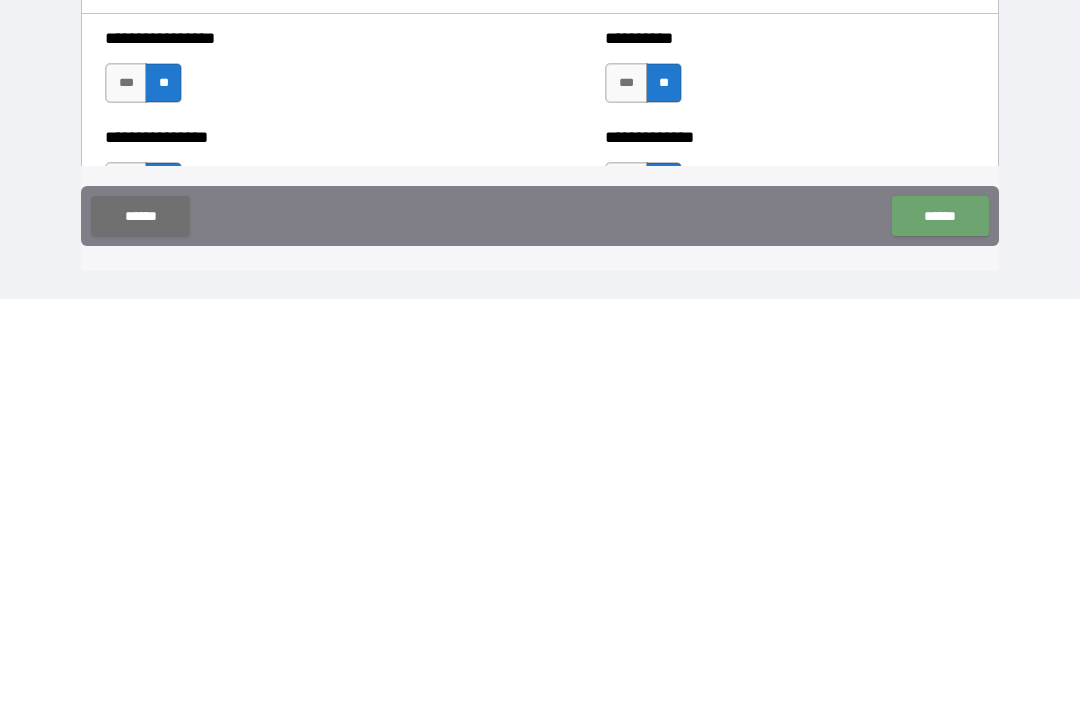 type on "***" 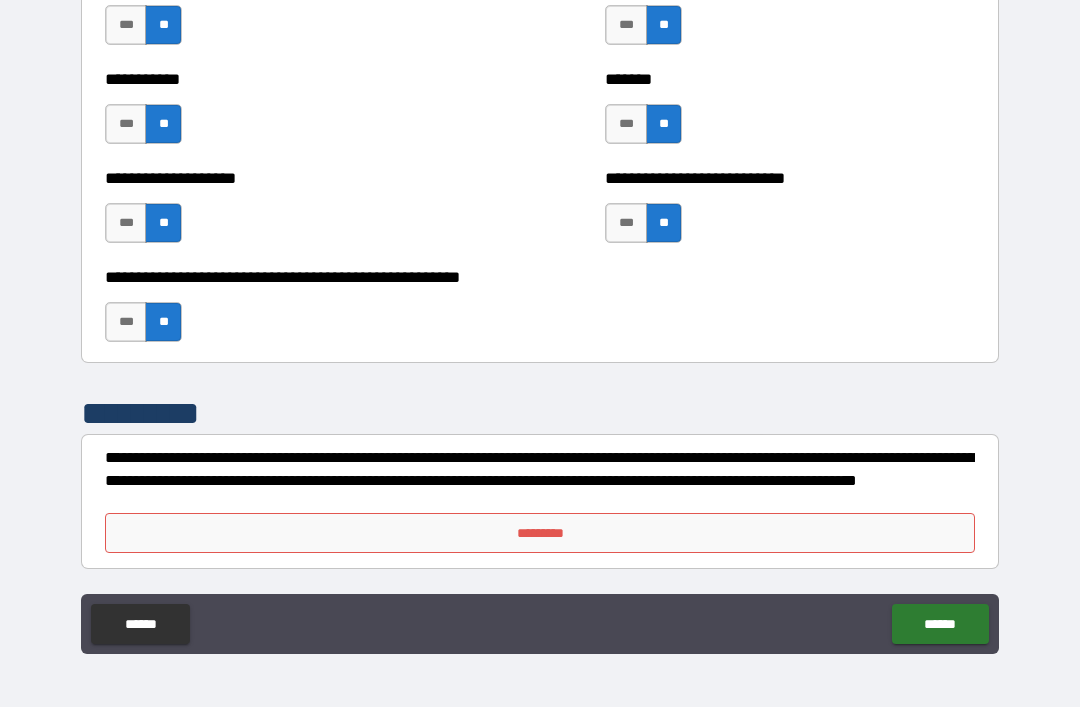 scroll, scrollTop: 7996, scrollLeft: 0, axis: vertical 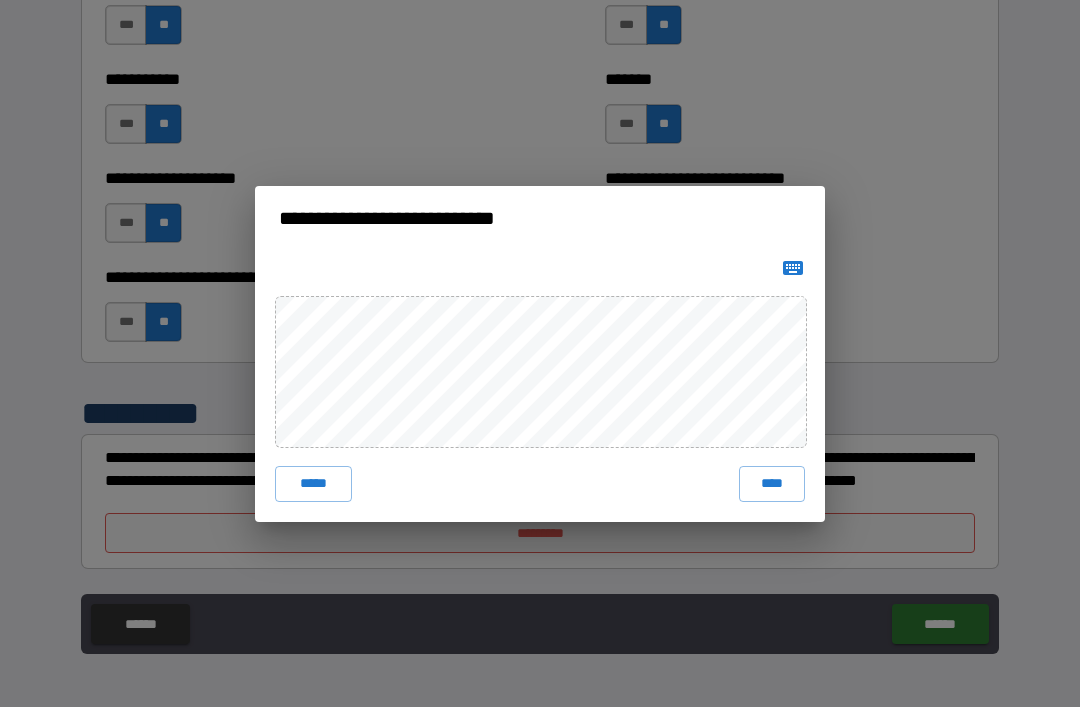 click on "****" at bounding box center (772, 484) 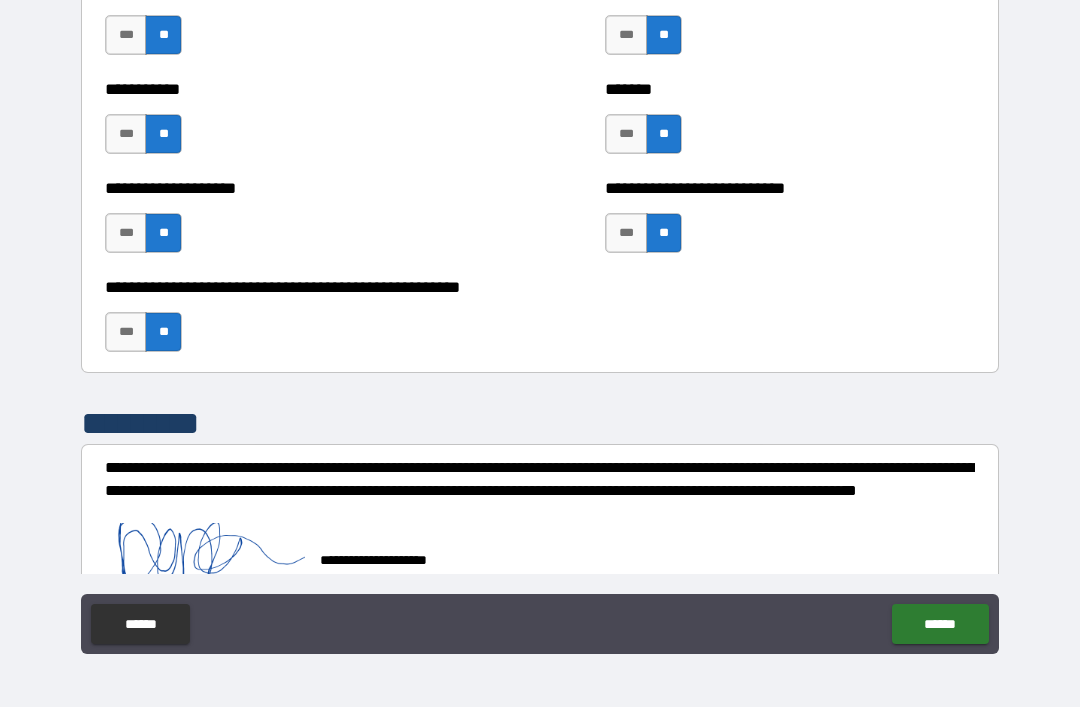 type on "*" 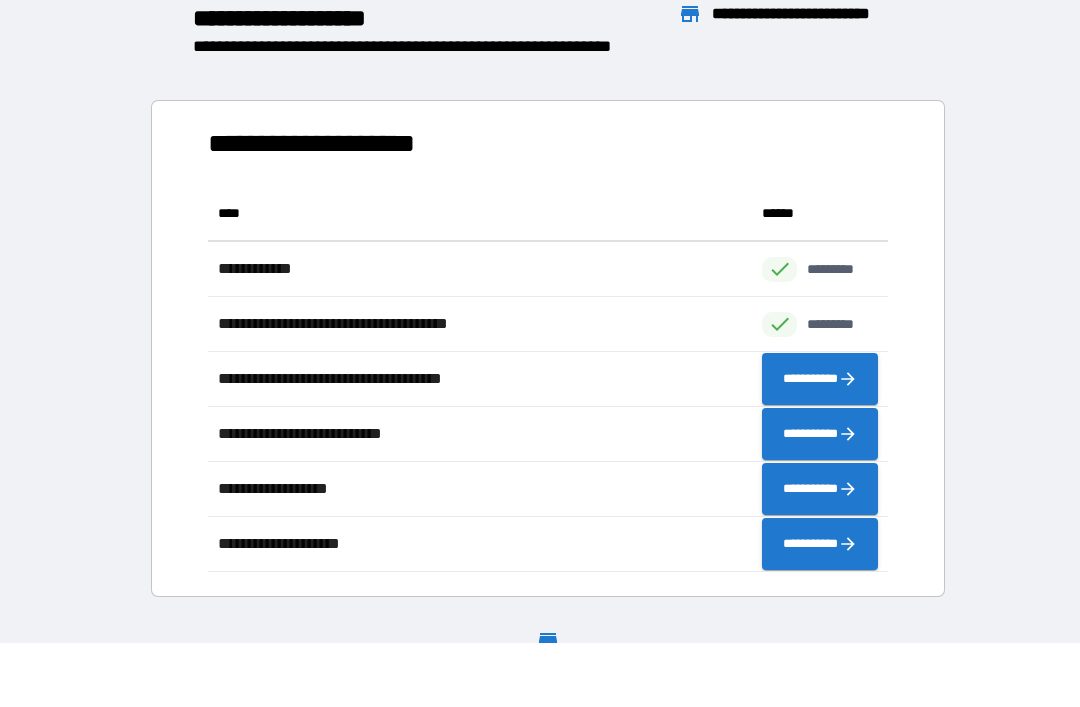 scroll, scrollTop: 1, scrollLeft: 1, axis: both 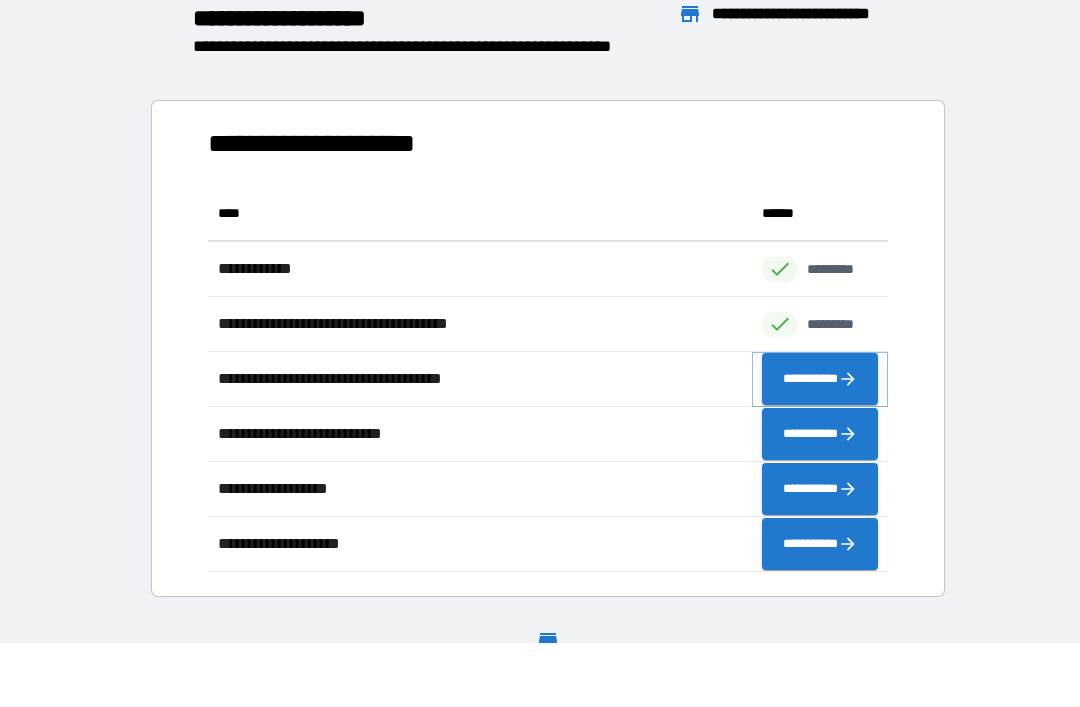 click on "**********" at bounding box center [820, 379] 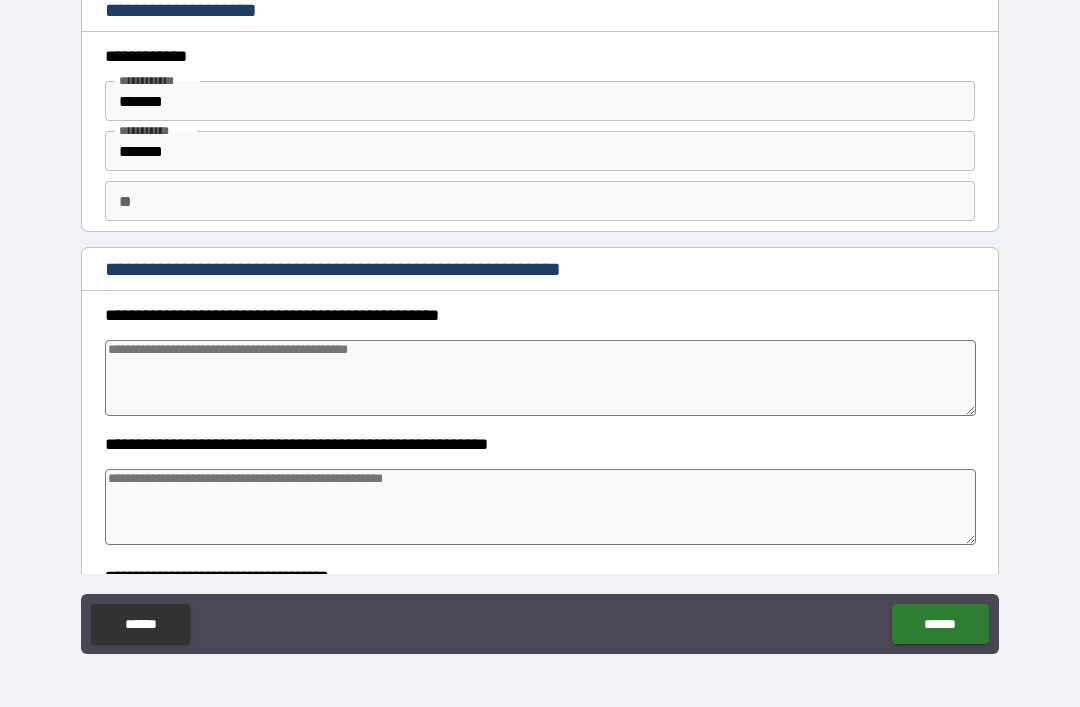 type on "*" 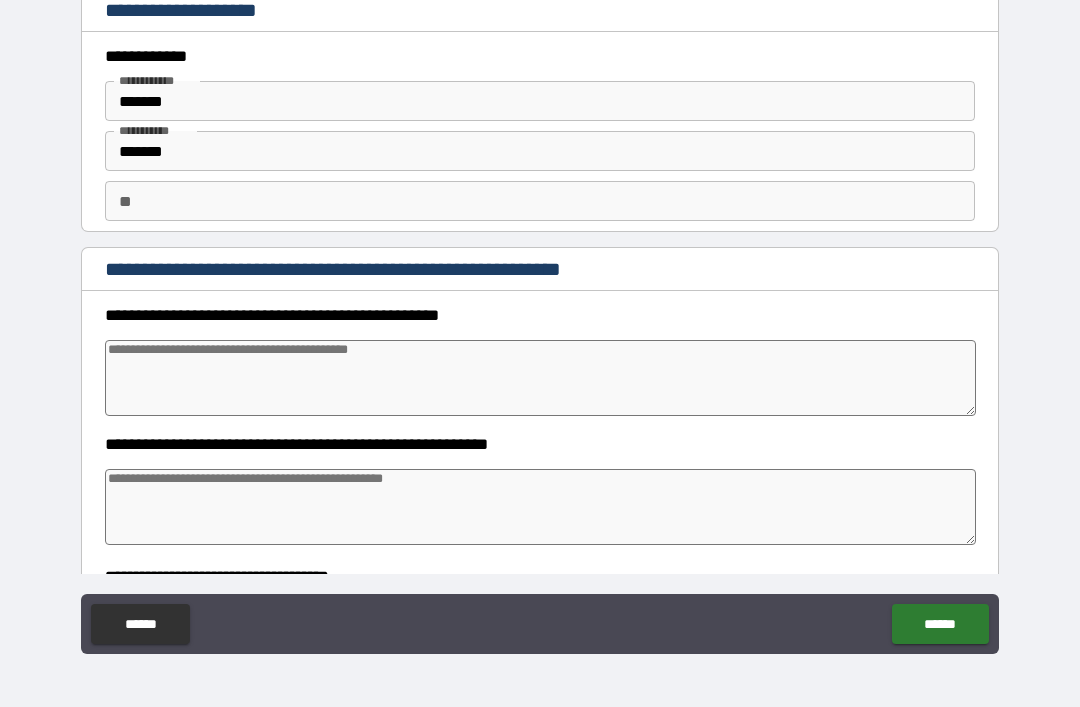 type on "*" 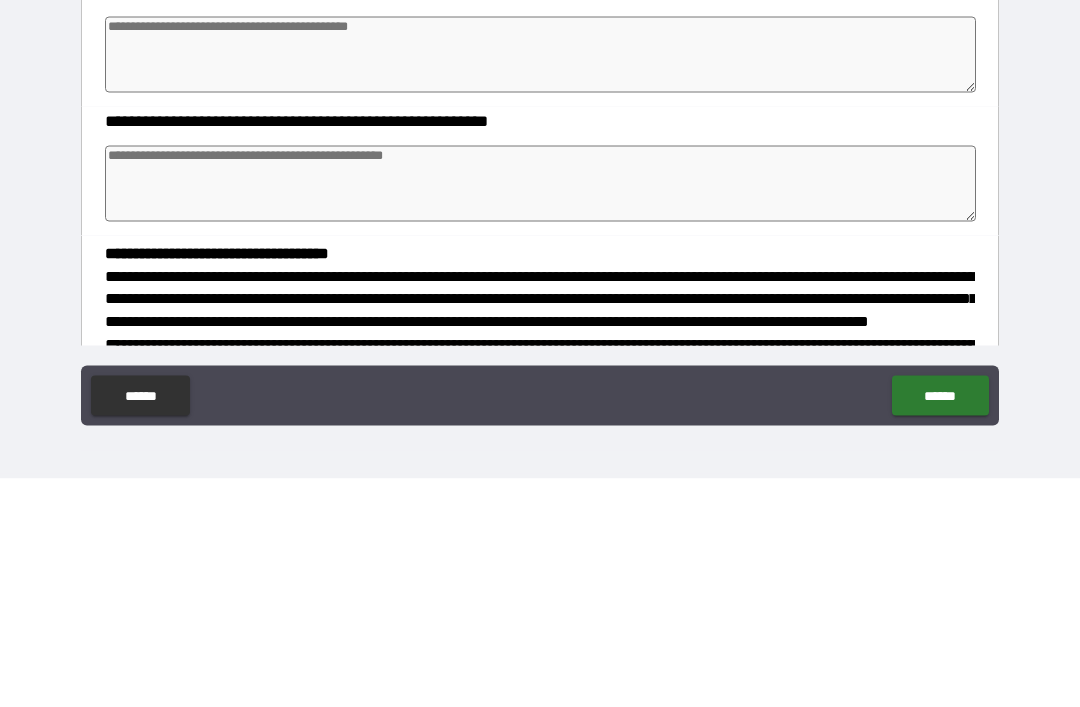 scroll, scrollTop: 112, scrollLeft: 0, axis: vertical 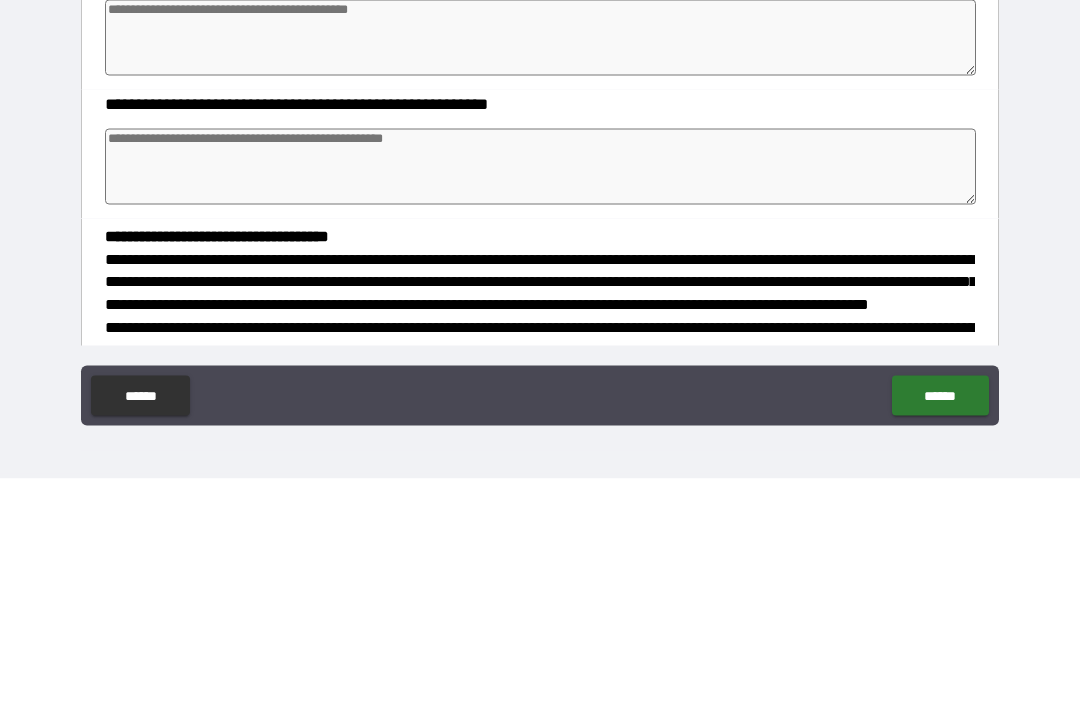 click at bounding box center (540, 395) 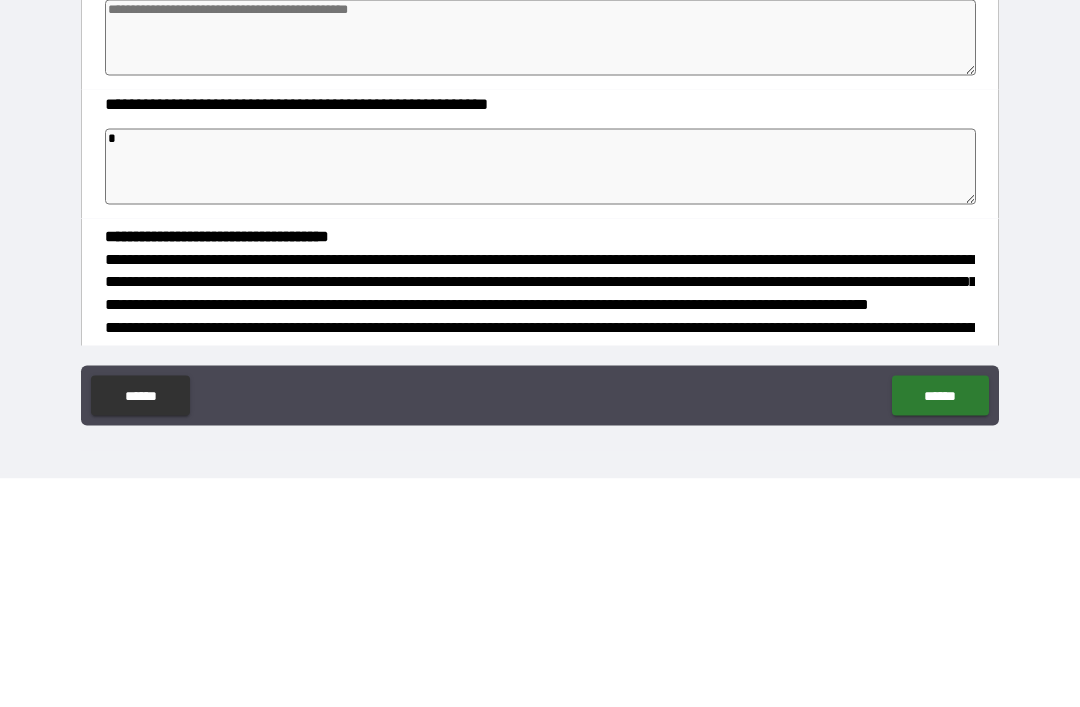 type on "*" 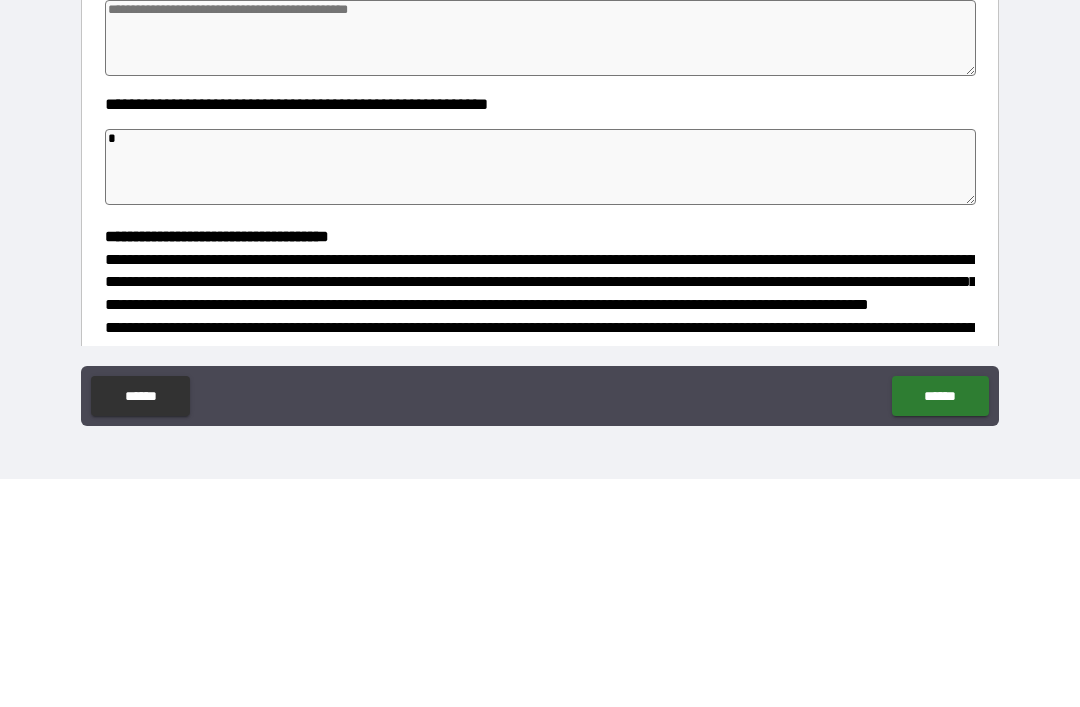 type on "*" 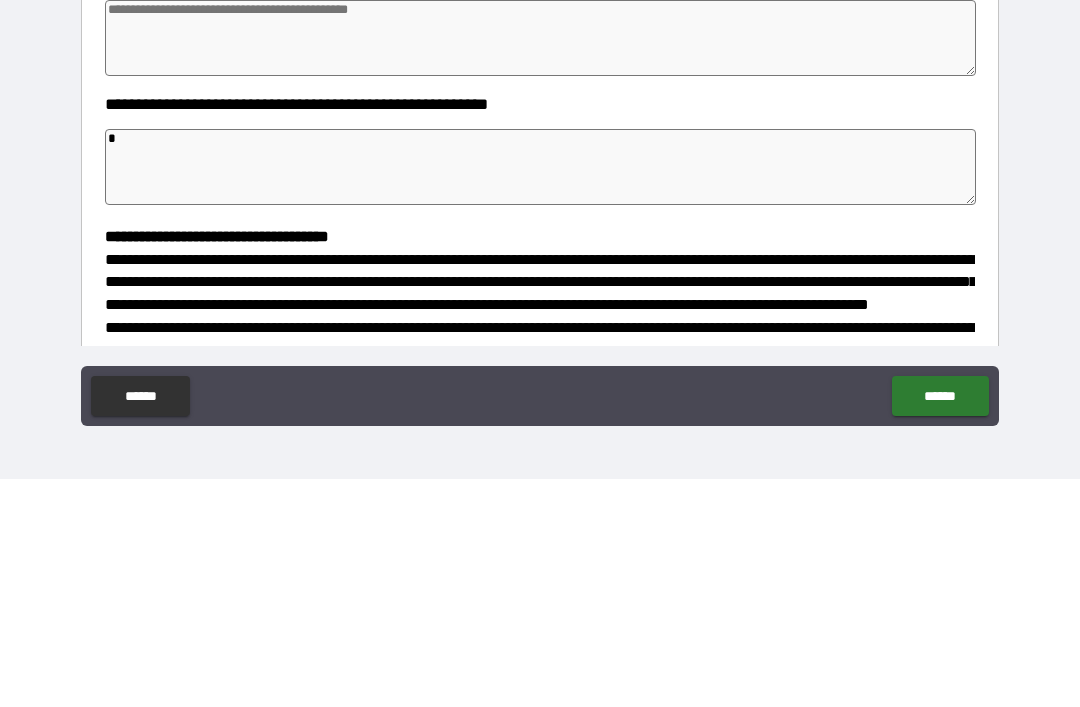 type on "*" 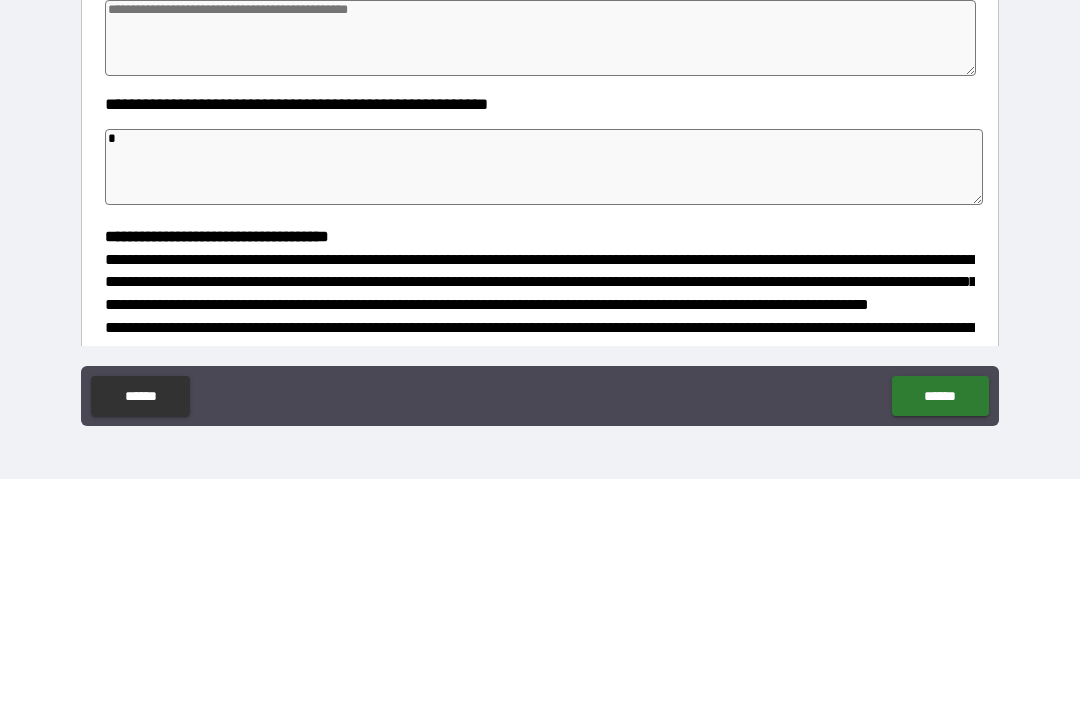 type on "**" 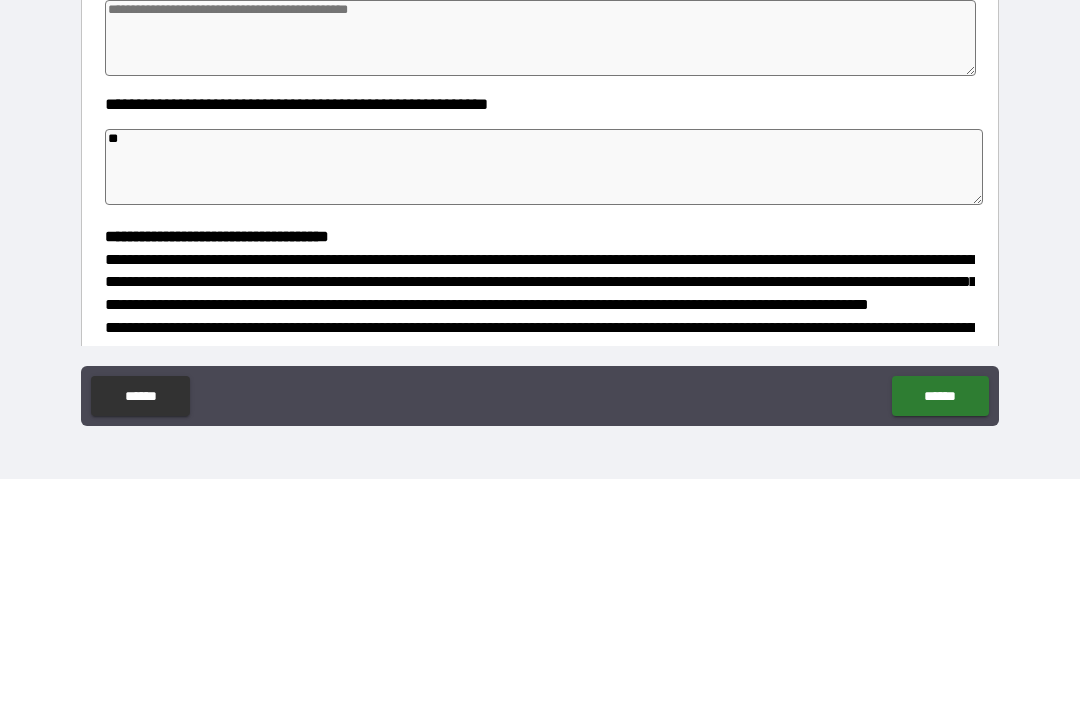 type on "*" 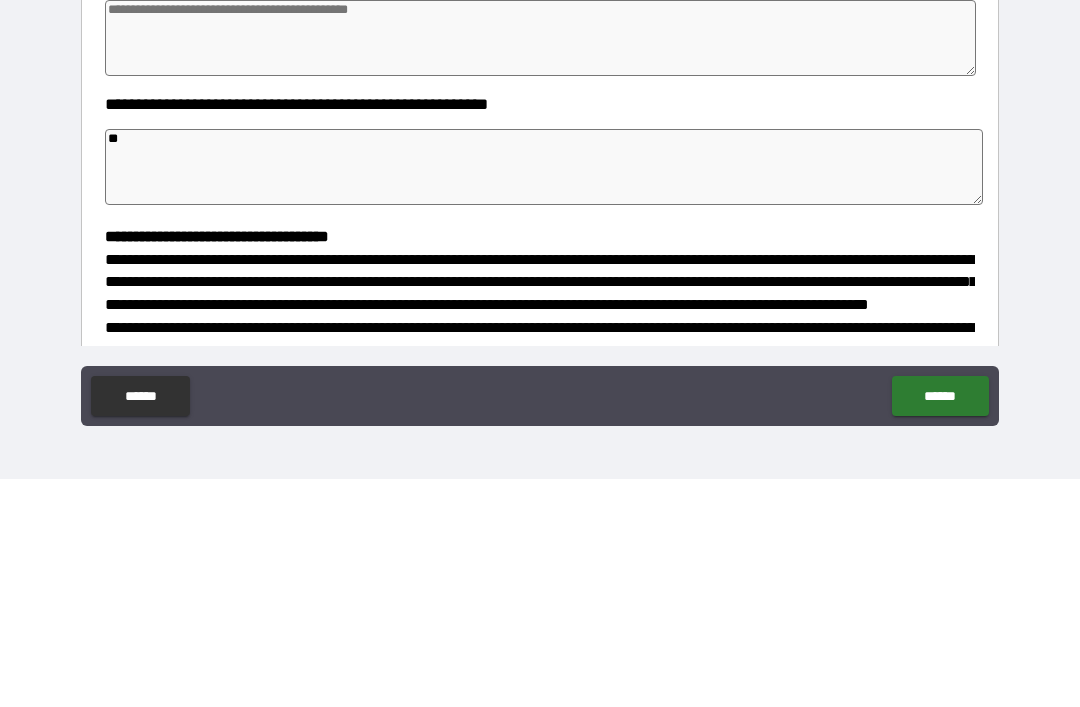 type on "*" 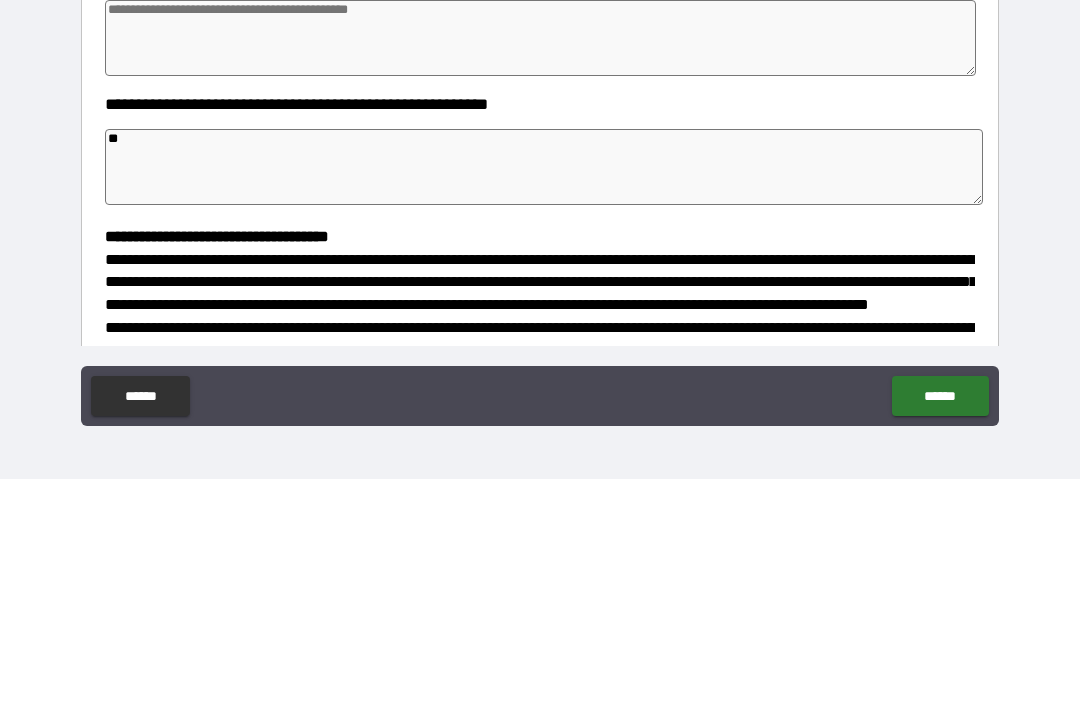 type on "*" 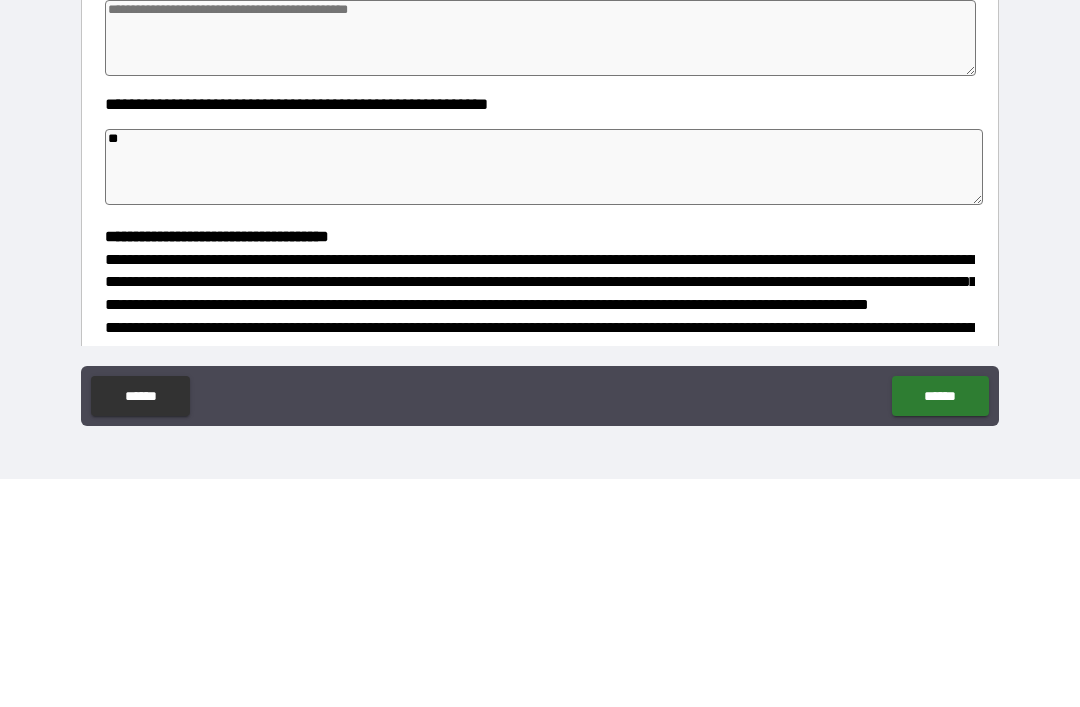 type on "***" 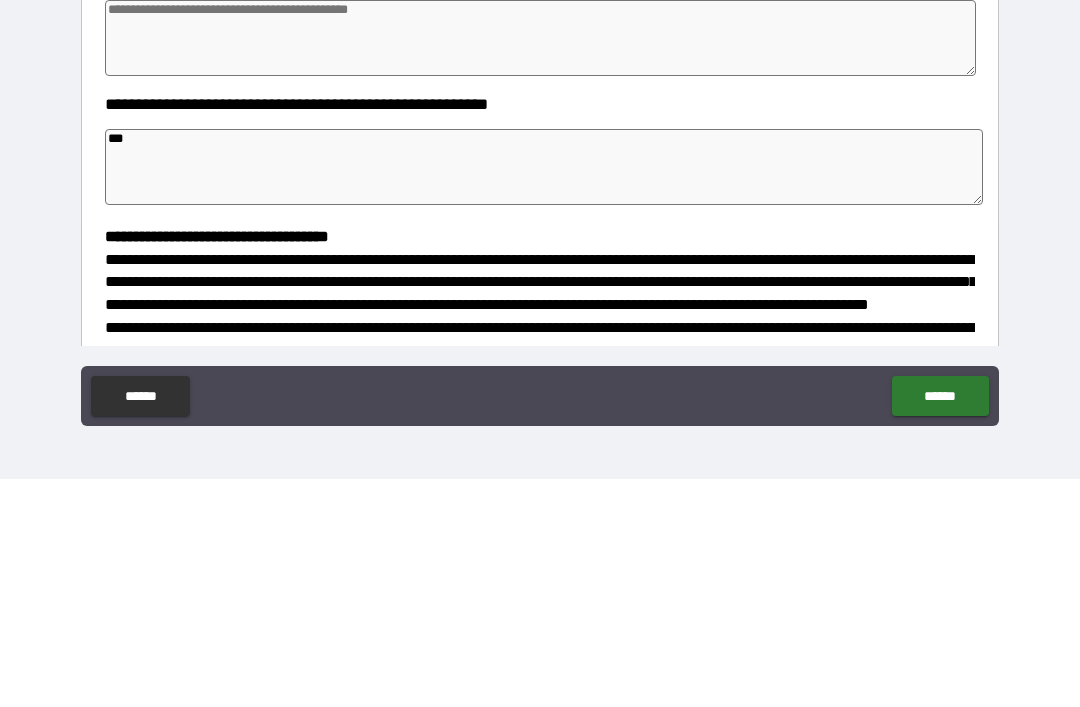 type on "*" 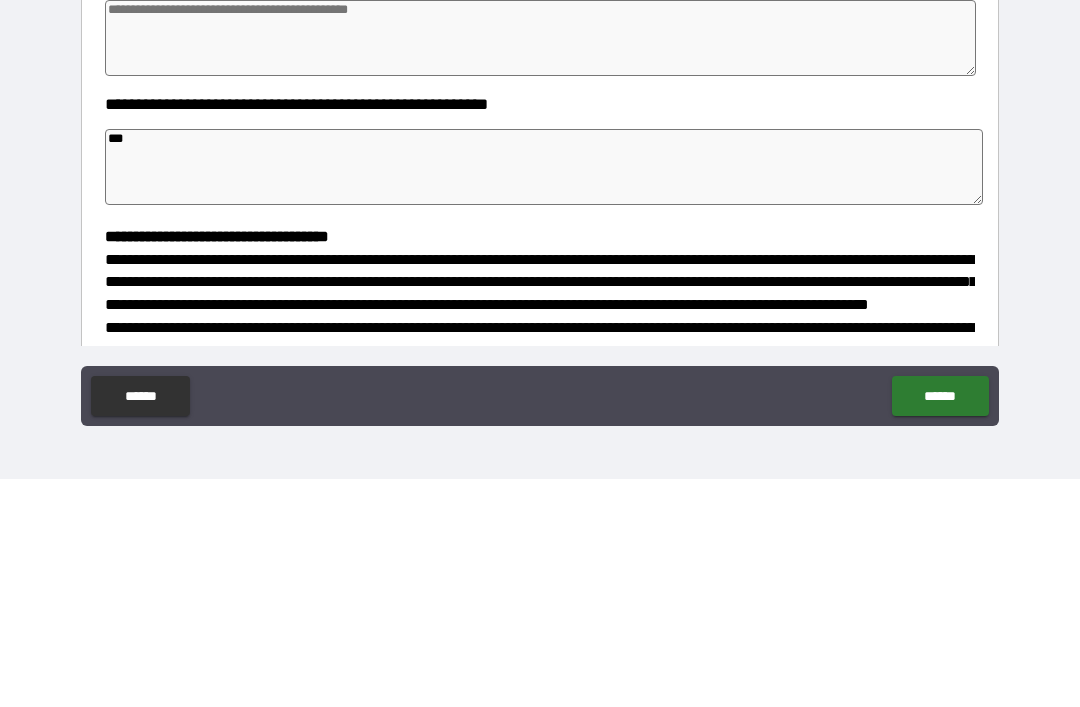 type on "*" 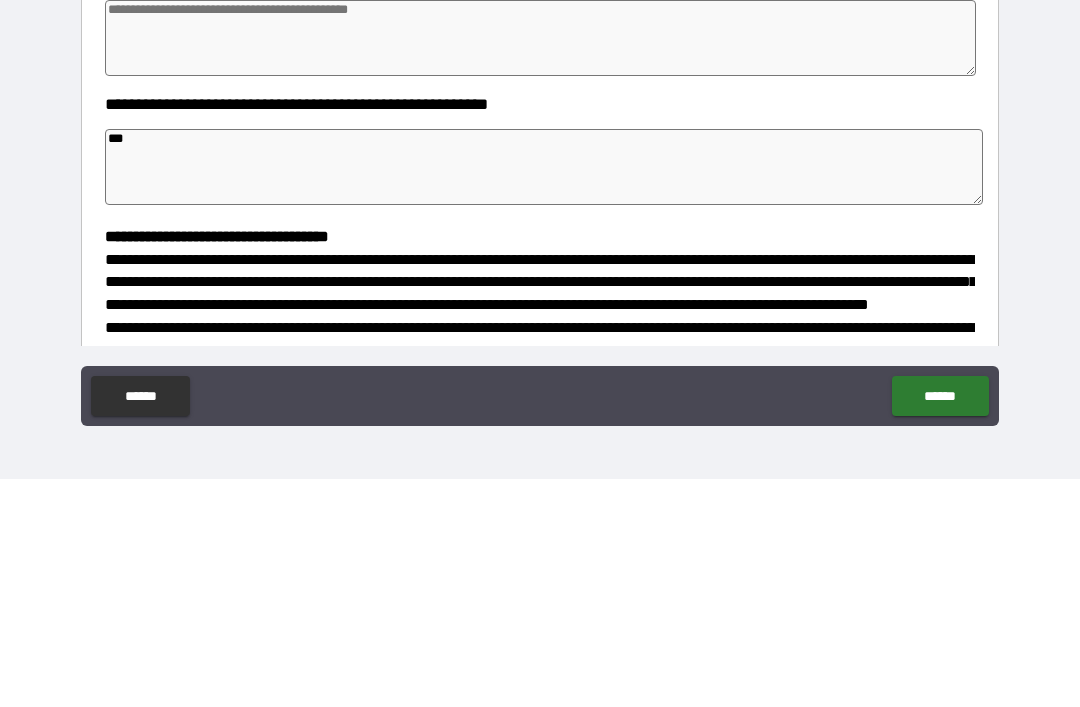 type on "*" 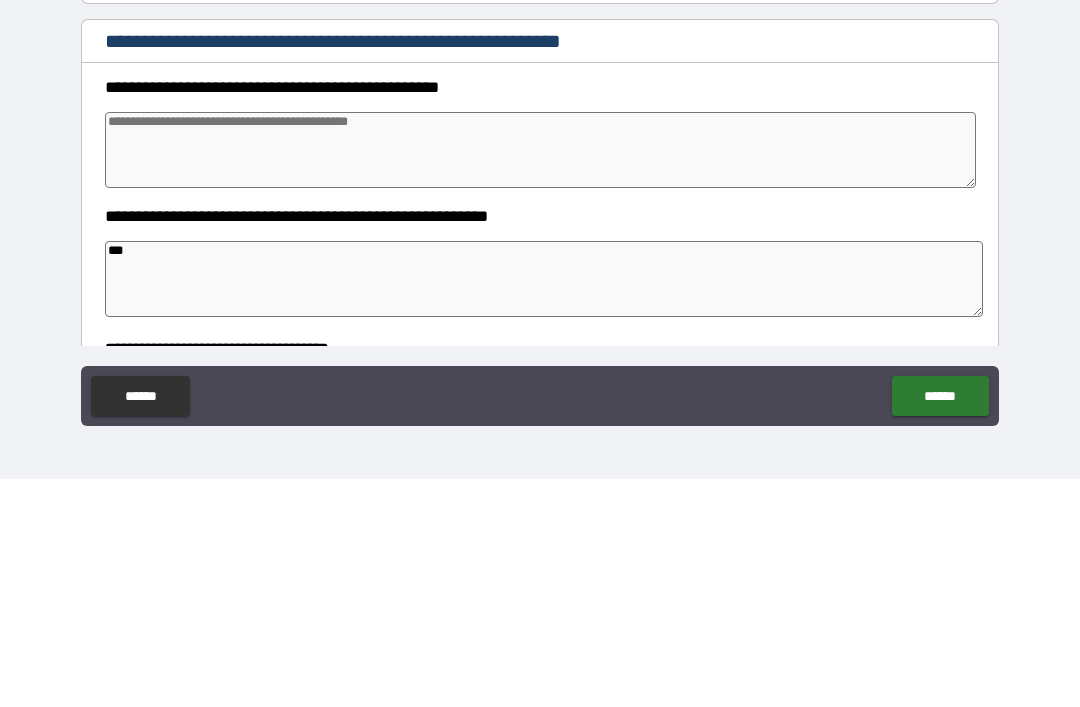 scroll, scrollTop: 0, scrollLeft: 0, axis: both 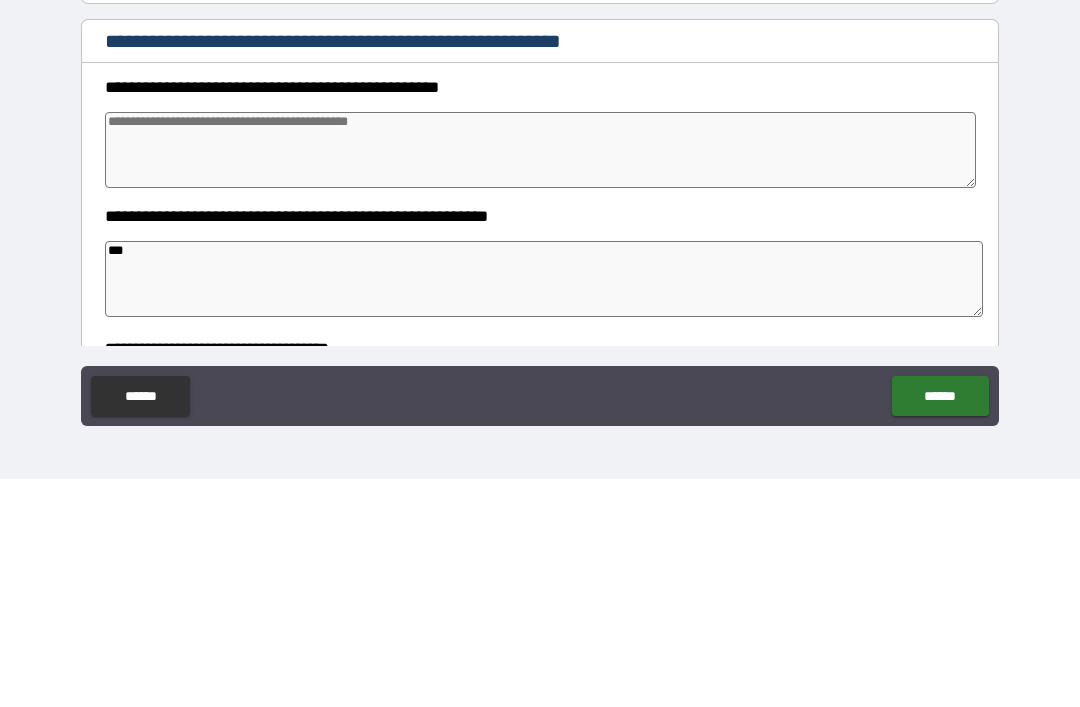type on "***" 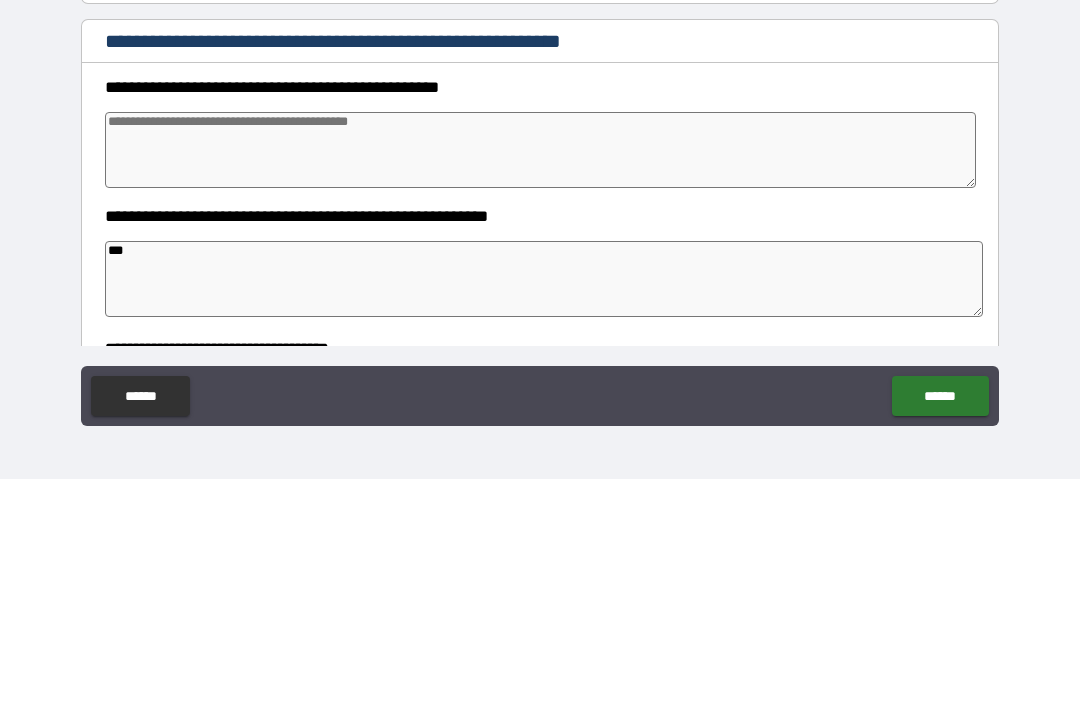 type on "*" 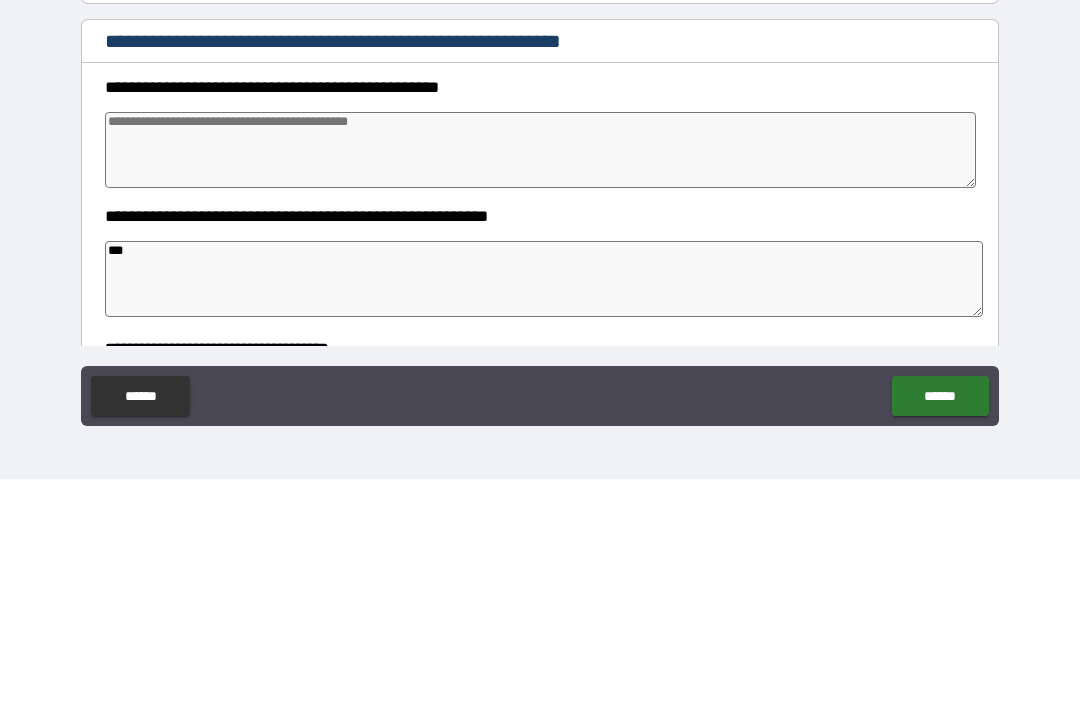type on "*" 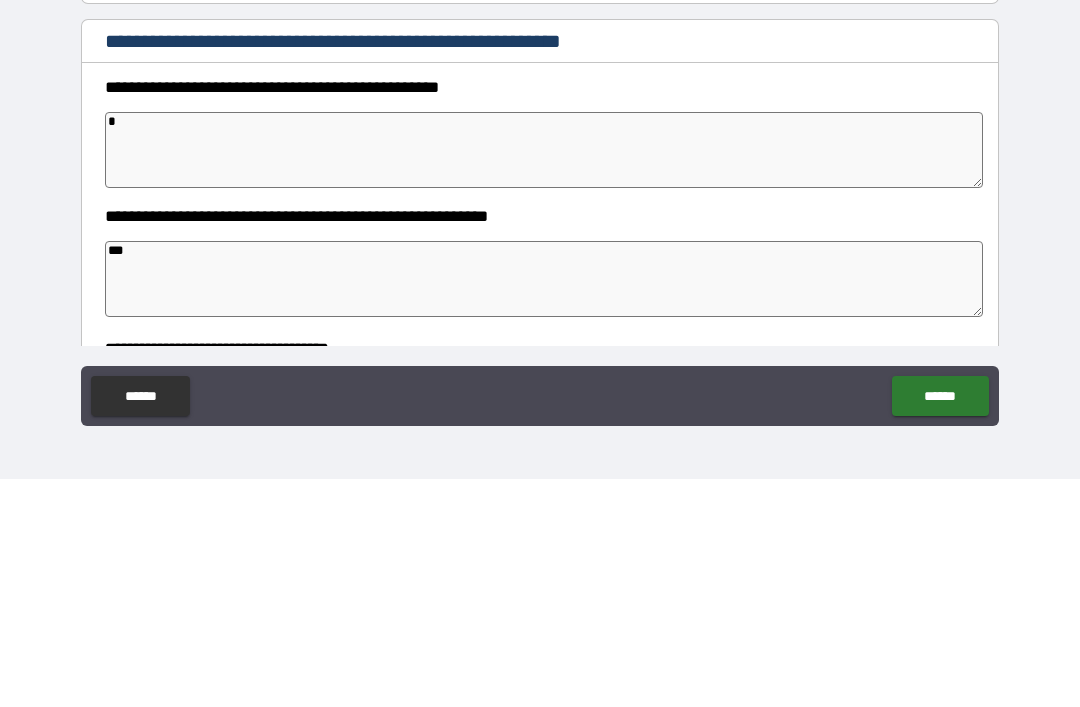 type on "*" 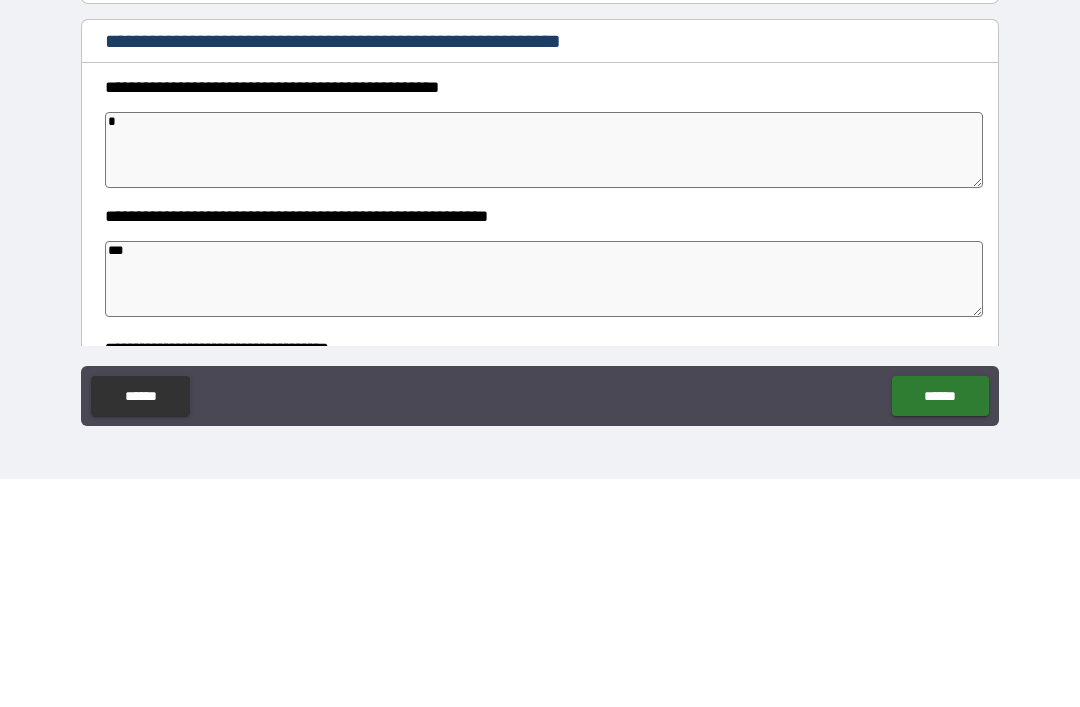 type on "*" 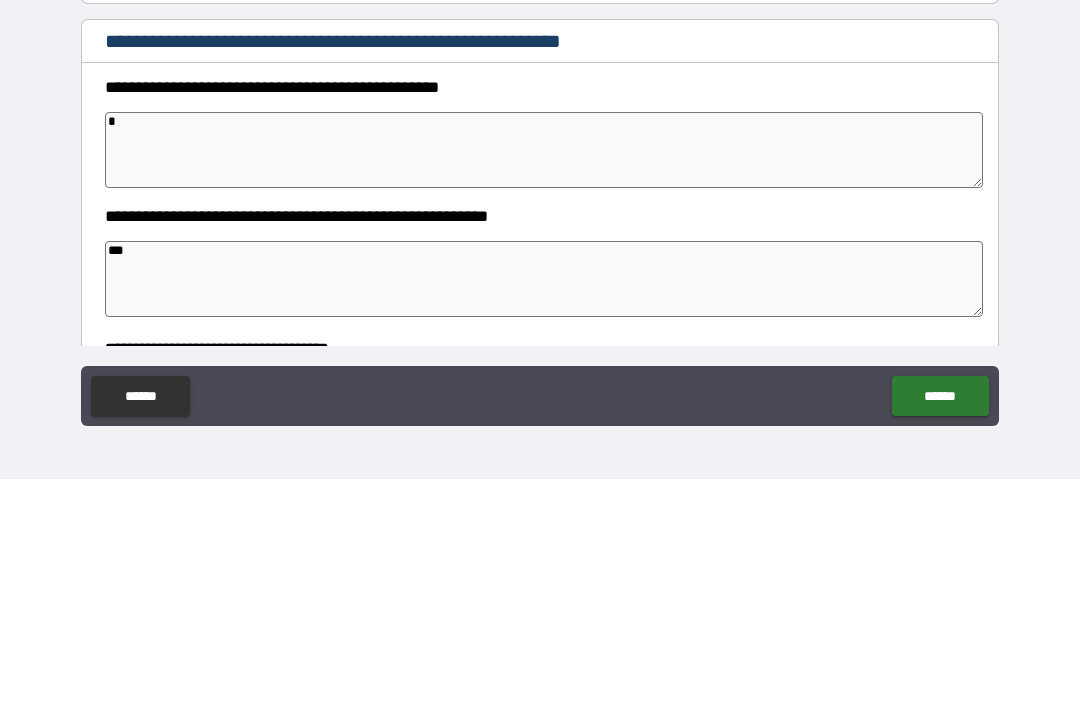 type on "**" 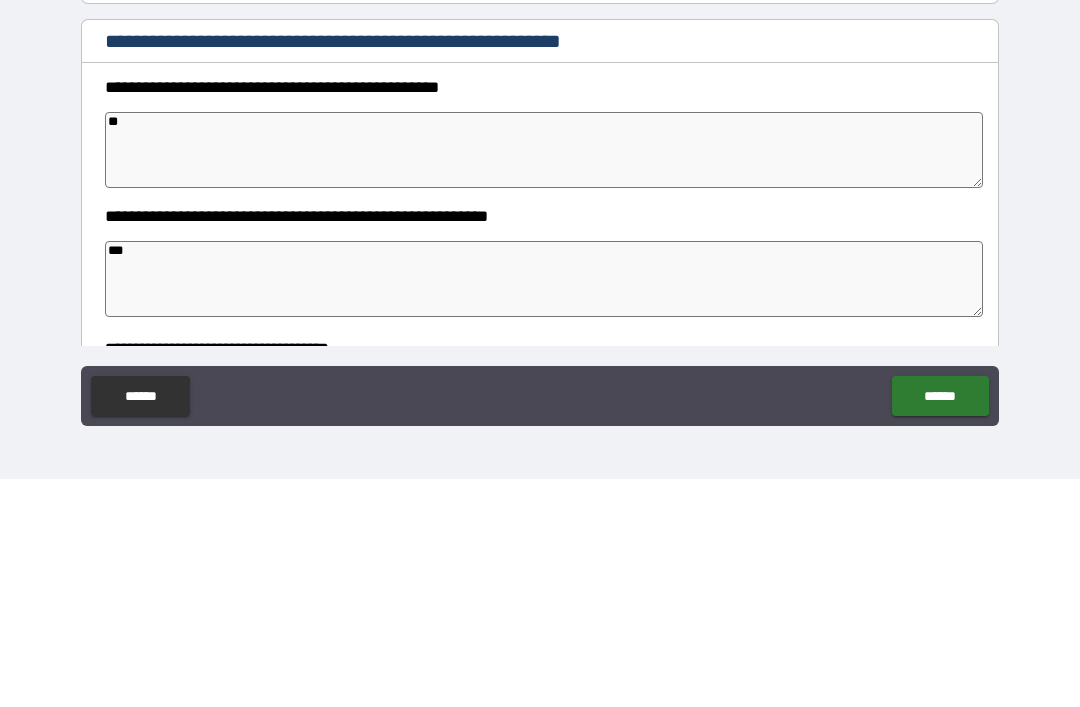 type on "*" 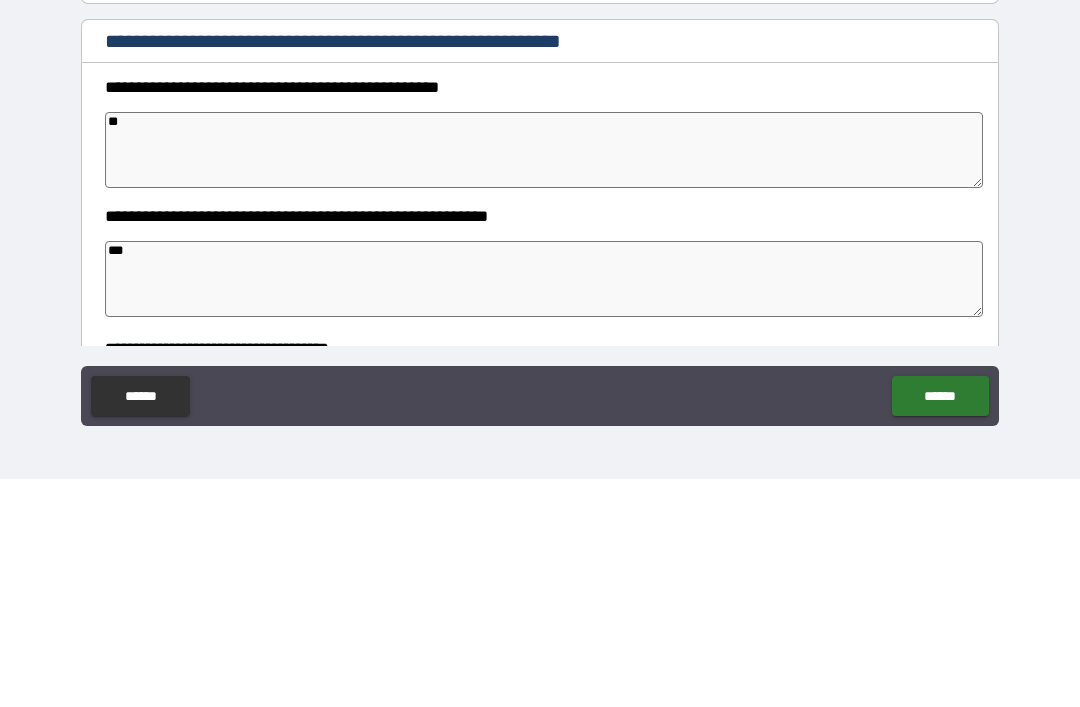 type on "*" 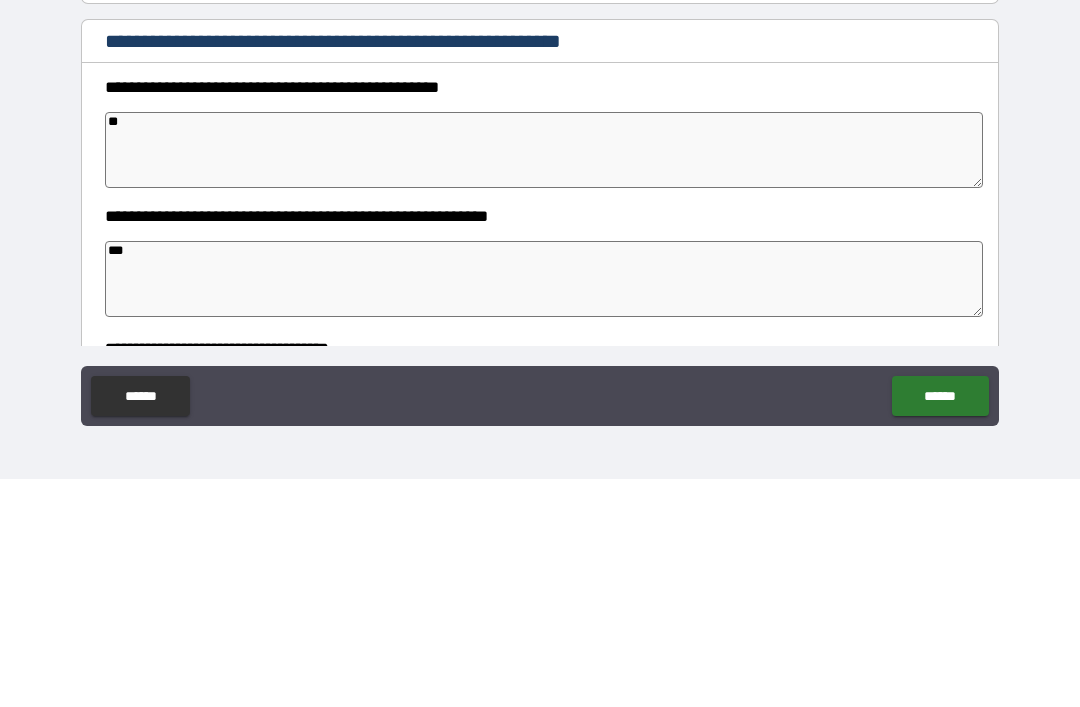 type on "*" 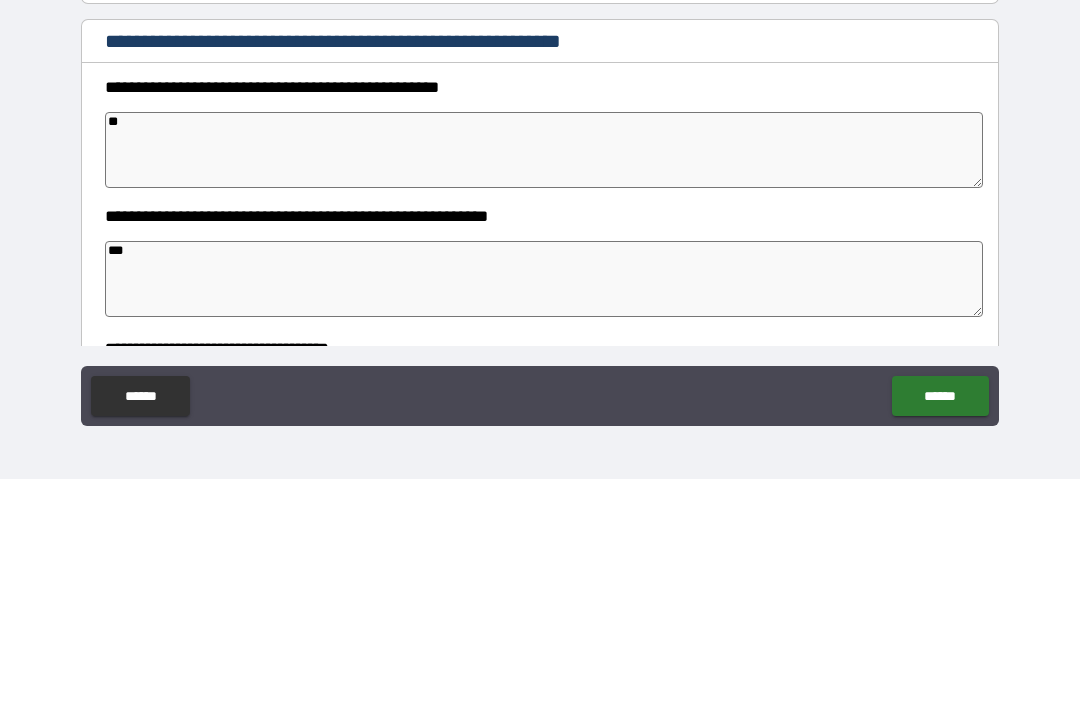 type on "***" 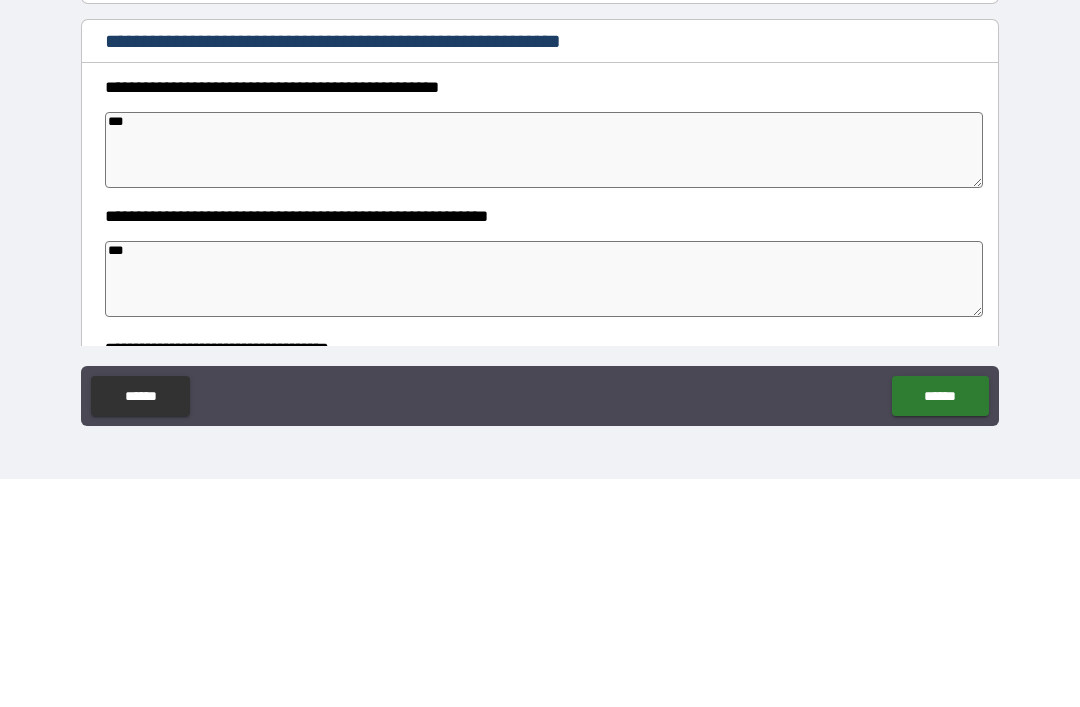 type on "*" 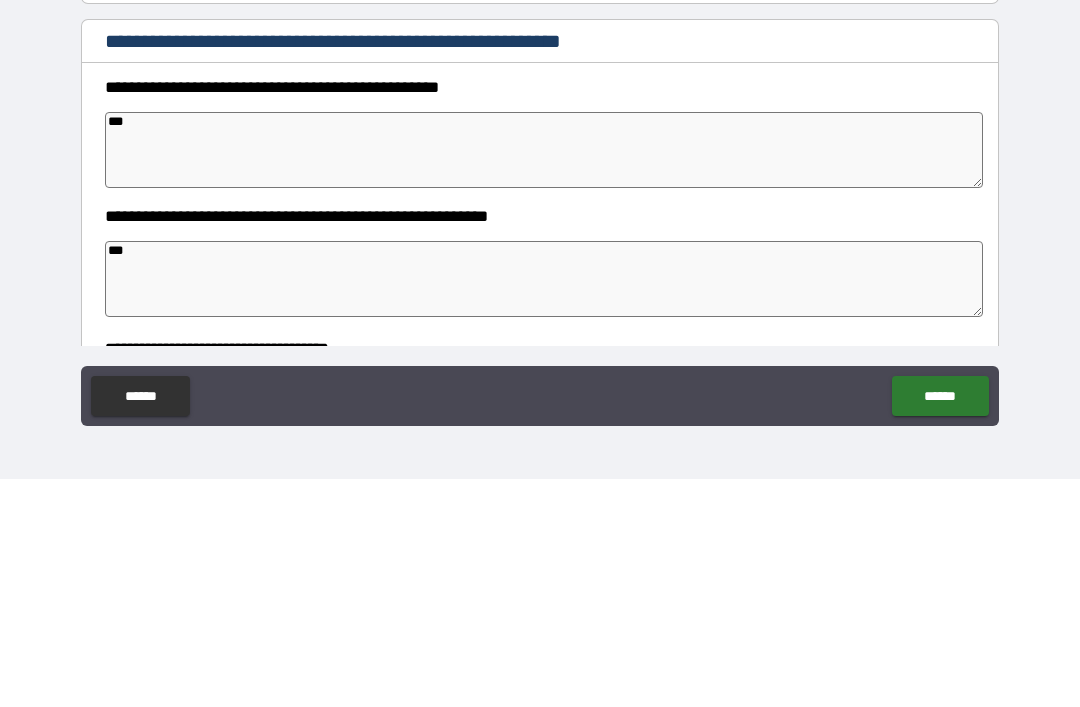 type on "*" 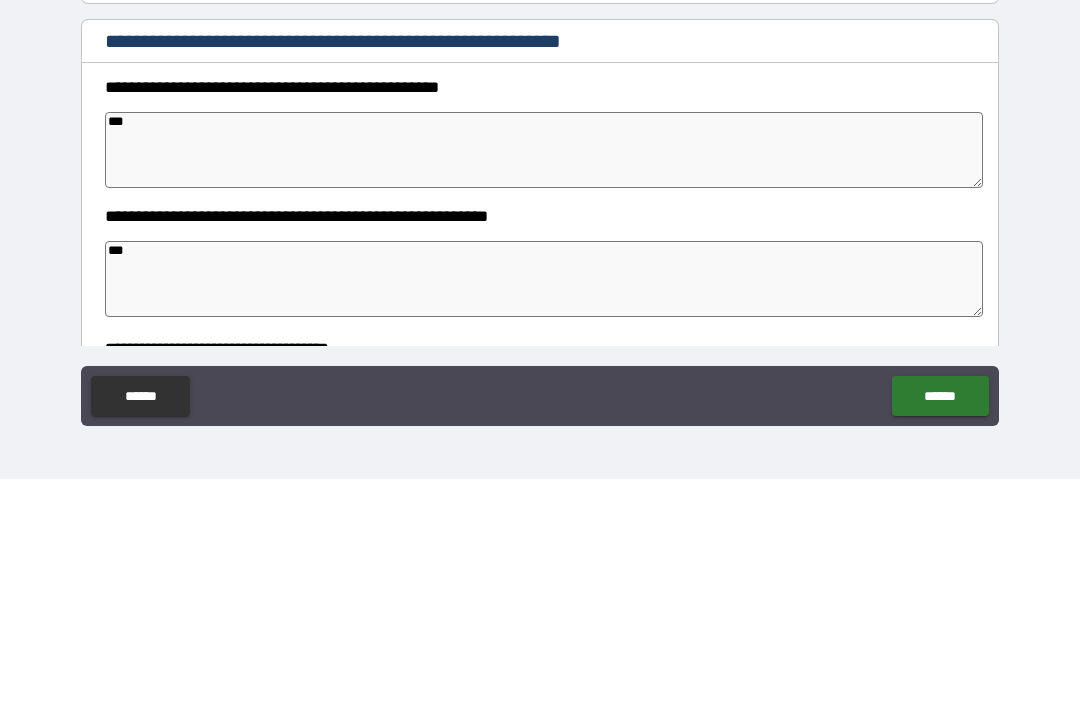 type on "*" 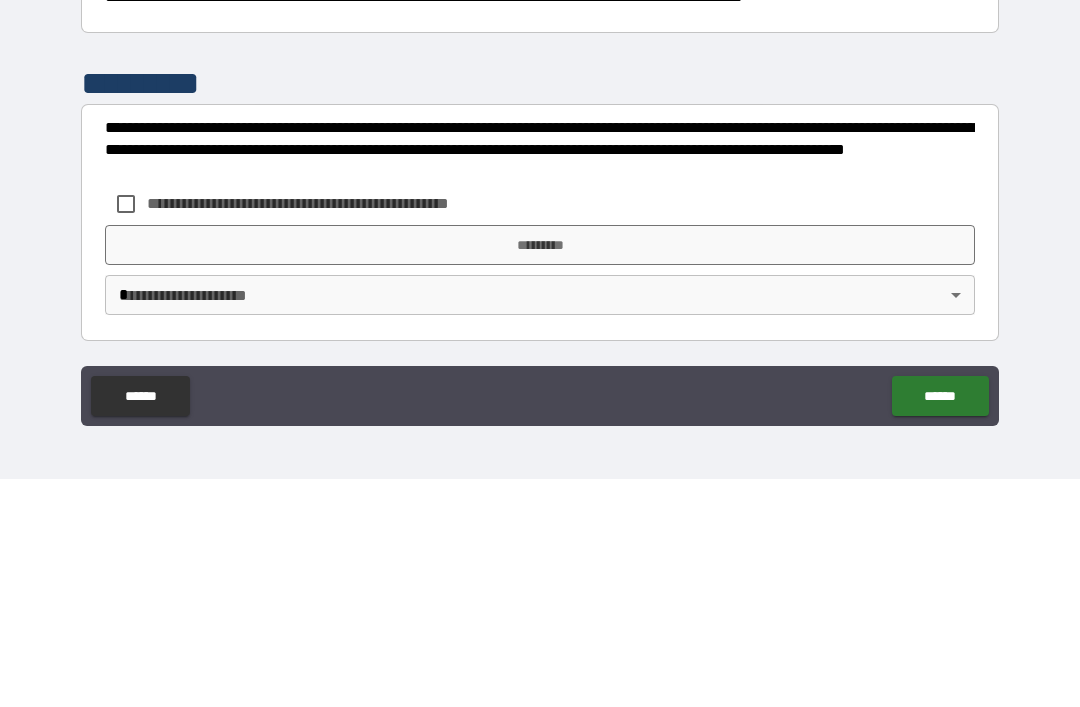scroll, scrollTop: 526, scrollLeft: 0, axis: vertical 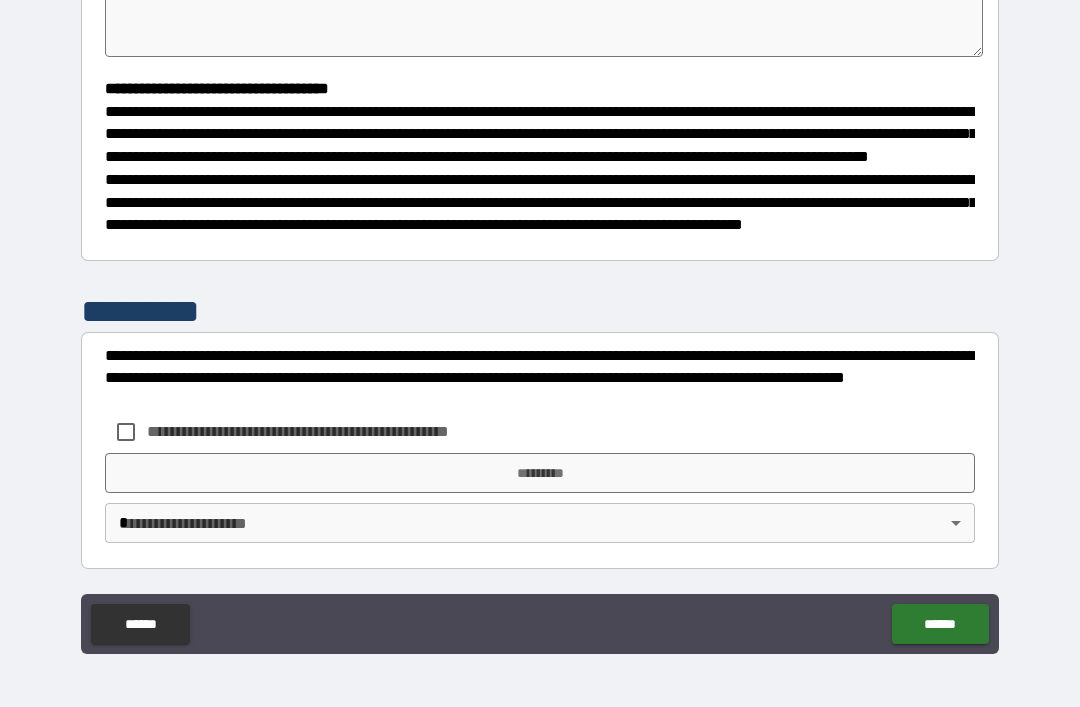 type on "*" 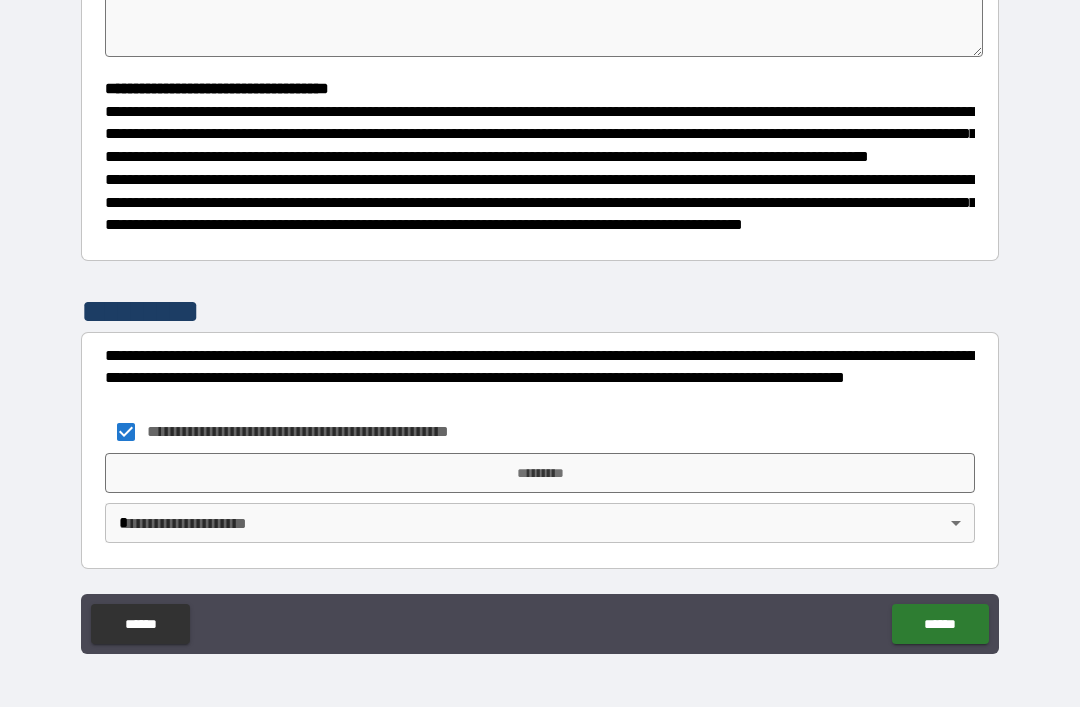 click on "*********" at bounding box center [540, 473] 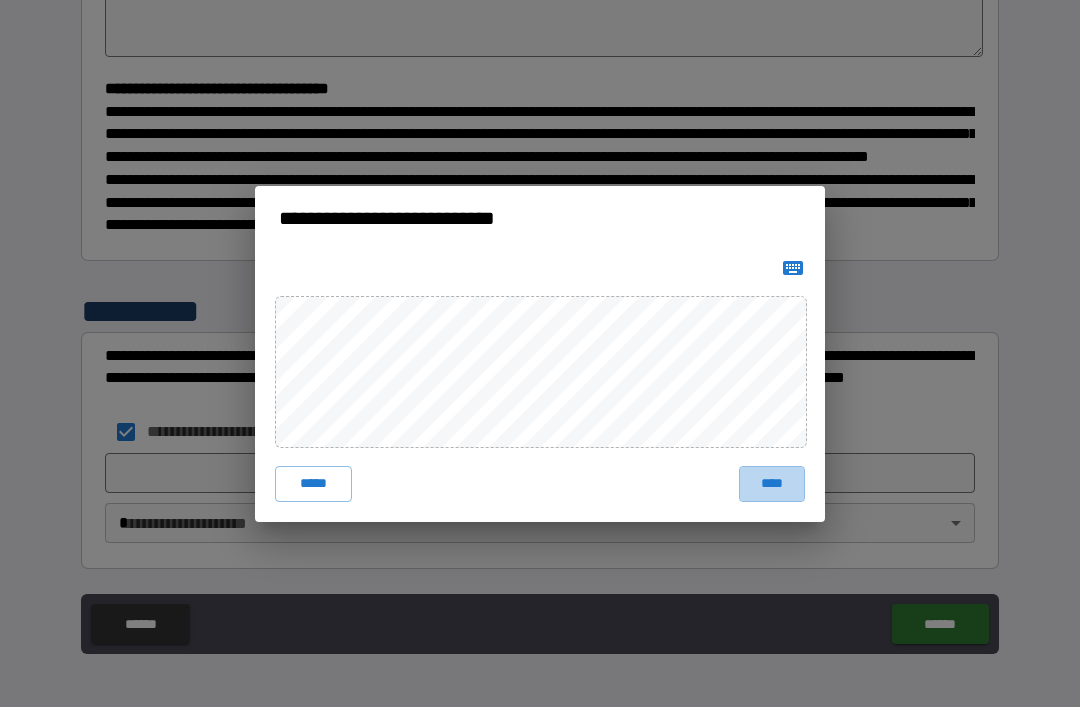 click on "****" at bounding box center [772, 484] 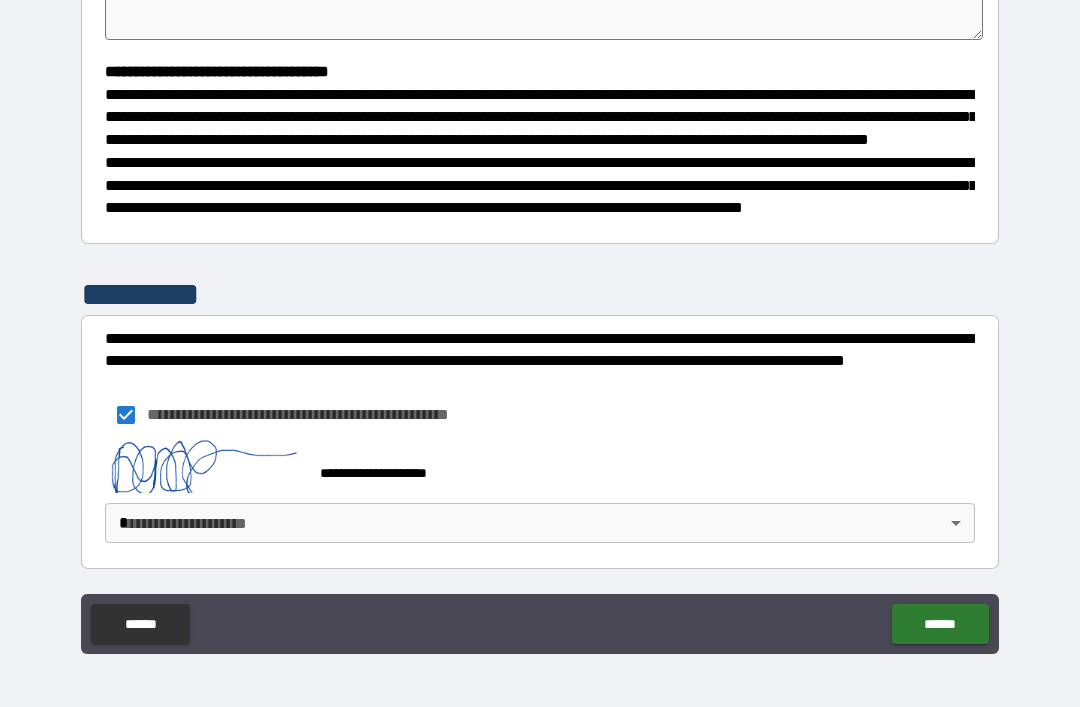 scroll, scrollTop: 543, scrollLeft: 0, axis: vertical 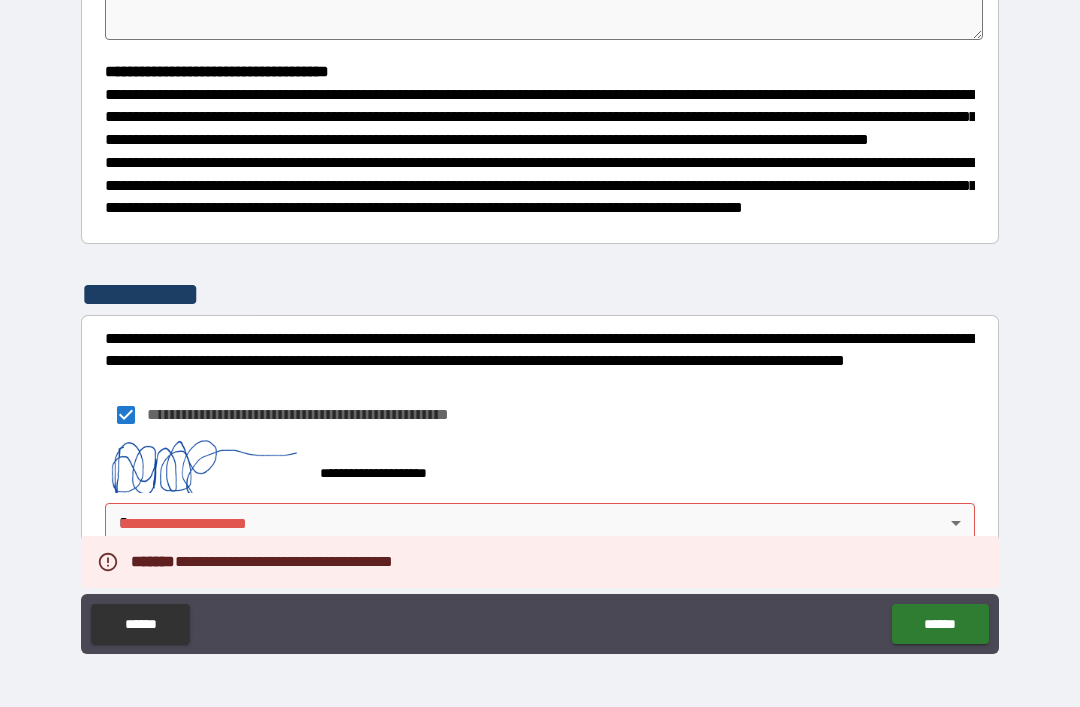 type on "*" 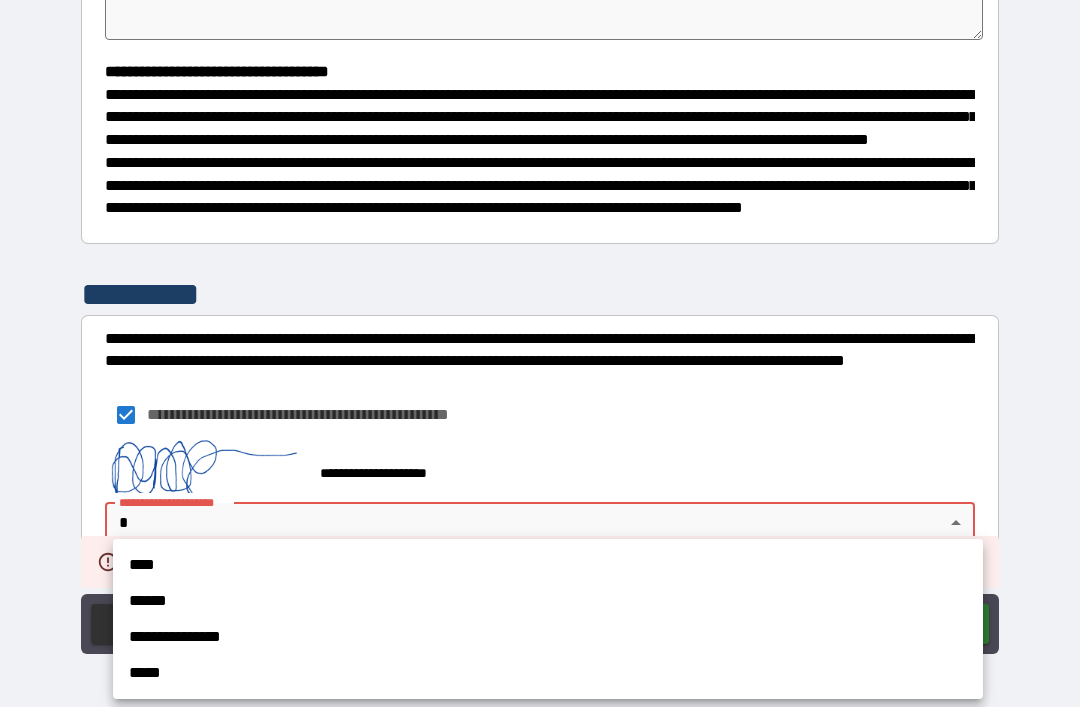 click on "*****" at bounding box center (548, 673) 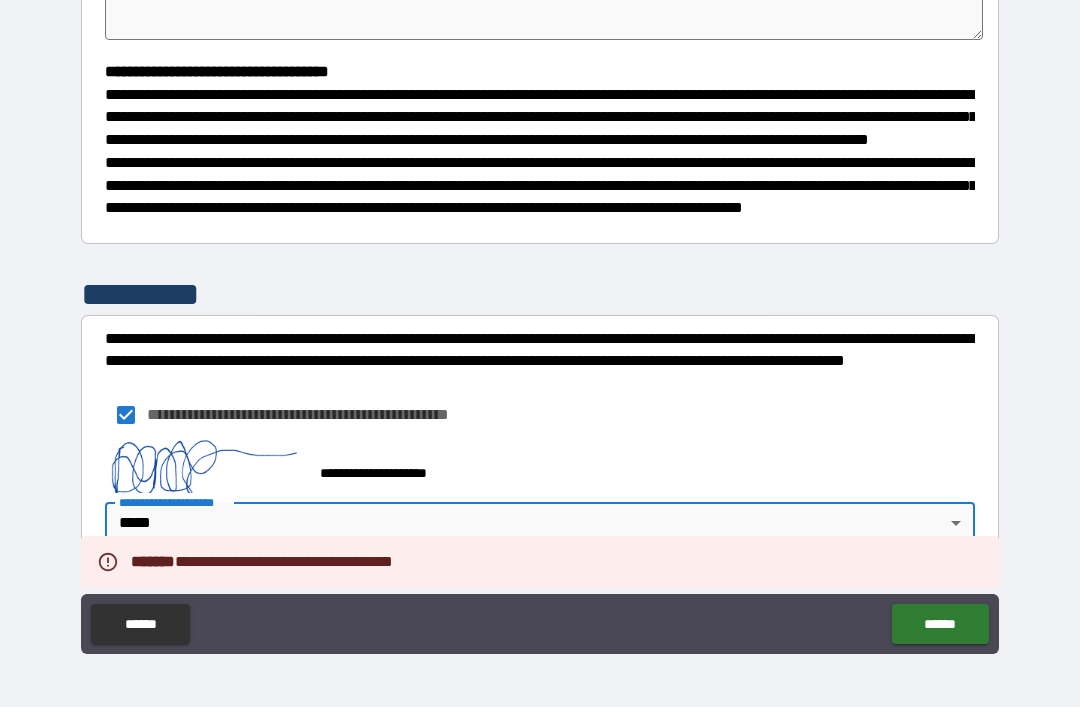 type on "*" 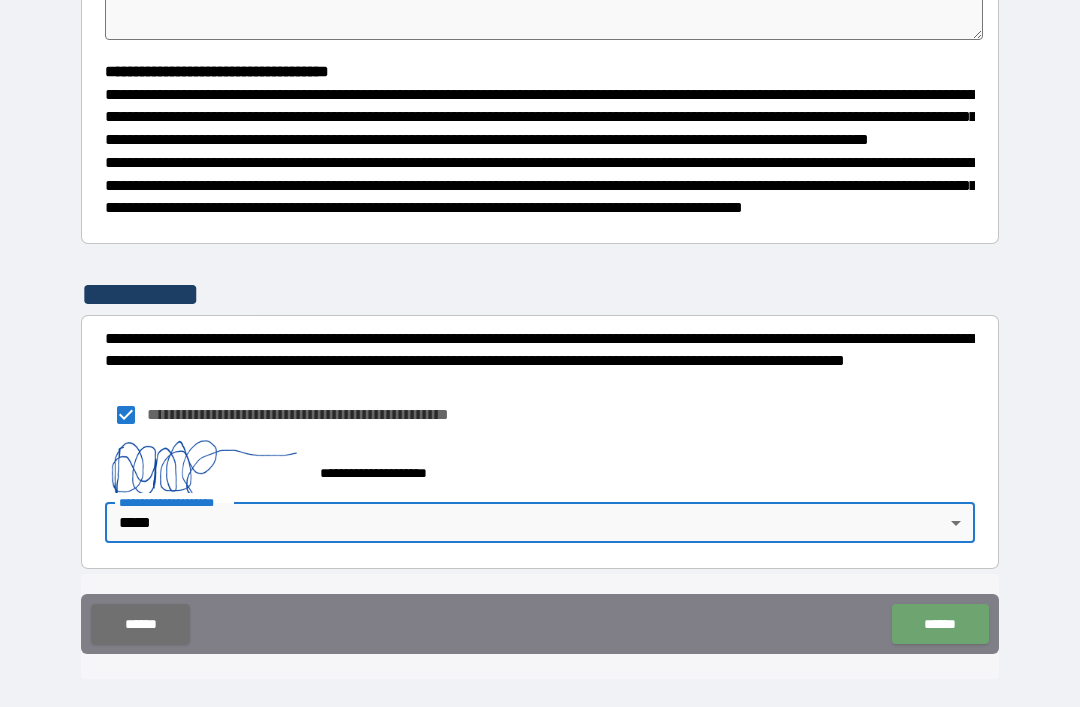 click on "******" at bounding box center [940, 624] 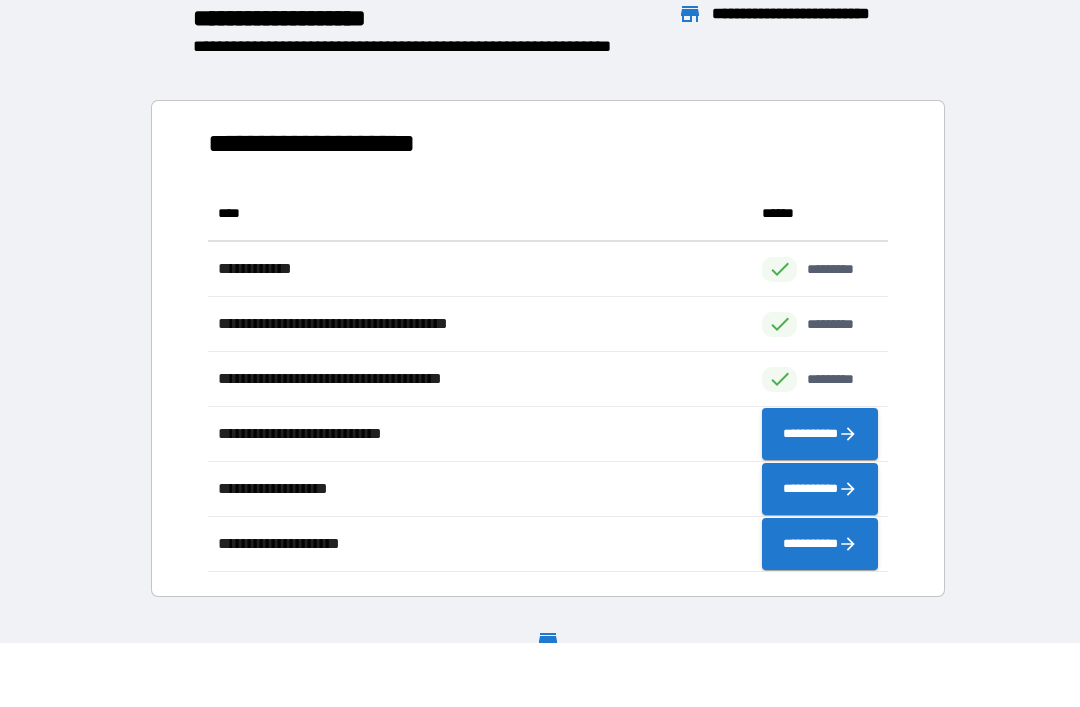 scroll, scrollTop: 1, scrollLeft: 1, axis: both 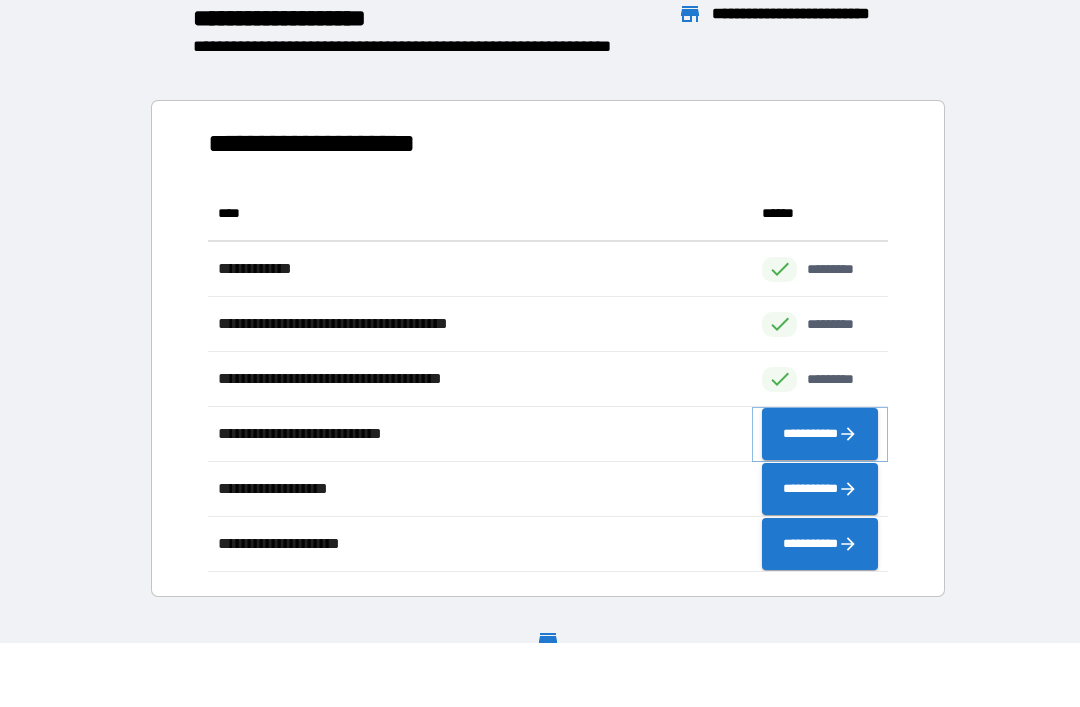 click on "**********" at bounding box center (820, 434) 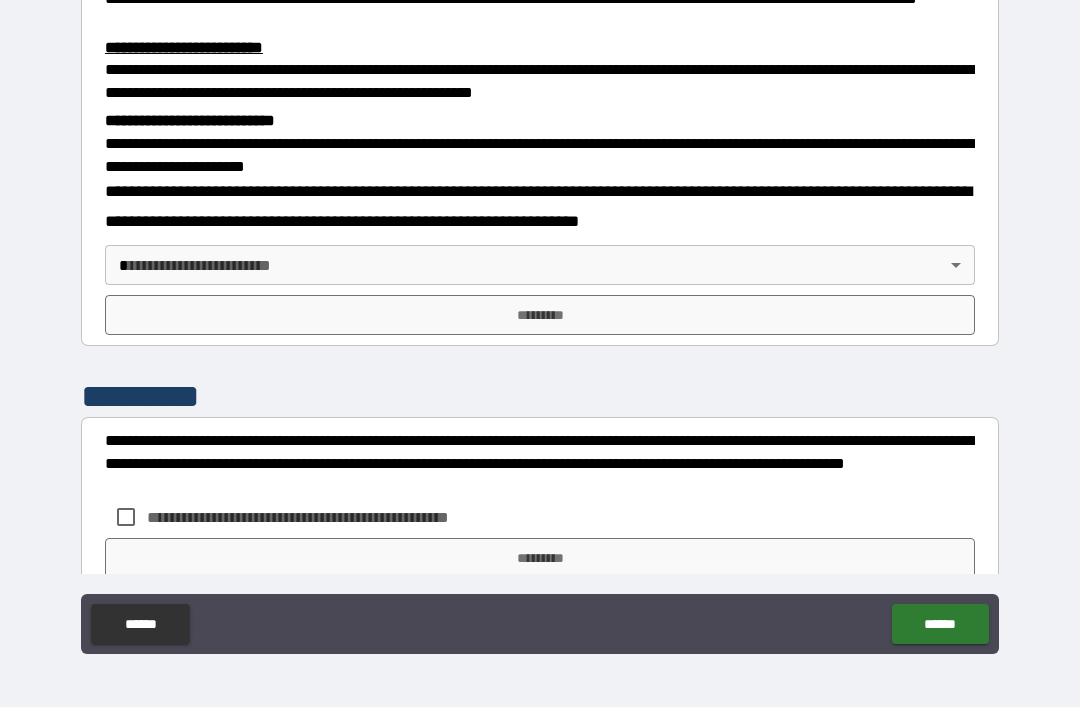 scroll, scrollTop: 553, scrollLeft: 0, axis: vertical 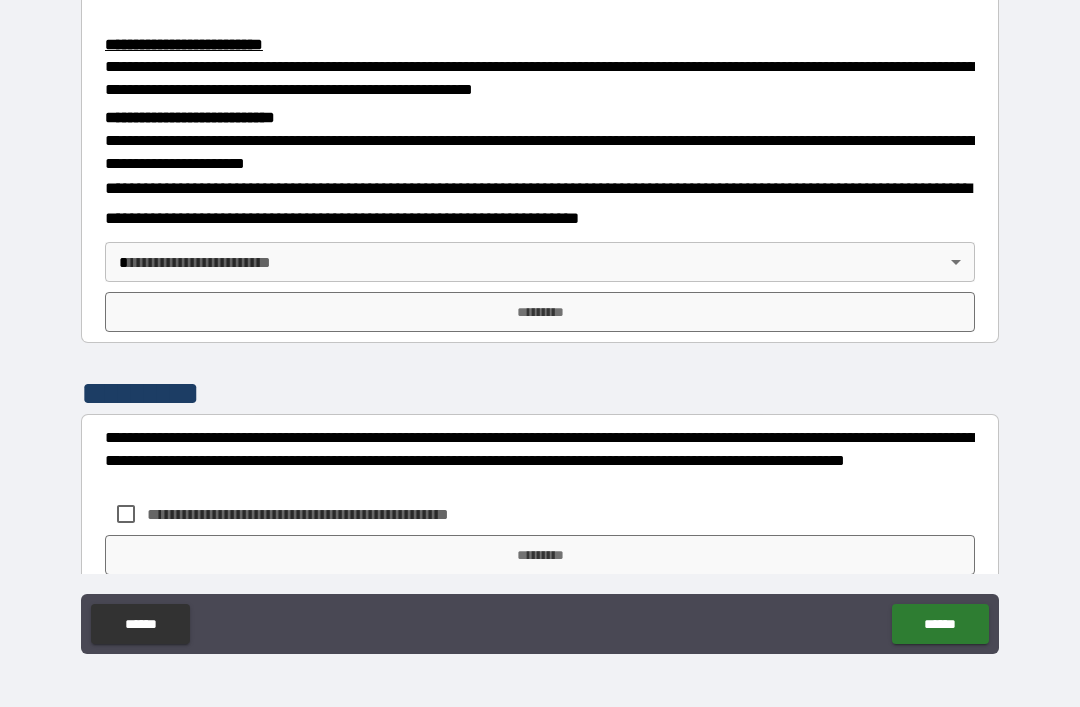 click on "**********" at bounding box center [540, 321] 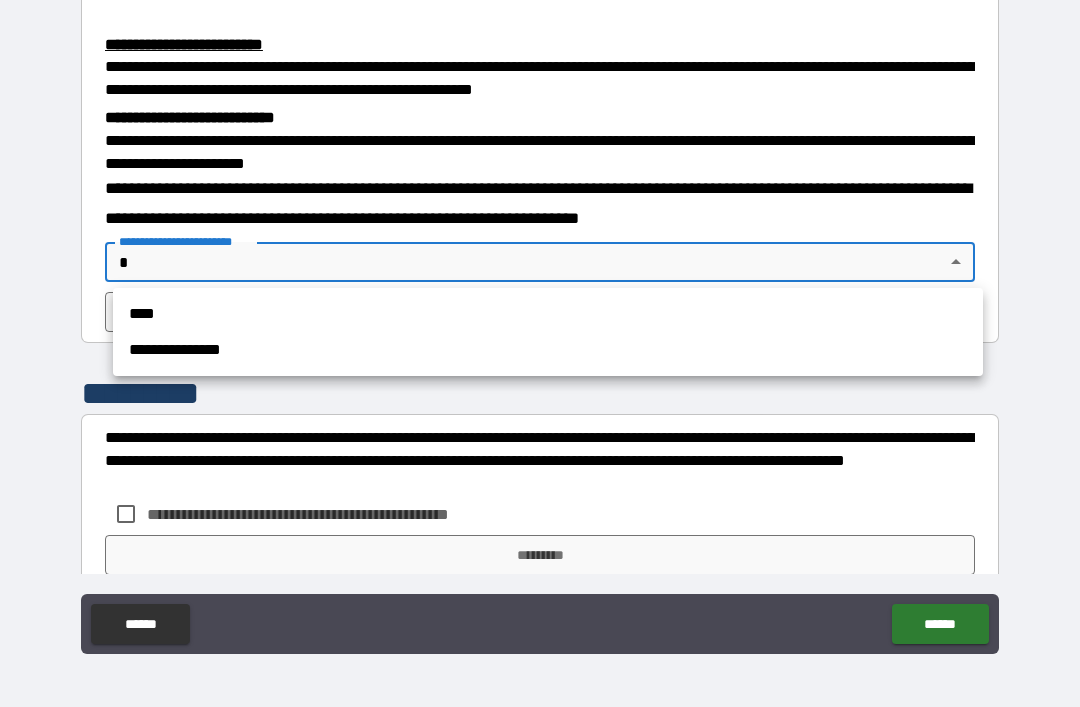 click at bounding box center (540, 353) 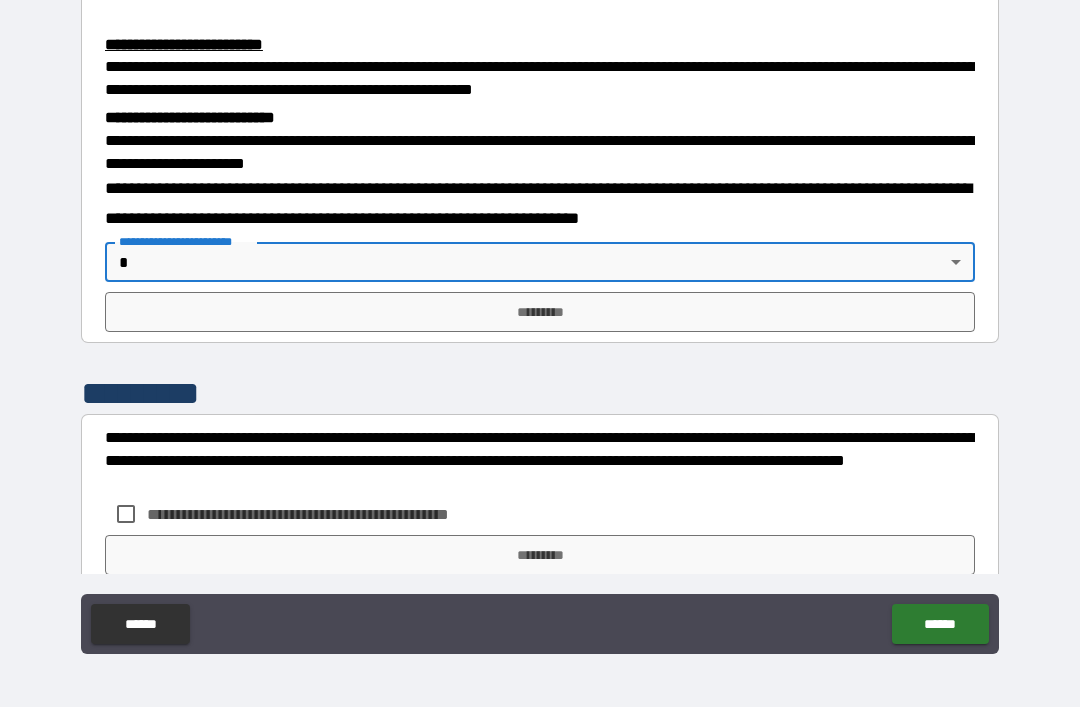click on "*********" at bounding box center [540, 312] 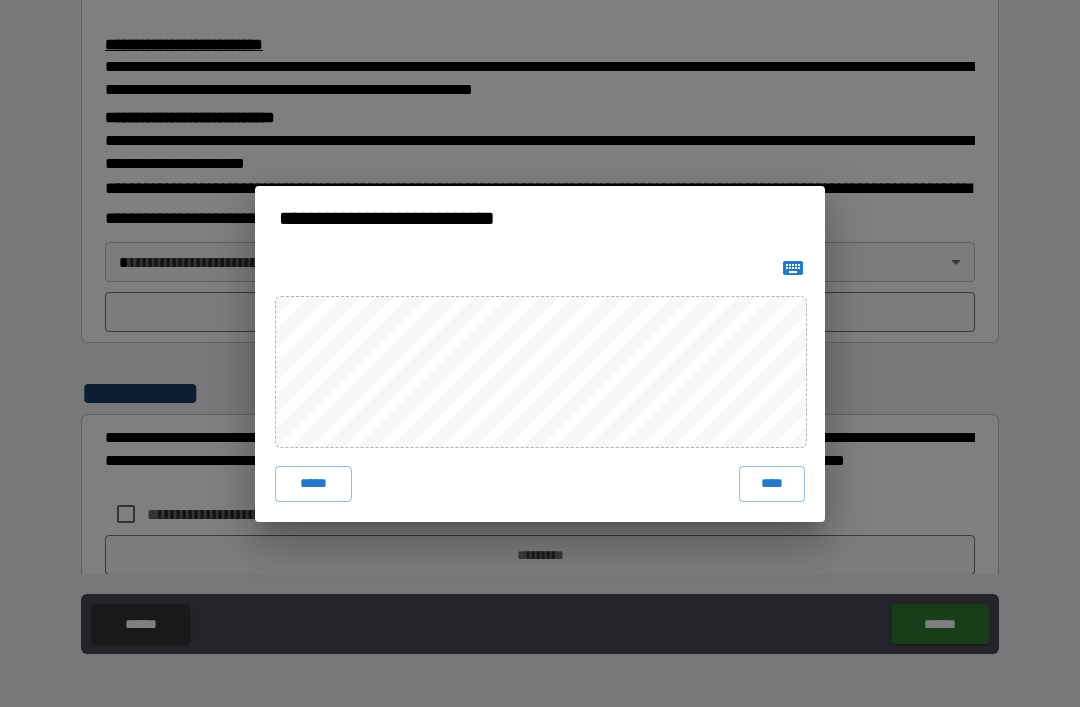 click on "****" at bounding box center (772, 484) 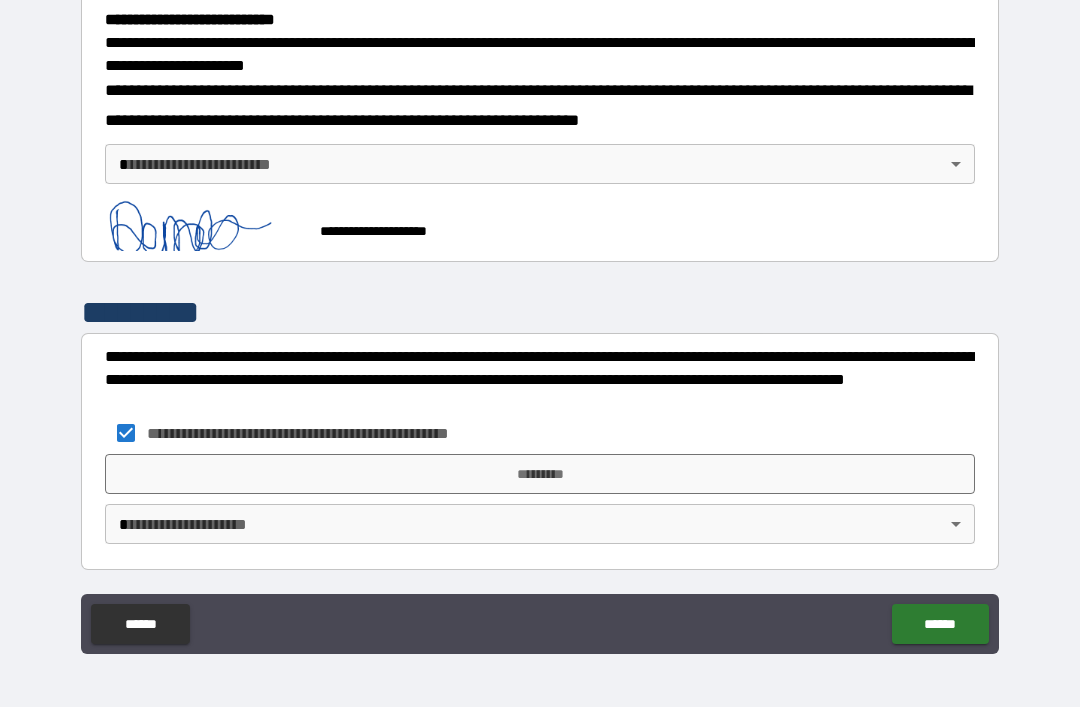 scroll, scrollTop: 650, scrollLeft: 0, axis: vertical 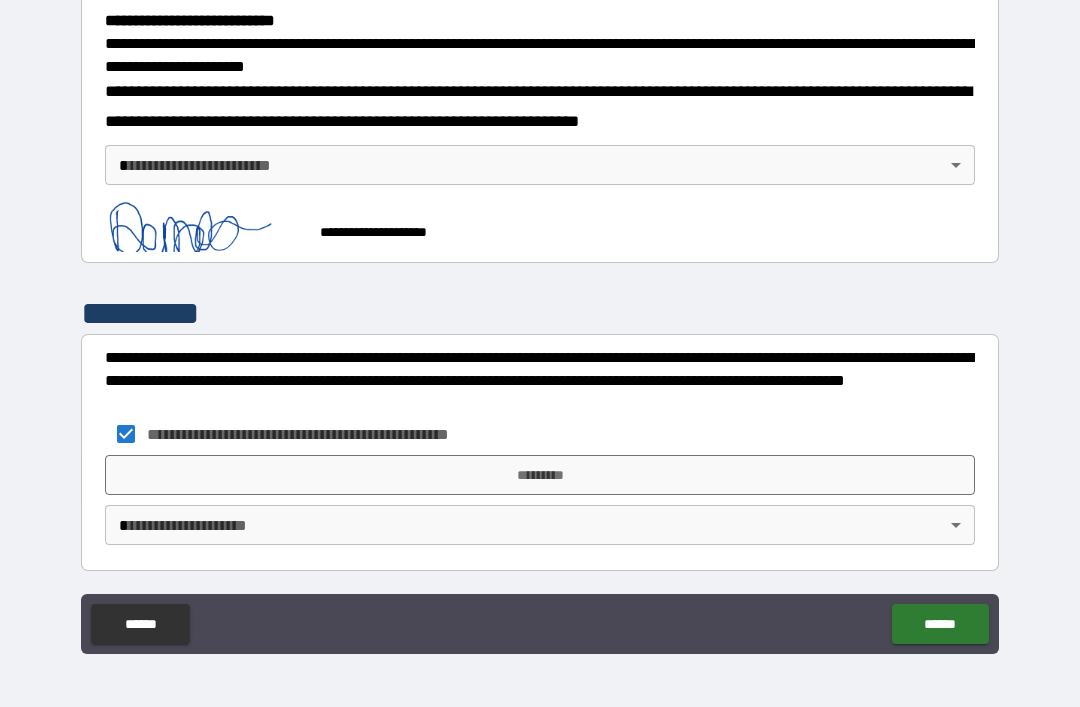 click on "*********" at bounding box center [540, 475] 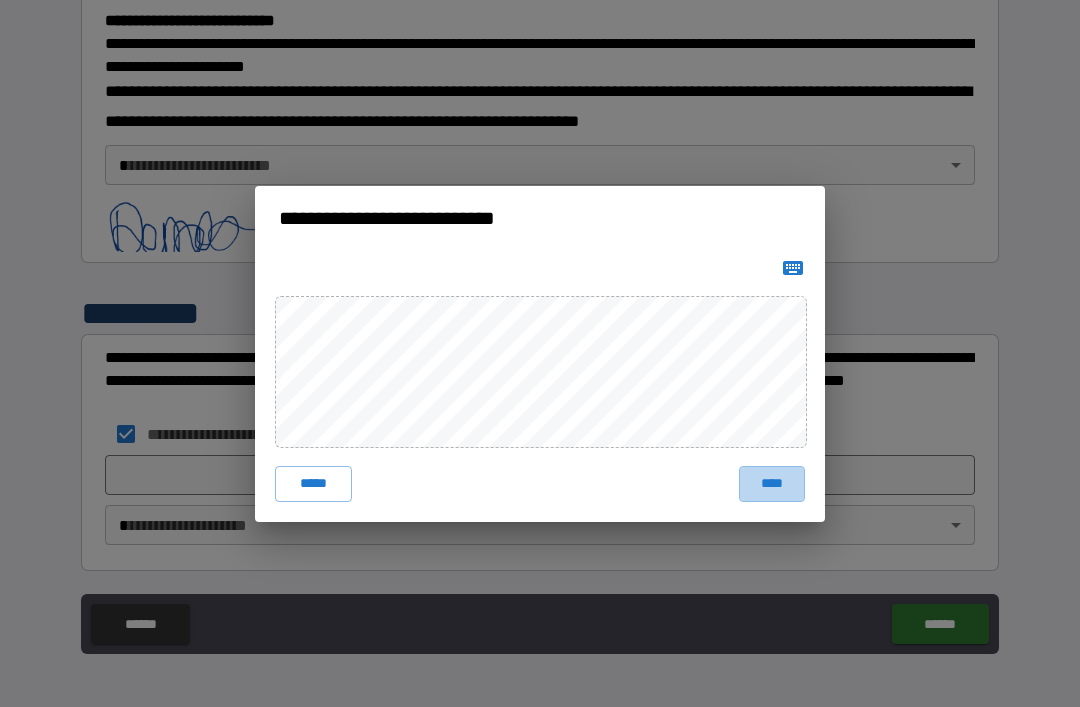 click on "****" at bounding box center (772, 484) 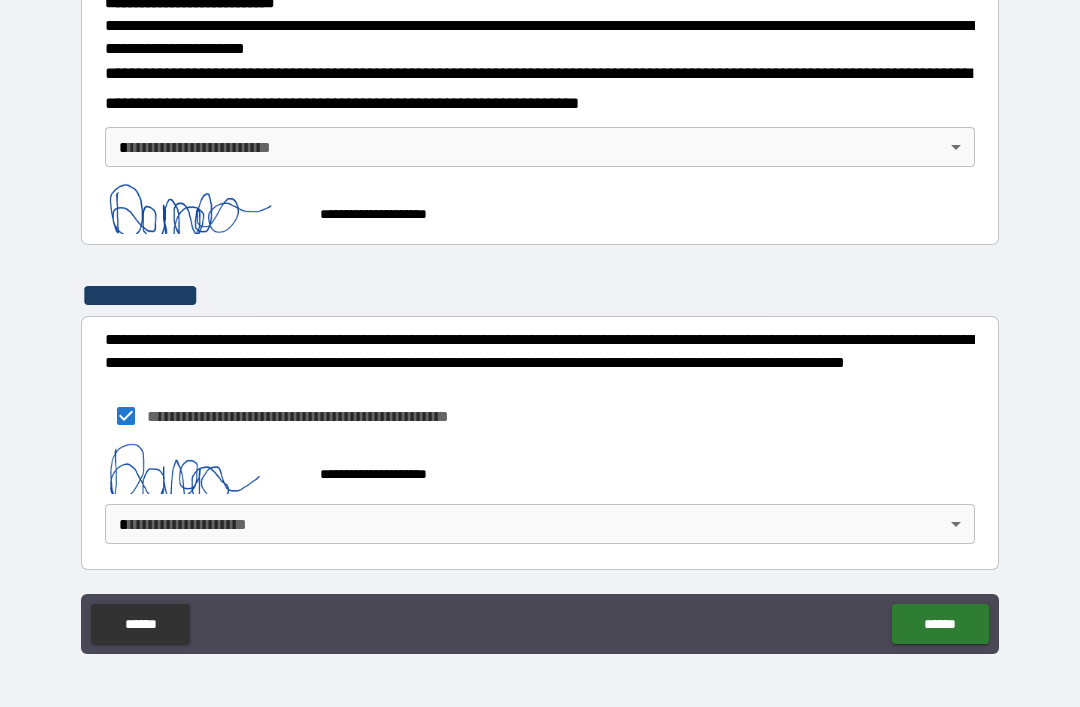 scroll, scrollTop: 667, scrollLeft: 0, axis: vertical 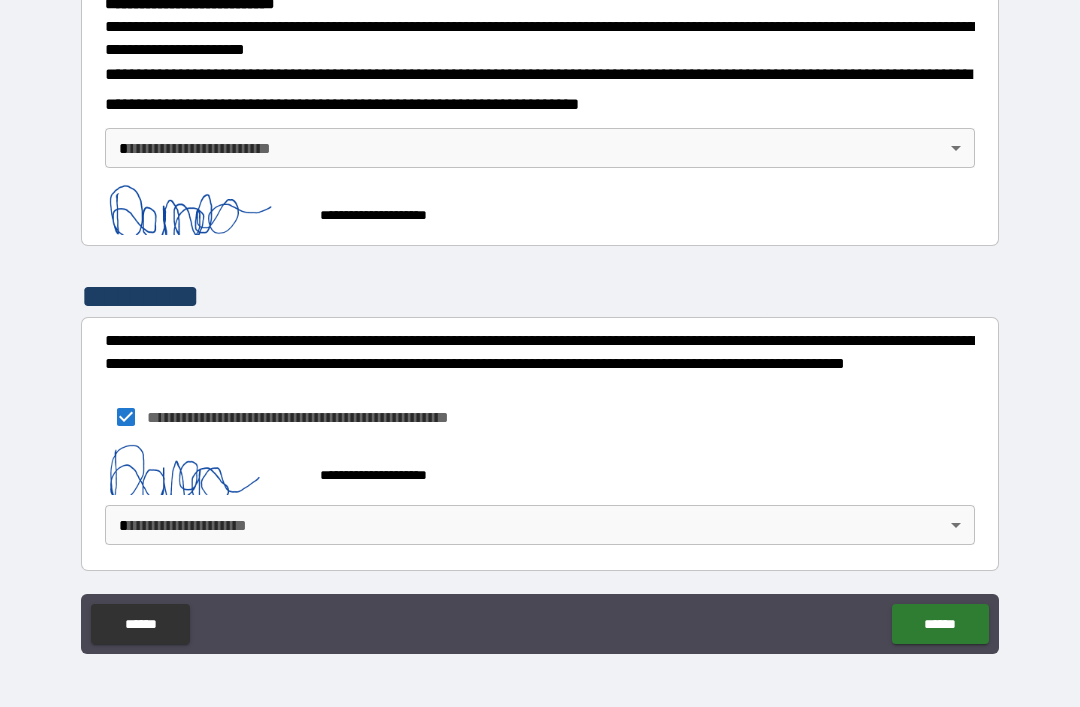 click on "**********" at bounding box center [540, 321] 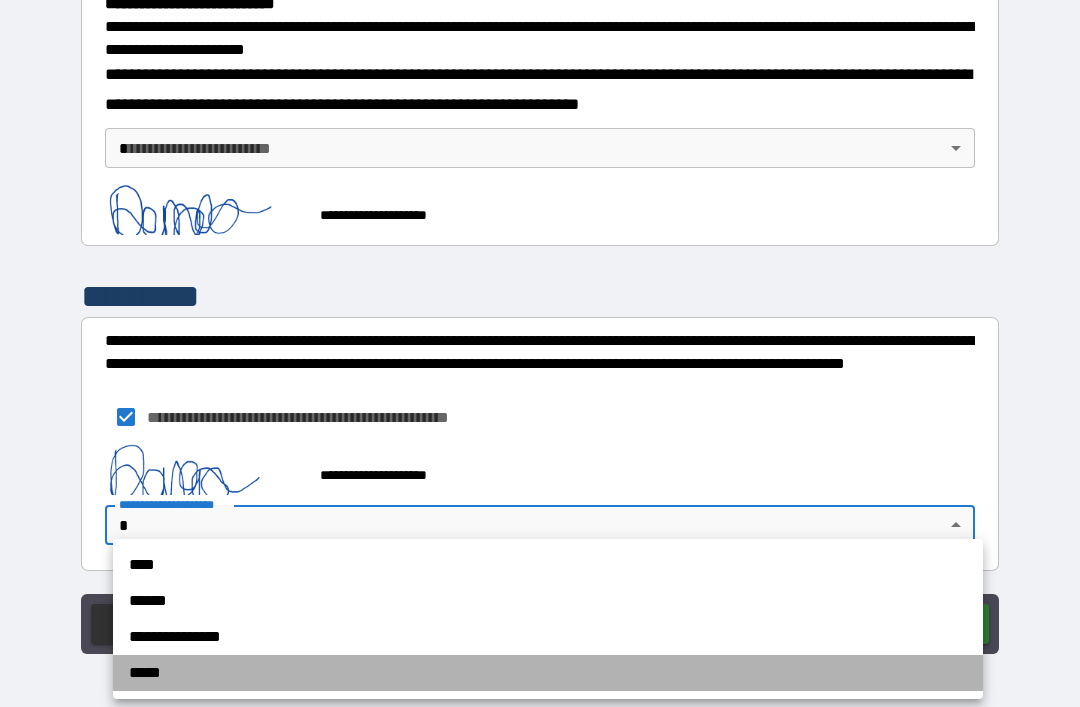 click at bounding box center (540, 353) 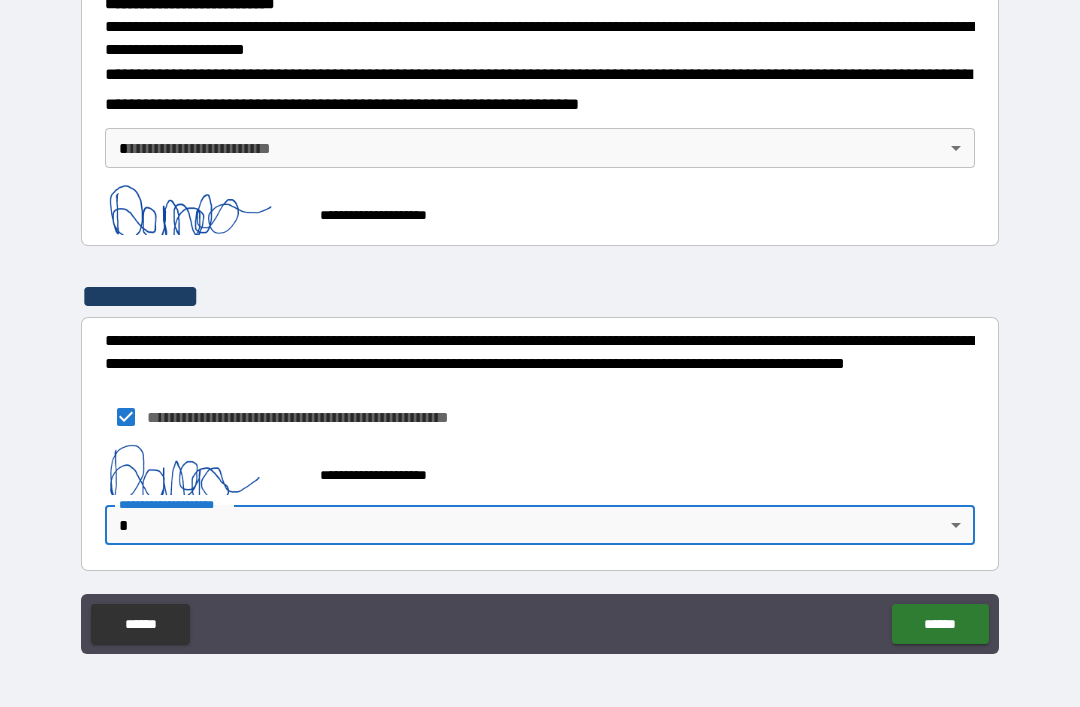 click on "**********" at bounding box center [540, 324] 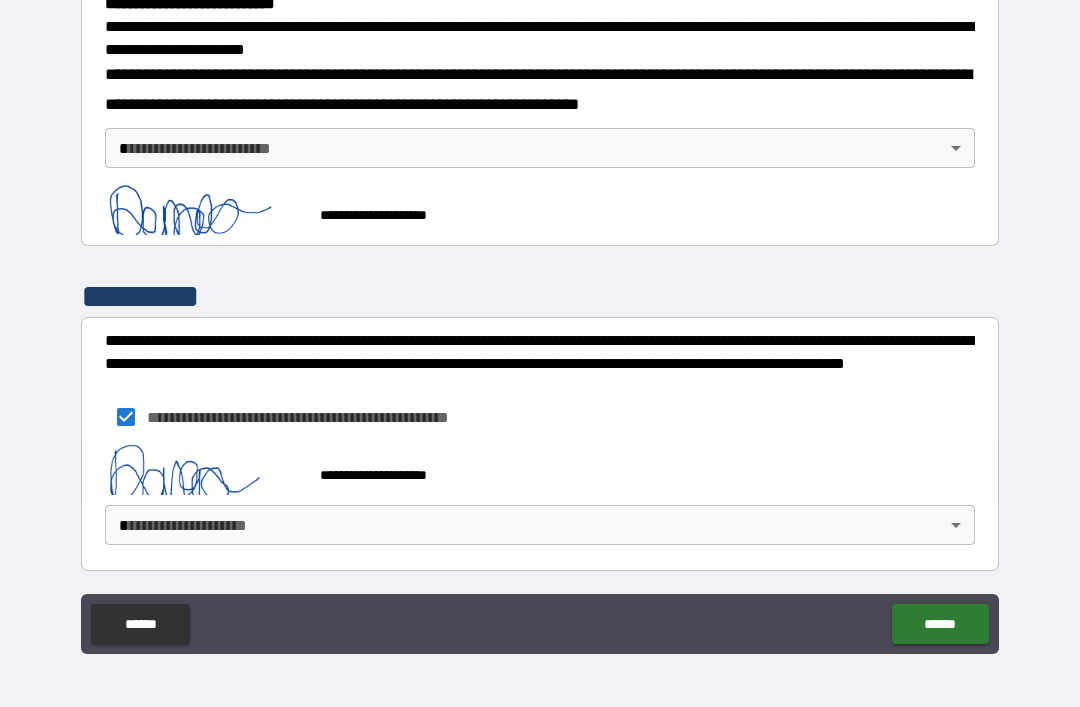 click on "******" at bounding box center [940, 624] 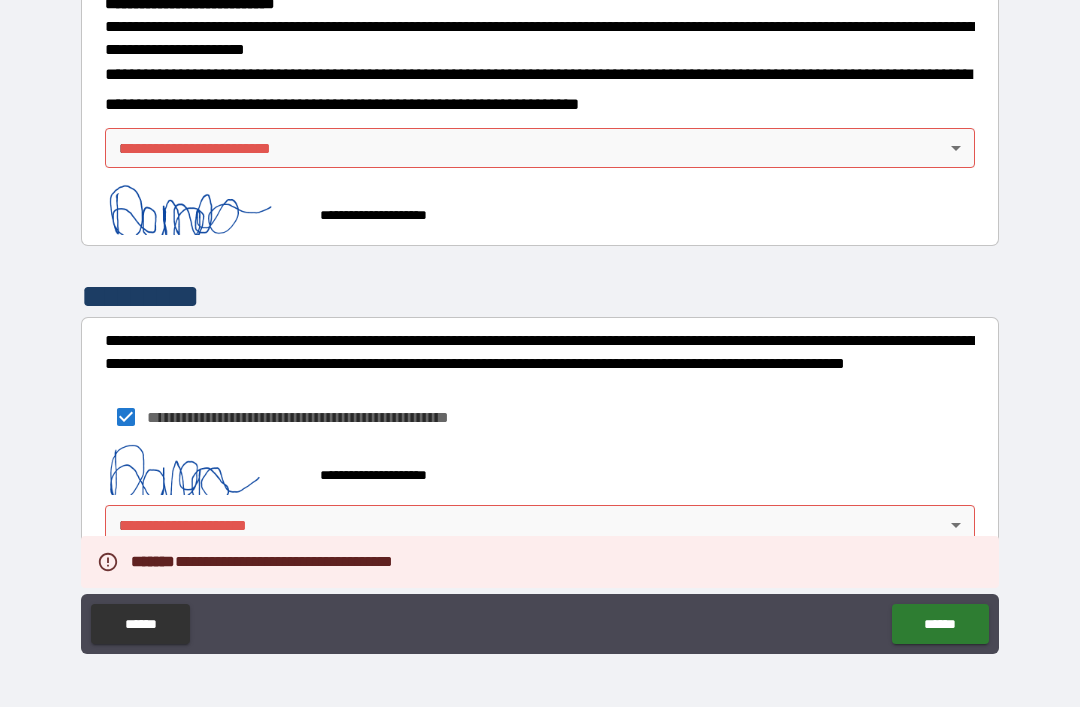click on "**********" at bounding box center (540, 321) 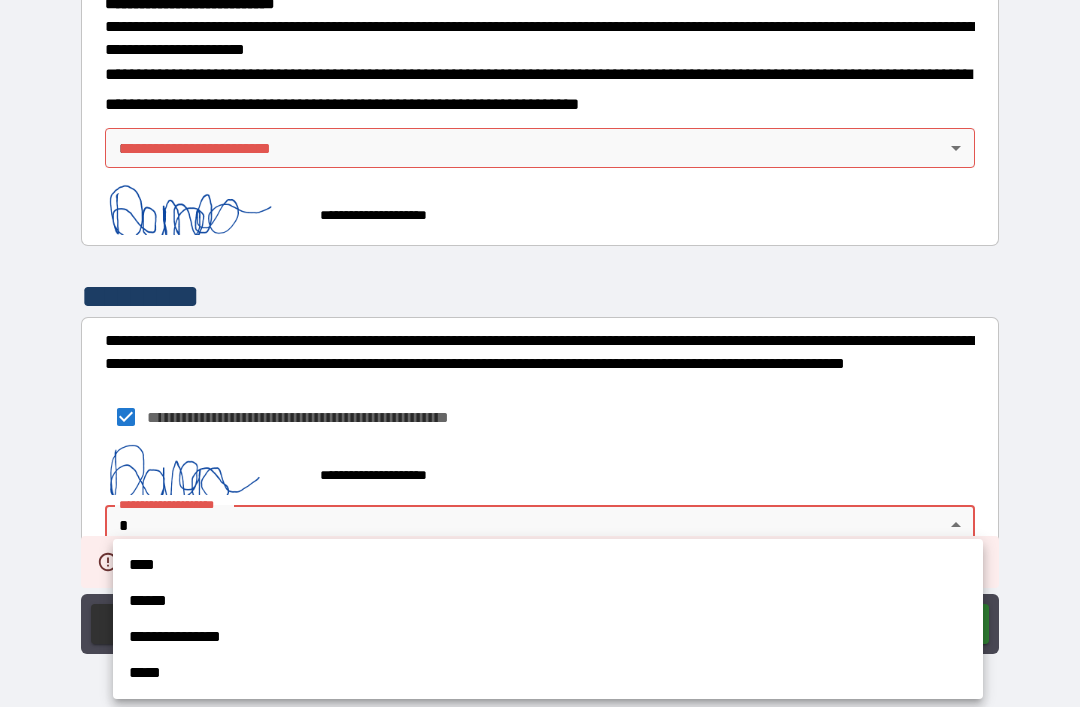 click on "*****" at bounding box center [548, 673] 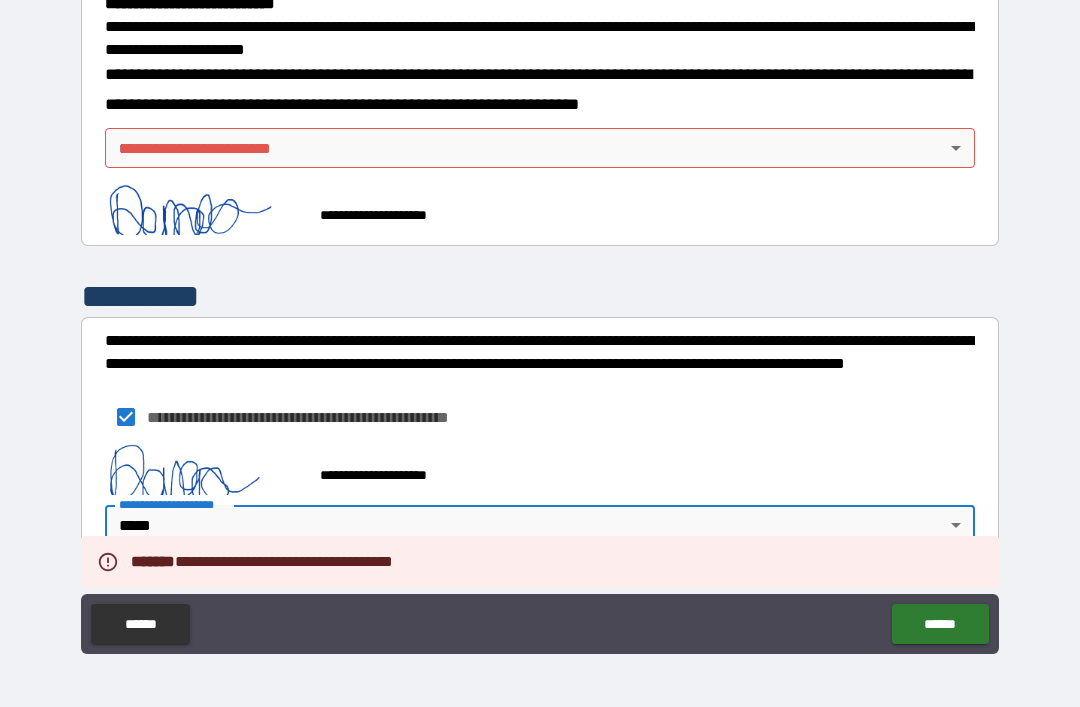 click on "**********" at bounding box center [540, 321] 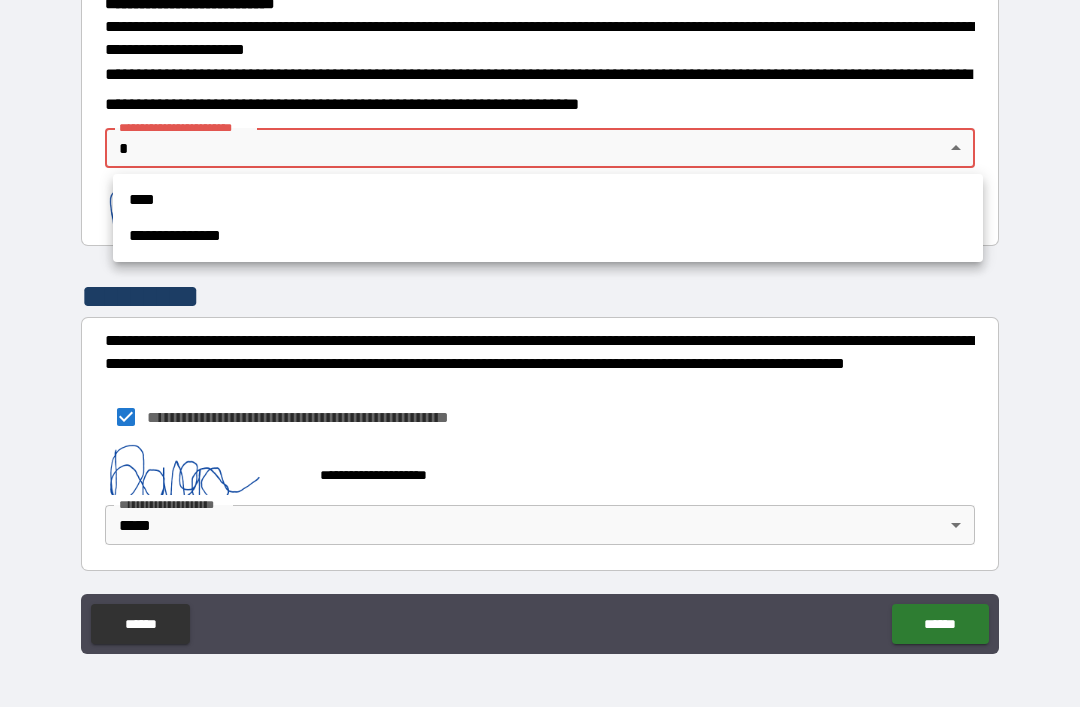 click on "**********" at bounding box center [548, 236] 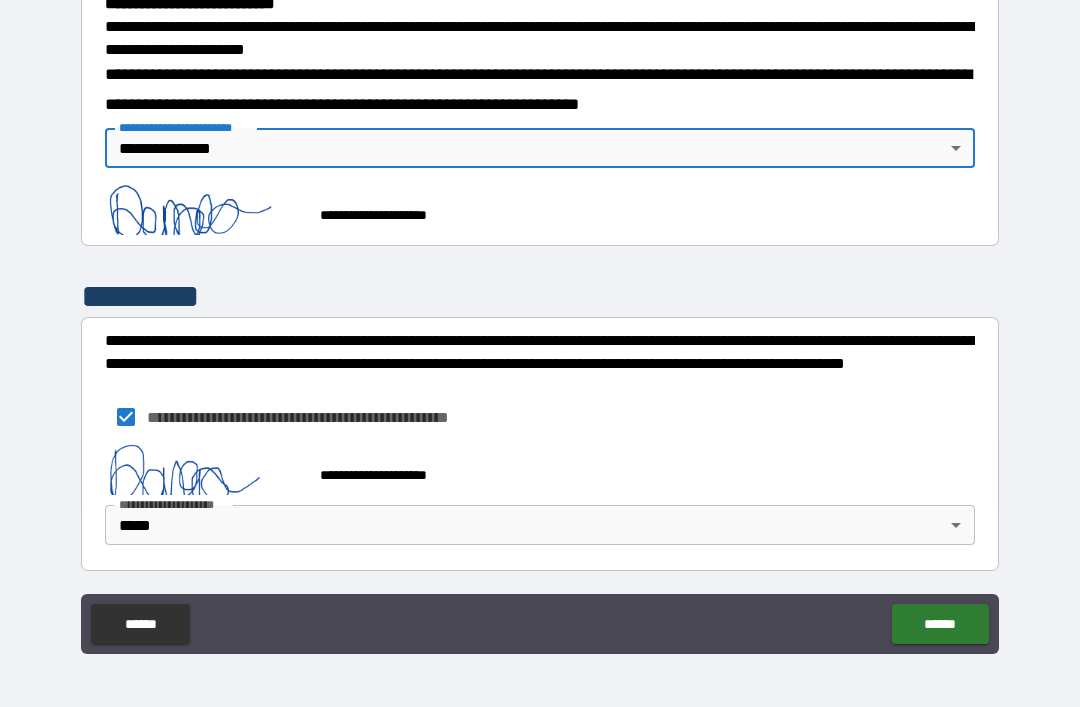 click on "******" at bounding box center [940, 624] 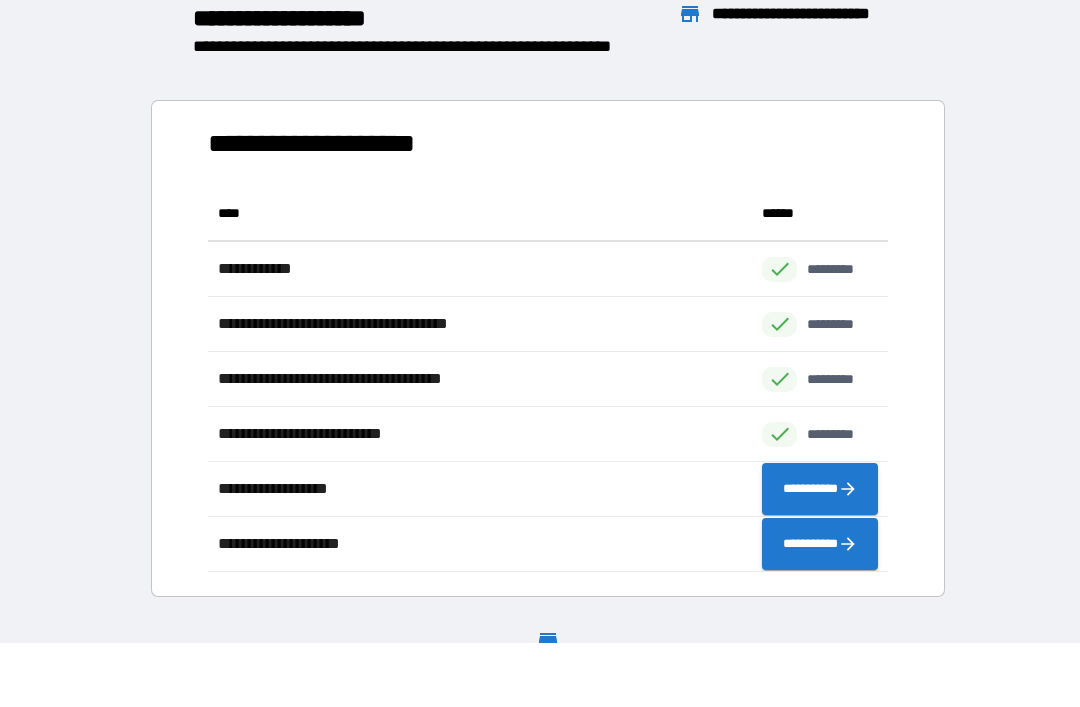 scroll, scrollTop: 386, scrollLeft: 680, axis: both 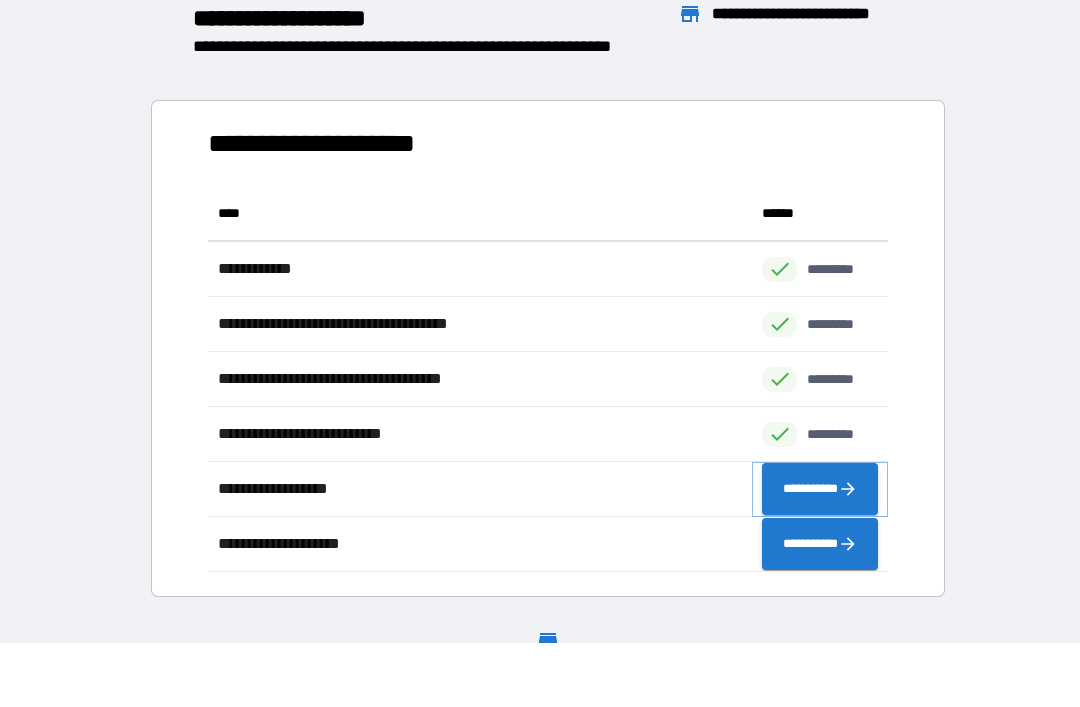 click on "**********" at bounding box center [820, 489] 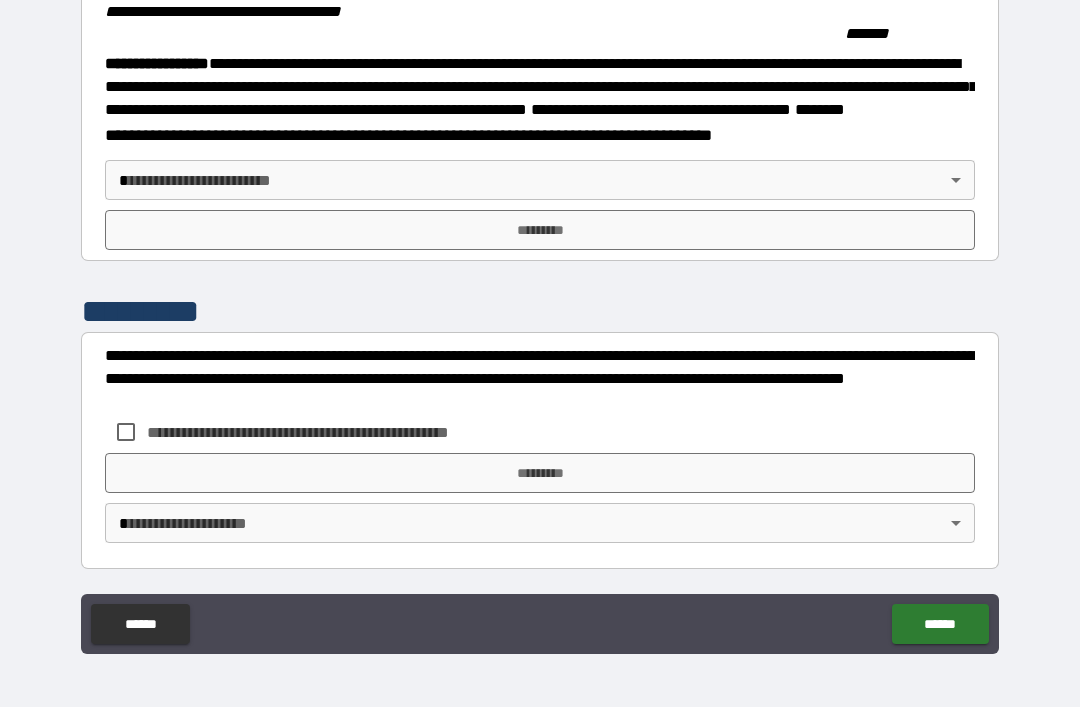 scroll, scrollTop: 2237, scrollLeft: 0, axis: vertical 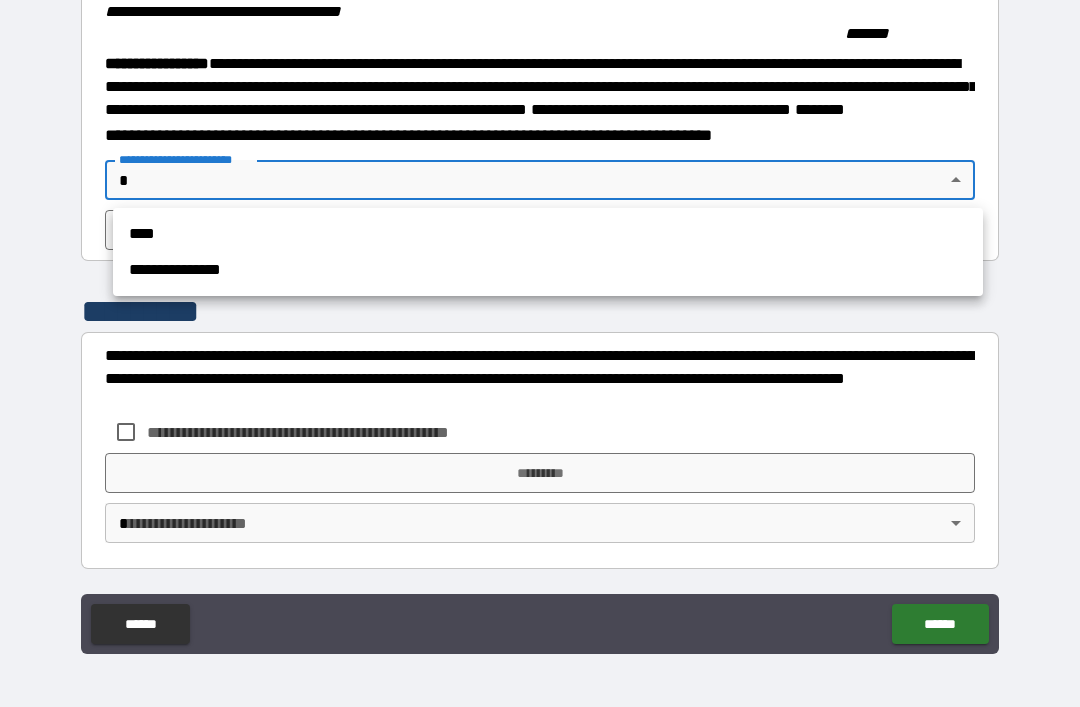 click on "**********" at bounding box center [548, 270] 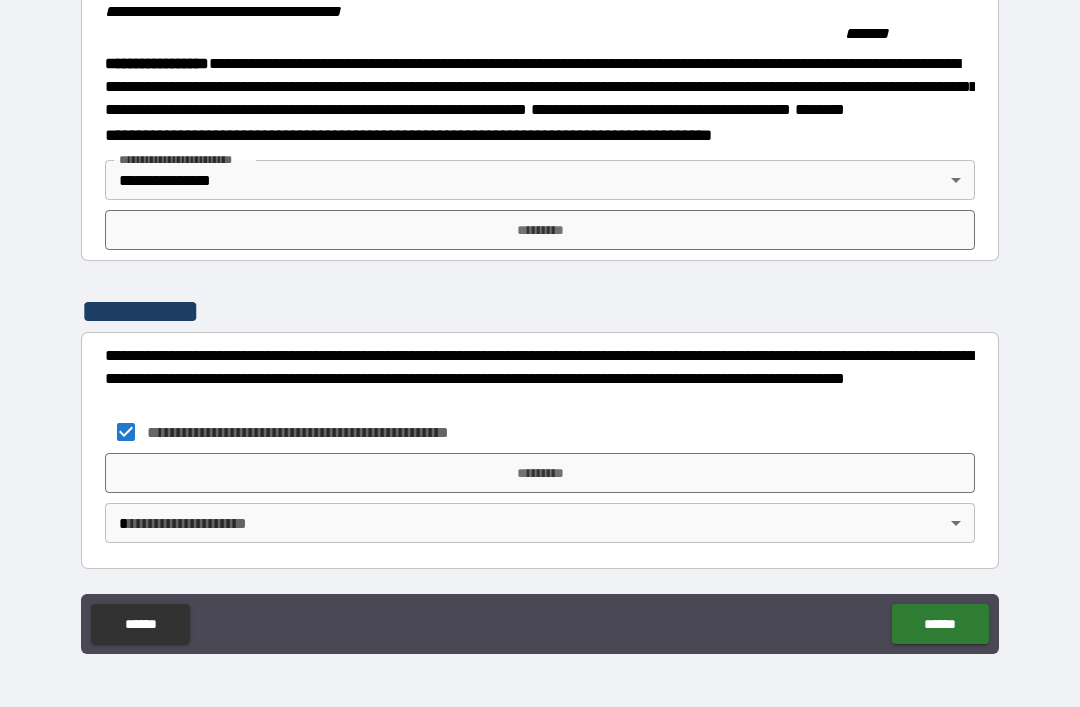 click on "**********" at bounding box center (540, 321) 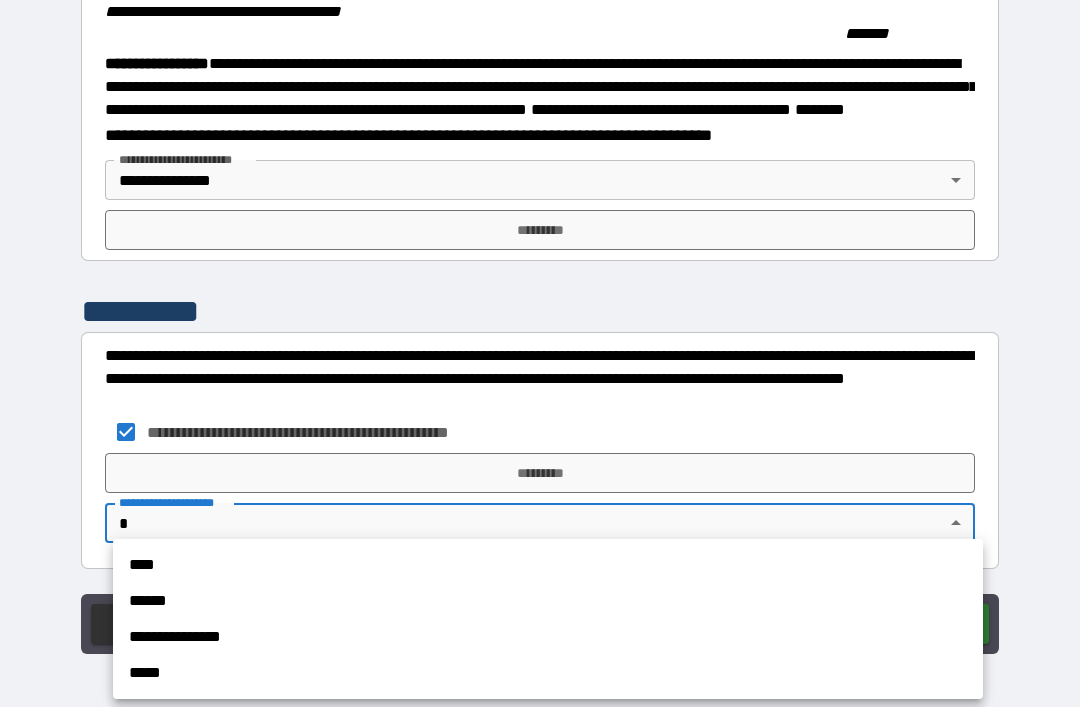 click on "*****" at bounding box center [548, 673] 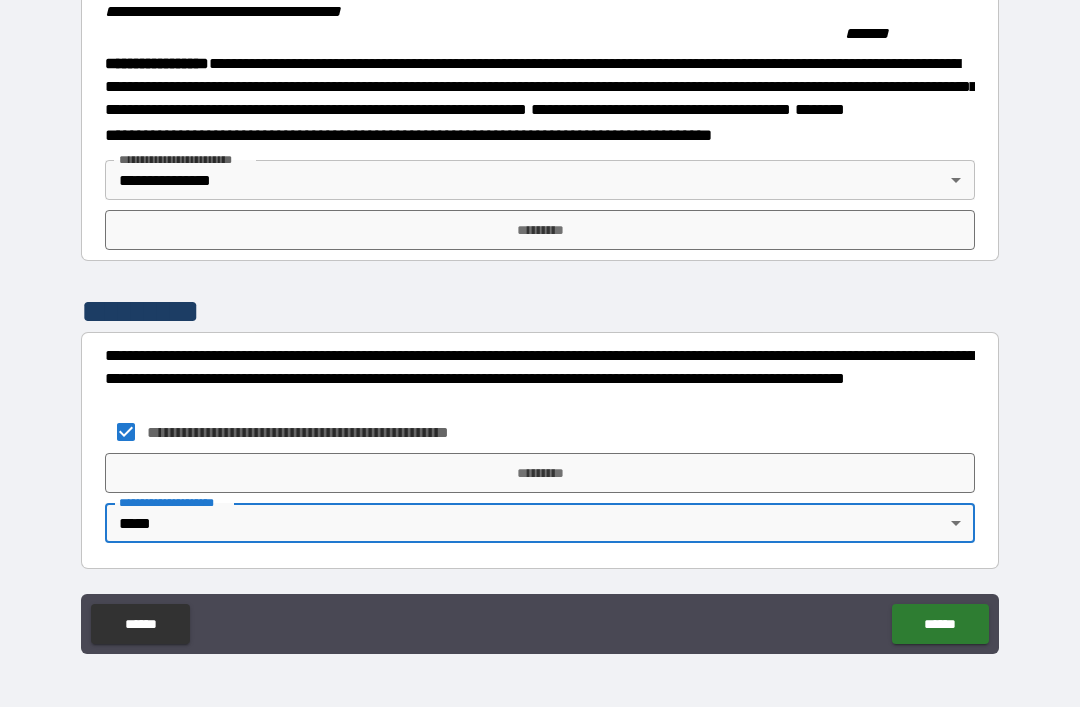 click on "*********" at bounding box center (540, 230) 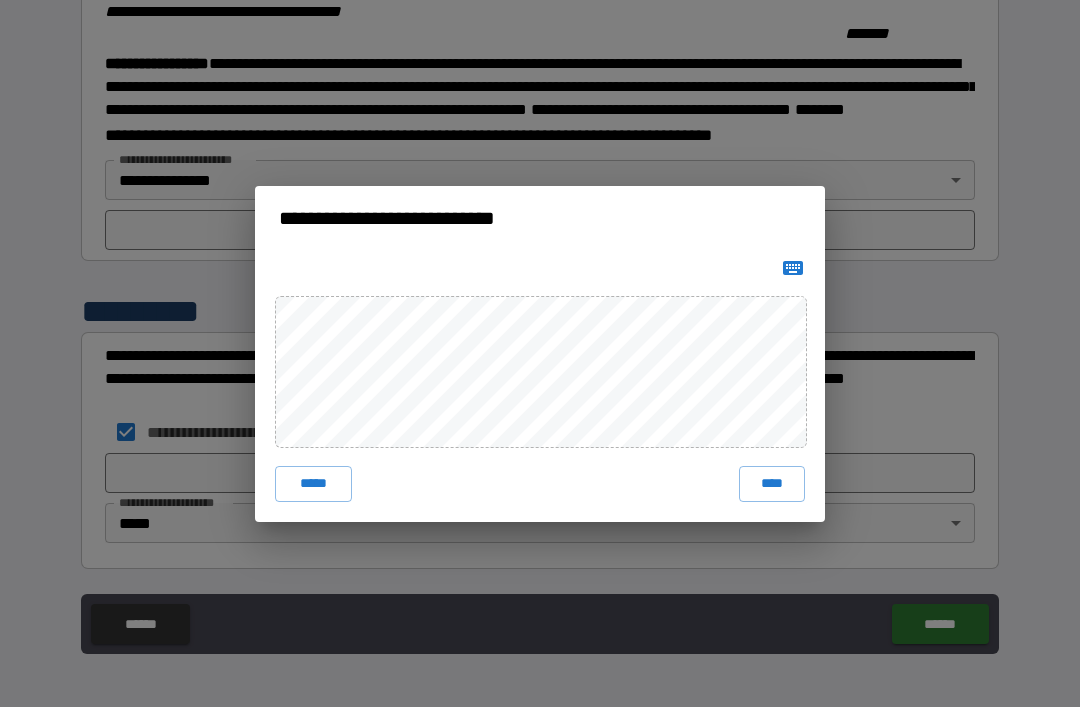 click on "****" at bounding box center [772, 484] 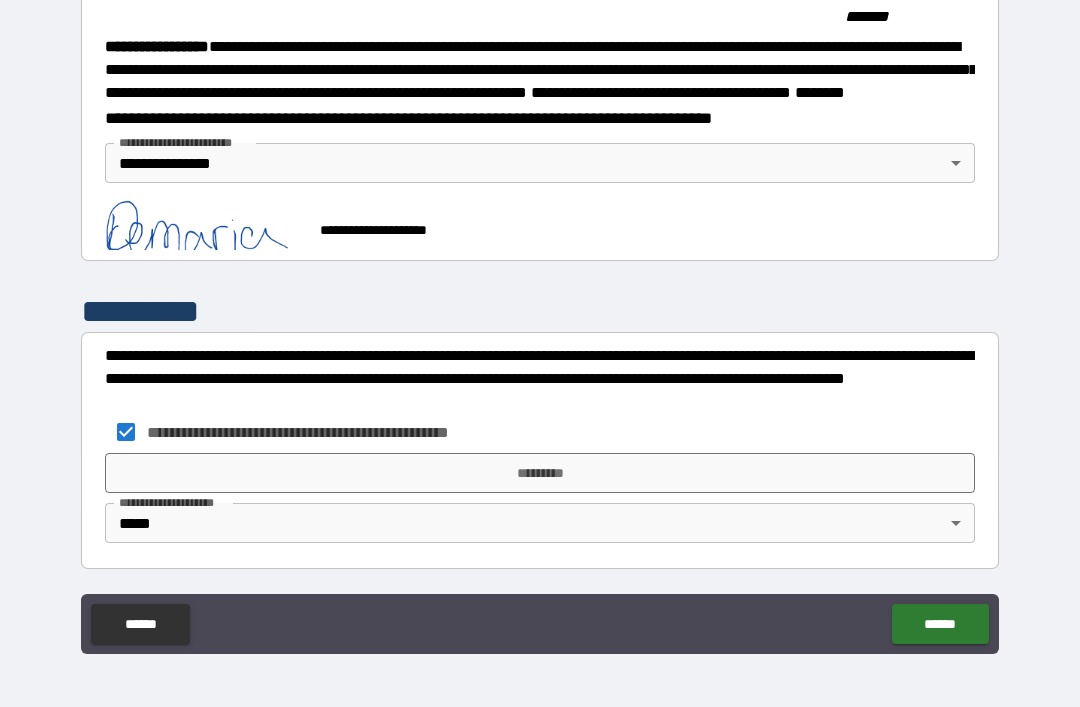 scroll, scrollTop: 2254, scrollLeft: 0, axis: vertical 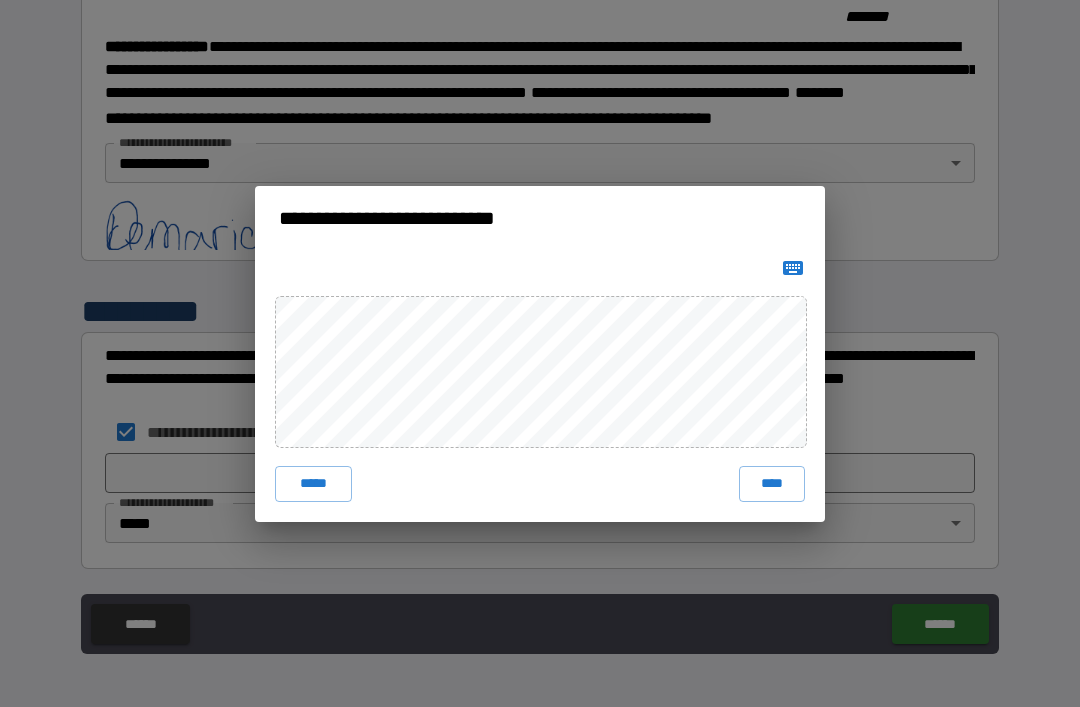 click on "****" at bounding box center (772, 484) 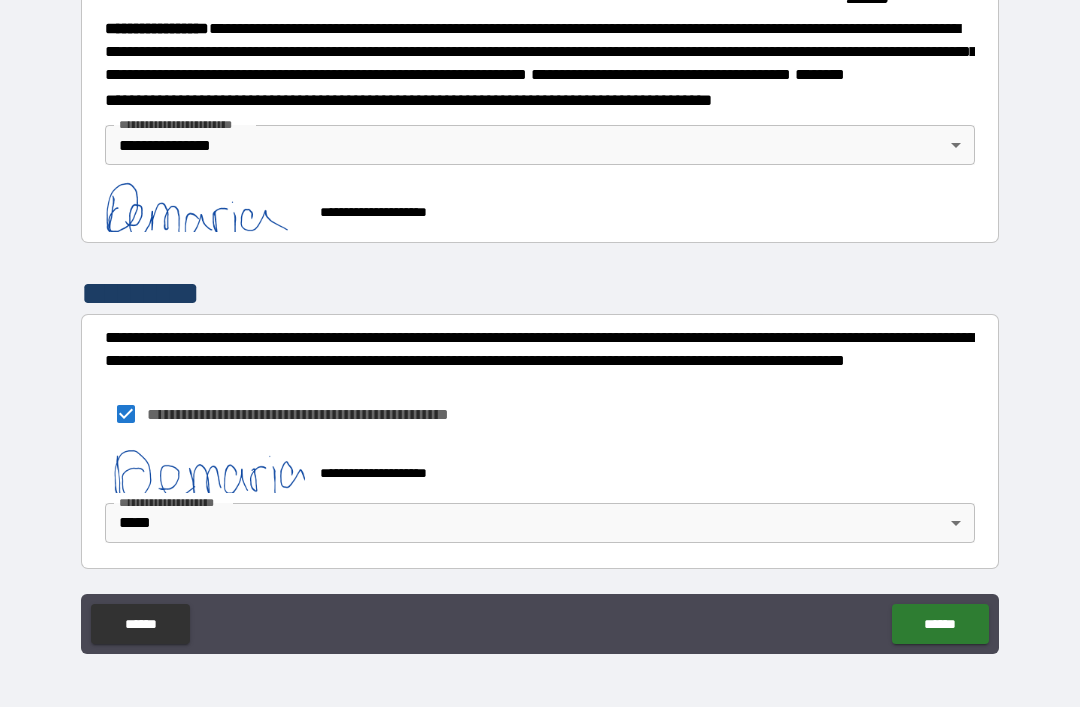 scroll, scrollTop: 2244, scrollLeft: 0, axis: vertical 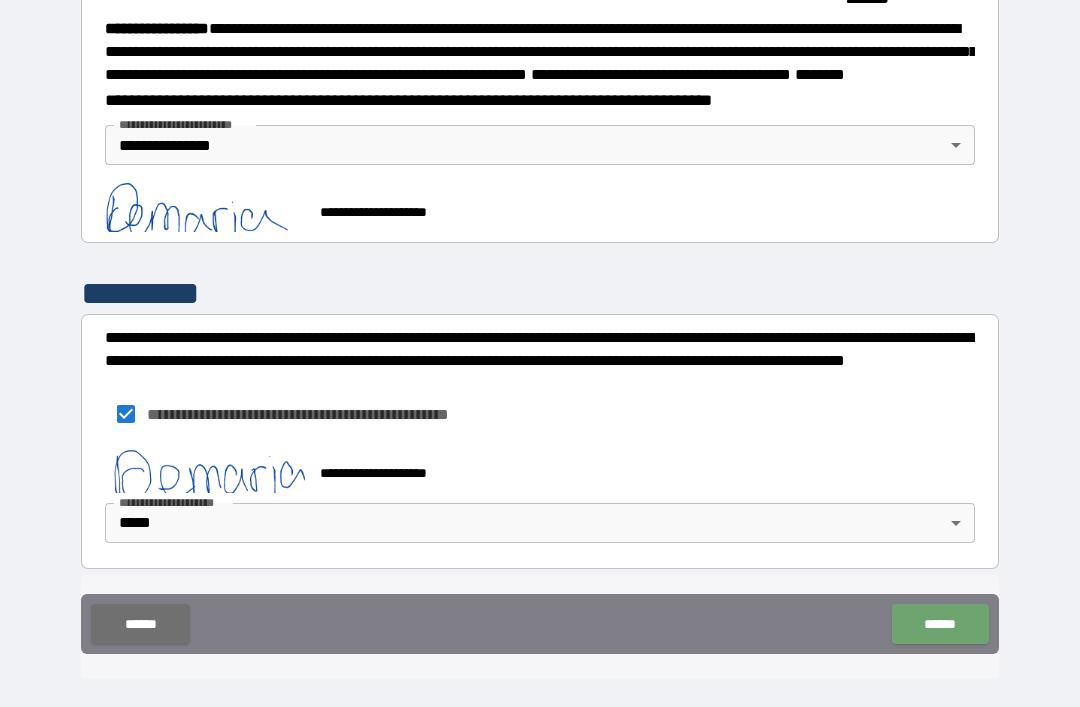 click on "******" at bounding box center [940, 624] 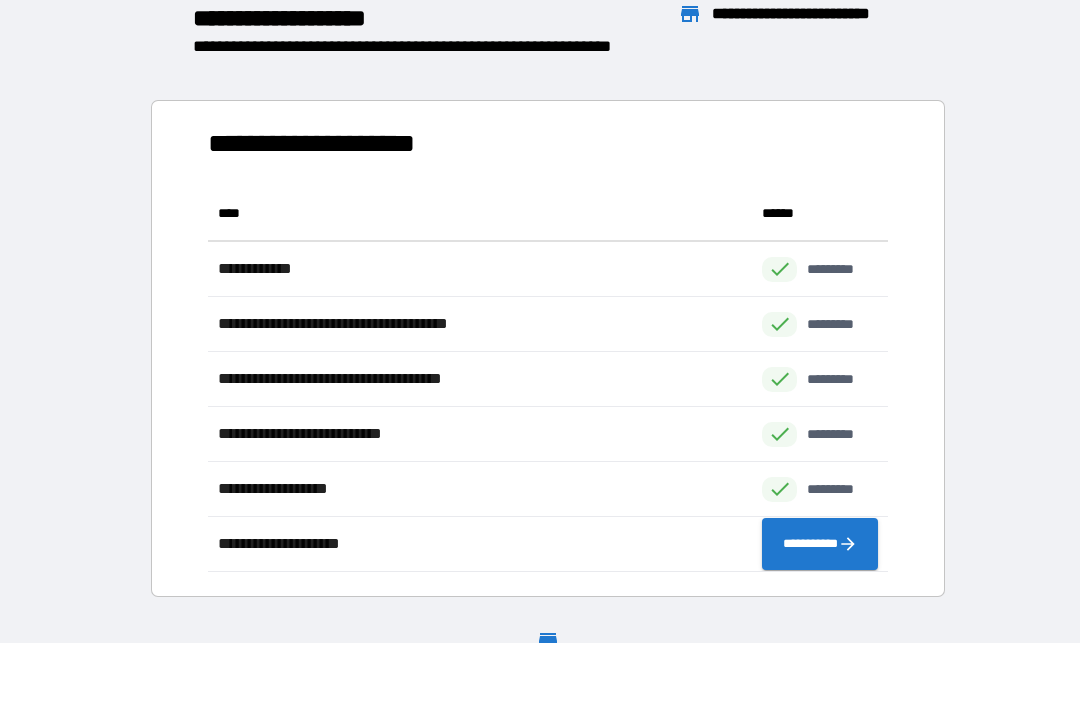 scroll, scrollTop: 1, scrollLeft: 1, axis: both 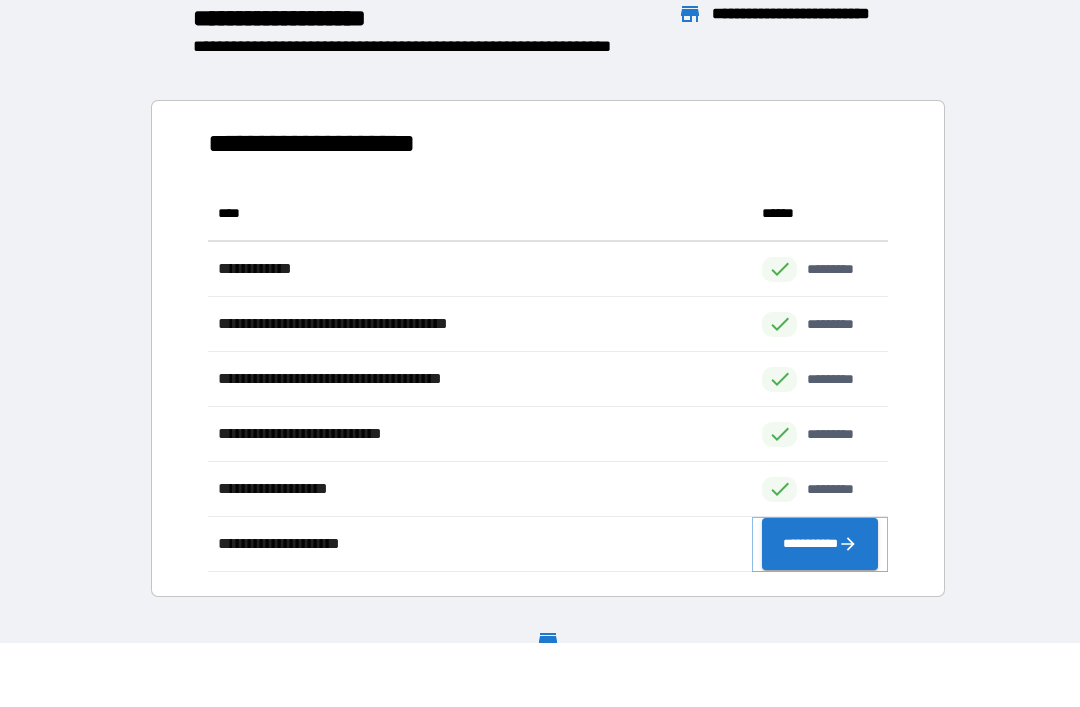 click on "**********" at bounding box center [820, 544] 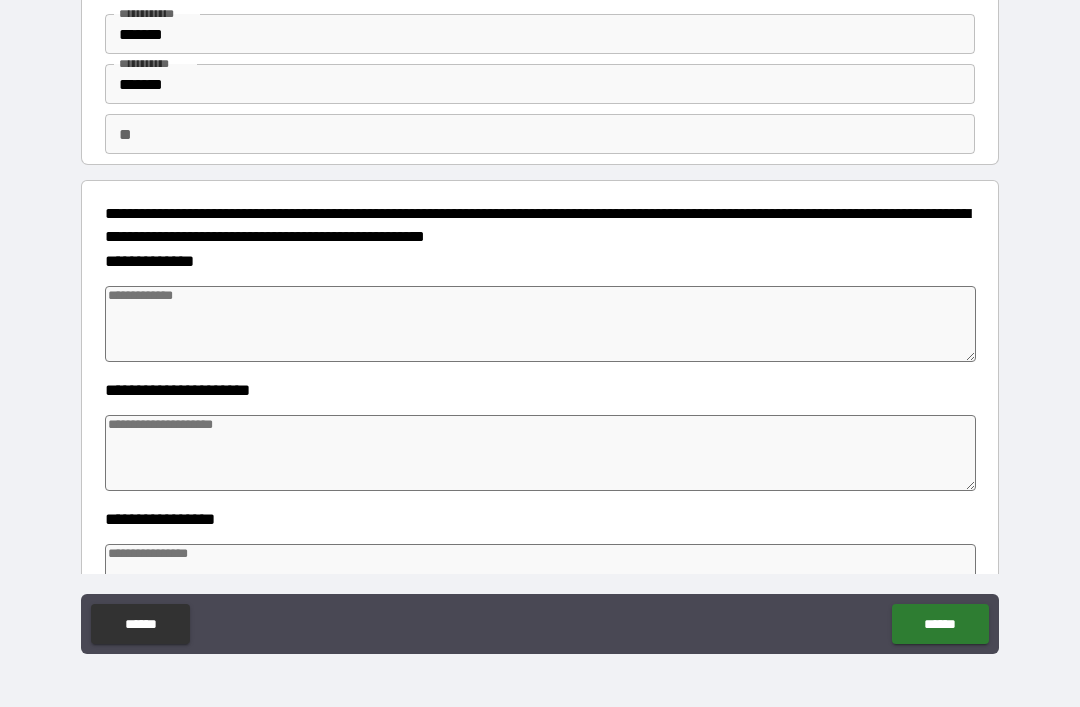 scroll, scrollTop: 89, scrollLeft: 0, axis: vertical 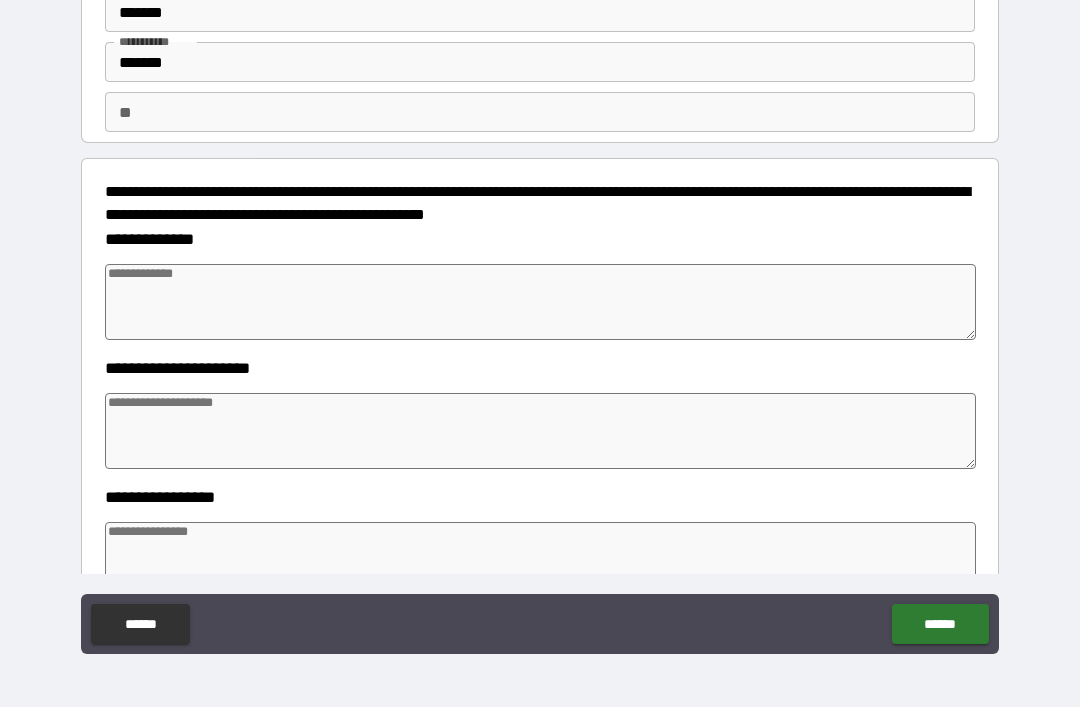 click at bounding box center (540, 302) 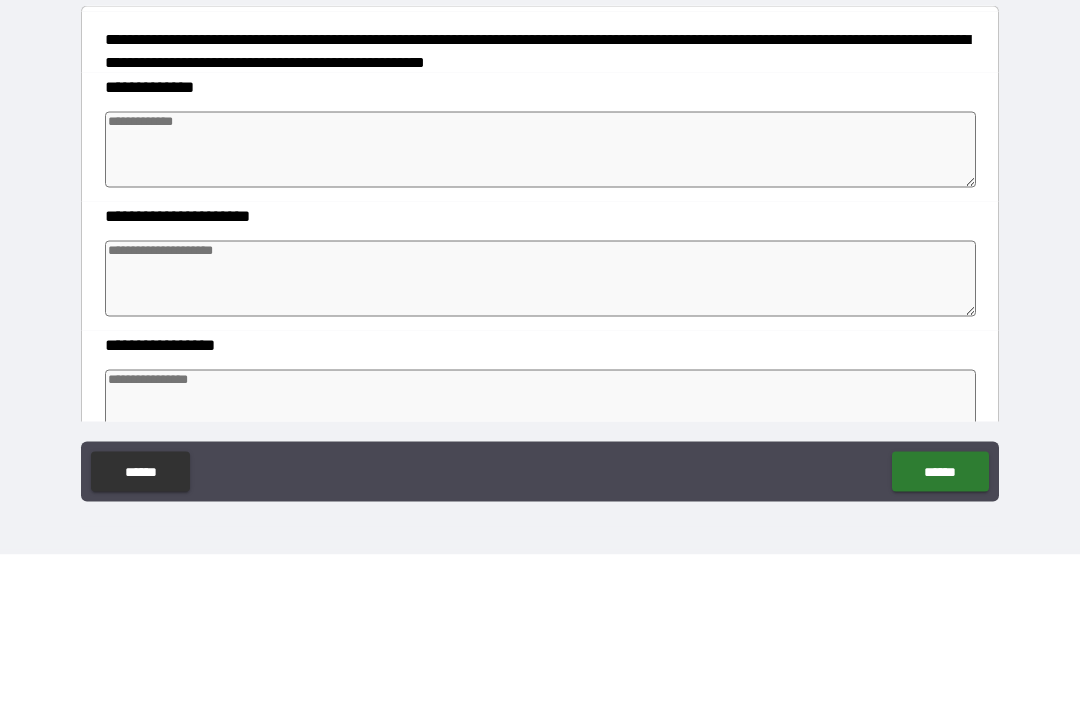 type on "*" 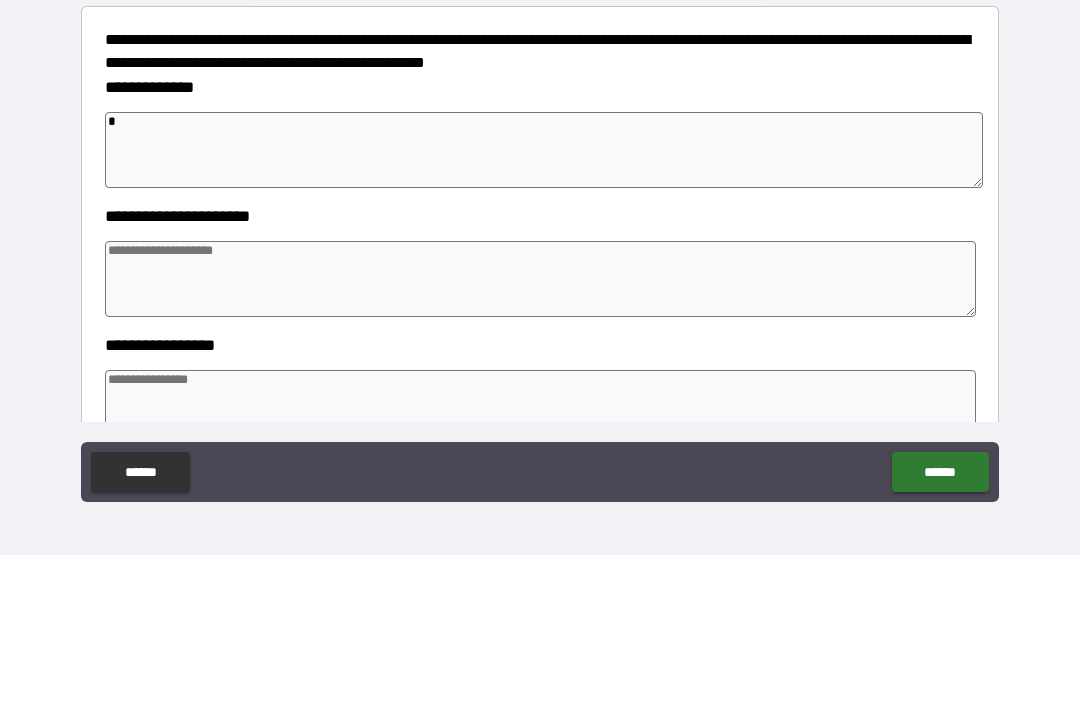 type on "*" 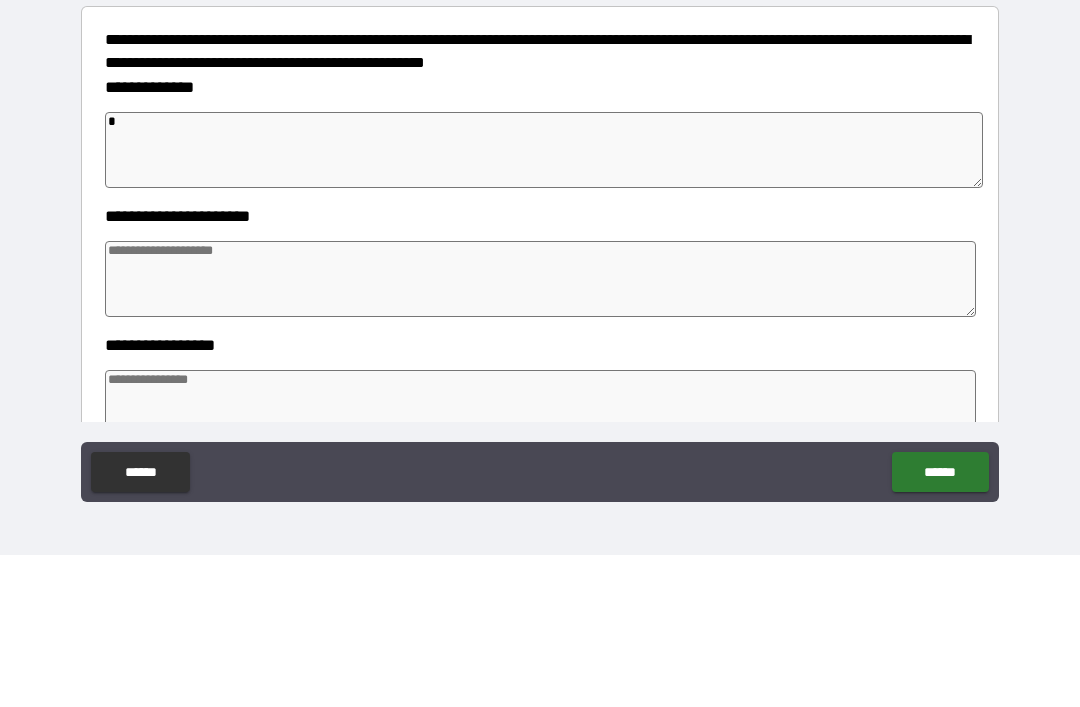 type on "*" 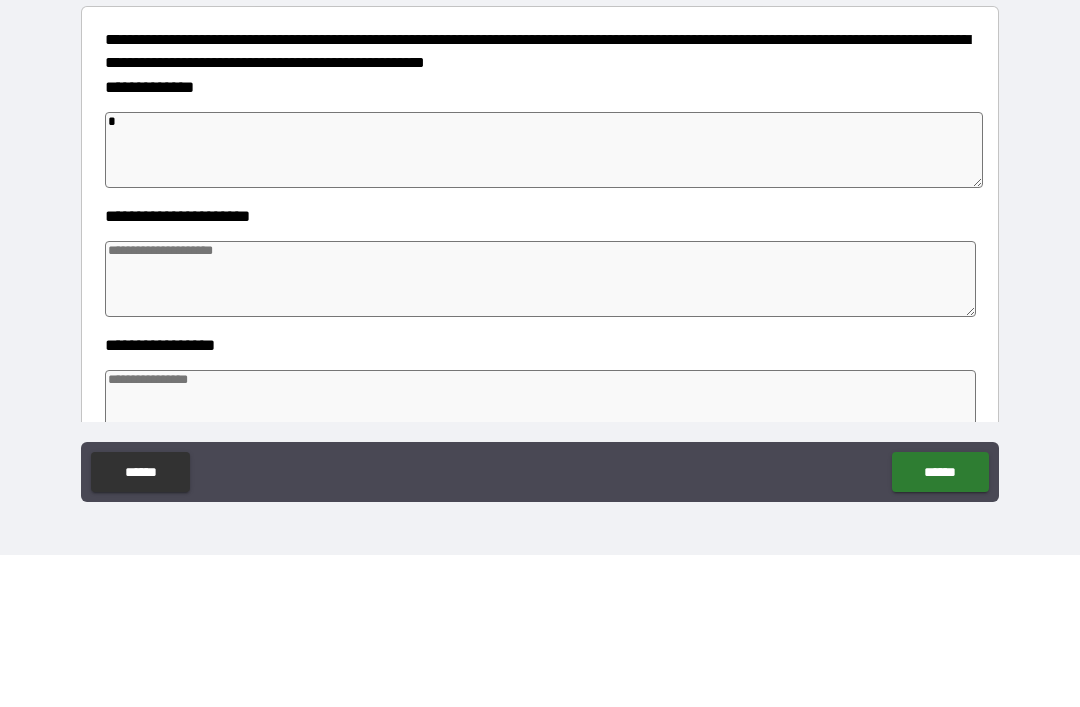 type on "**" 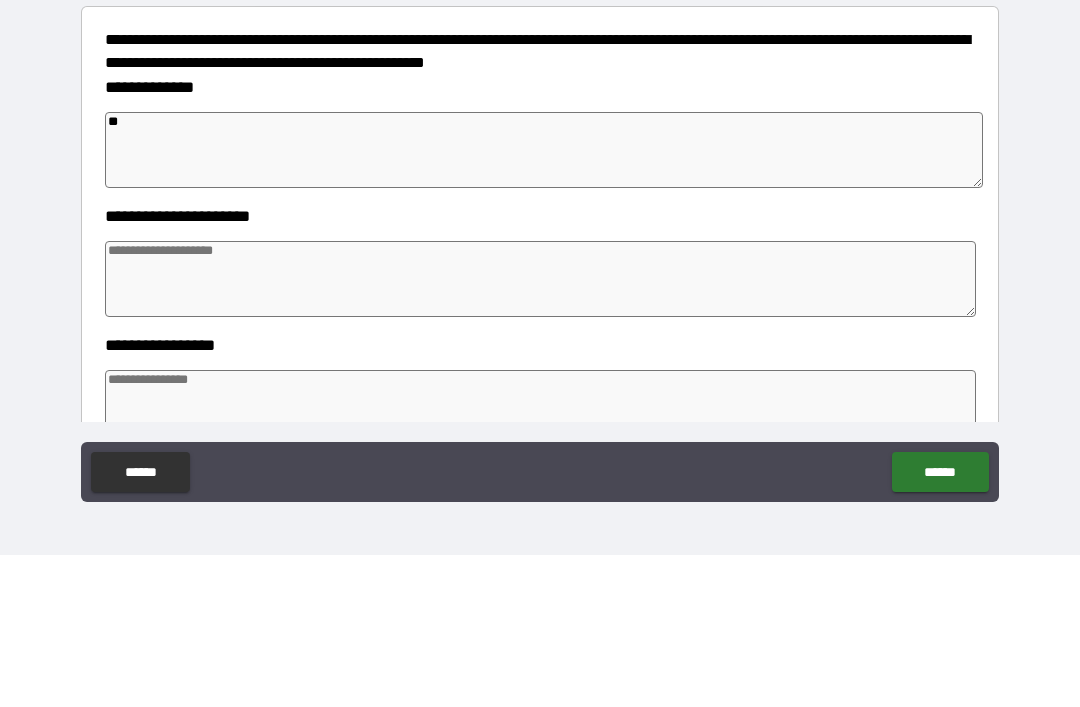 type on "*" 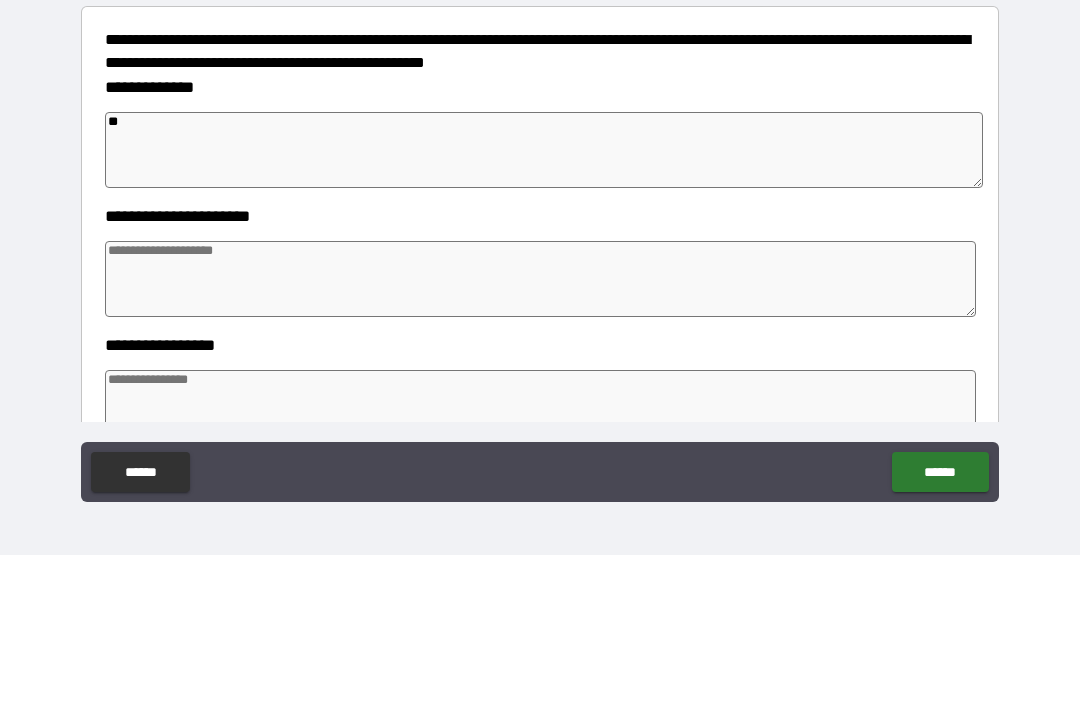 type on "*" 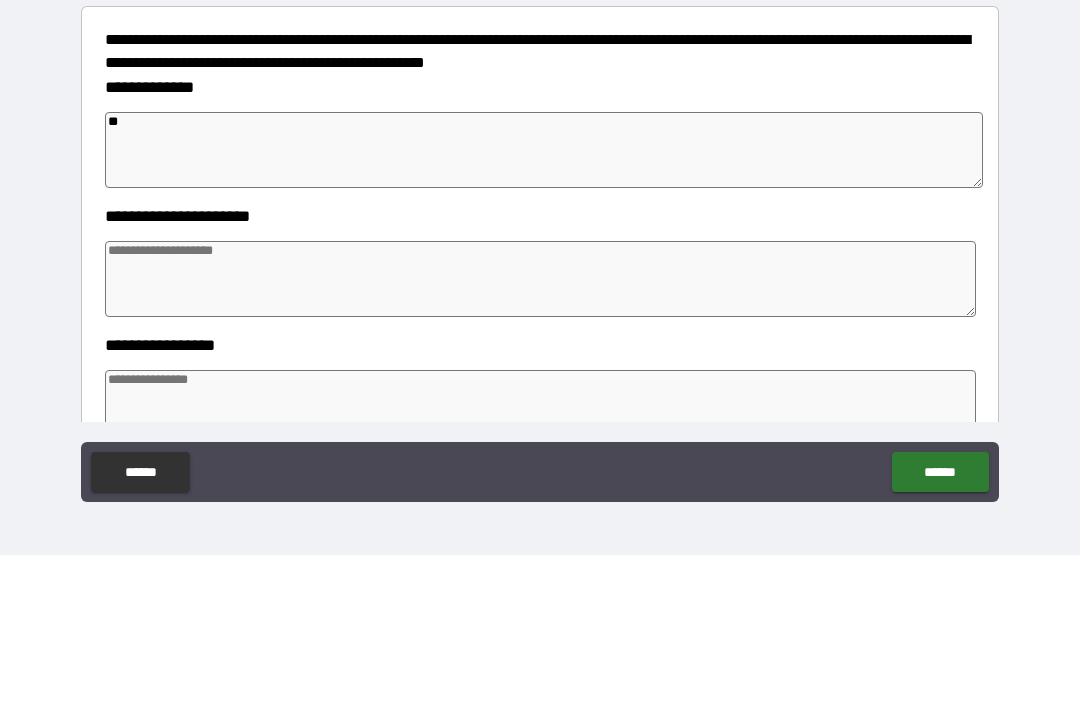 type on "*" 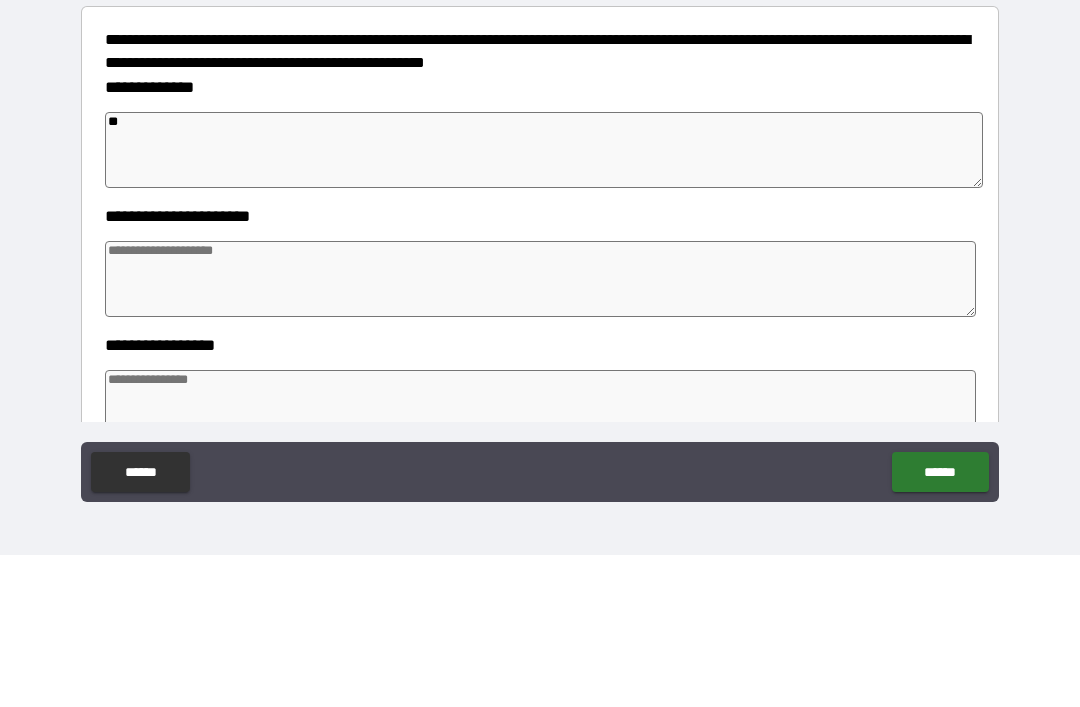 type on "*" 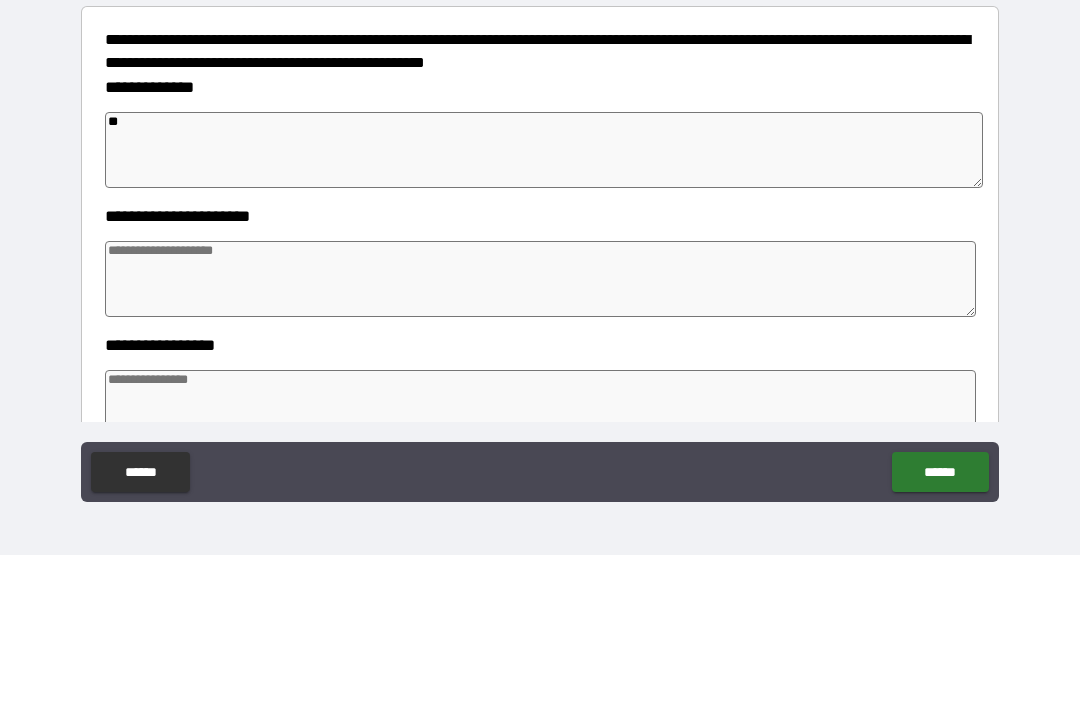 type on "*" 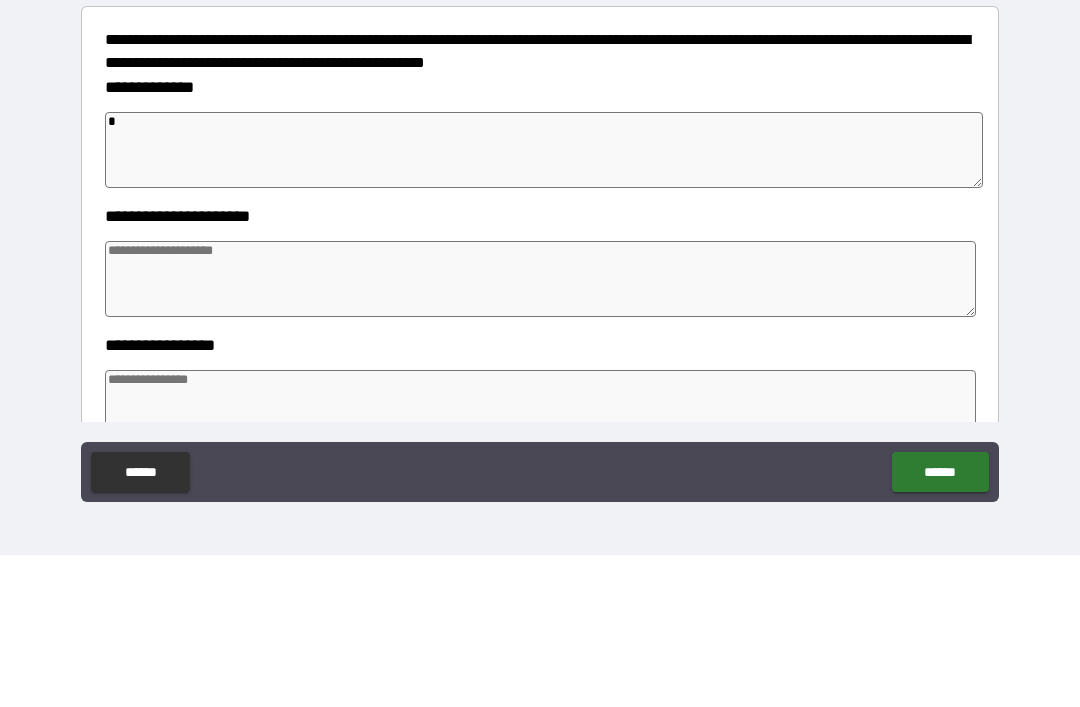 type on "*" 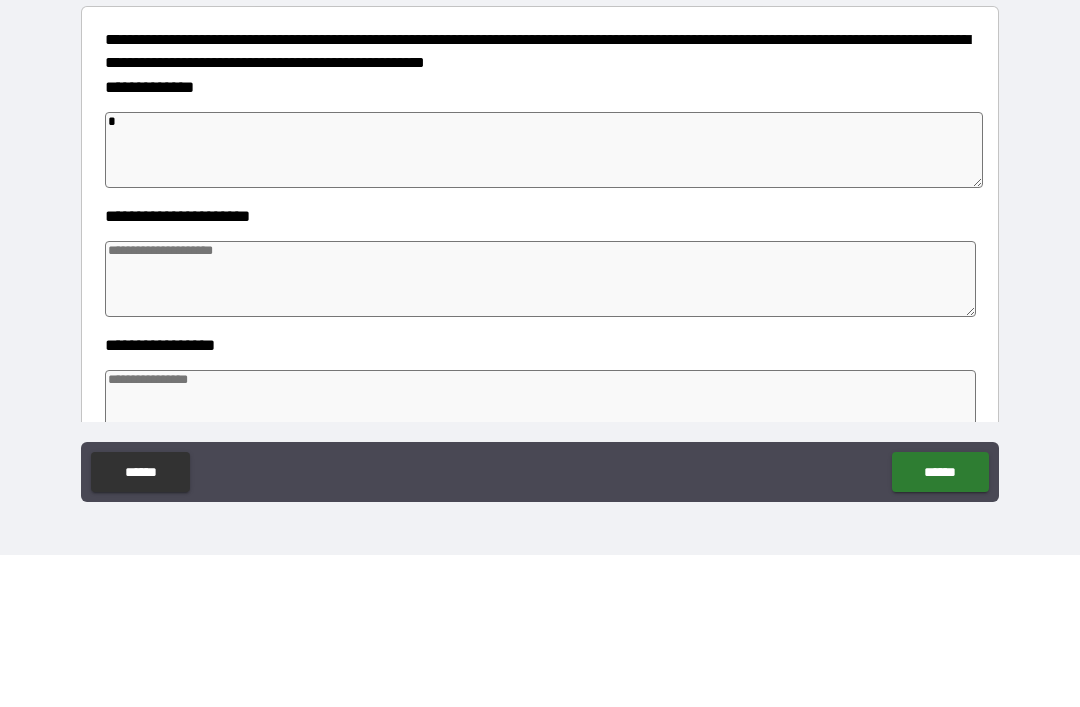 type on "**" 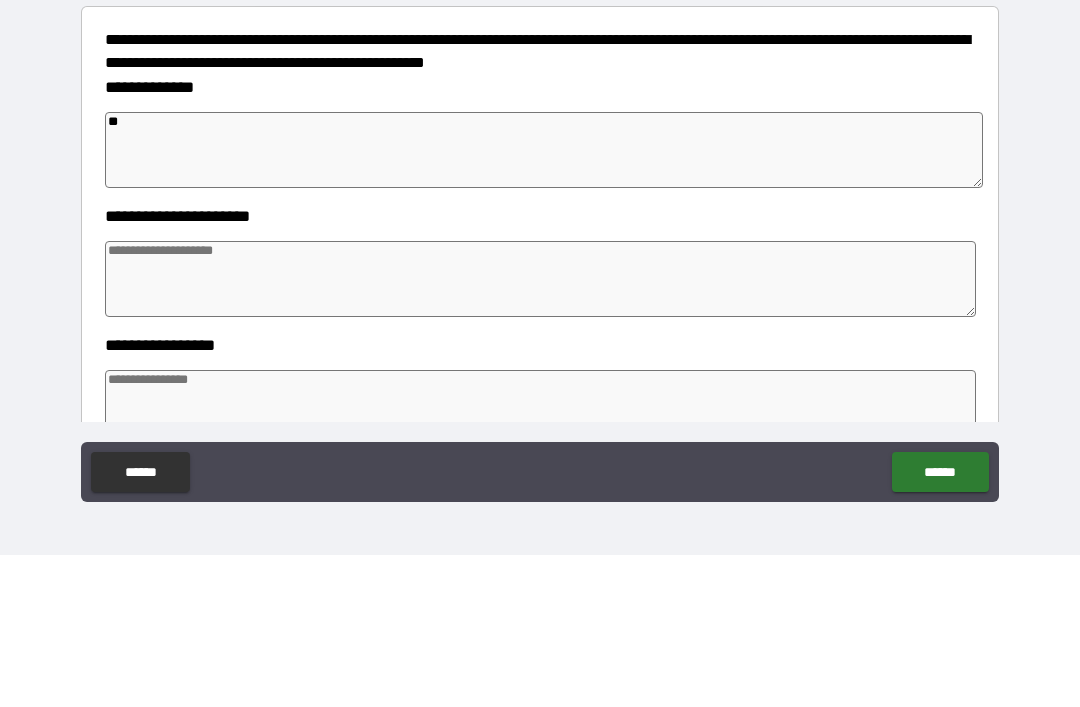 type on "*" 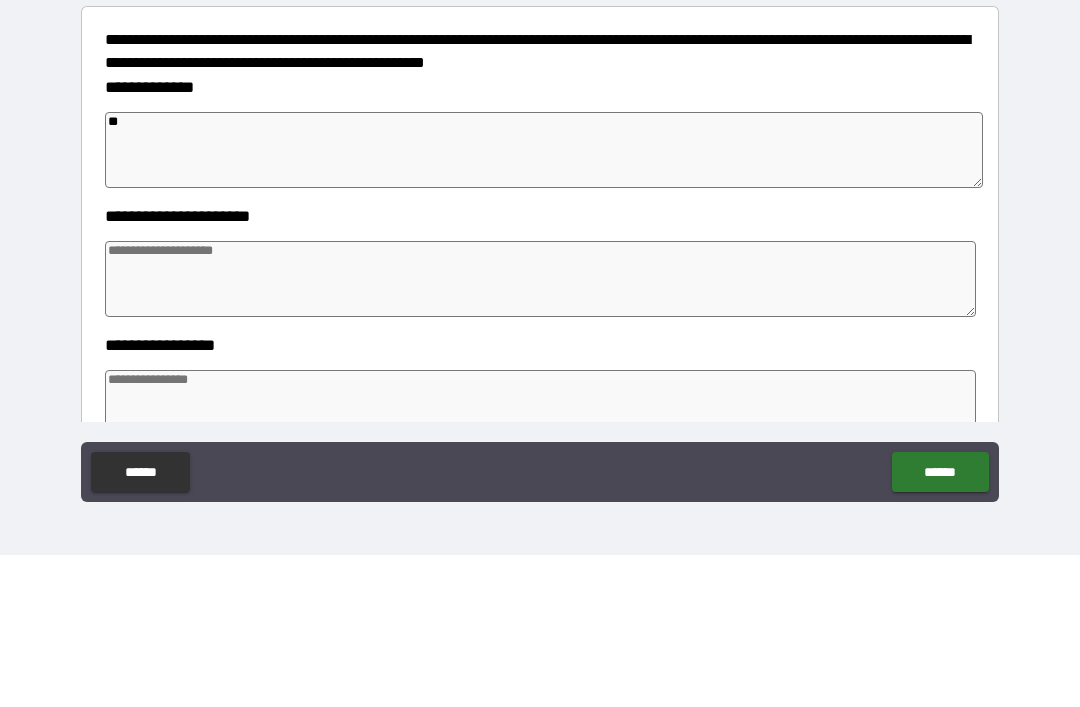 type on "*" 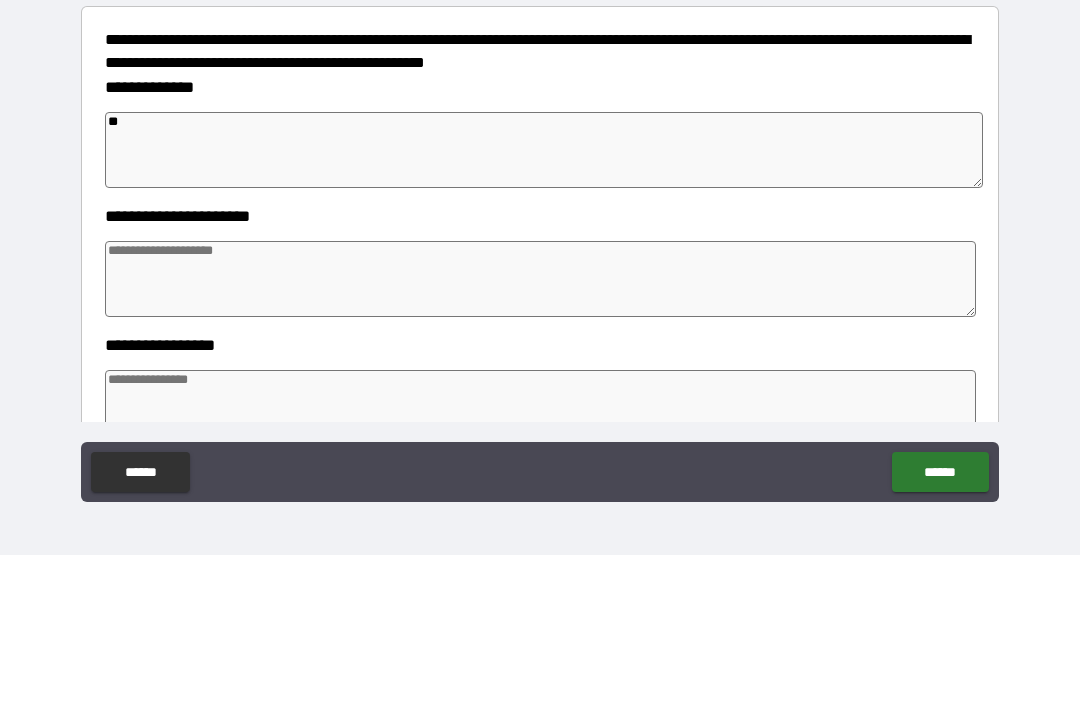 type on "*" 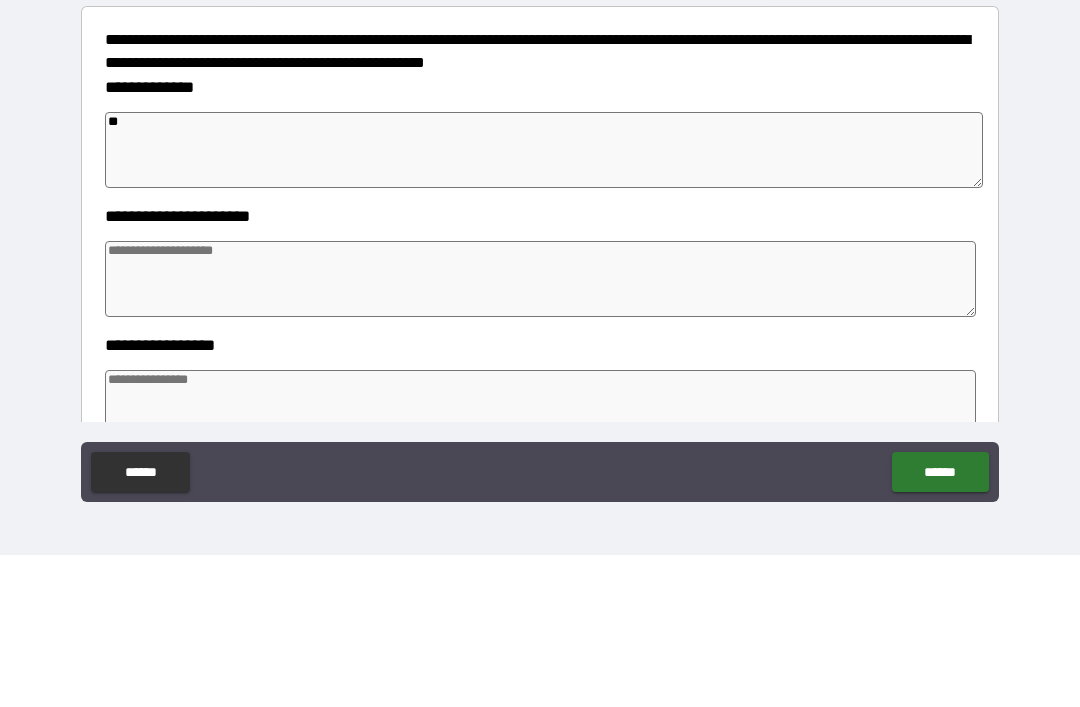 type on "***" 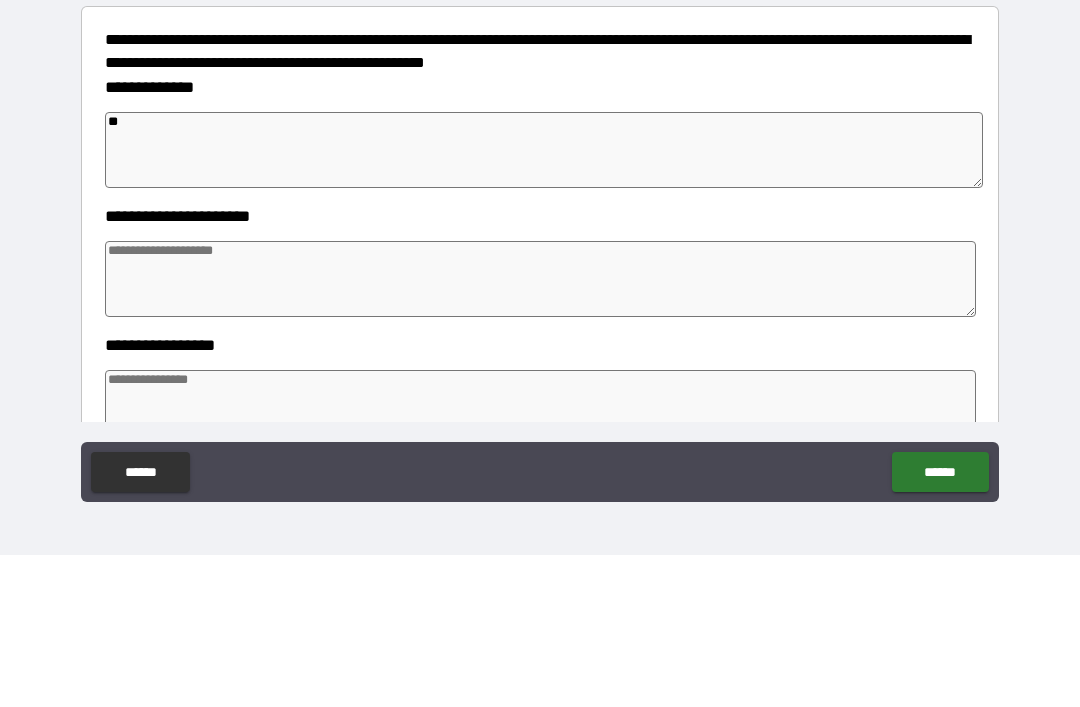 type on "*" 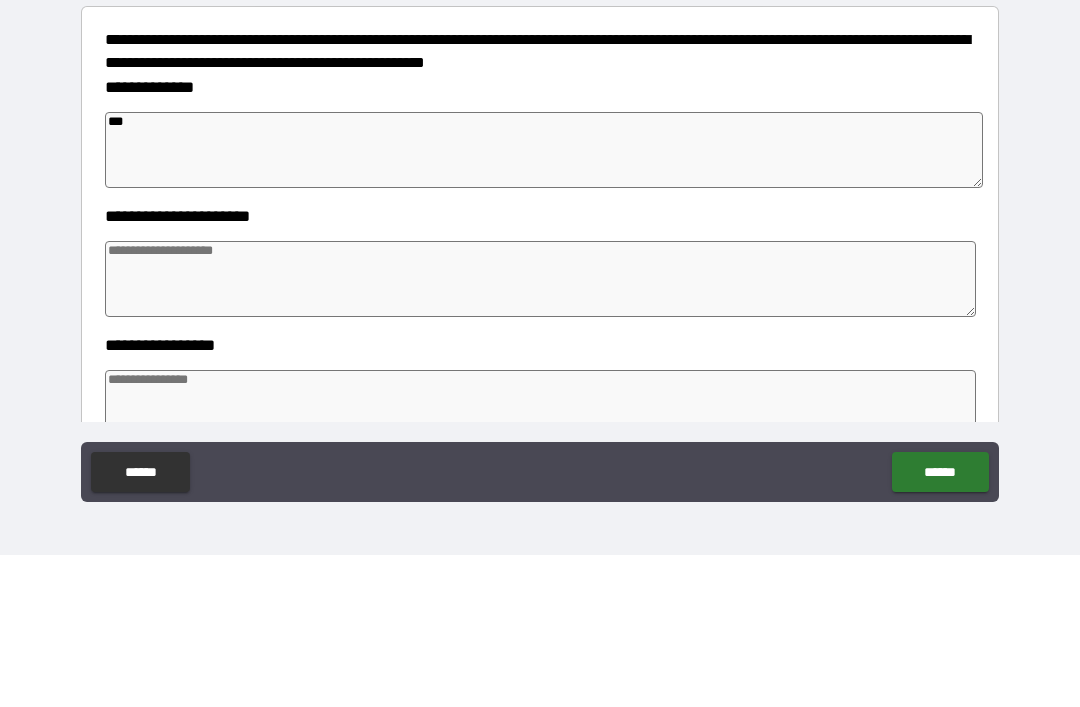 type on "*" 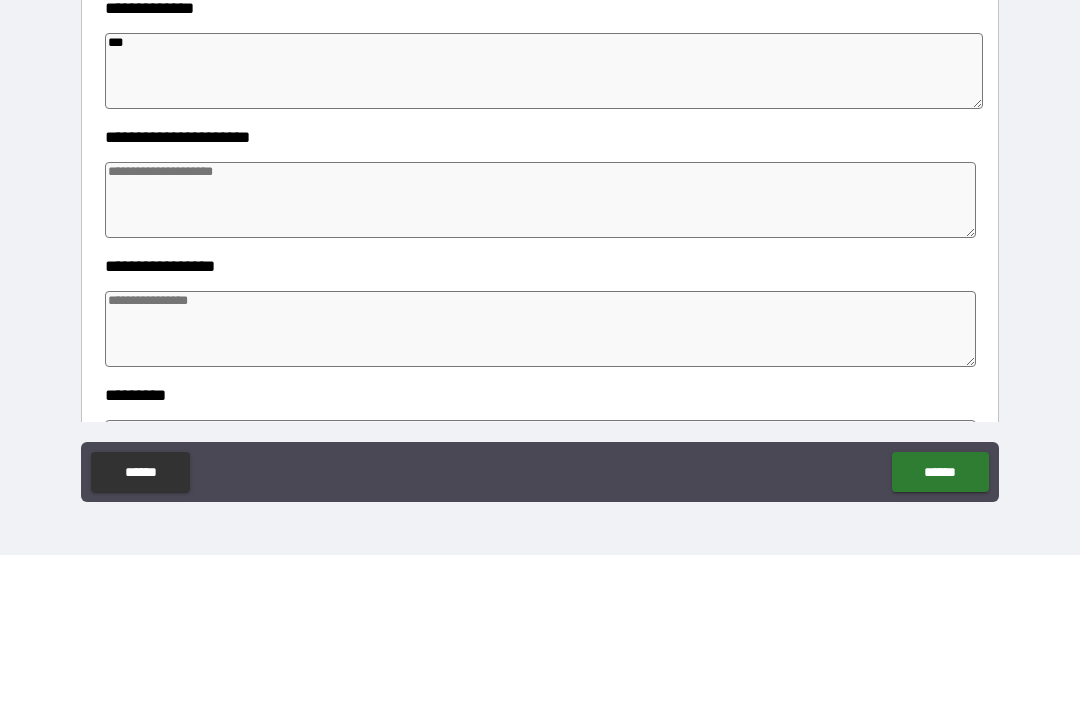 scroll, scrollTop: 177, scrollLeft: 0, axis: vertical 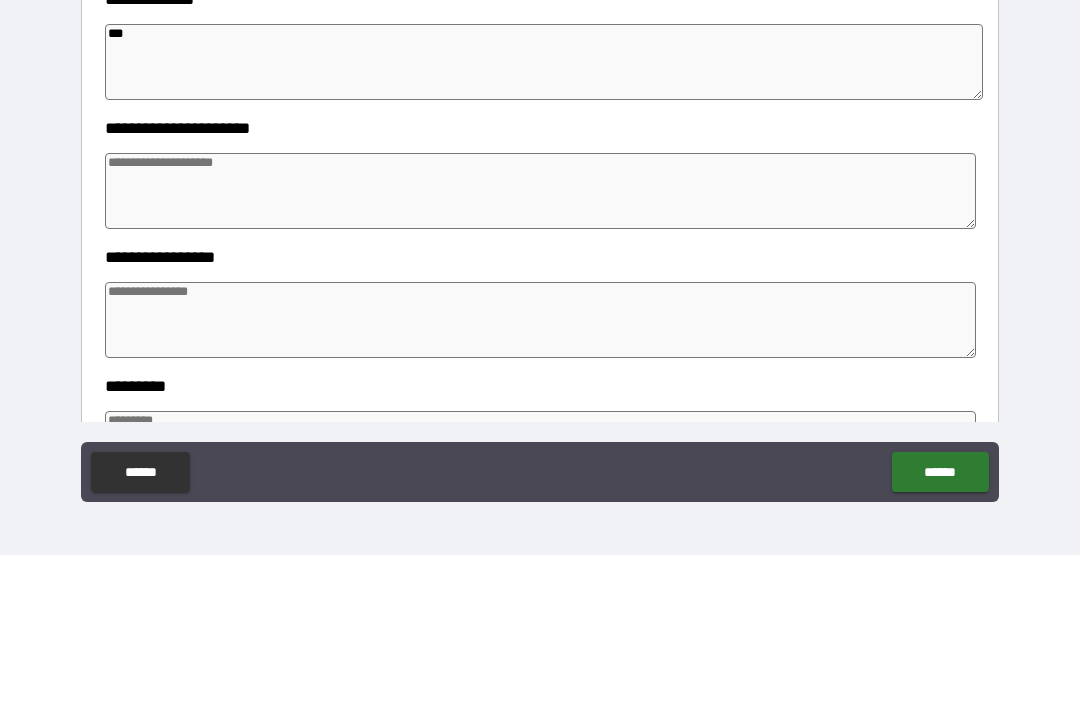 type on "***" 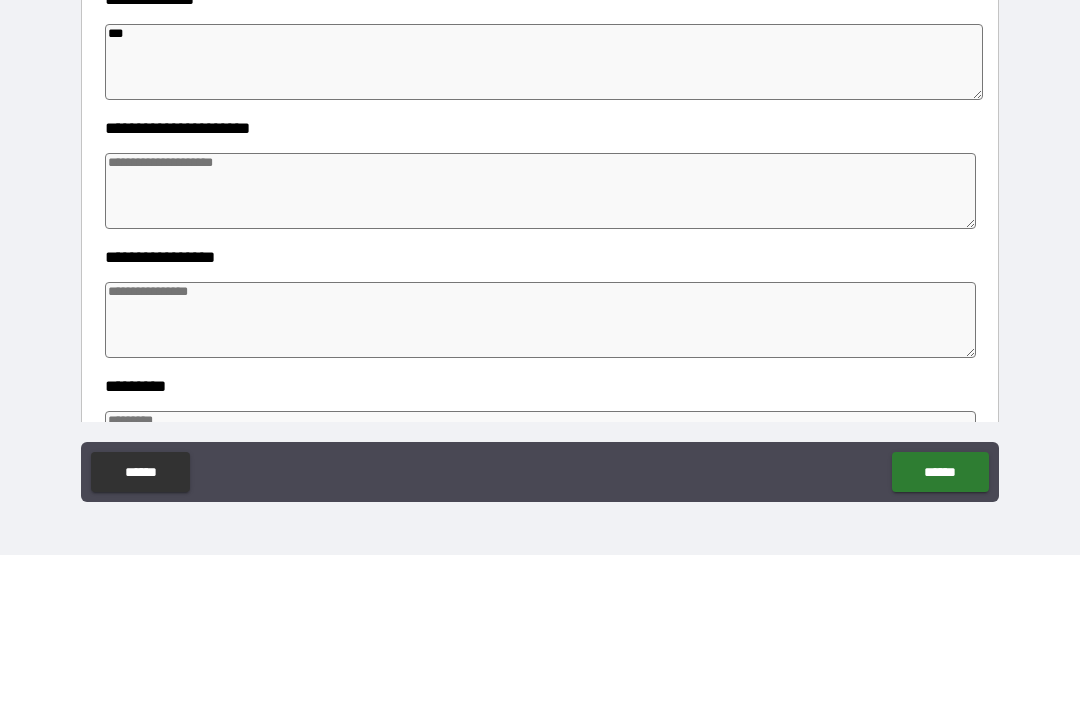 type on "*" 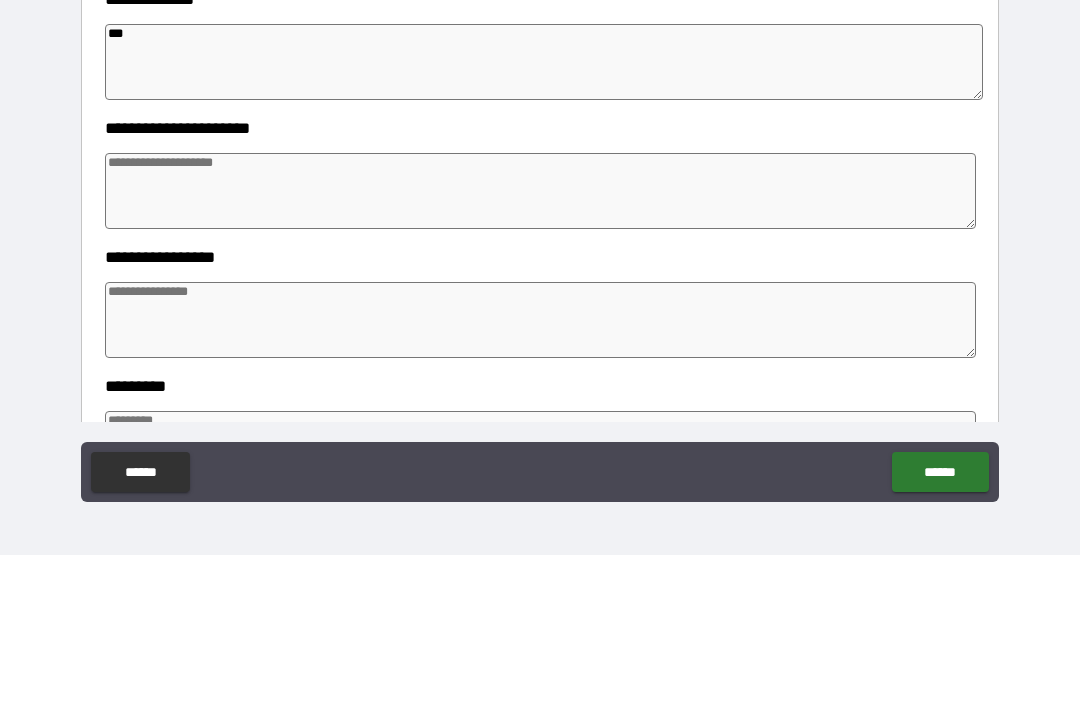 type on "*" 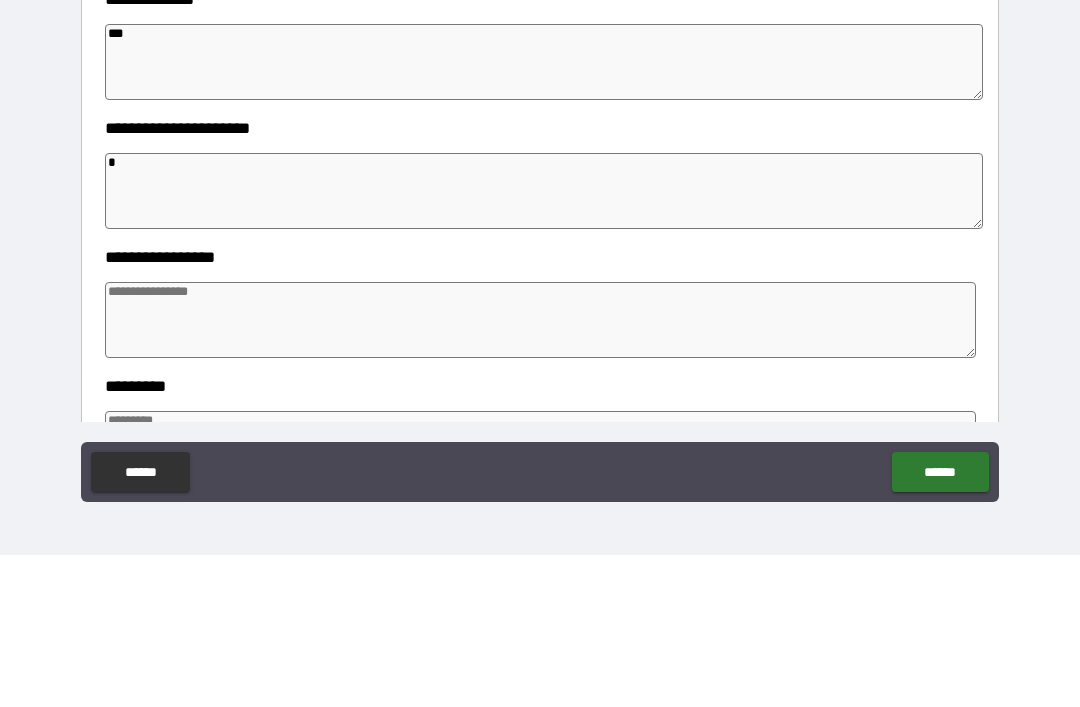 type on "*" 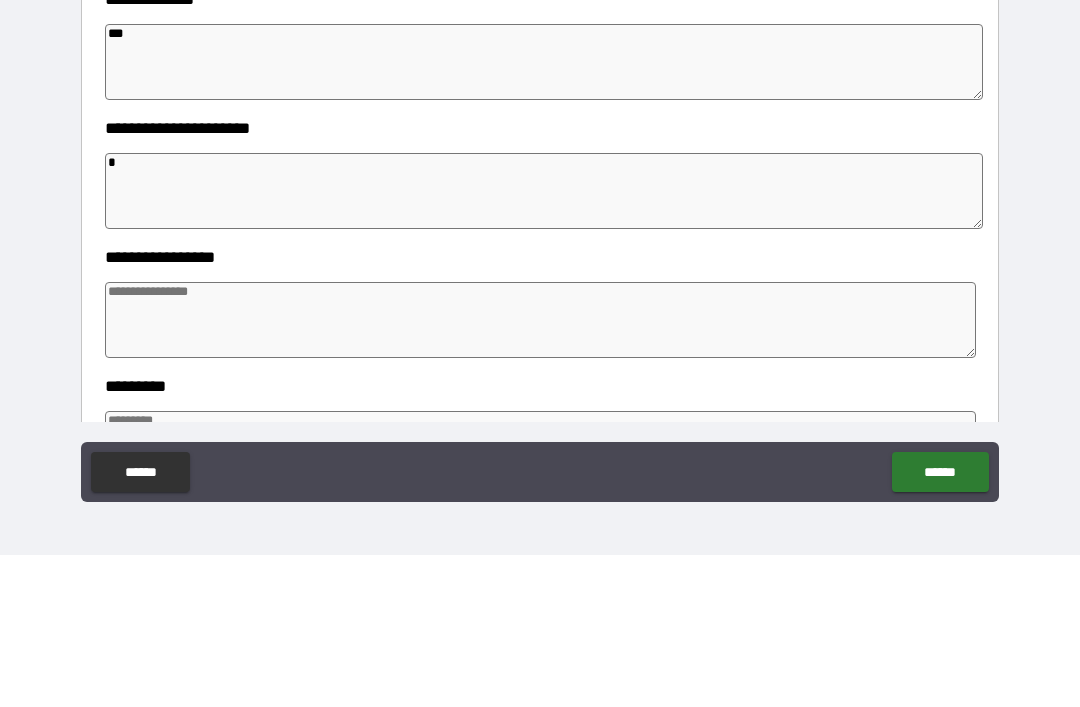 type on "*" 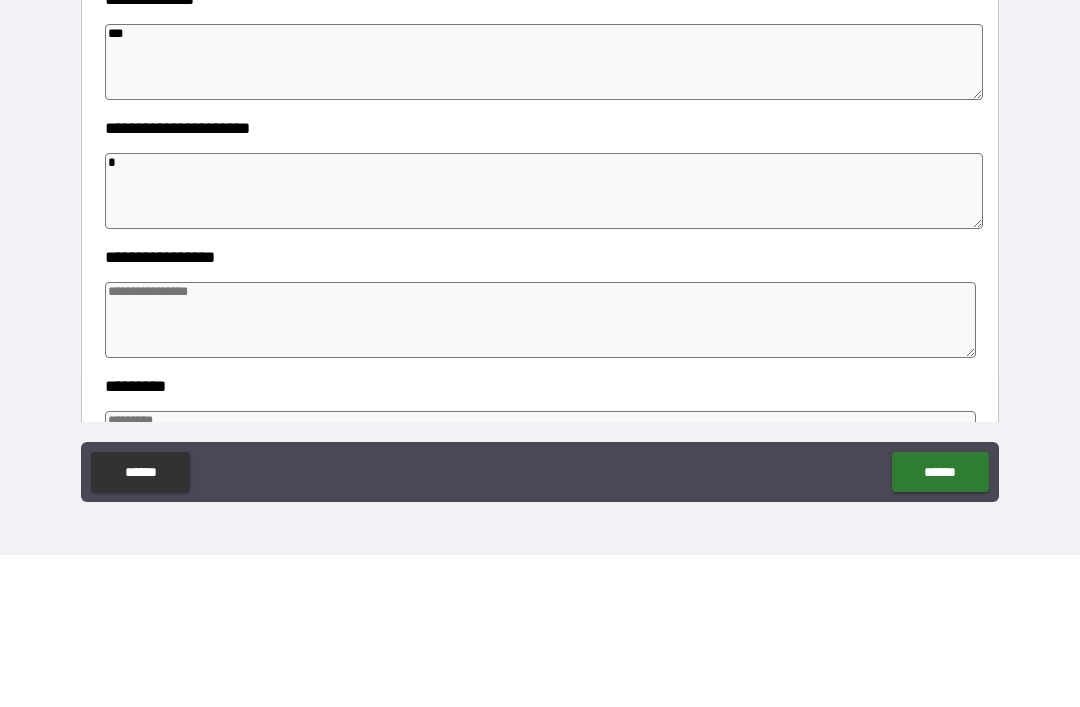 type on "**" 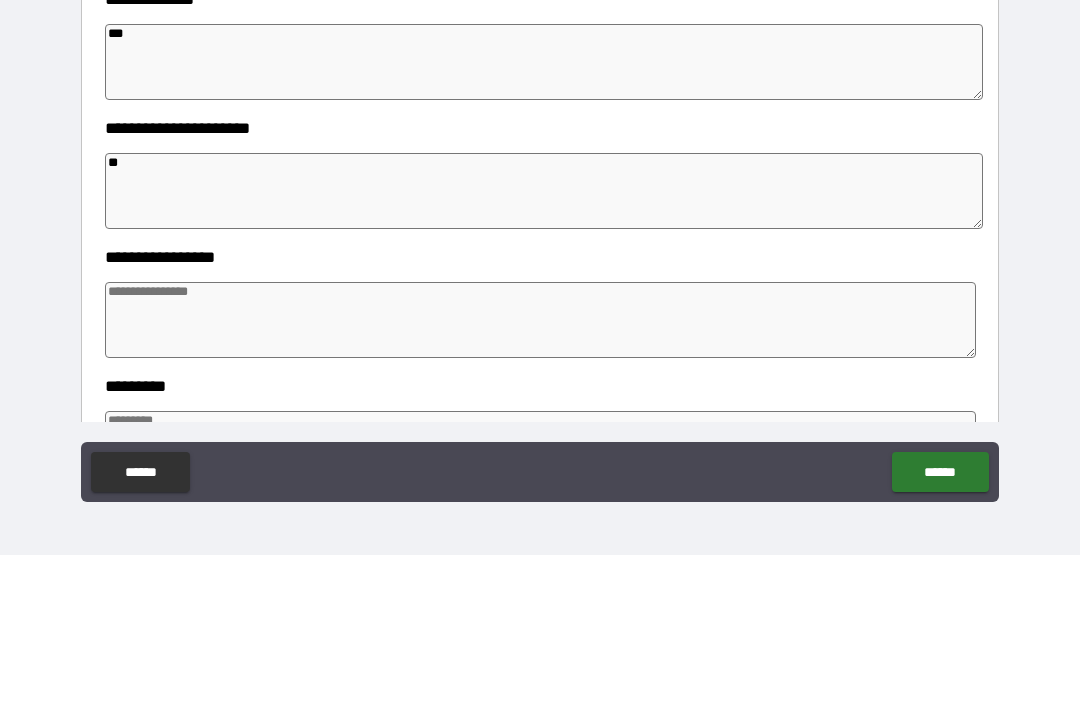 type on "*" 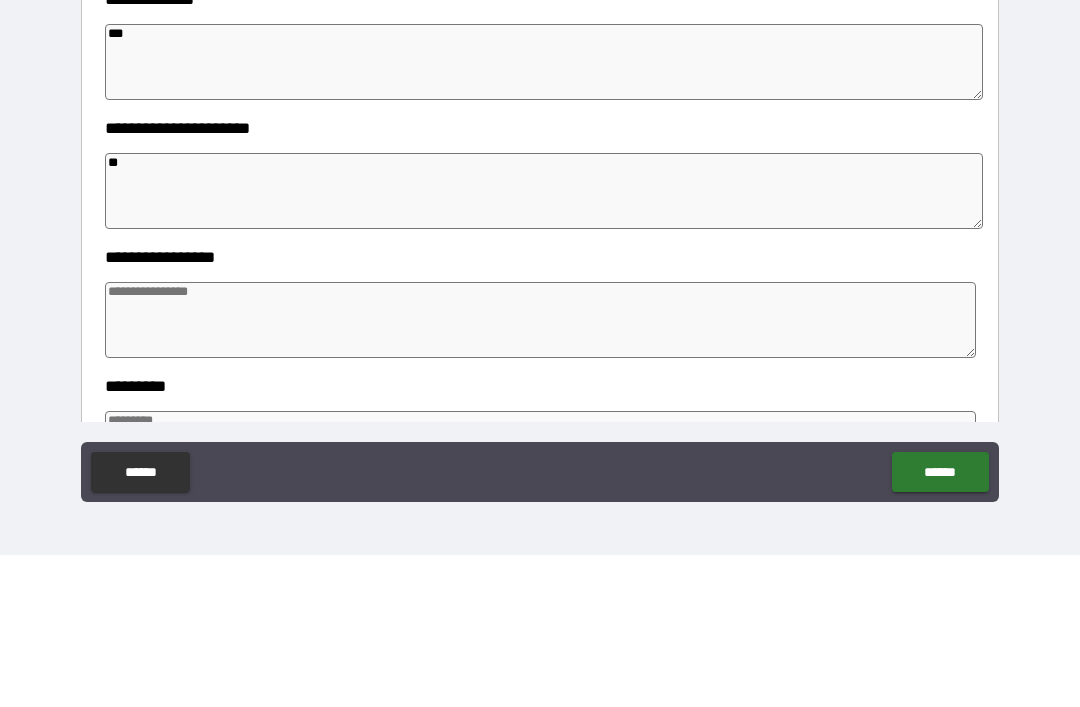 type on "*" 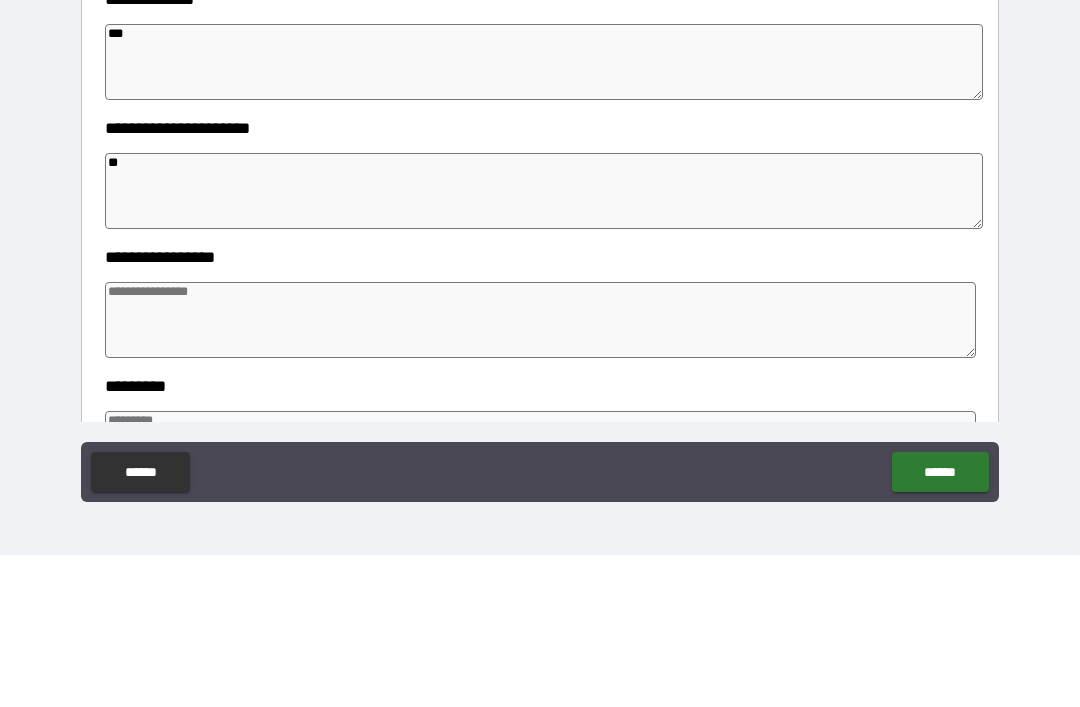 type on "*" 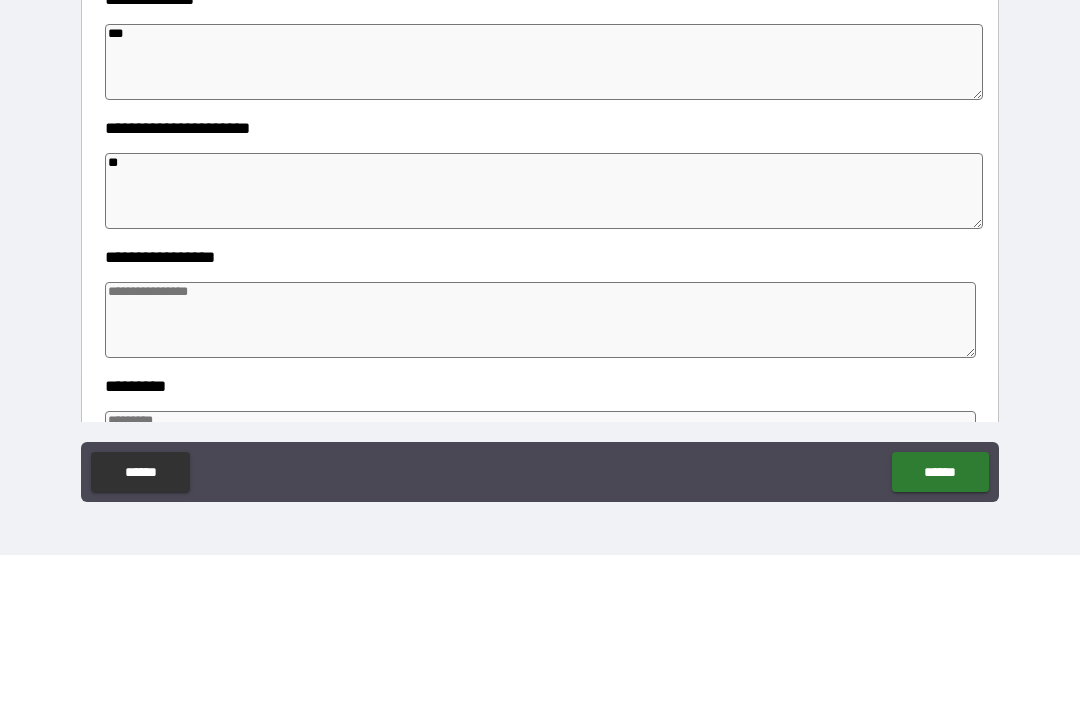 type on "***" 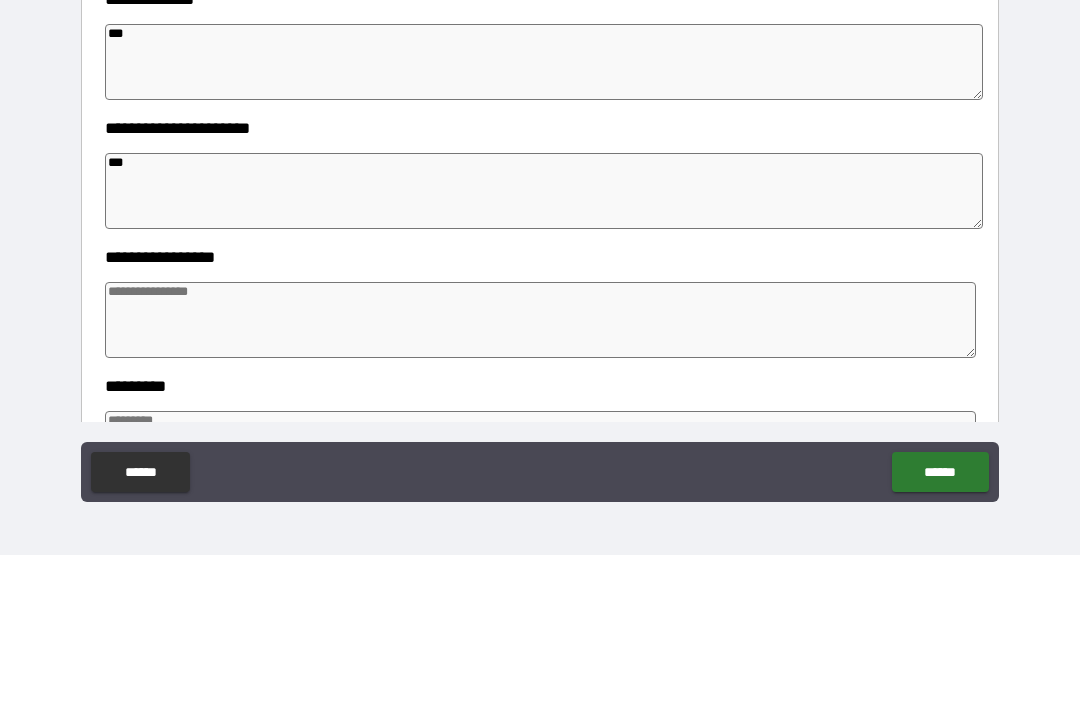 type on "*" 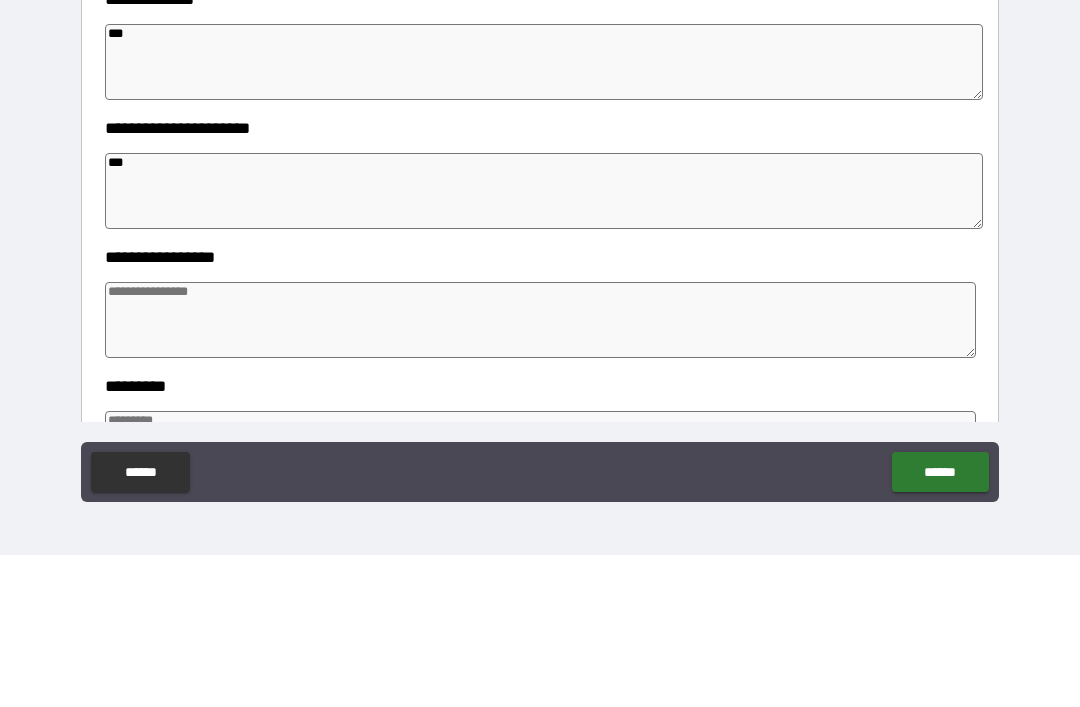 type on "*" 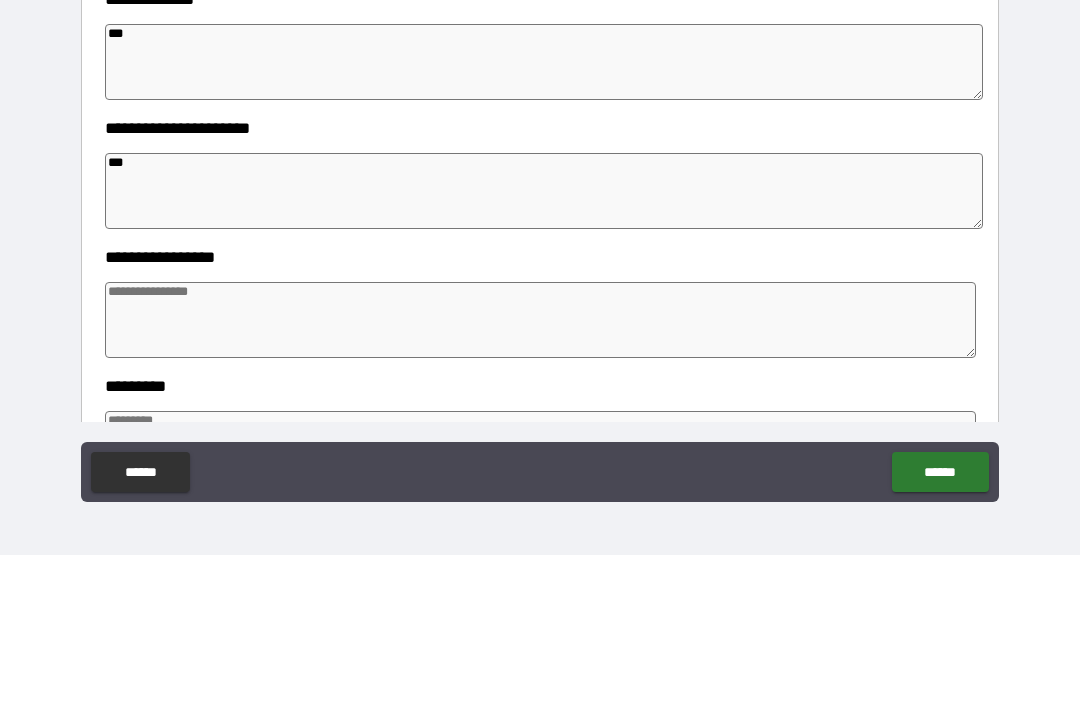 type on "*" 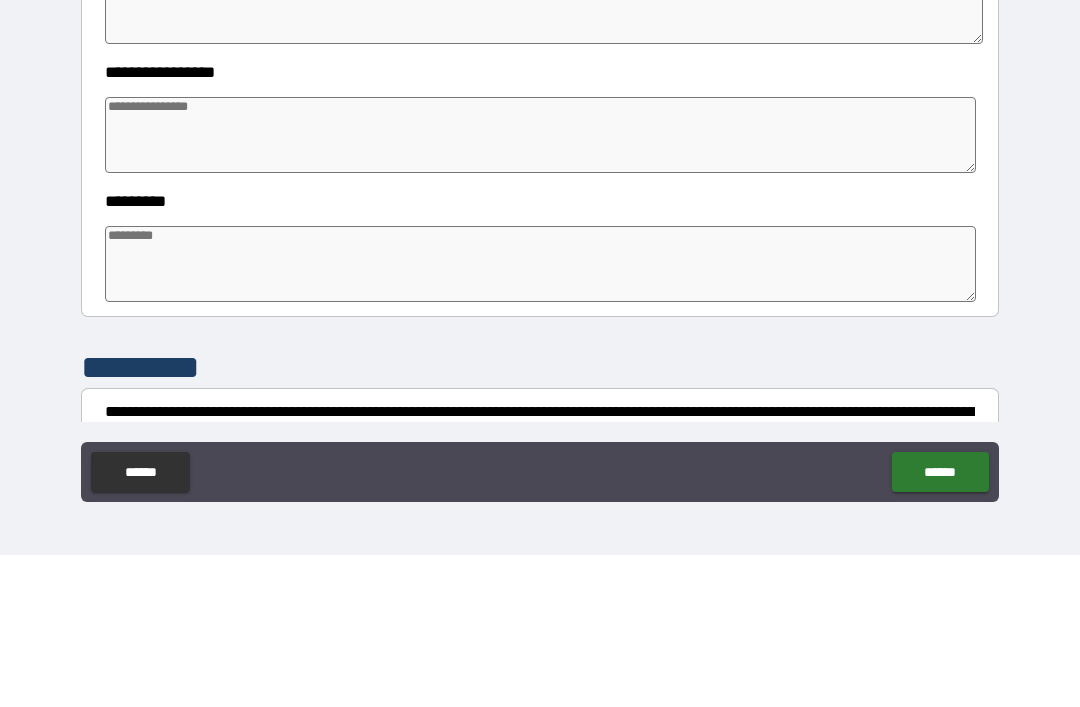 scroll, scrollTop: 363, scrollLeft: 0, axis: vertical 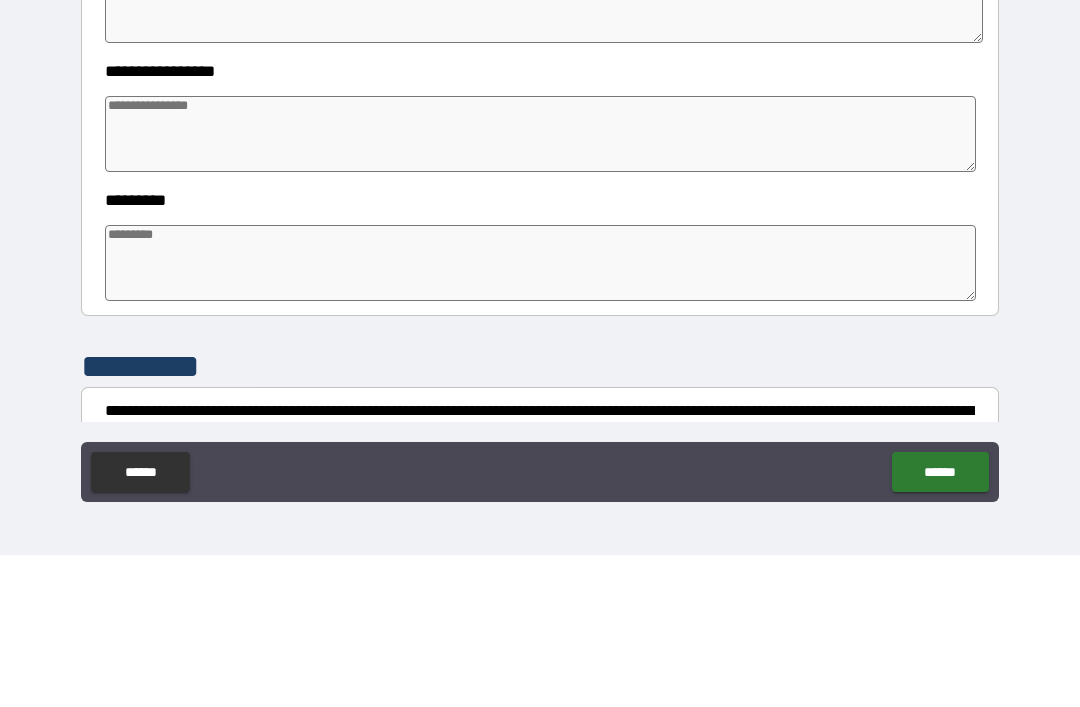 type on "***" 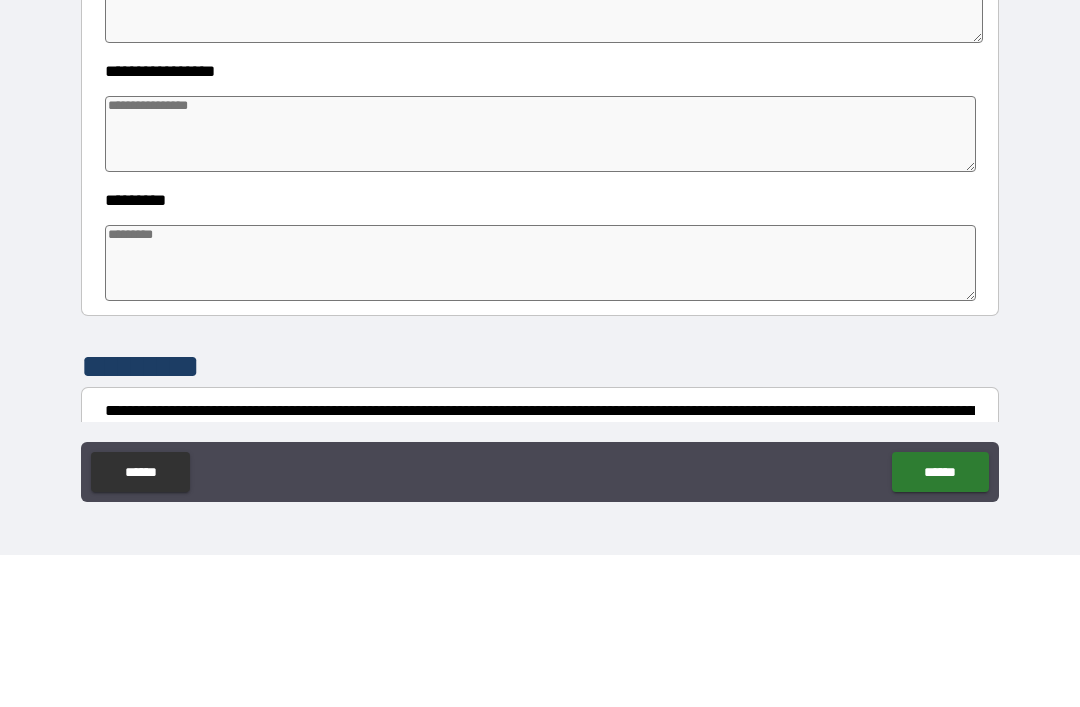 type on "*" 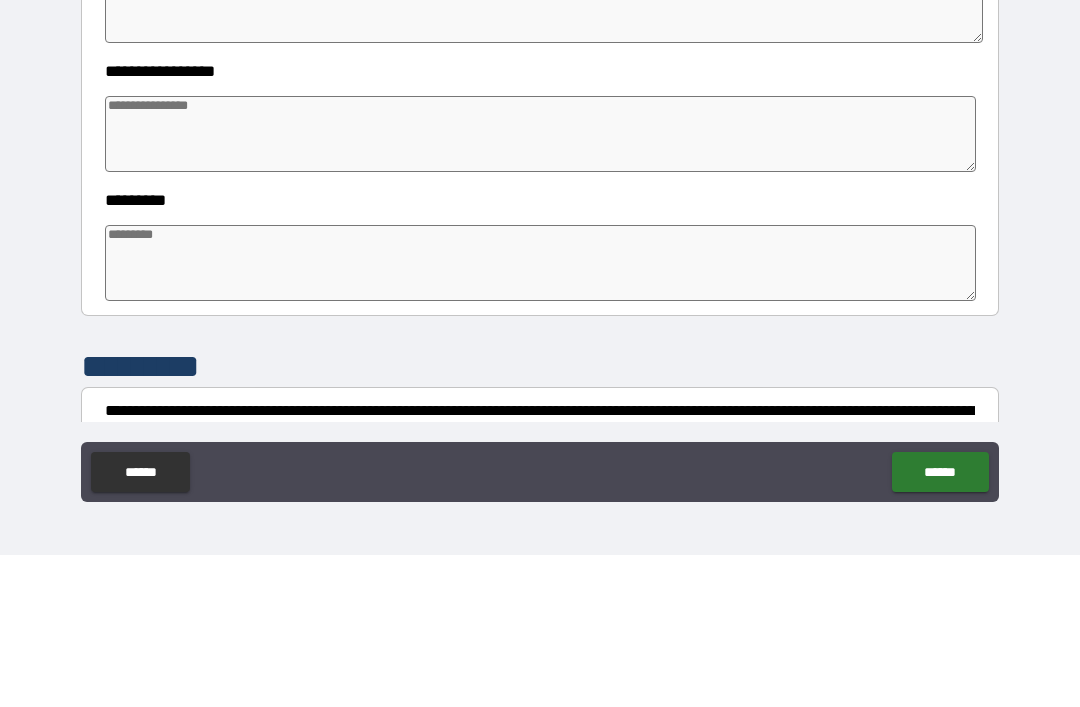 type on "*" 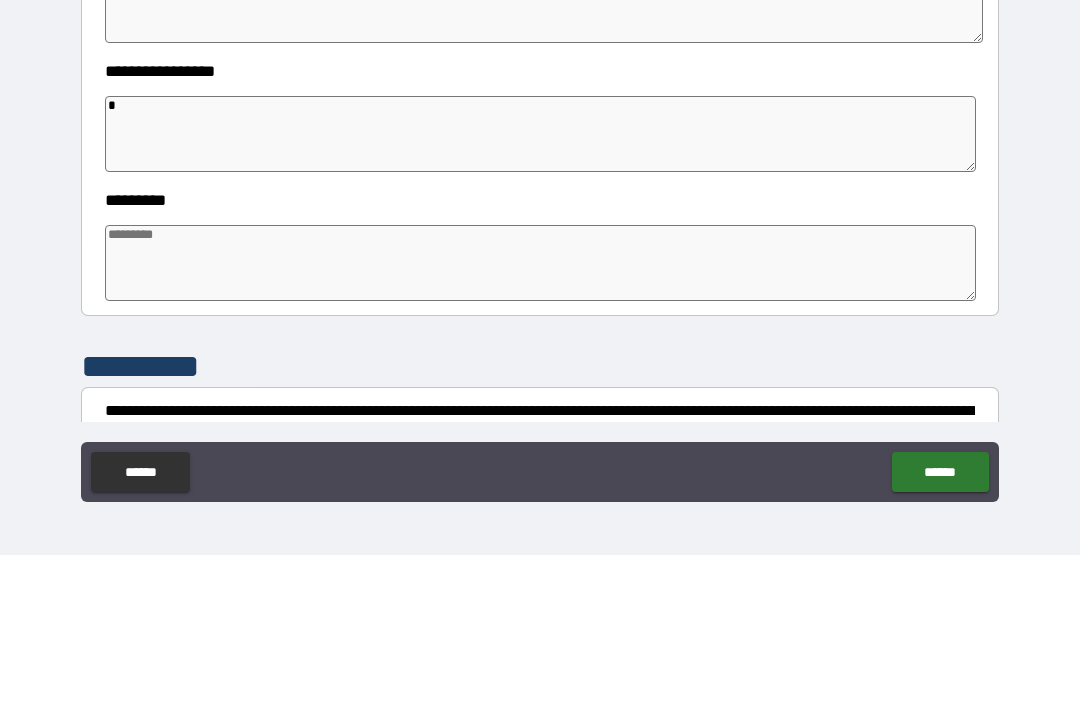 type on "*" 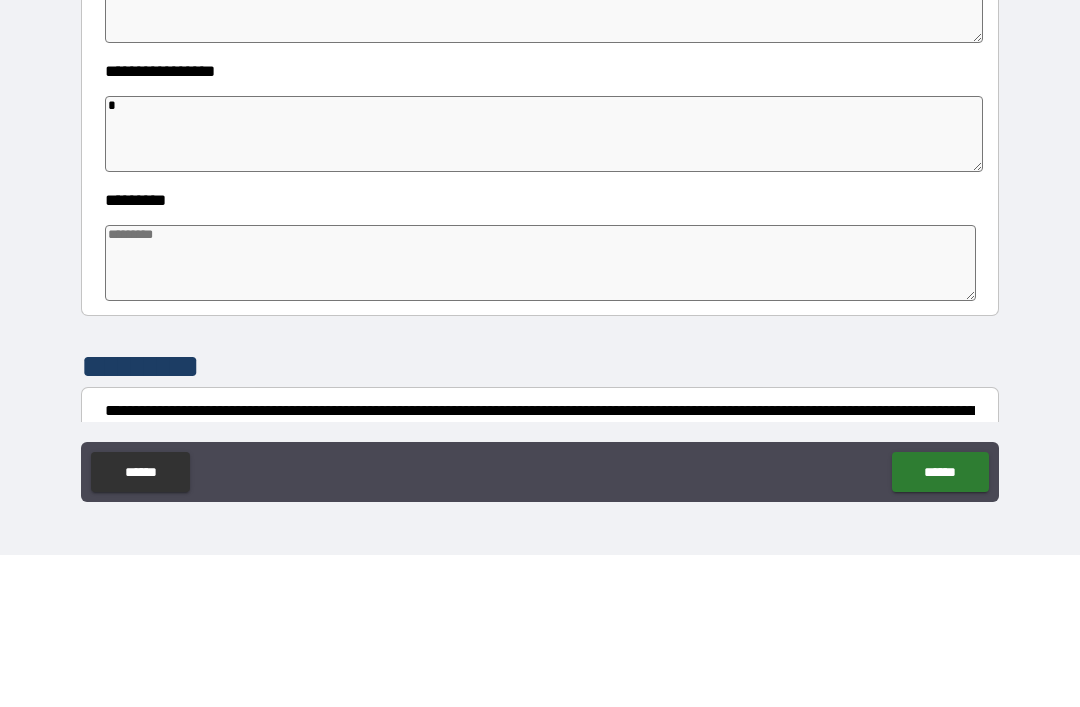 type 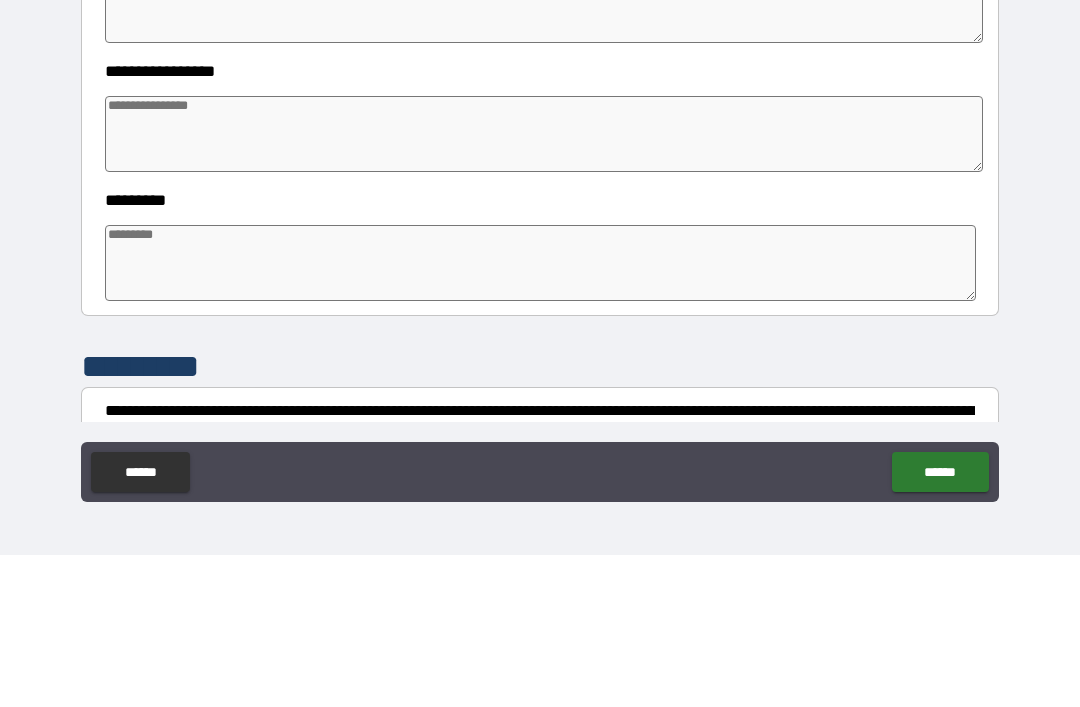 type on "*" 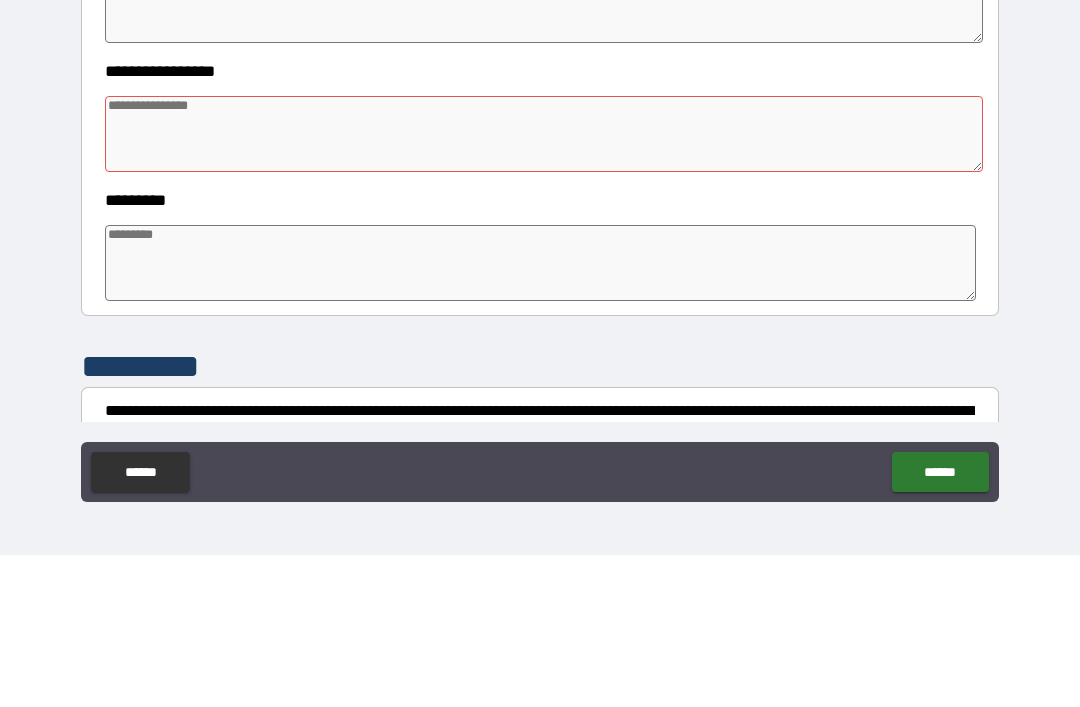 type on "*" 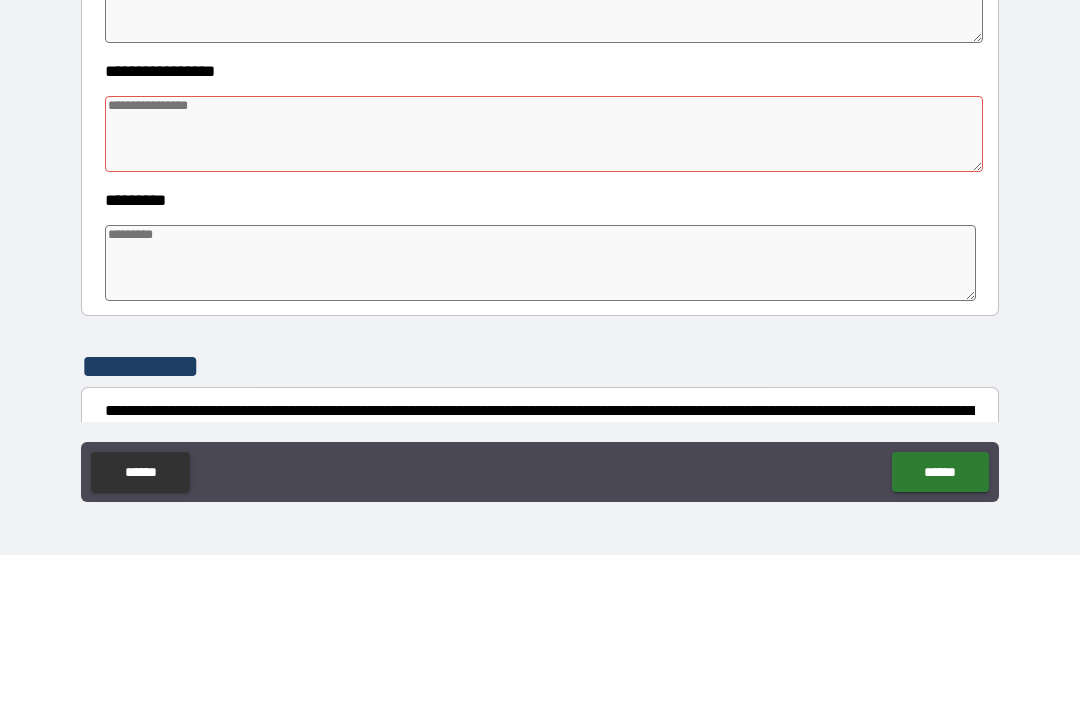 type on "*" 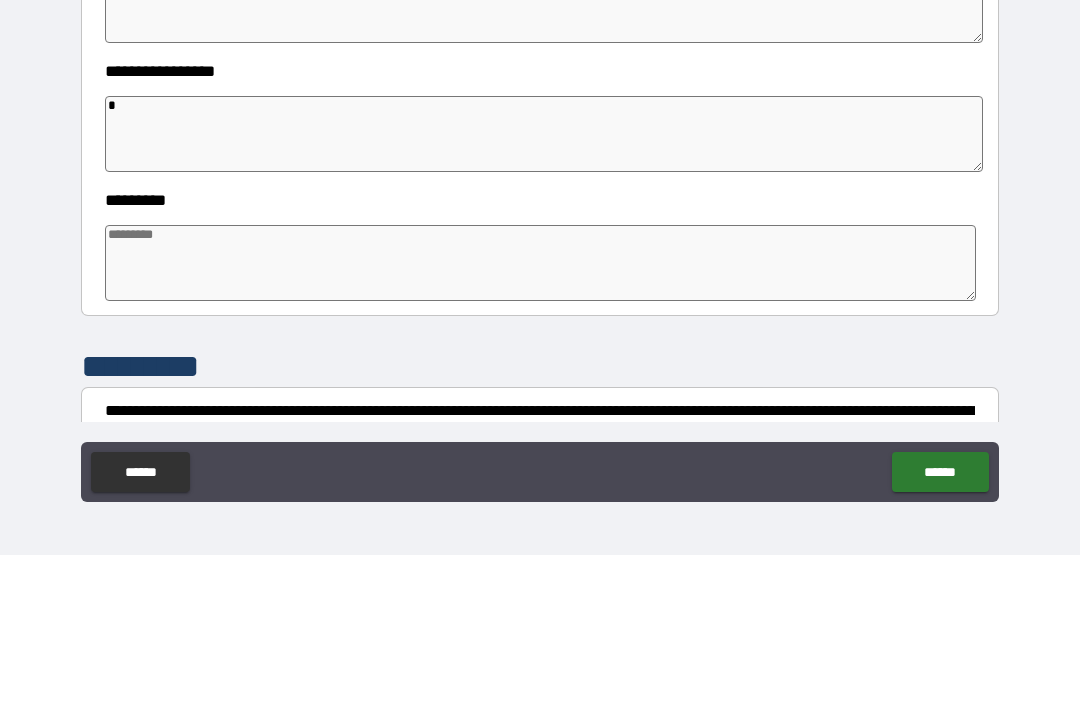 type on "*" 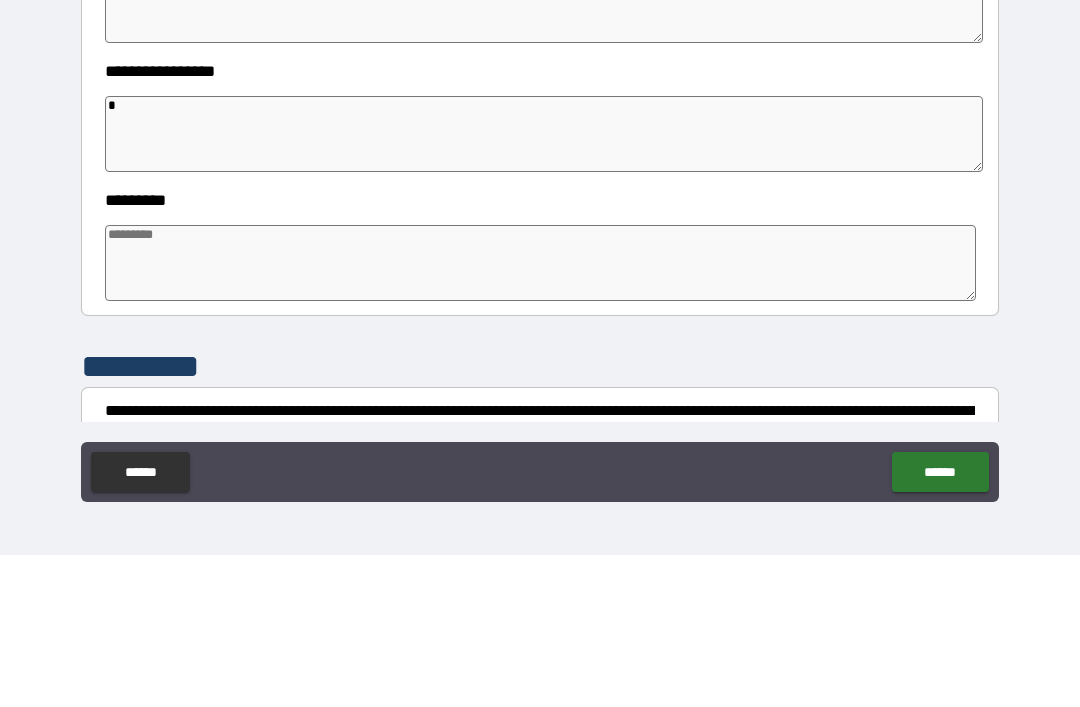 type on "*" 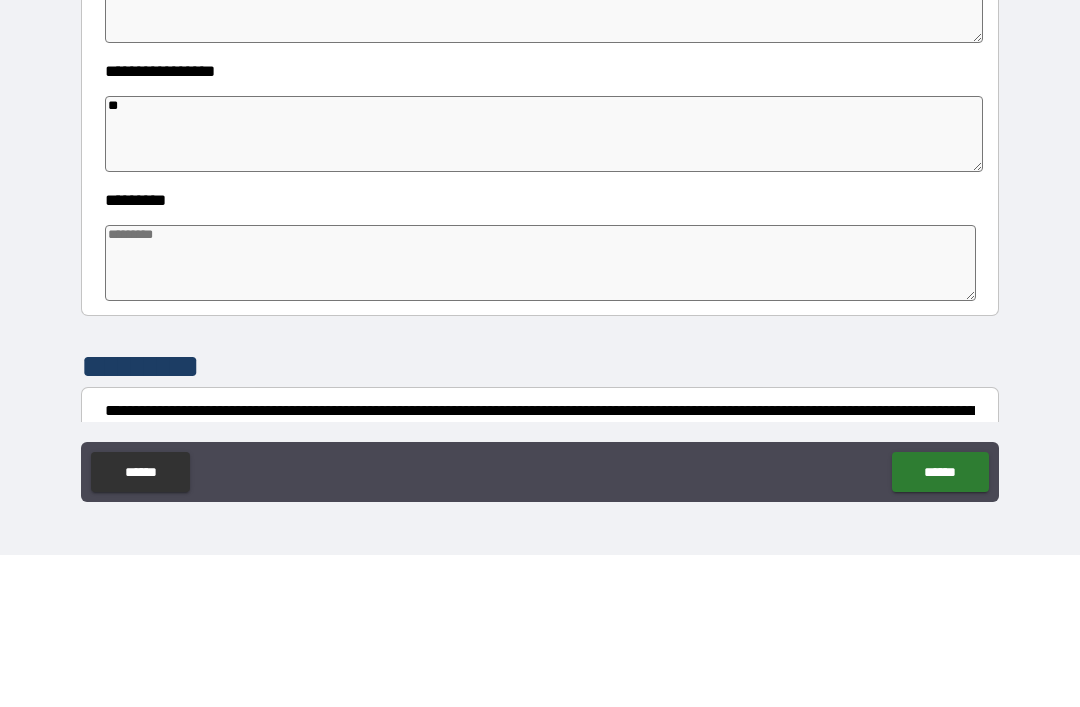 type on "*" 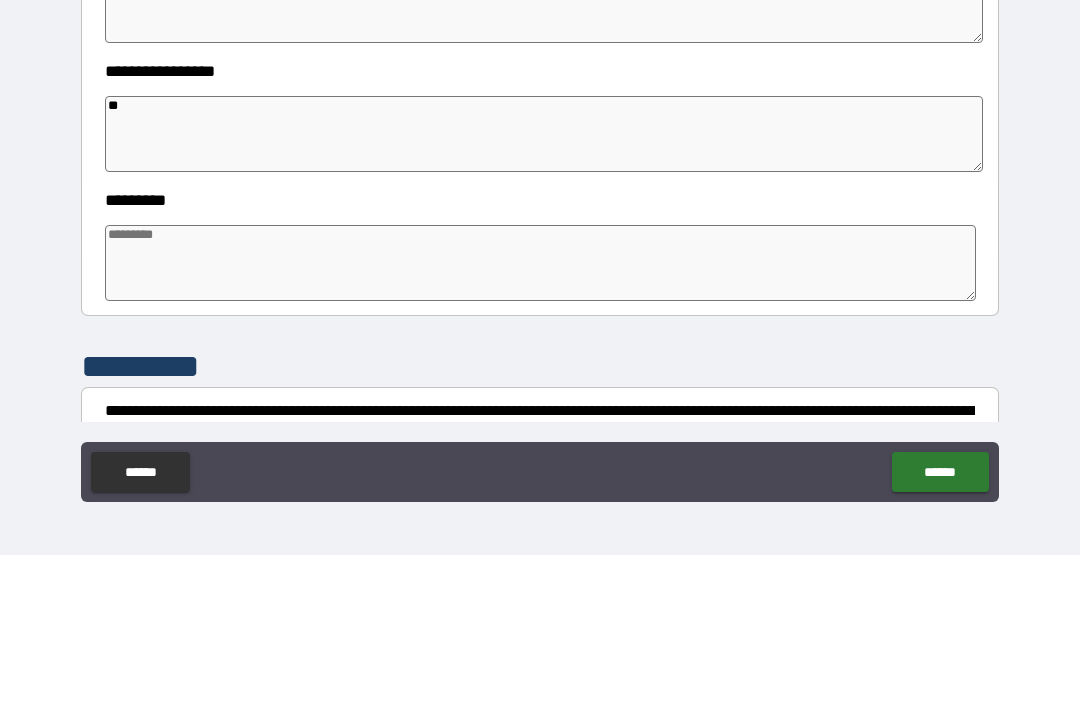type on "*" 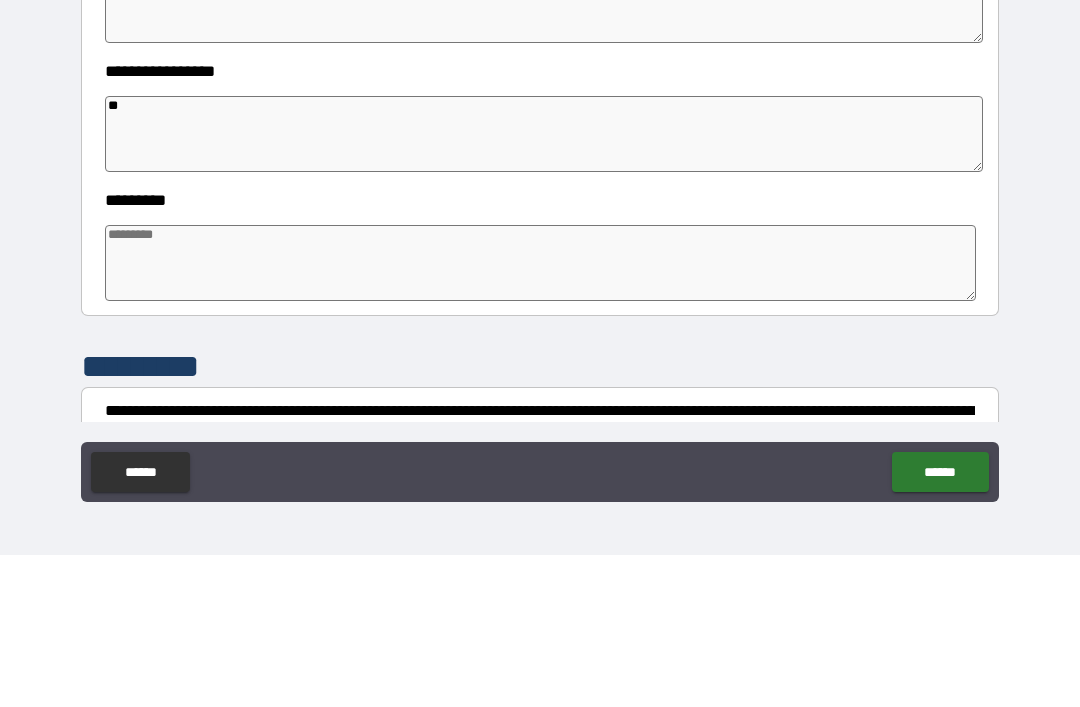 type on "*" 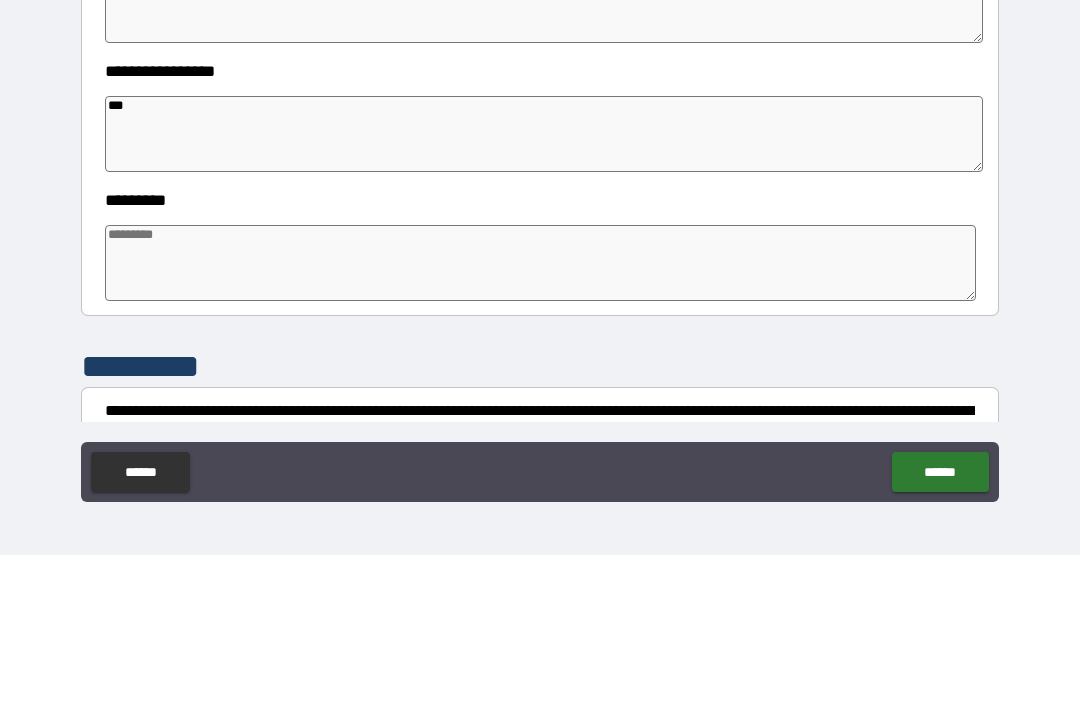 type on "*" 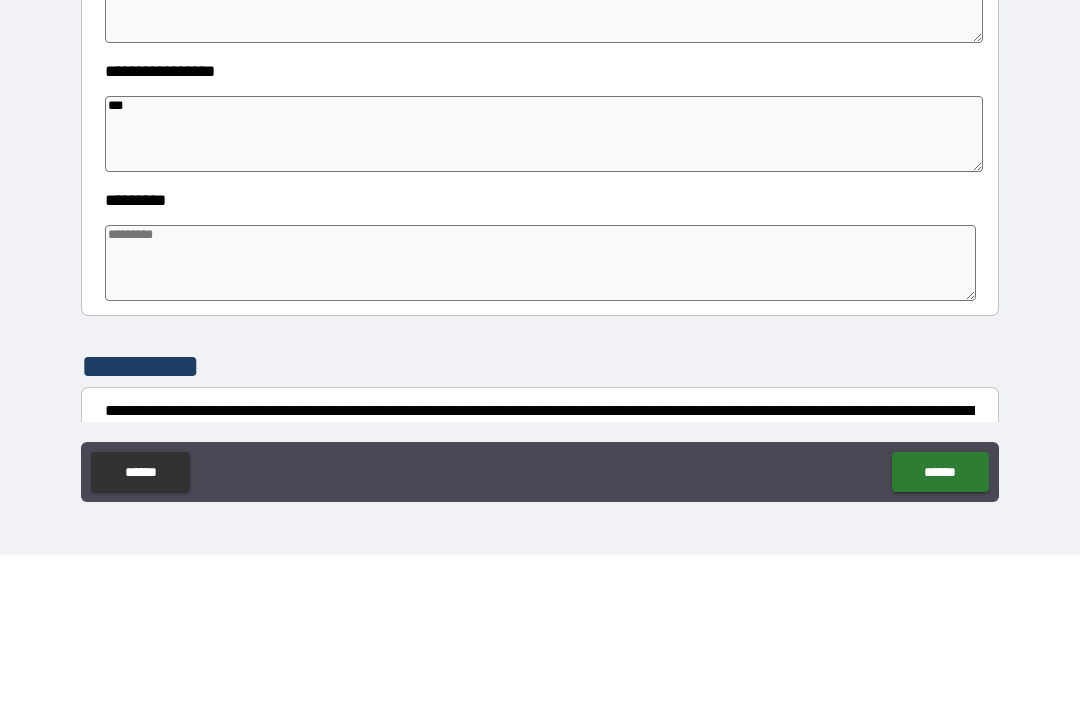 type on "****" 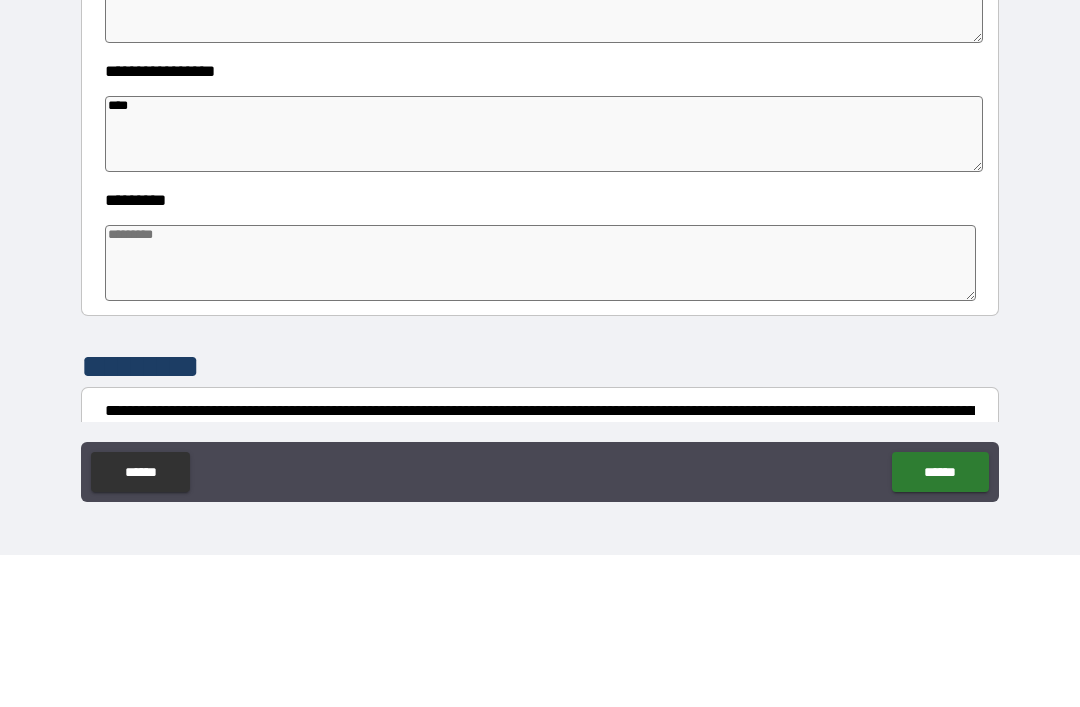 type on "*" 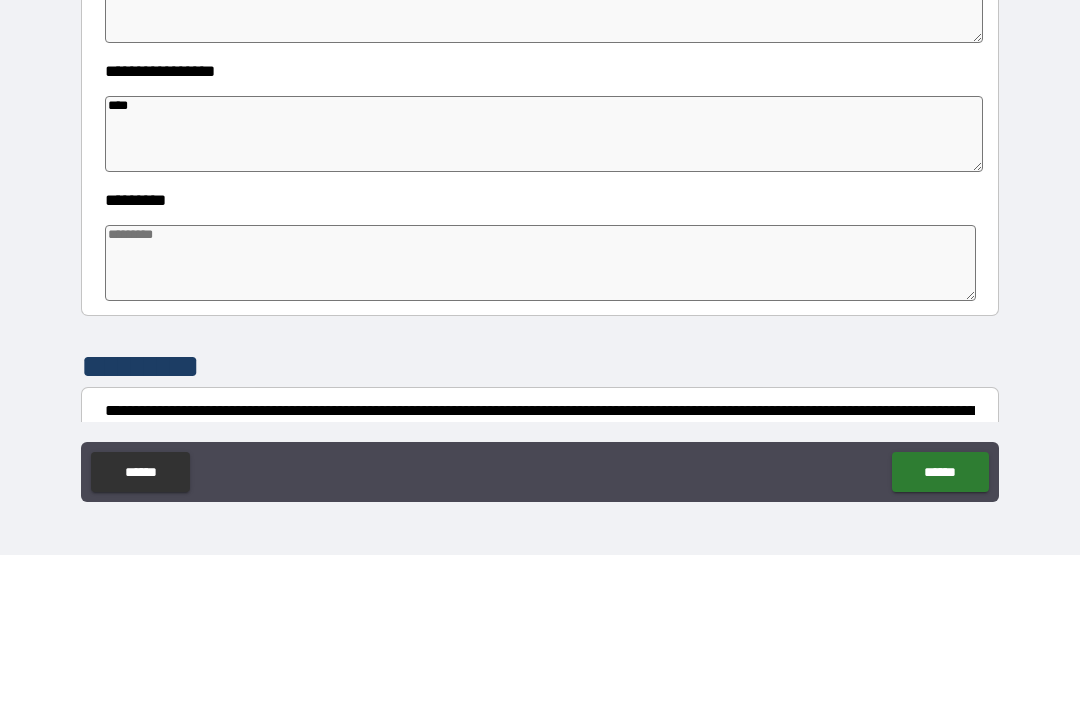 type on "****" 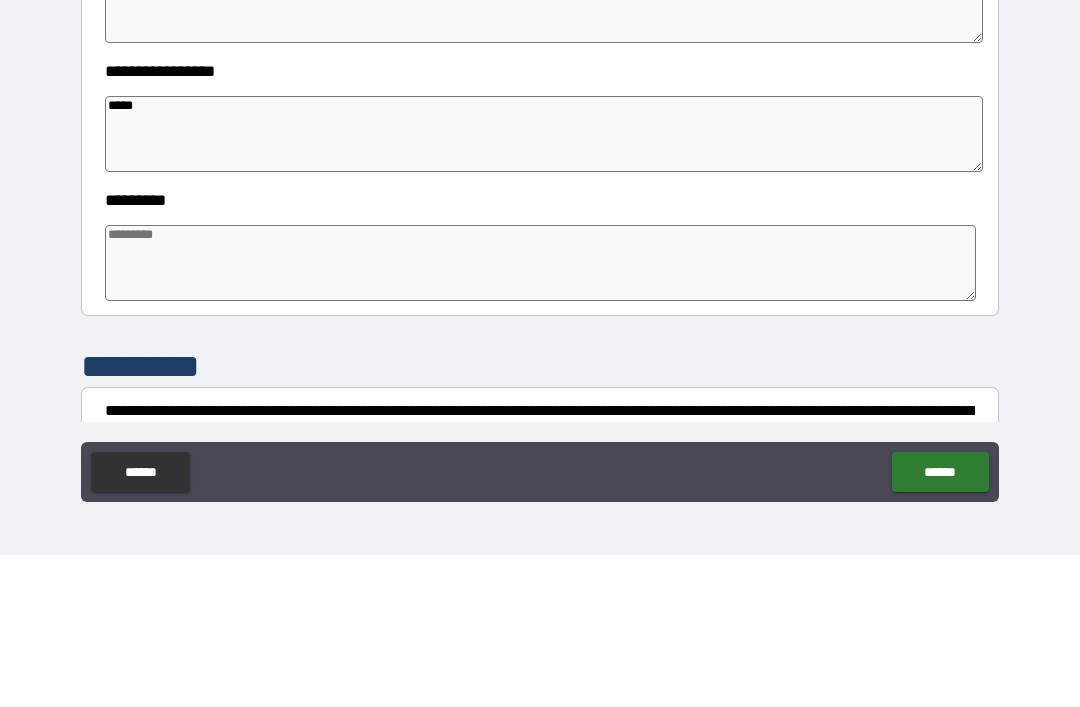 type on "*" 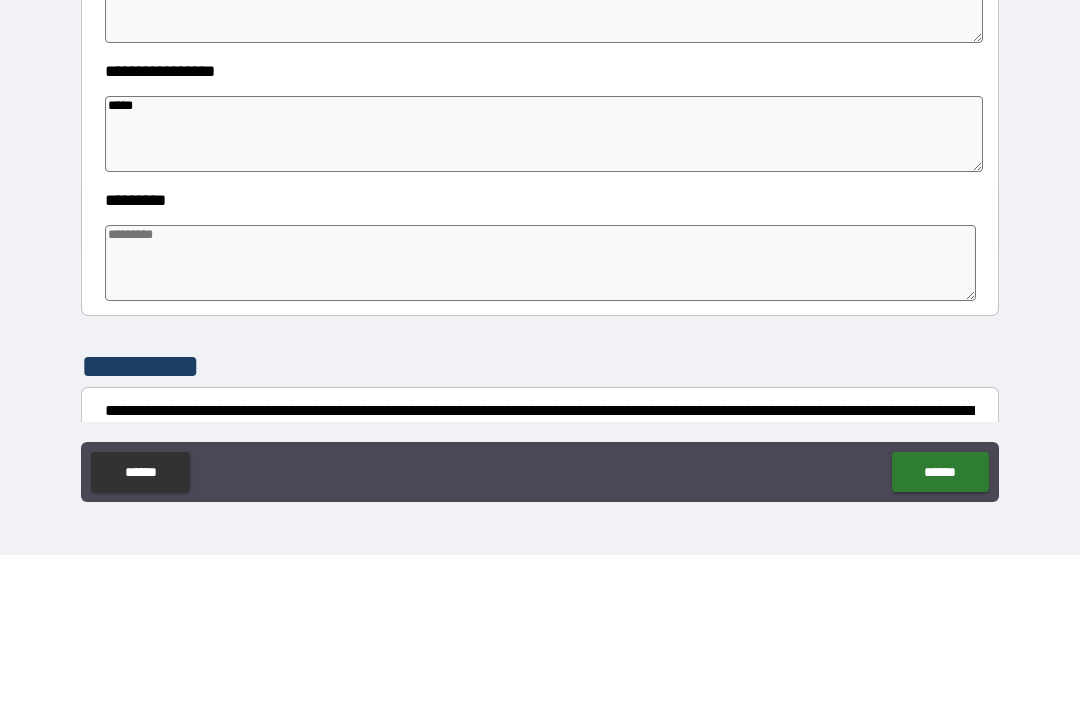 type 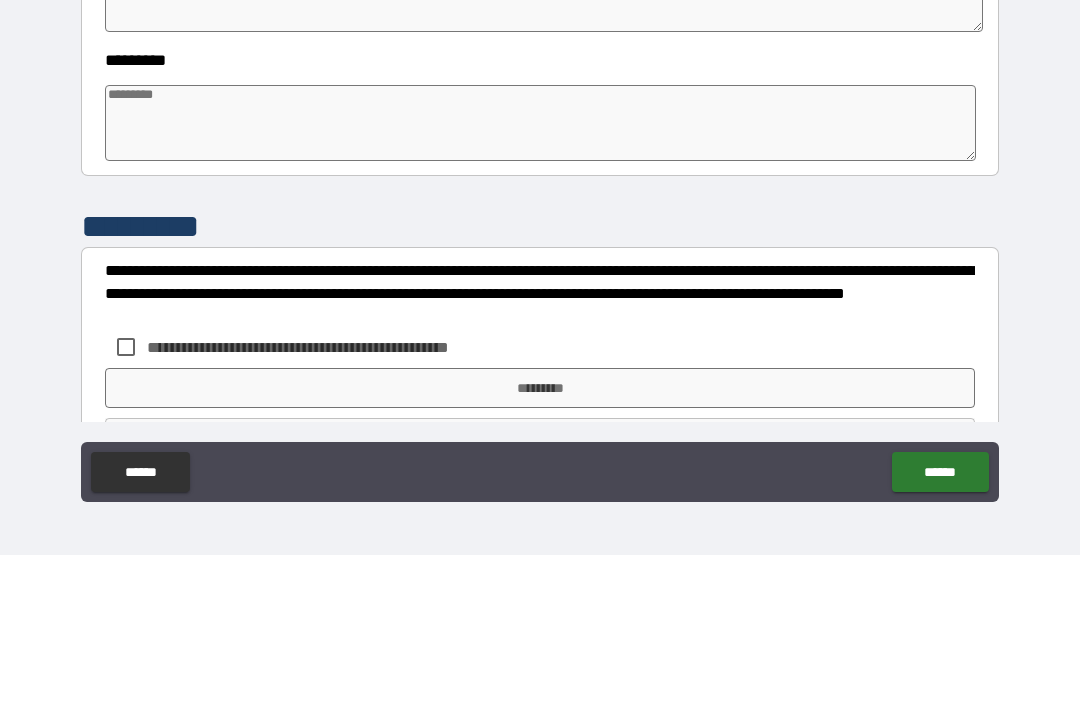 scroll, scrollTop: 520, scrollLeft: 0, axis: vertical 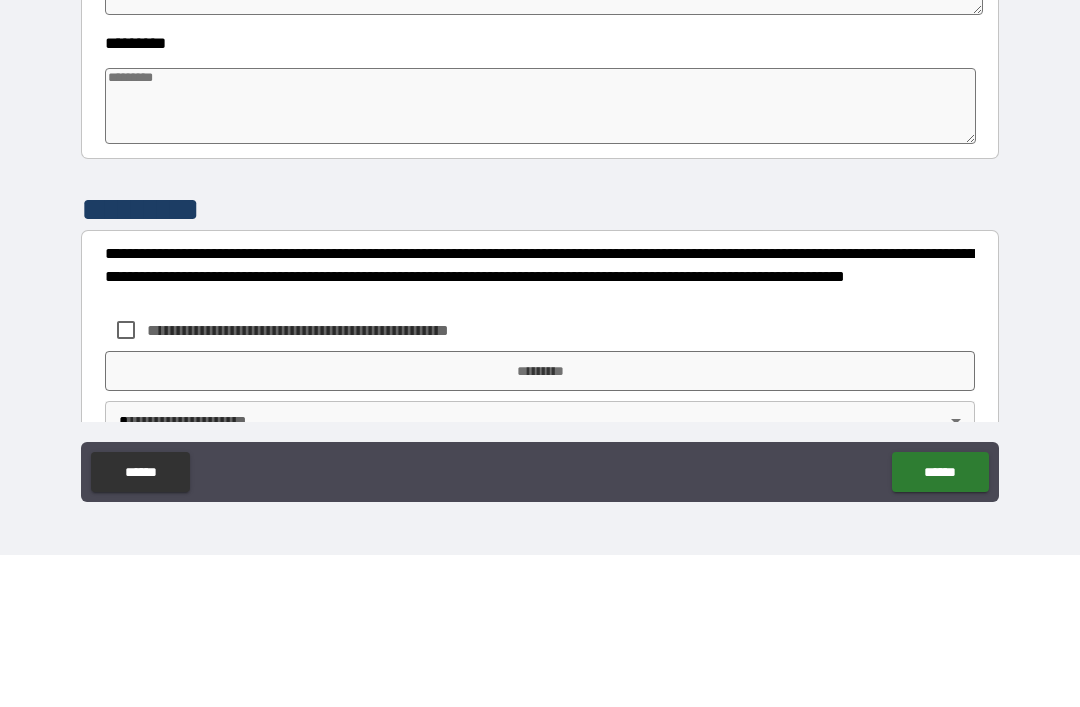 click at bounding box center (540, 258) 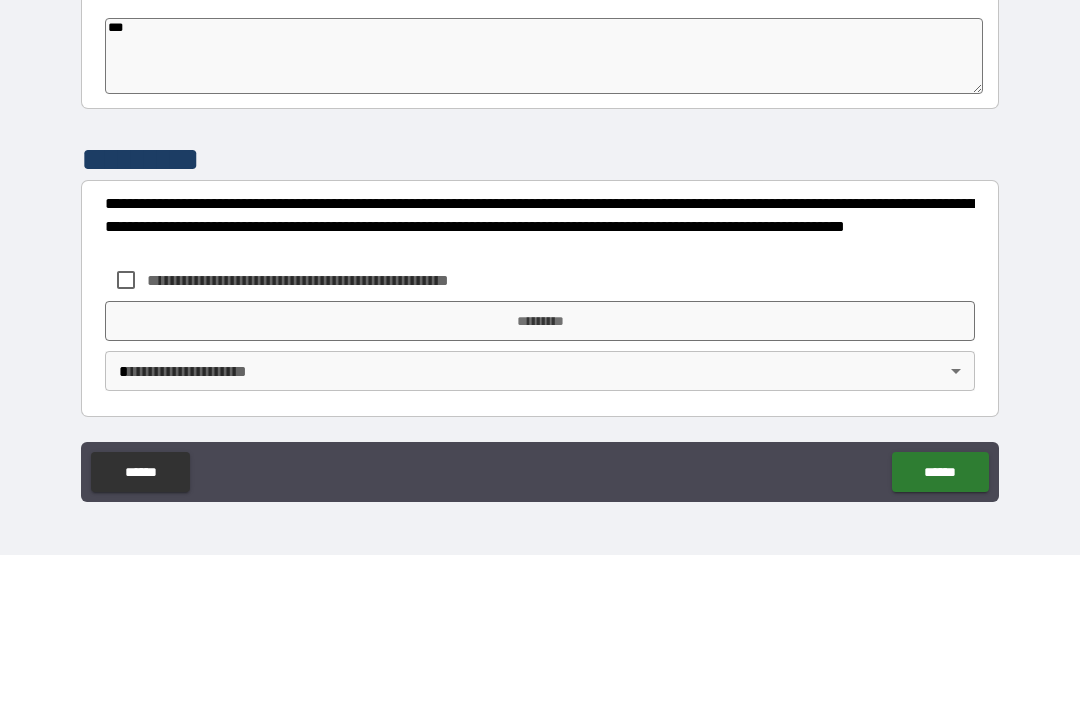 scroll, scrollTop: 570, scrollLeft: 0, axis: vertical 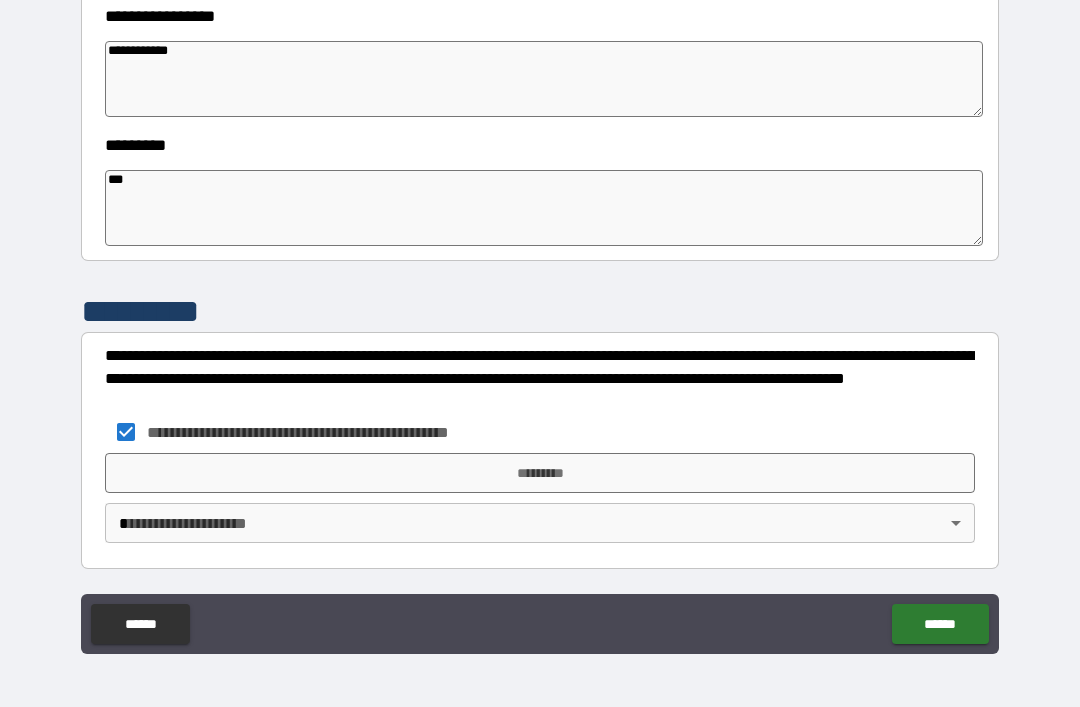 click on "*********" at bounding box center [540, 473] 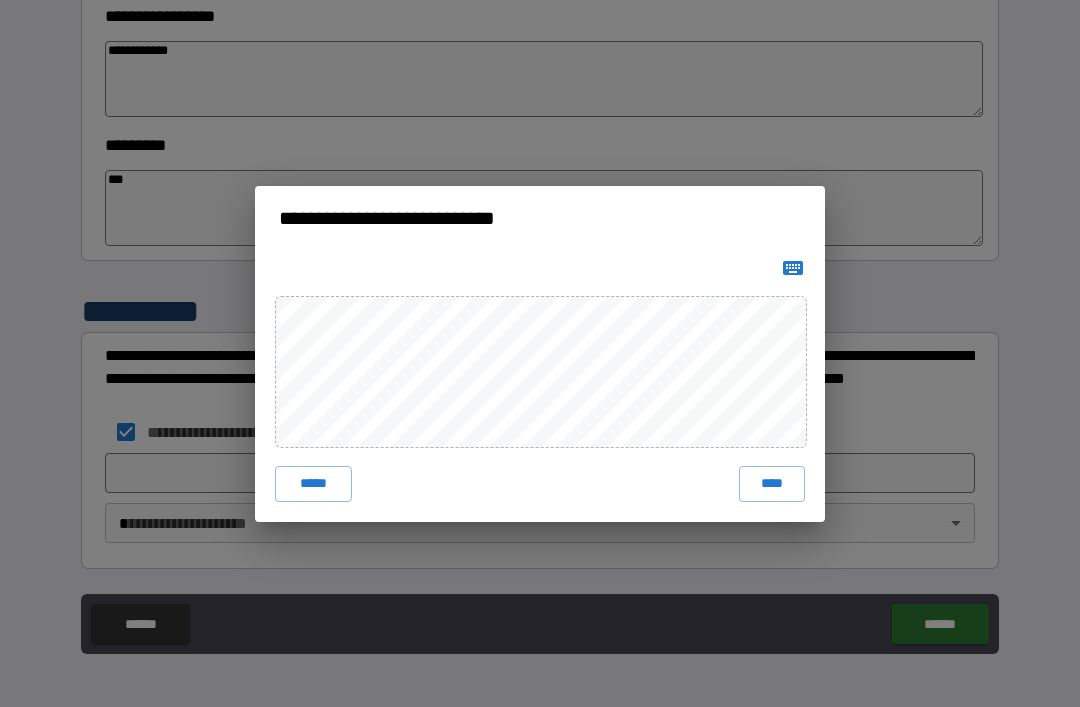 click on "****" at bounding box center [772, 484] 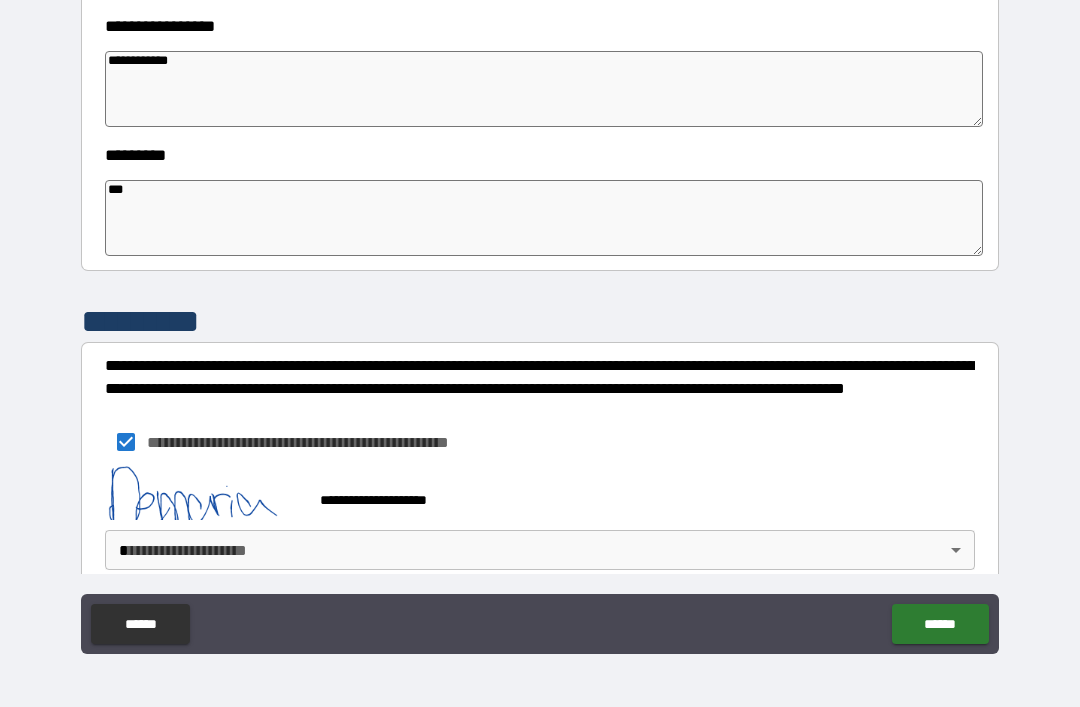 click on "**********" at bounding box center (540, 321) 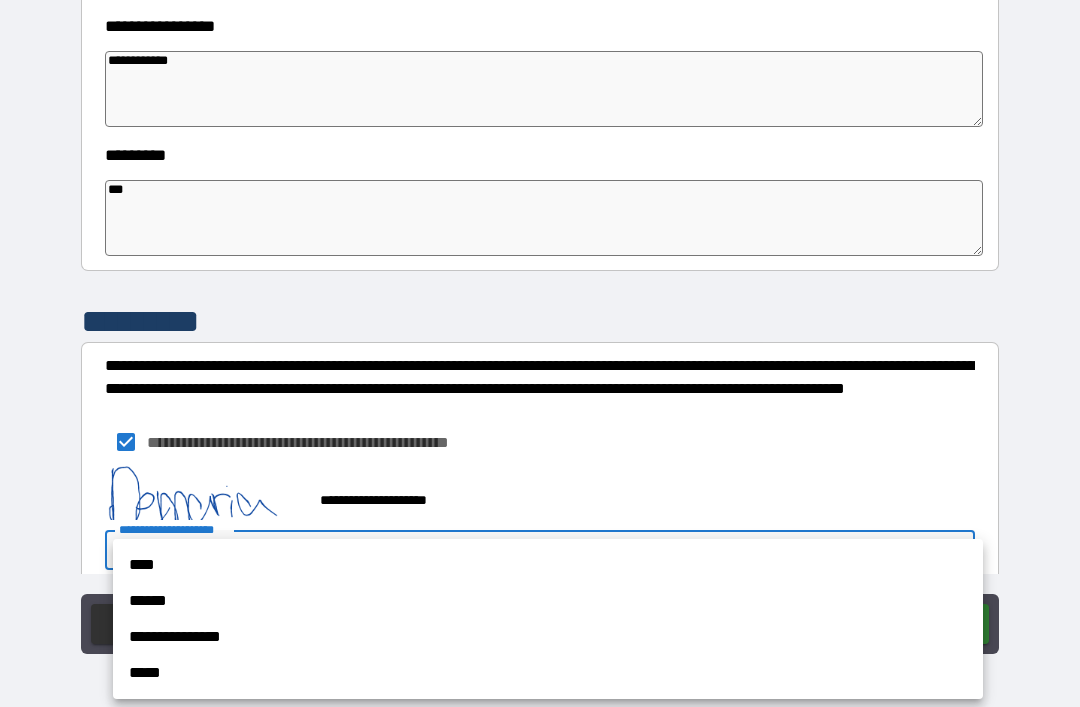 click on "*****" at bounding box center [548, 673] 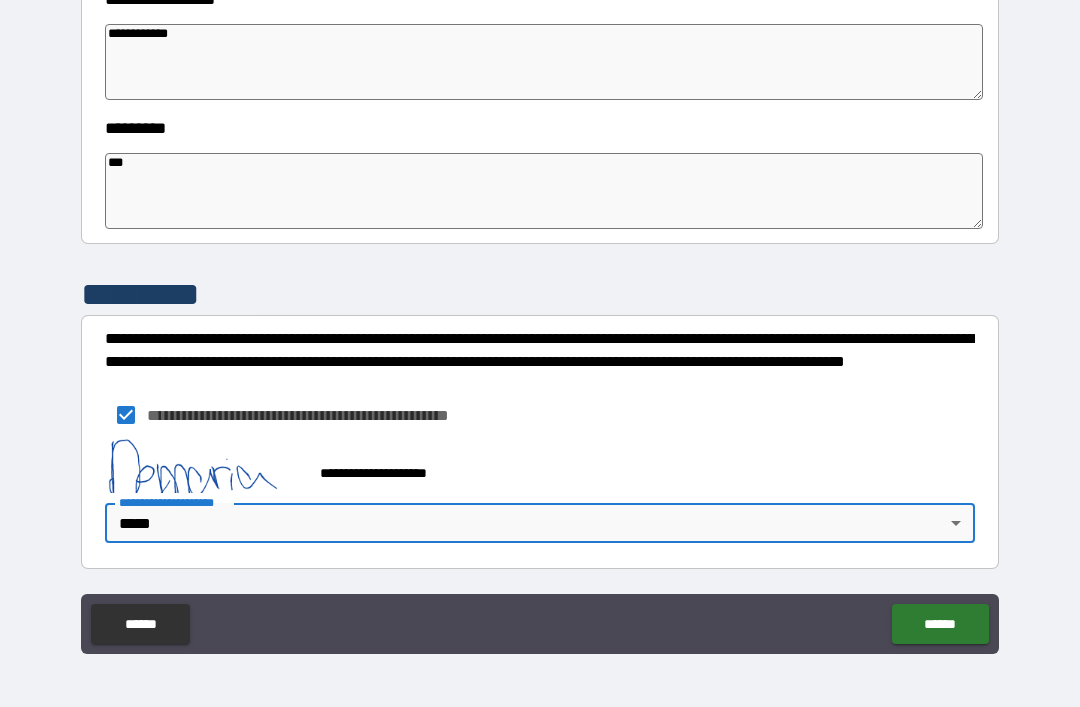scroll, scrollTop: 587, scrollLeft: 0, axis: vertical 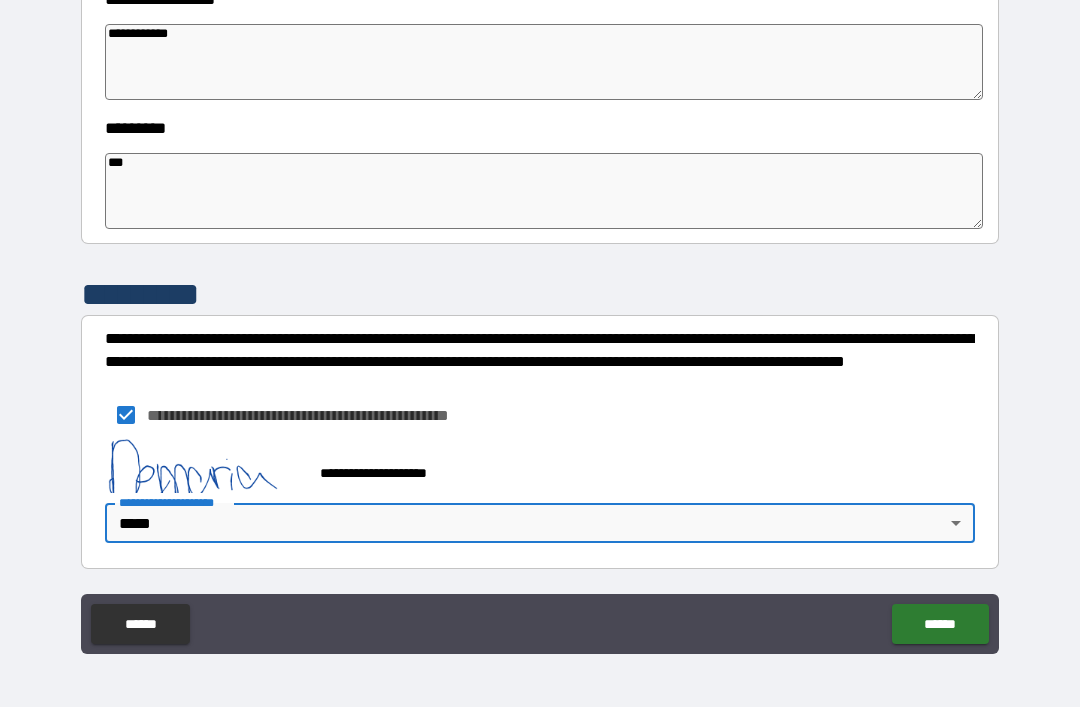 click on "******" at bounding box center (940, 624) 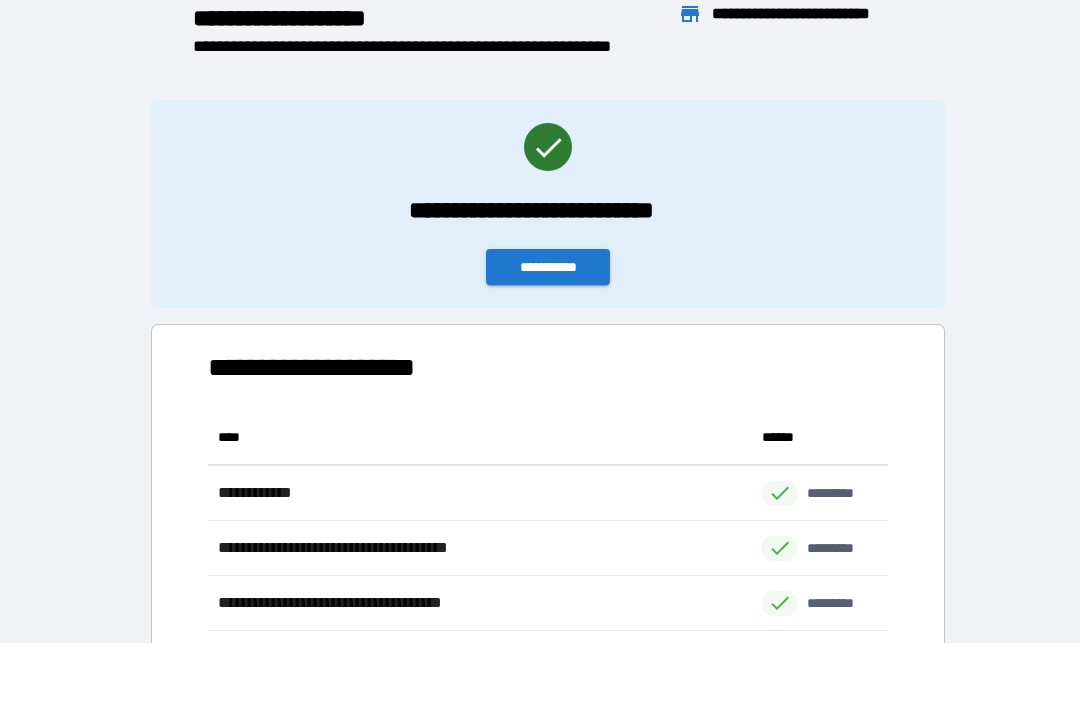 scroll, scrollTop: 1, scrollLeft: 1, axis: both 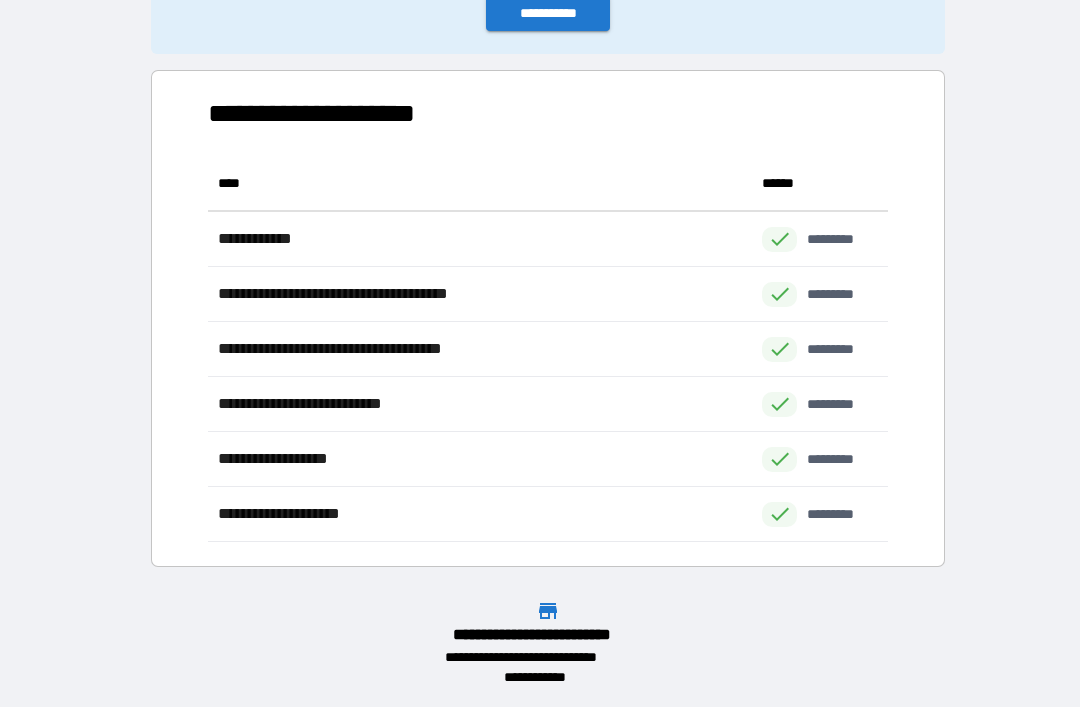 click on "**********" at bounding box center [548, 13] 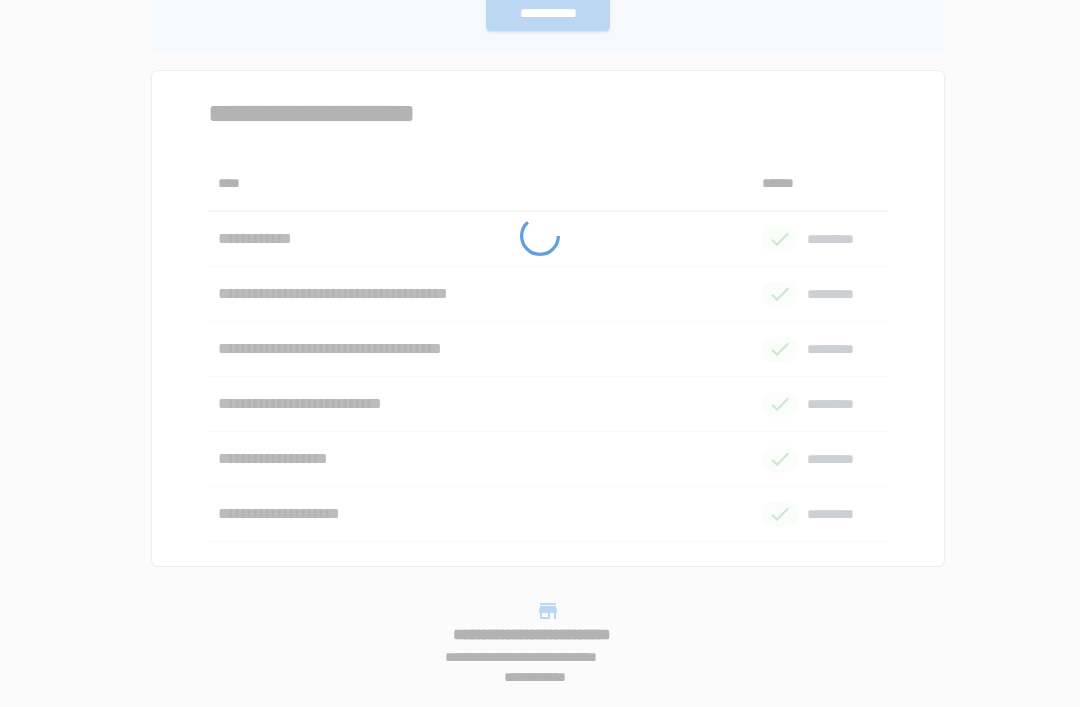 scroll, scrollTop: 0, scrollLeft: 0, axis: both 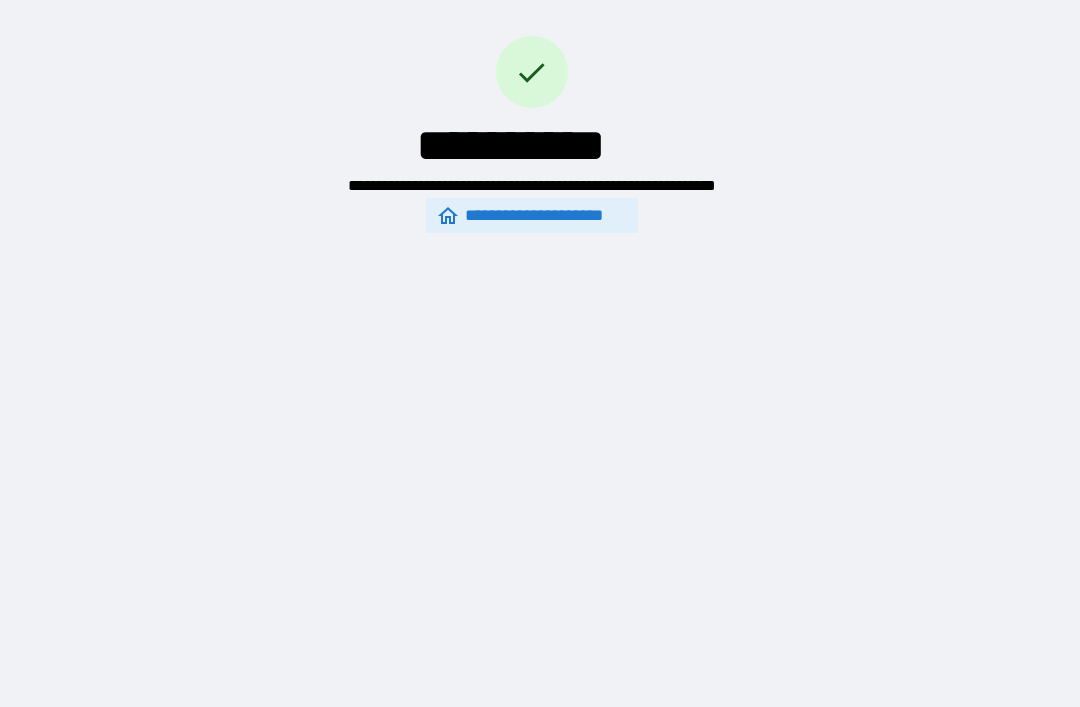 click on "**********" at bounding box center (532, 81) 